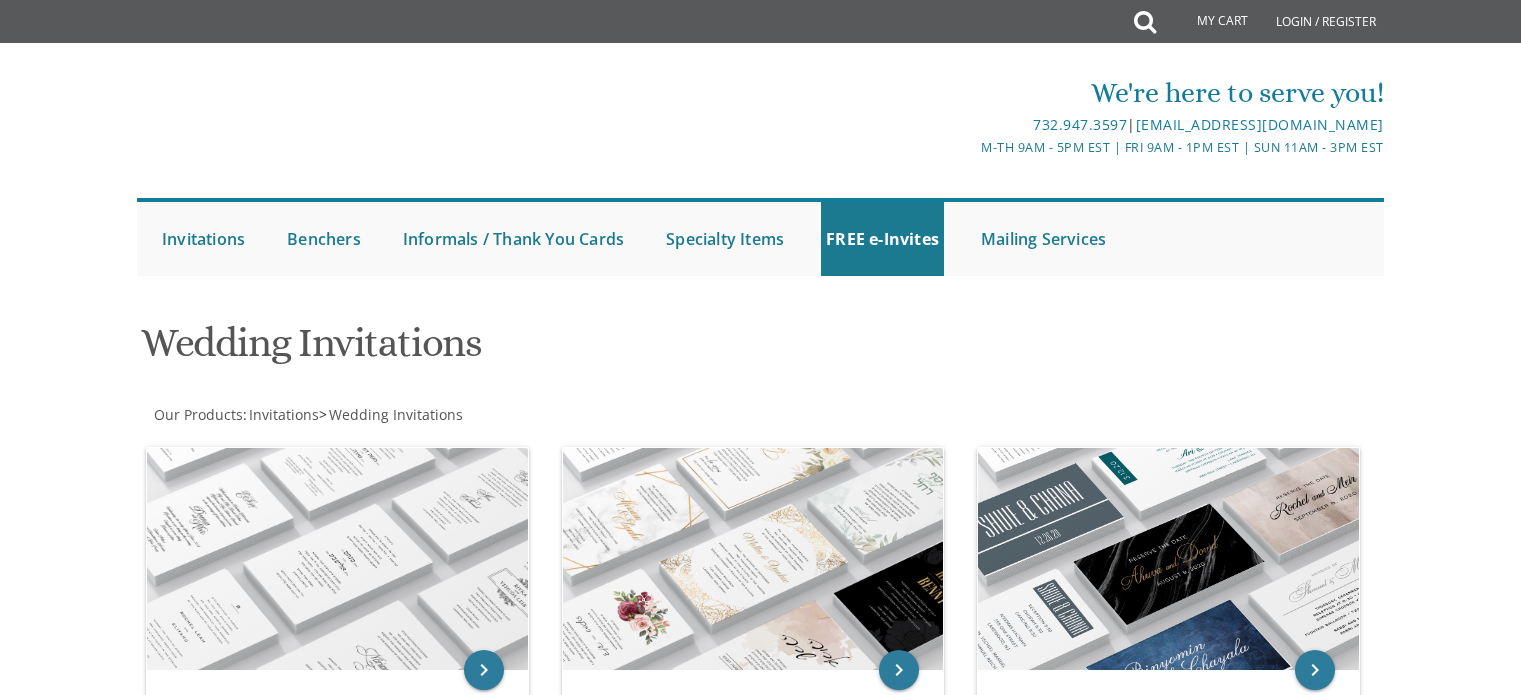 scroll, scrollTop: 0, scrollLeft: 0, axis: both 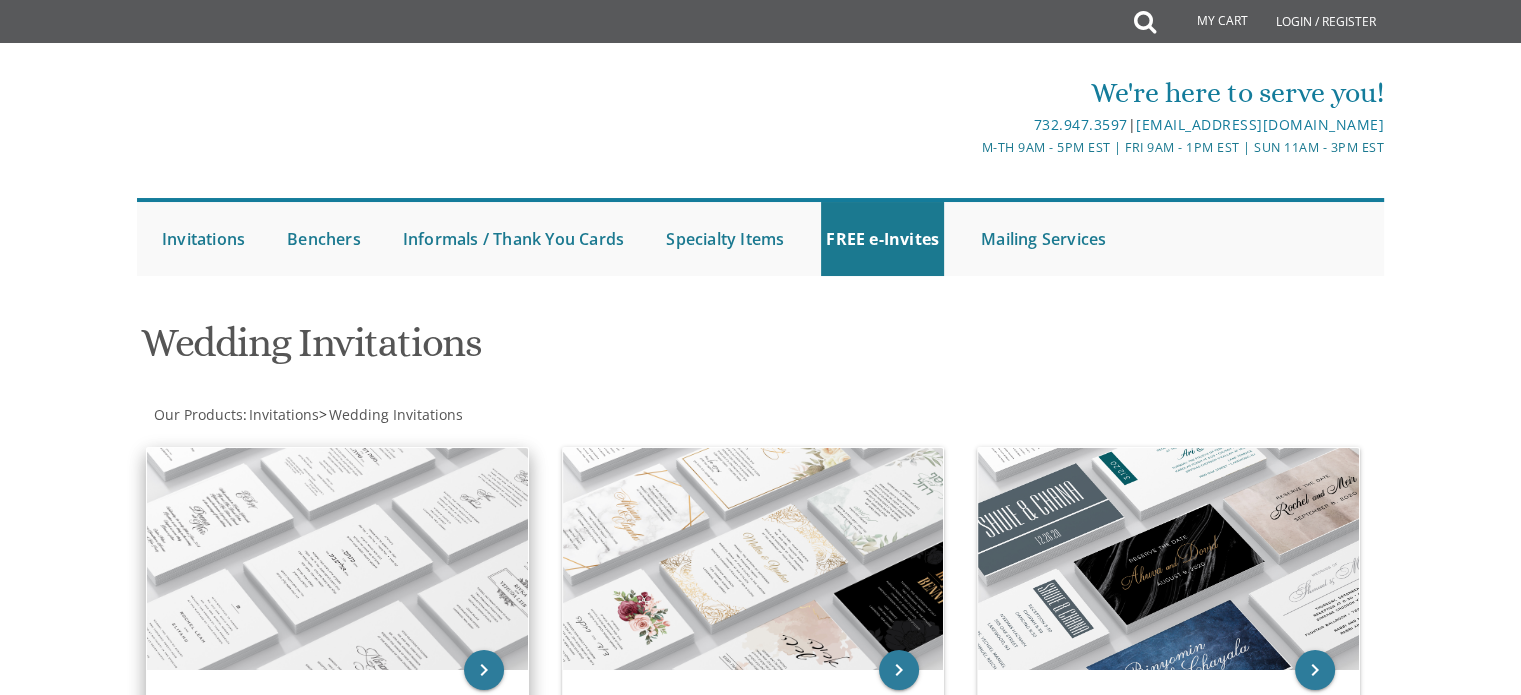 click at bounding box center [337, 559] 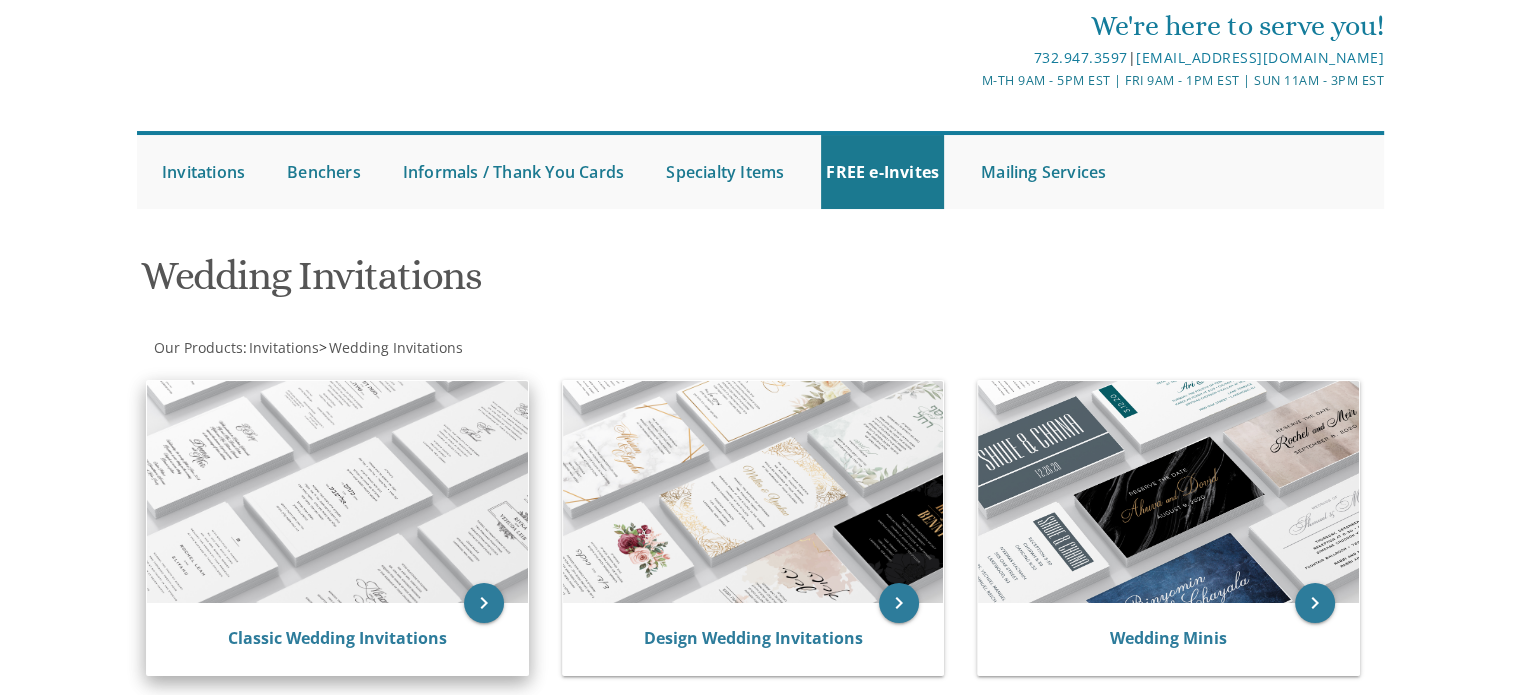 scroll, scrollTop: 200, scrollLeft: 0, axis: vertical 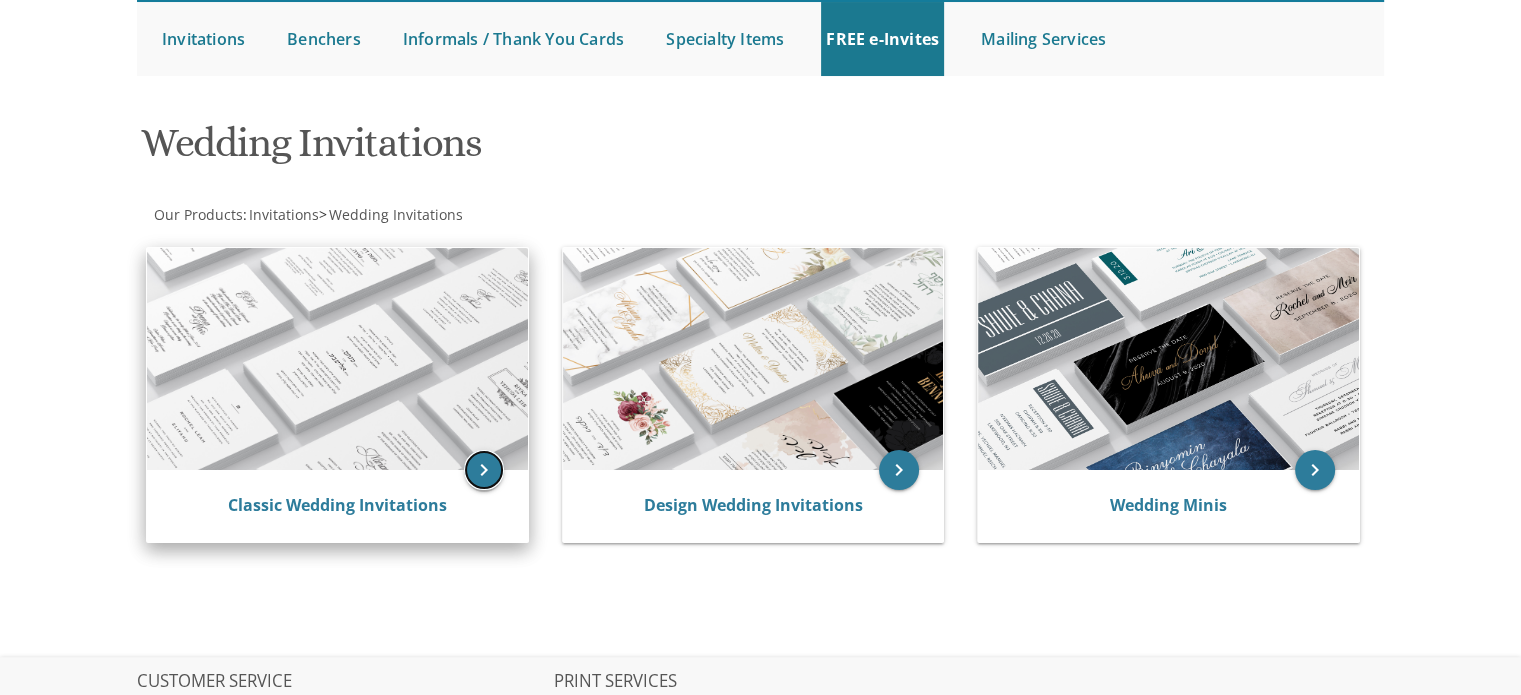 click on "keyboard_arrow_right" at bounding box center (484, 470) 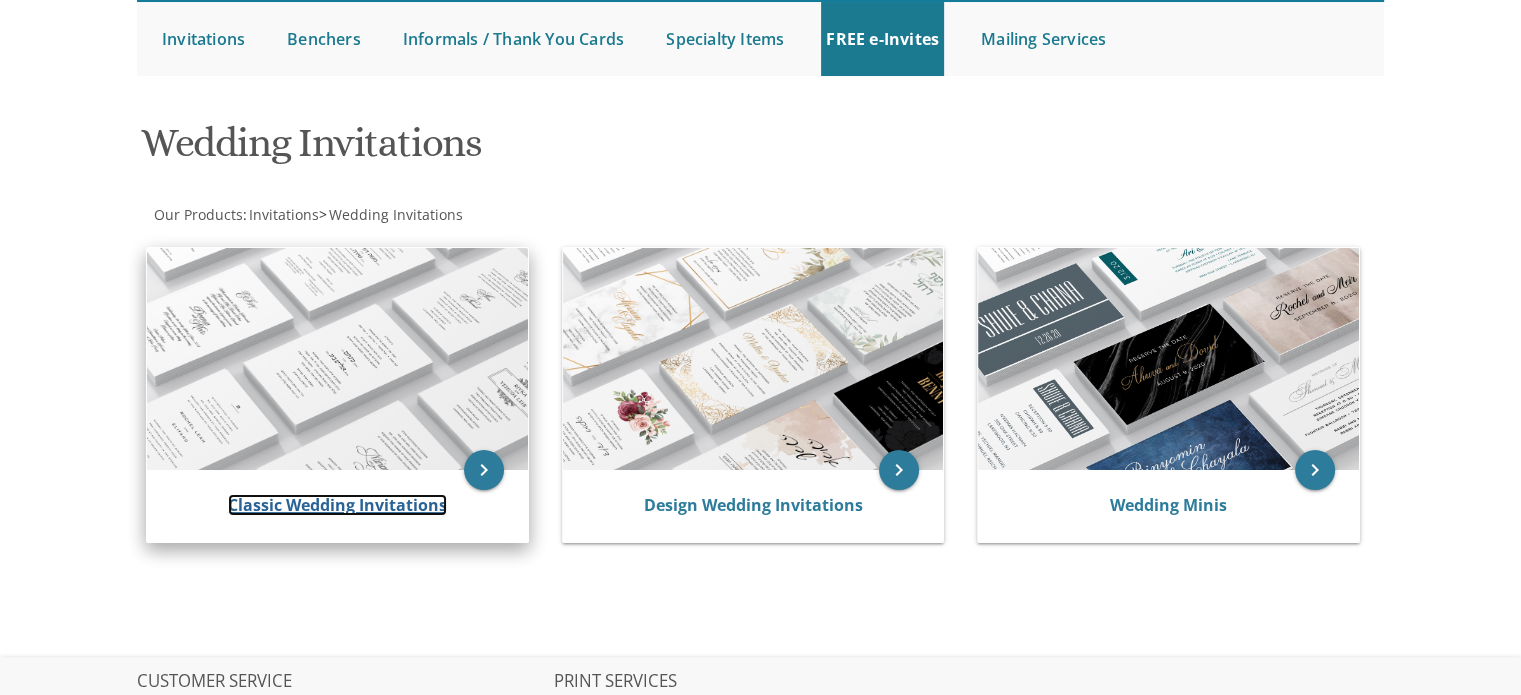 click on "Classic Wedding Invitations" at bounding box center (337, 505) 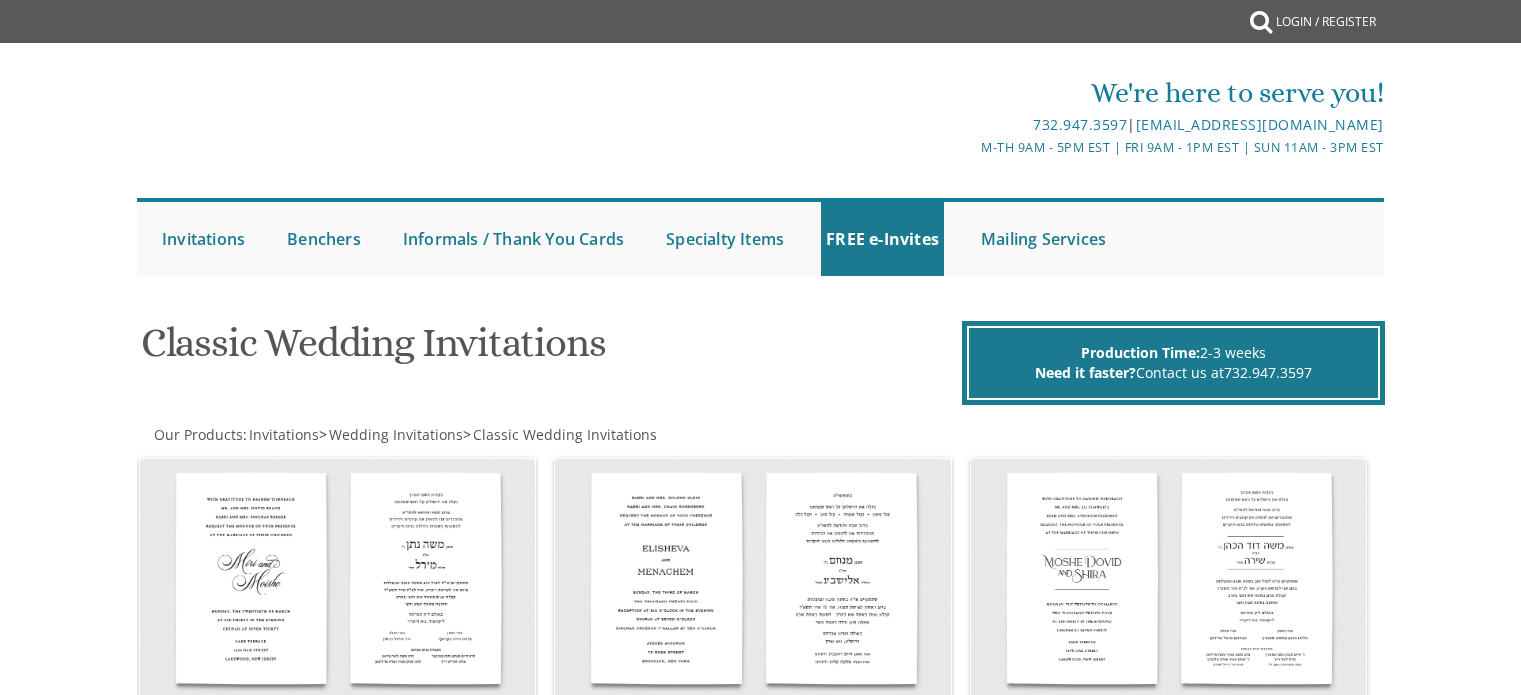 scroll, scrollTop: 0, scrollLeft: 0, axis: both 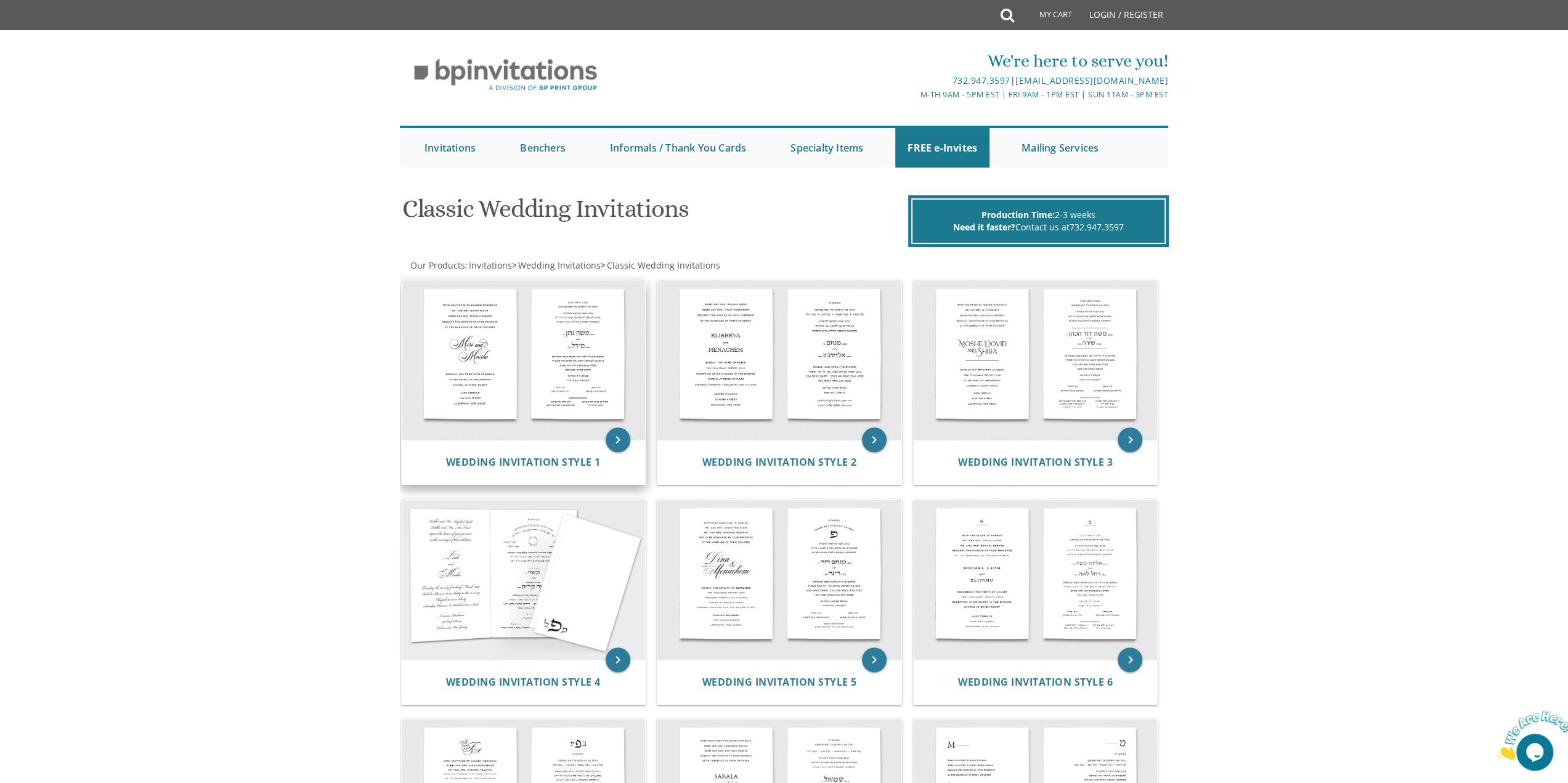 click at bounding box center (524, 360) 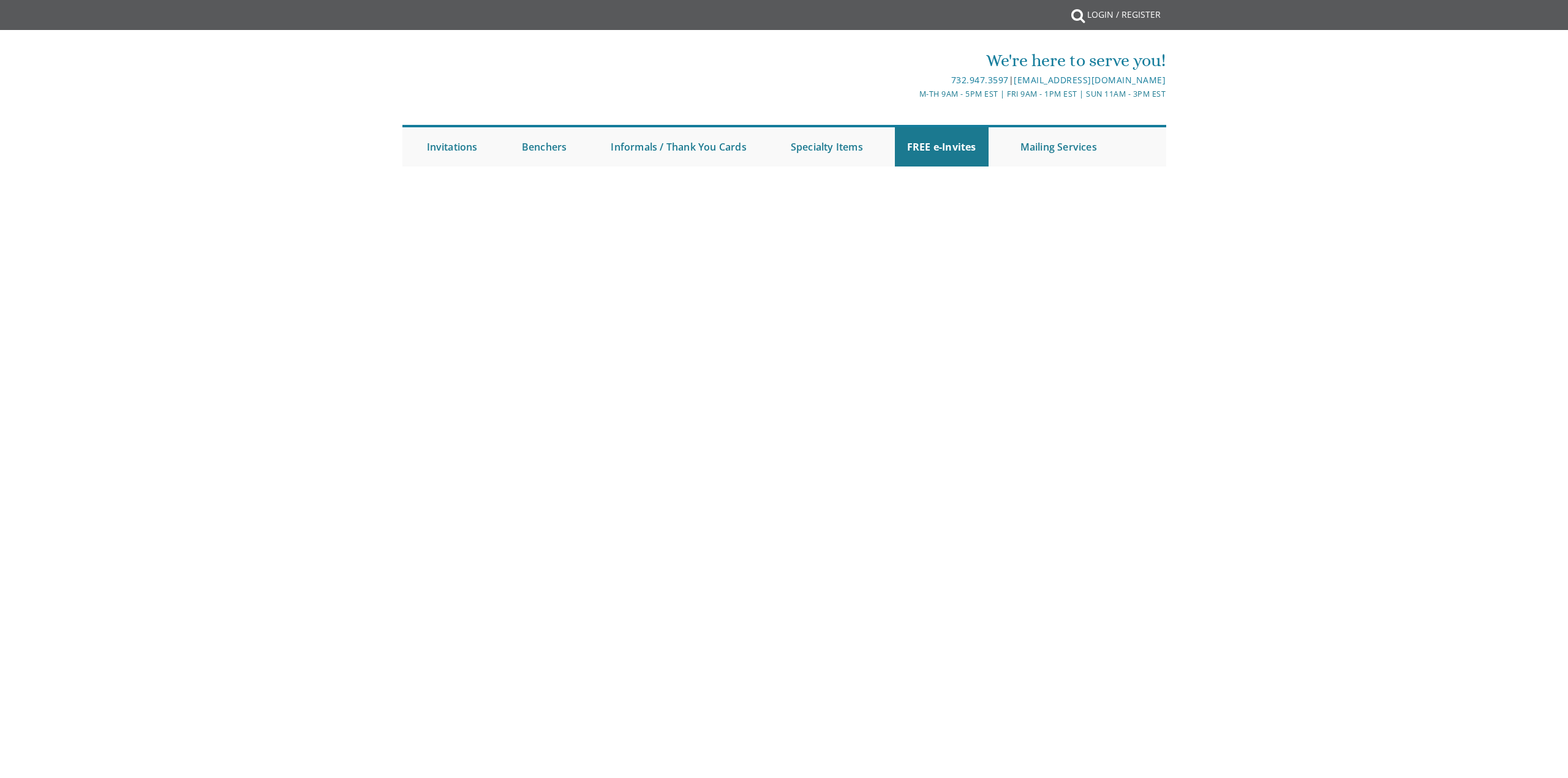 scroll, scrollTop: 0, scrollLeft: 0, axis: both 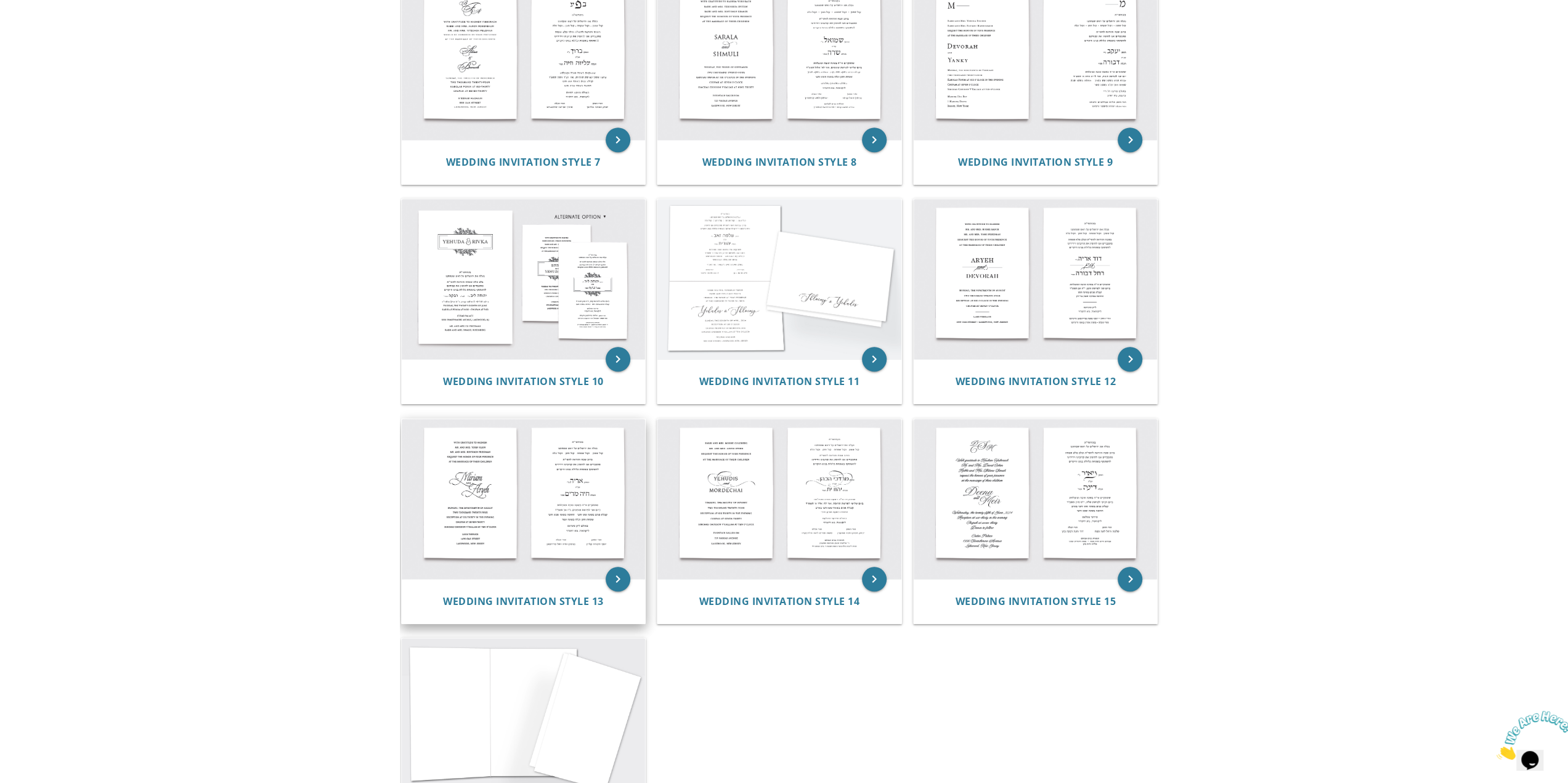 click at bounding box center [524, 499] 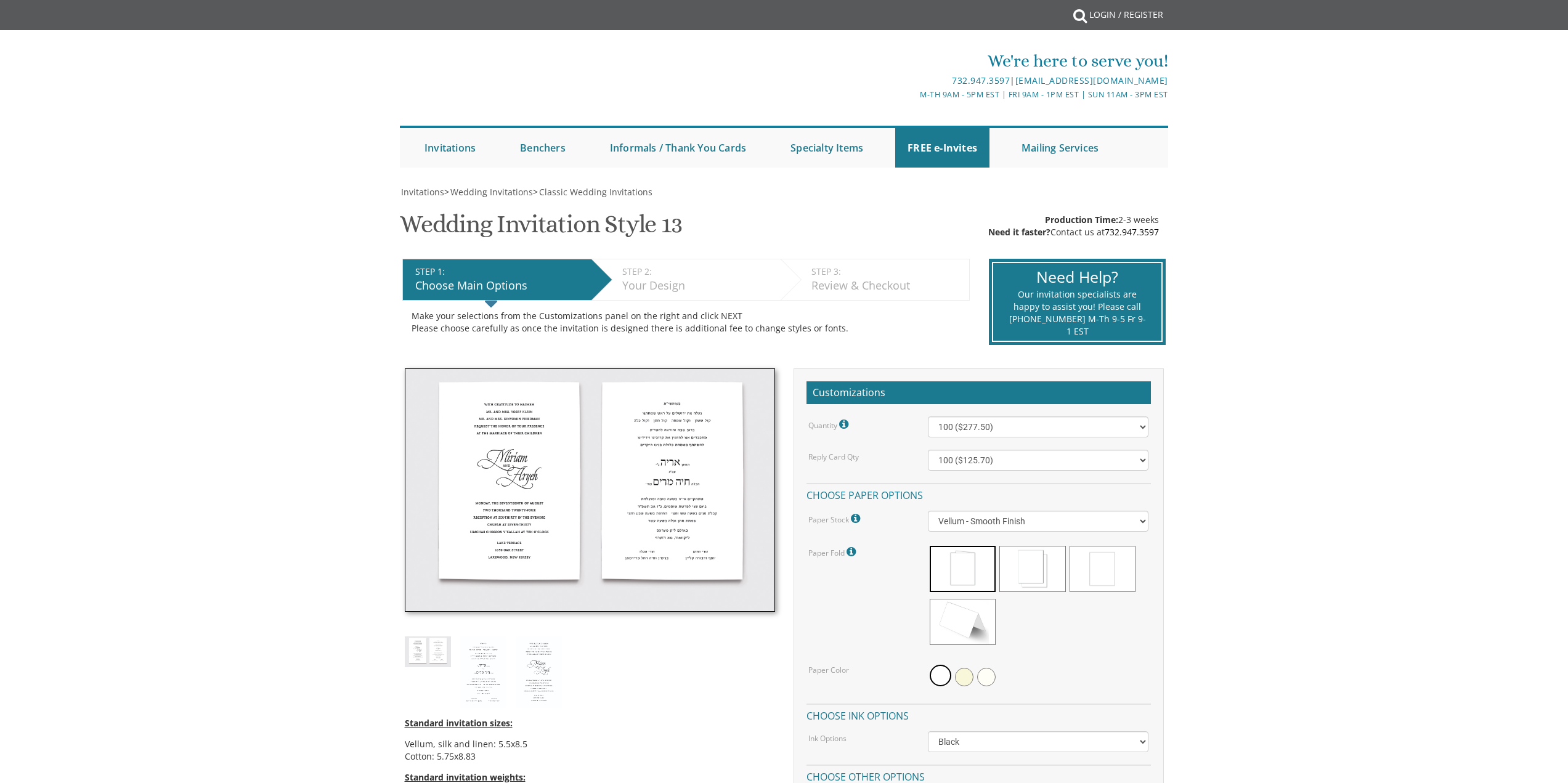 scroll, scrollTop: 0, scrollLeft: 0, axis: both 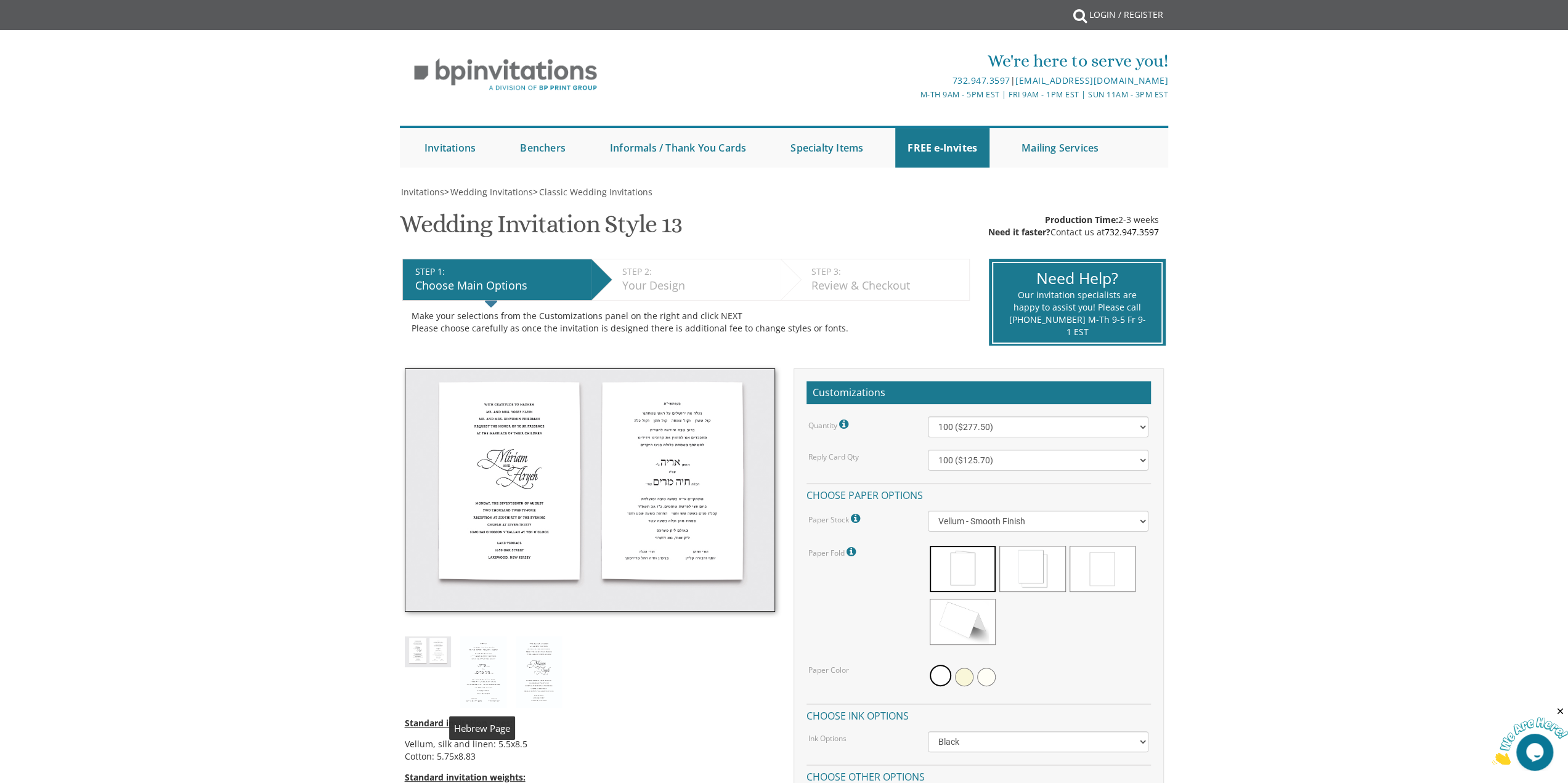 click at bounding box center [483, 672] 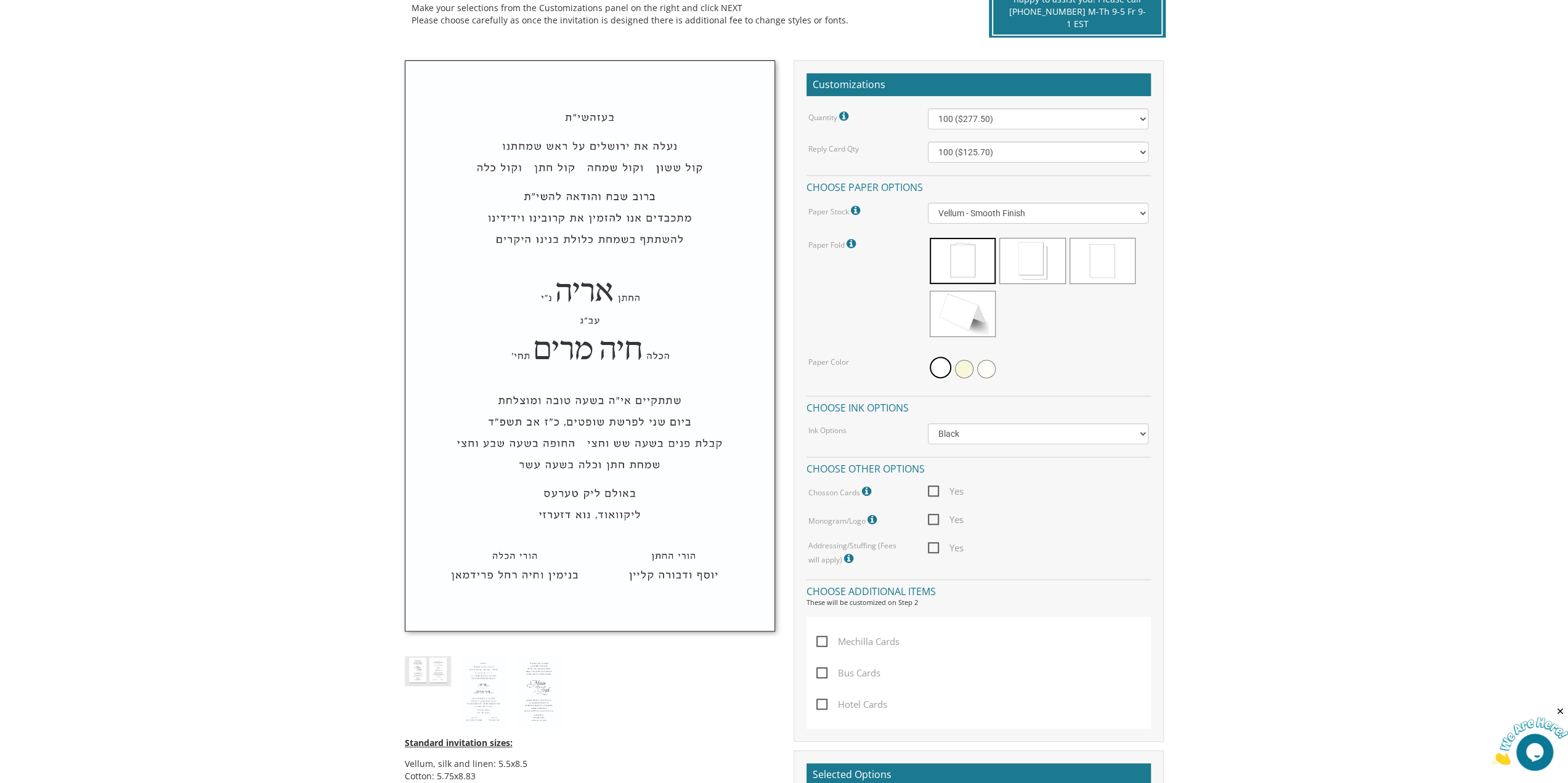 scroll, scrollTop: 431, scrollLeft: 0, axis: vertical 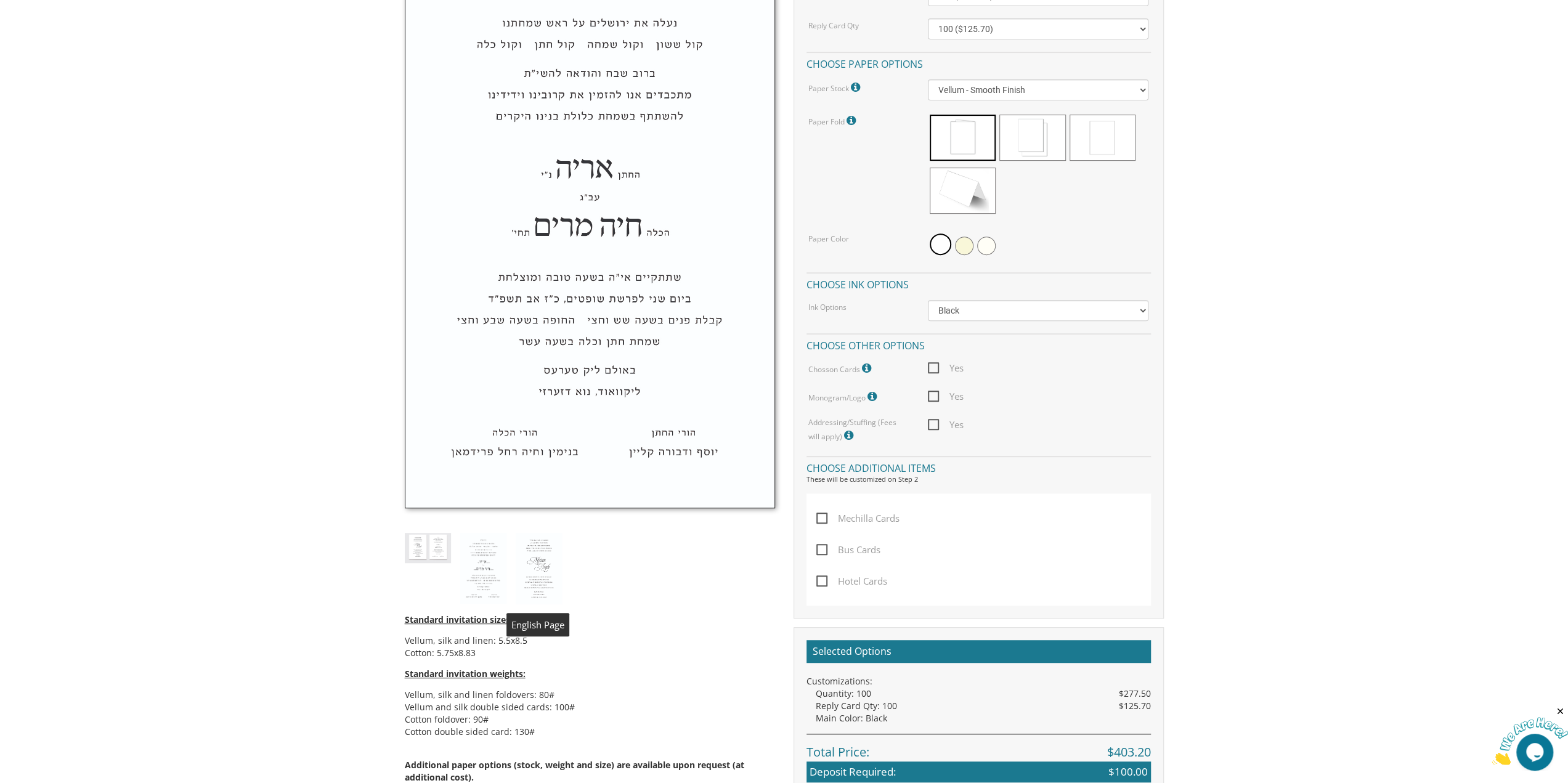 click at bounding box center (538, 569) 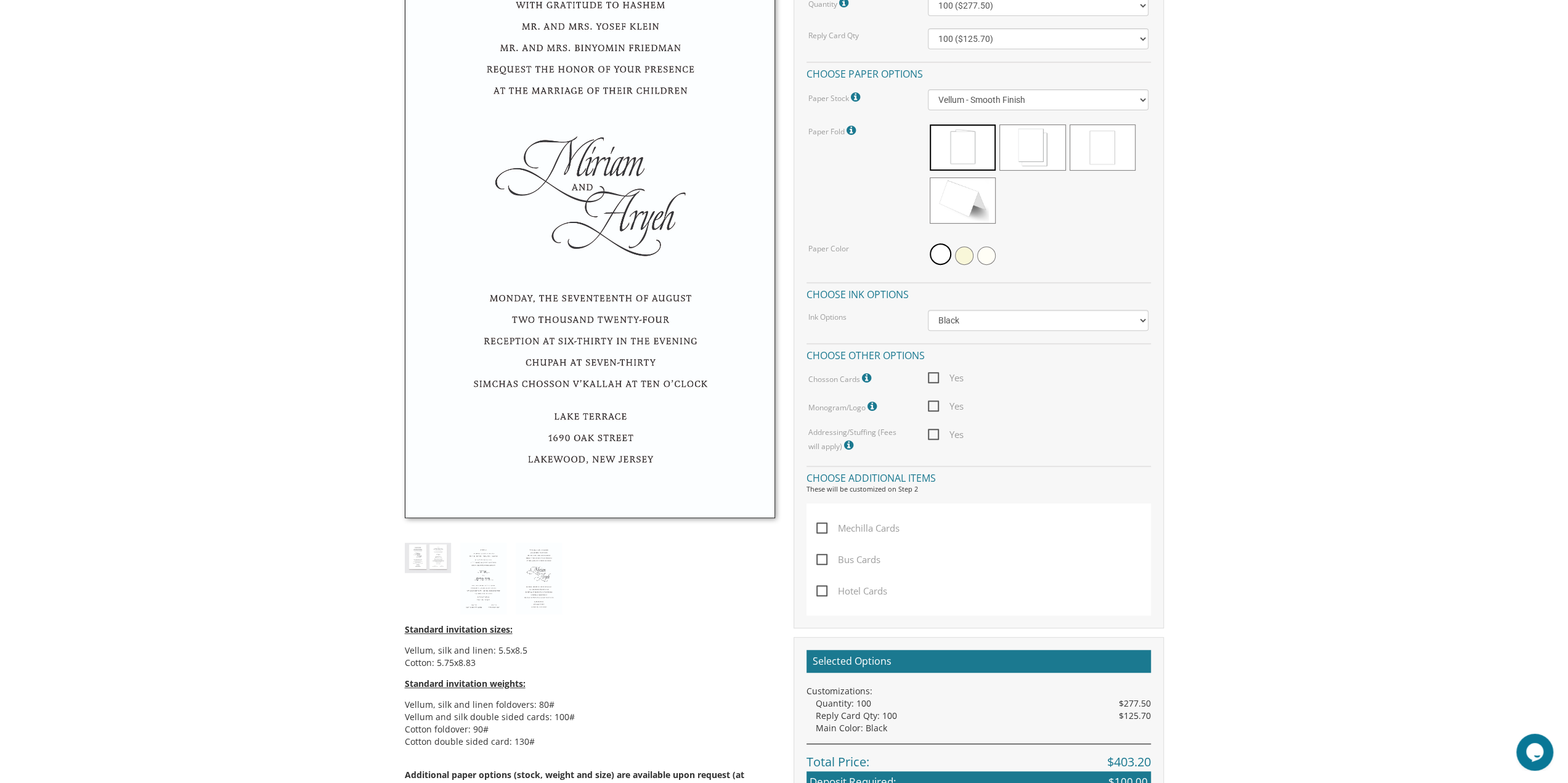 scroll, scrollTop: 431, scrollLeft: 0, axis: vertical 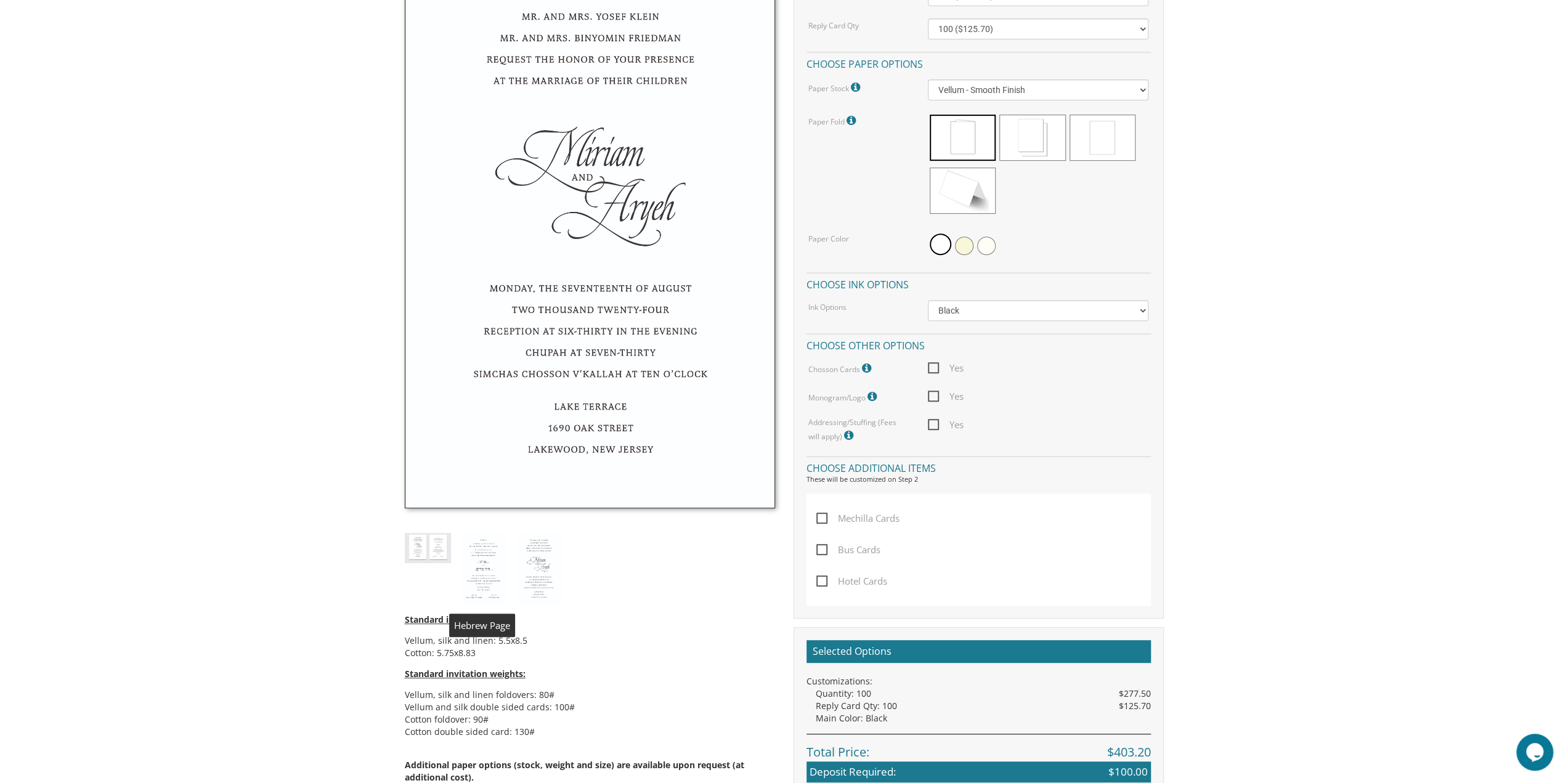 click at bounding box center [483, 569] 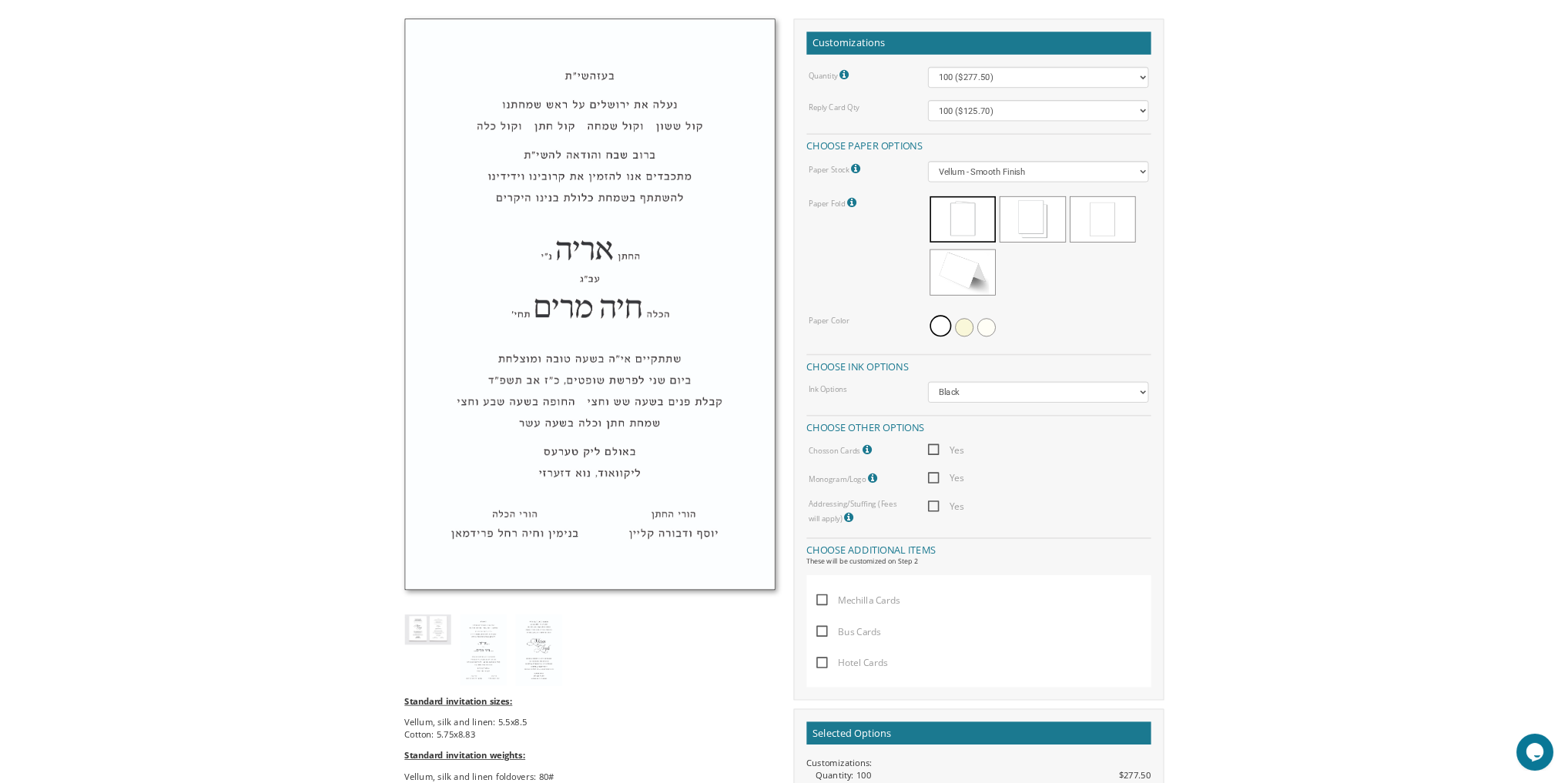 scroll, scrollTop: 462, scrollLeft: 0, axis: vertical 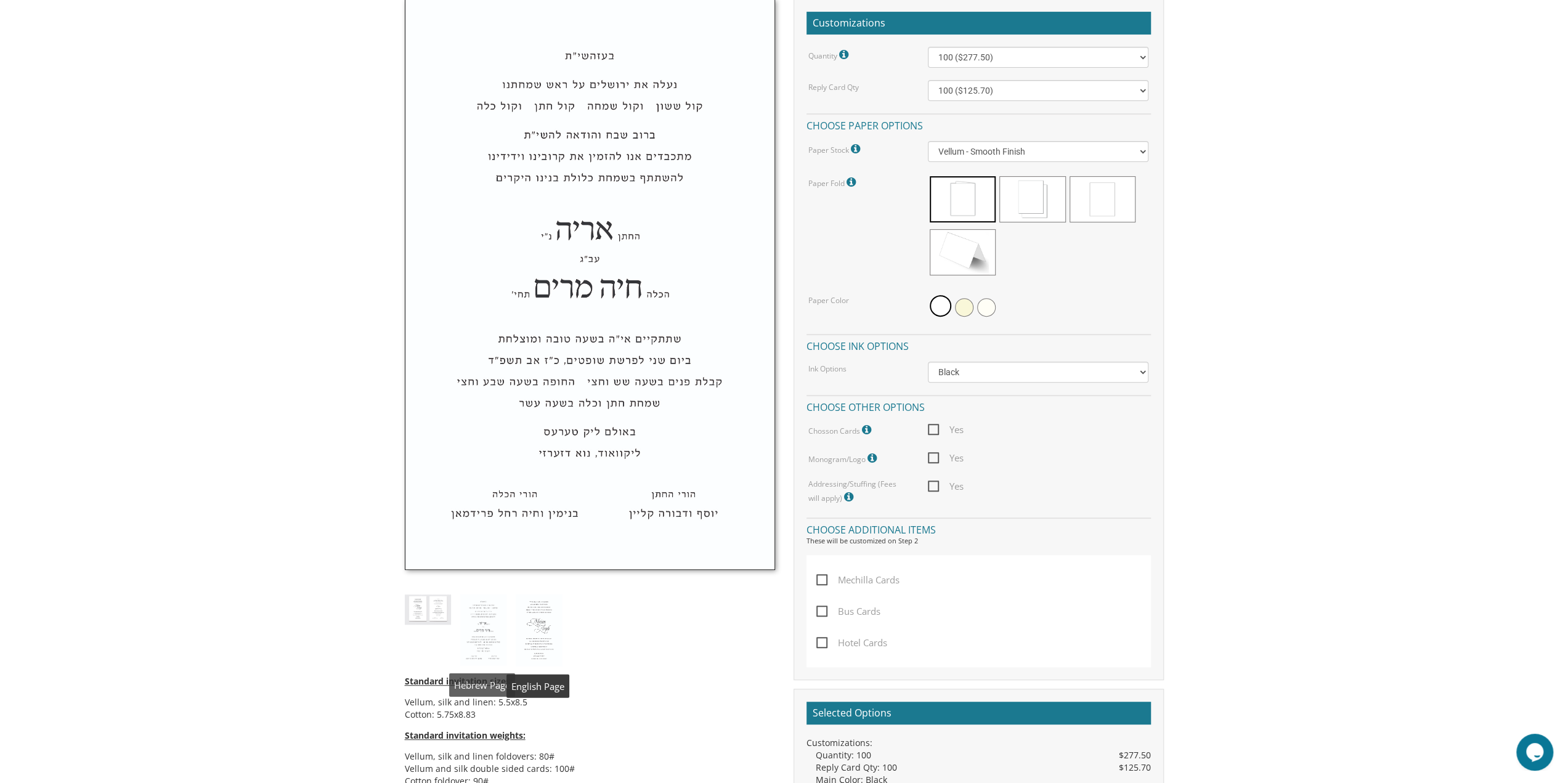 click at bounding box center [538, 630] 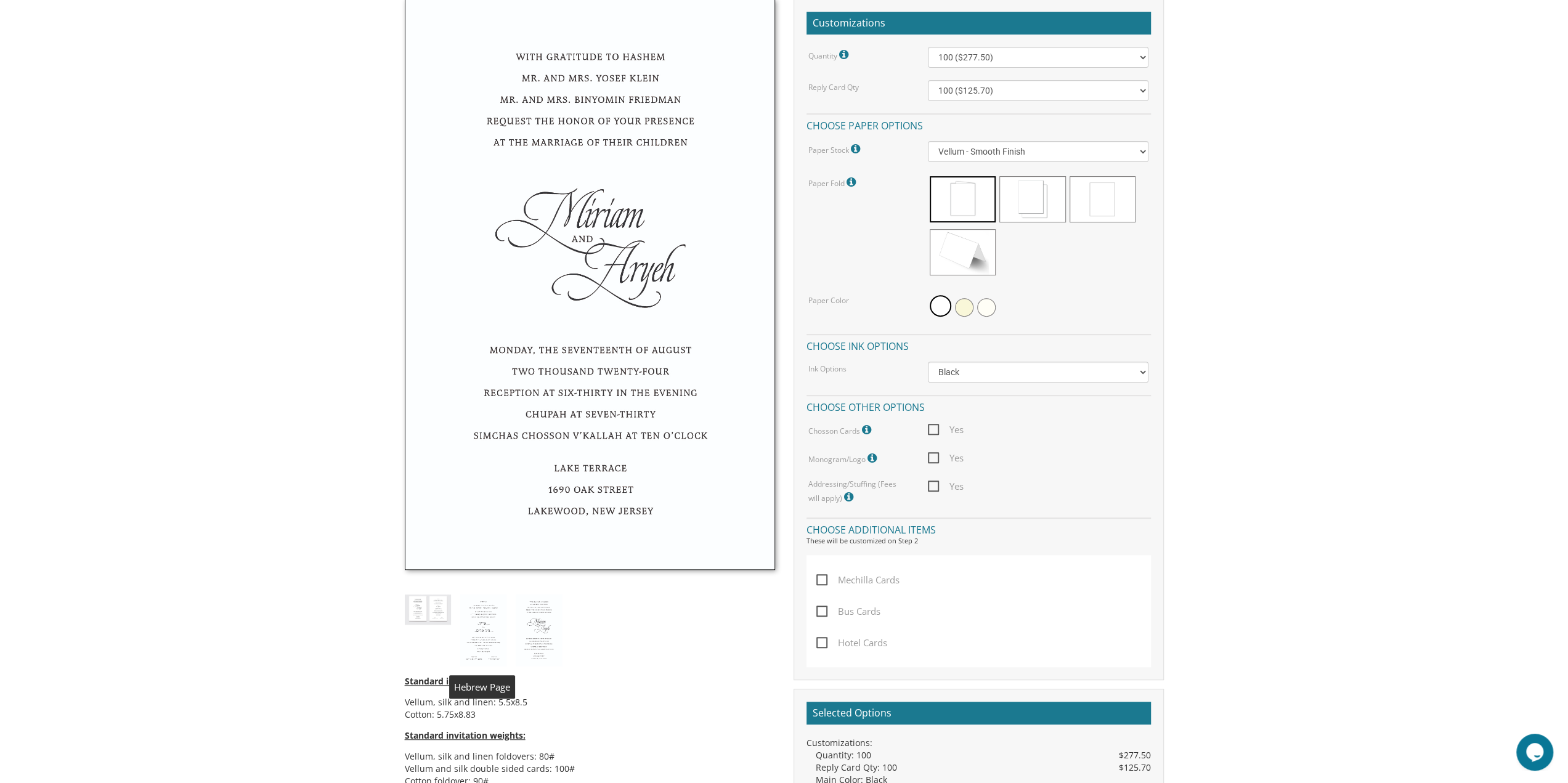 click at bounding box center (483, 630) 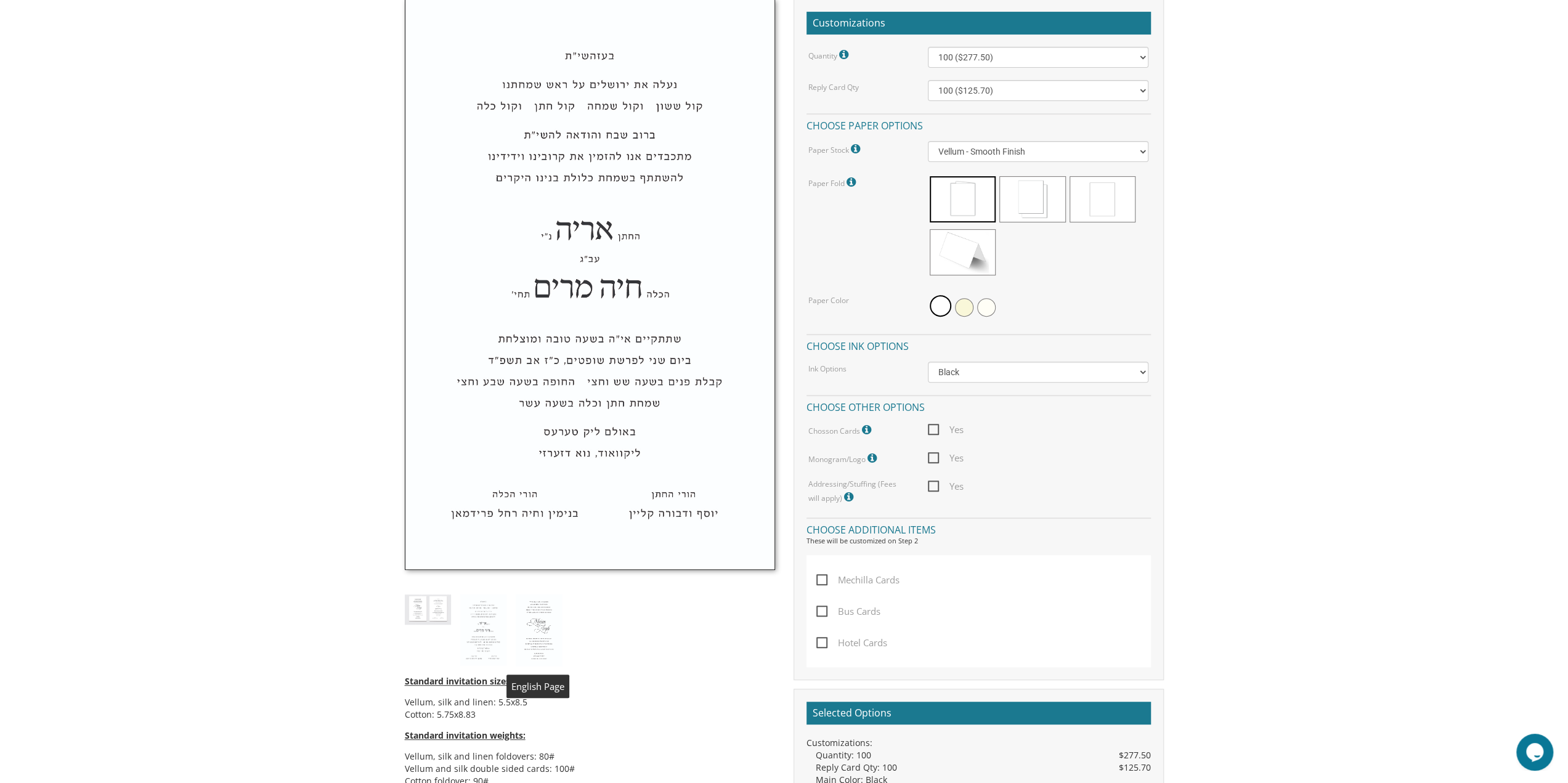 click at bounding box center [538, 630] 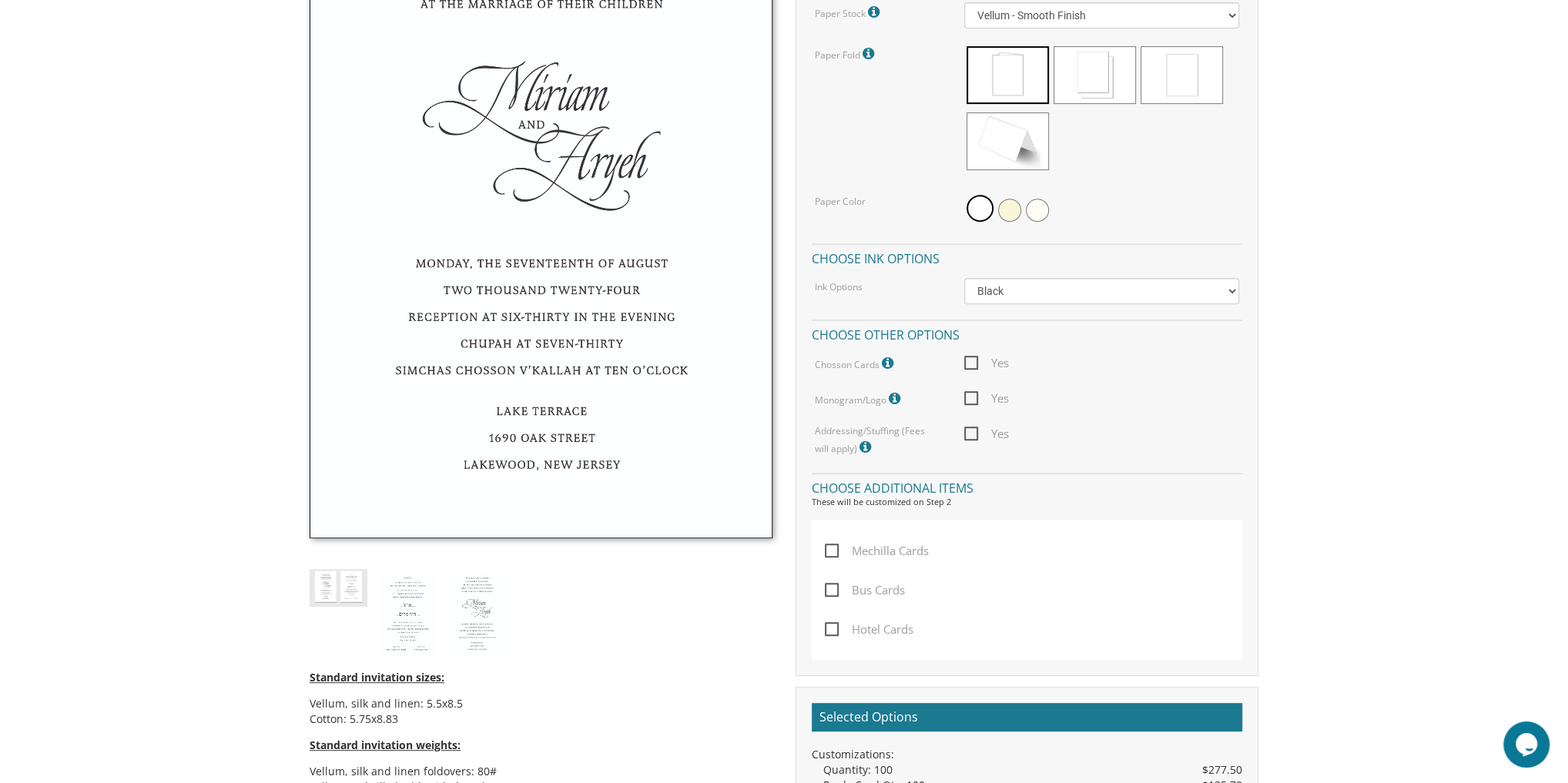 scroll, scrollTop: 708, scrollLeft: 0, axis: vertical 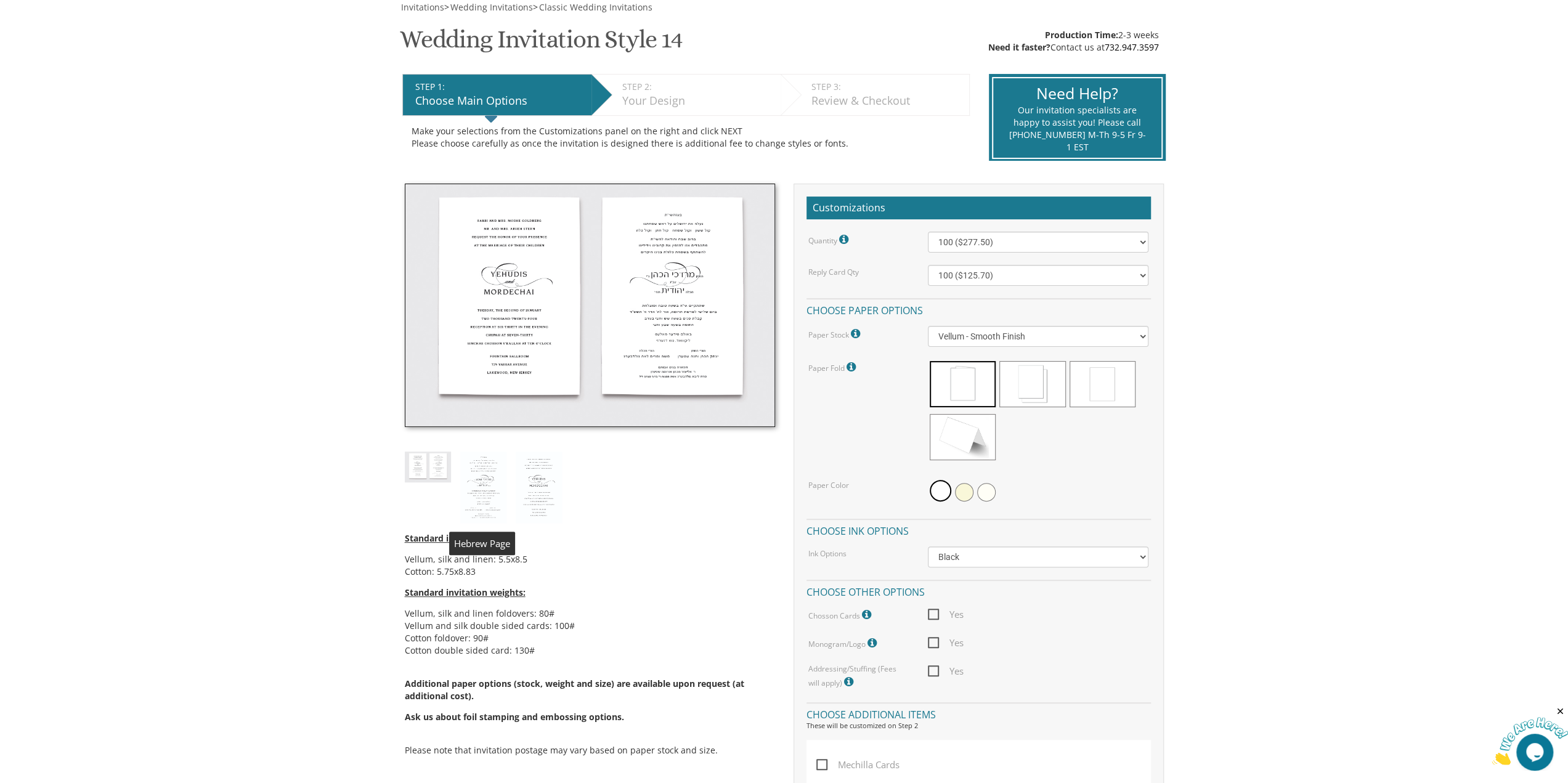 click at bounding box center (483, 487) 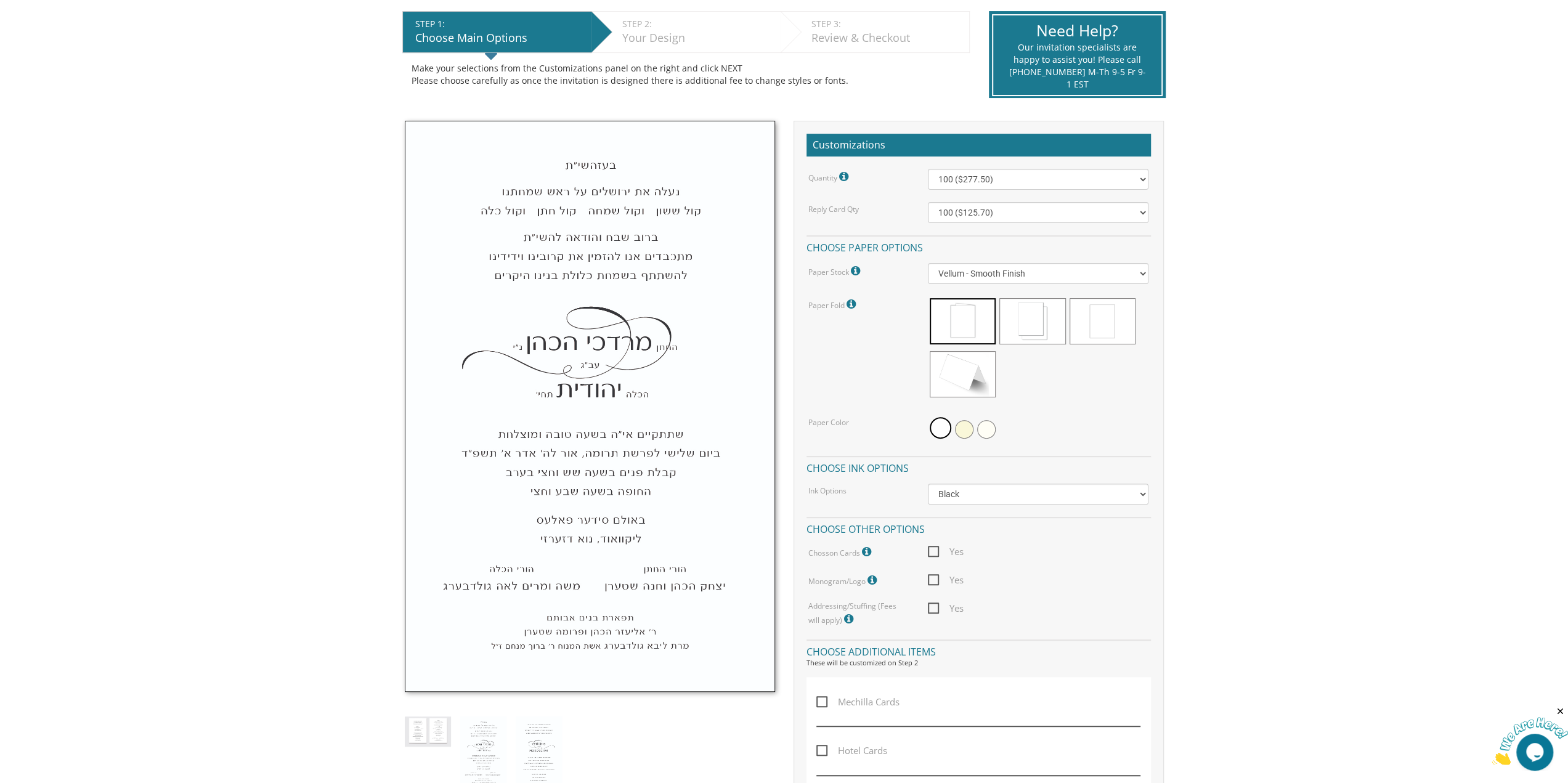 scroll, scrollTop: 308, scrollLeft: 0, axis: vertical 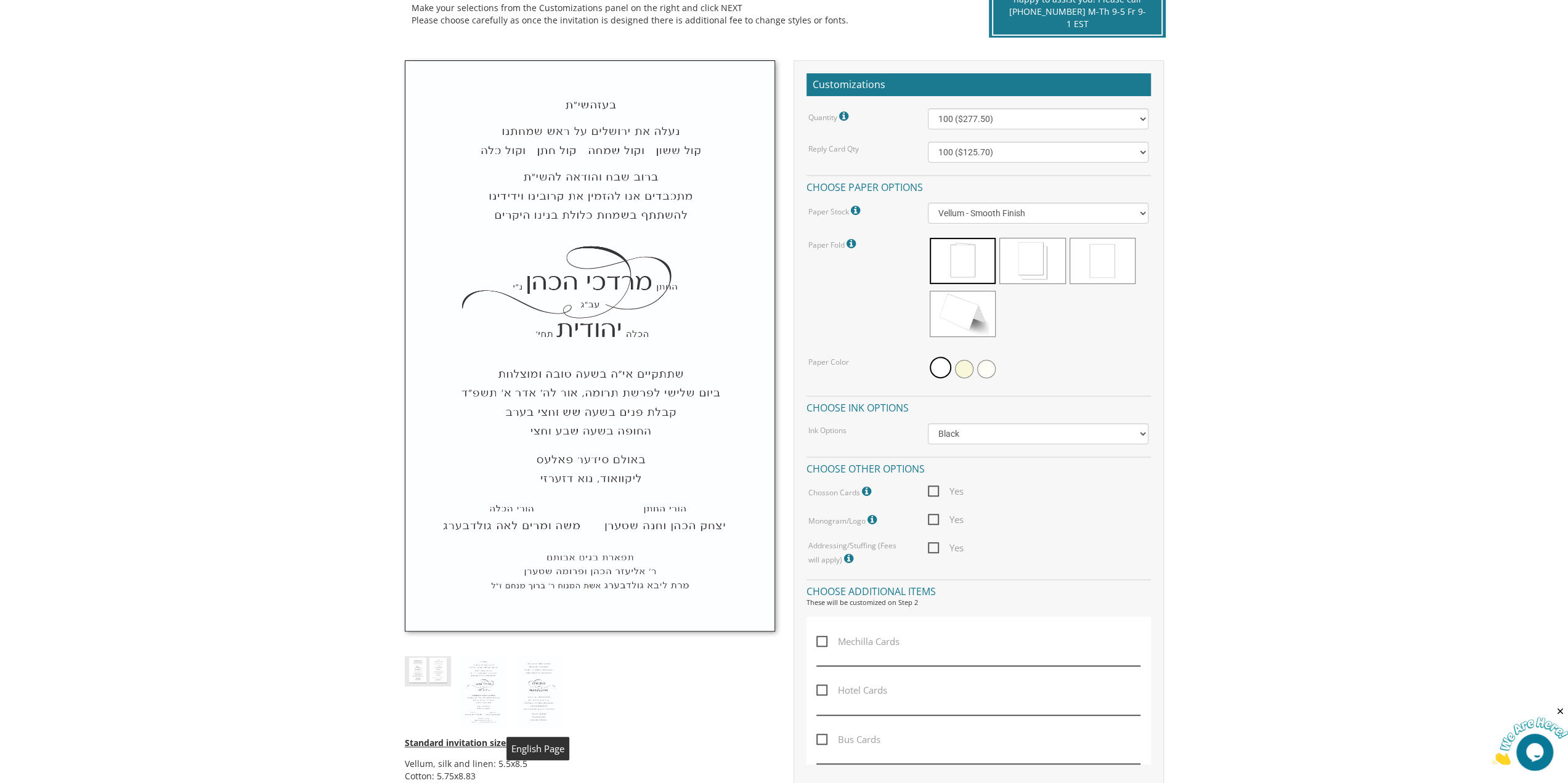 click at bounding box center (538, 692) 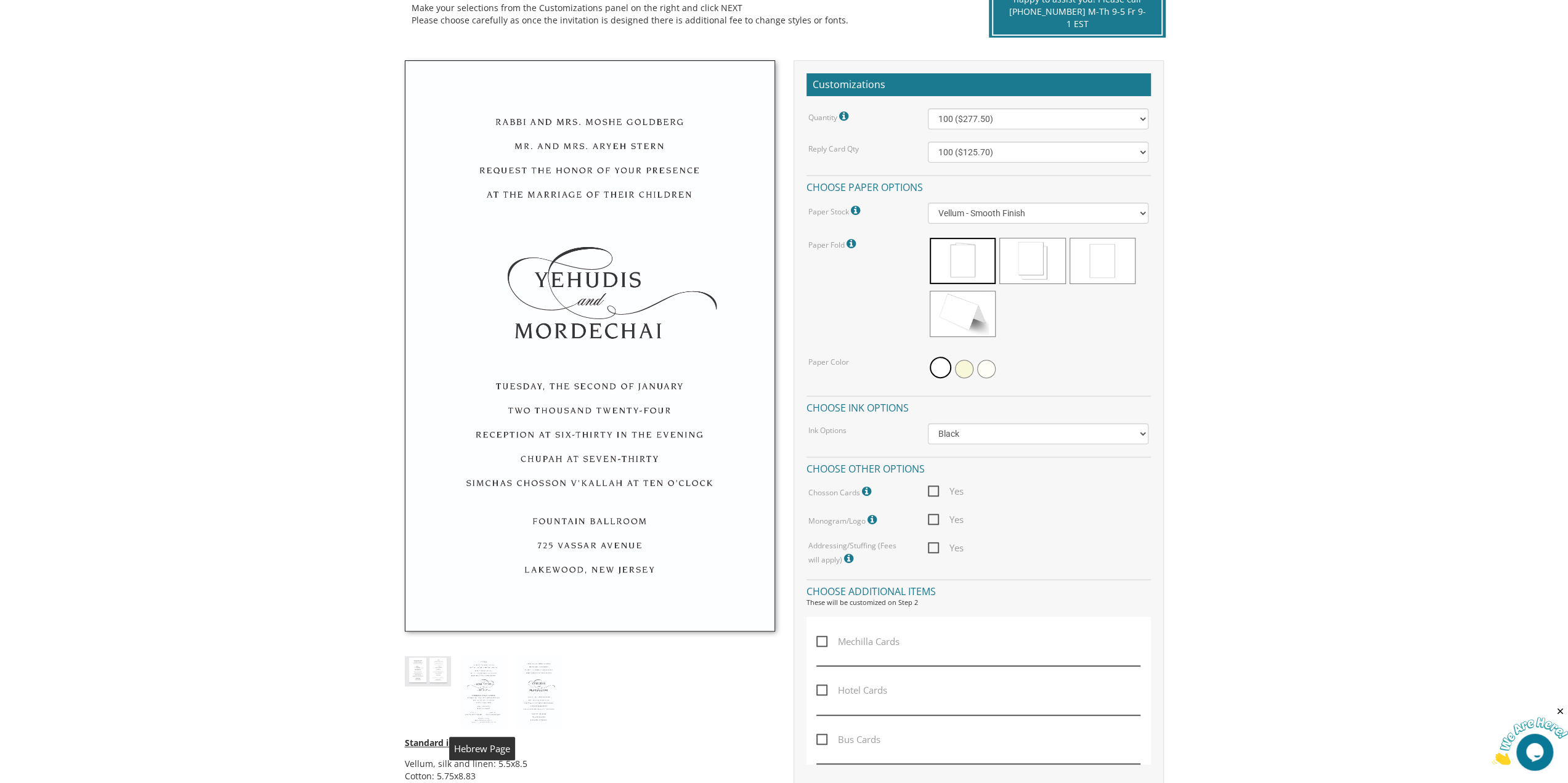 click at bounding box center (483, 692) 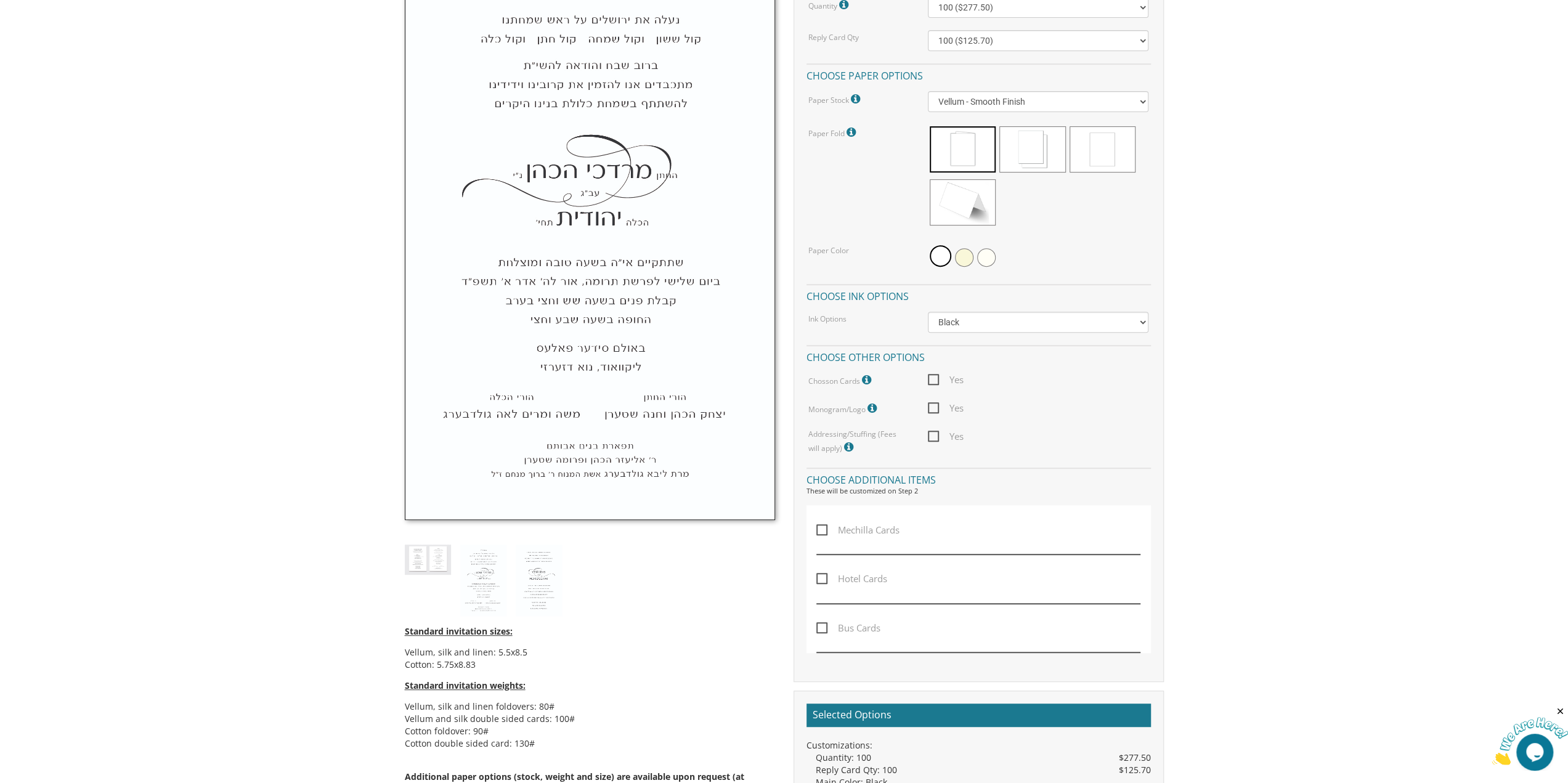 scroll, scrollTop: 431, scrollLeft: 0, axis: vertical 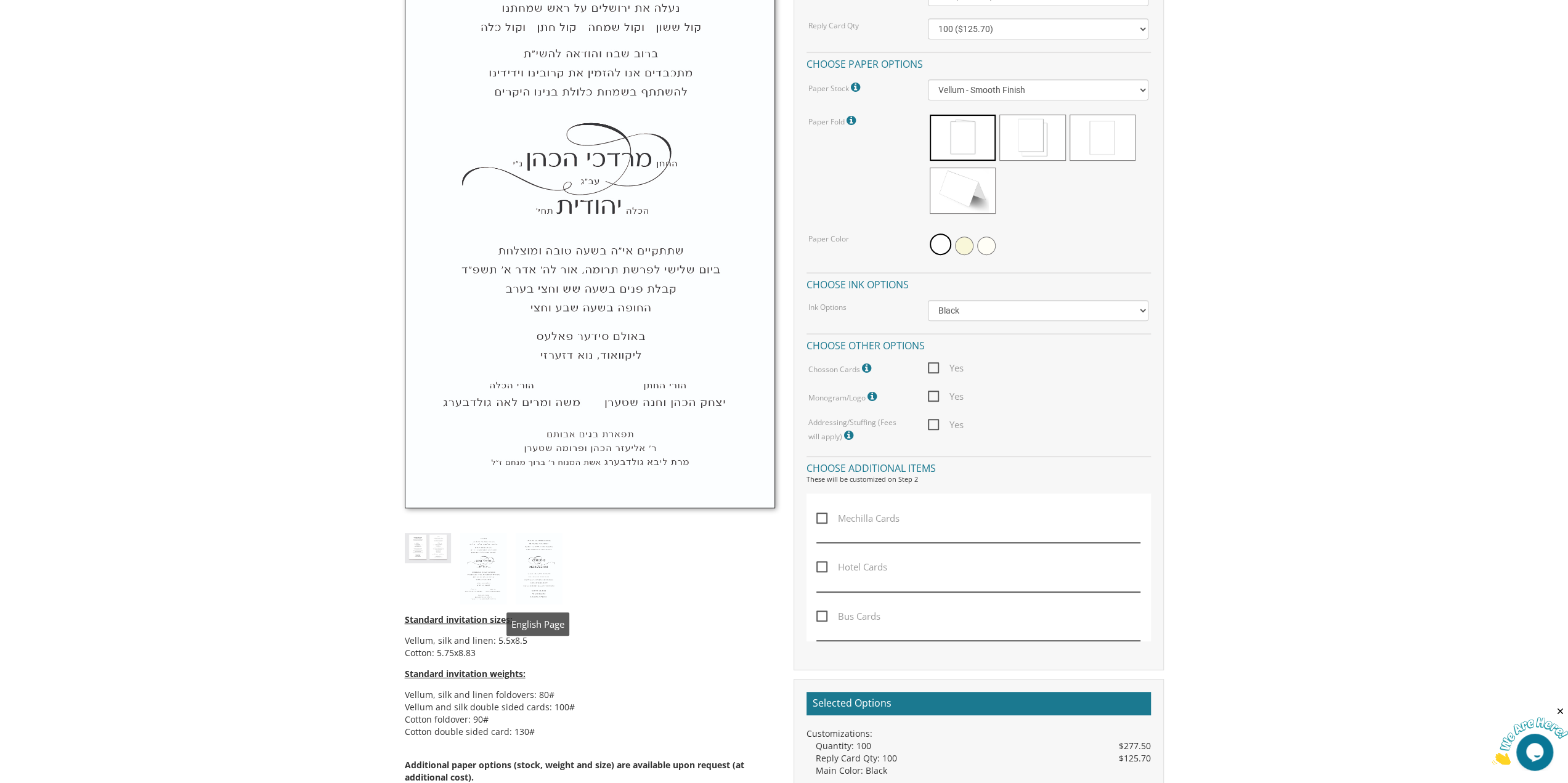 click at bounding box center (538, 569) 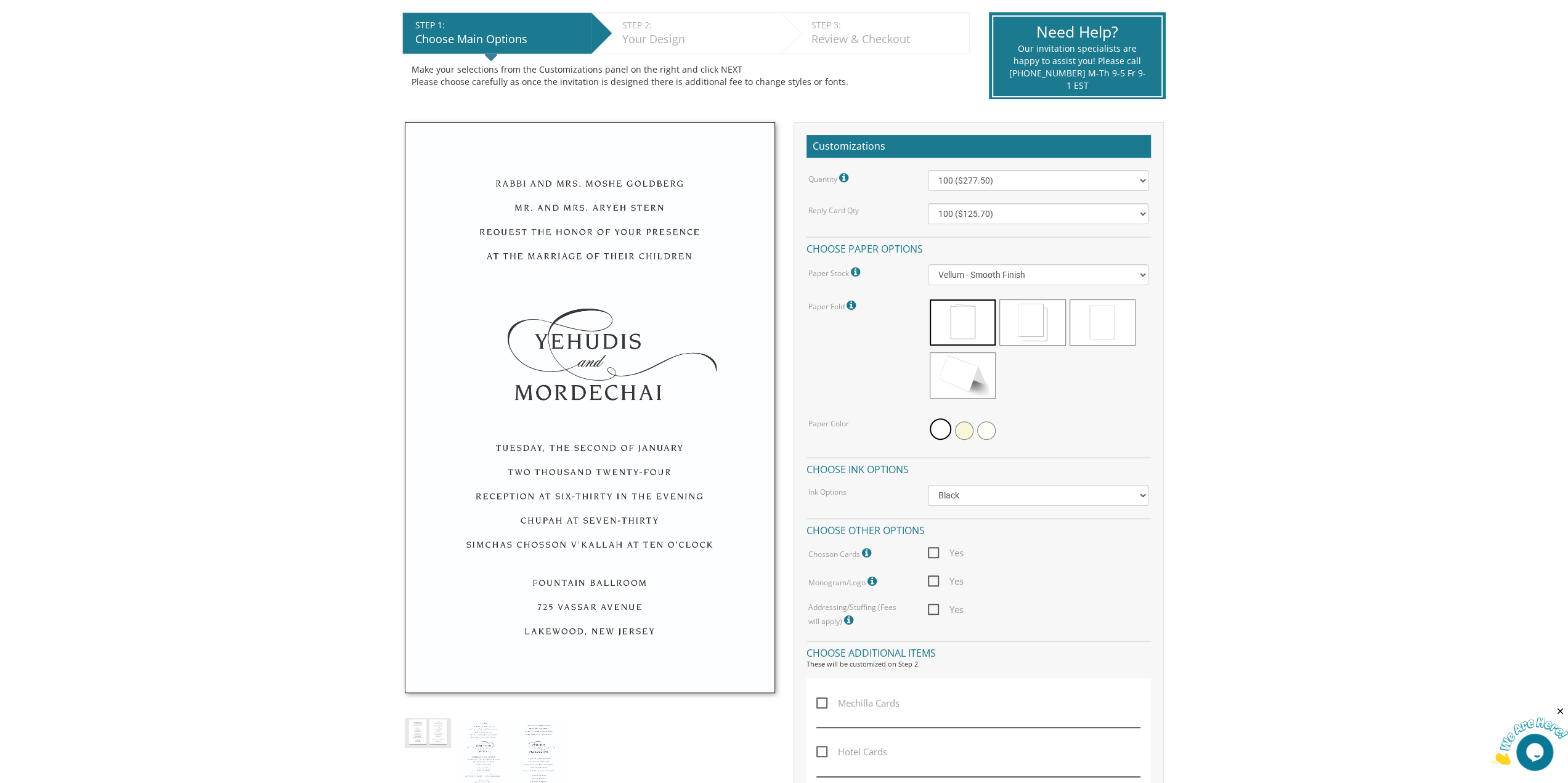 scroll, scrollTop: 185, scrollLeft: 0, axis: vertical 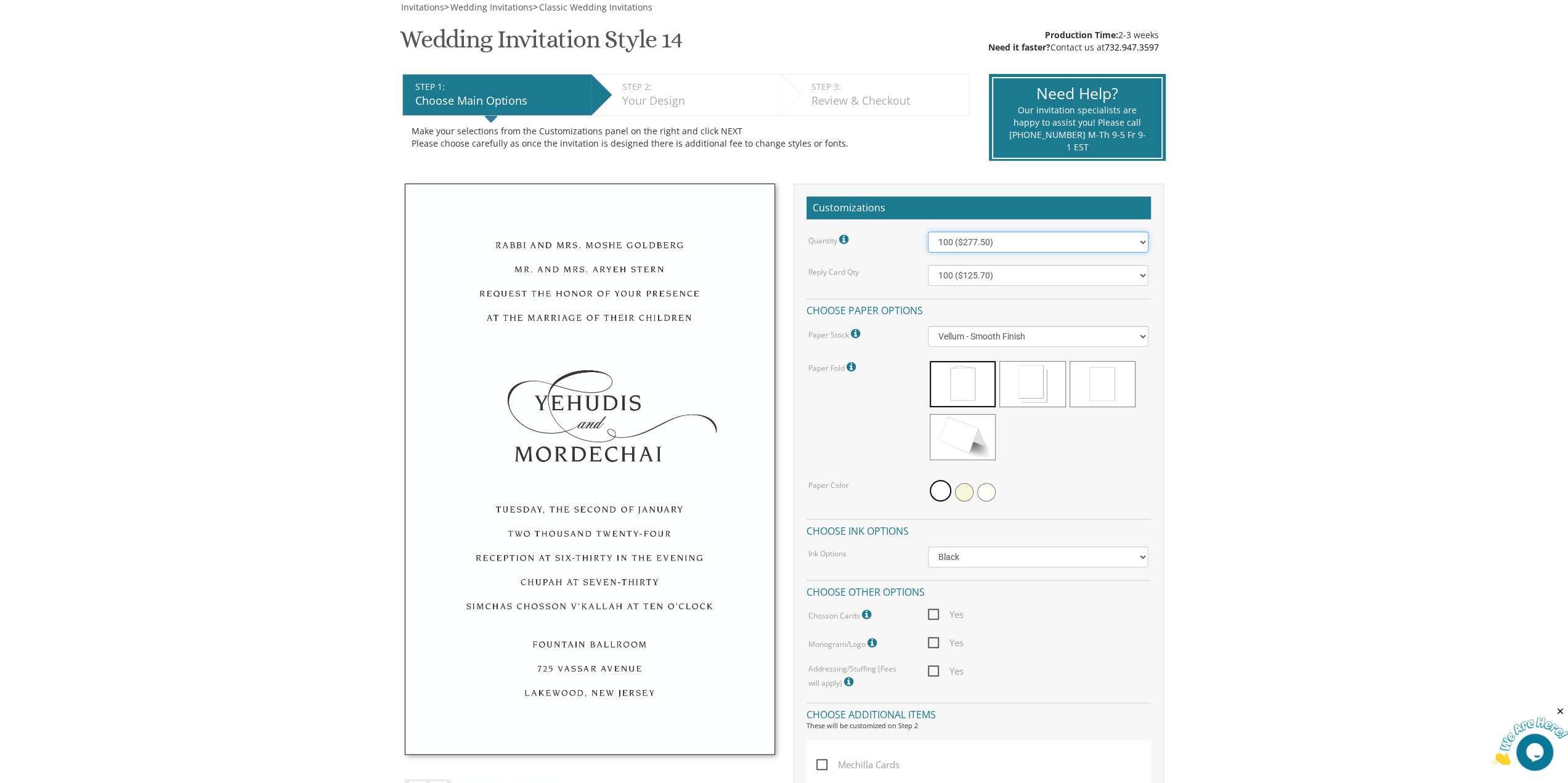 click on "100 ($277.50) 200 ($330.45) 300 ($380.65) 400 ($432.70) 500 ($482.10) 600 ($534.10) 700 ($583.65) 800 ($635.30) 900 ($684.60) 1000 ($733.55) 1100 ($785.50) 1200 ($833.05) 1300 ($884.60) 1400 ($934.05) 1500 ($983.75) 1600 ($1,033.10) 1700 ($1,082.75) 1800 ($1,132.20) 1900 ($1,183.75) 2000 ($1,230.95)" at bounding box center (1038, 242) 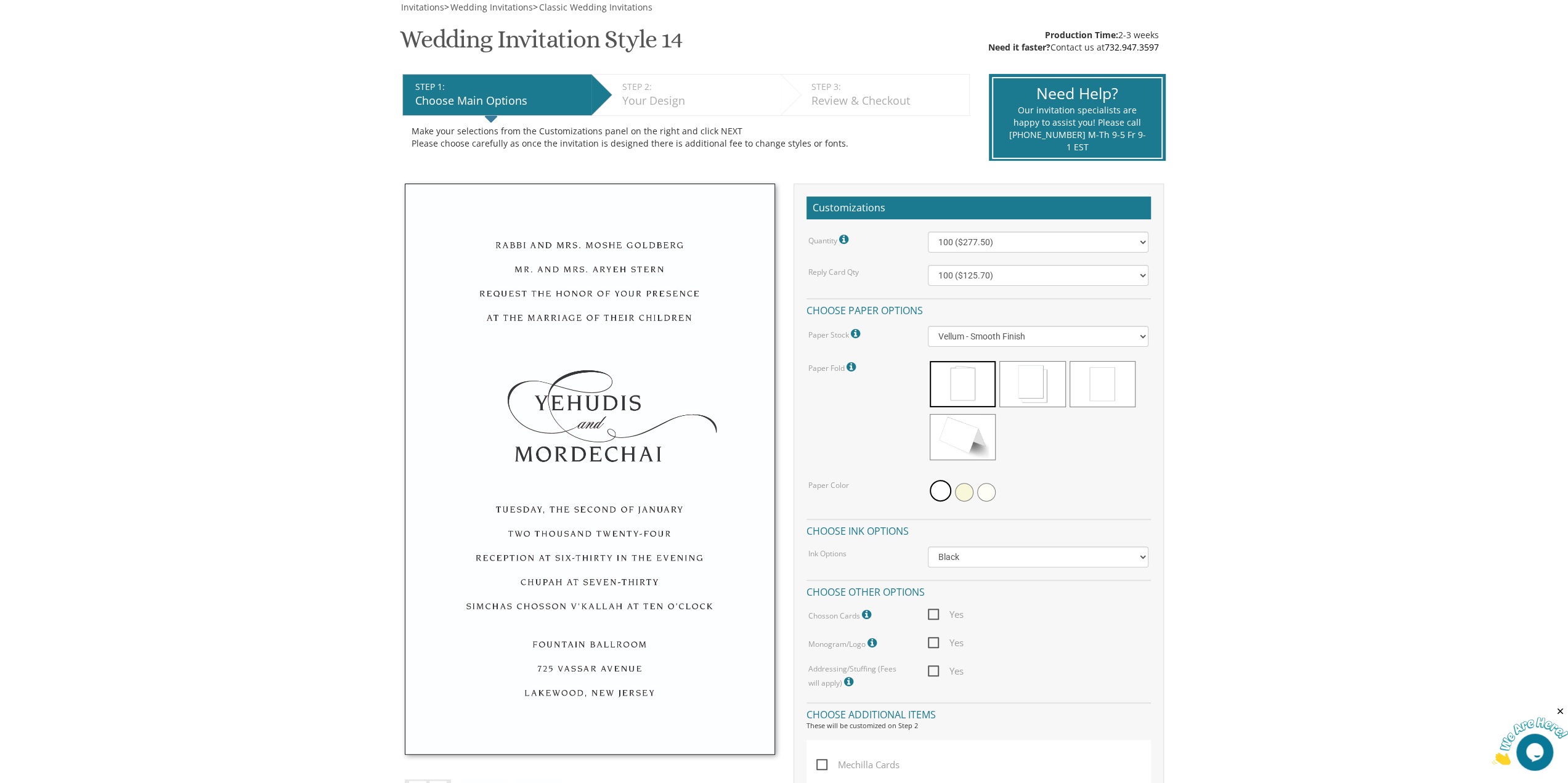 click on "My Cart
{{shoppingcart.totalQuantityDisplay}}
Total:
{{shoppingcart.subtotal}}
{{shoppingcart.total}}
{{shoppingcartitem.description}}
Qty. {{shoppingcartitem.quantity}}
{{productoption.name}}" at bounding box center (784, 725) 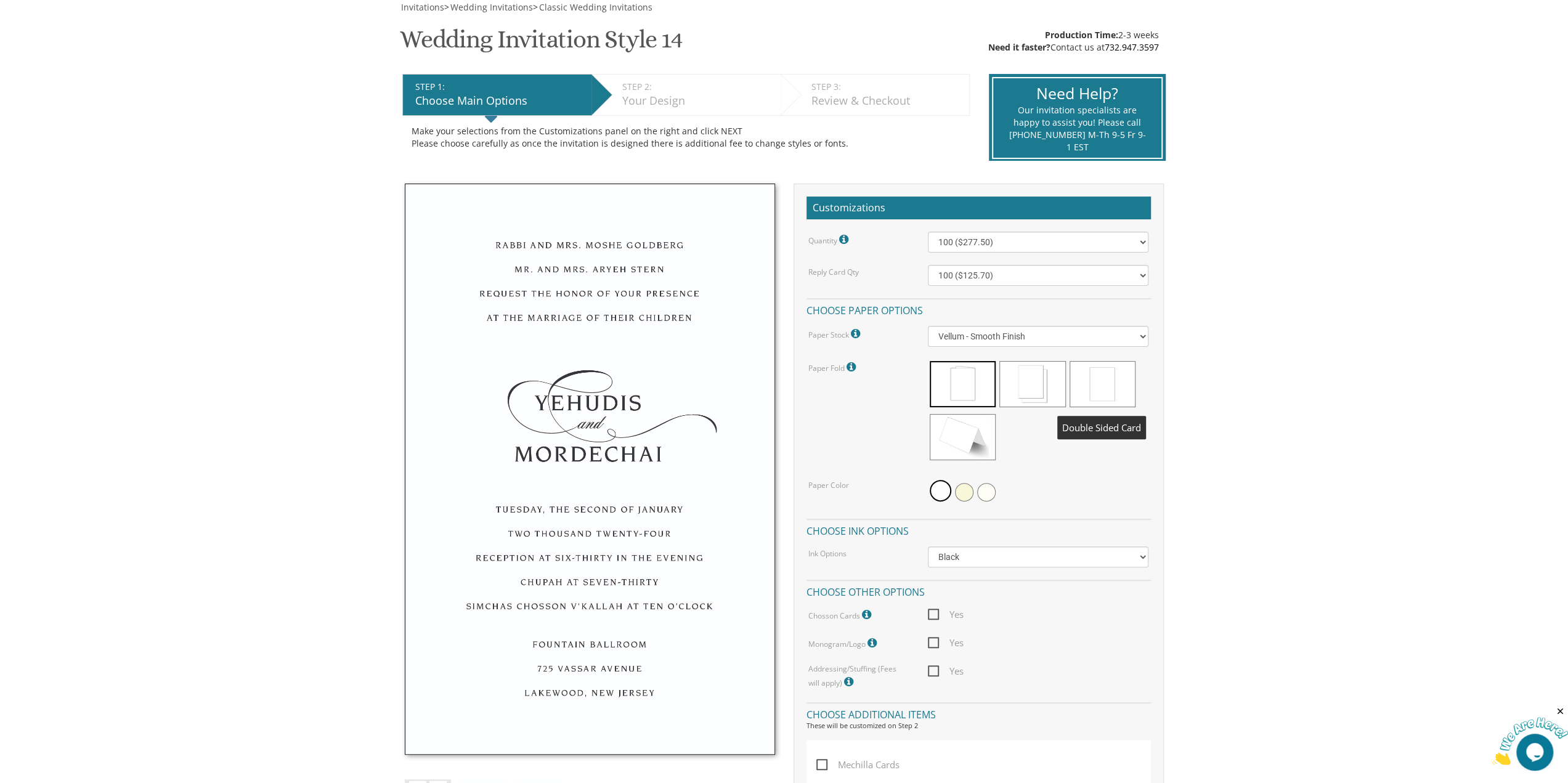 click at bounding box center [1102, 384] 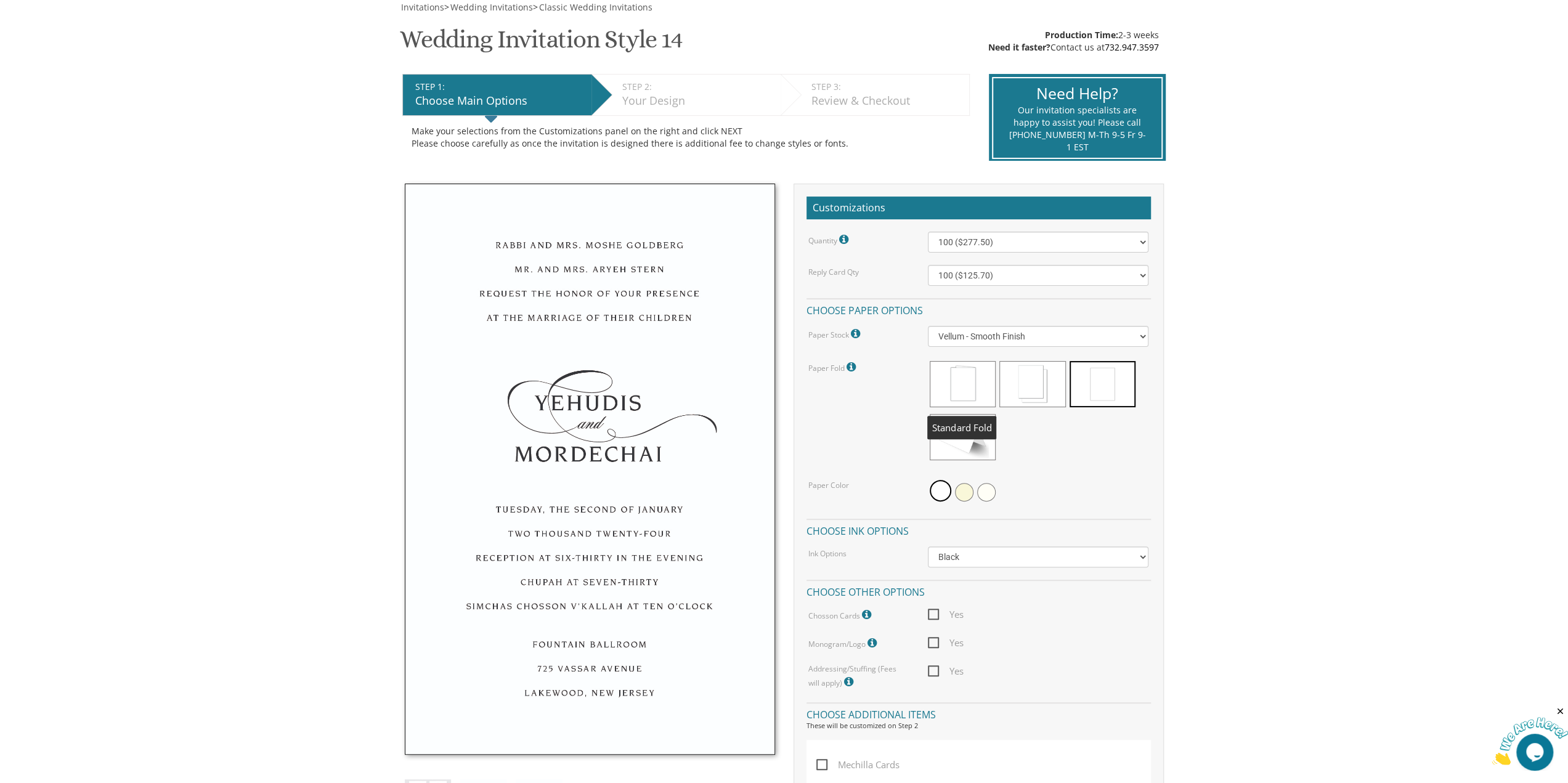 click at bounding box center [962, 384] 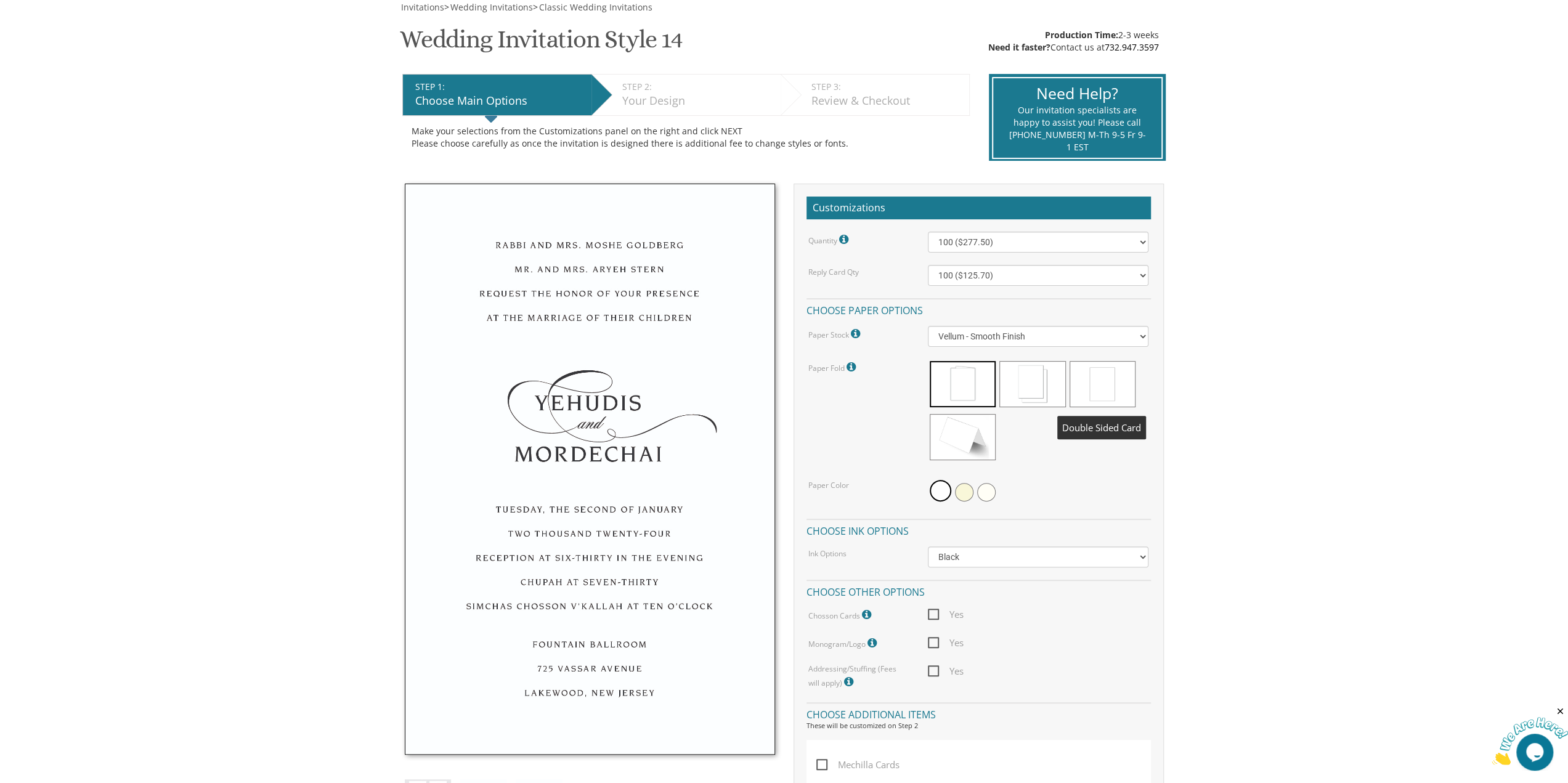 click at bounding box center (1102, 384) 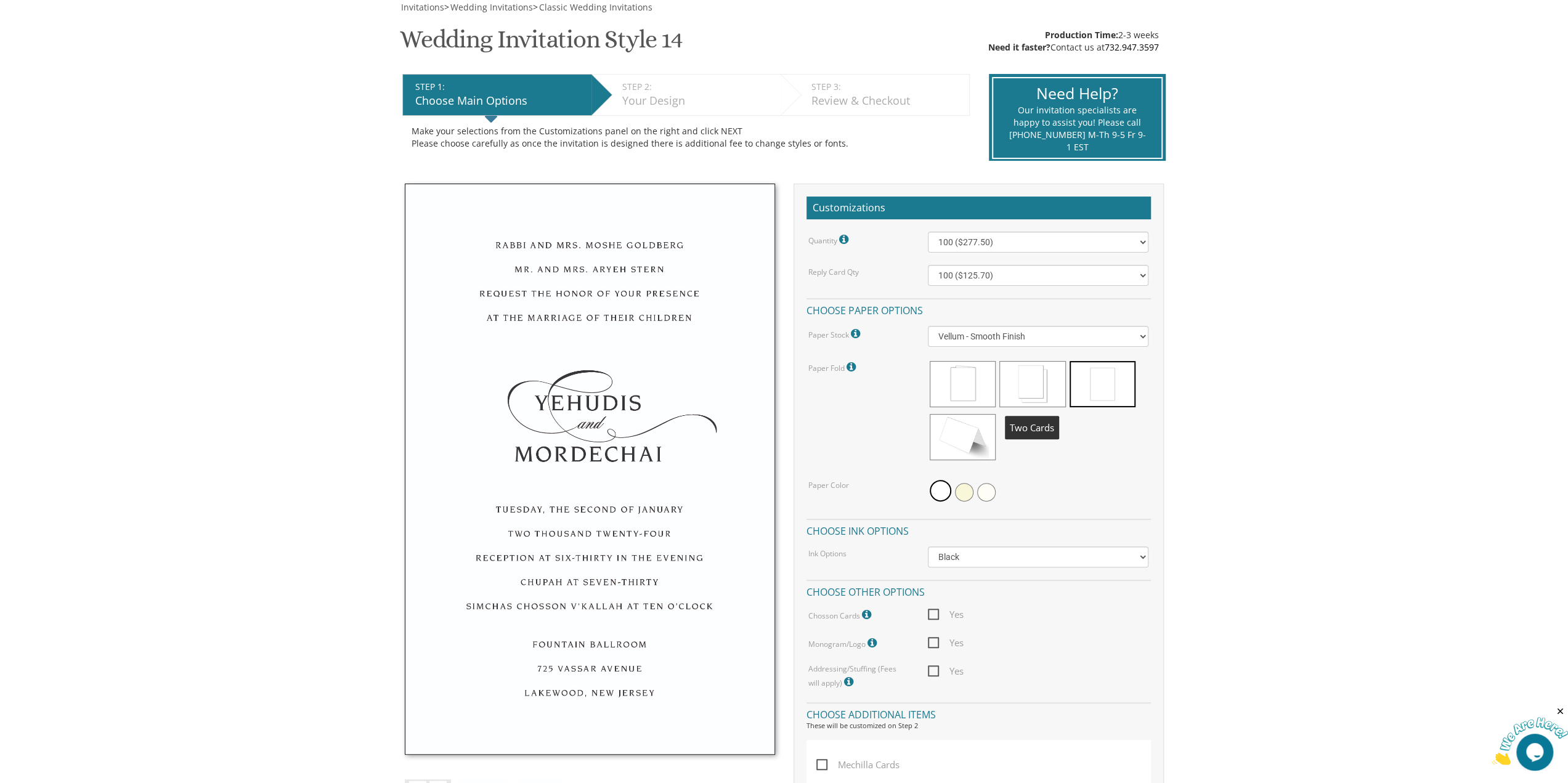 click at bounding box center (1032, 384) 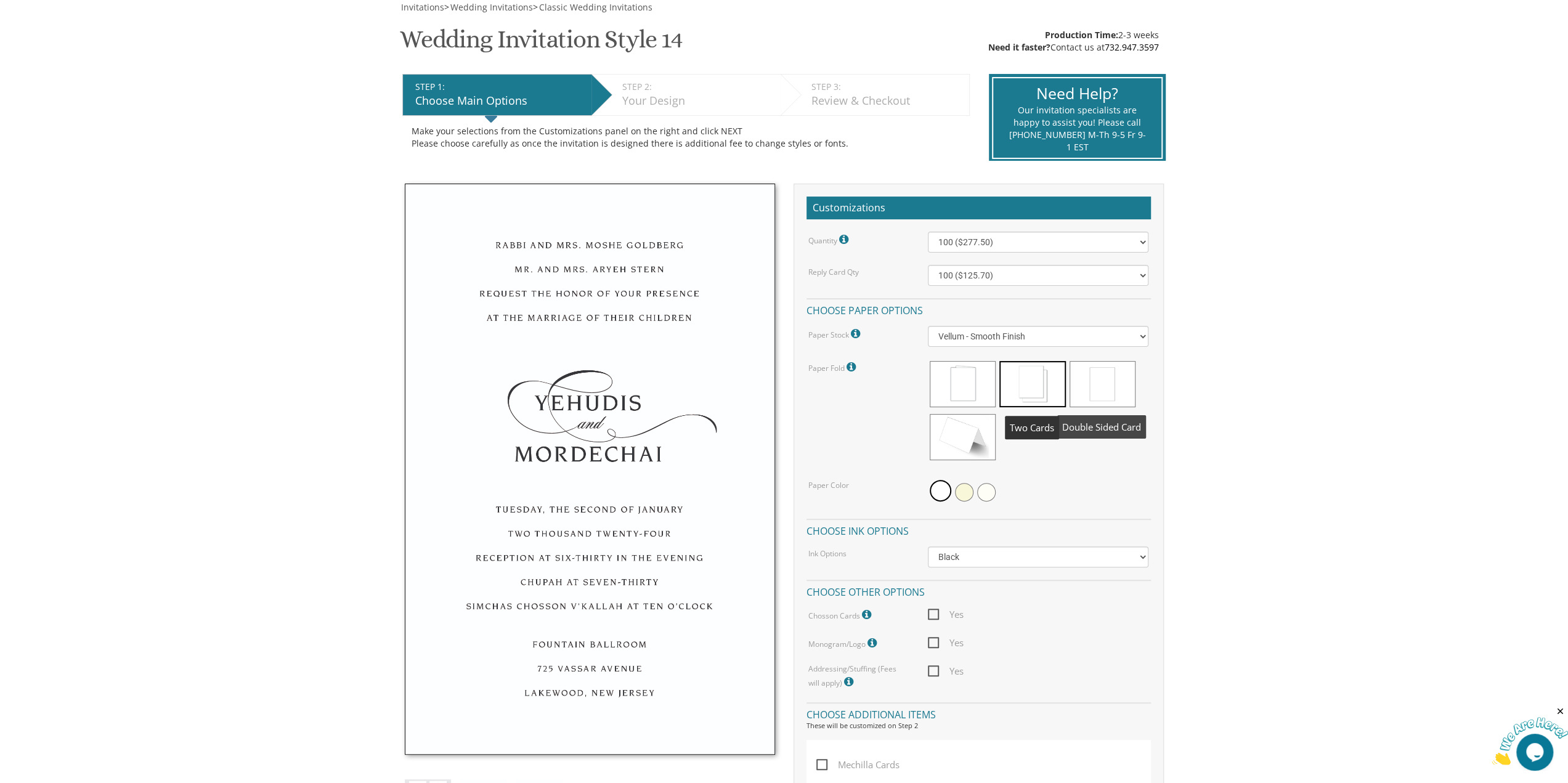 click at bounding box center [1102, 384] 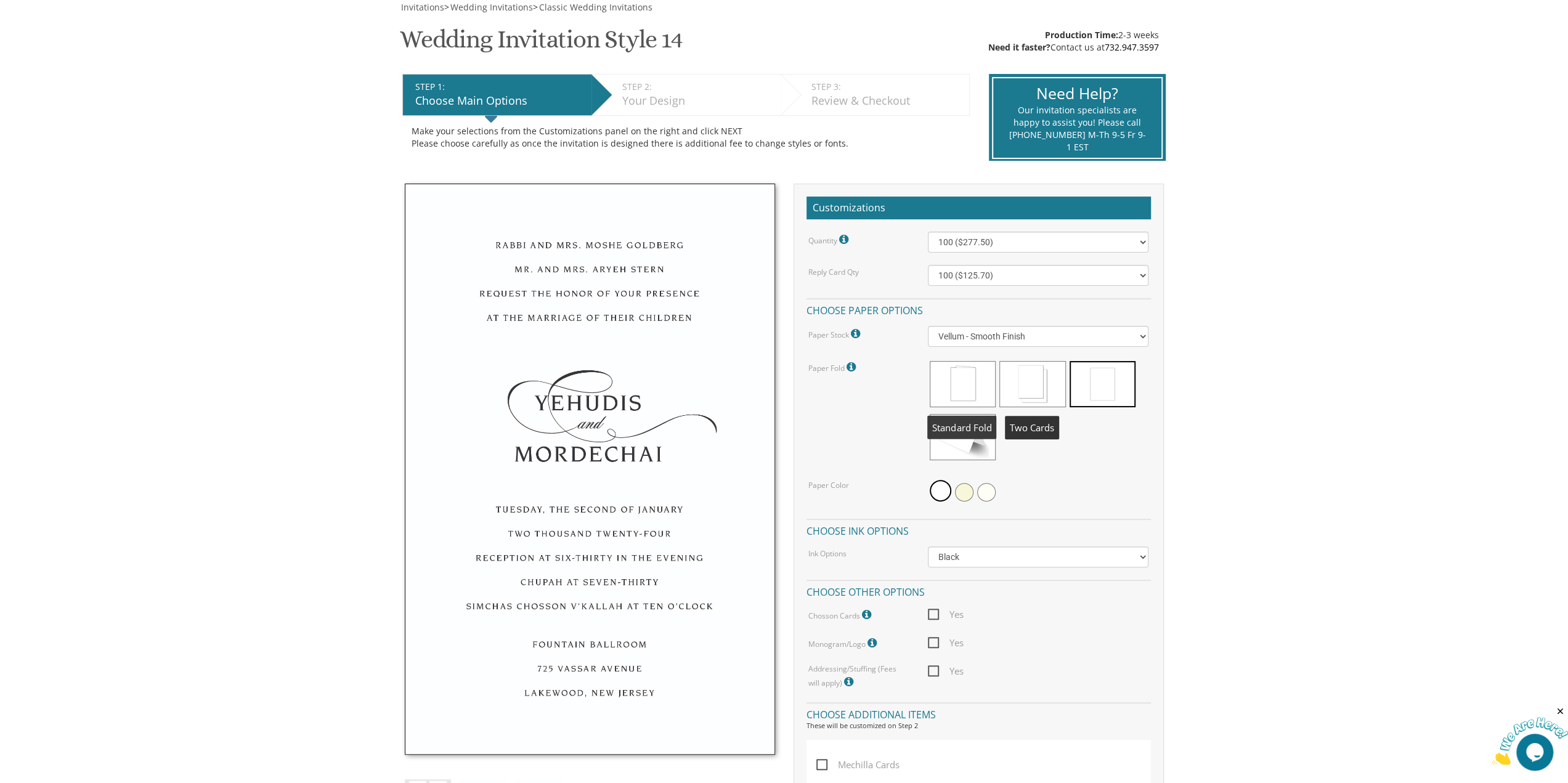 click at bounding box center [962, 384] 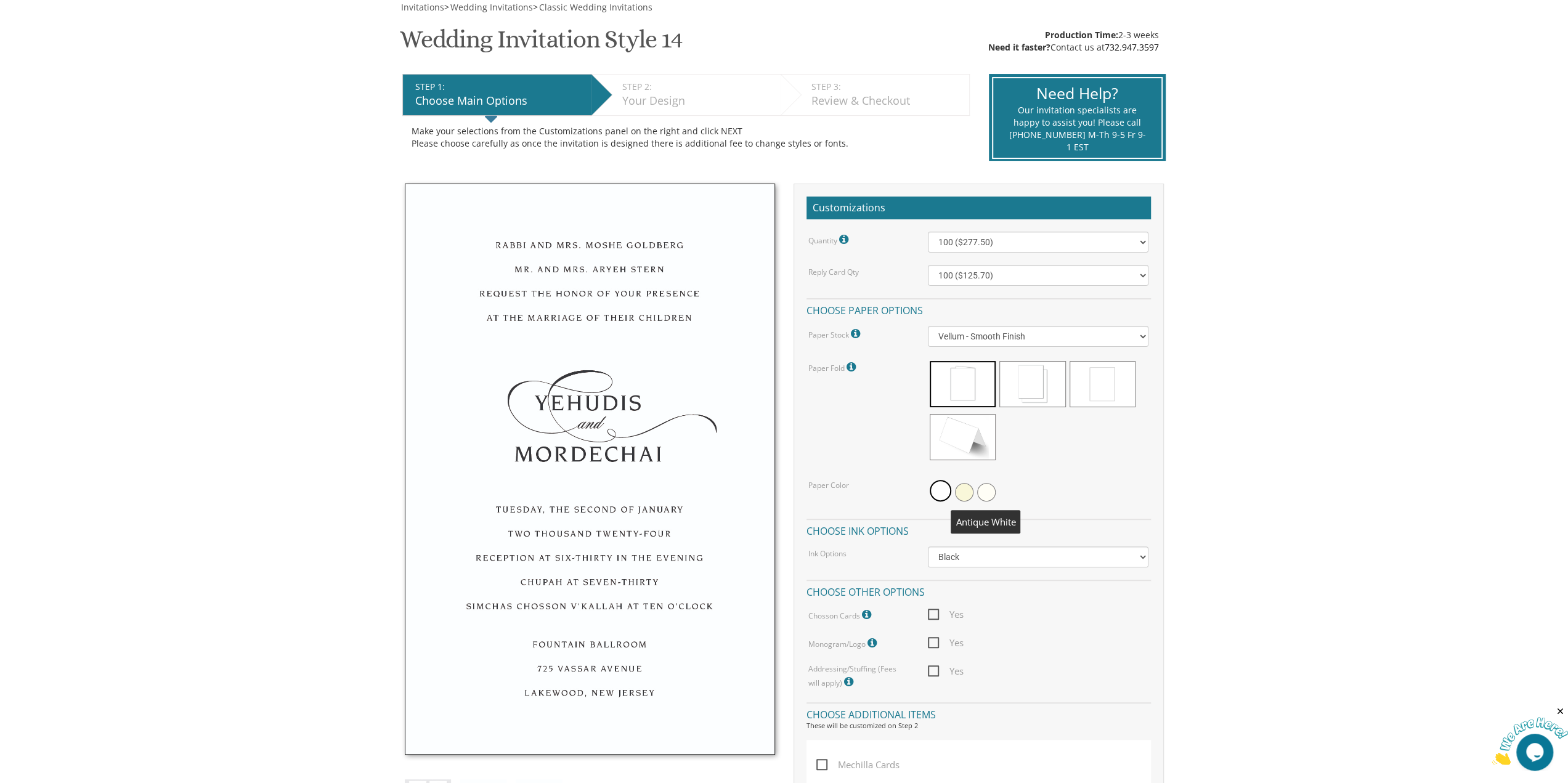 click at bounding box center [986, 492] 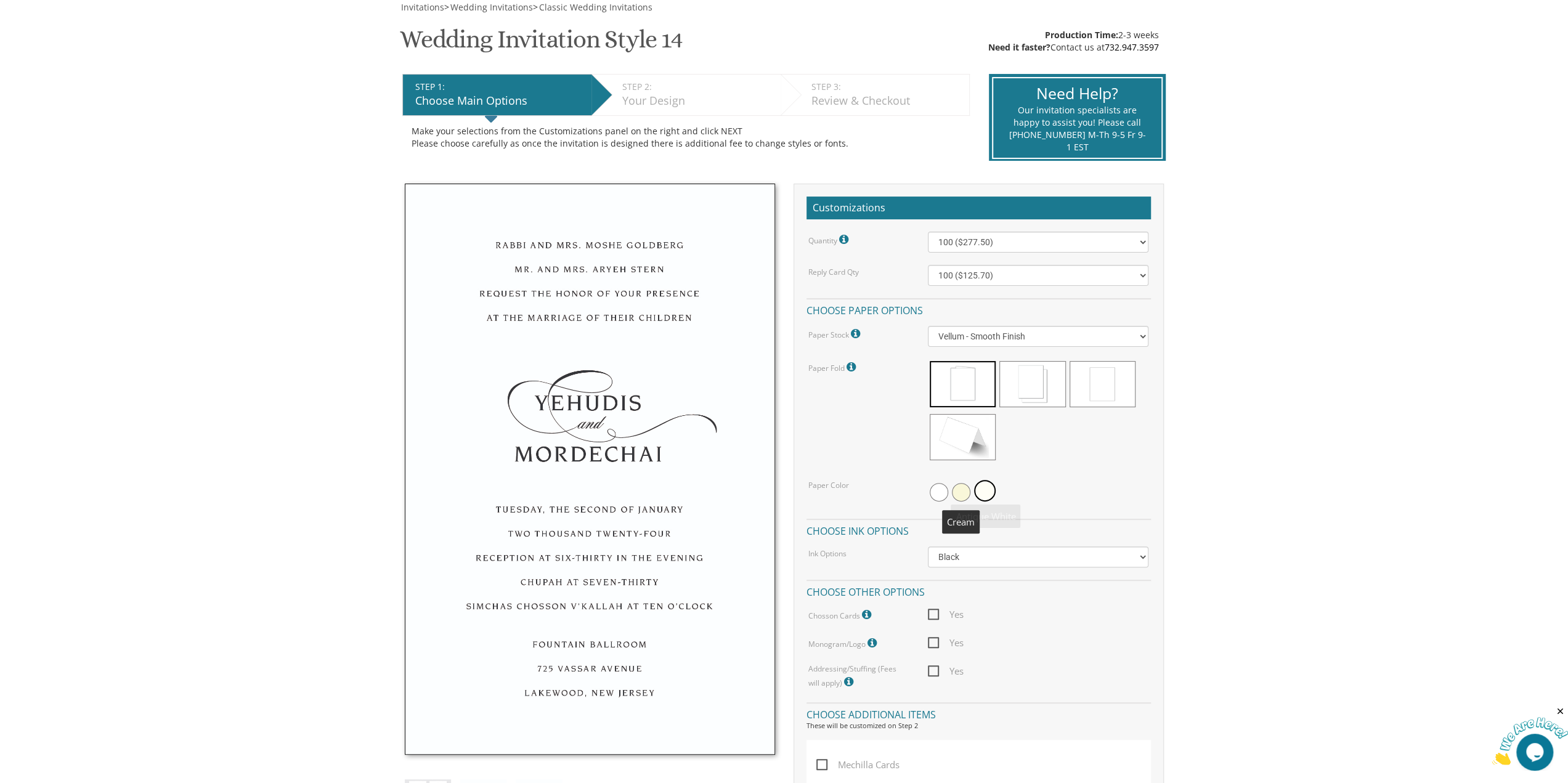 click at bounding box center (961, 492) 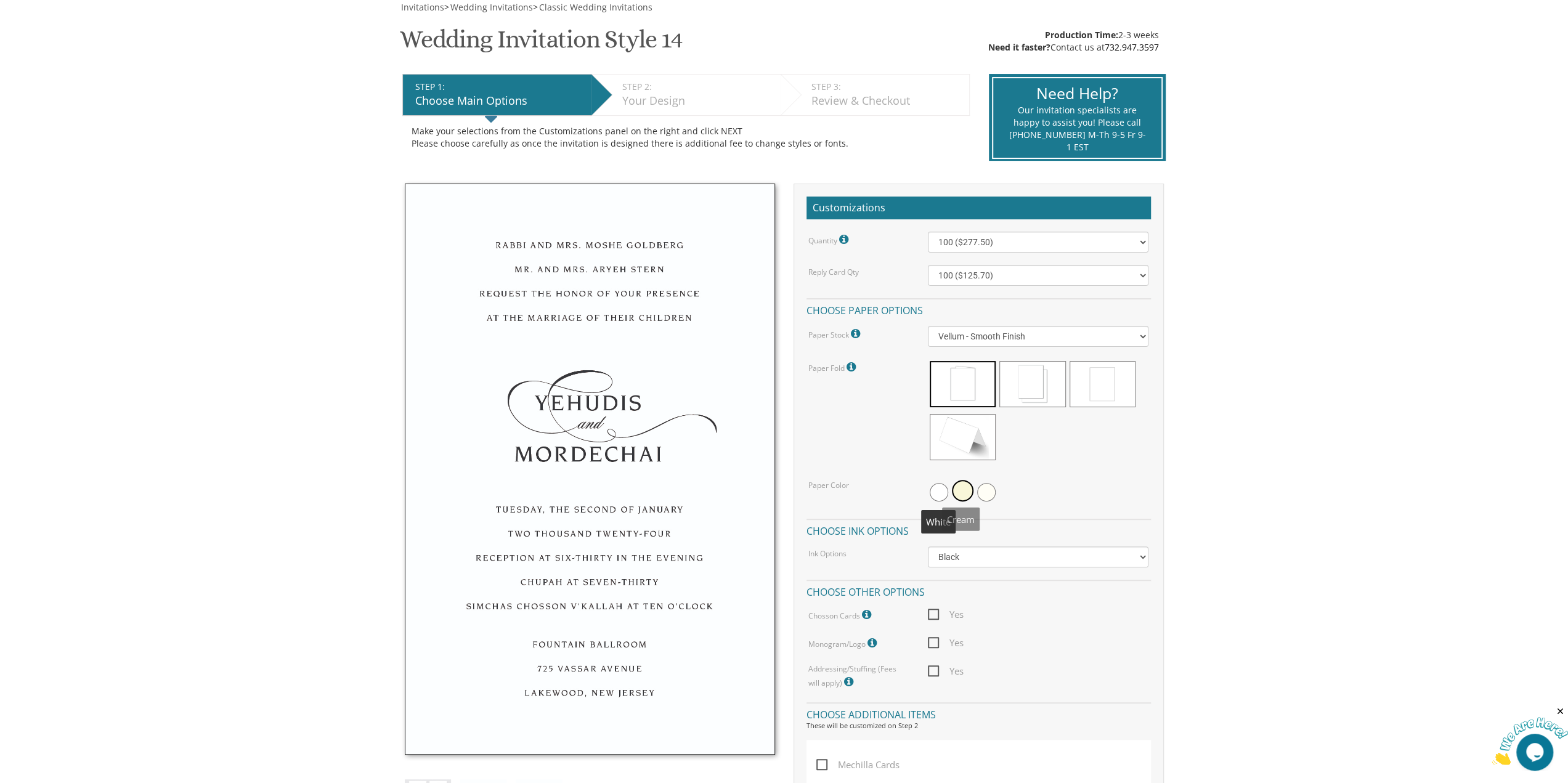 click at bounding box center [939, 492] 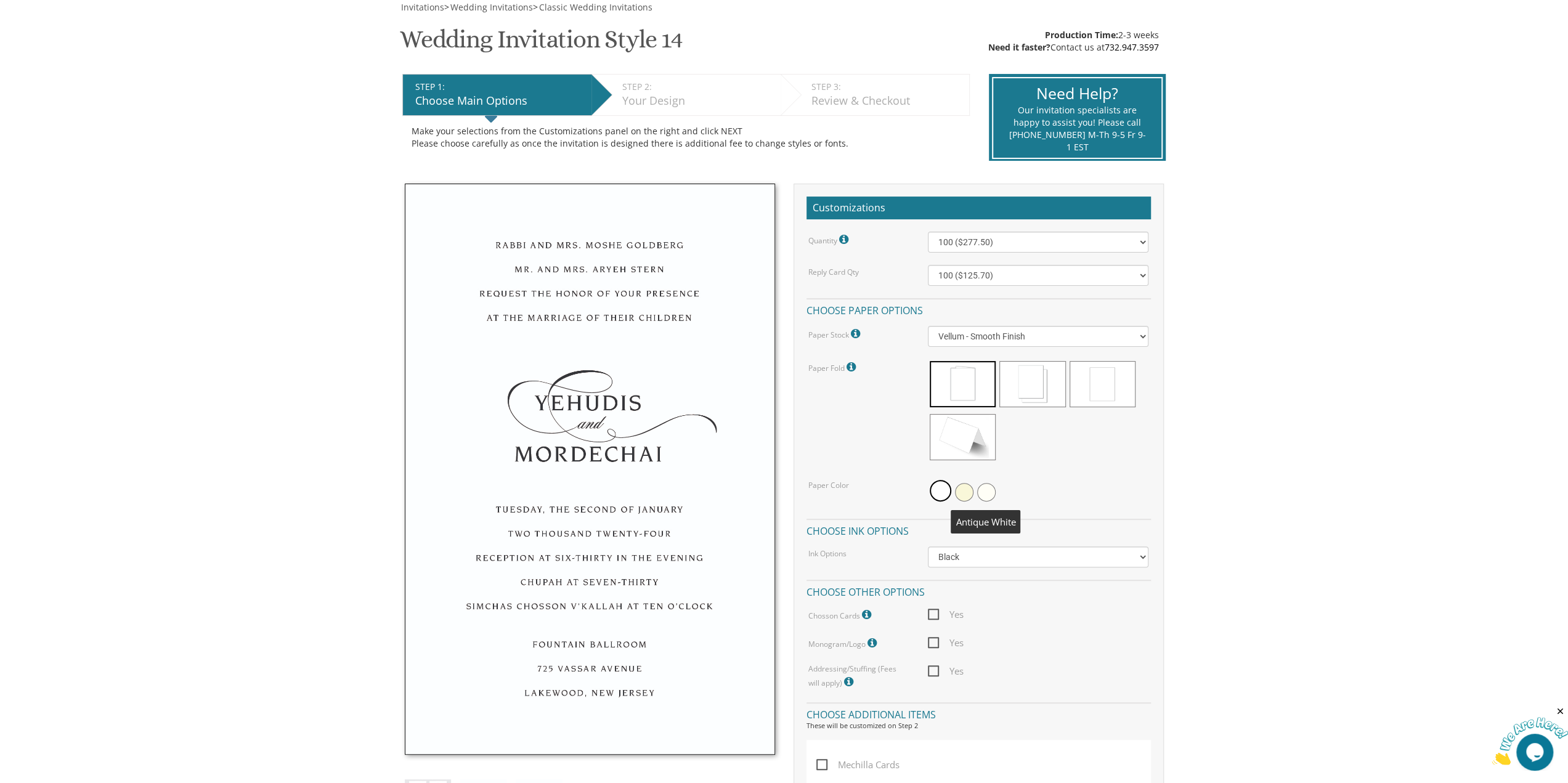 click at bounding box center [986, 492] 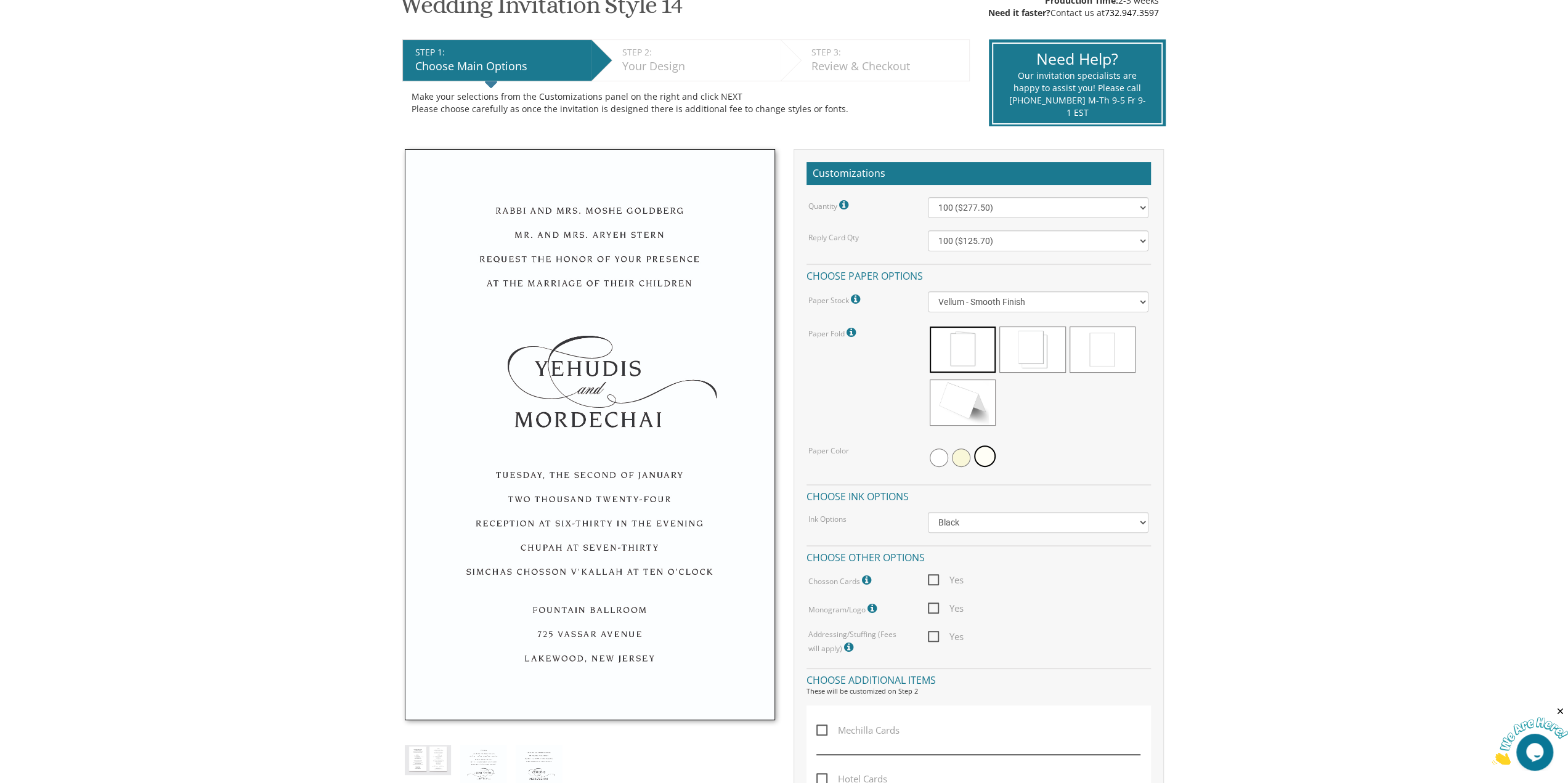 scroll, scrollTop: 246, scrollLeft: 0, axis: vertical 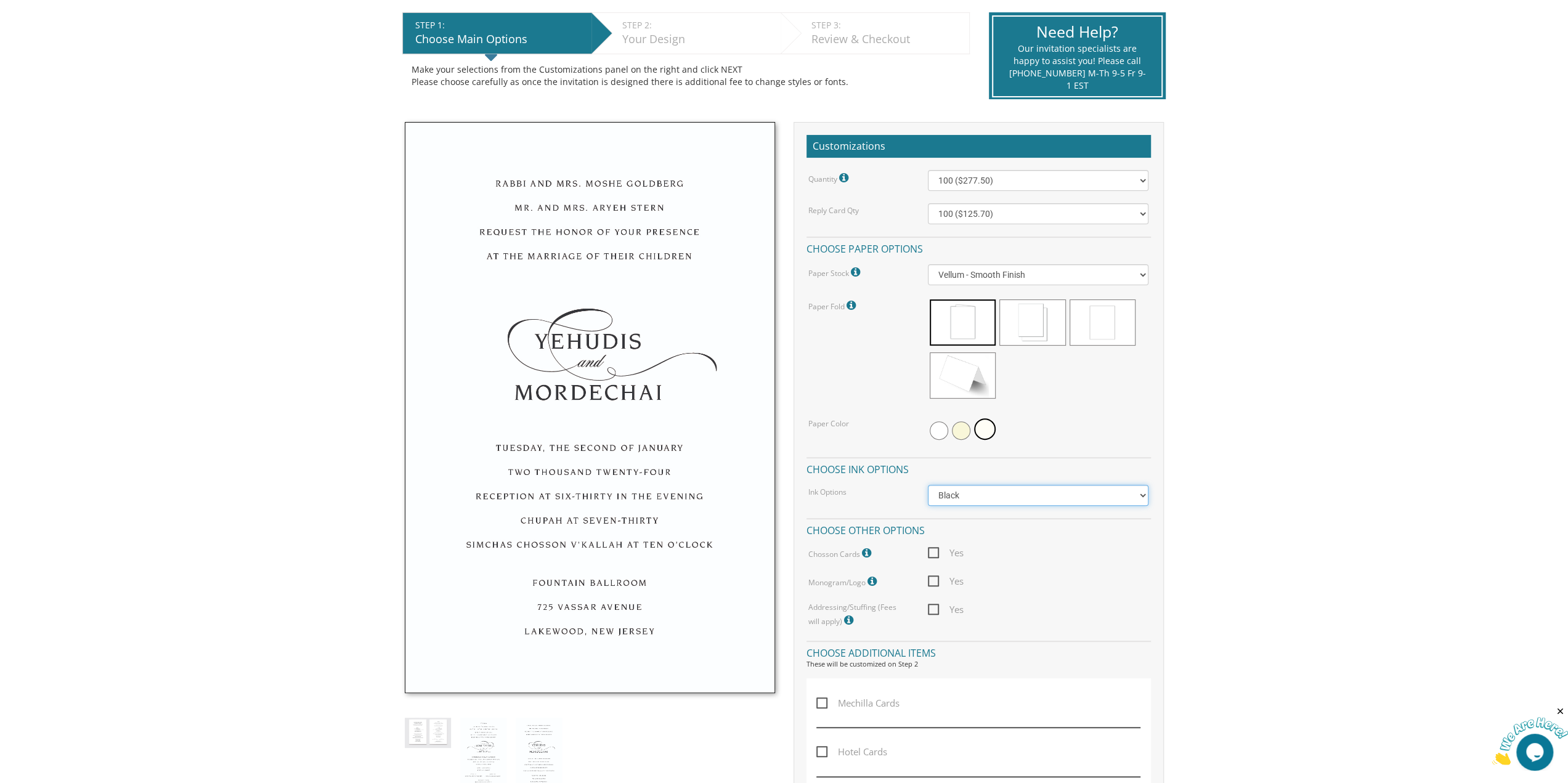 click on "Black Colored Ink ($65.00) Black + One Color ($211.00) Two Colors ($265.00)" at bounding box center (1038, 495) 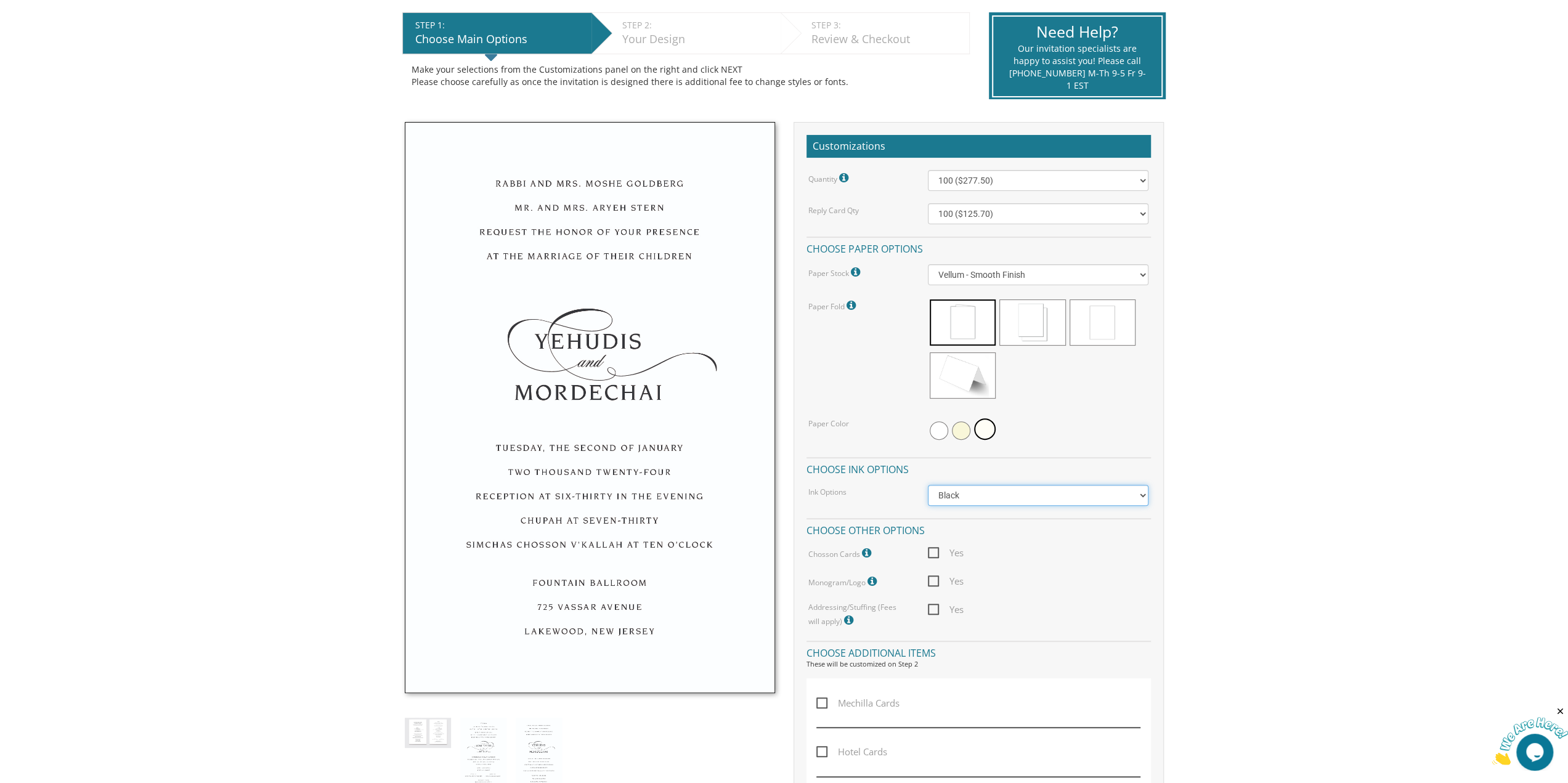 click on "Black Colored Ink ($65.00) Black + One Color ($211.00) Two Colors ($265.00)" at bounding box center [1038, 495] 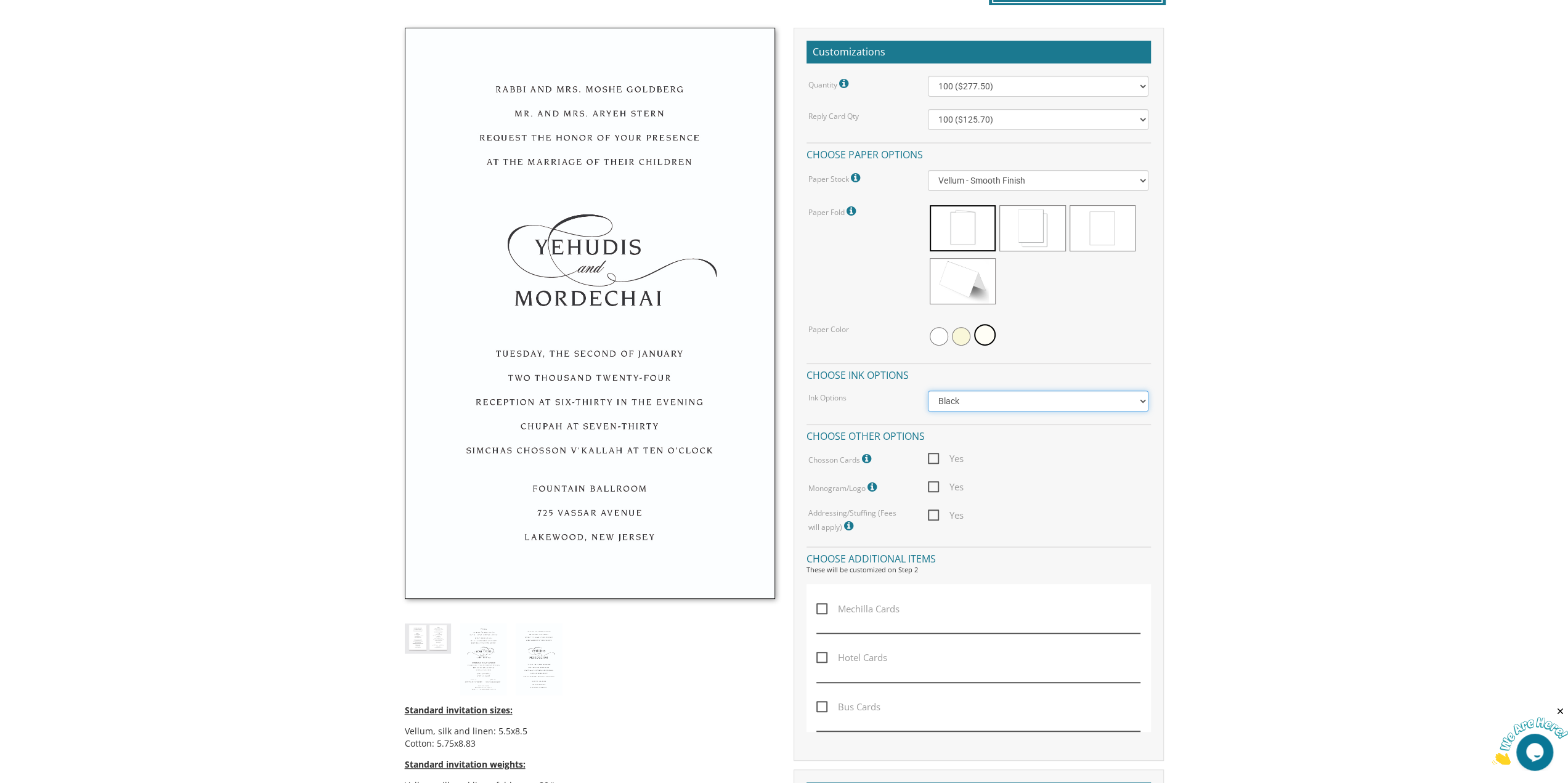 scroll, scrollTop: 370, scrollLeft: 0, axis: vertical 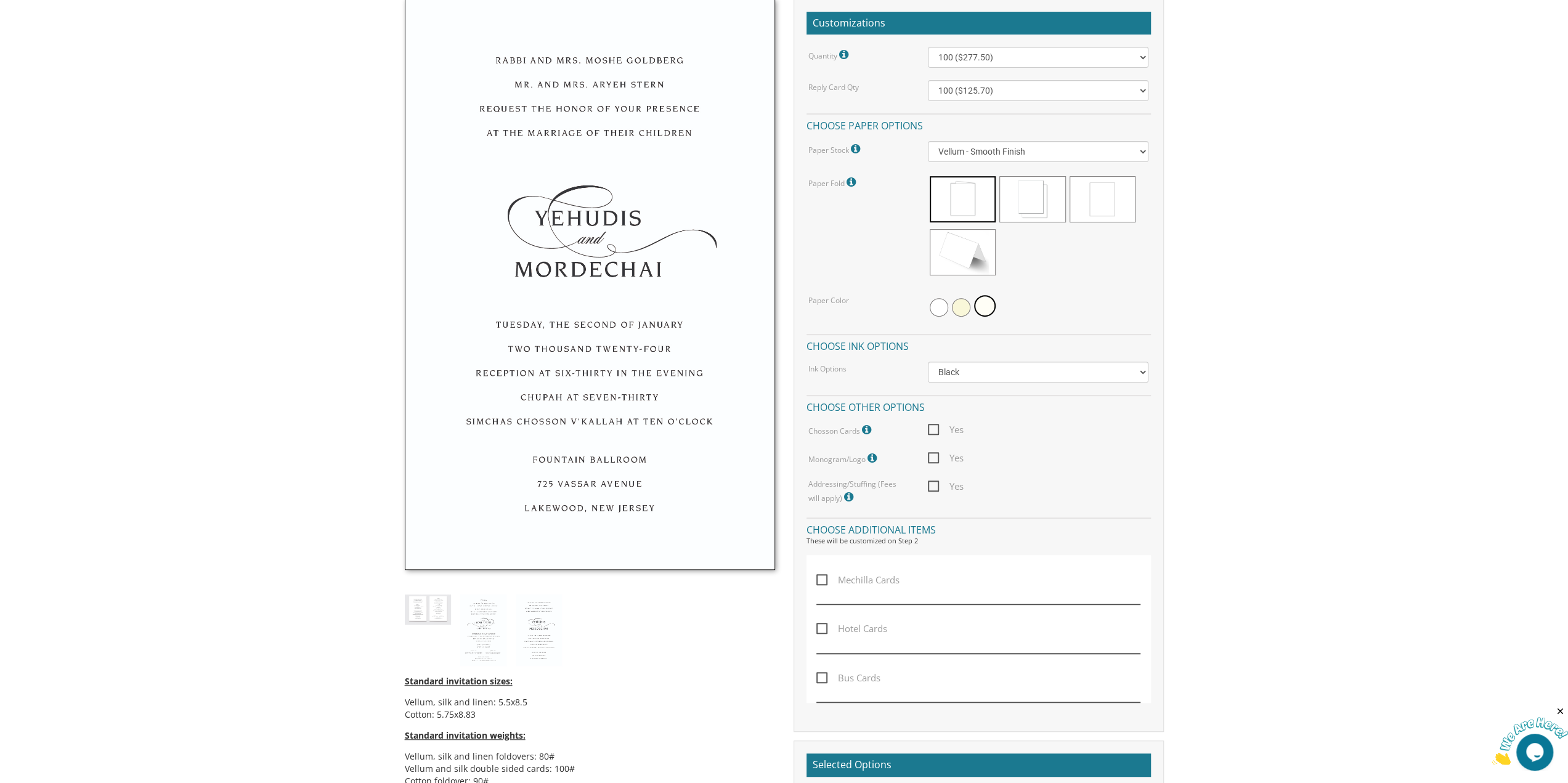 click on "Yes" at bounding box center (946, 429) 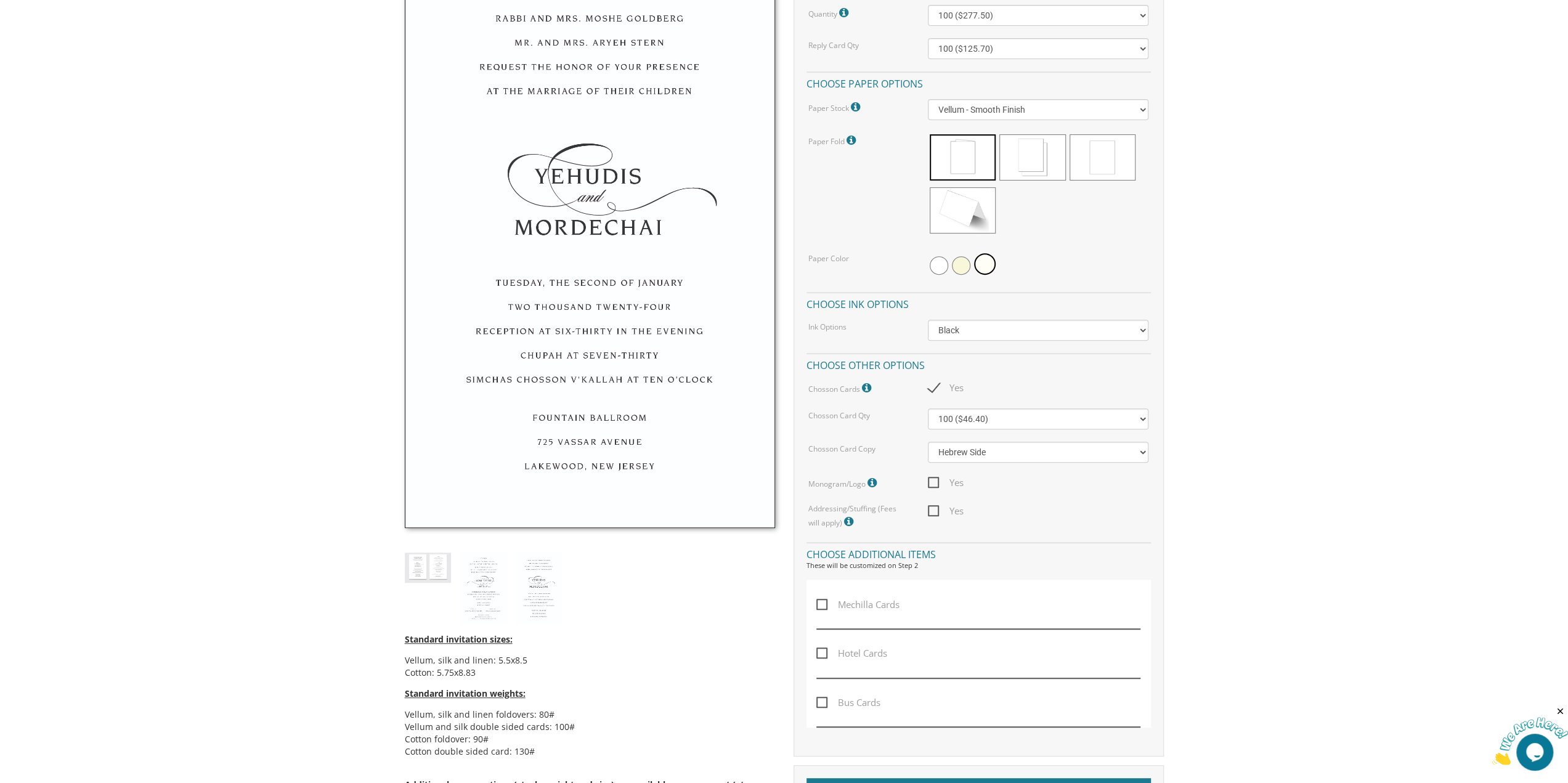 scroll, scrollTop: 431, scrollLeft: 0, axis: vertical 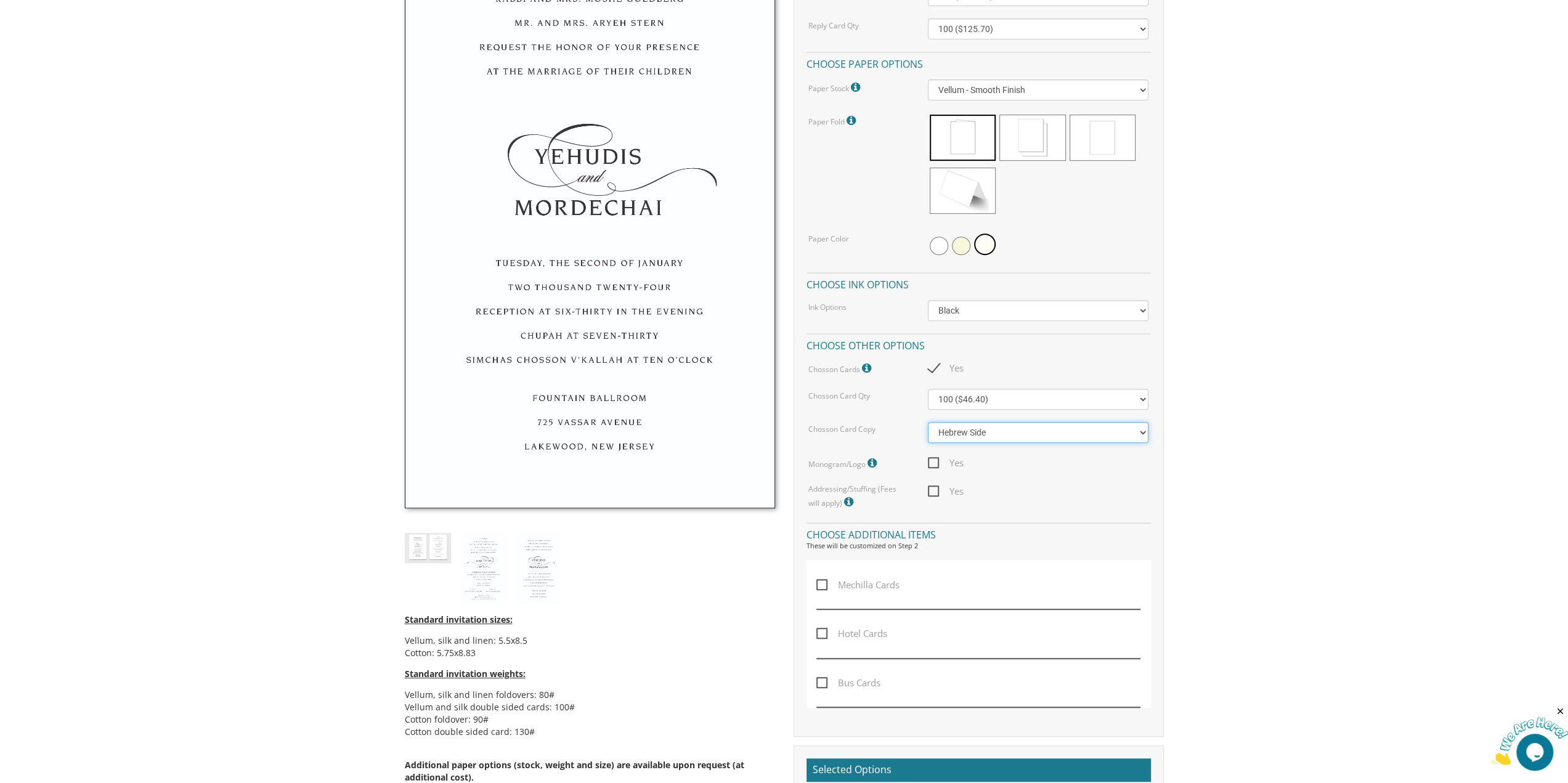 click on "Hebrew Side English Side" at bounding box center [1038, 432] 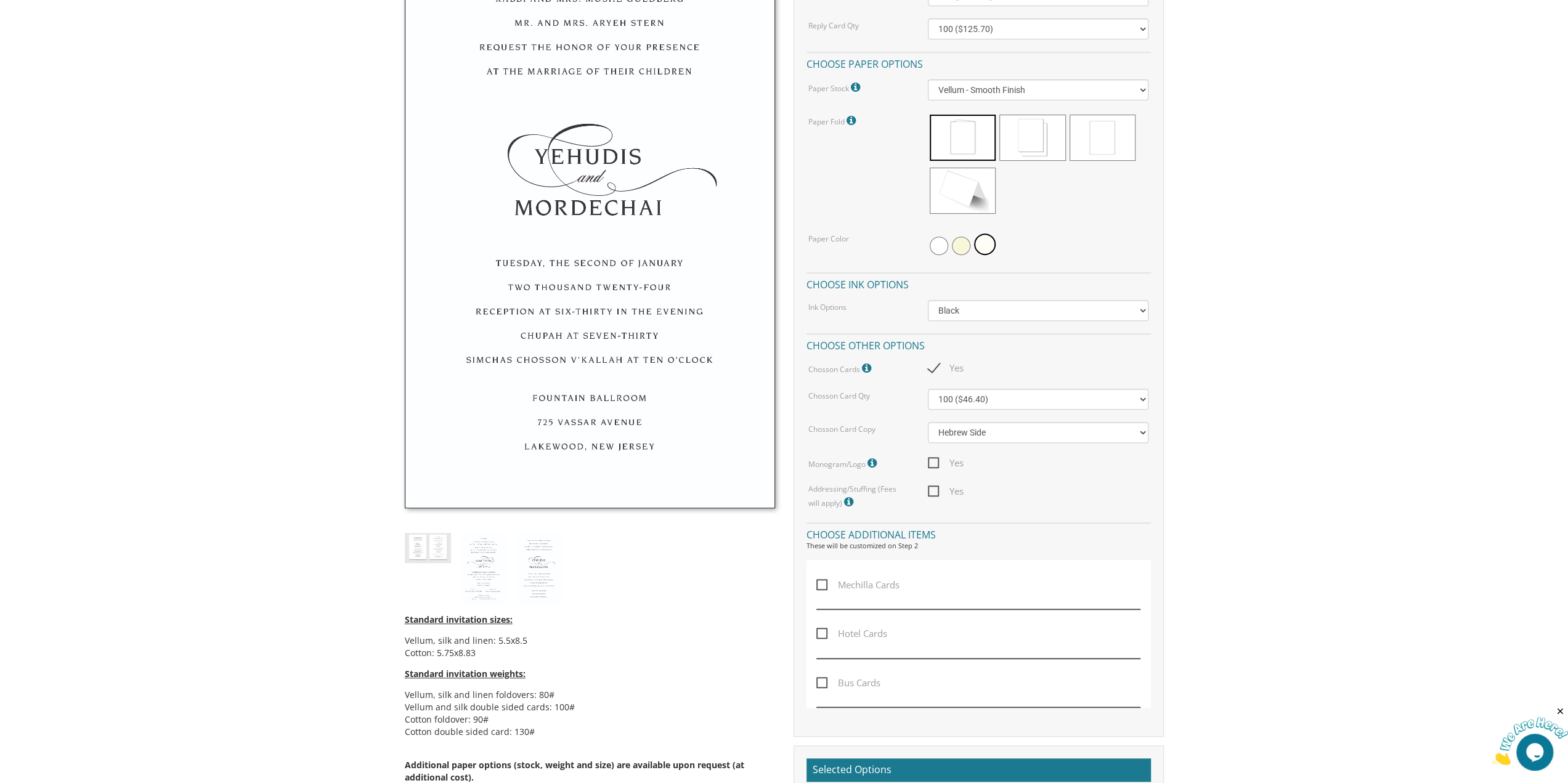 click at bounding box center (874, 463) 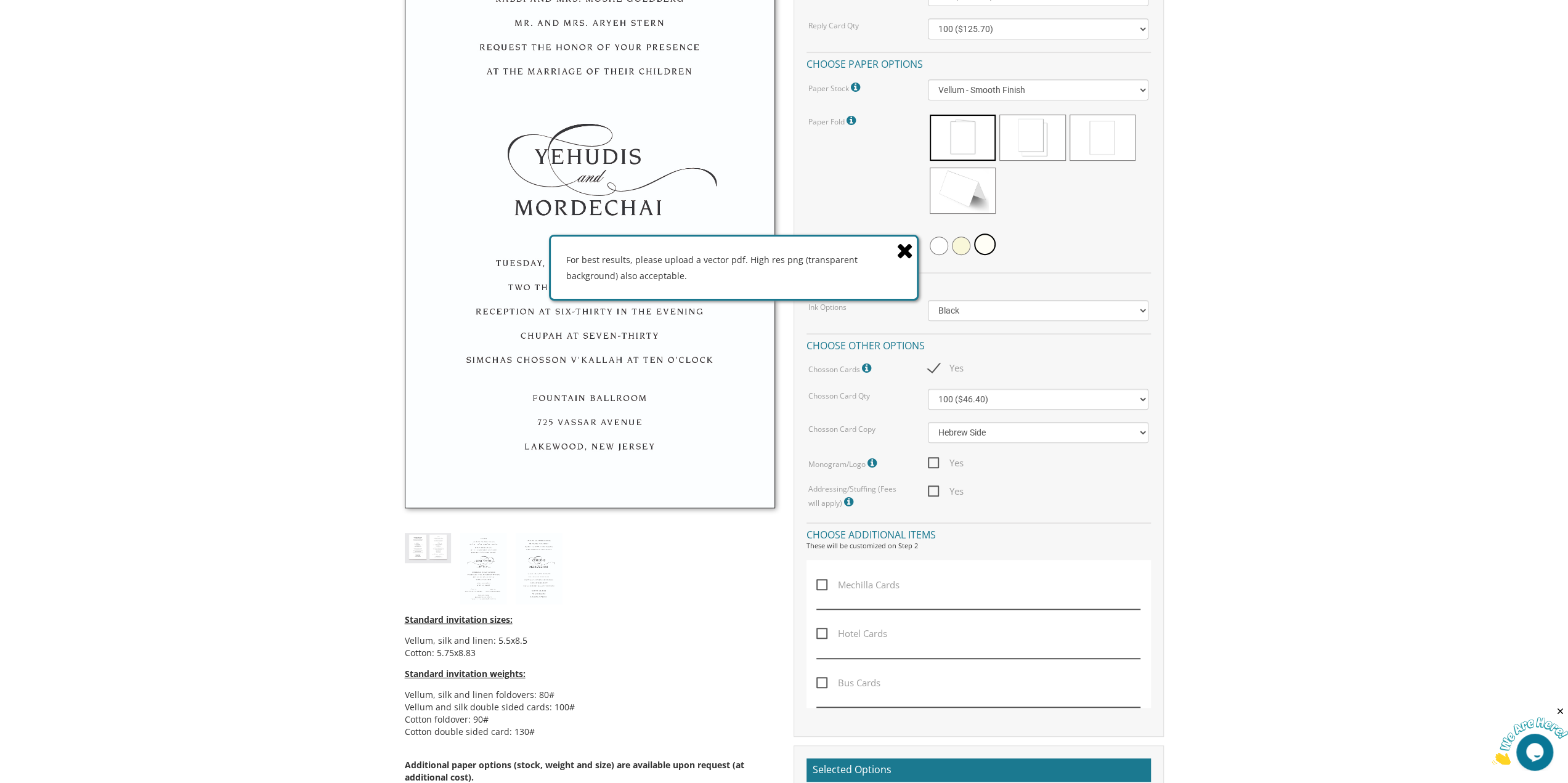 click at bounding box center (906, 250) 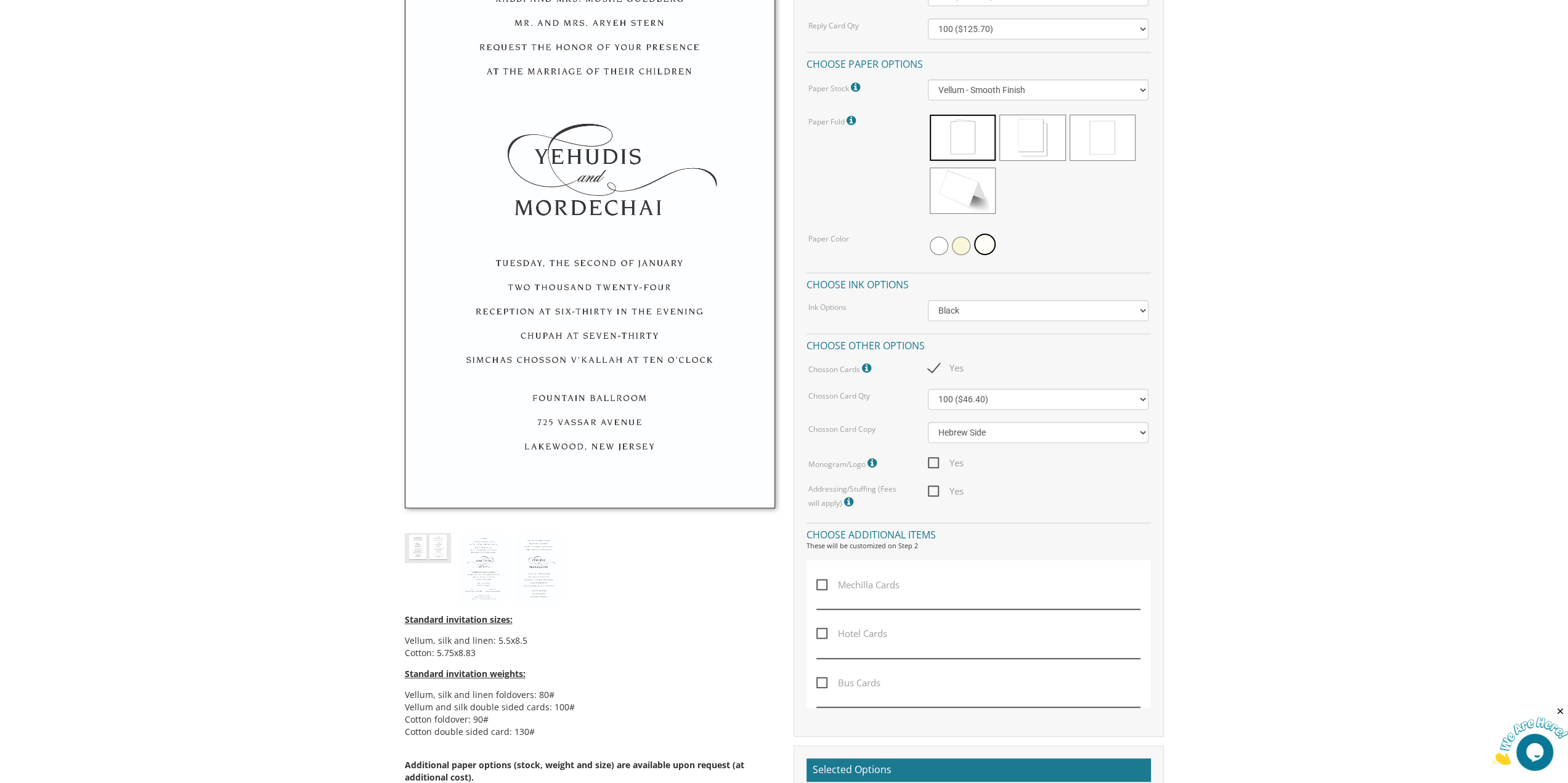click on "Yes" at bounding box center (946, 491) 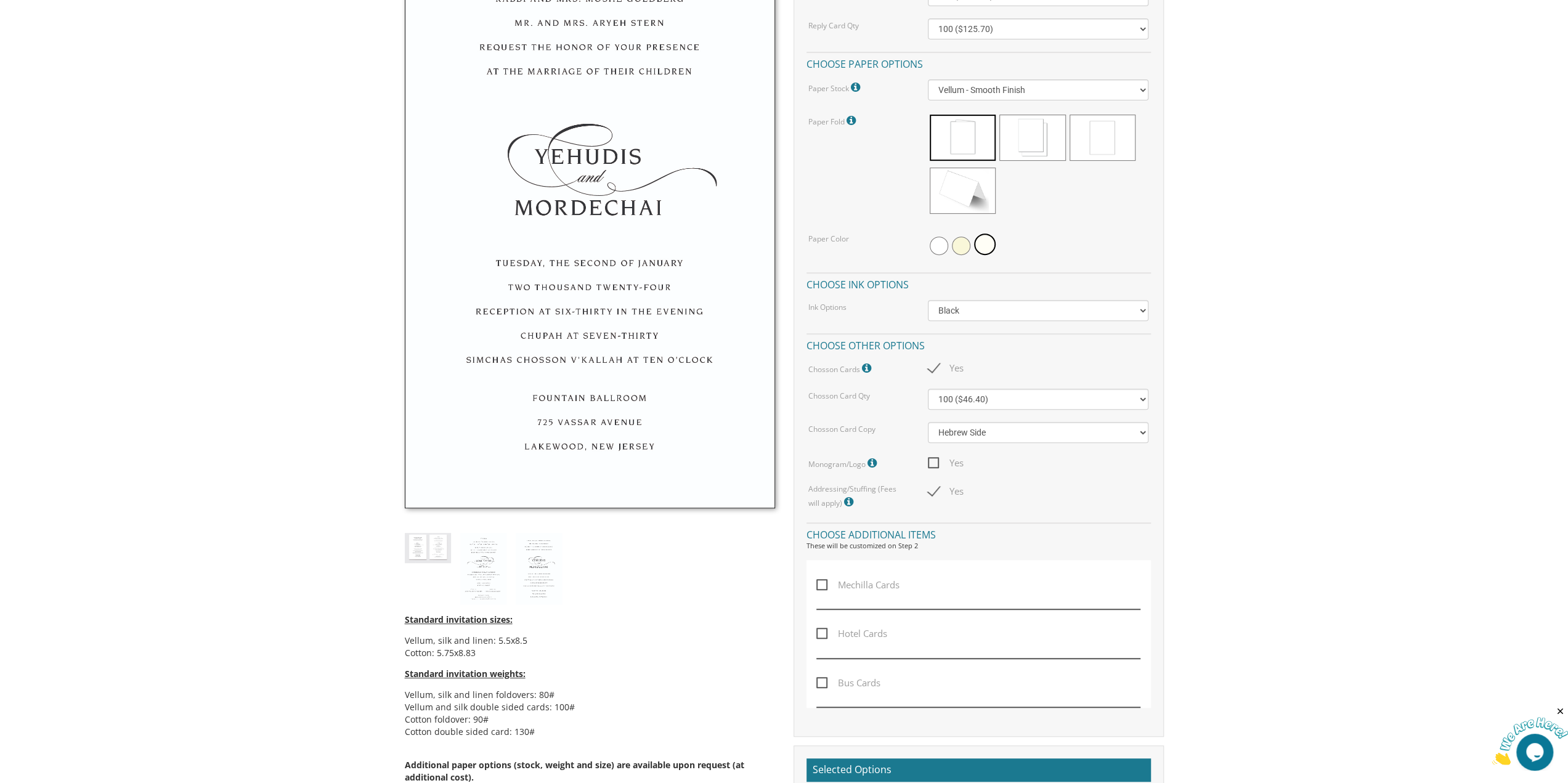 click on "Yes" at bounding box center (946, 491) 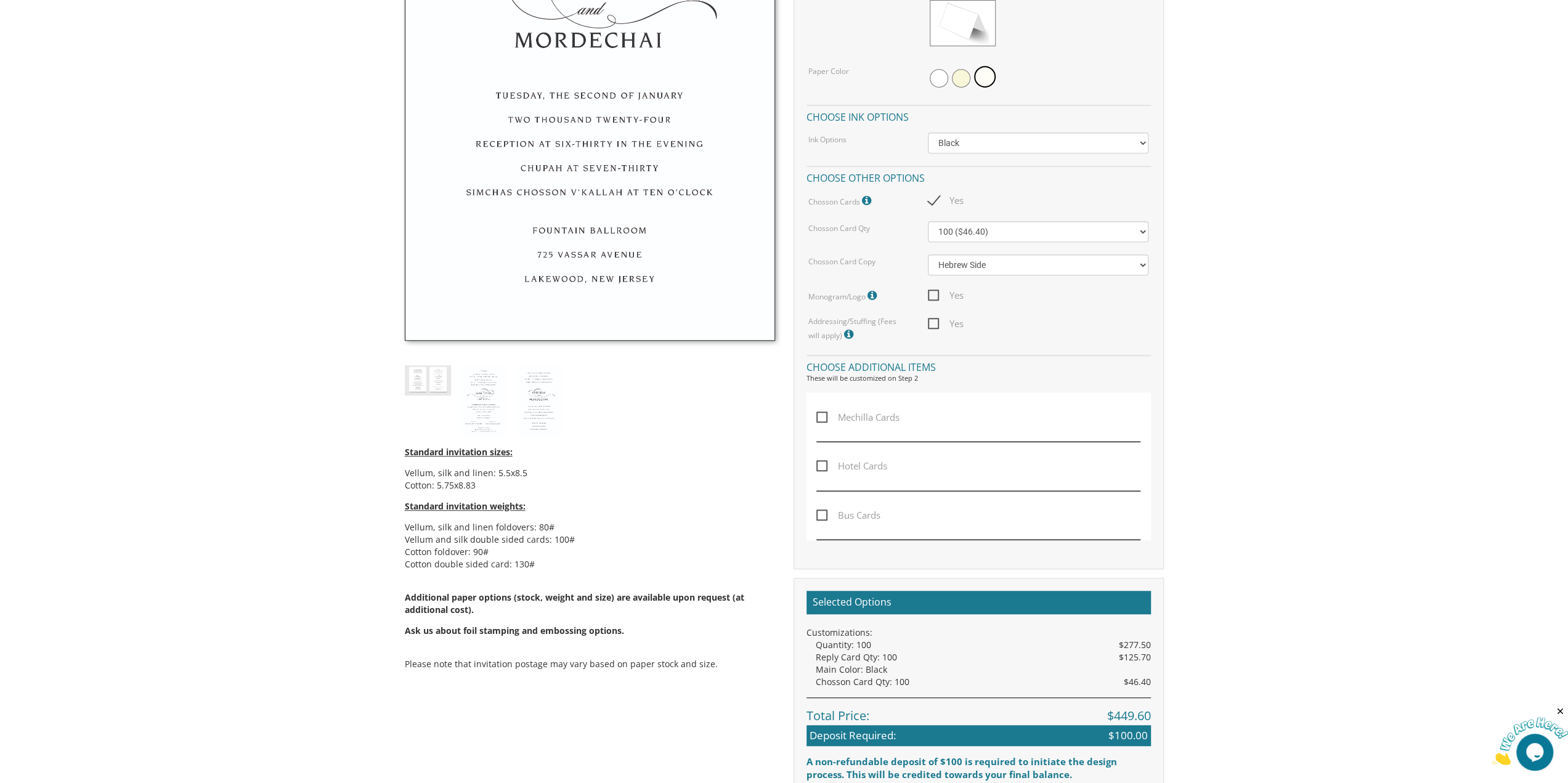 scroll, scrollTop: 678, scrollLeft: 0, axis: vertical 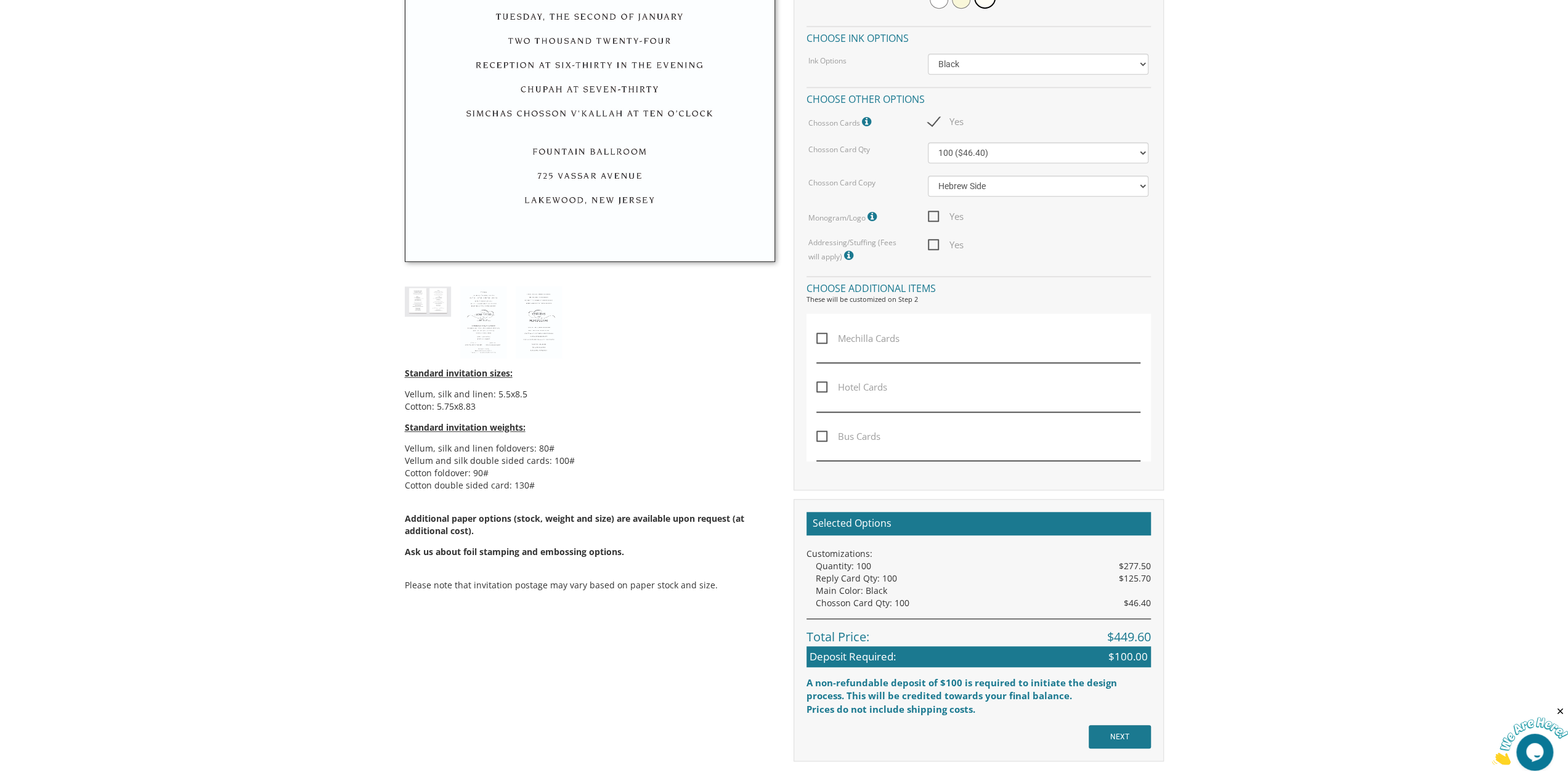 click on "Yes" at bounding box center [946, 245] 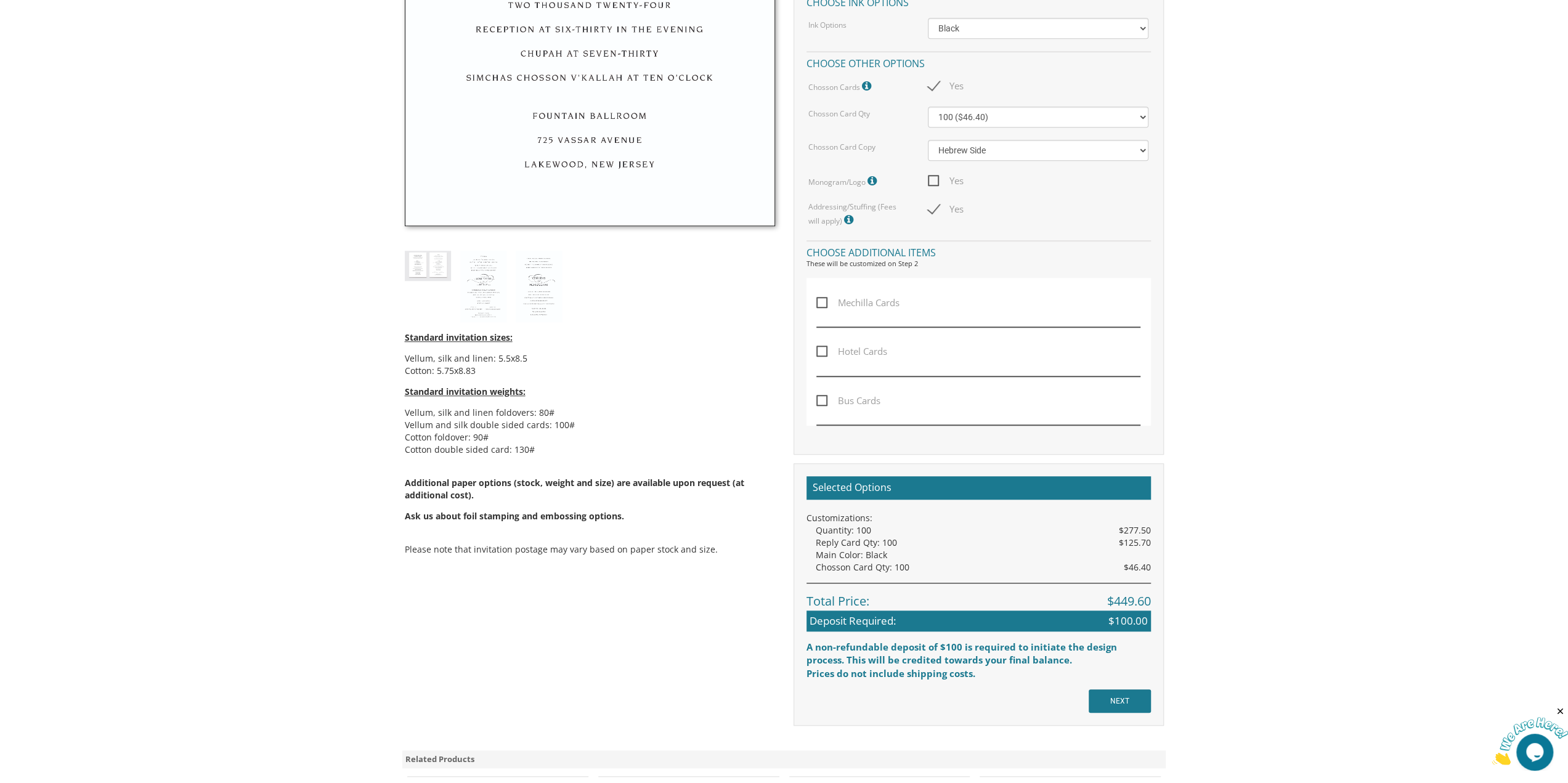 scroll, scrollTop: 739, scrollLeft: 0, axis: vertical 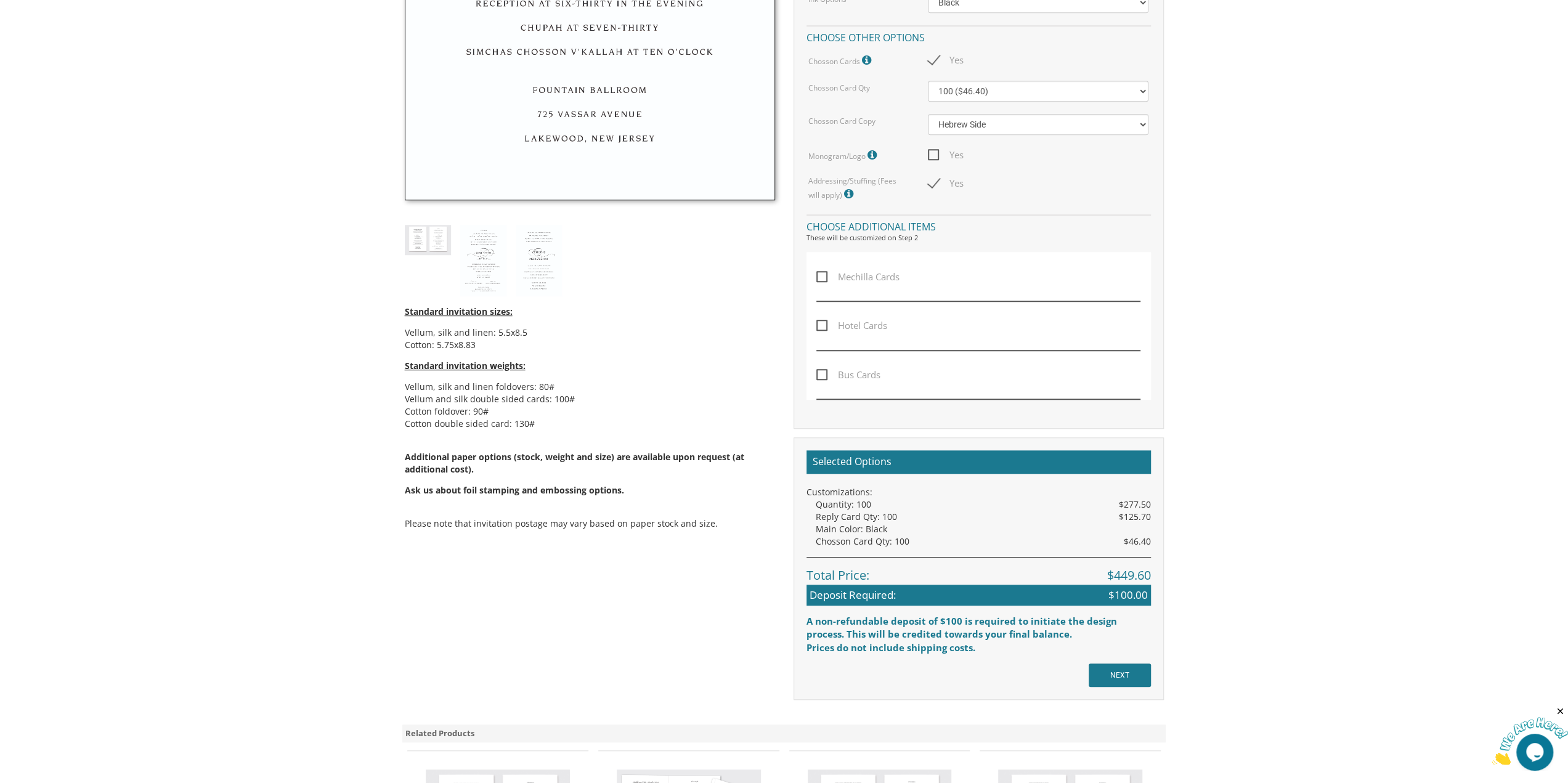 click on "Yes" at bounding box center [946, 183] 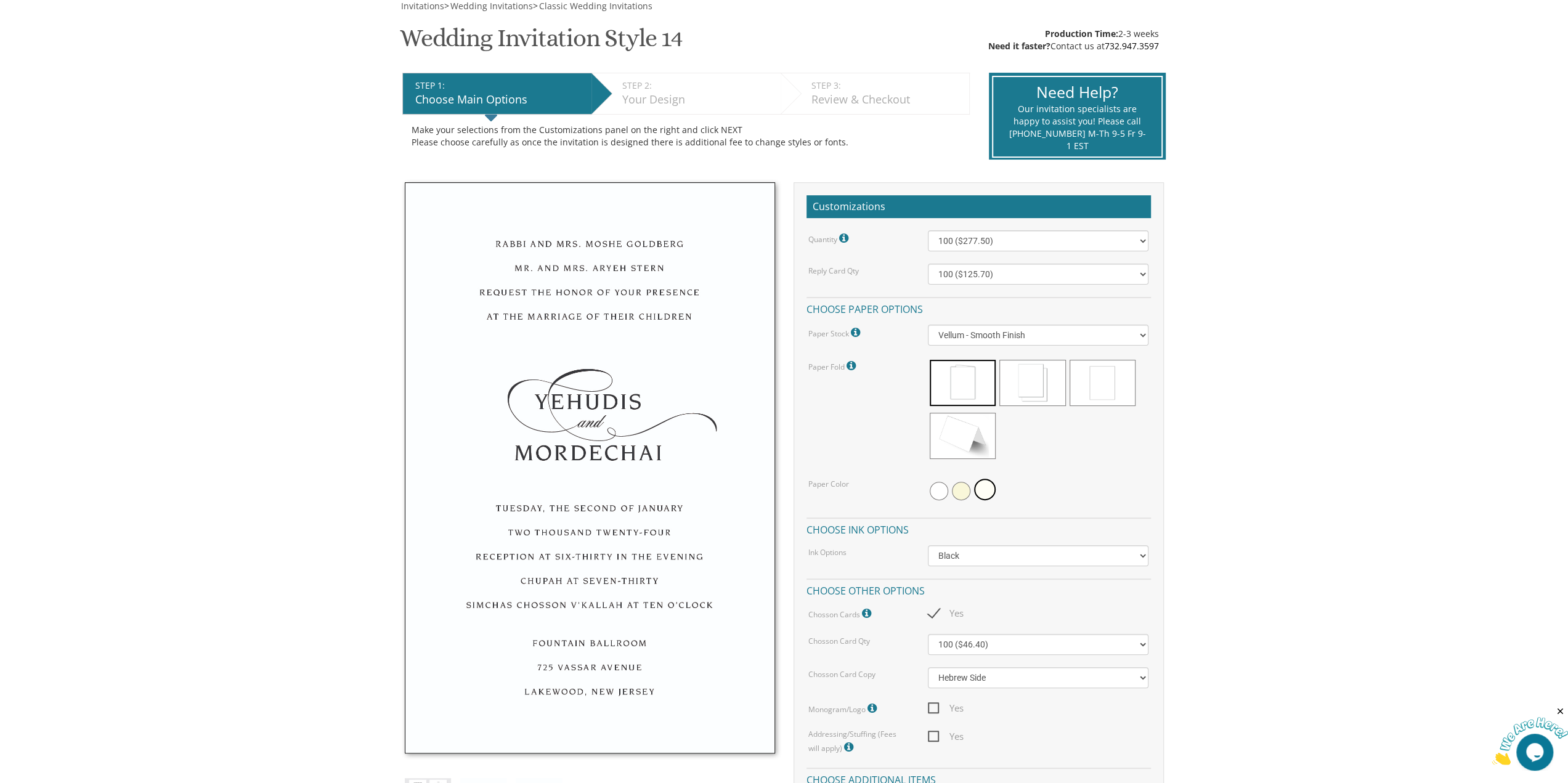 scroll, scrollTop: 185, scrollLeft: 0, axis: vertical 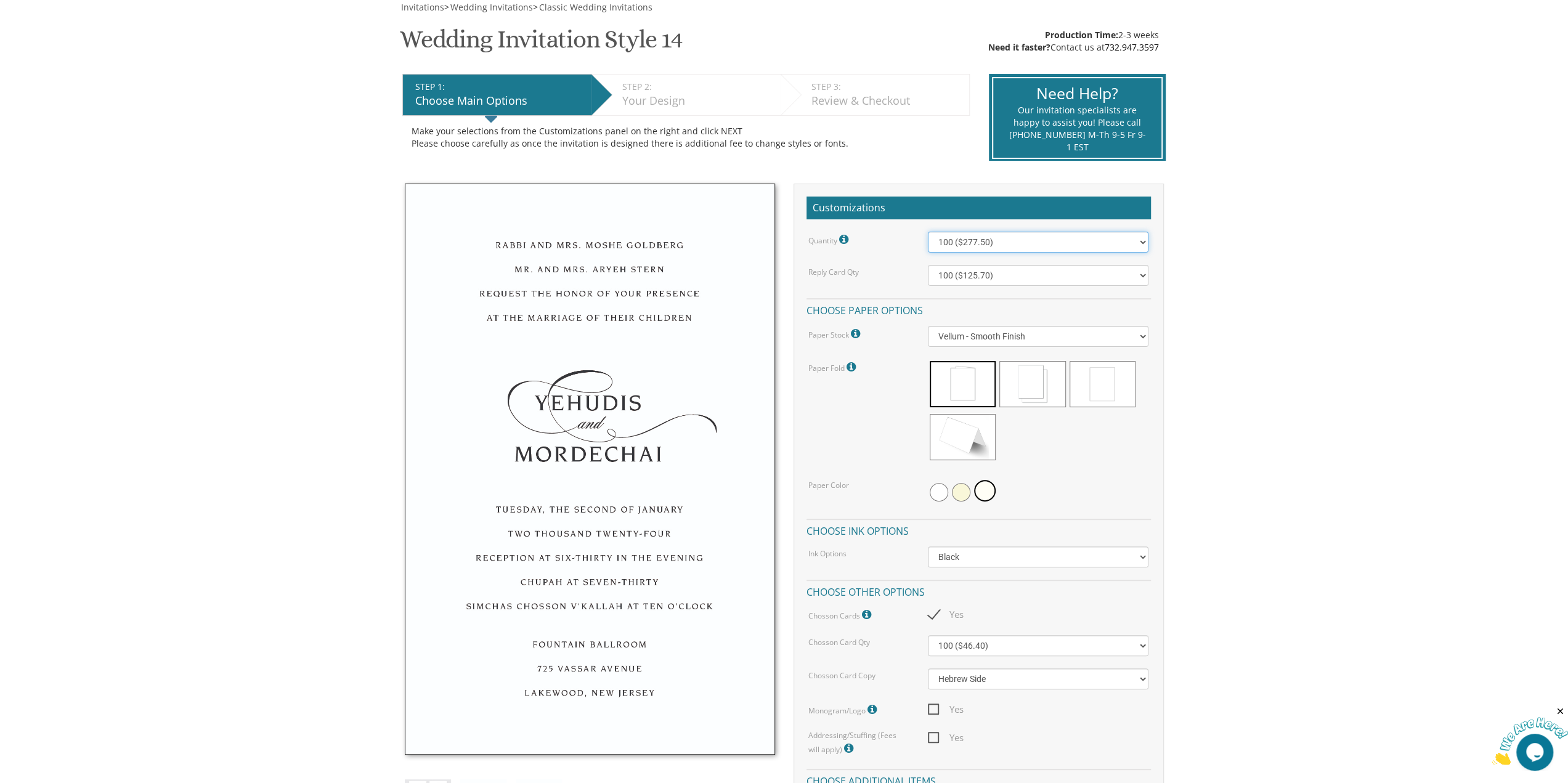 click on "100 ($277.50) 200 ($330.45) 300 ($380.65) 400 ($432.70) 500 ($482.10) 600 ($534.10) 700 ($583.65) 800 ($635.30) 900 ($684.60) 1000 ($733.55) 1100 ($785.50) 1200 ($833.05) 1300 ($884.60) 1400 ($934.05) 1500 ($983.75) 1600 ($1,033.10) 1700 ($1,082.75) 1800 ($1,132.20) 1900 ($1,183.75) 2000 ($1,230.95)" at bounding box center (1038, 242) 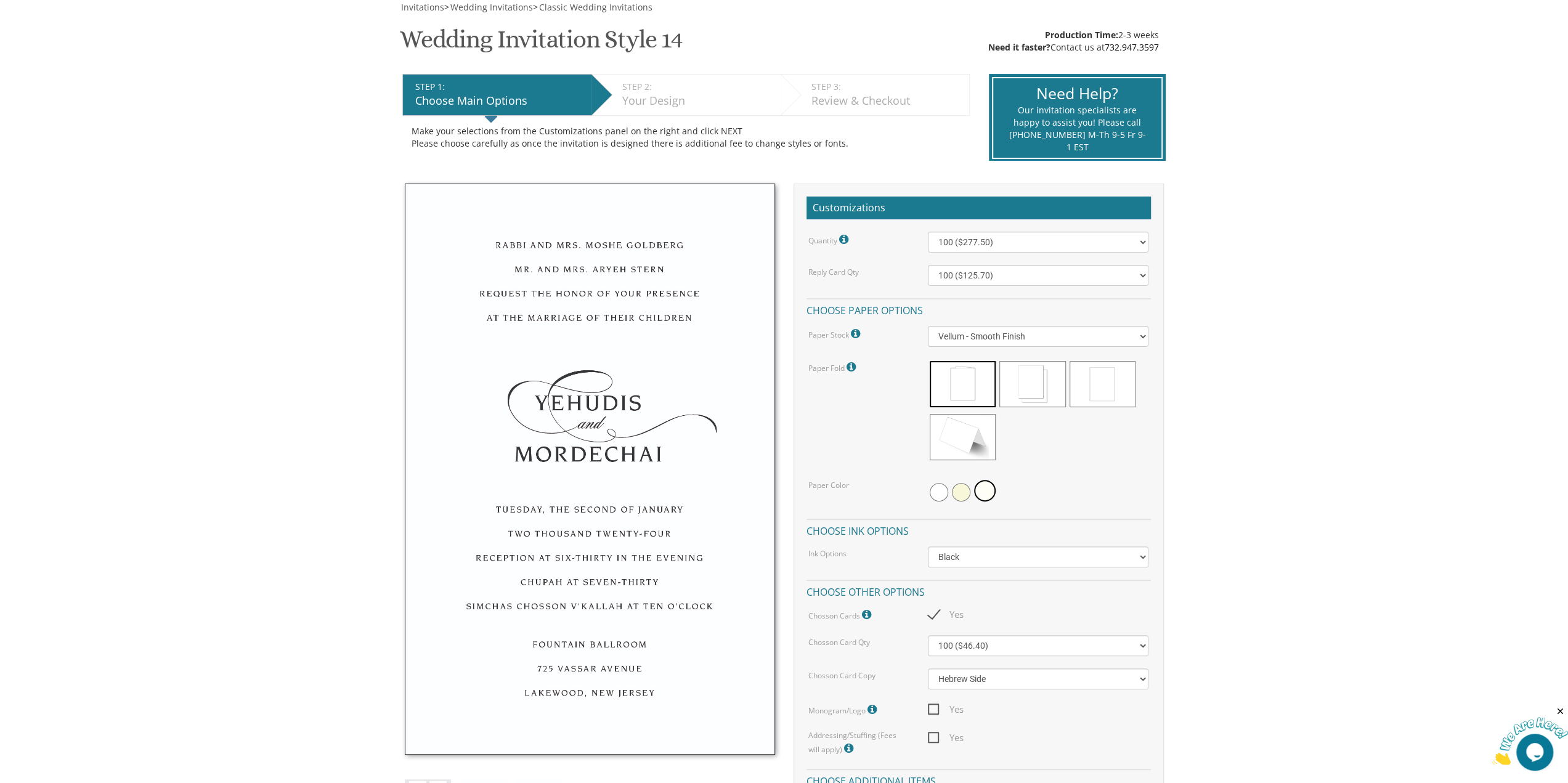 click on "My Cart
{{shoppingcart.totalQuantityDisplay}}
Total:
{{shoppingcart.subtotal}}
{{shoppingcart.total}}
{{shoppingcartitem.description}}
Qty. {{shoppingcartitem.quantity}}
{{productoption.name}}" at bounding box center [784, 765] 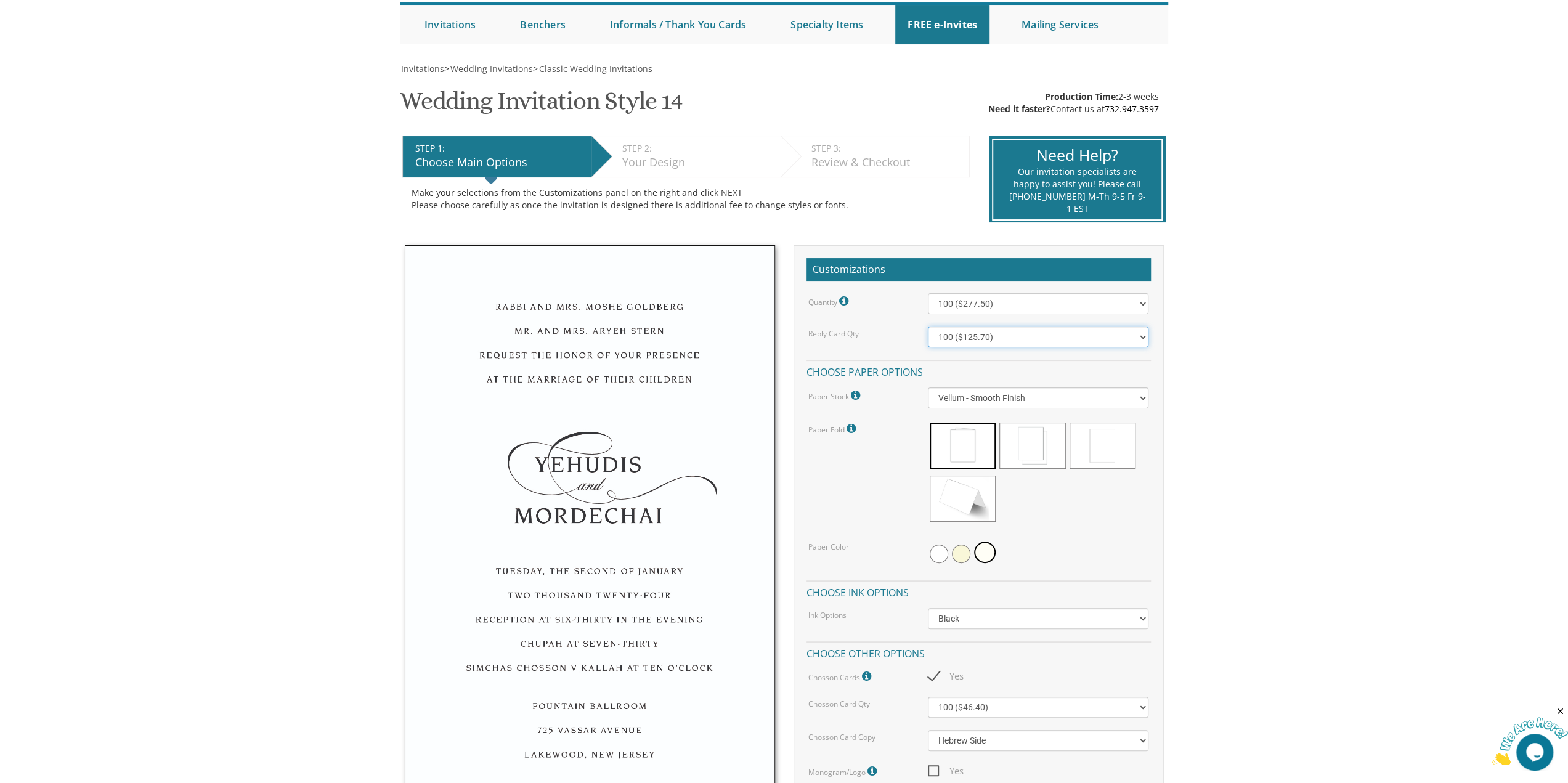 click on "100 ($125.70) 200 ($150.60) 300 ($177.95) 400 ($270.70) 500 ($225.30) 600 ($249.85) 700 ($272.35) 800 ($299.20) 900 ($323.55) 1000 ($345.80) 1100 ($370.35) 1200 ($392.90) 1300 ($419.70) 1400 ($444.00) 1500 ($466.35) 1600 ($488.75) 1700 ($517.45) 1800 ($539.60) 1900 ($561.95) 2000 ($586.05)" at bounding box center [1038, 337] 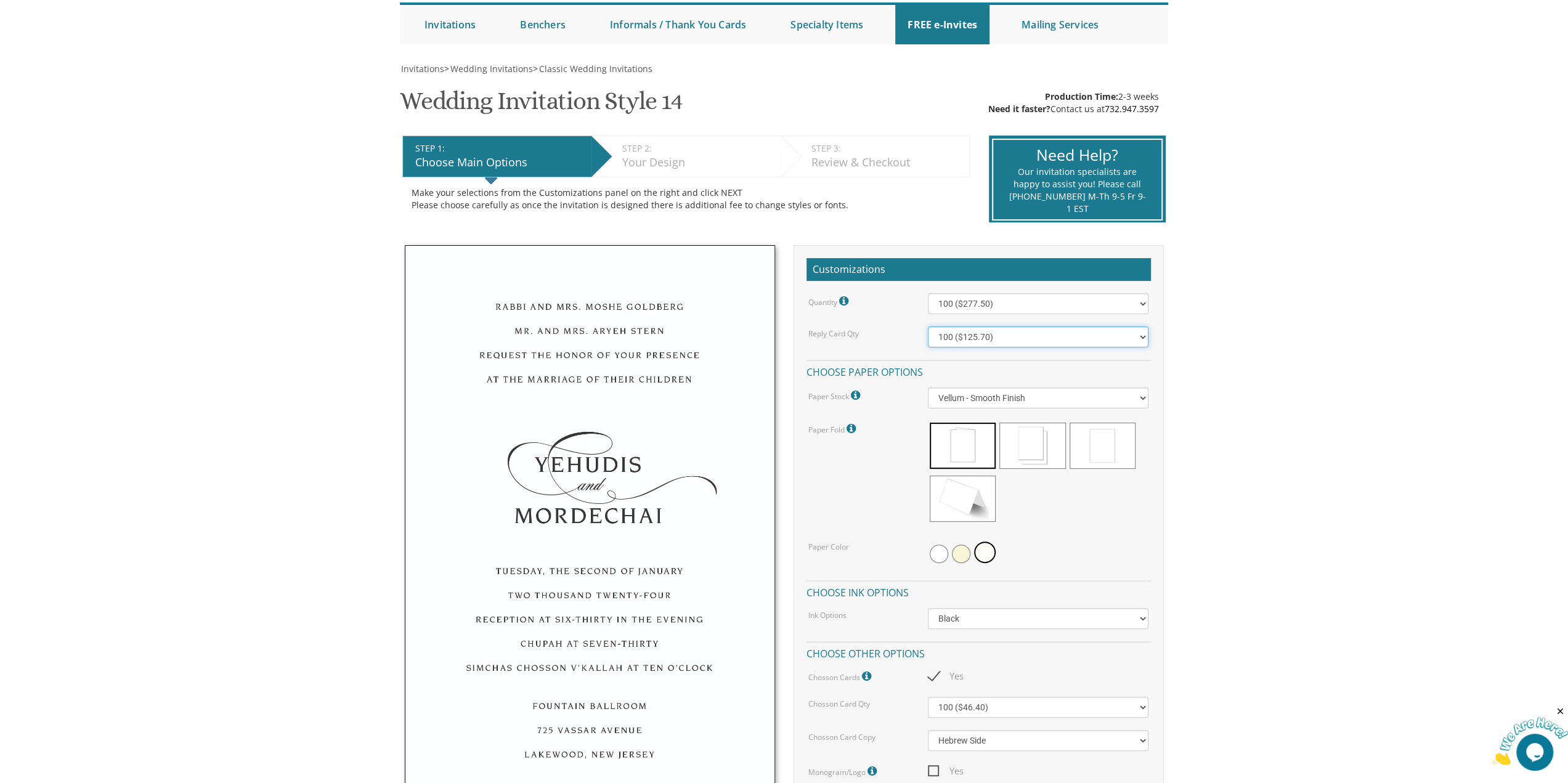 click on "100 ($125.70) 200 ($150.60) 300 ($177.95) 400 ($270.70) 500 ($225.30) 600 ($249.85) 700 ($272.35) 800 ($299.20) 900 ($323.55) 1000 ($345.80) 1100 ($370.35) 1200 ($392.90) 1300 ($419.70) 1400 ($444.00) 1500 ($466.35) 1600 ($488.75) 1700 ($517.45) 1800 ($539.60) 1900 ($561.95) 2000 ($586.05)" at bounding box center [1038, 337] 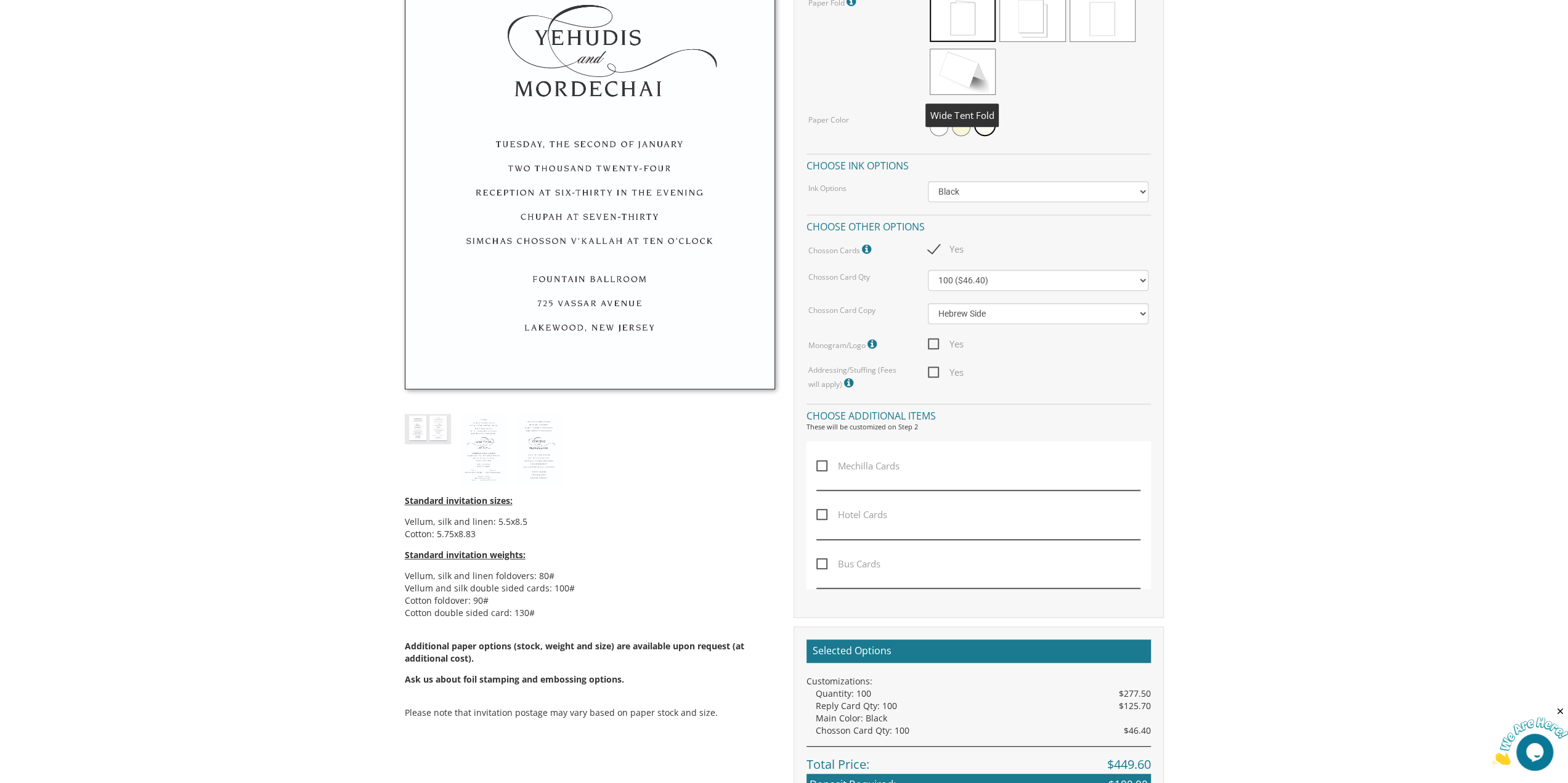 scroll, scrollTop: 683, scrollLeft: 0, axis: vertical 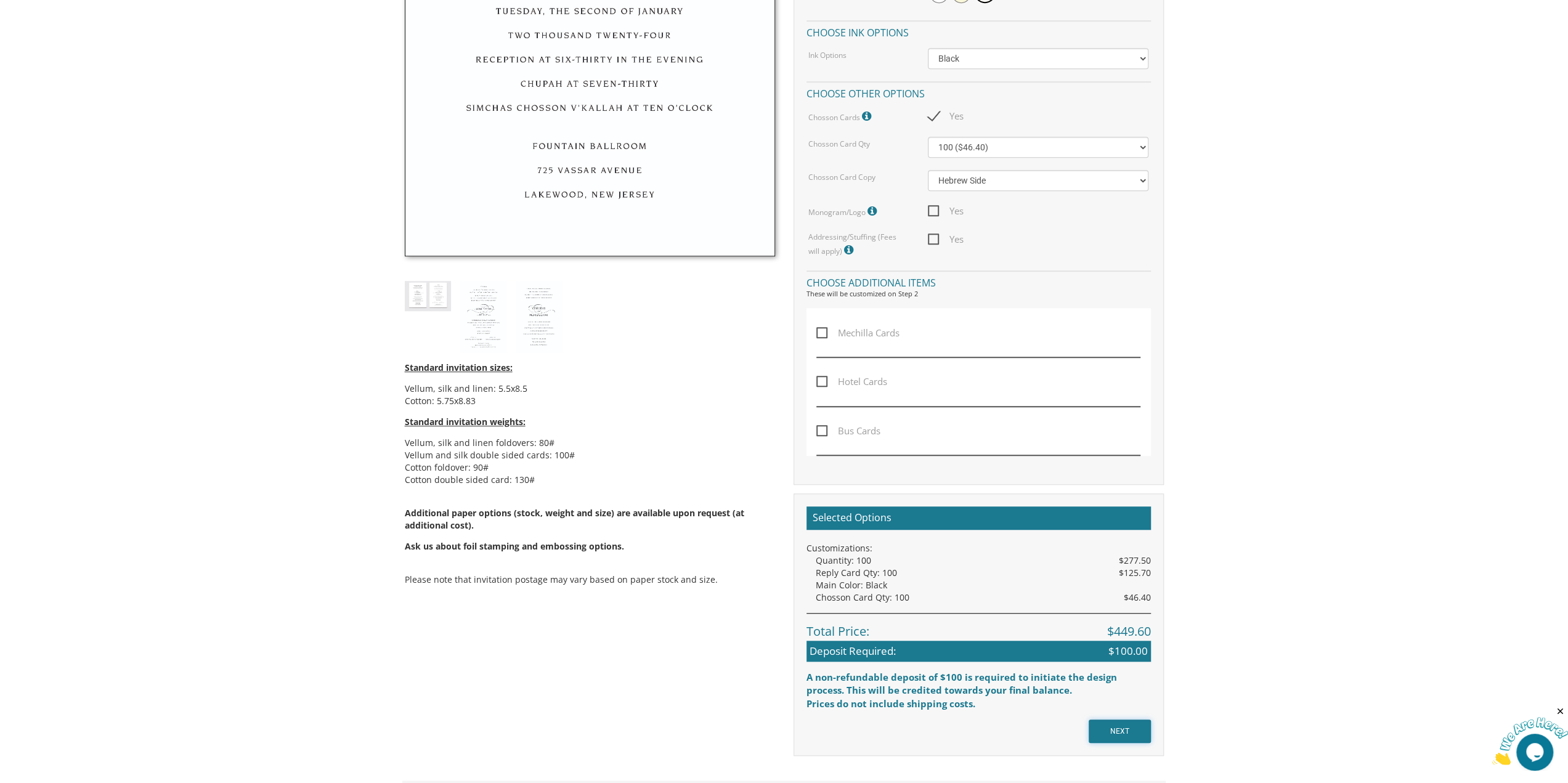 click on "NEXT" at bounding box center [1119, 731] 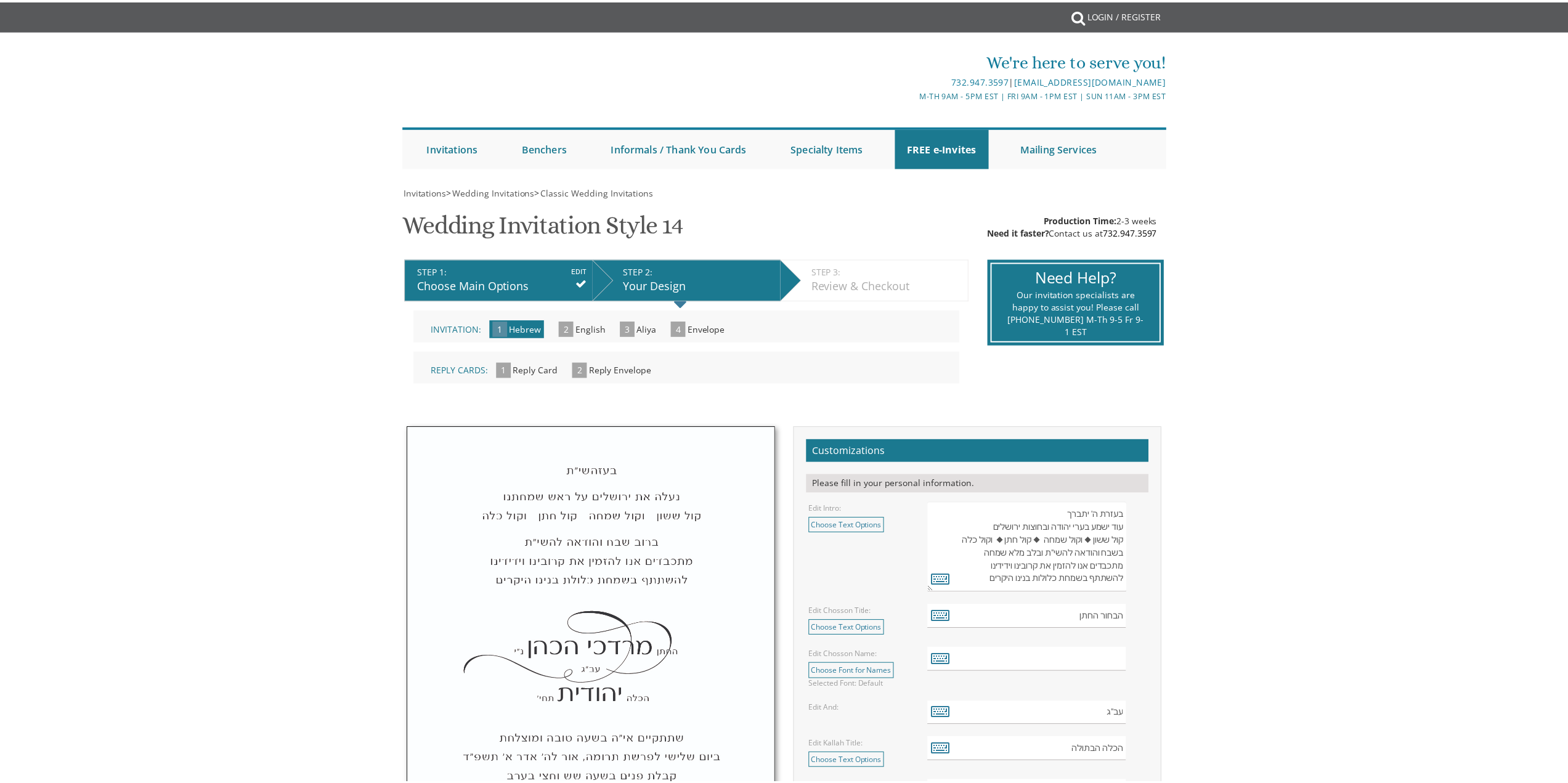 scroll, scrollTop: 0, scrollLeft: 0, axis: both 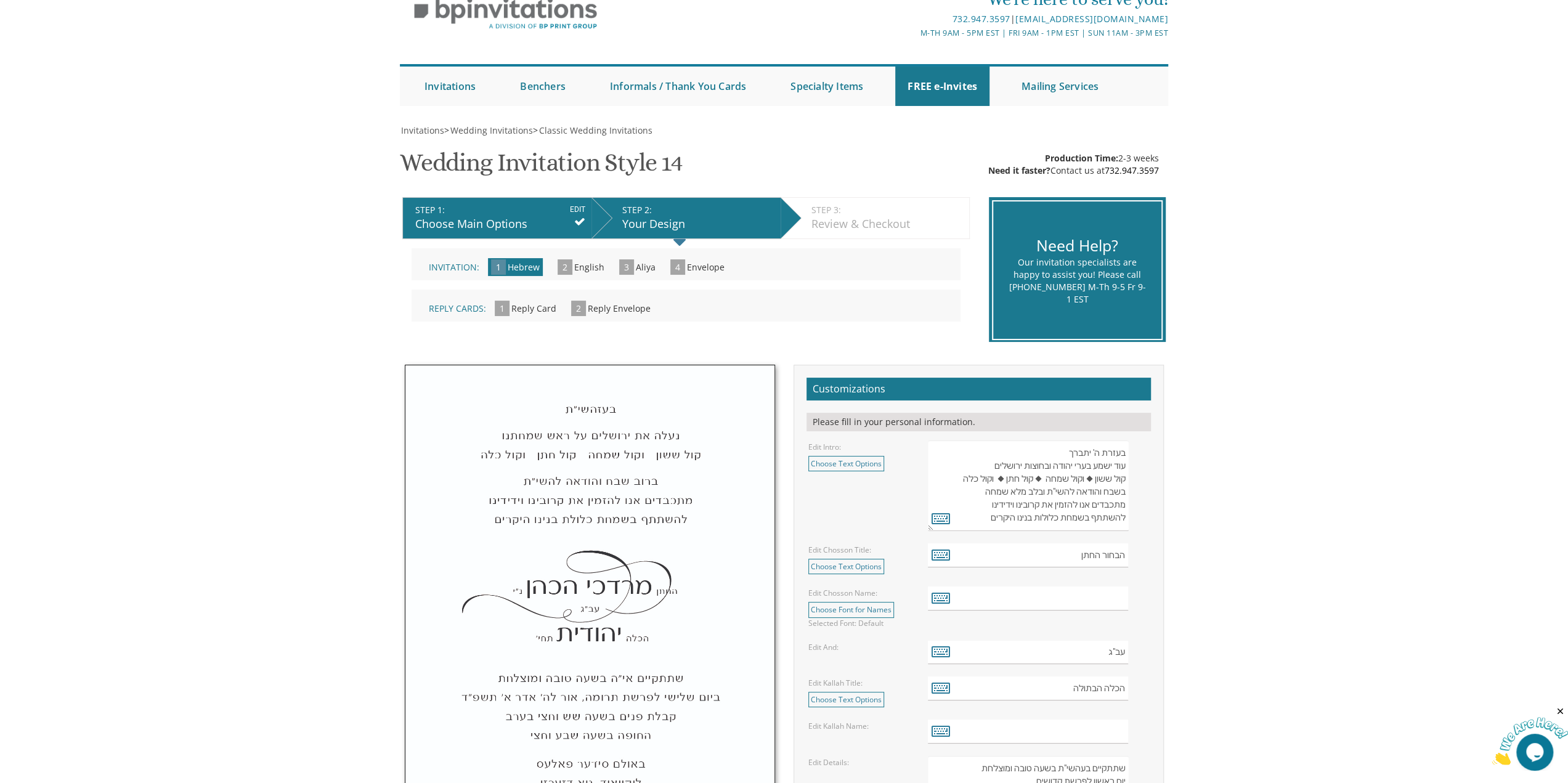 click on "בעזרת ה' יתברך
עוד ישמע בערי יהודה ובחוצות ירושלים
קול ששון ◆ וקול שמחה  ◆ קול חתן ◆  וקול כלה
בשבח והודאה להשי"ת ובלב מלא שמחה
מתכבדים אנו להזמין את קרובינו וידידינו
להשתתף בשמחת כלולות בנינו היקרים" at bounding box center [1028, 485] 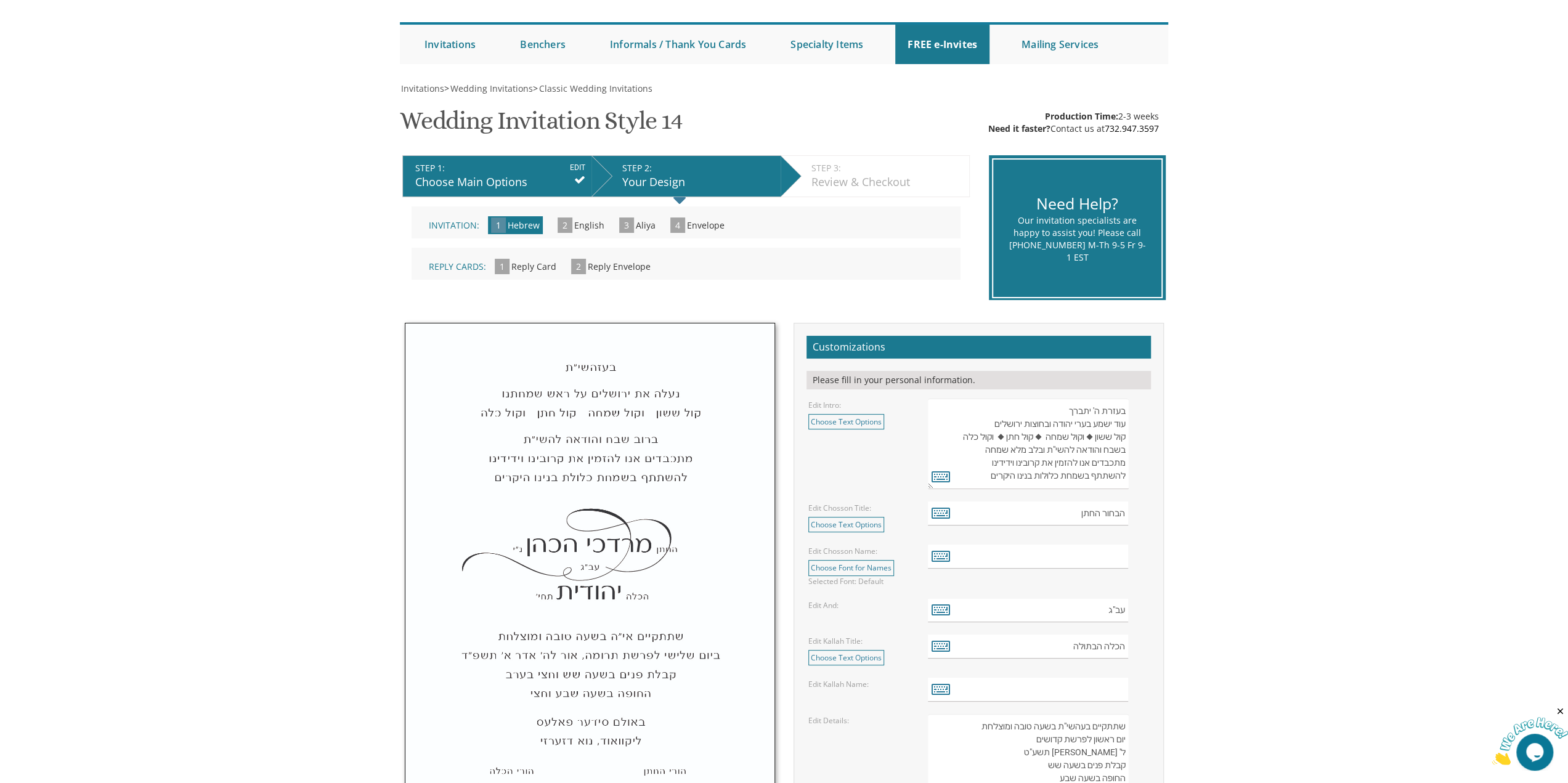 scroll, scrollTop: 123, scrollLeft: 0, axis: vertical 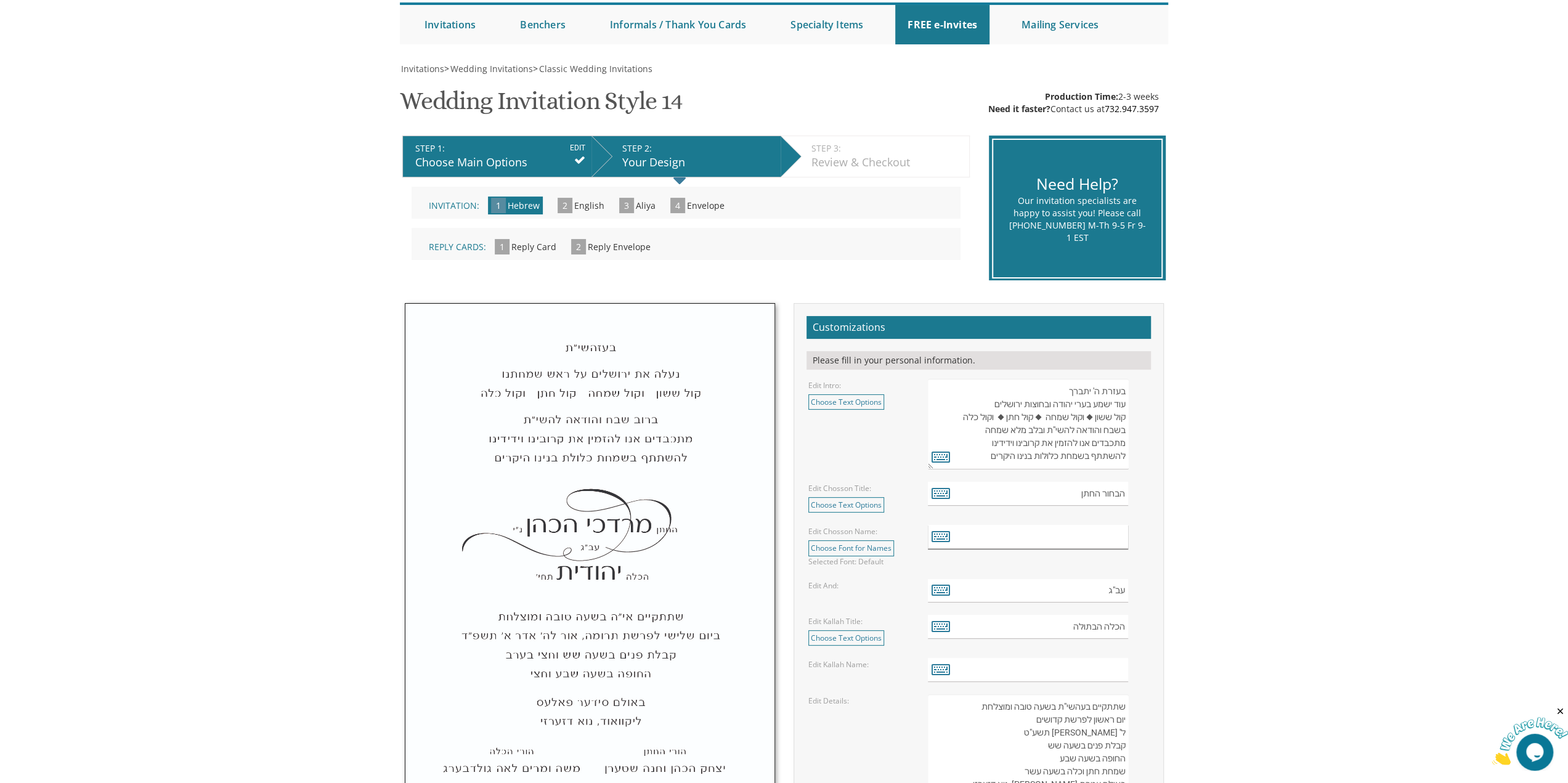 click at bounding box center (1028, 537) 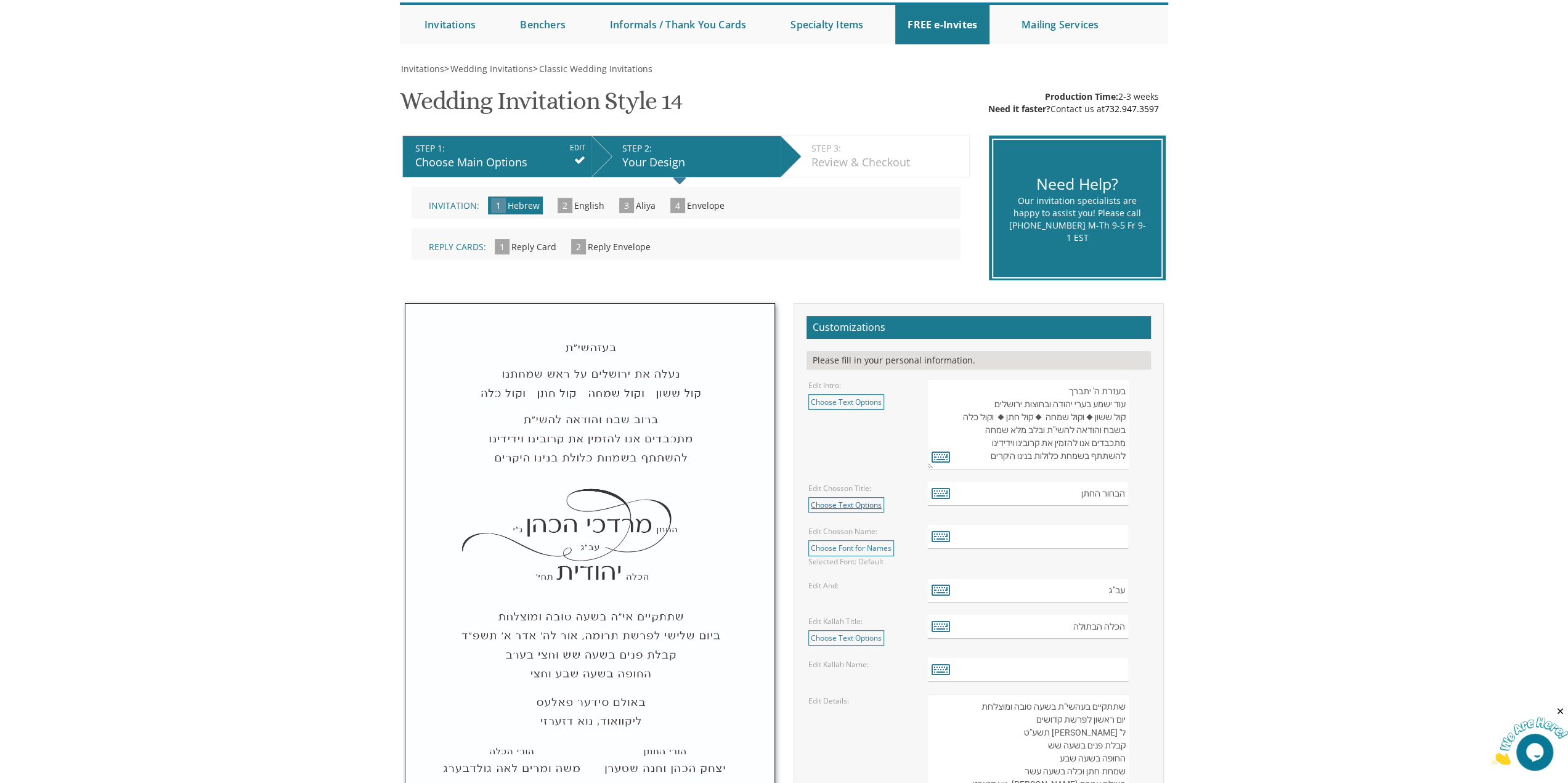 click on "Choose Text Options" at bounding box center [846, 505] 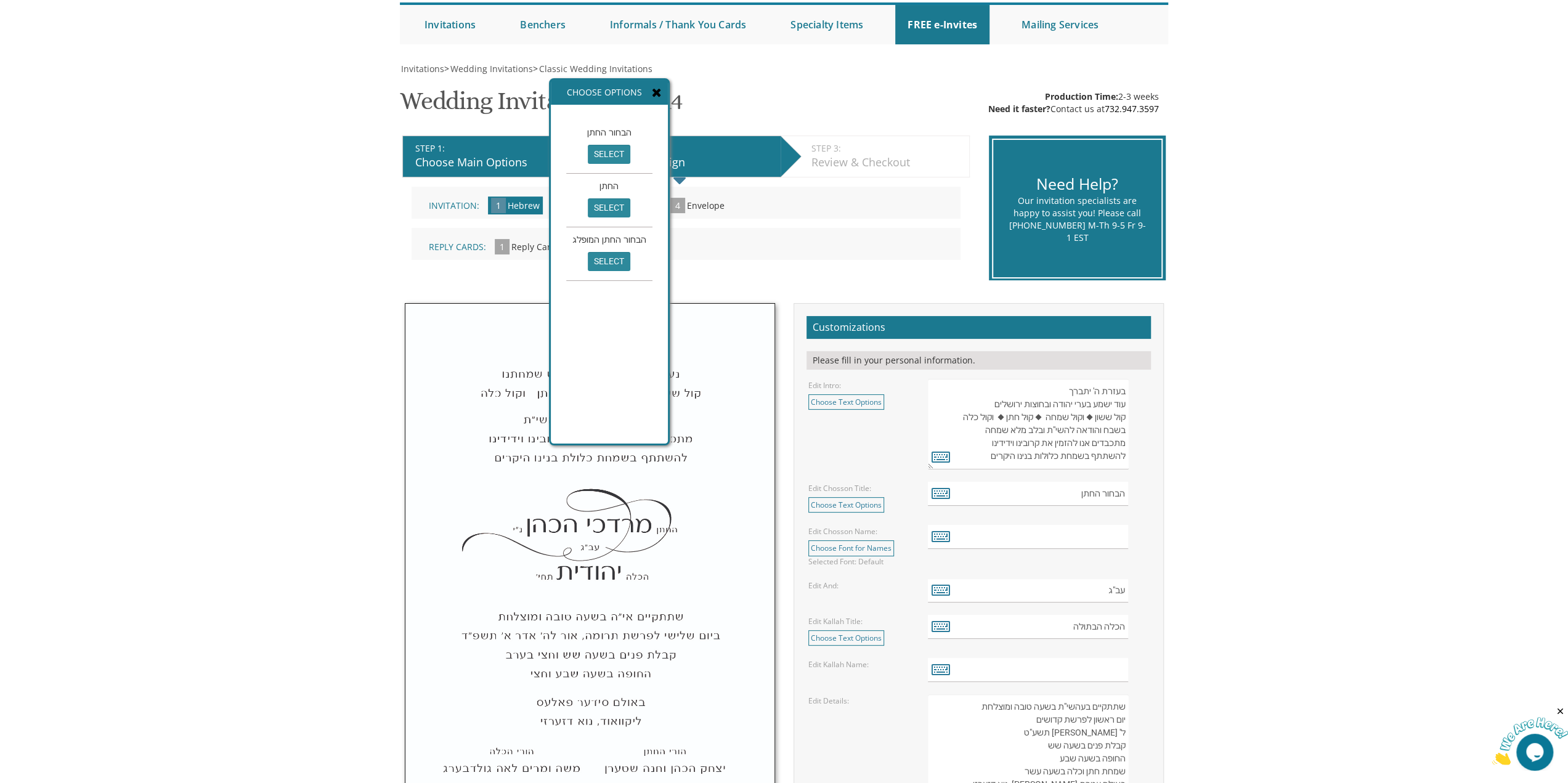 click at bounding box center (657, 93) 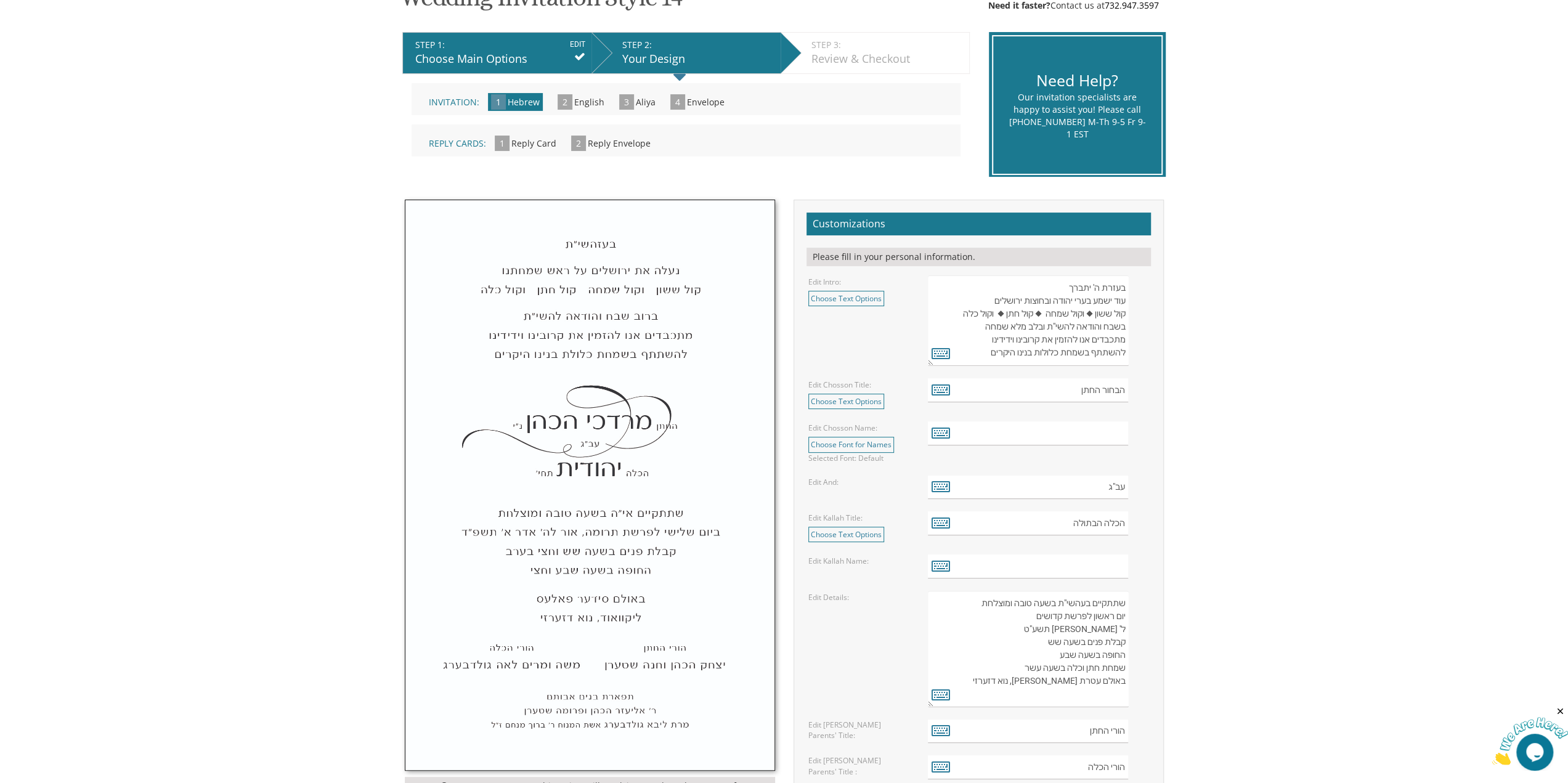 scroll, scrollTop: 246, scrollLeft: 0, axis: vertical 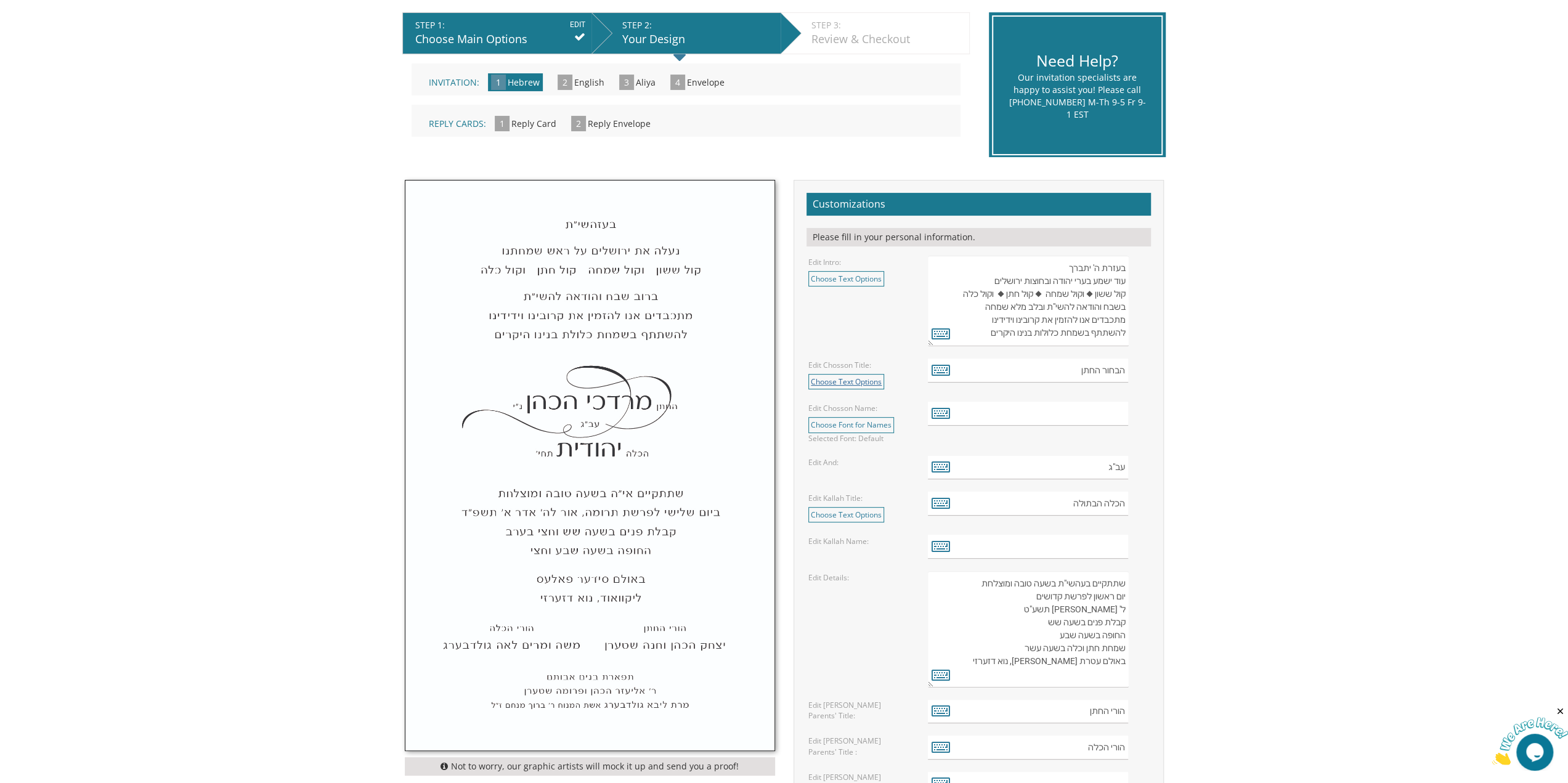 click on "Choose Text Options" at bounding box center (846, 381) 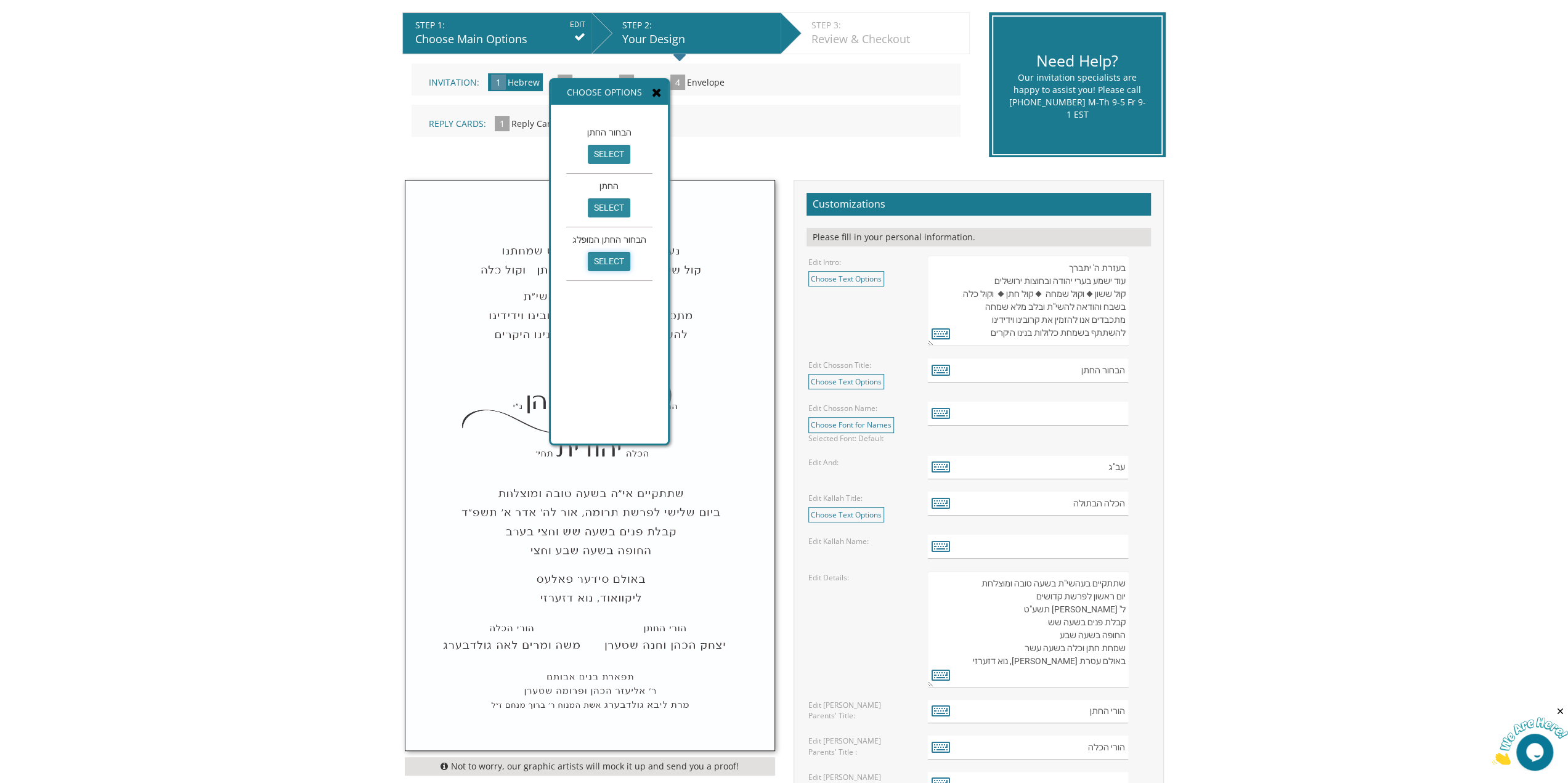 click on "select" at bounding box center (609, 261) 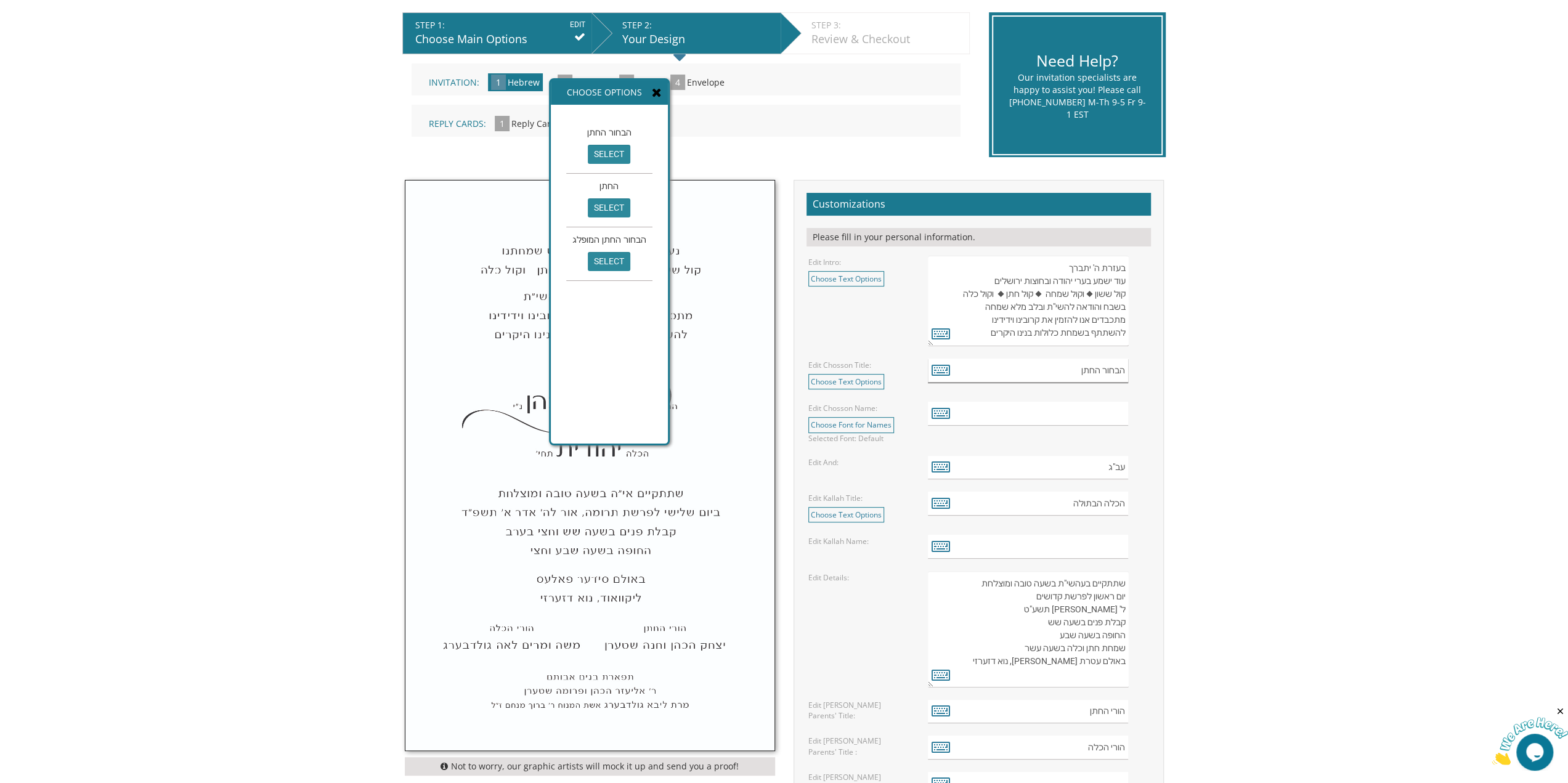 type on "הבחור החתן המופלג" 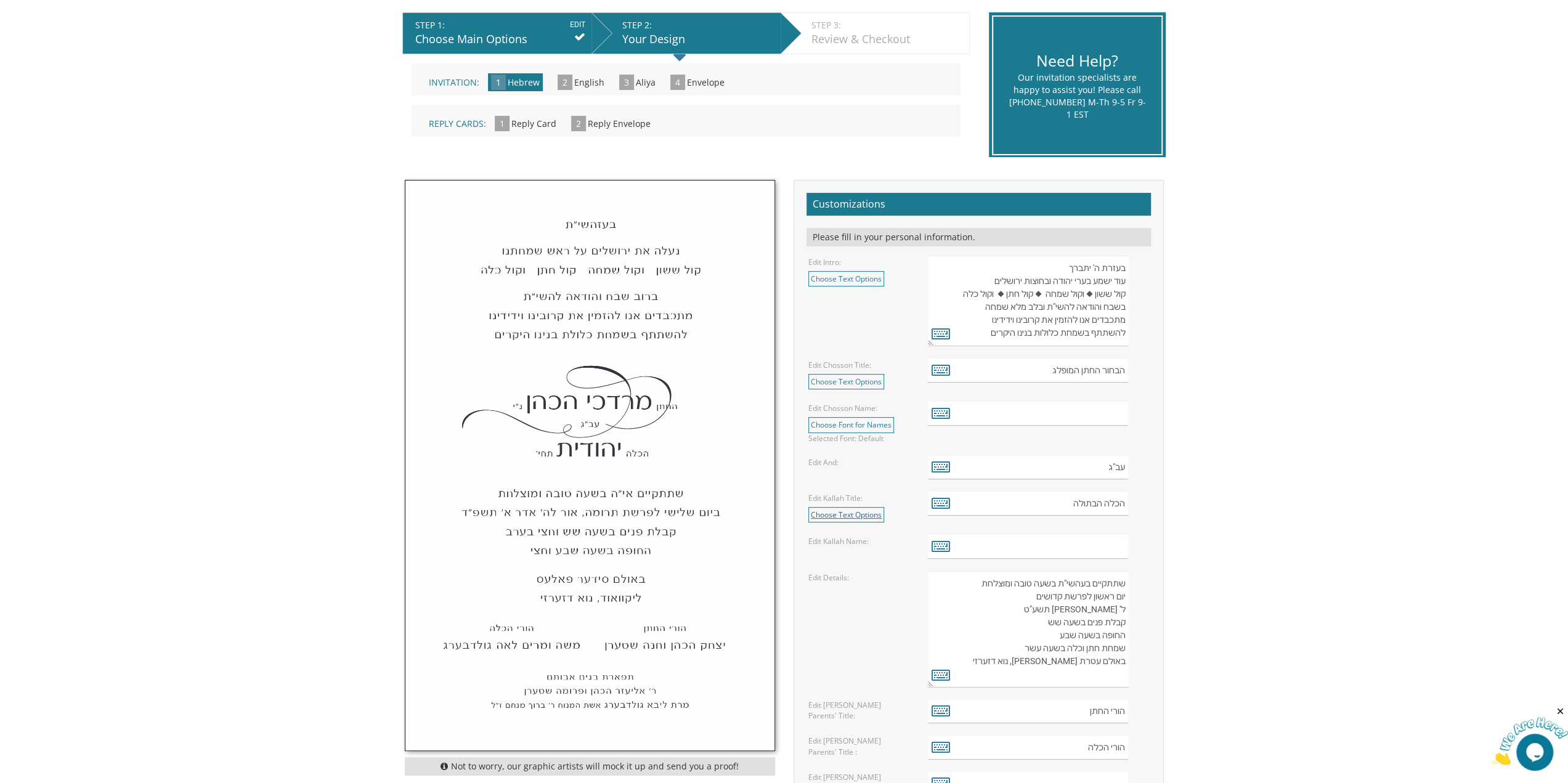 click on "Choose Text Options" at bounding box center (846, 514) 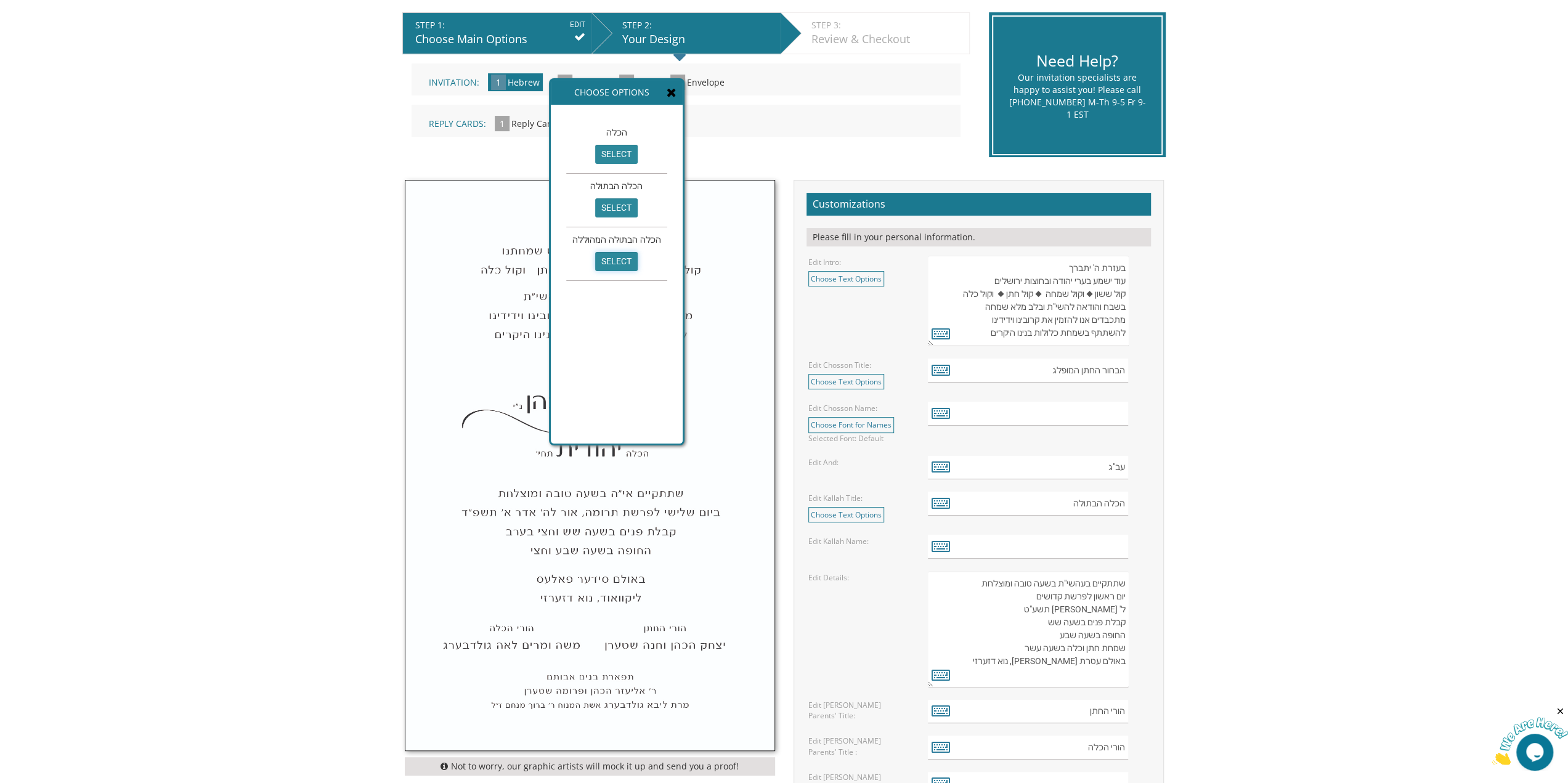 click on "select" at bounding box center (616, 261) 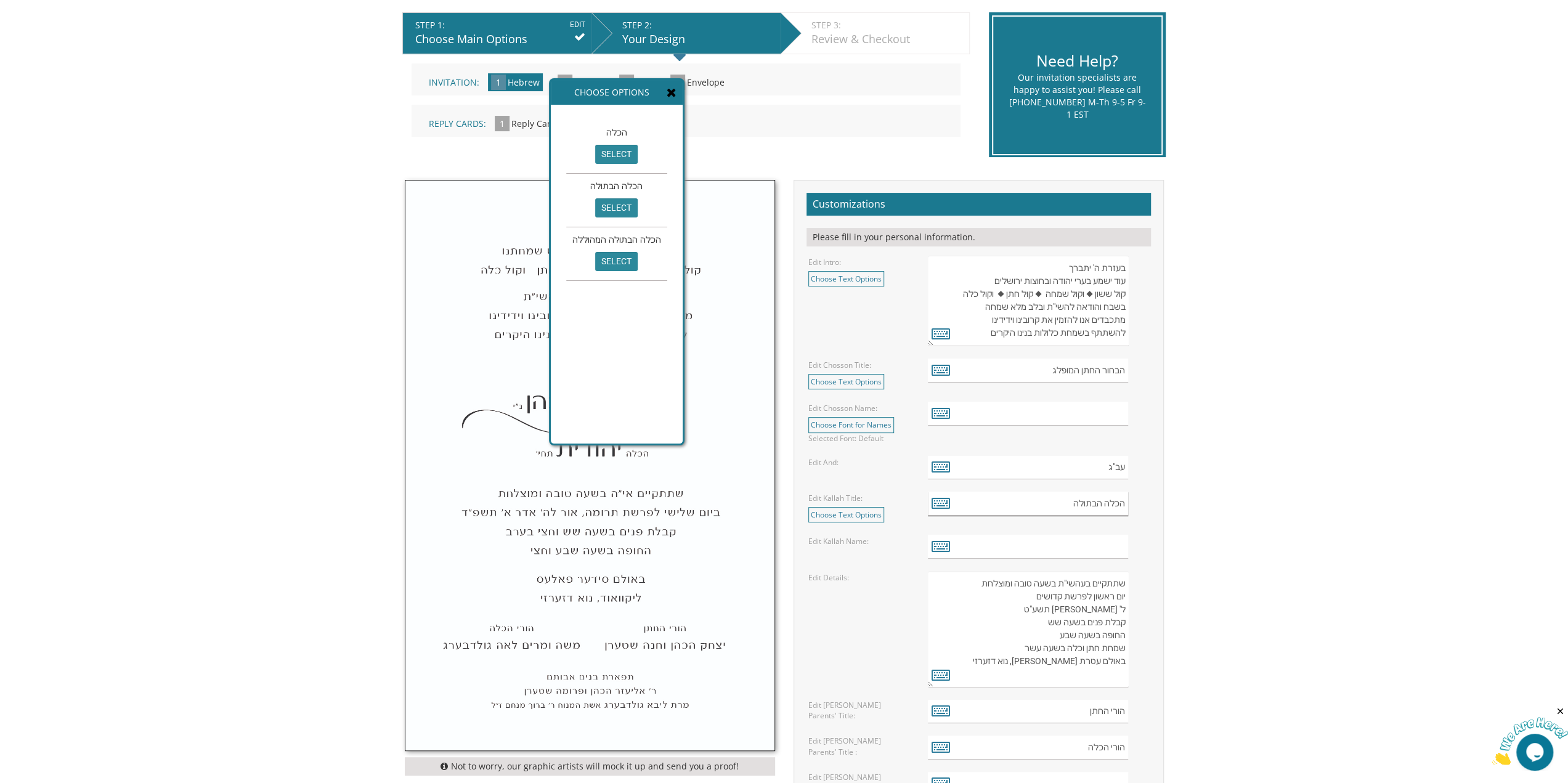type on "הכלה הבתולה המהוללה" 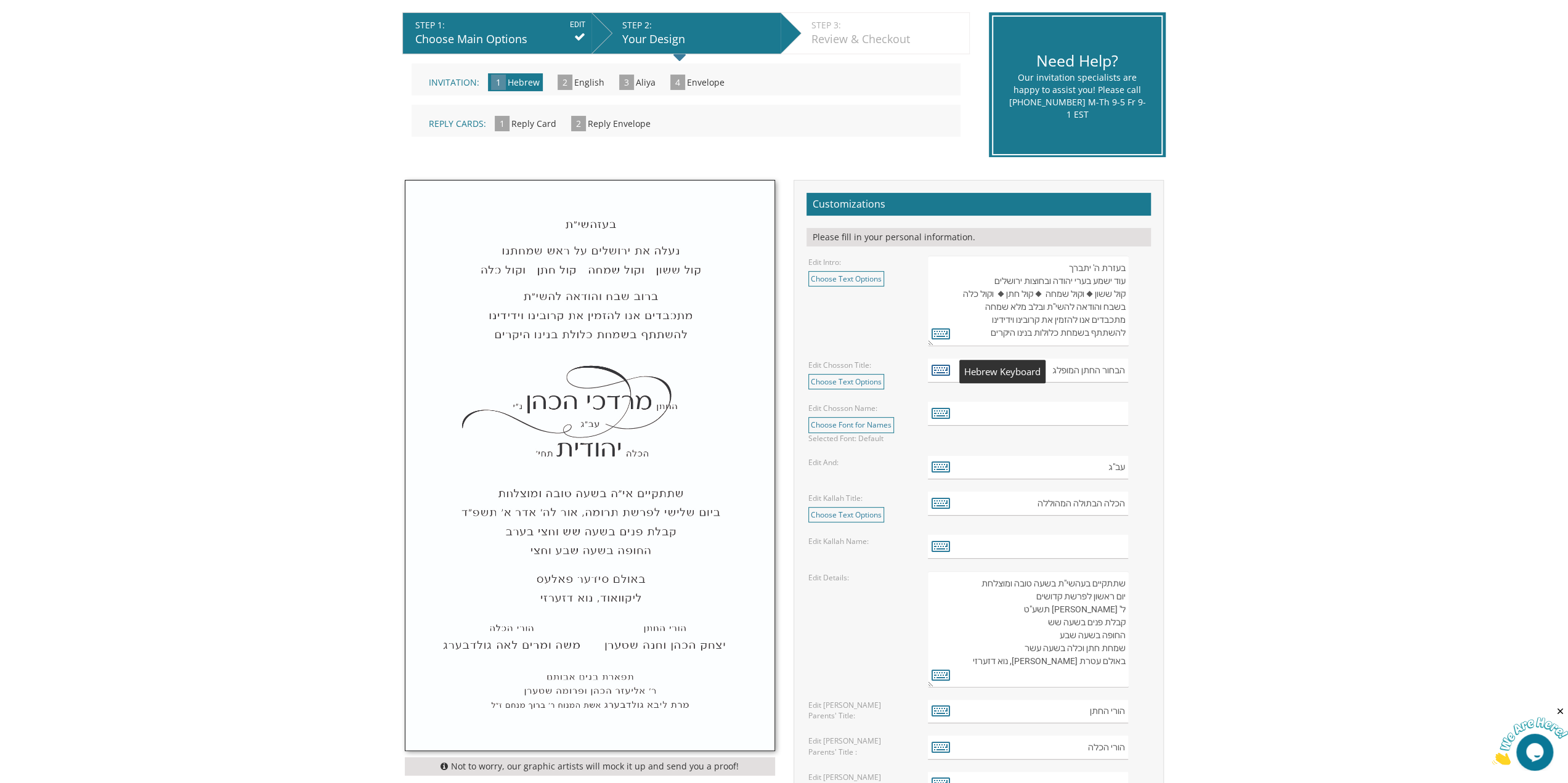 click at bounding box center (941, 370) 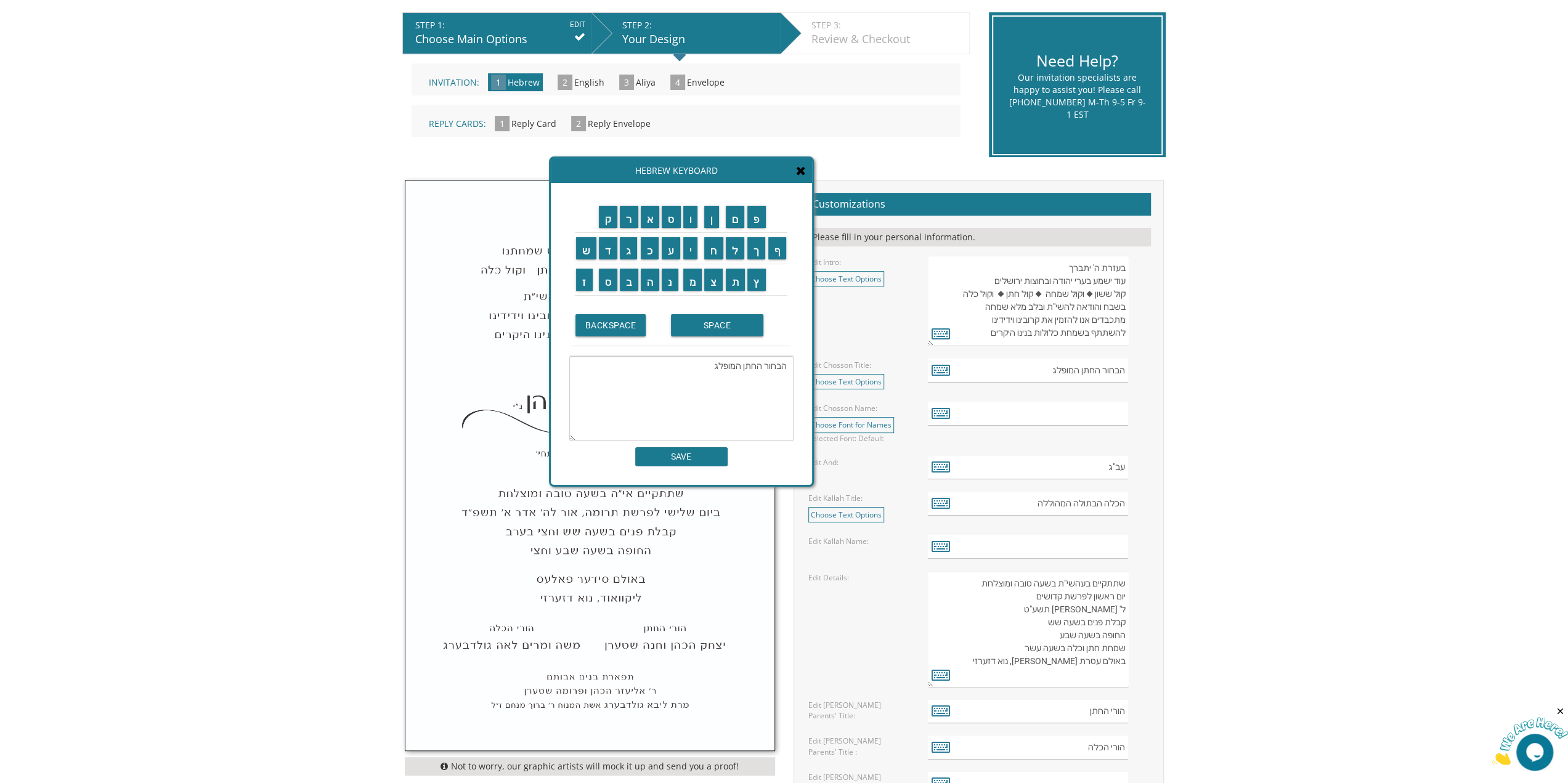 click on "Hebrew Keyboard" at bounding box center [681, 171] 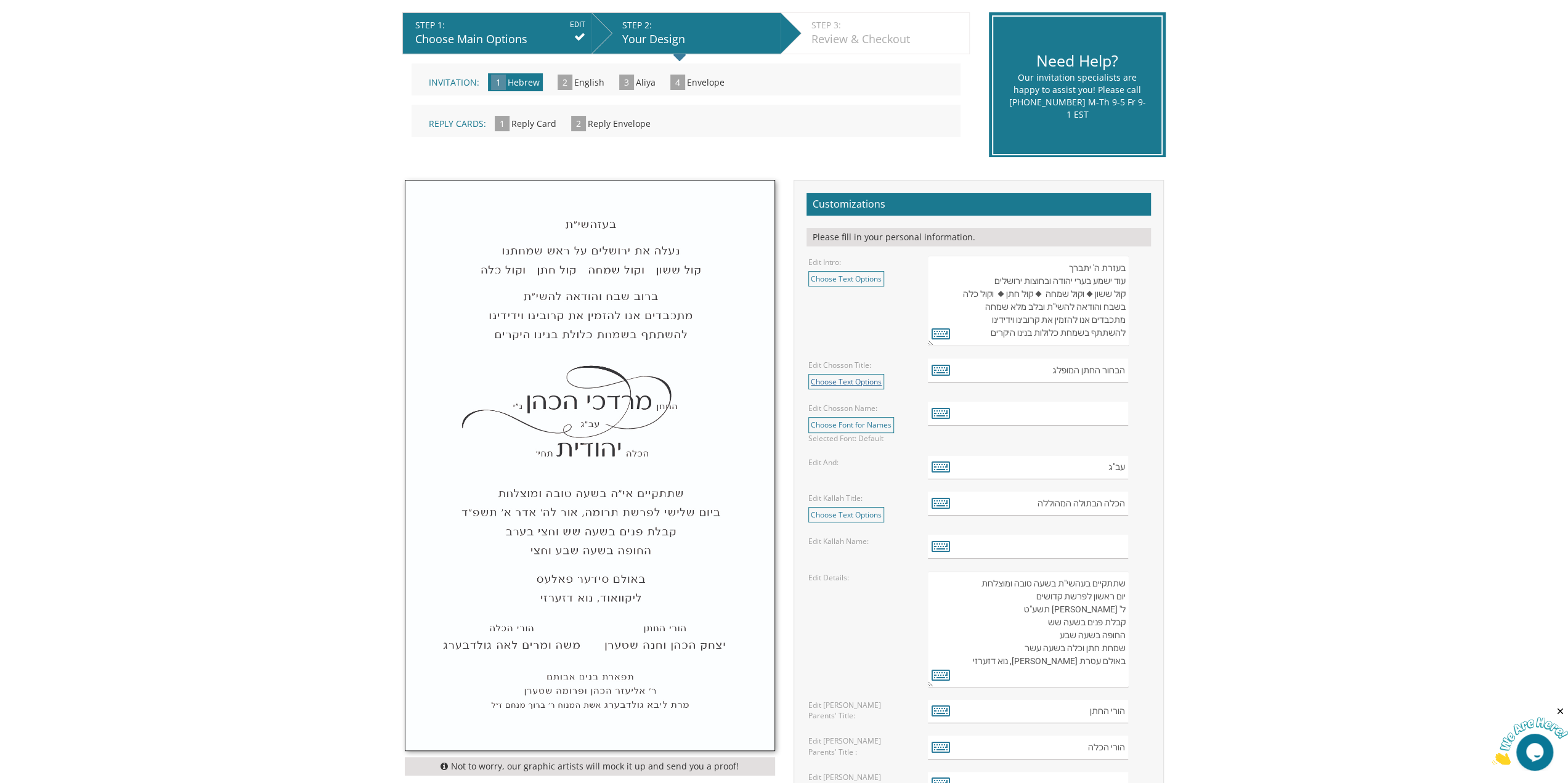 click on "Choose Text Options" at bounding box center [846, 381] 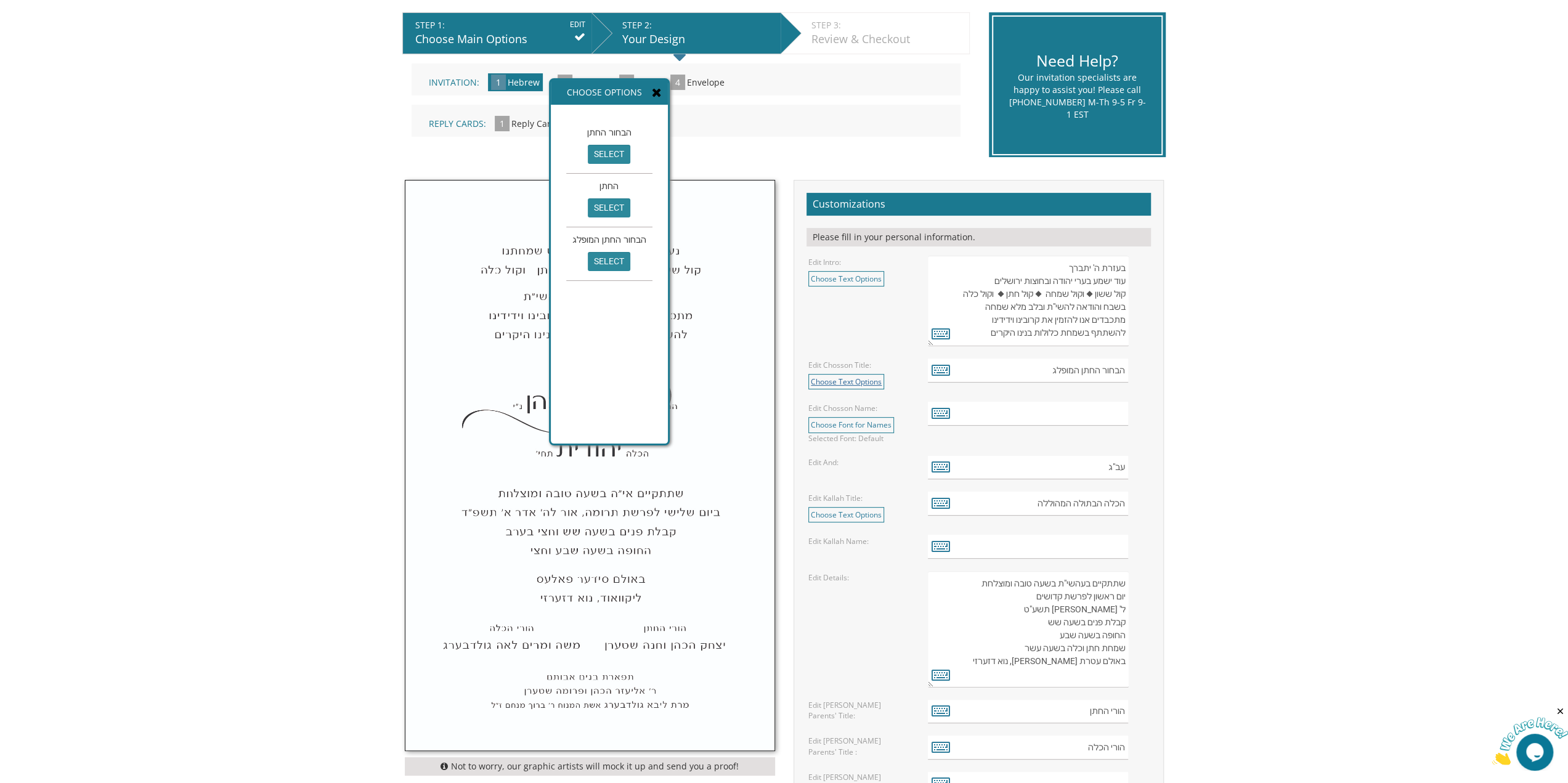 click on "Choose Text Options" at bounding box center (846, 381) 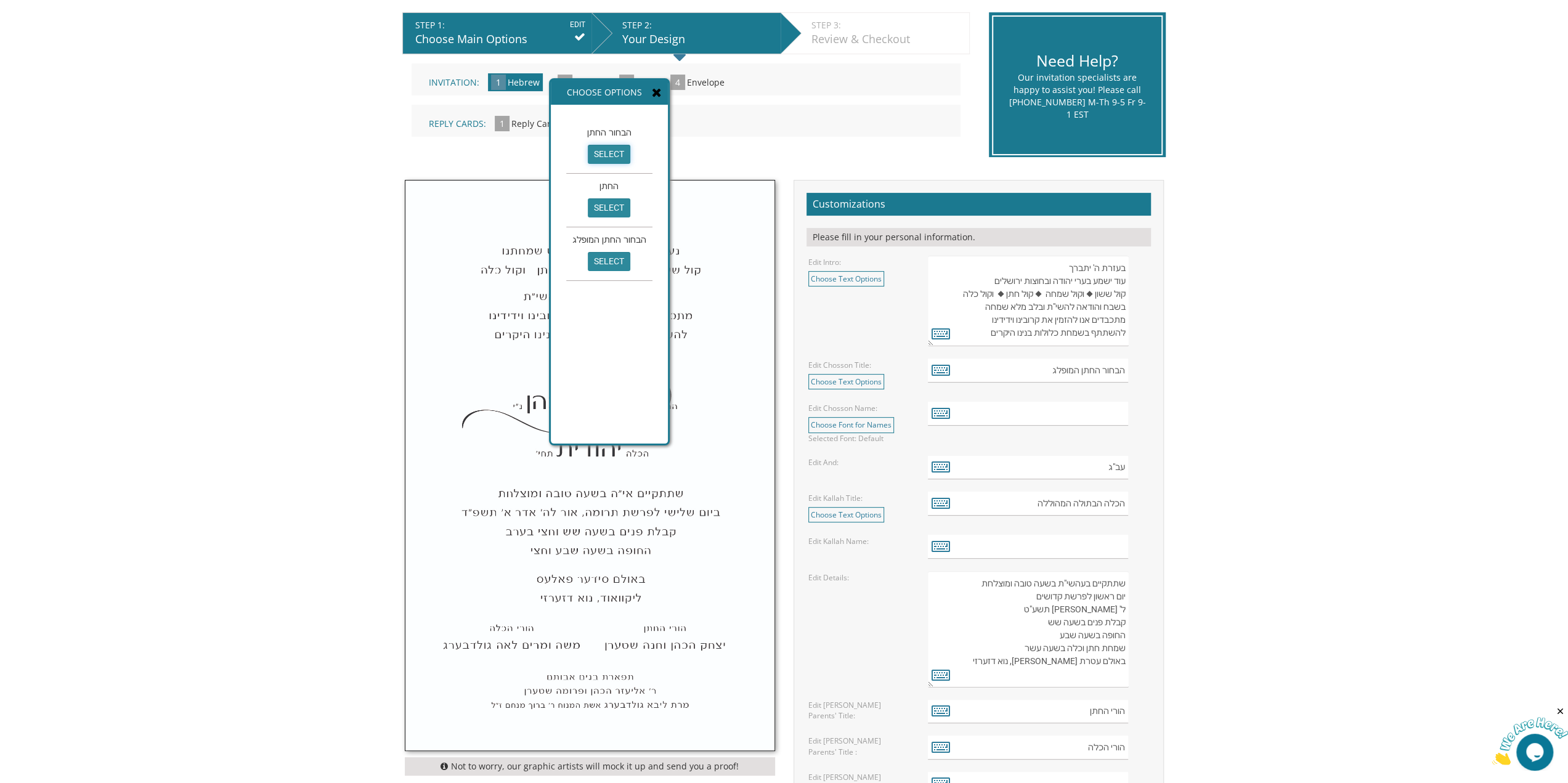 click on "select" at bounding box center (609, 154) 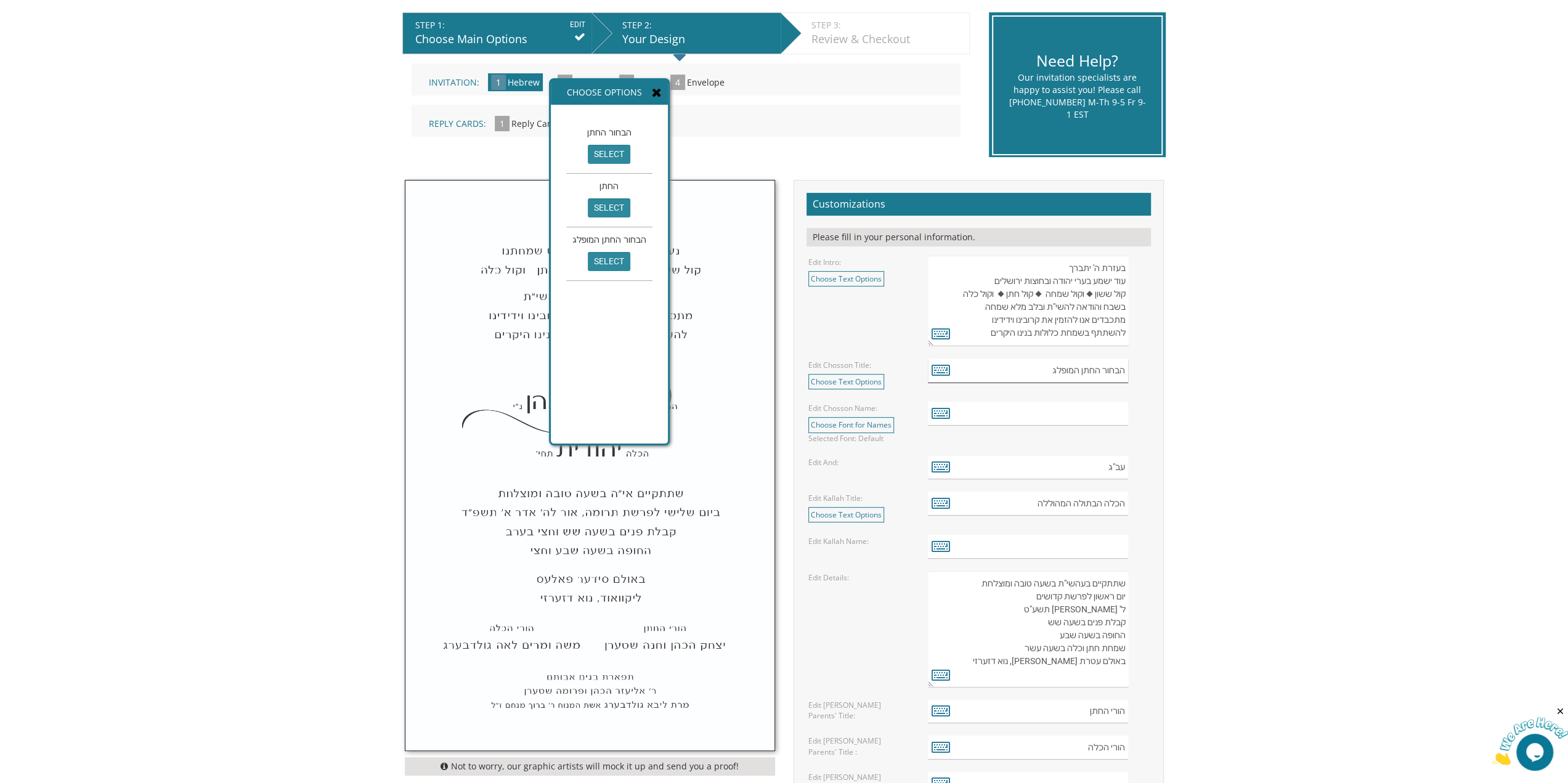 type on "הבחור החתן" 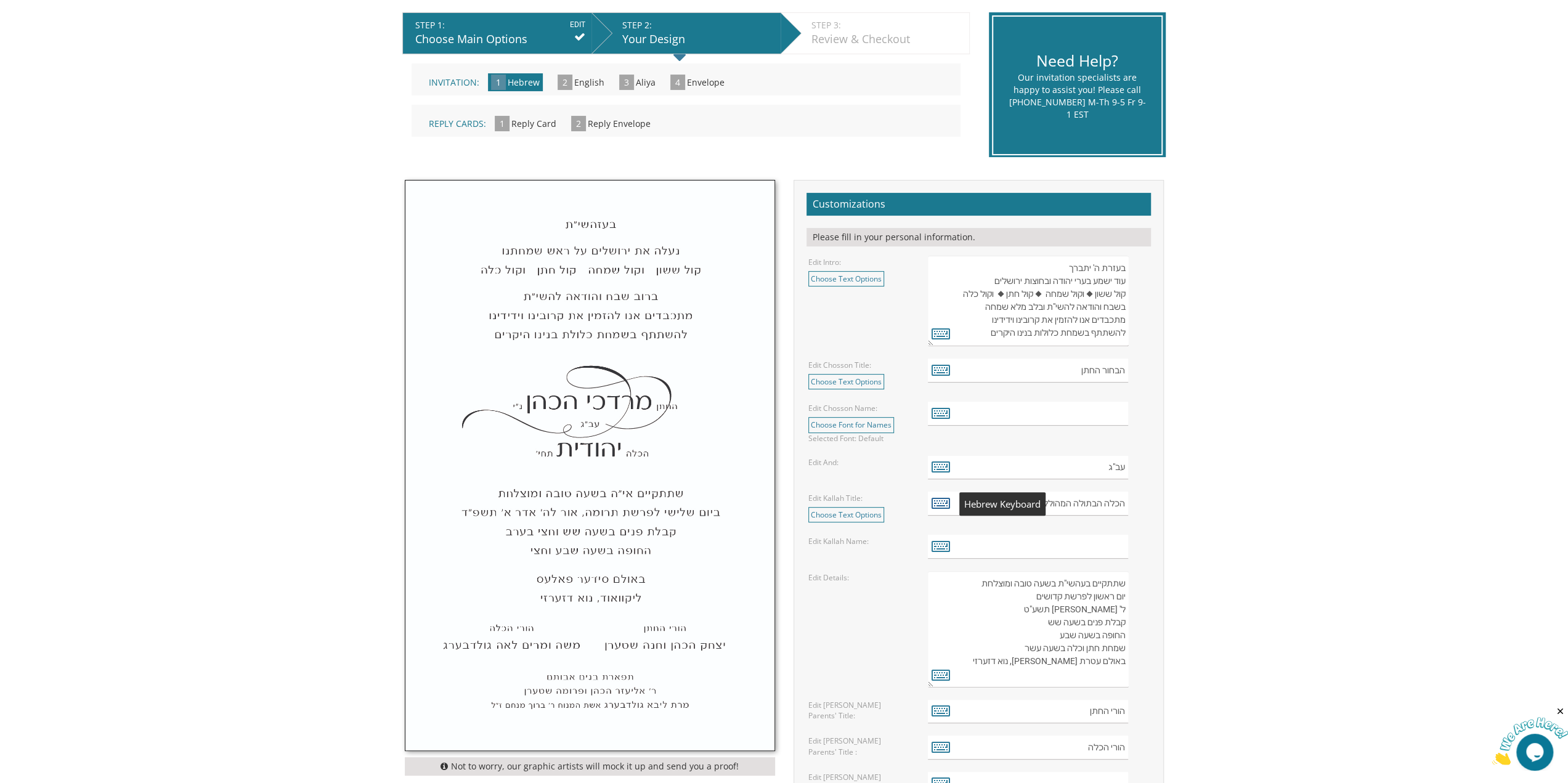 click at bounding box center (941, 503) 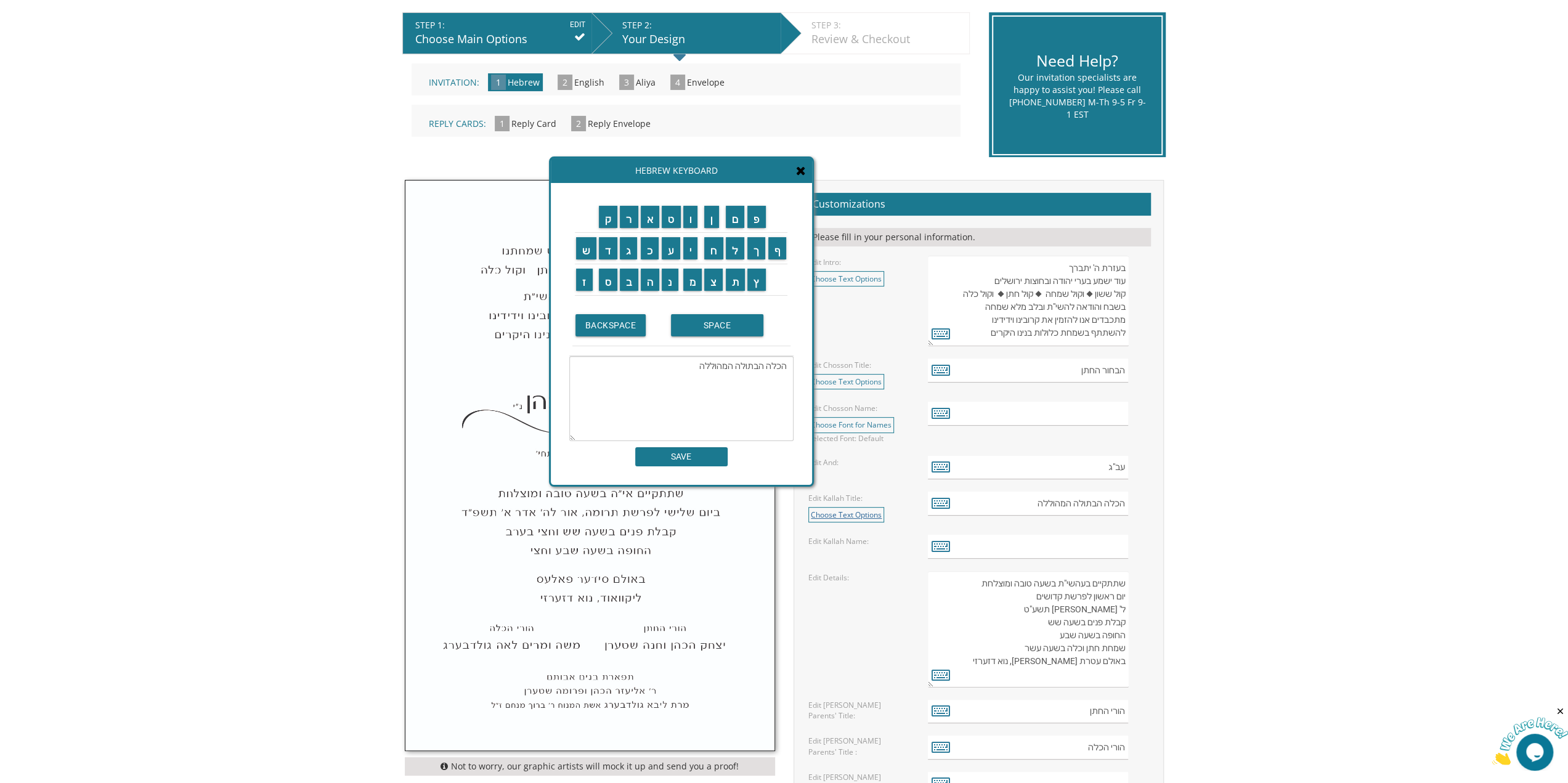 click on "Choose Text Options" at bounding box center (846, 514) 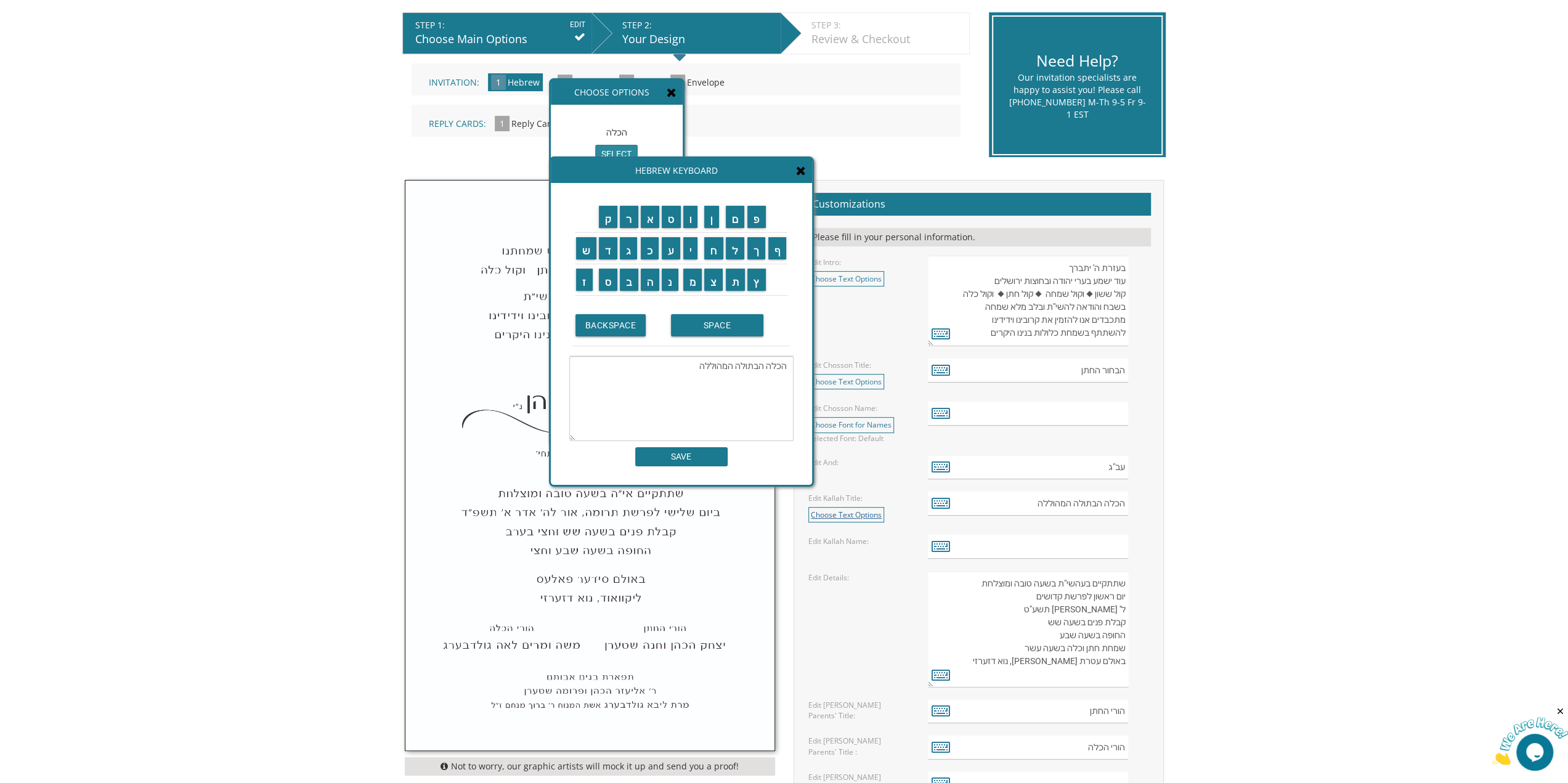 click on "Choose Text Options" at bounding box center (846, 514) 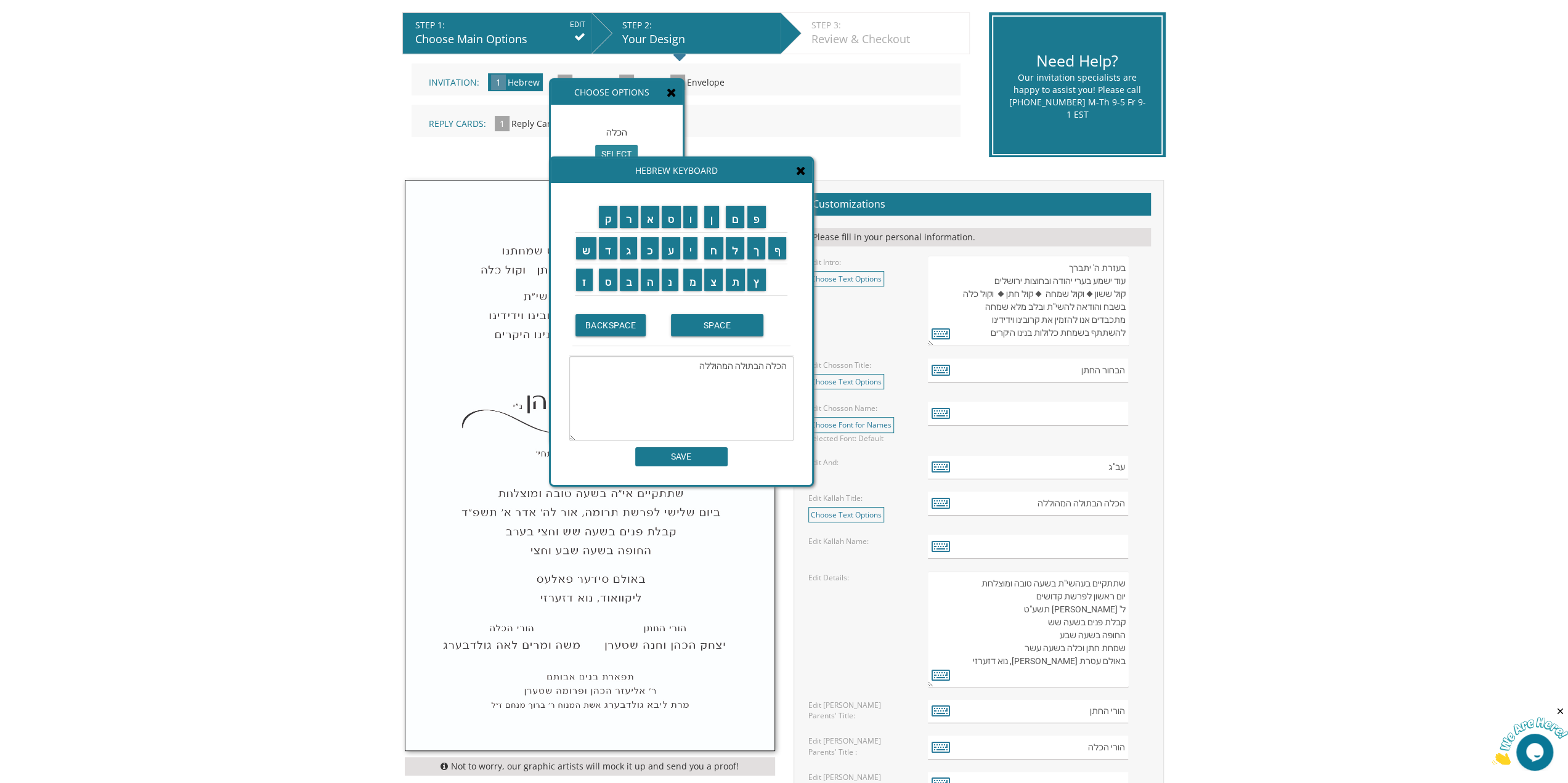 click on "הכלה select הכלה הבתולה select הכלה הבתולה המהוללה select" at bounding box center (617, 274) 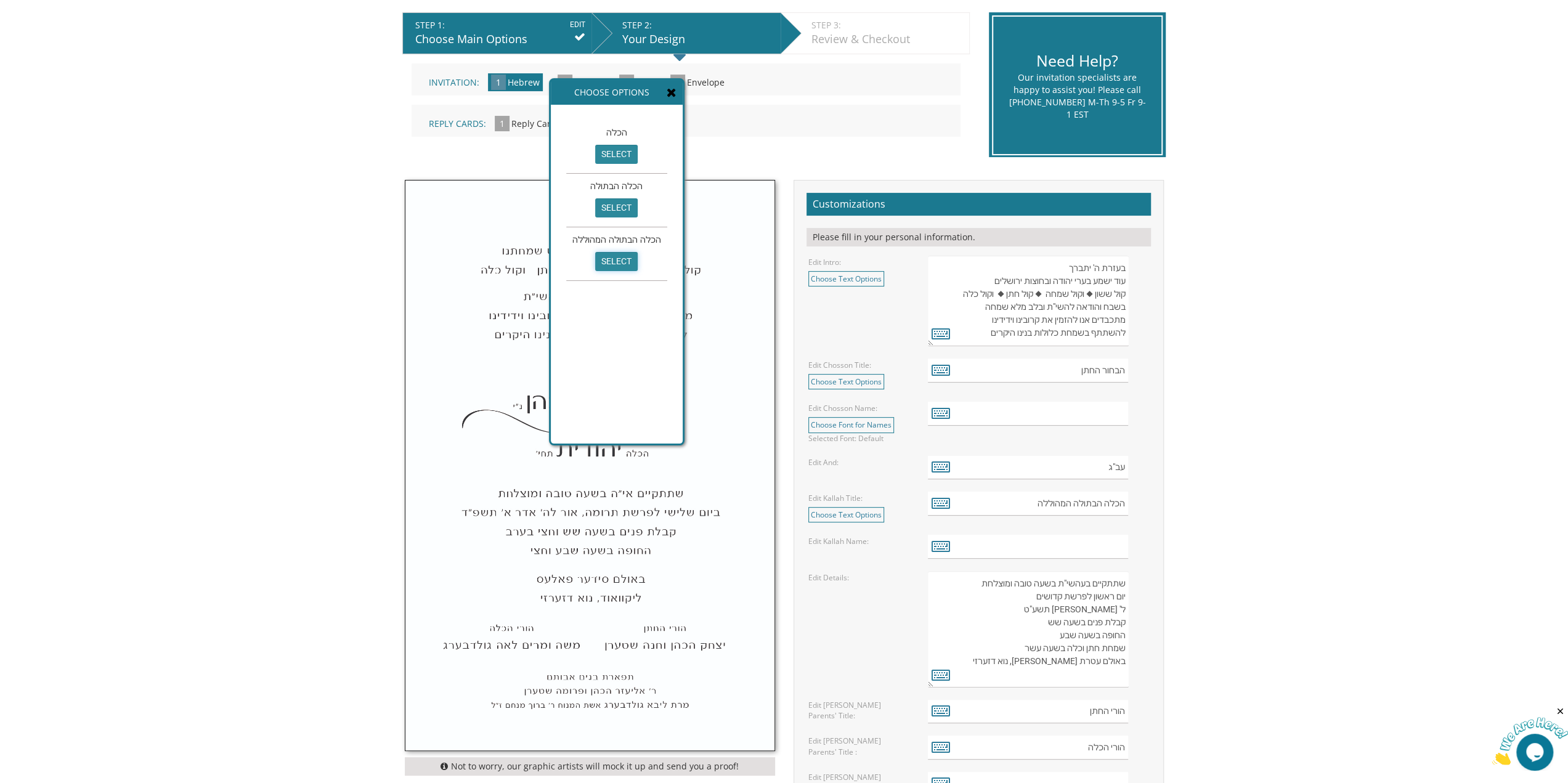 click on "select" at bounding box center (616, 261) 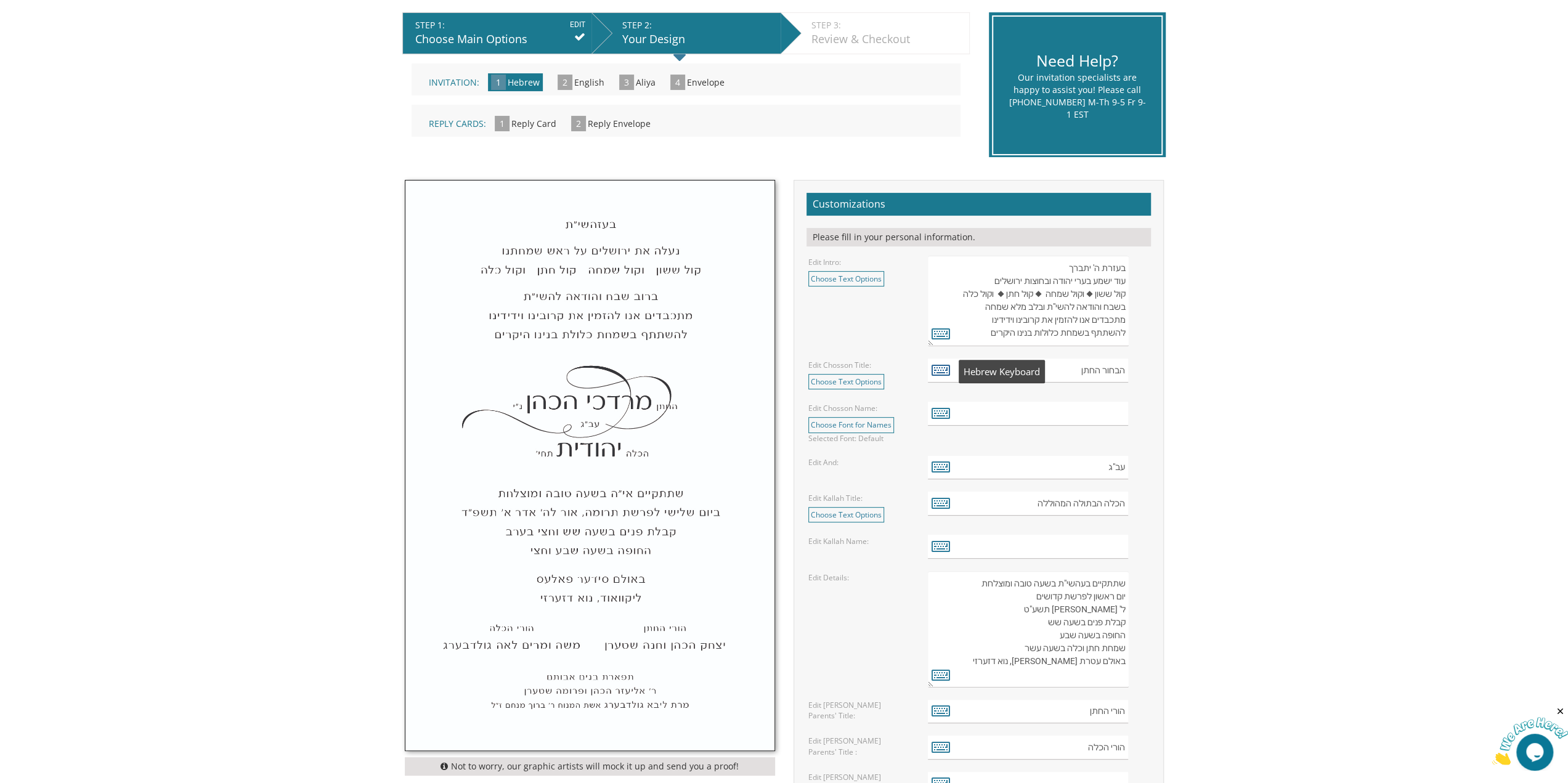 click at bounding box center [941, 370] 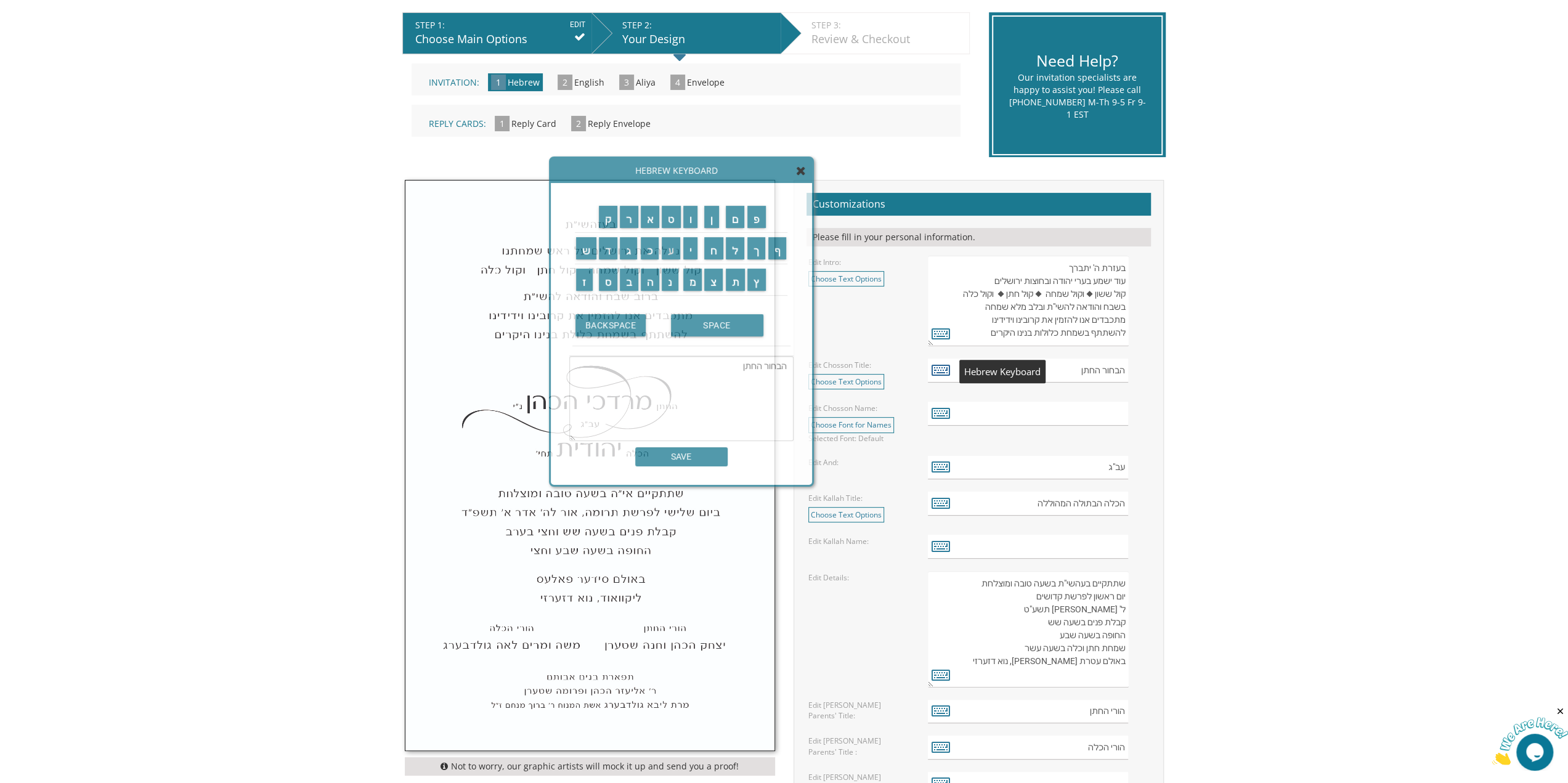 click at bounding box center [941, 370] 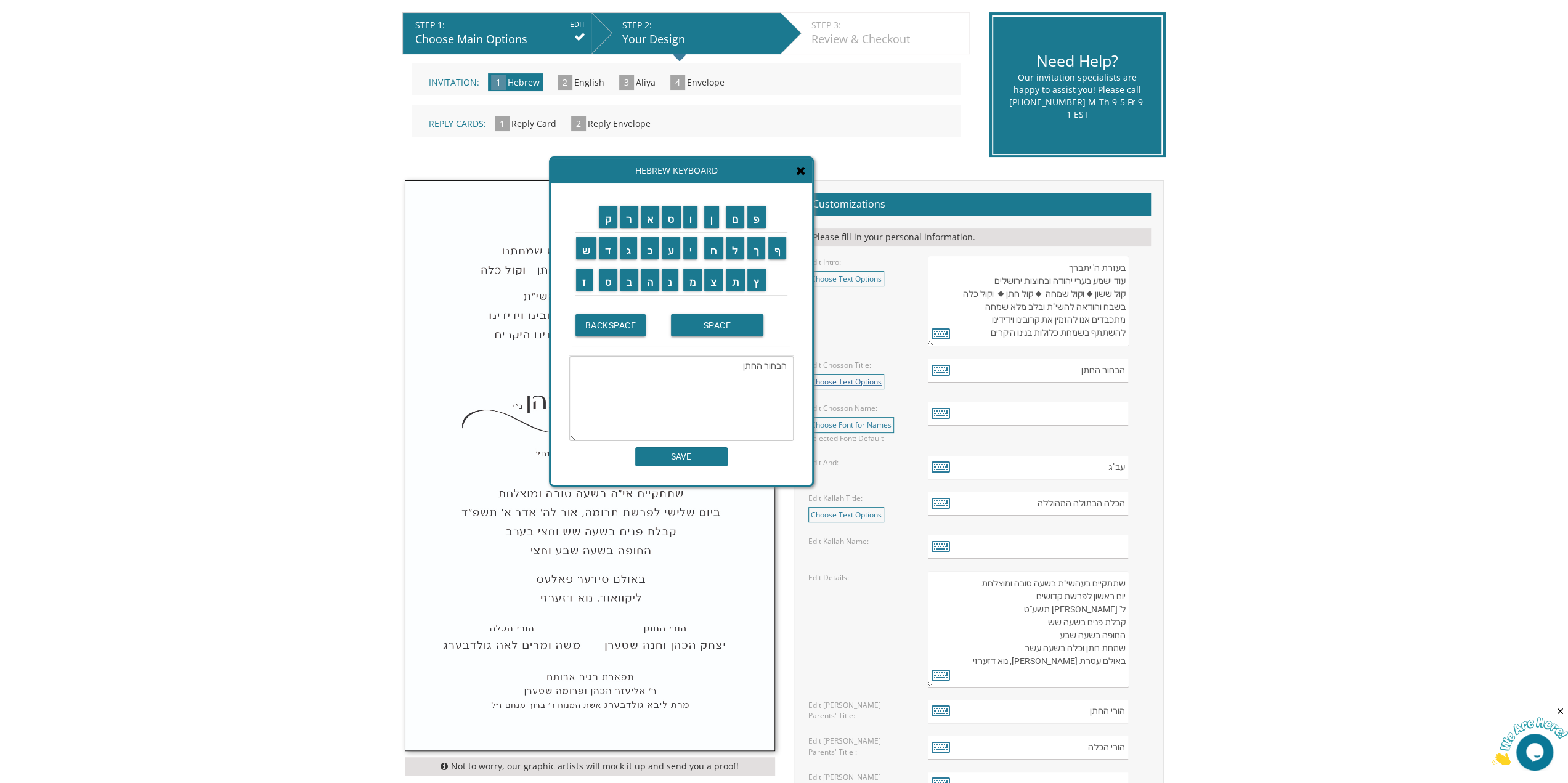 click on "Choose Text Options" at bounding box center [846, 381] 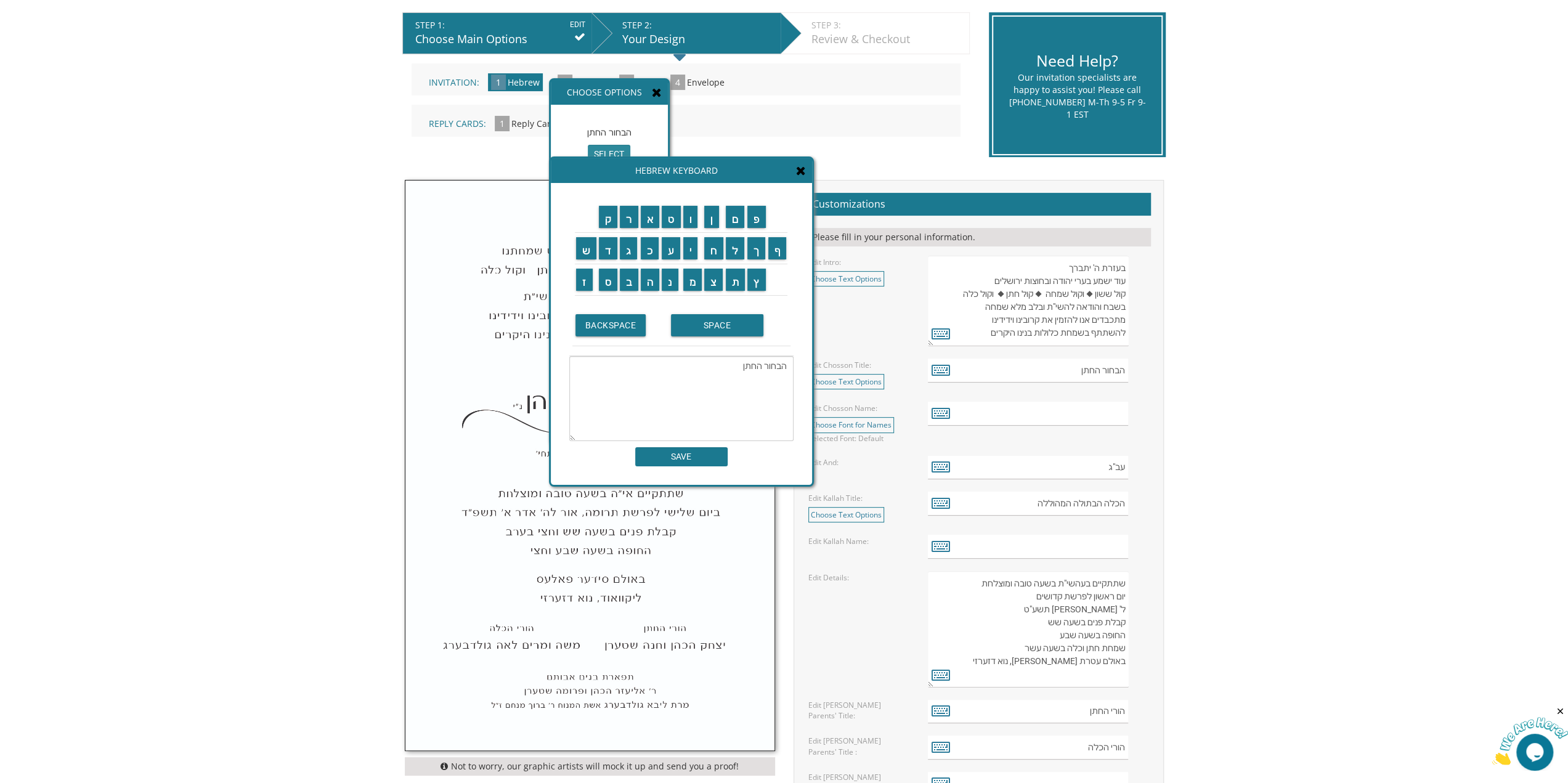 click on "Hebrew Keyboard" at bounding box center [681, 171] 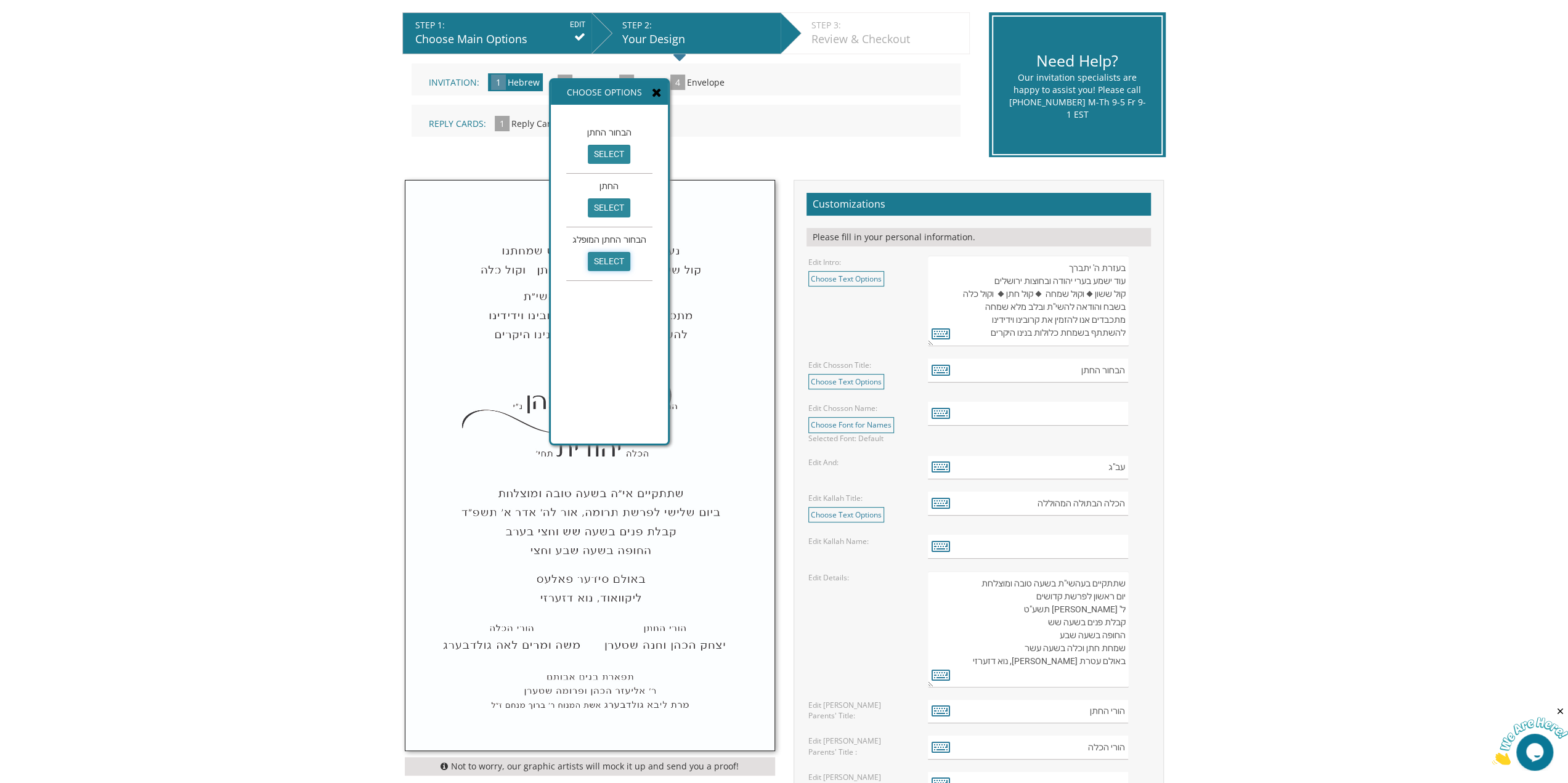 click on "select" at bounding box center [609, 261] 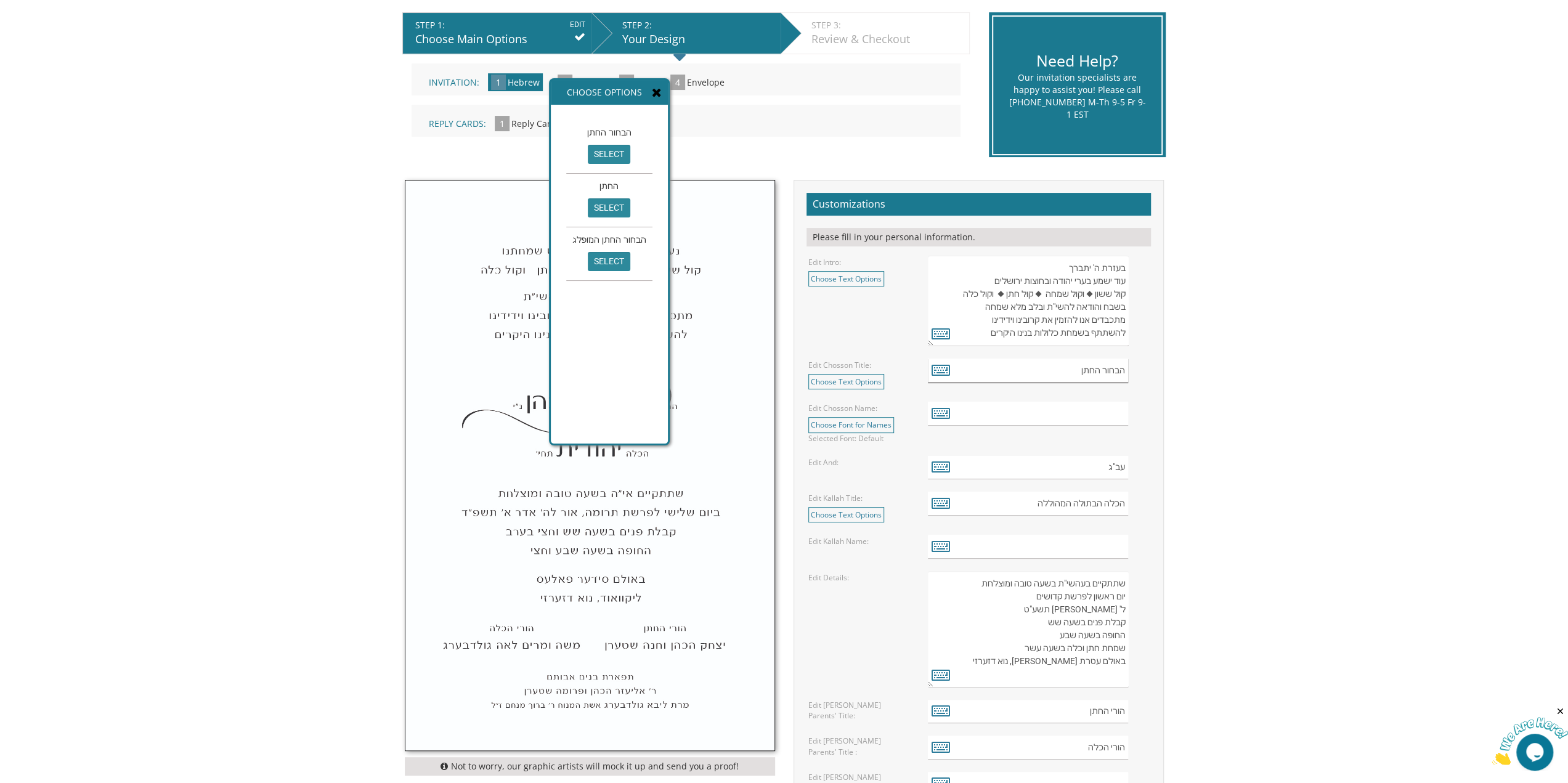 type on "הבחור החתן המופלג" 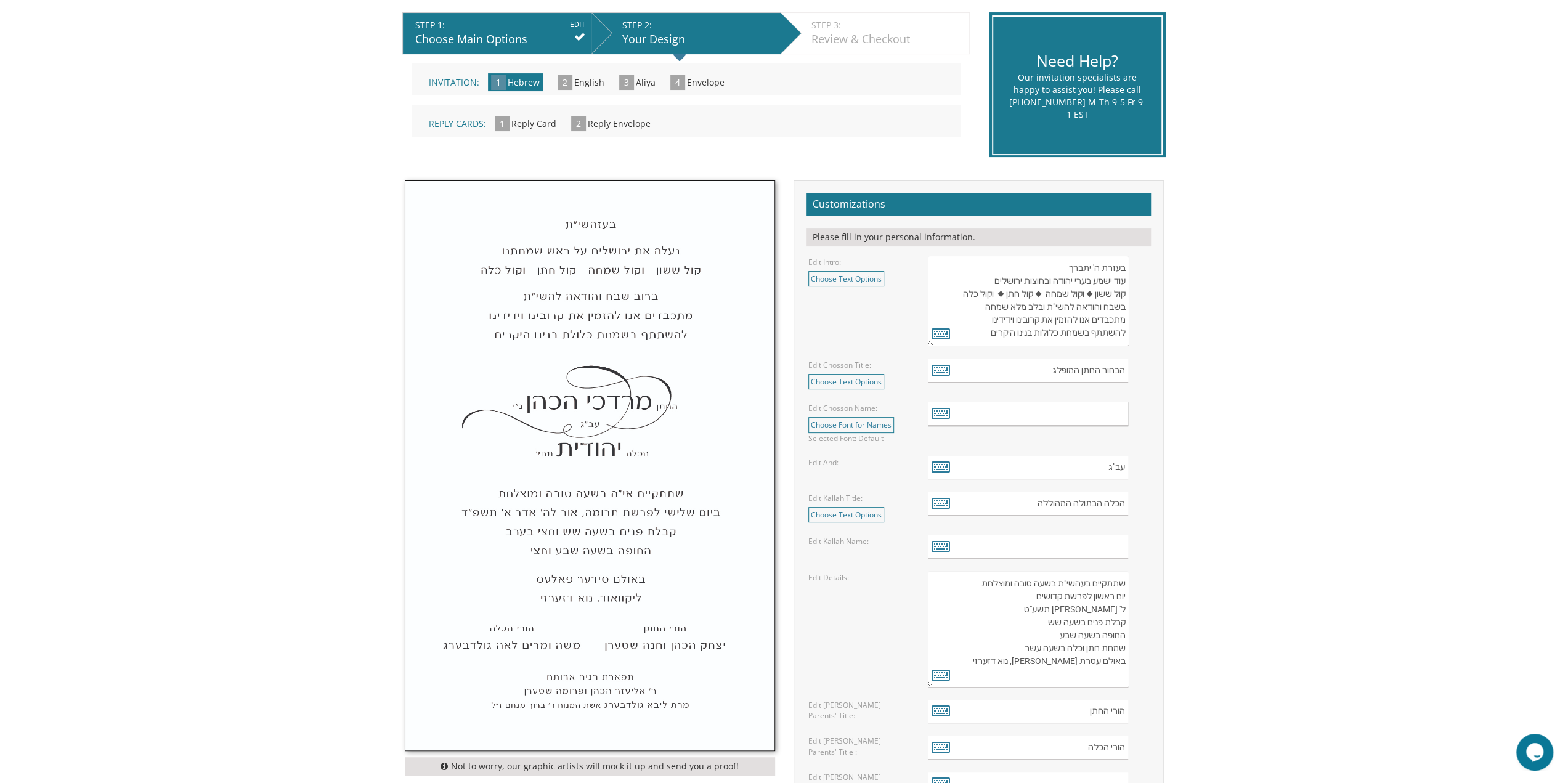 click at bounding box center (1028, 413) 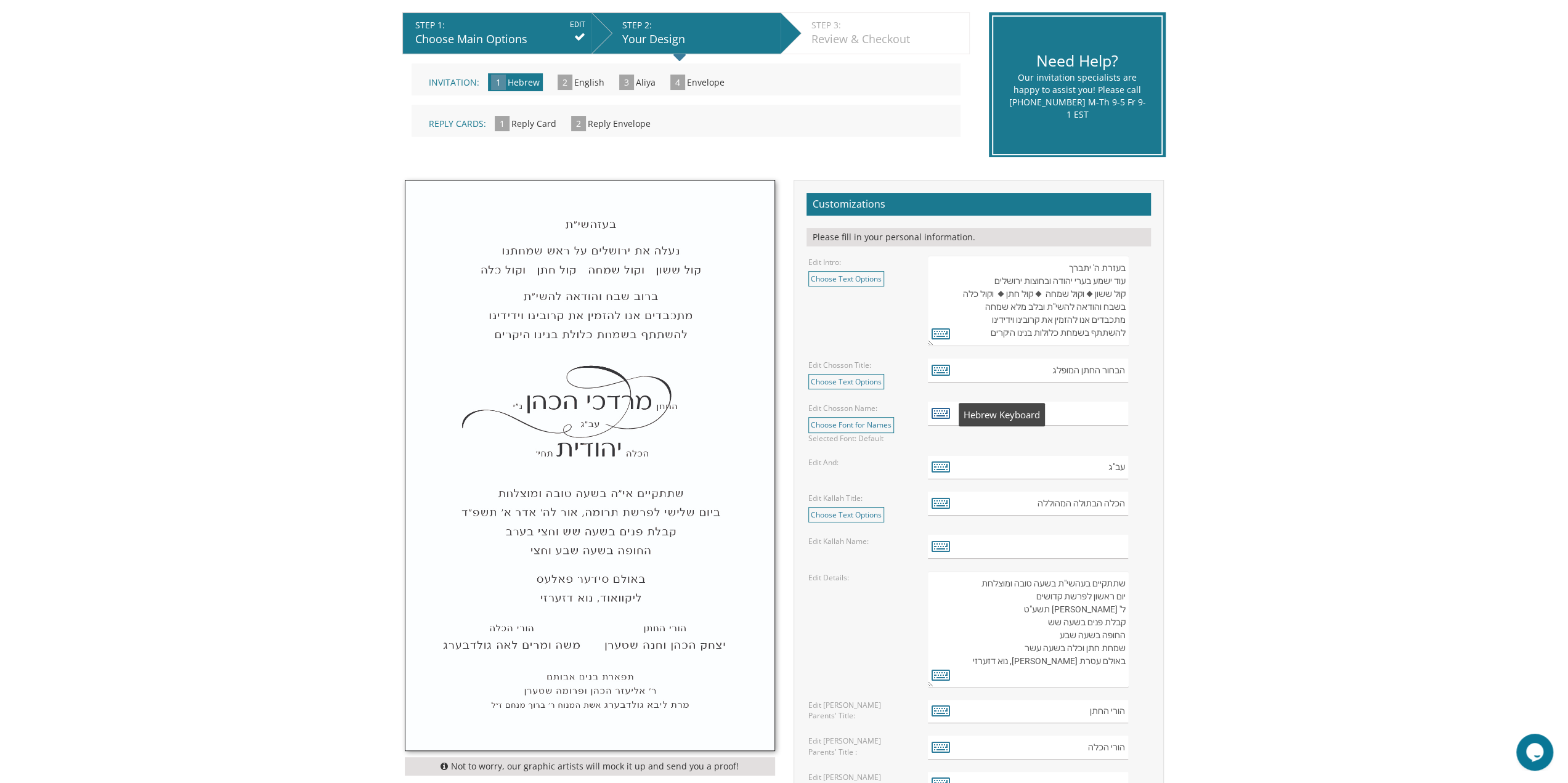 click at bounding box center (941, 413) 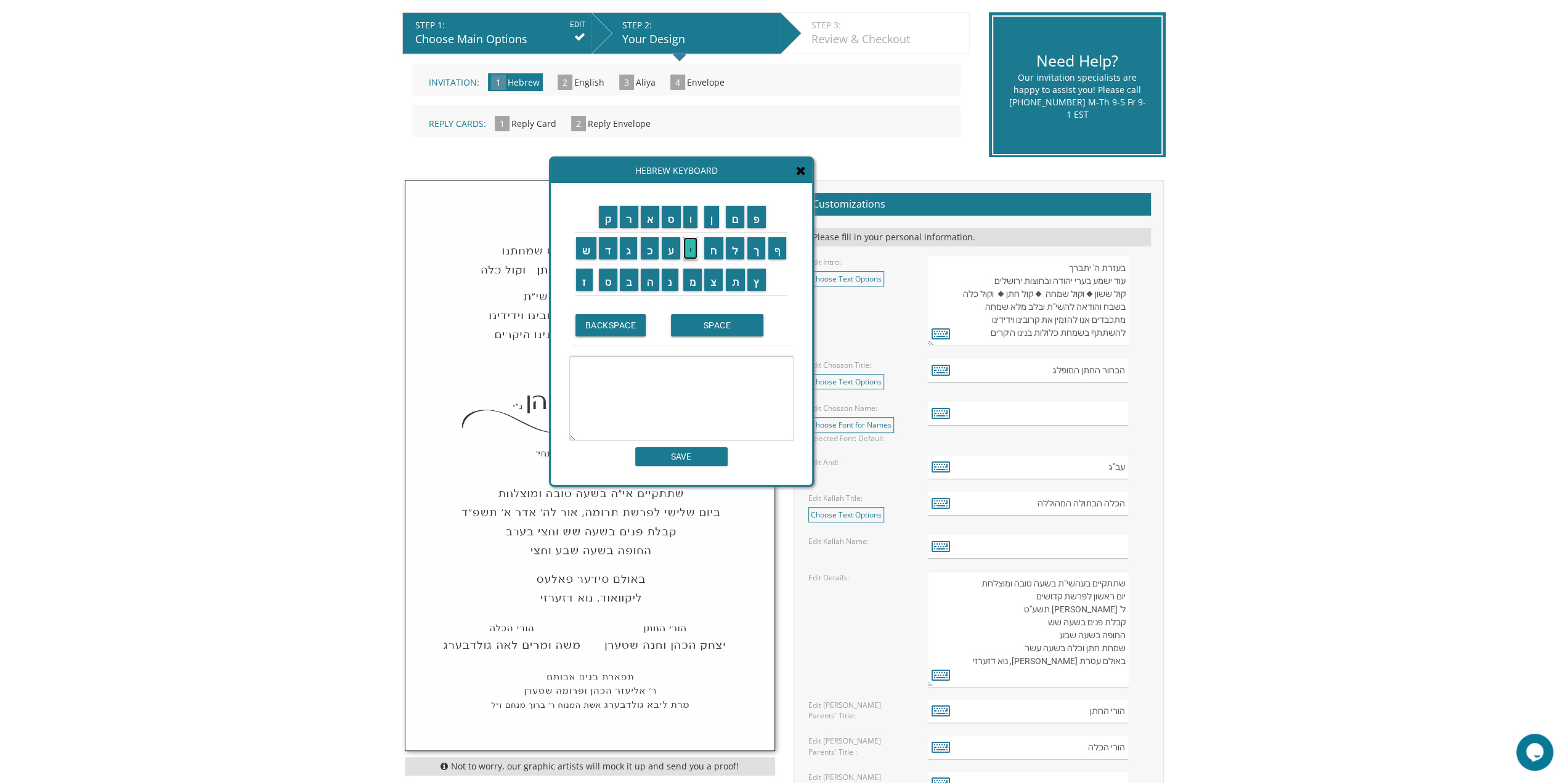 click on "י" at bounding box center (691, 248) 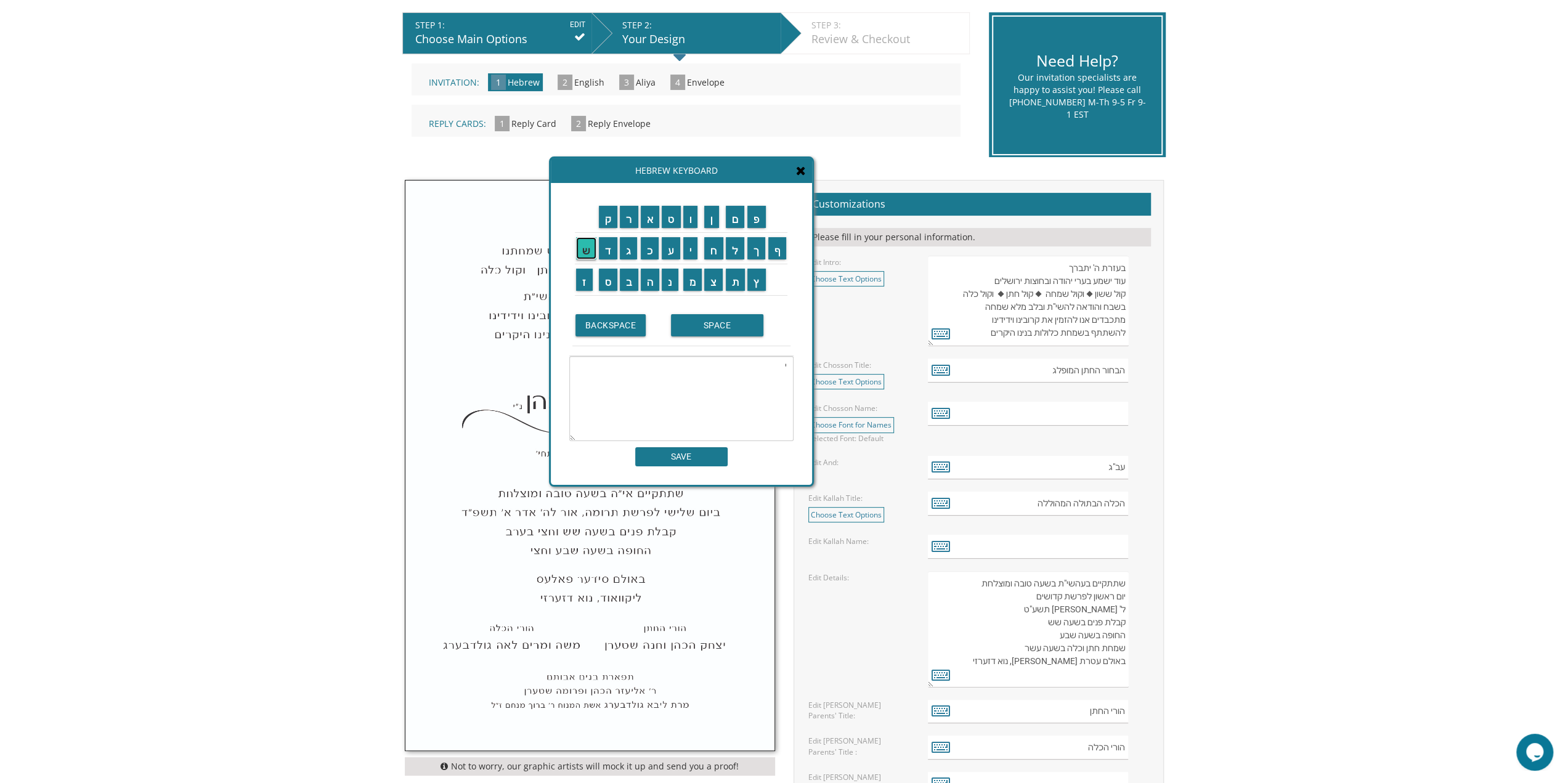 click on "ש" at bounding box center [586, 248] 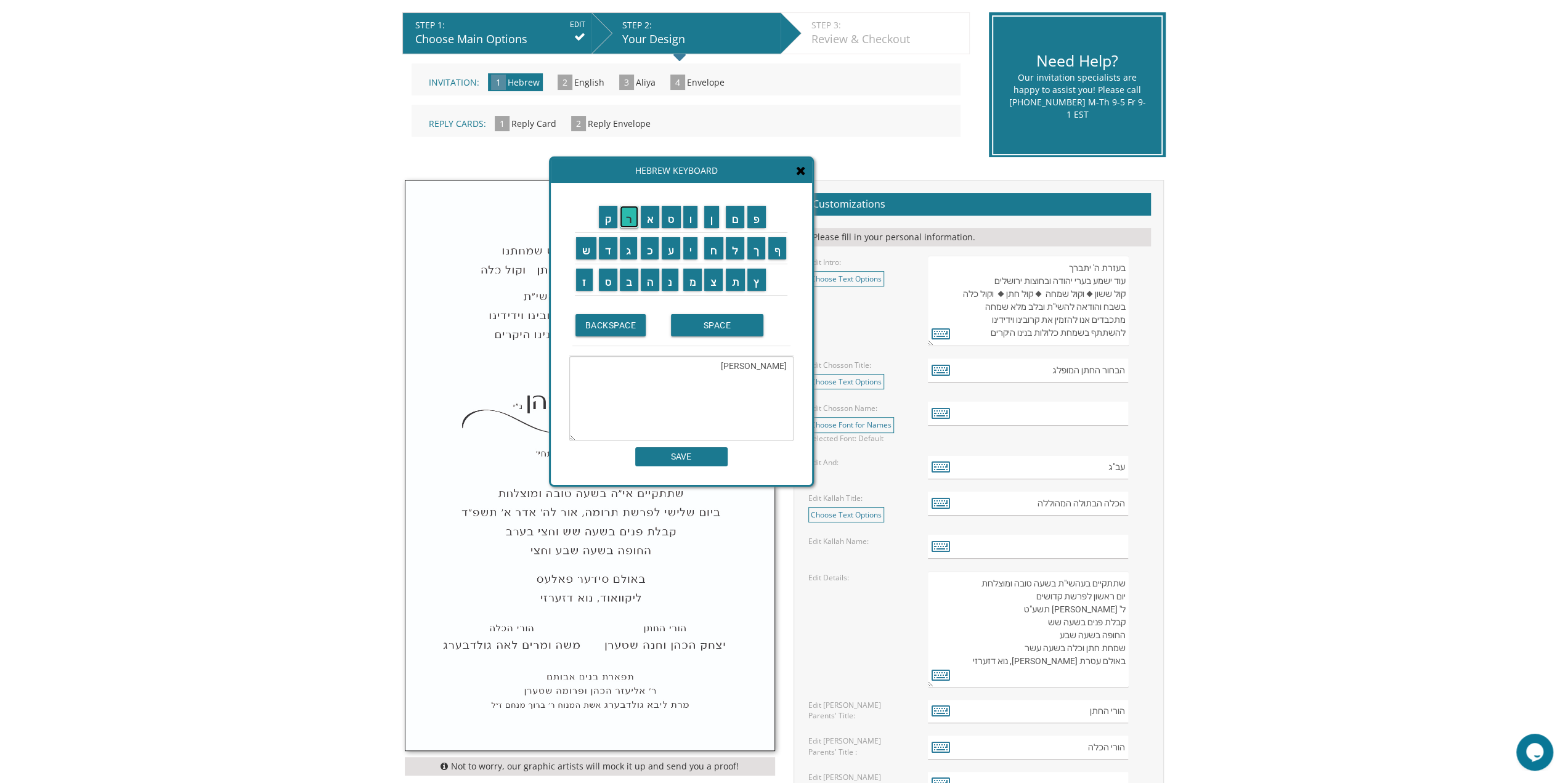 click on "ר" at bounding box center [629, 217] 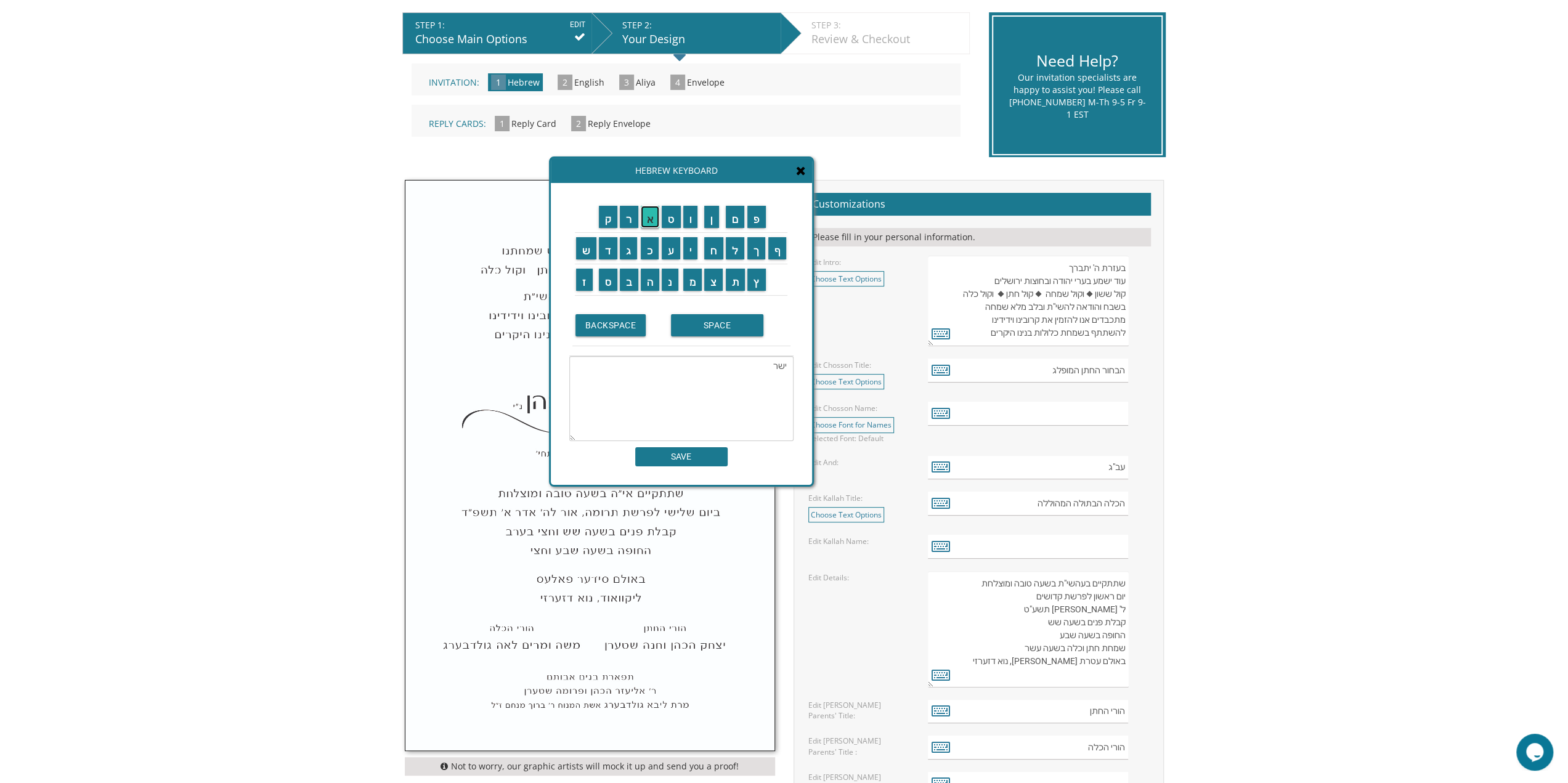 click on "א" at bounding box center [650, 217] 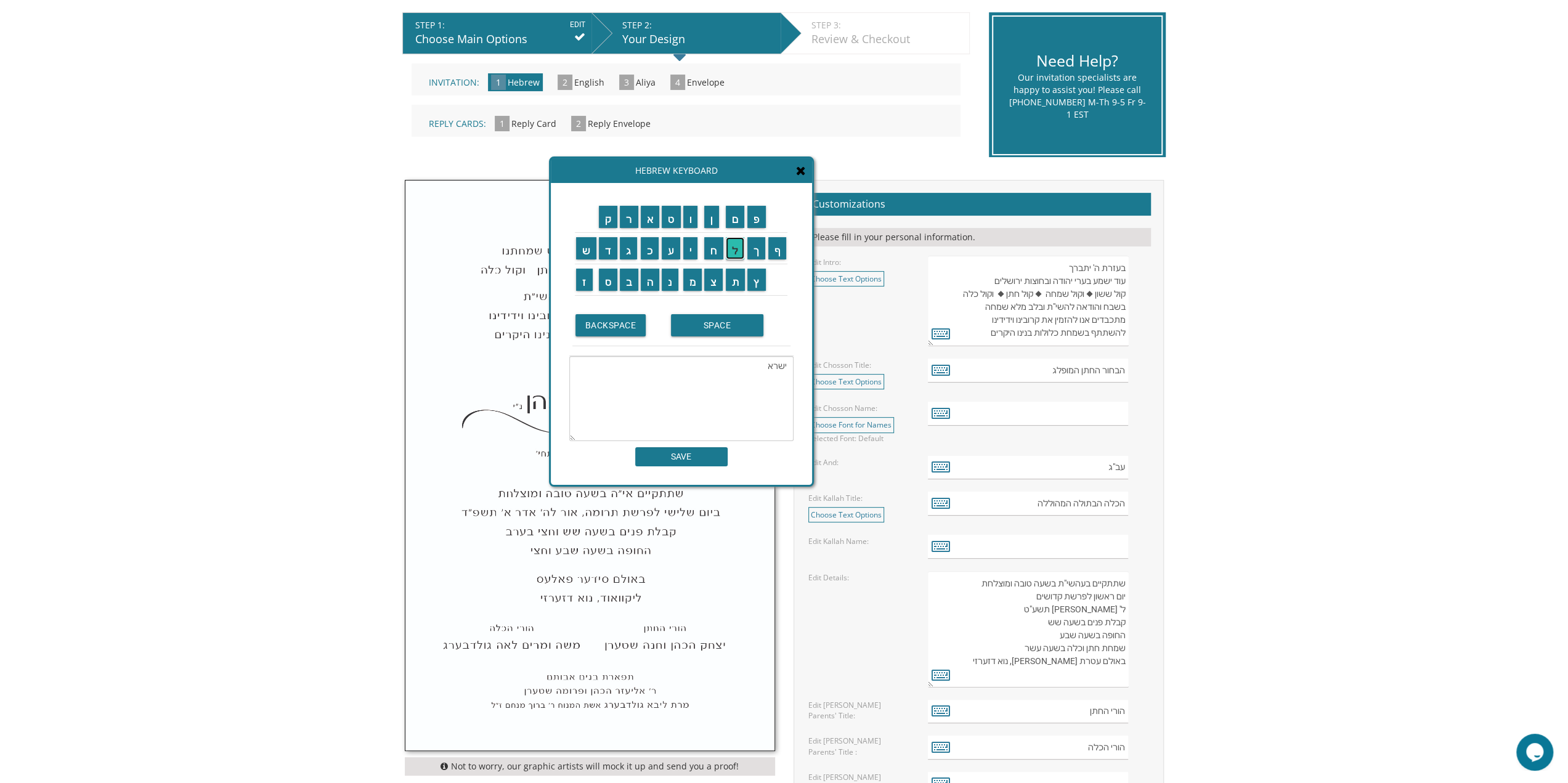 click on "ל" at bounding box center (735, 248) 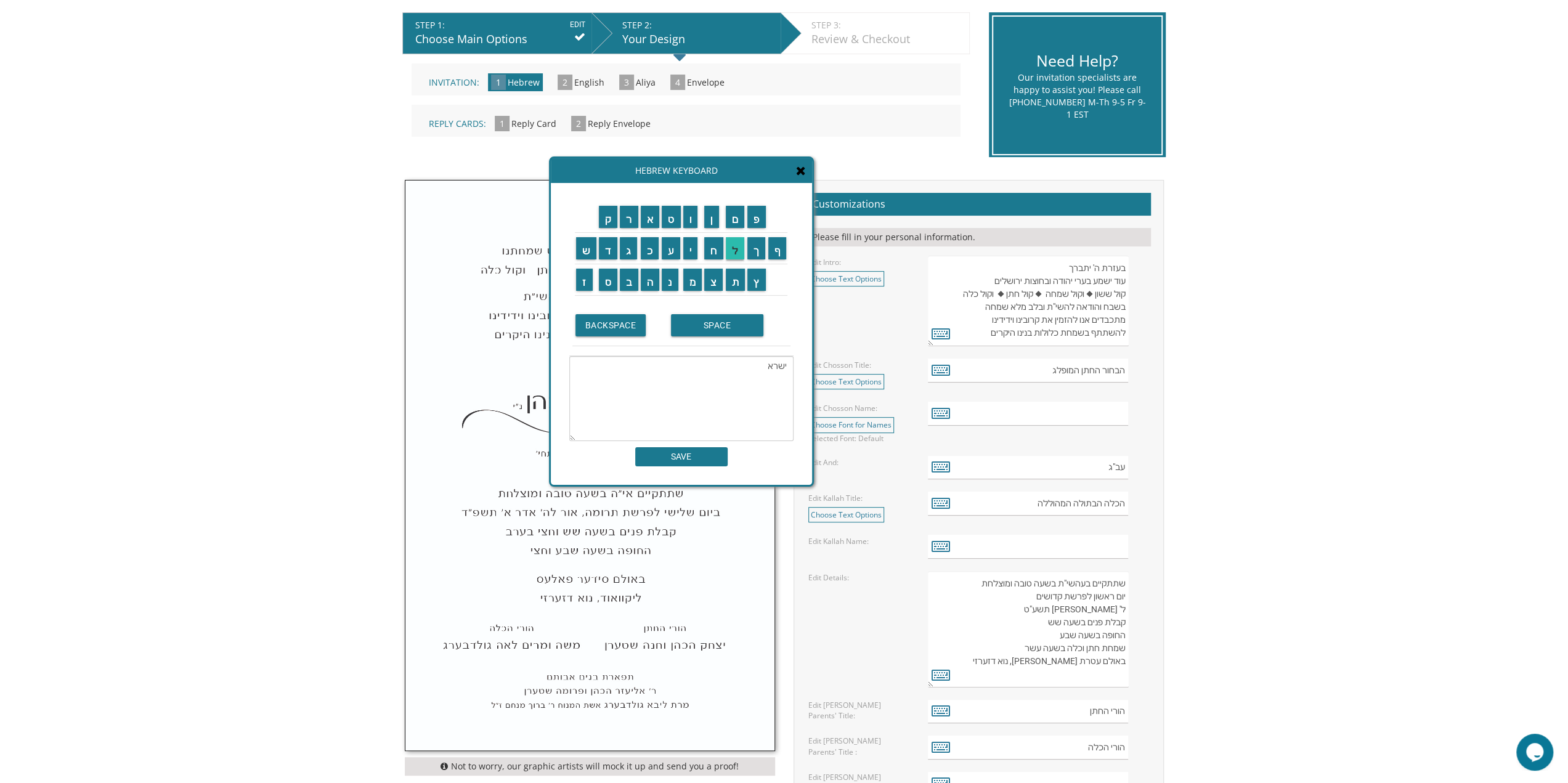 type on "ישראל" 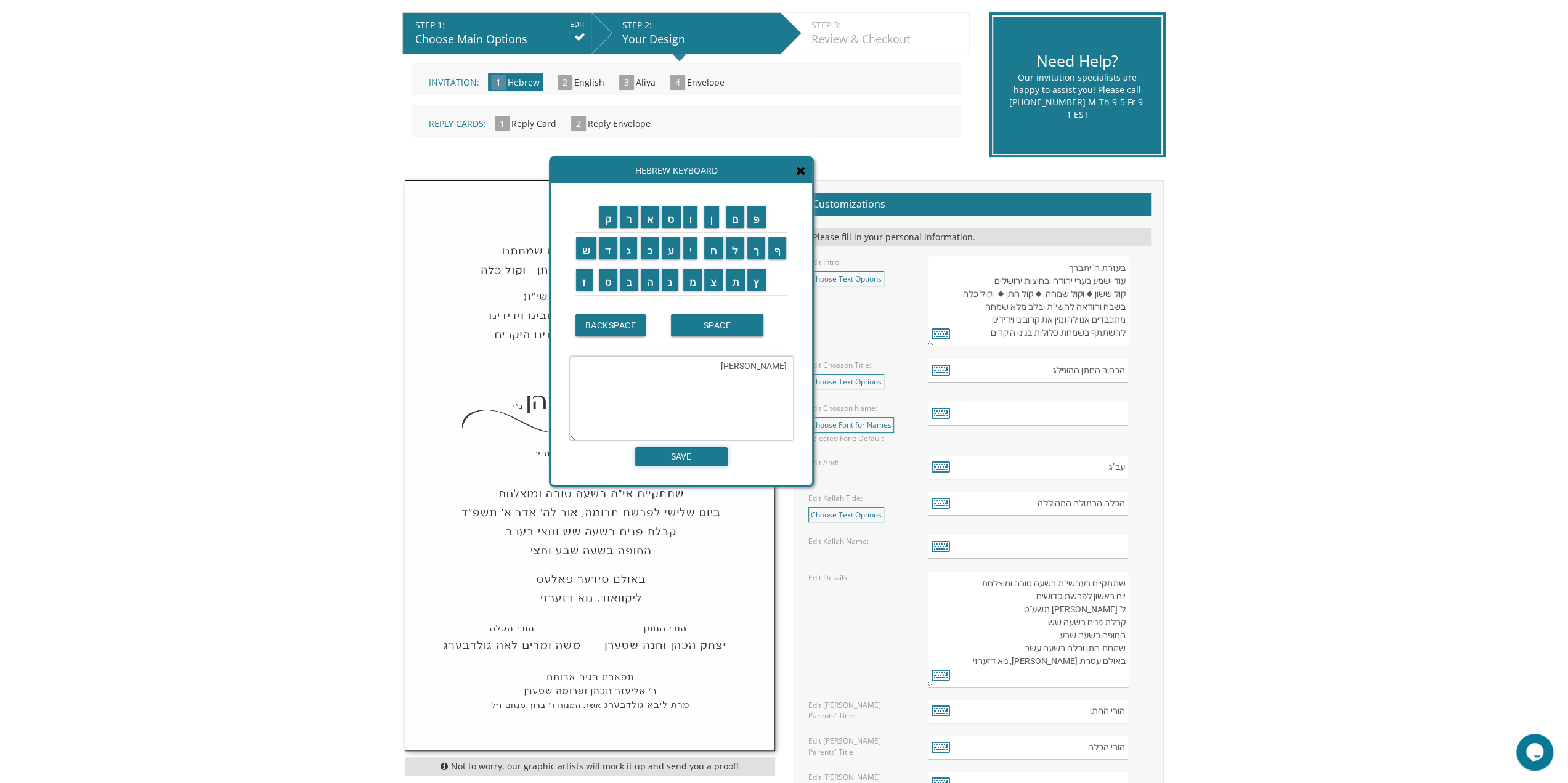 click on "SAVE" at bounding box center (681, 456) 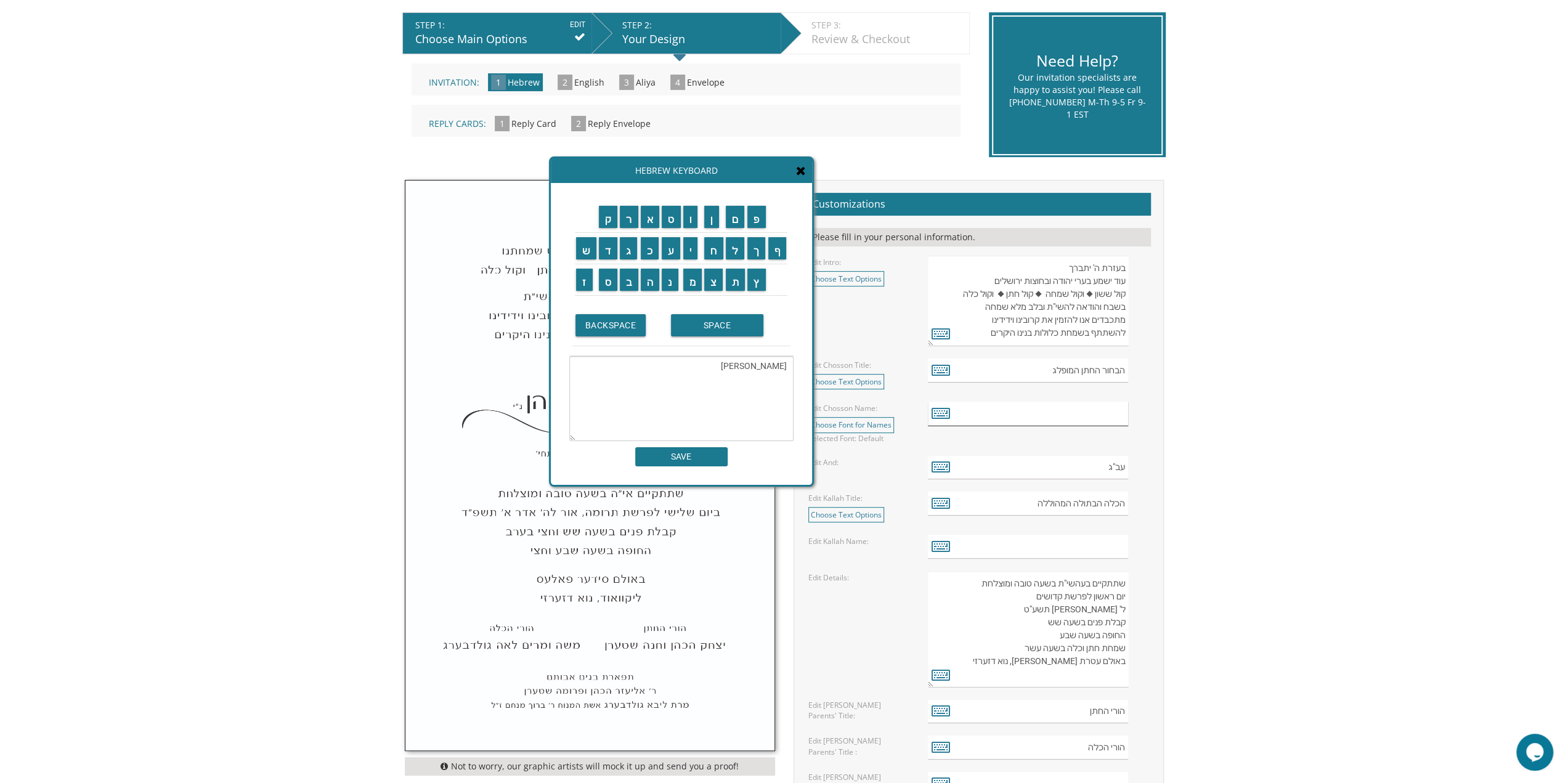 type on "ישראל" 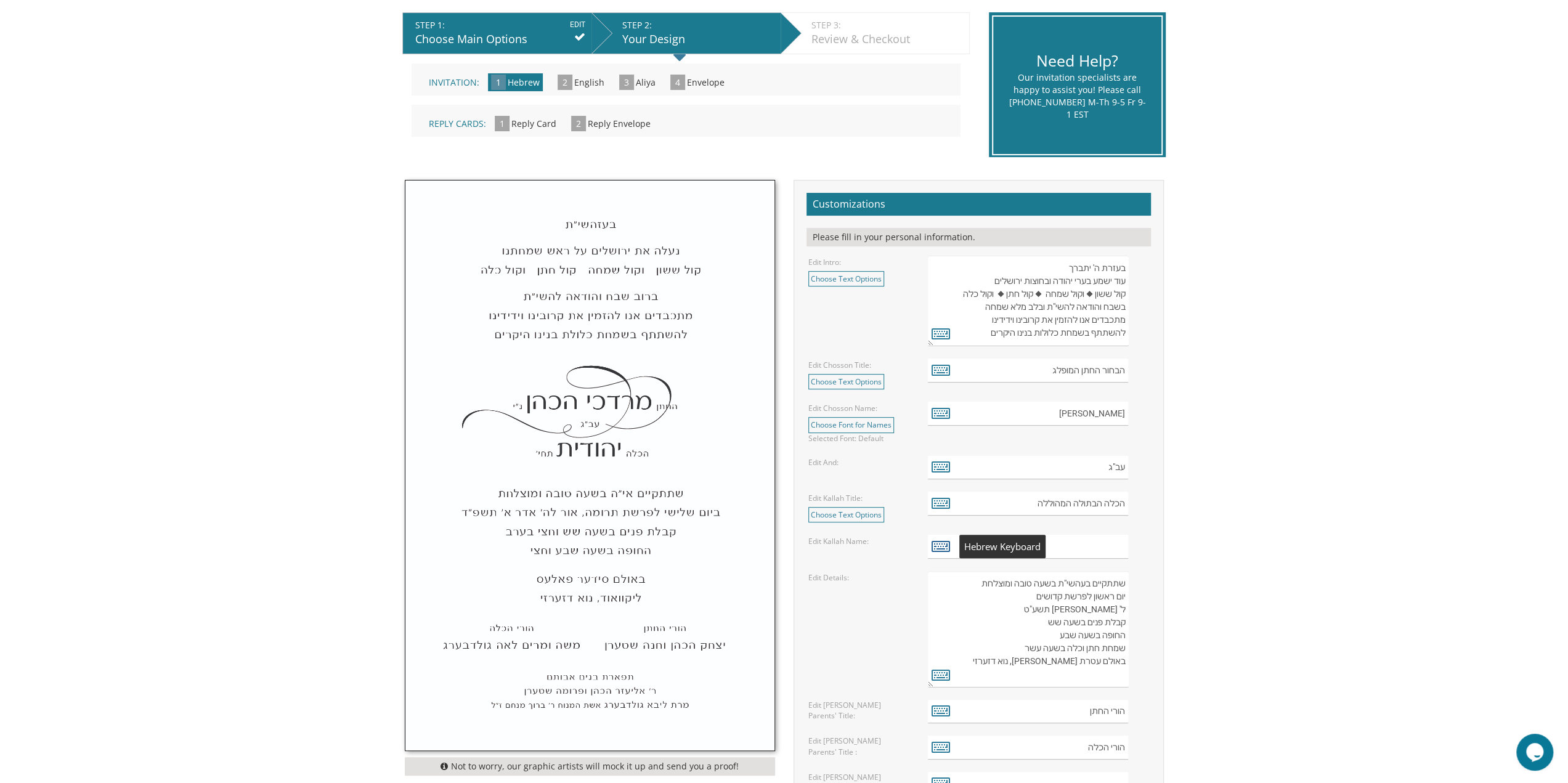 click at bounding box center (941, 546) 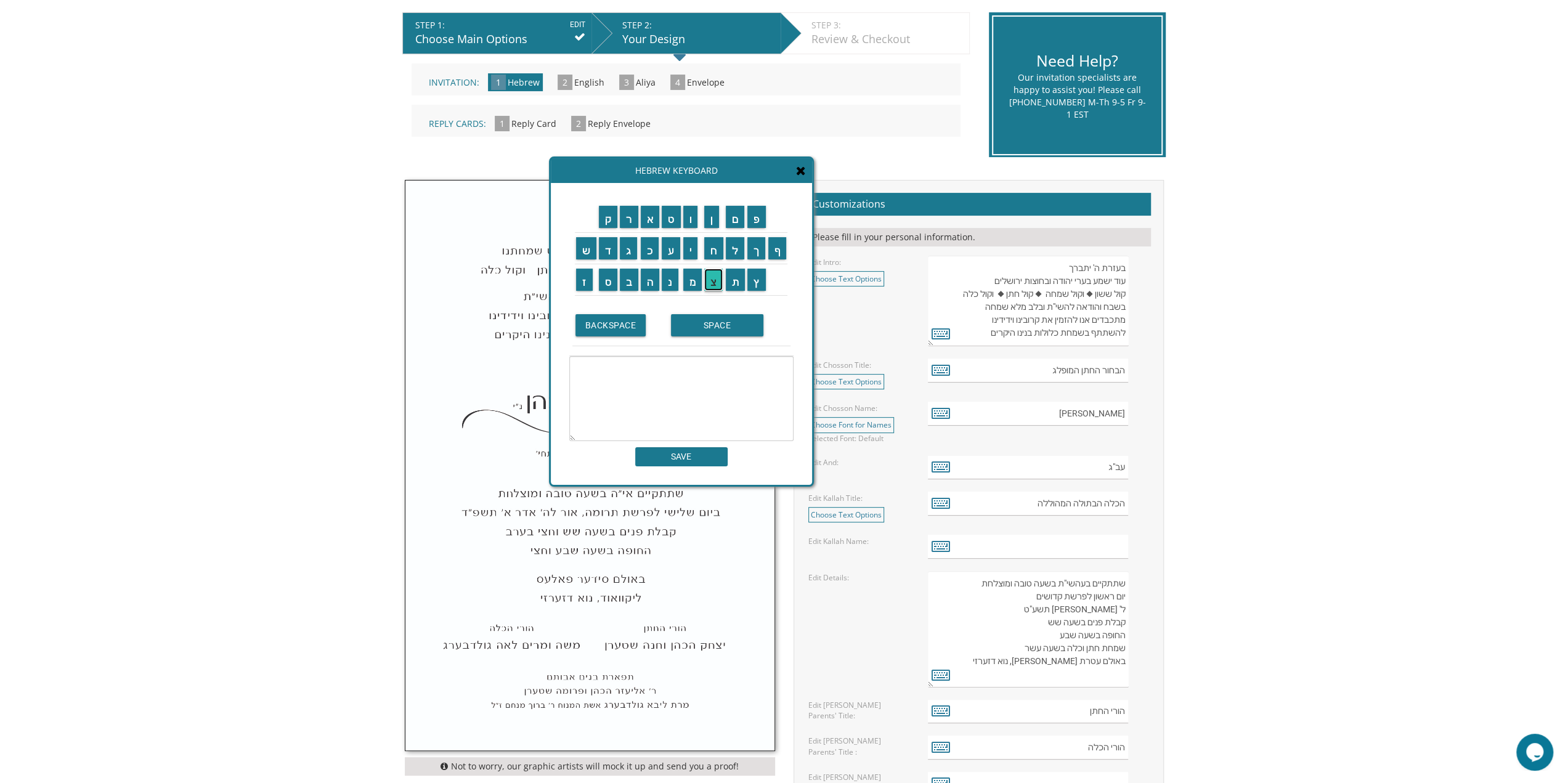 click on "צ" at bounding box center [713, 280] 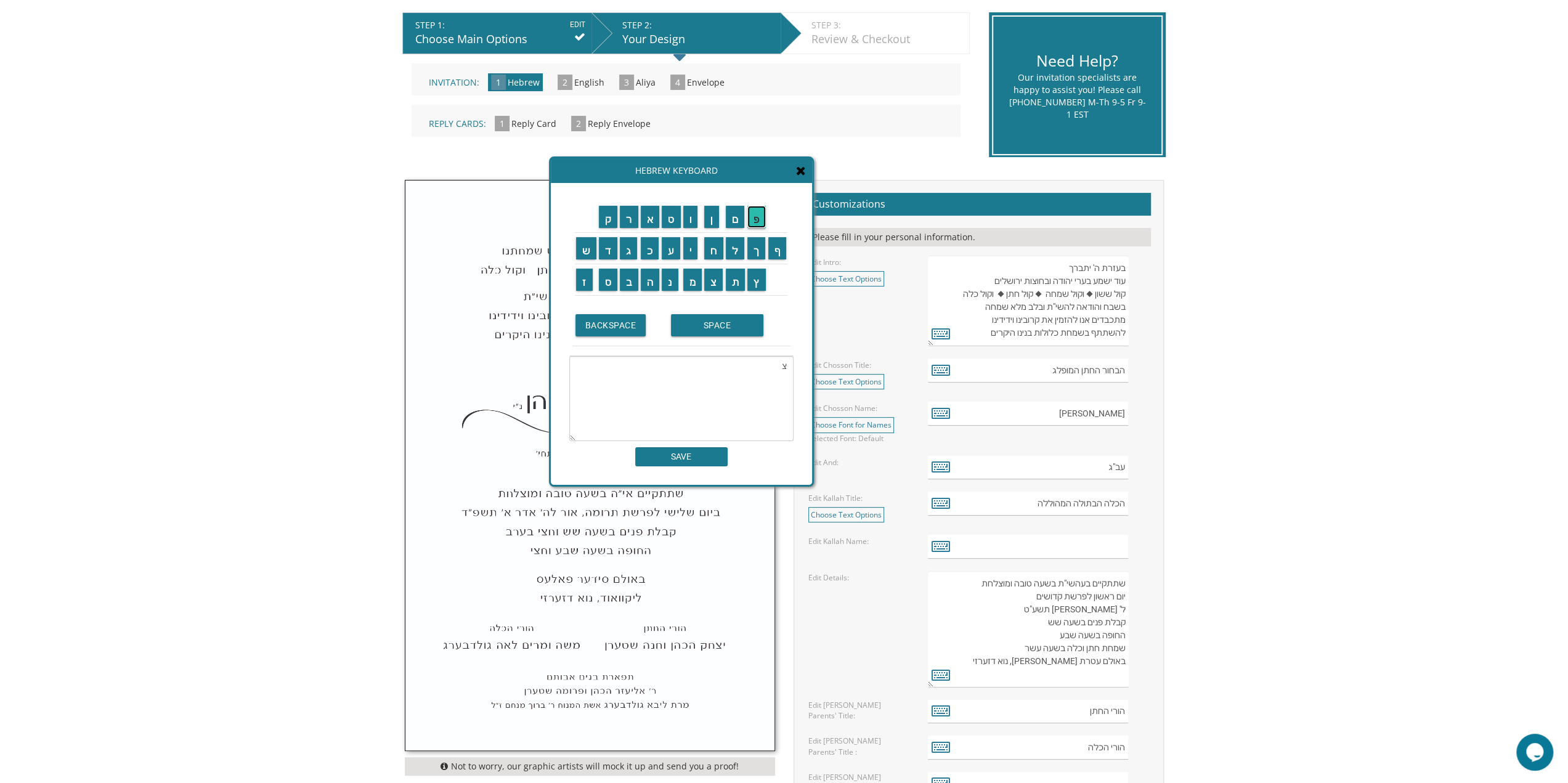 click on "פ" at bounding box center (757, 217) 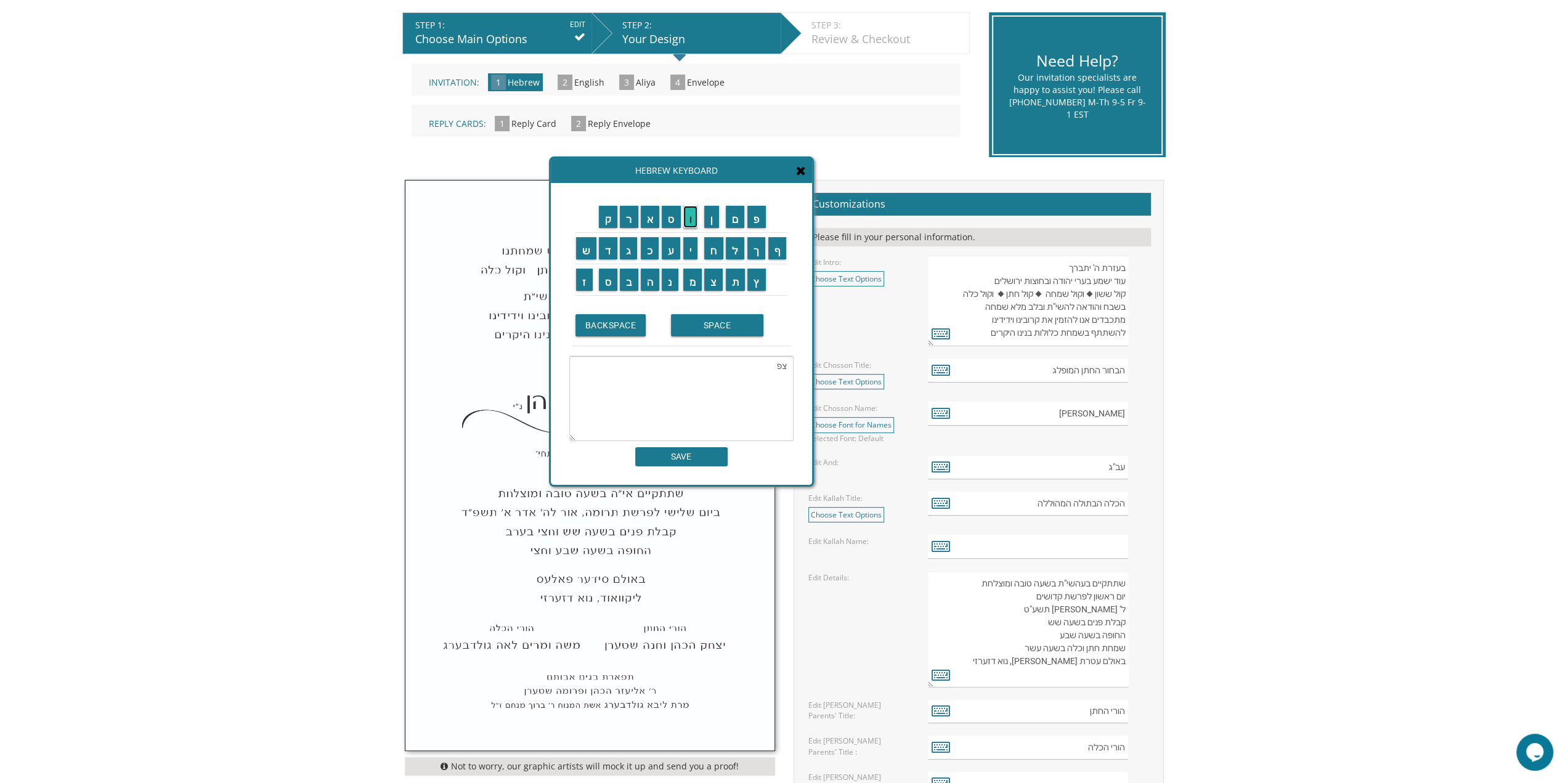 click on "ו" at bounding box center (691, 217) 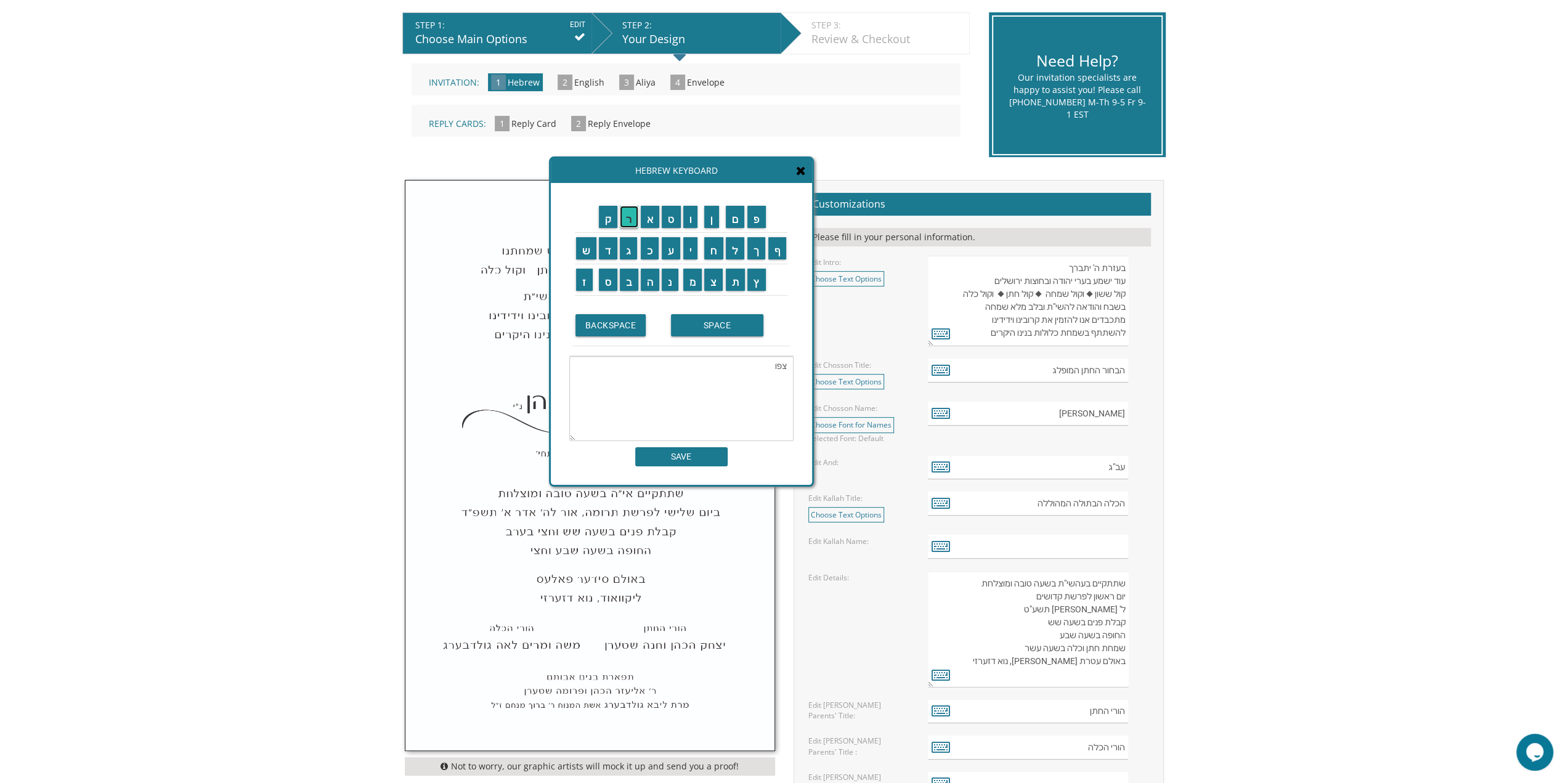 click on "ר" at bounding box center (629, 217) 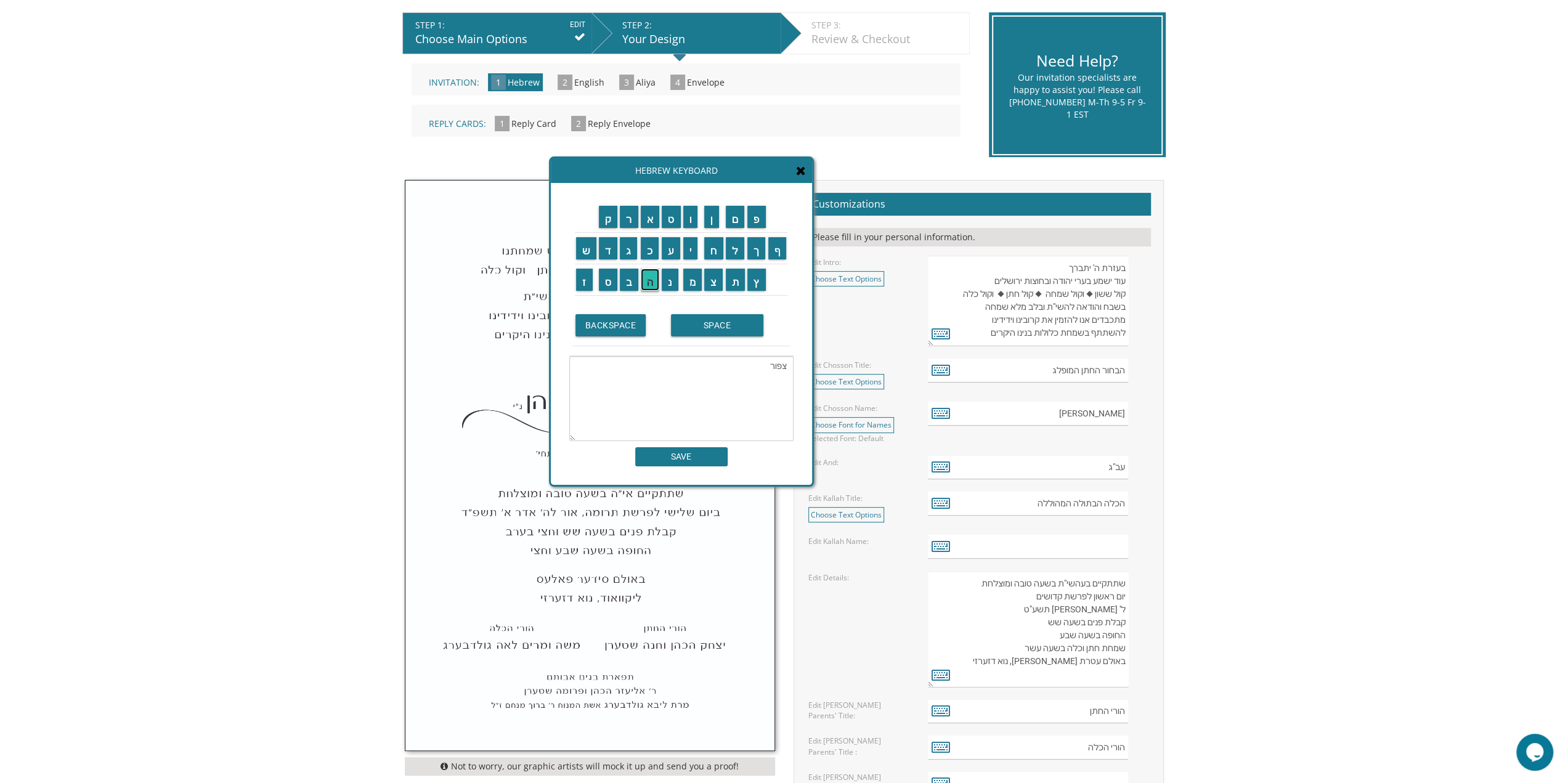 click on "ה" at bounding box center (650, 280) 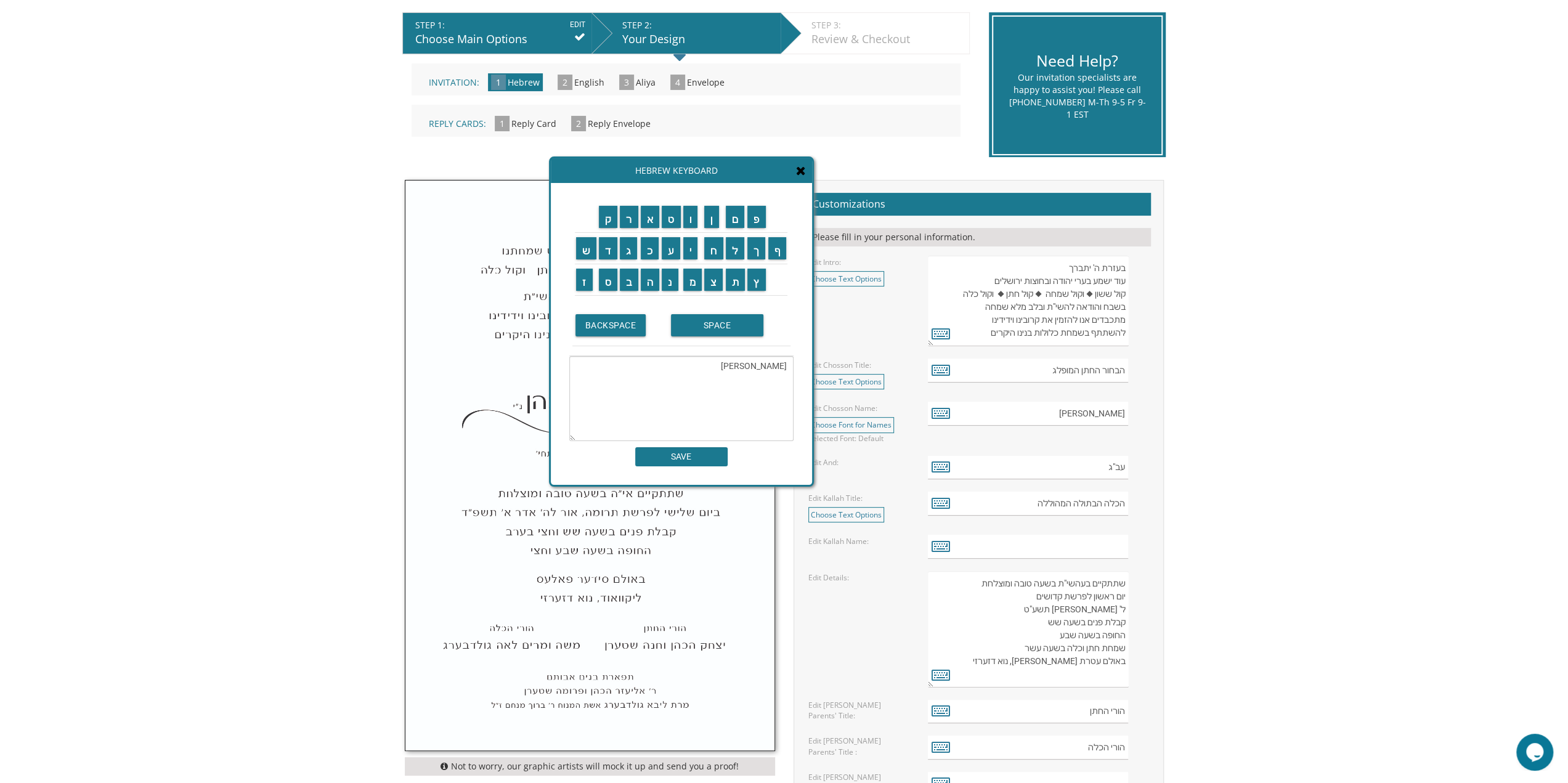 click on "SPACE" at bounding box center (729, 325) 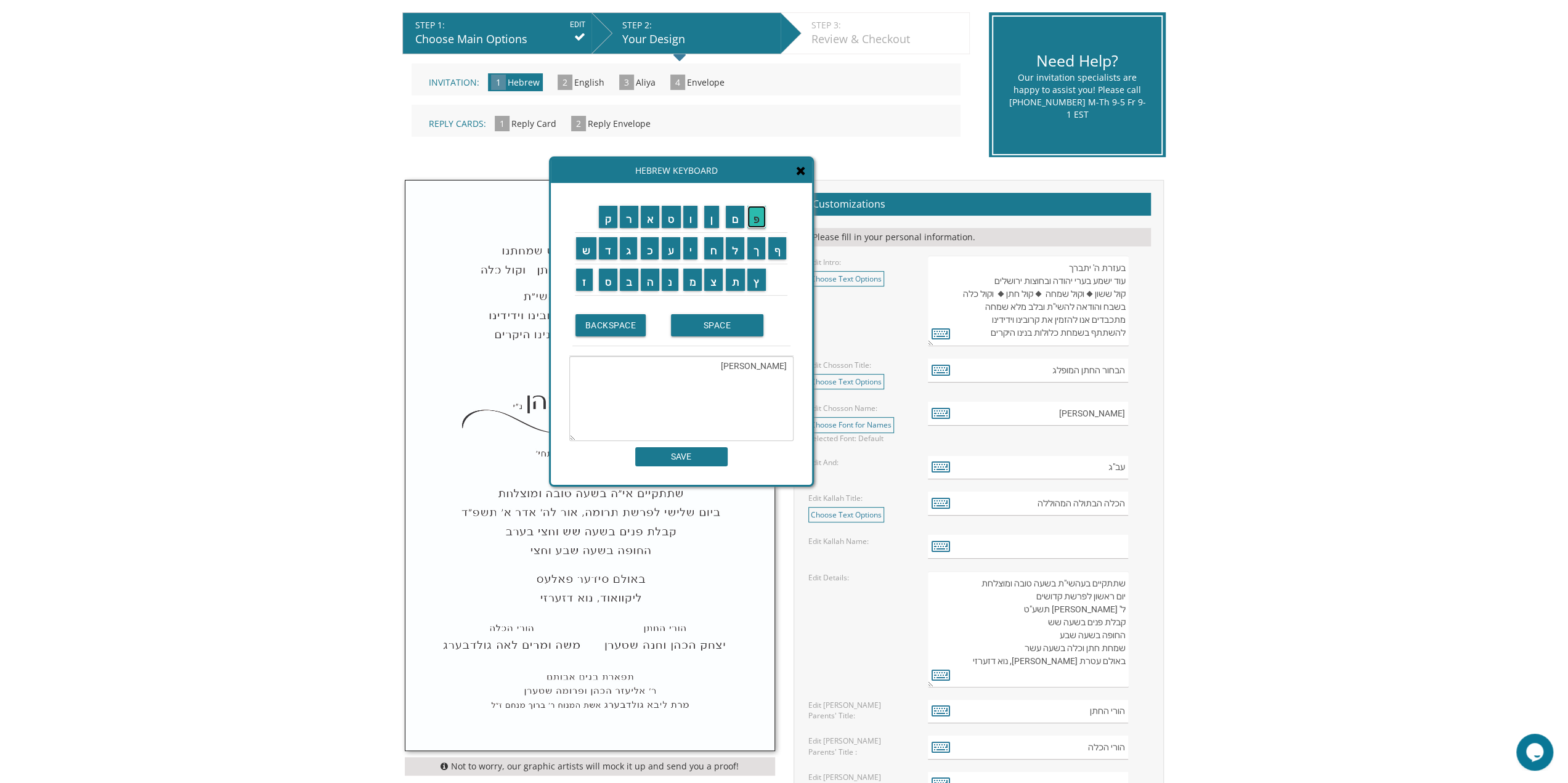 click on "פ" at bounding box center (757, 217) 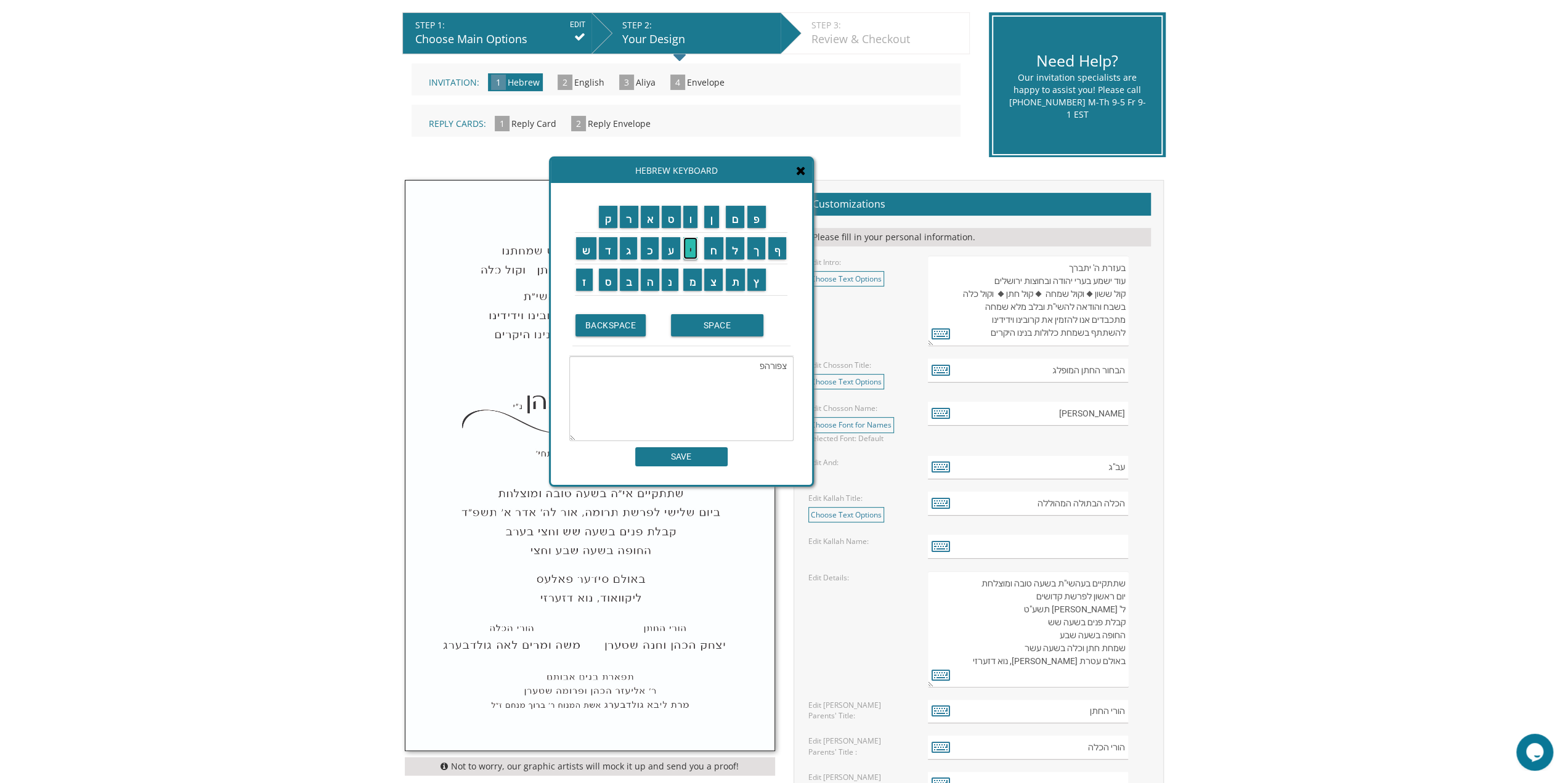click on "י" at bounding box center [691, 248] 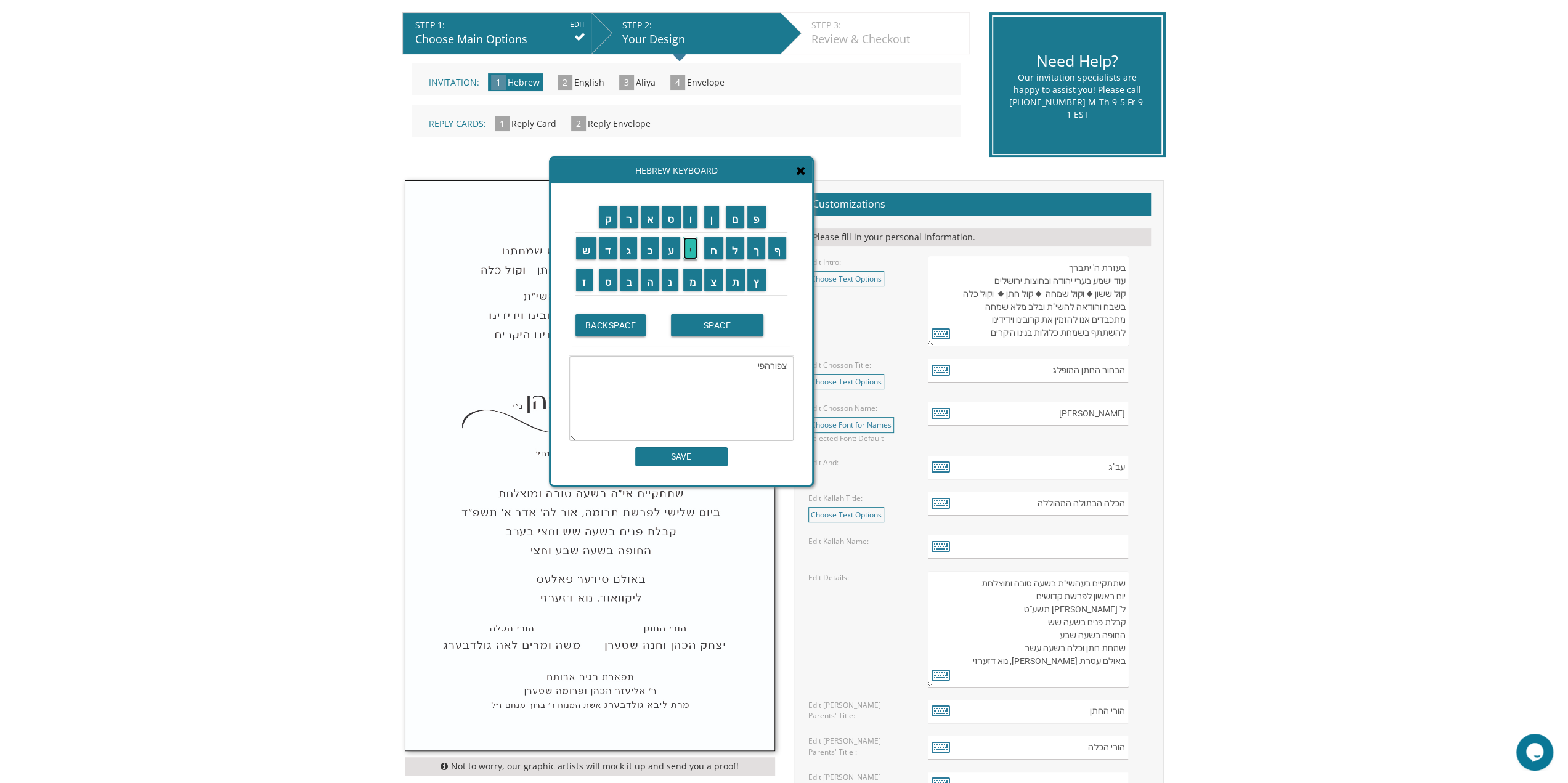 click on "י" at bounding box center (691, 248) 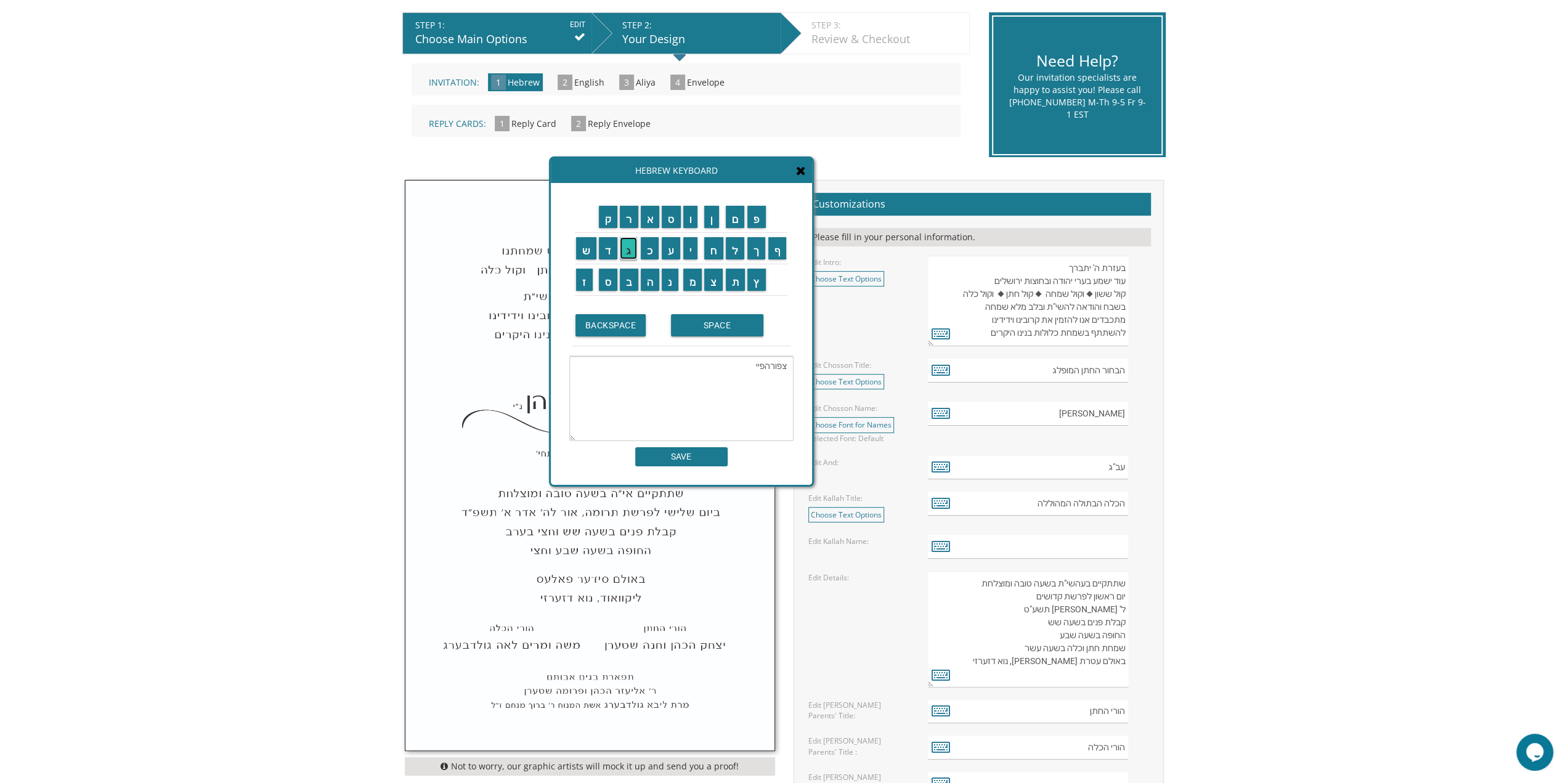 click on "ג" at bounding box center (628, 248) 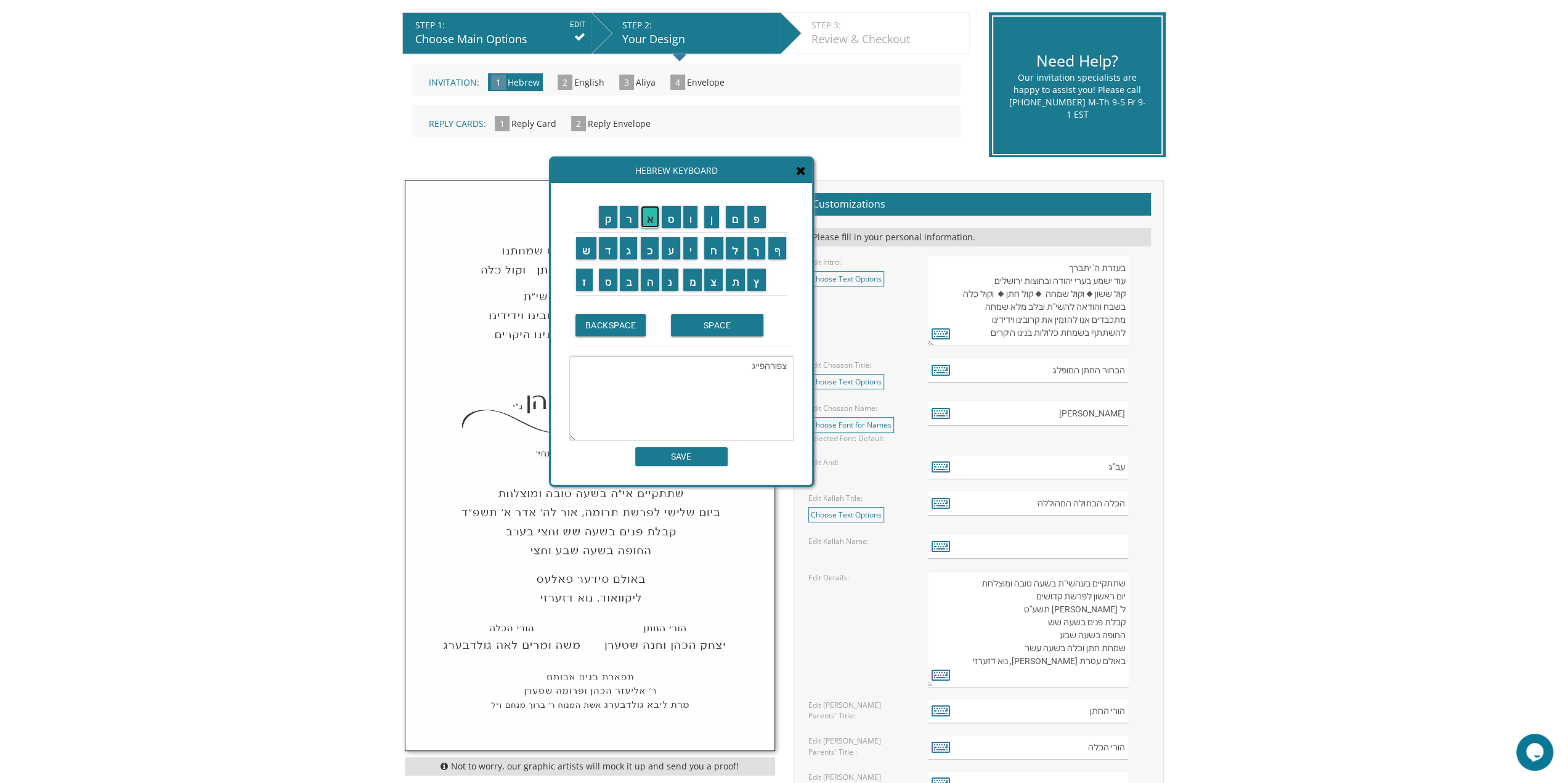 click on "א" at bounding box center [650, 217] 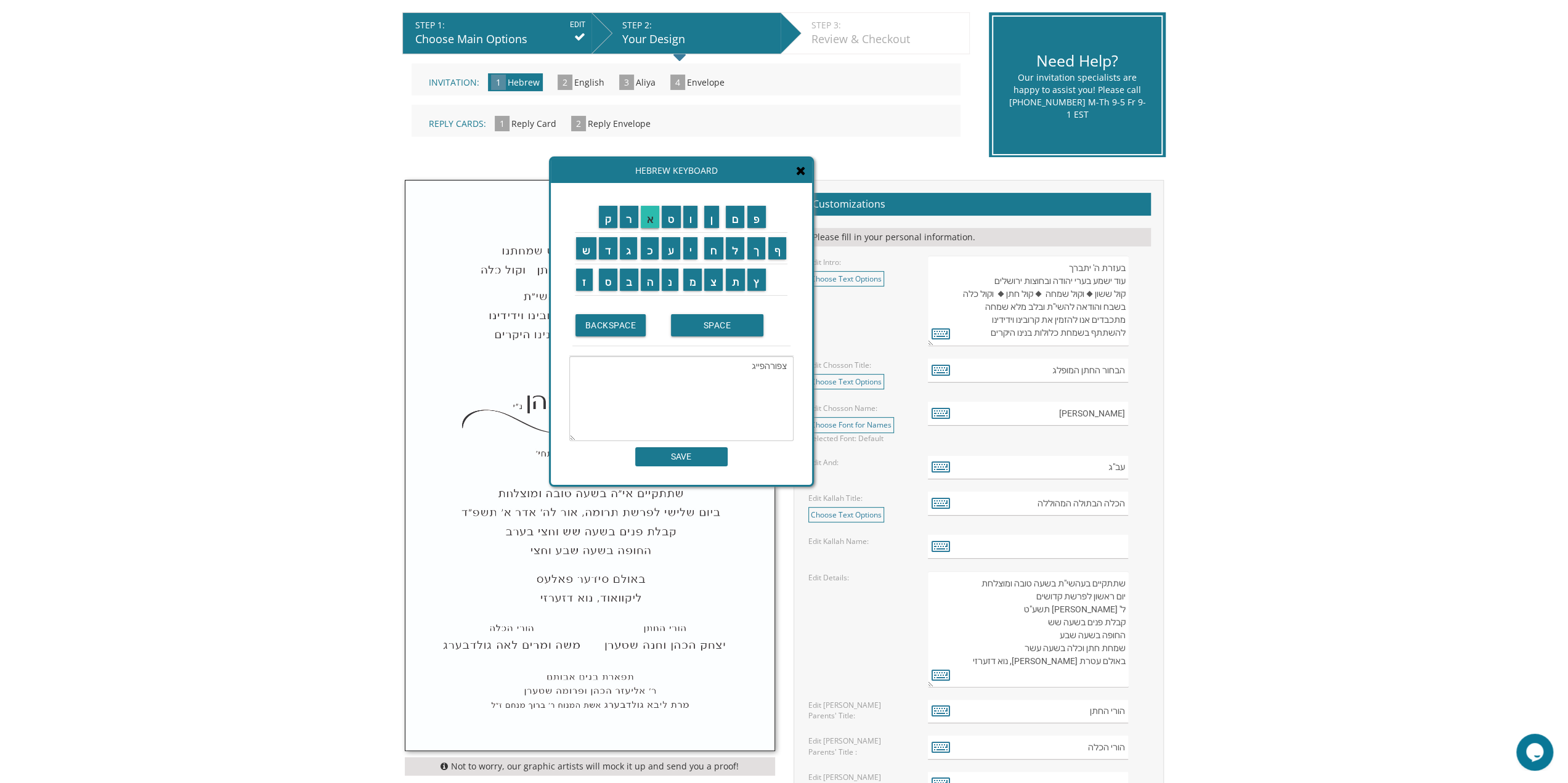 type on "צפורהפייגא" 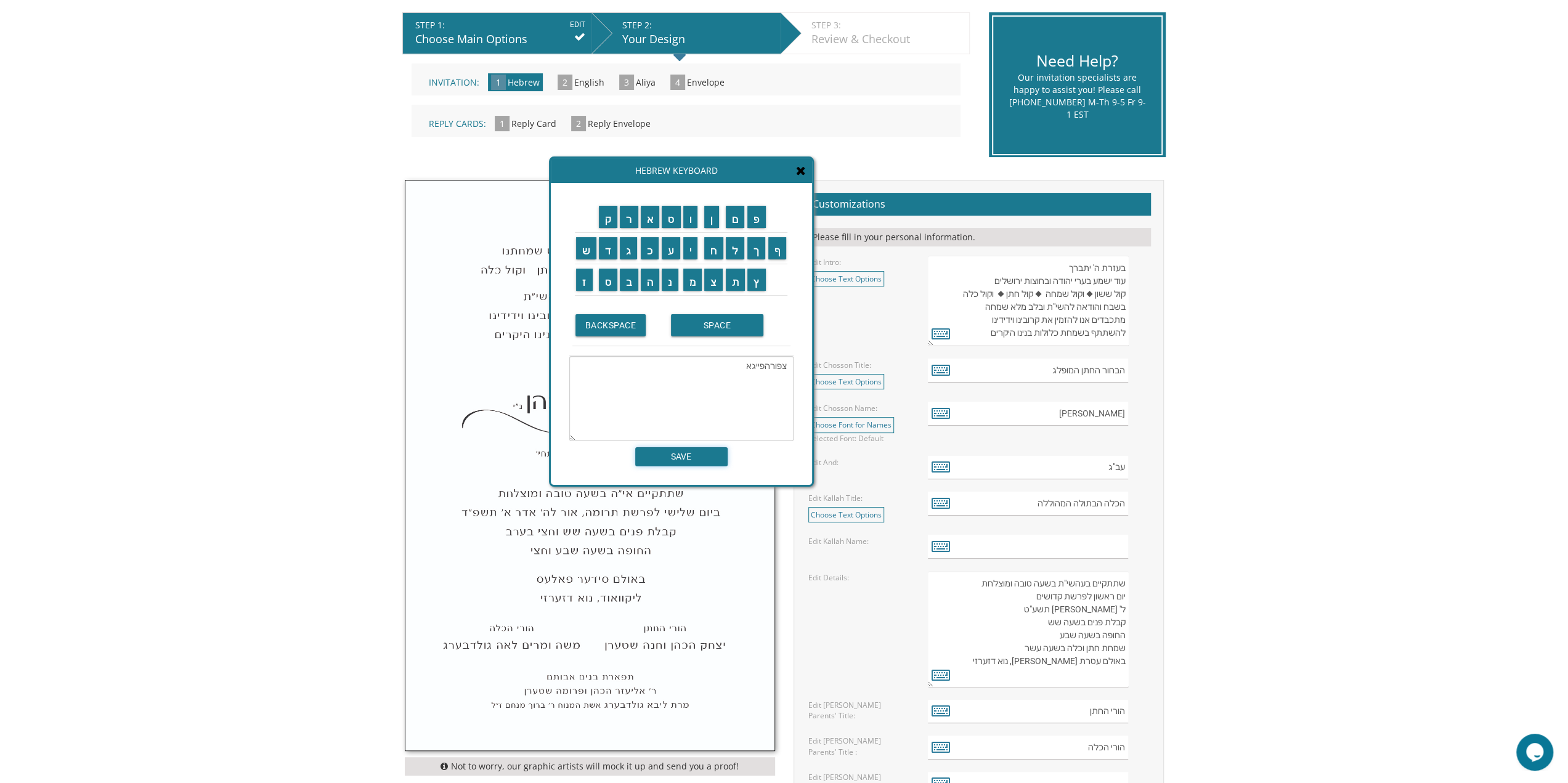 click on "SAVE" at bounding box center (681, 456) 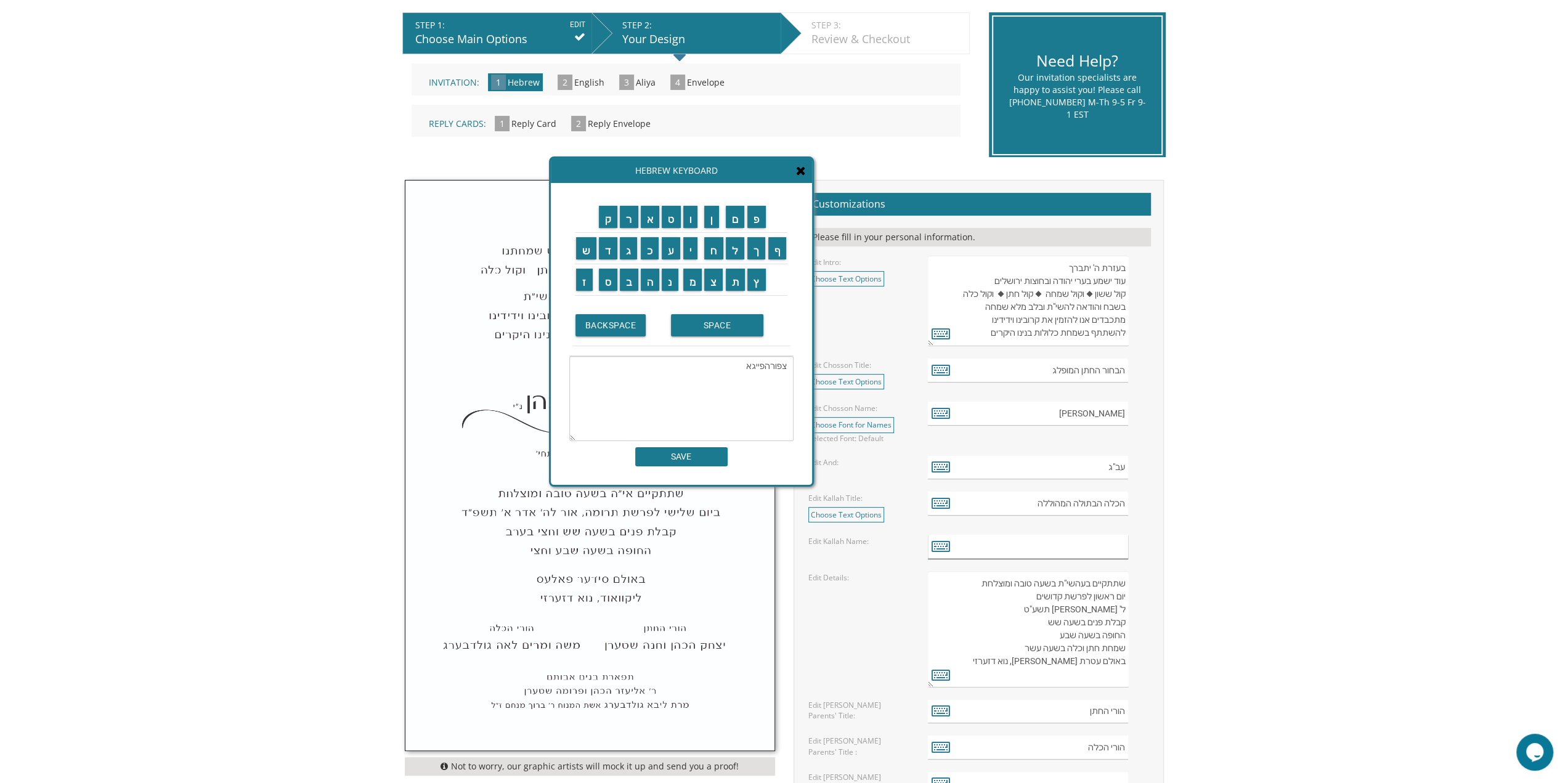 type on "צפורהפייגא" 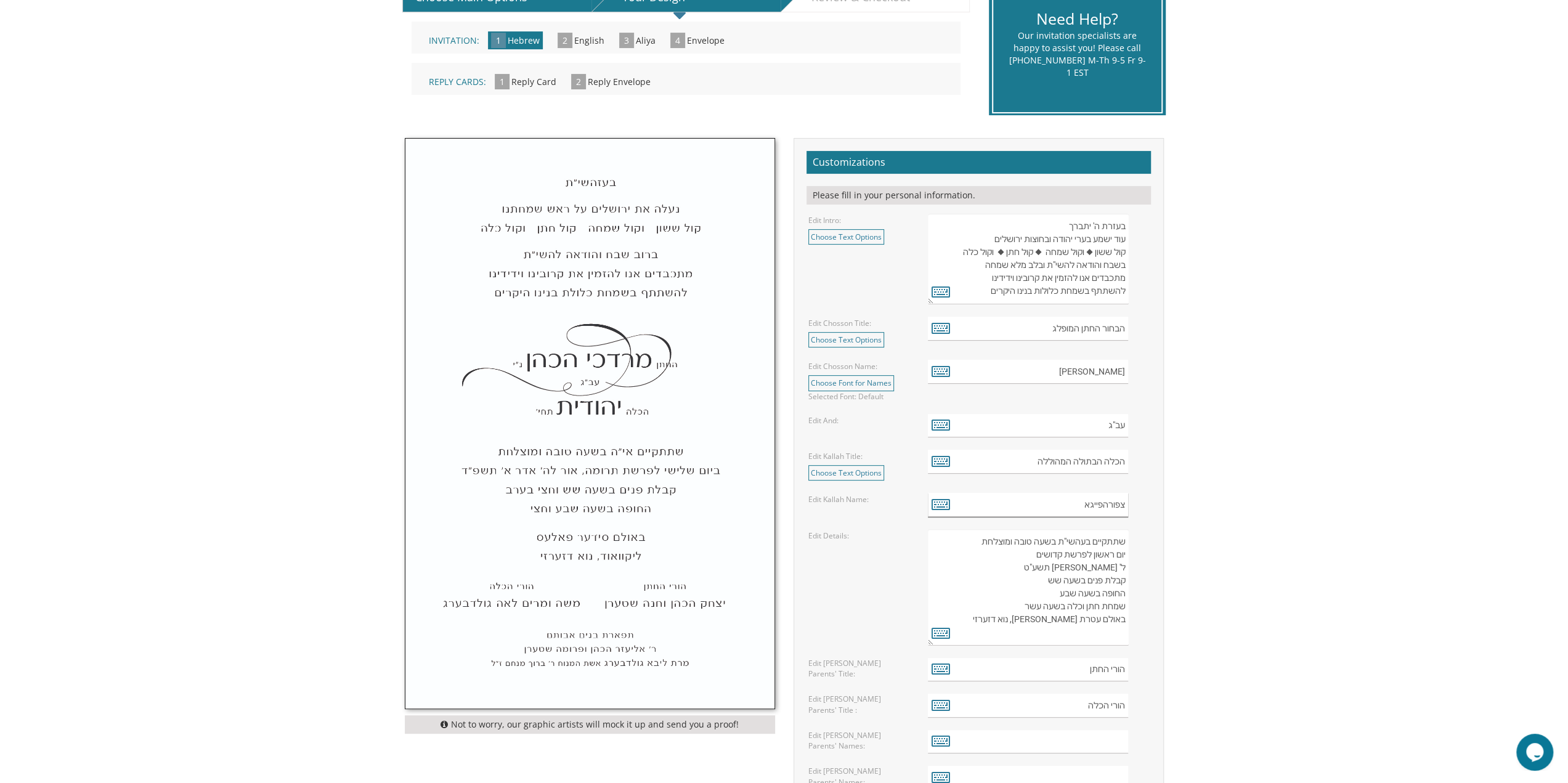 scroll, scrollTop: 308, scrollLeft: 0, axis: vertical 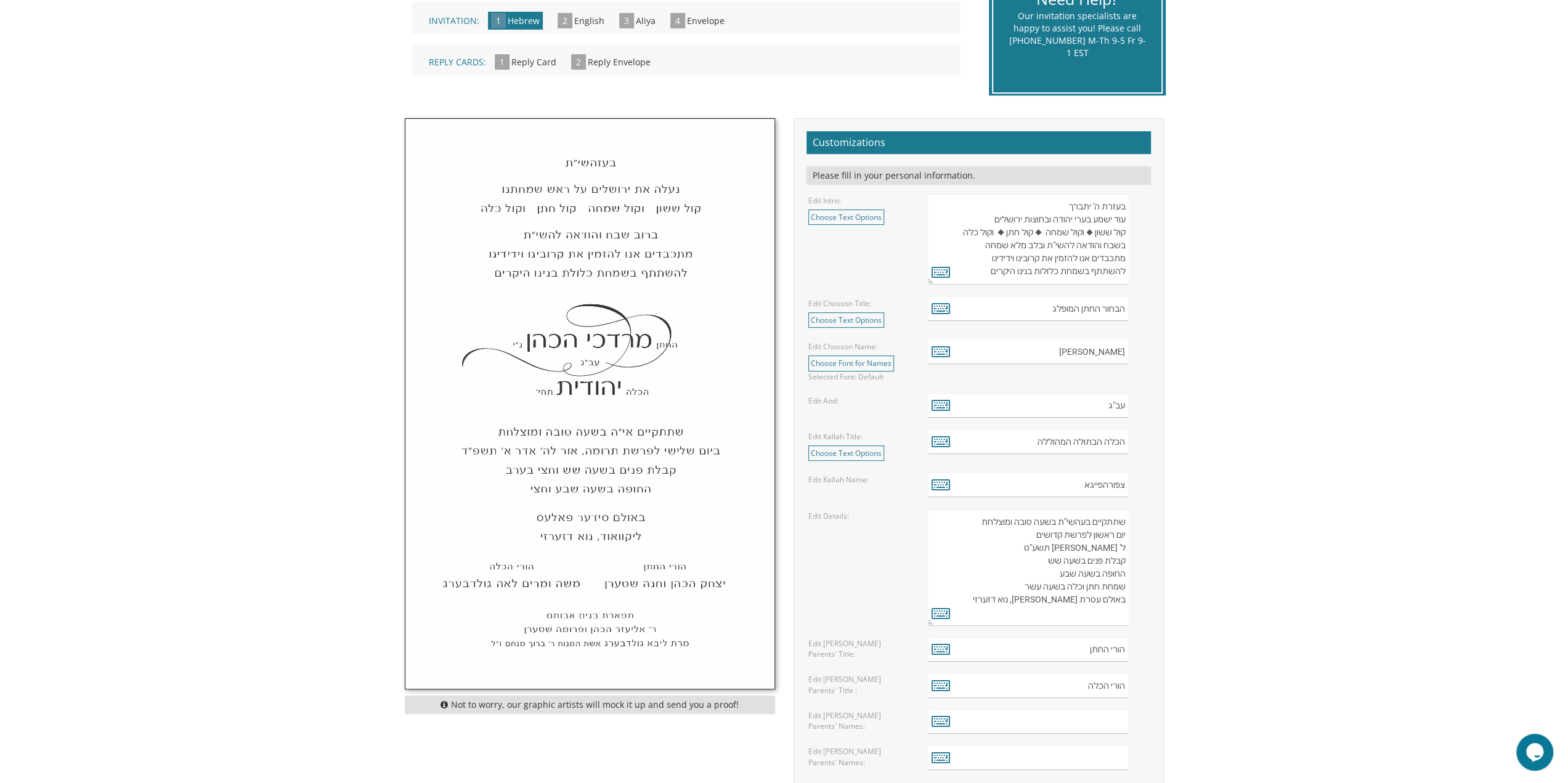 drag, startPoint x: 1092, startPoint y: 533, endPoint x: 1110, endPoint y: 535, distance: 18.11077 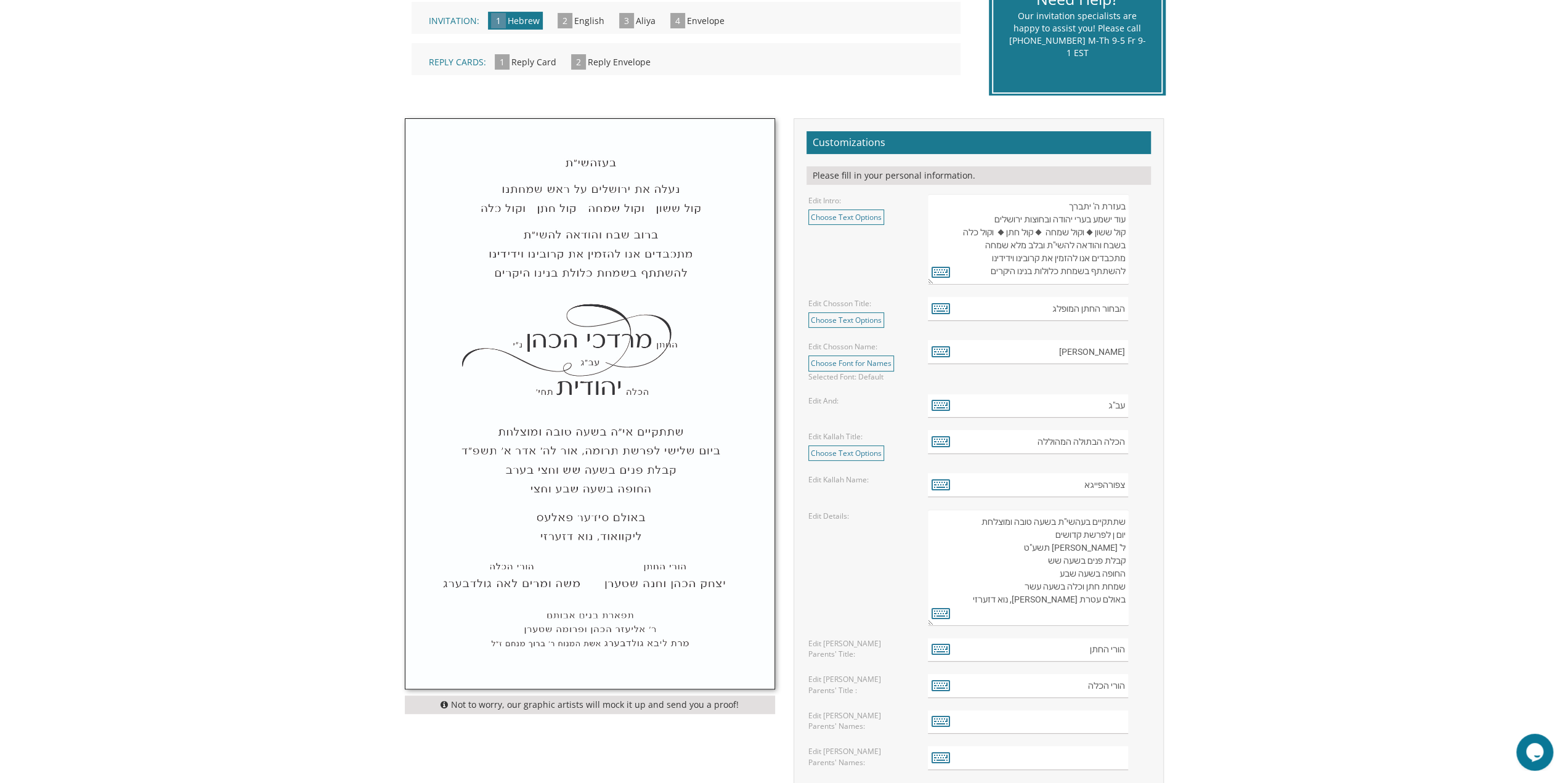 click on "שתתקיים בעהשי"ת בשעה טובה ומוצלחת
יום ראשון לפרשת קדושים
ל' ניסן תשע"ט
קבלת פנים בשעה שש
החופה בשעה שבע
שמחת חתן וכלה בשעה עשר
באולם עטרת חנה
לייקוואוד, נוא דזערזי" at bounding box center [1028, 567] 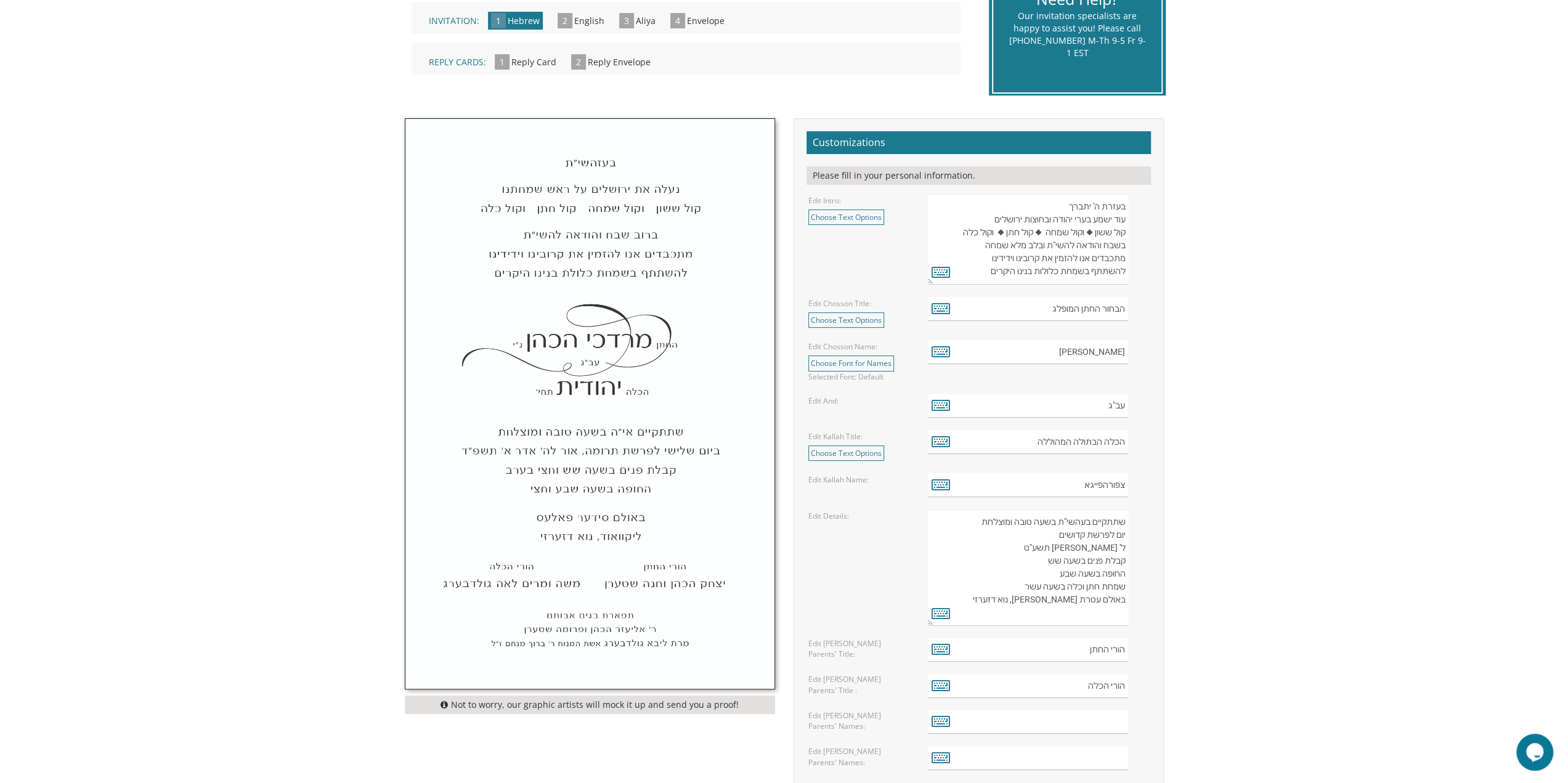 click on "שתתקיים בעהשי"ת בשעה טובה ומוצלחת
יום ראשון לפרשת קדושים
ל' ניסן תשע"ט
קבלת פנים בשעה שש
החופה בשעה שבע
שמחת חתן וכלה בשעה עשר
באולם עטרת חנה
לייקוואוד, נוא דזערזי" at bounding box center [1028, 567] 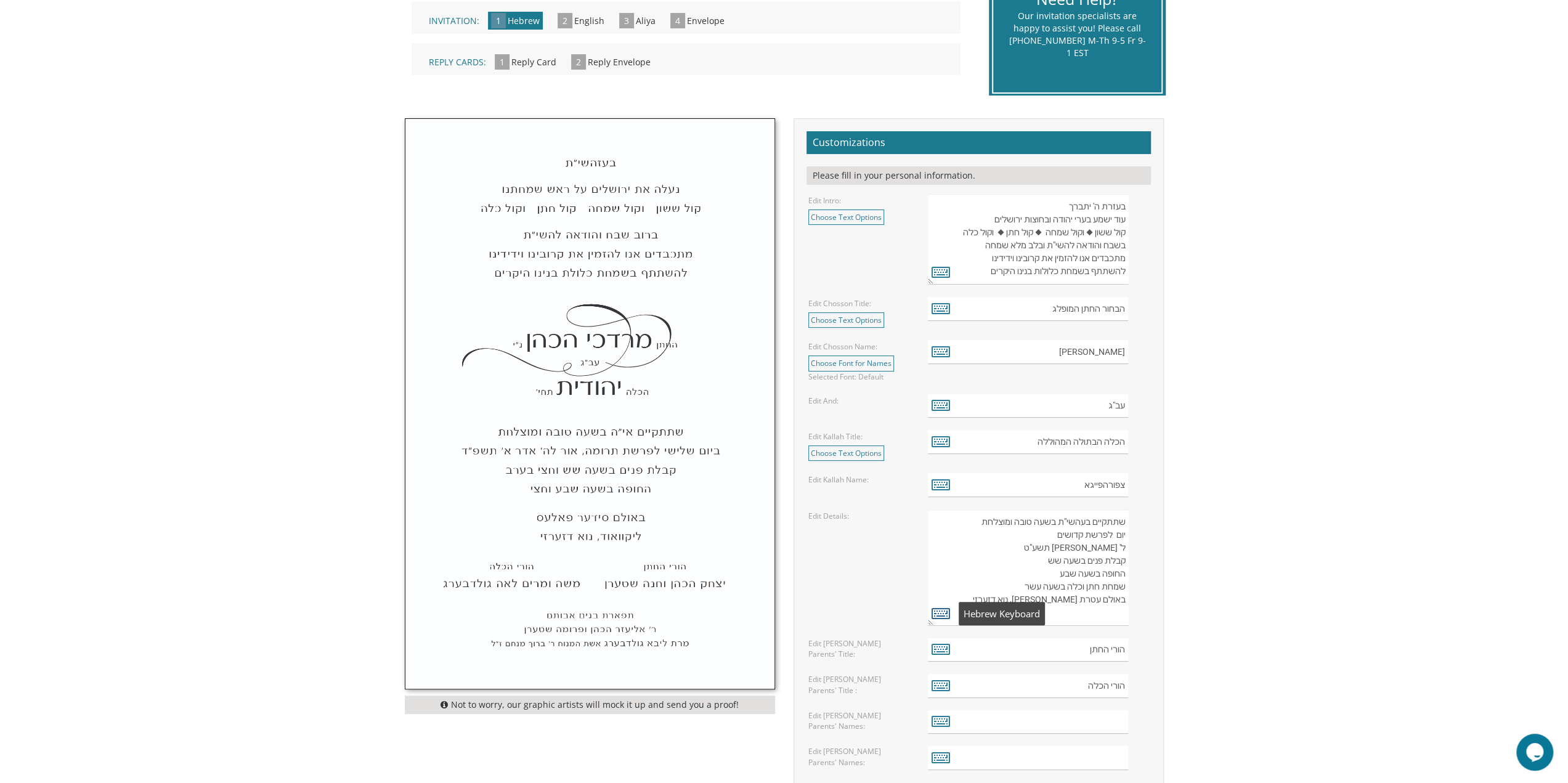 type on "שתתקיים בעהשי"ת בשעה טובה ומוצלחת
יום  לפרשת קדושים
ל' ניסן תשע"ט
קבלת פנים בשעה שש
החופה בשעה שבע
שמחת חתן וכלה בשעה עשר
באולם עטרת חנה
לייקוואוד, נוא דזערזי" 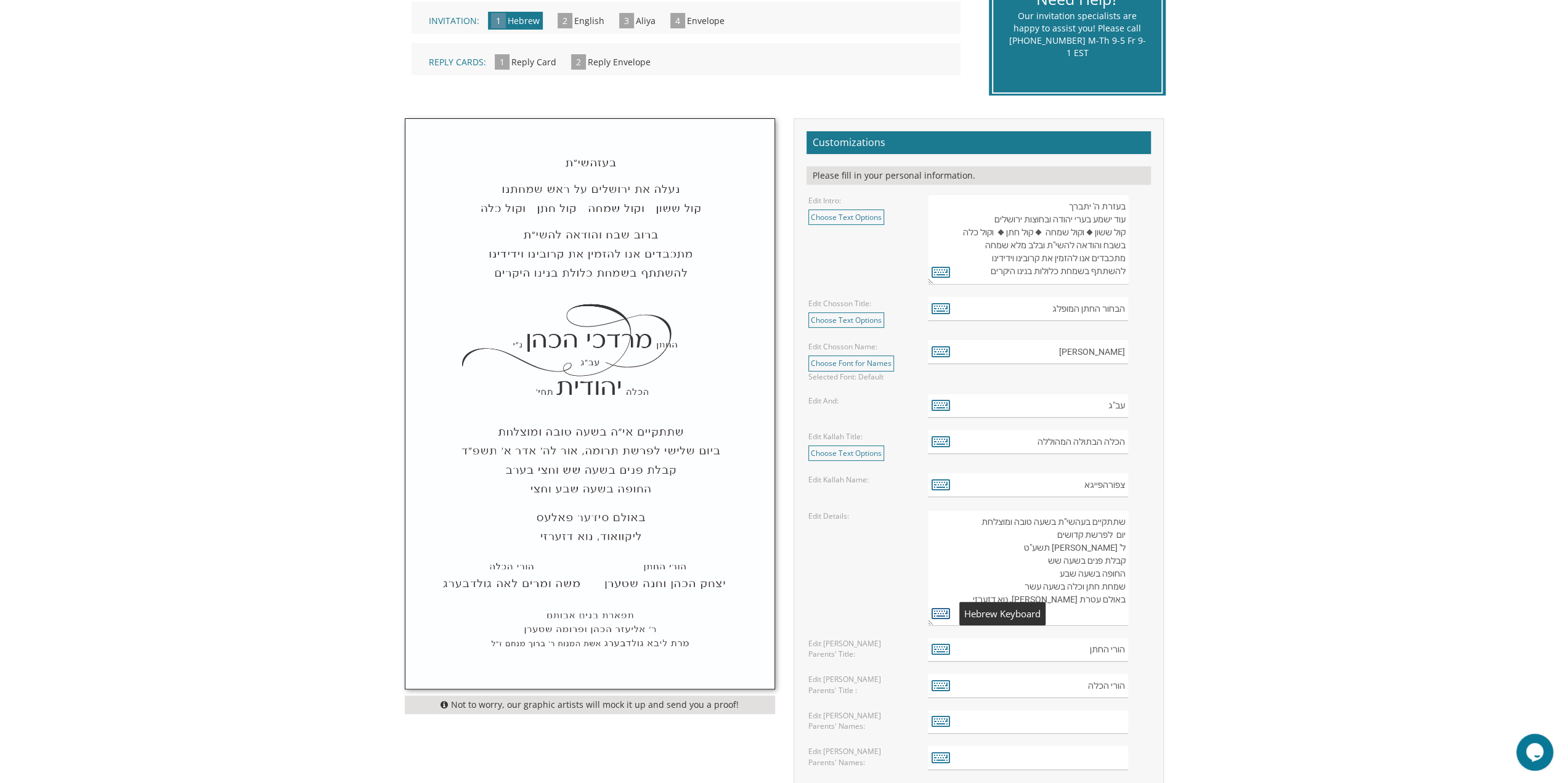 click at bounding box center [941, 613] 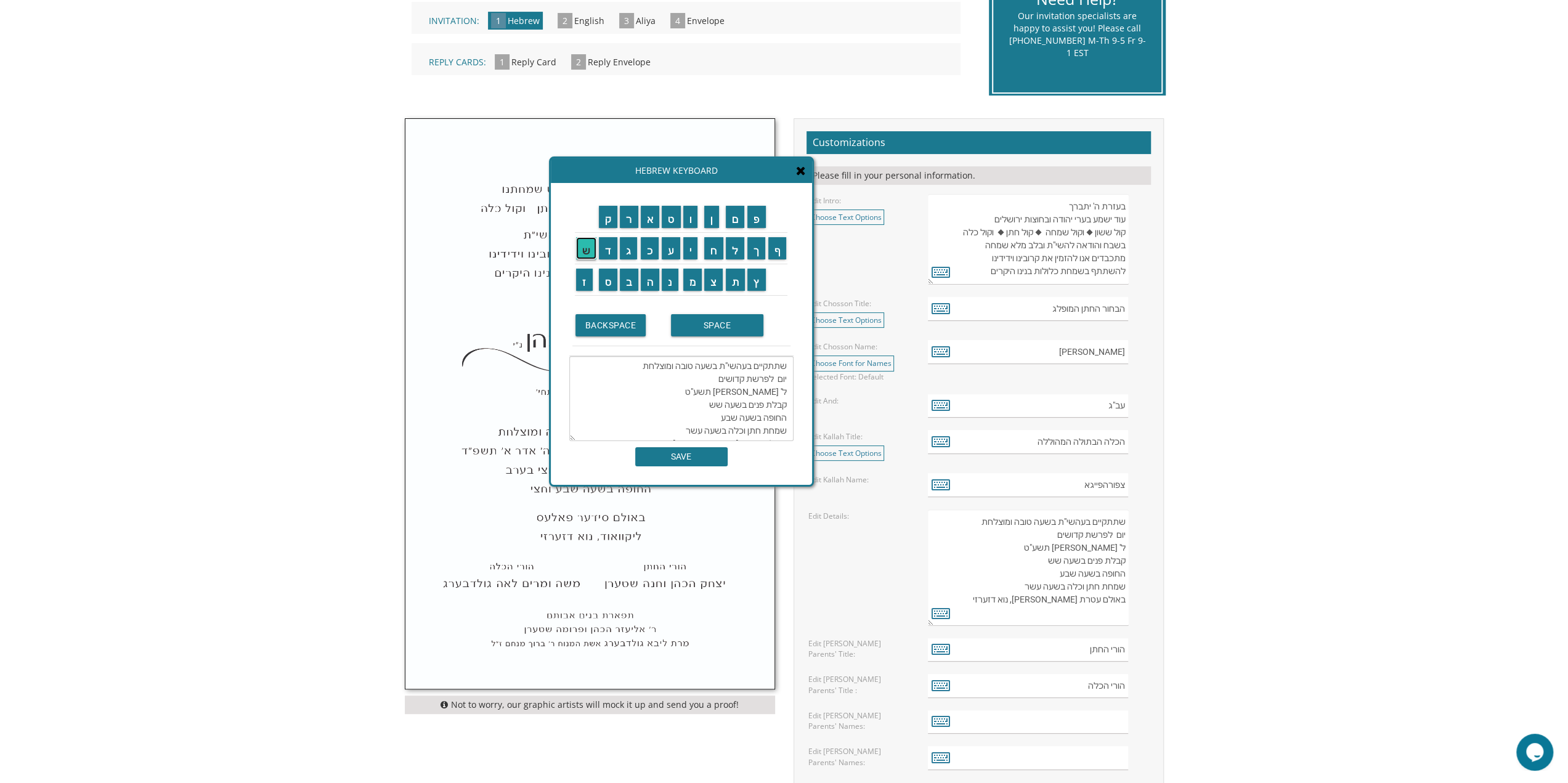 click on "ש" at bounding box center (586, 248) 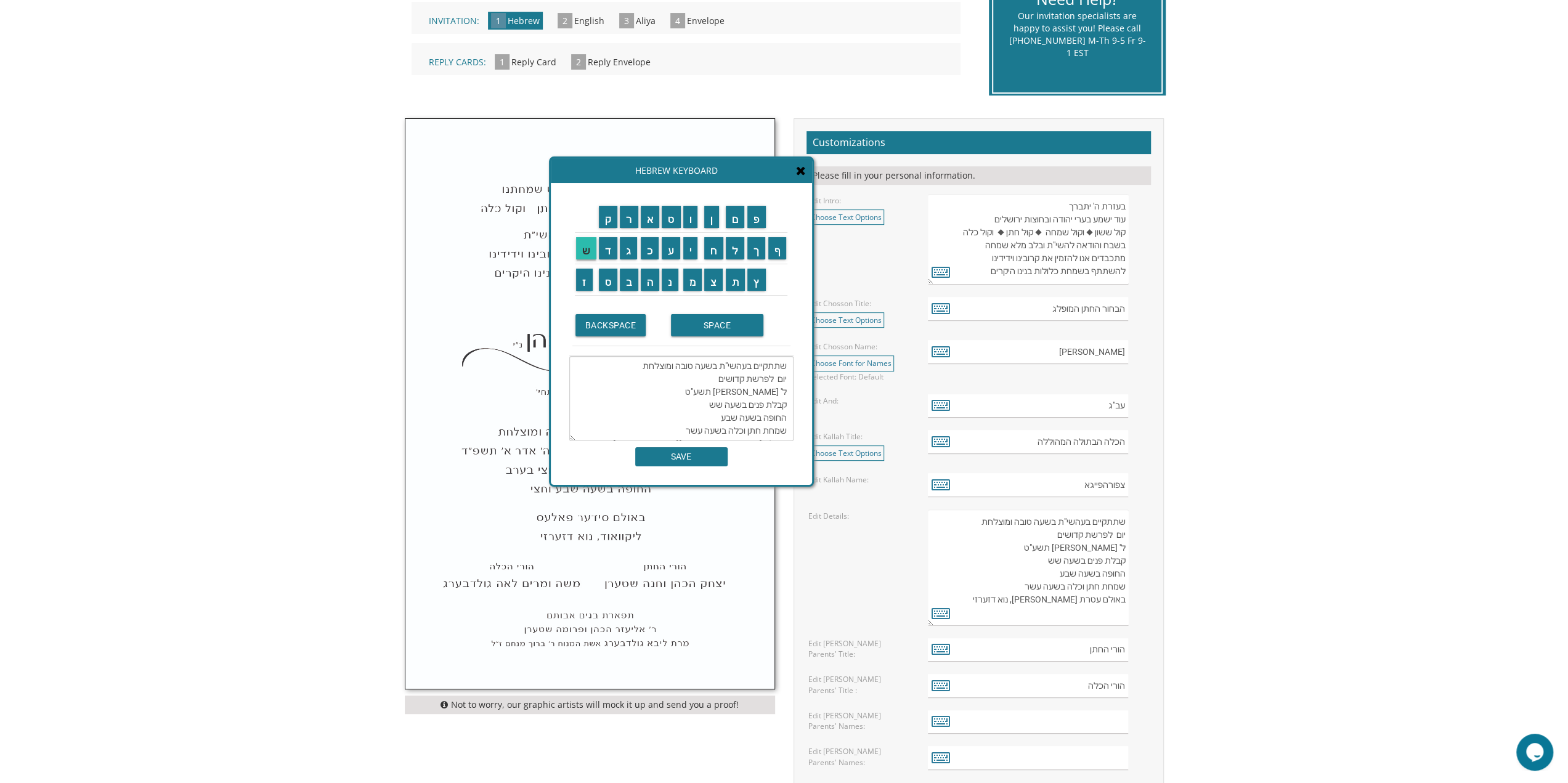 scroll, scrollTop: 26, scrollLeft: 0, axis: vertical 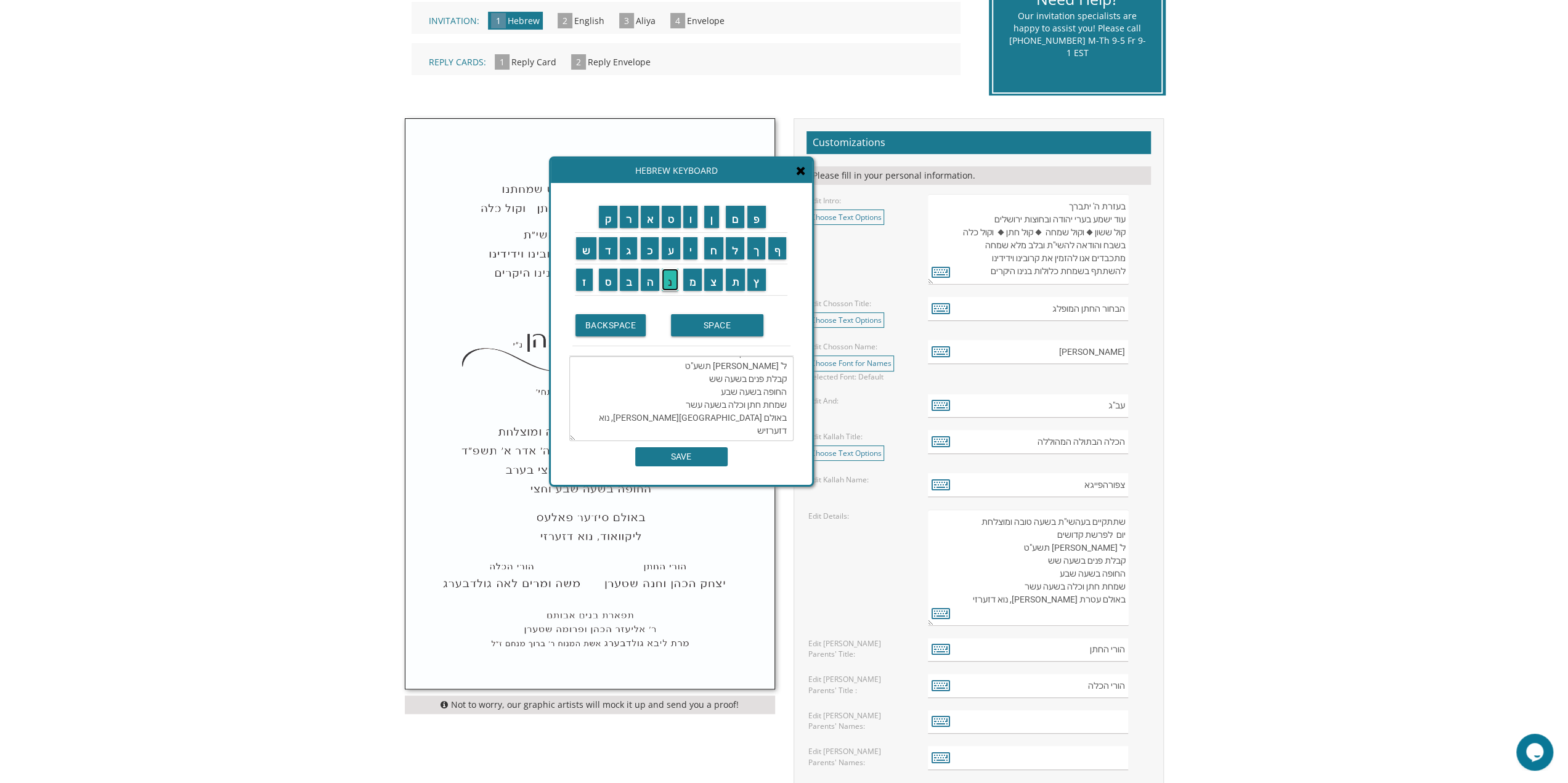 click on "נ" at bounding box center [670, 280] 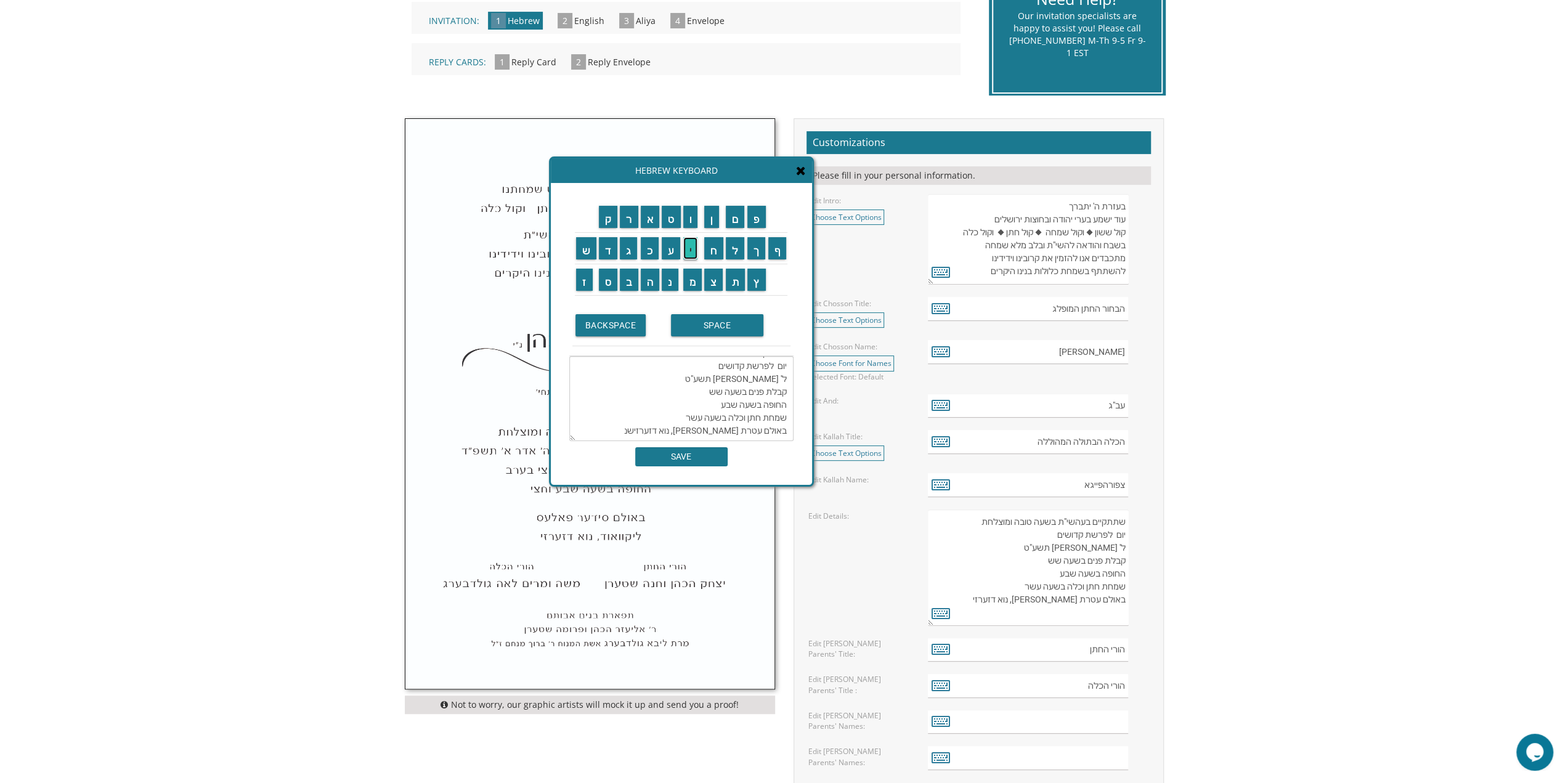 click on "י" at bounding box center [691, 248] 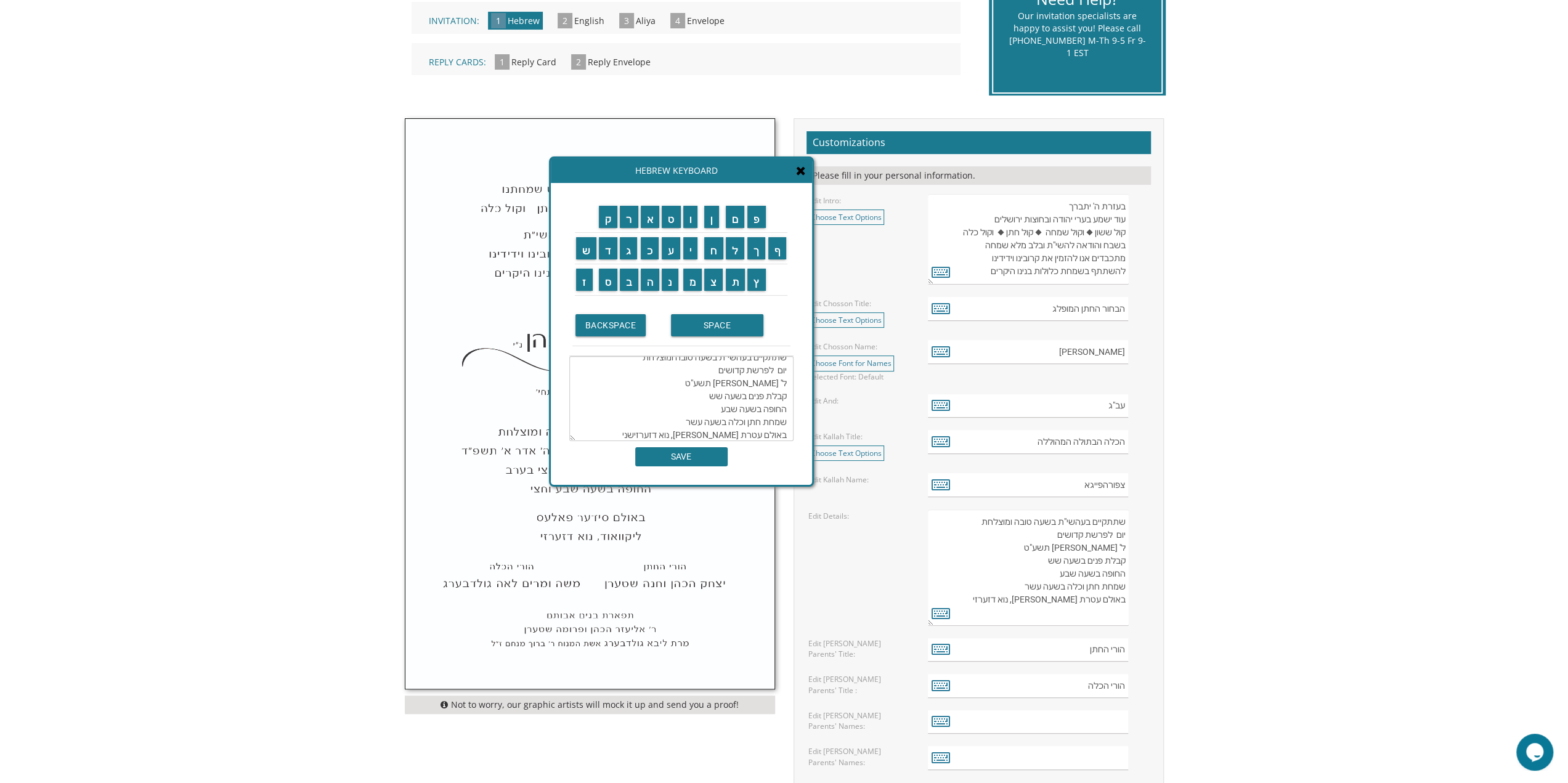 scroll, scrollTop: 0, scrollLeft: 0, axis: both 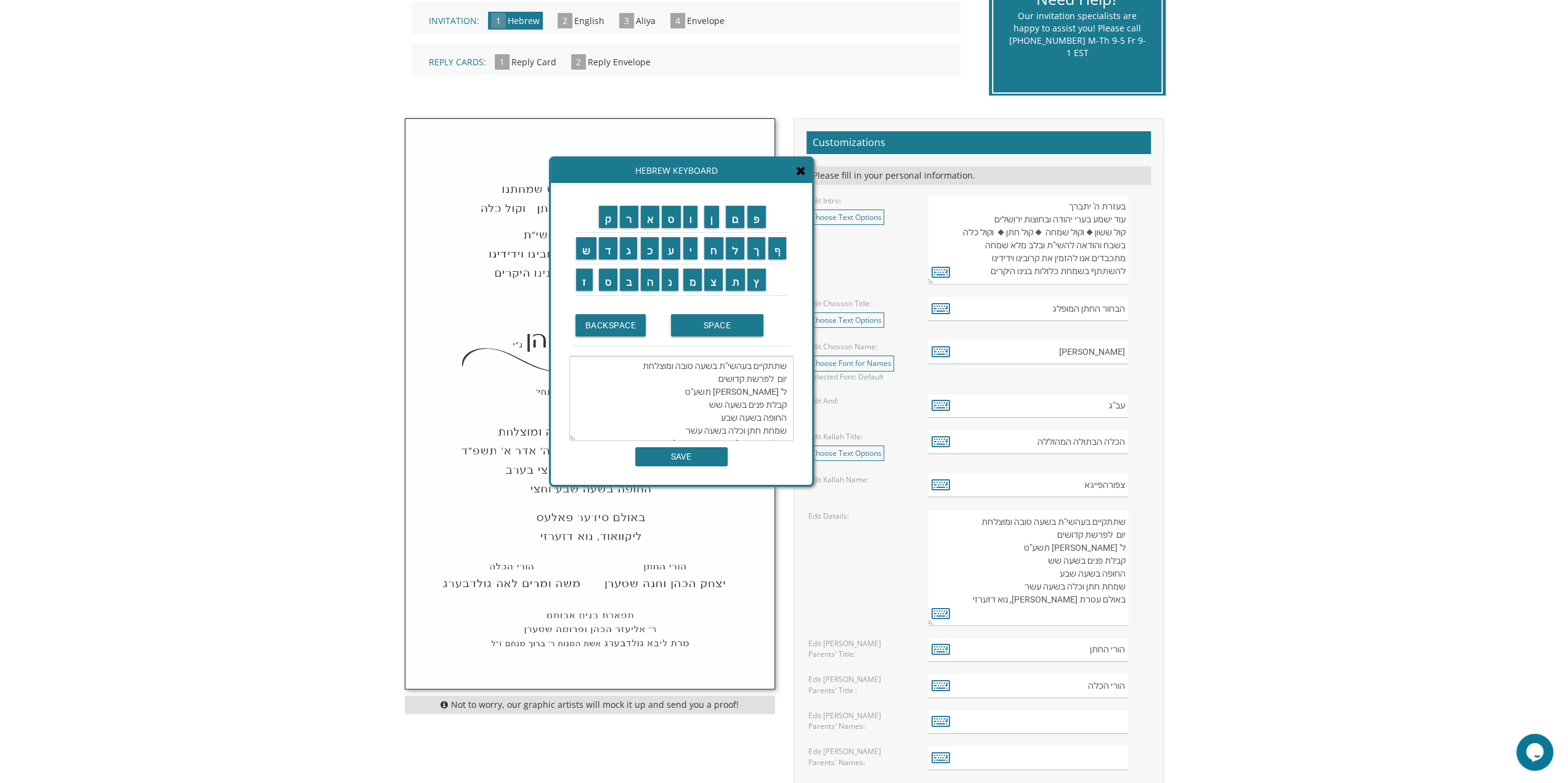 click on "שתתקיים בעהשי"ת בשעה טובה ומוצלחת
יום  לפרשת קדושים
ל' ניסן תשע"ט
קבלת פנים בשעה שש
החופה בשעה שבע
שמחת חתן וכלה בשעה עשר
באולם עטרת חנה
לייקוואוד, נוא דזערזישני" at bounding box center [681, 399] 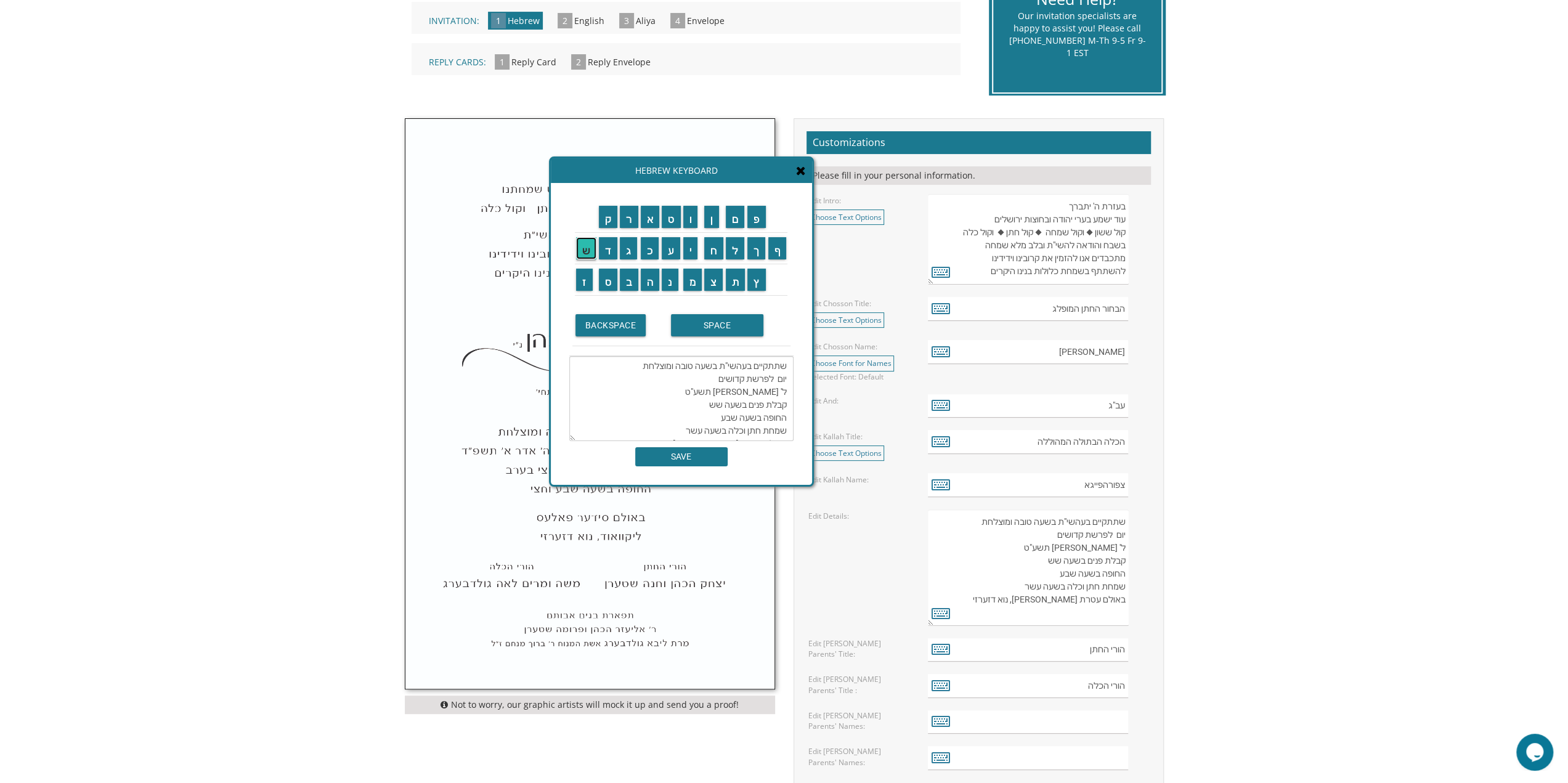 click on "ש" at bounding box center [586, 248] 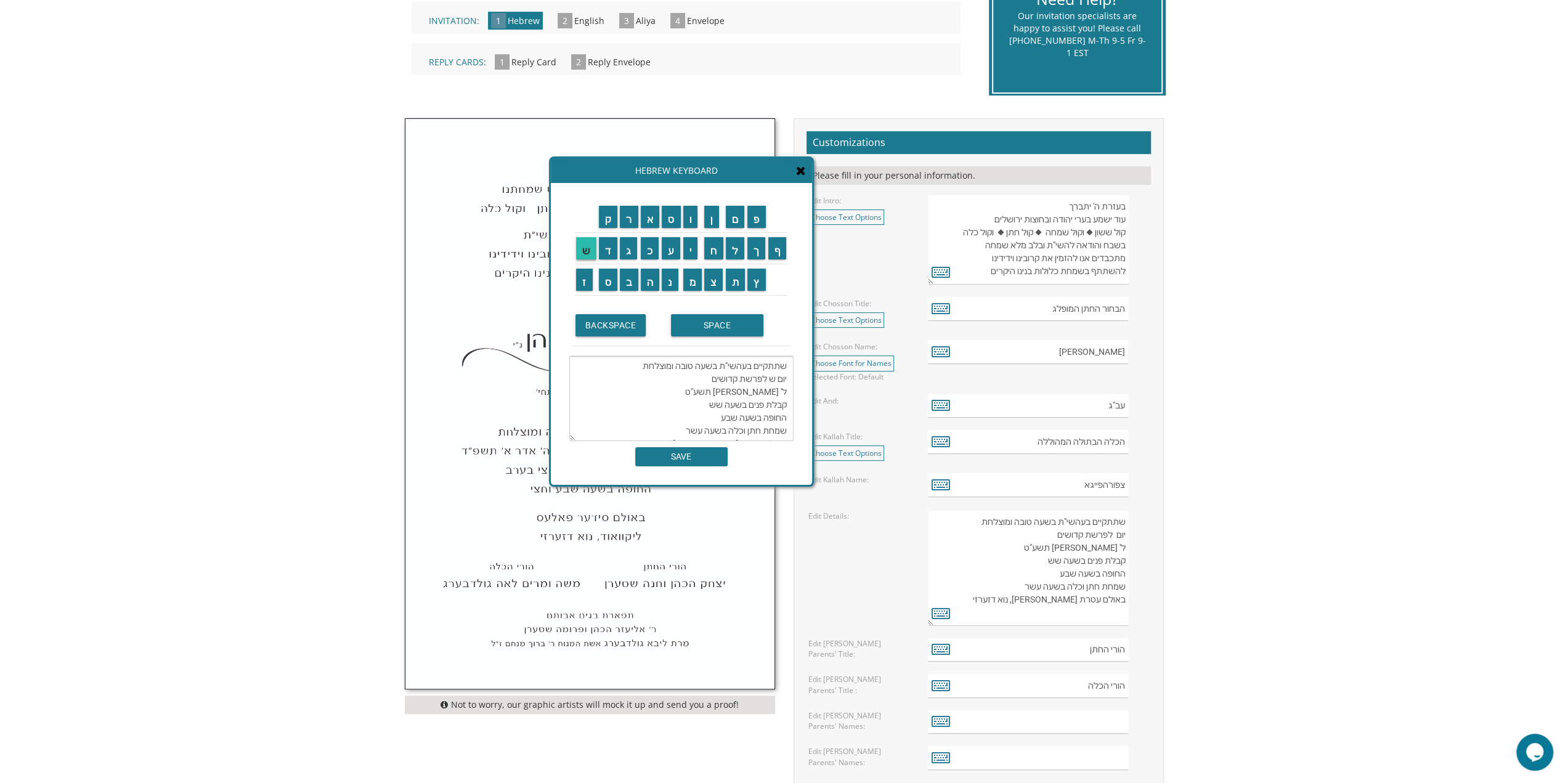 scroll, scrollTop: 26, scrollLeft: 0, axis: vertical 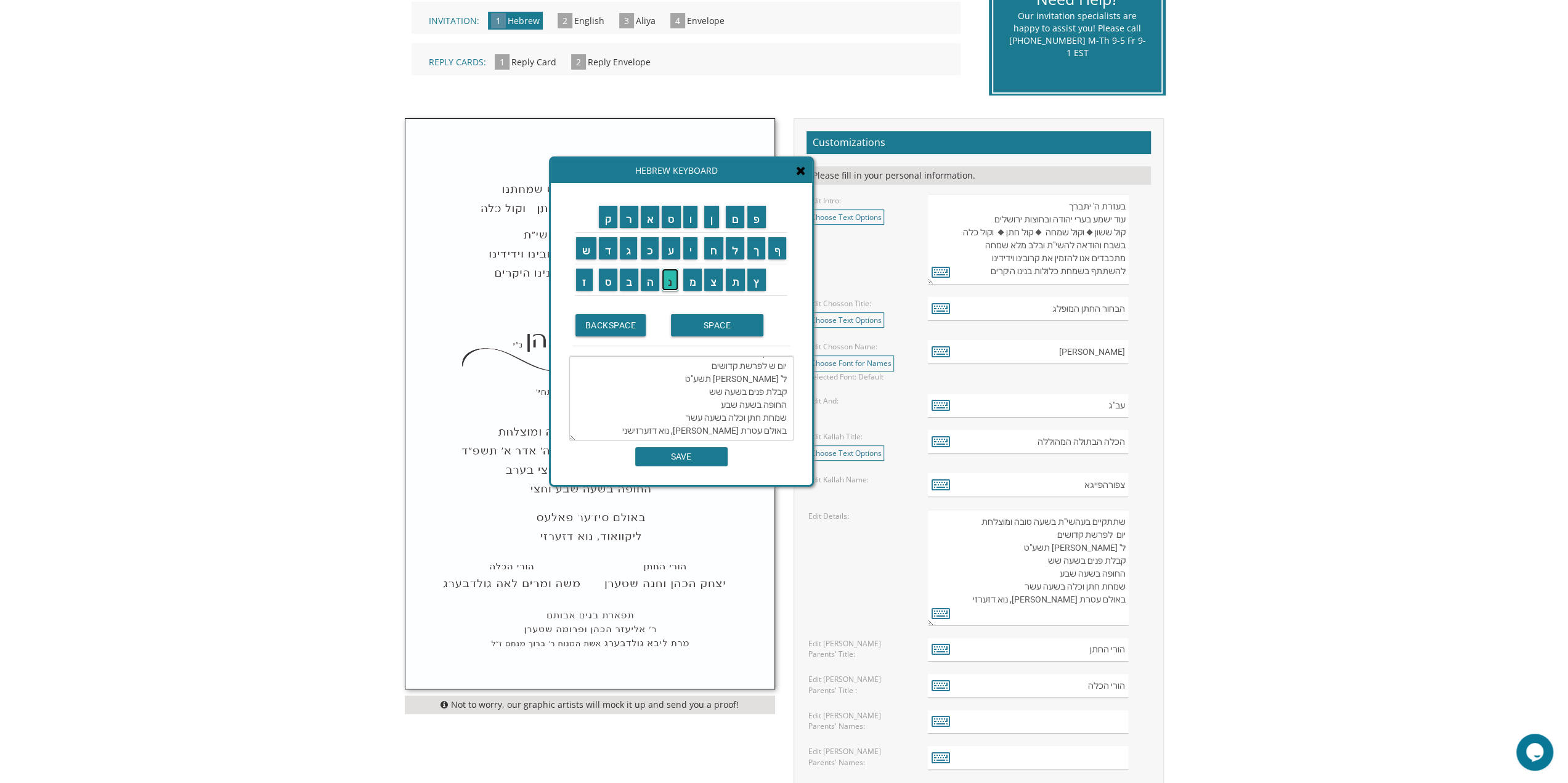 click on "נ" at bounding box center [670, 280] 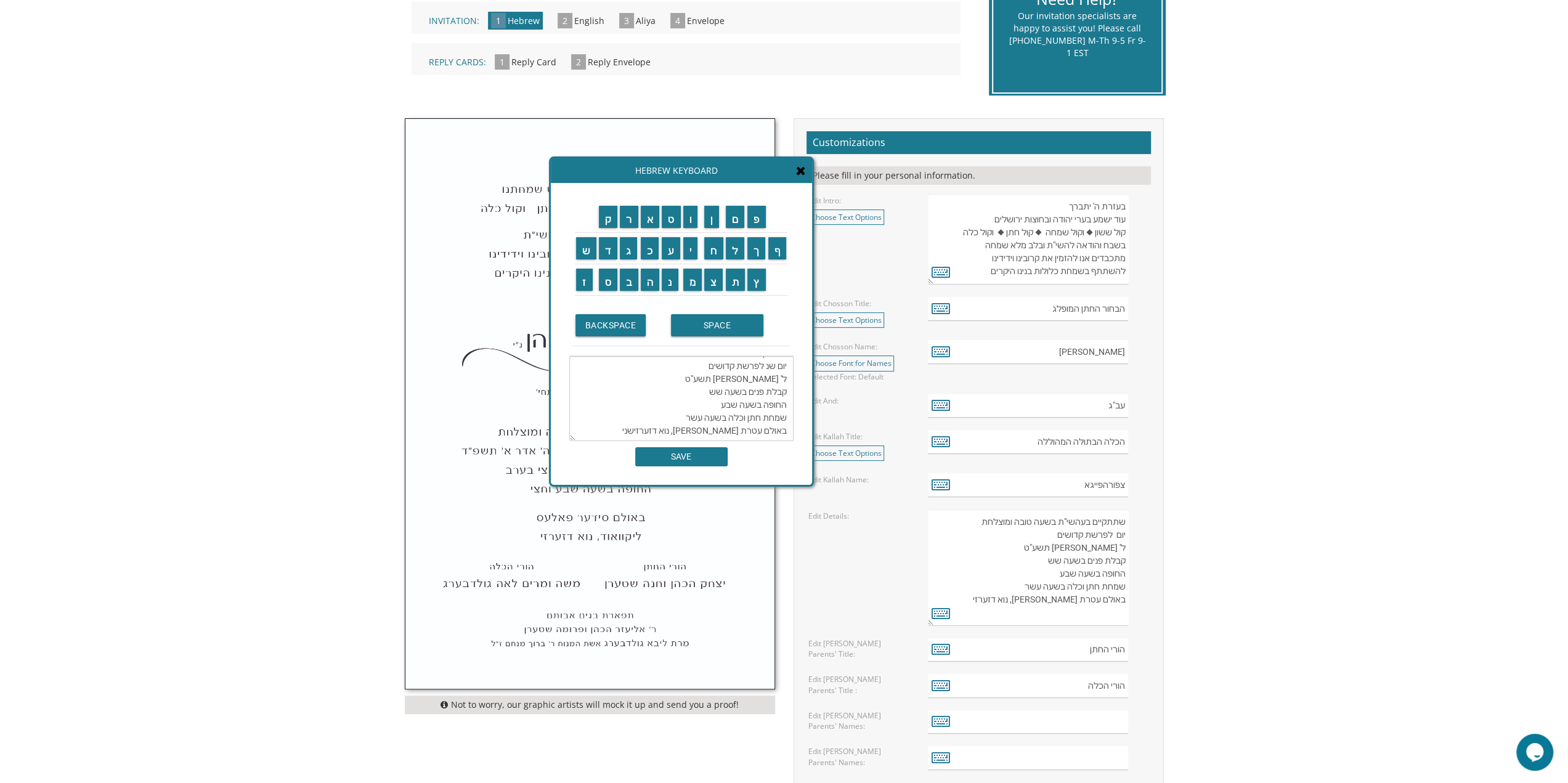 click on "י" at bounding box center [693, 248] 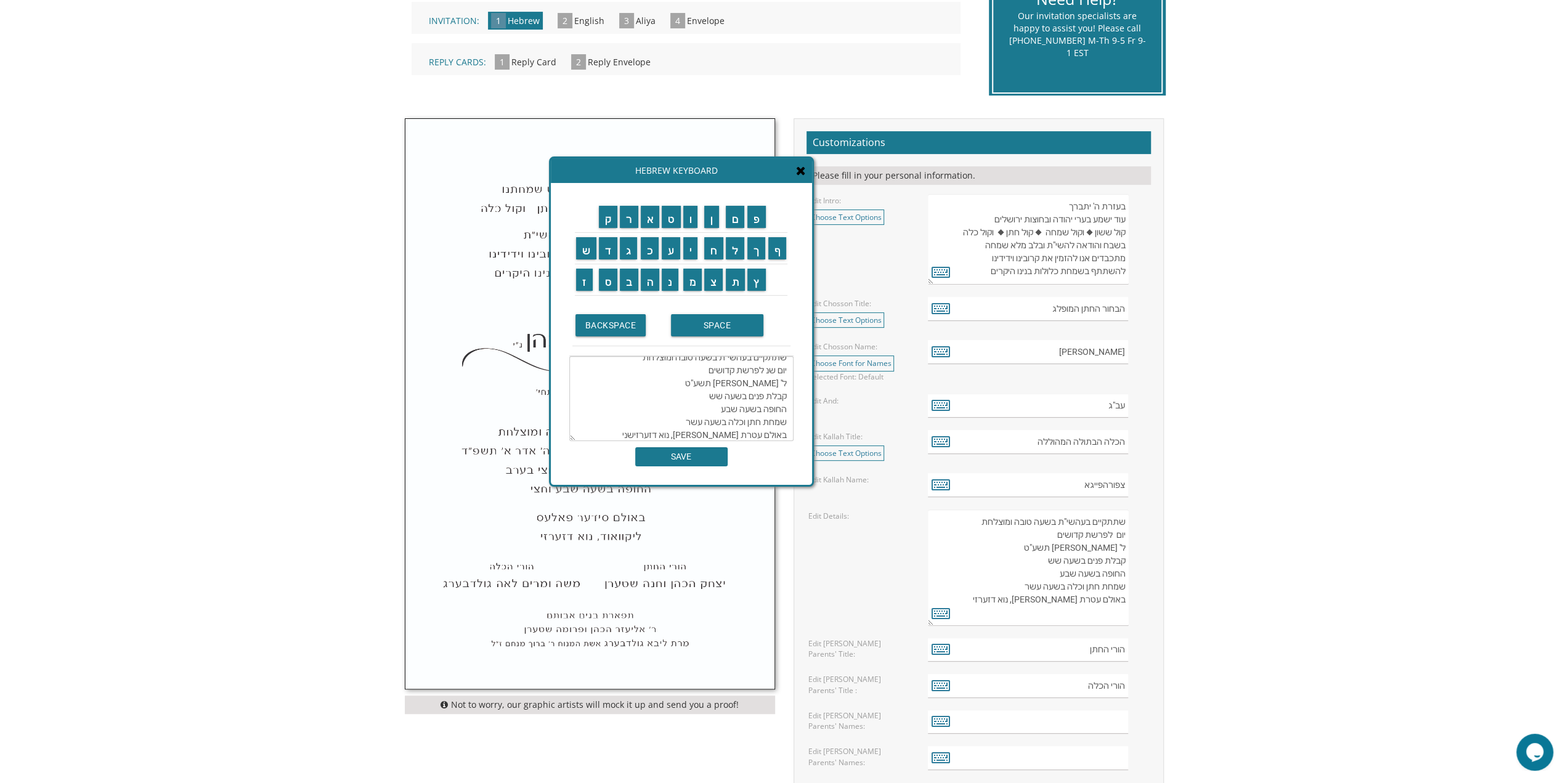 scroll, scrollTop: 0, scrollLeft: 0, axis: both 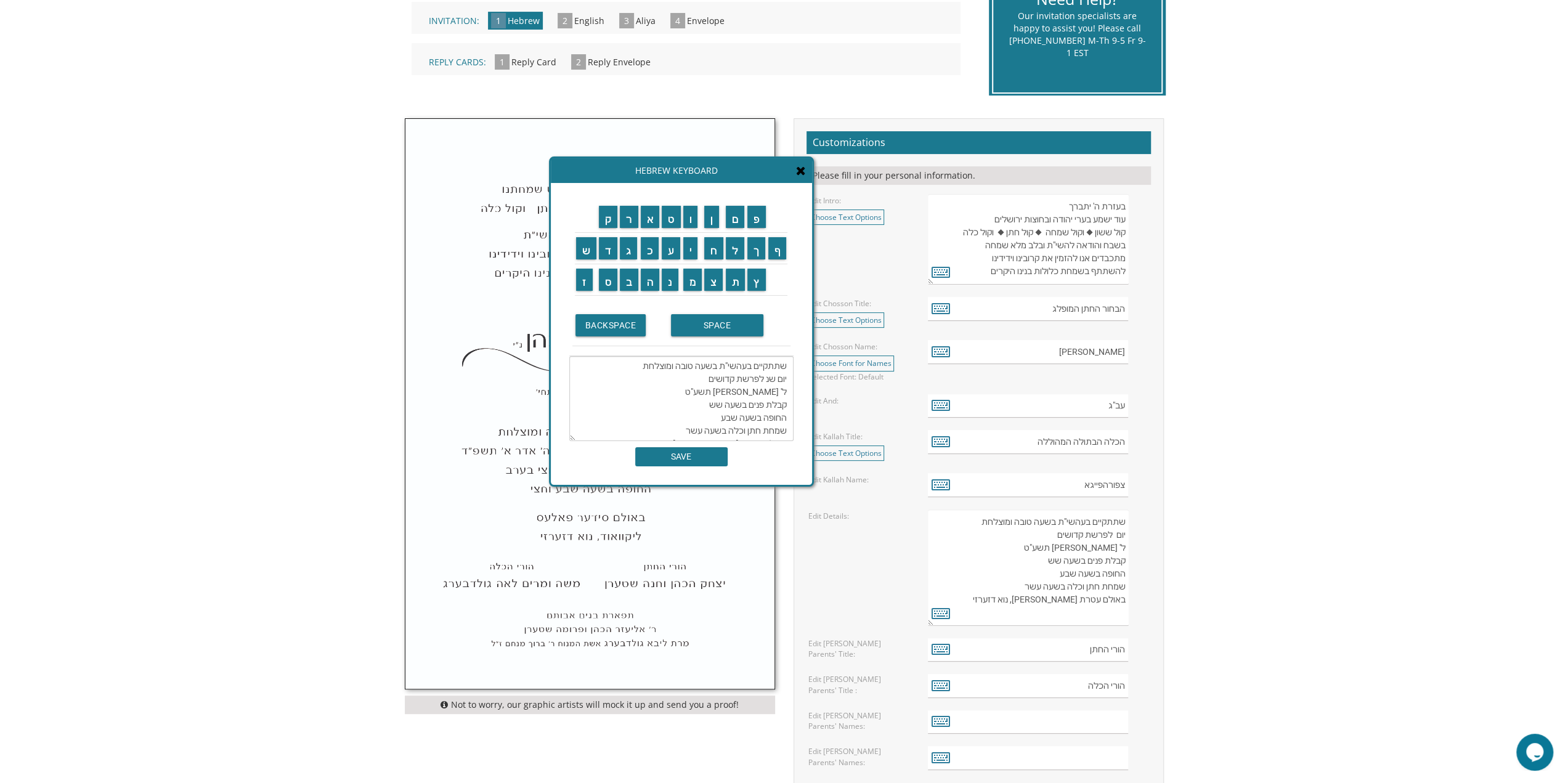 click on "שתתקיים בעהשי"ת בשעה טובה ומוצלחת
יום שנ לפרשת קדושים
ל' ניסן תשע"ט
קבלת פנים בשעה שש
החופה בשעה שבע
שמחת חתן וכלה בשעה עשר
באולם עטרת חנה
לייקוואוד, נוא דזערזישני" at bounding box center [681, 399] 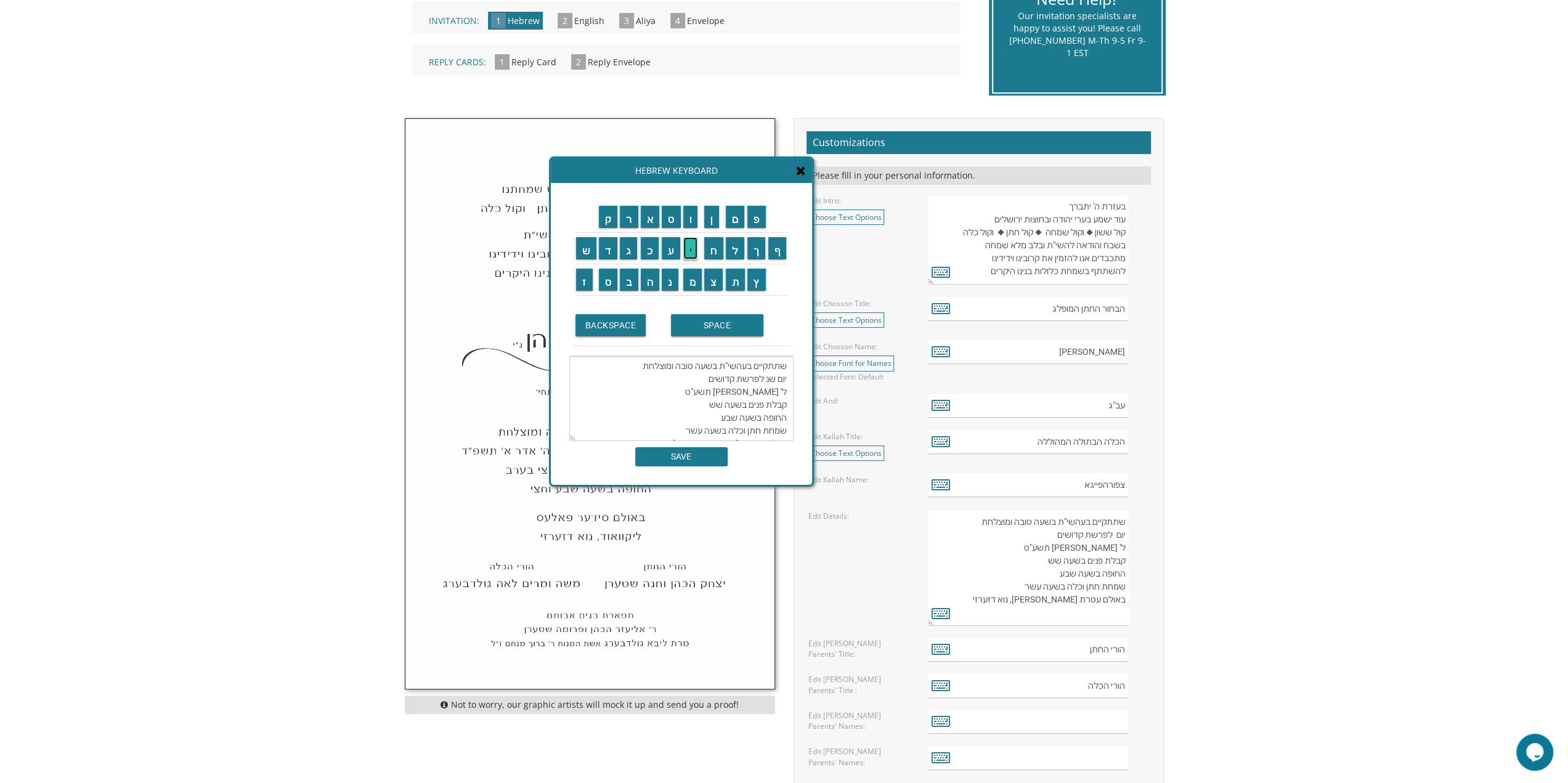 click on "י" at bounding box center [691, 248] 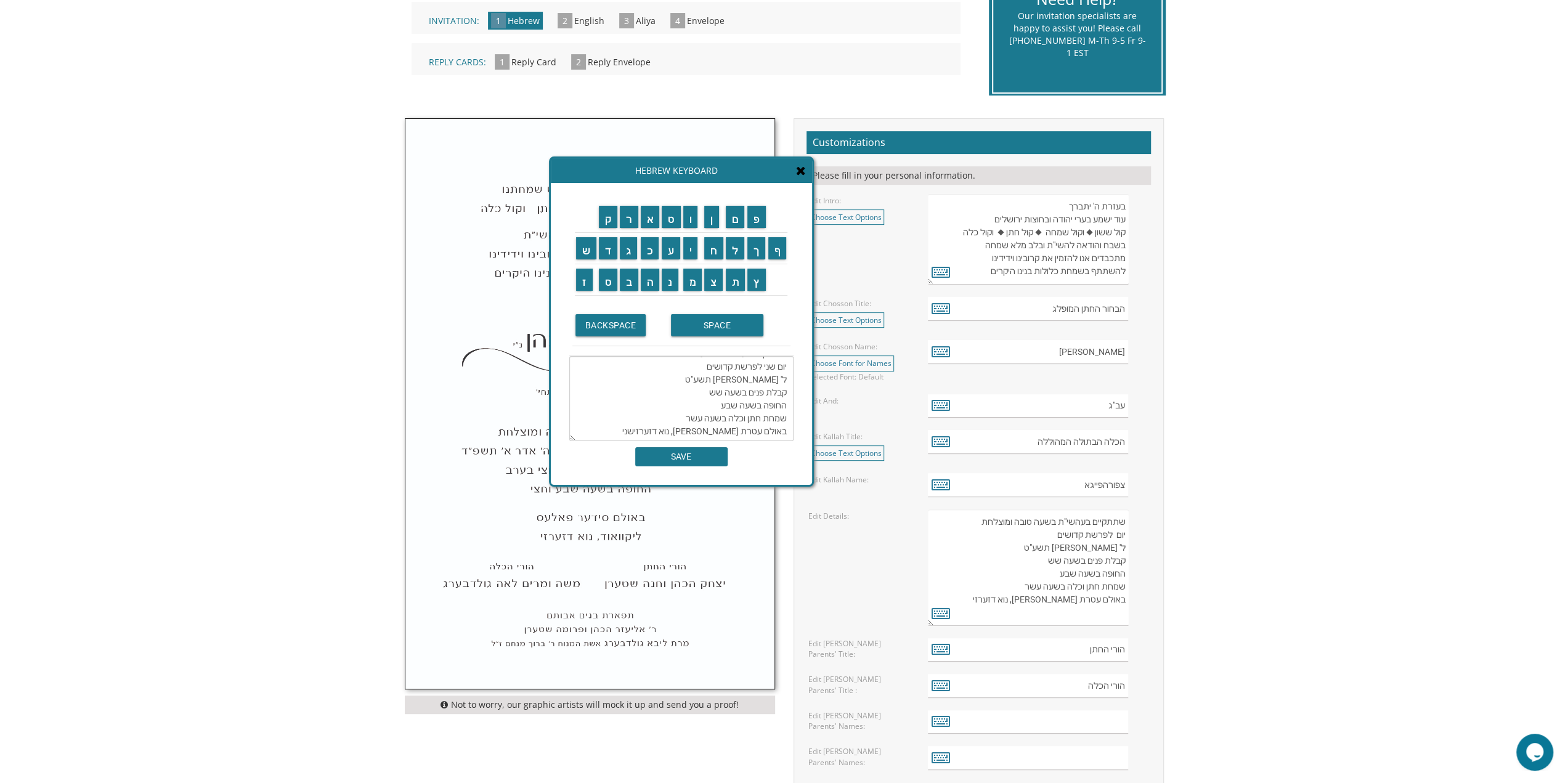 scroll, scrollTop: 0, scrollLeft: 0, axis: both 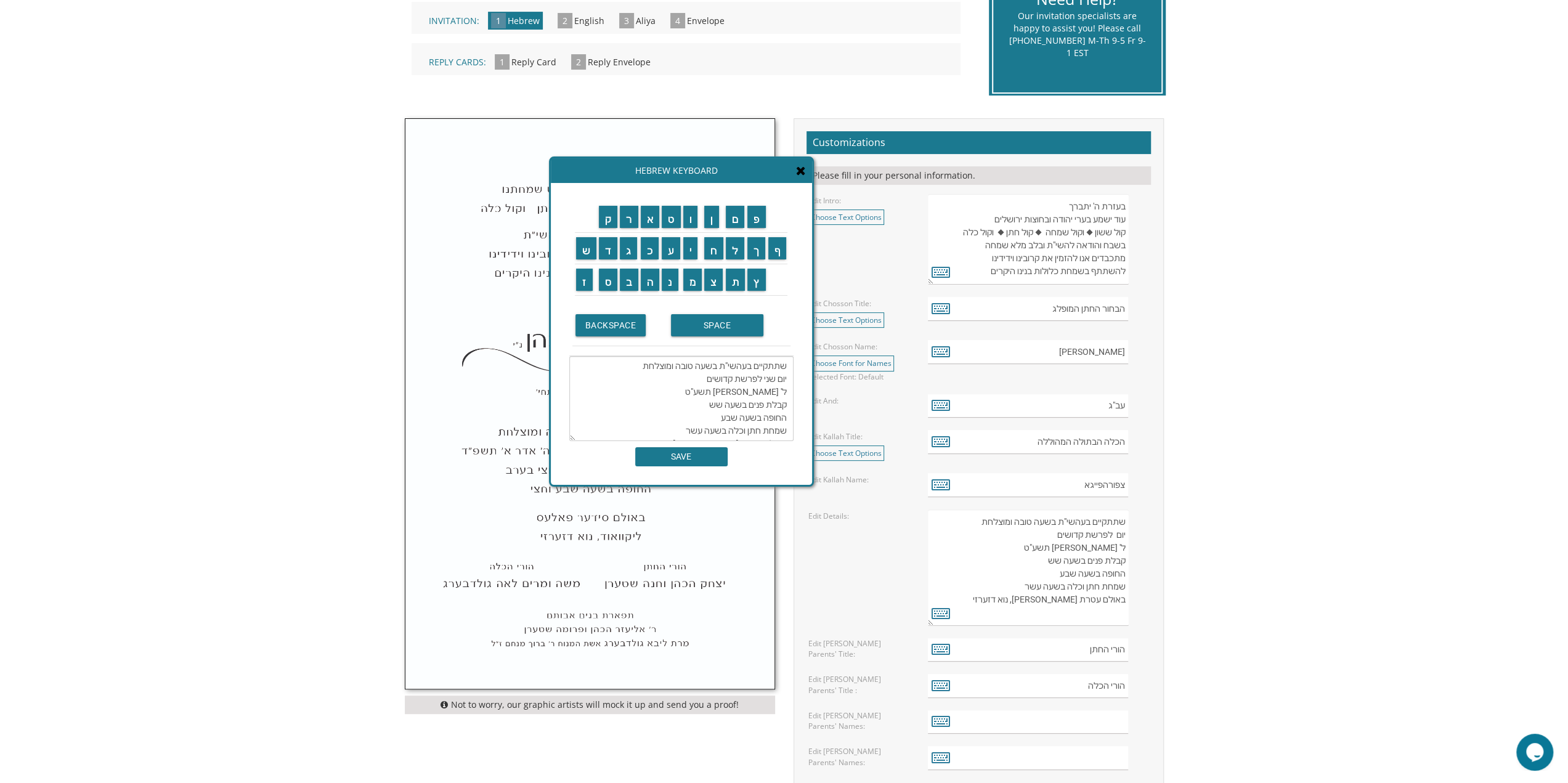 click on "שתתקיים בעהשי"ת בשעה טובה ומוצלחת
יום שני לפרשת קדושים
ל' ניסן תשע"ט
קבלת פנים בשעה שש
החופה בשעה שבע
שמחת חתן וכלה בשעה עשר
באולם עטרת חנה
לייקוואוד, נוא דזערזישני" at bounding box center [681, 399] 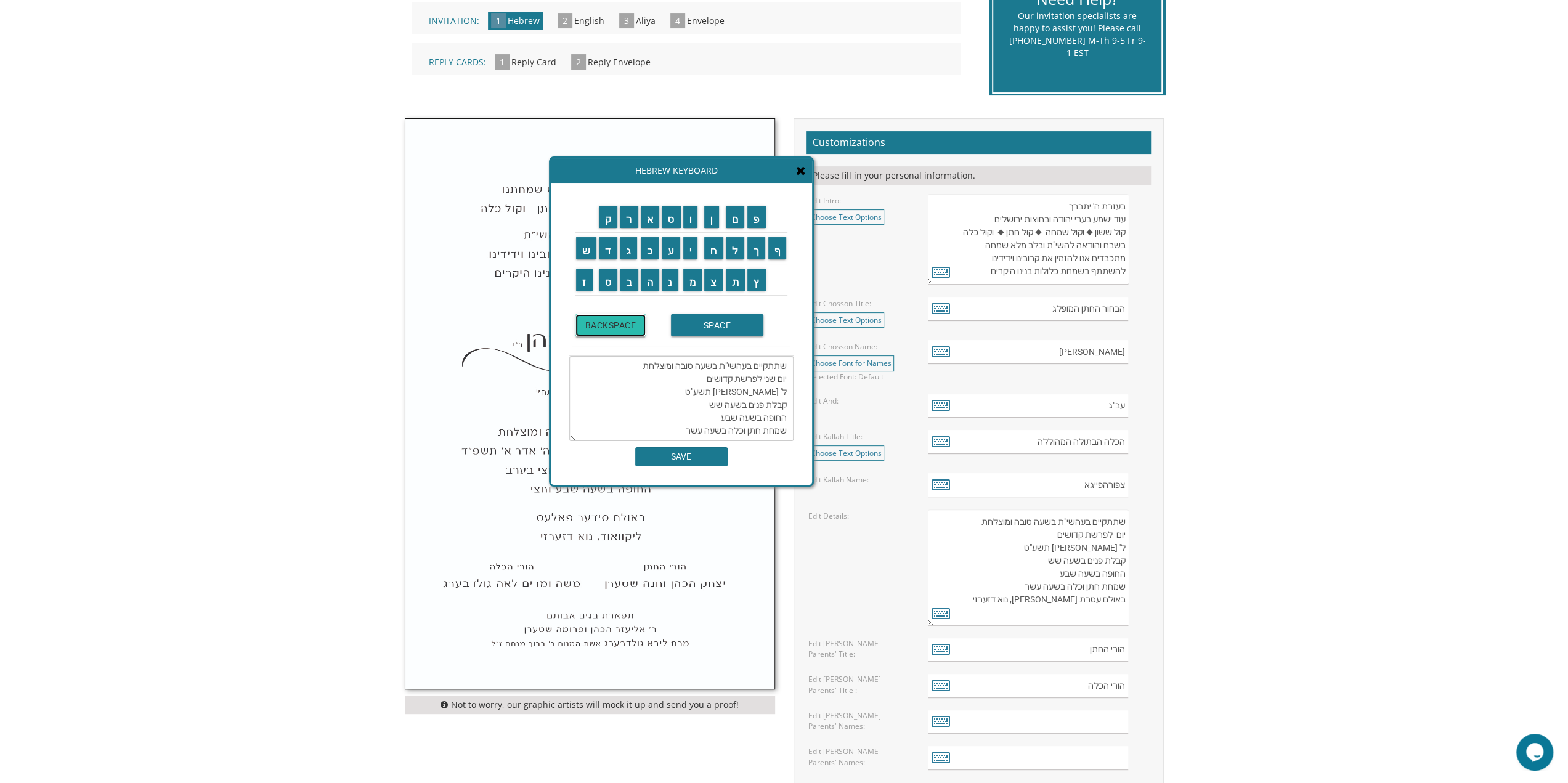 click on "BACKSPACE" at bounding box center [611, 325] 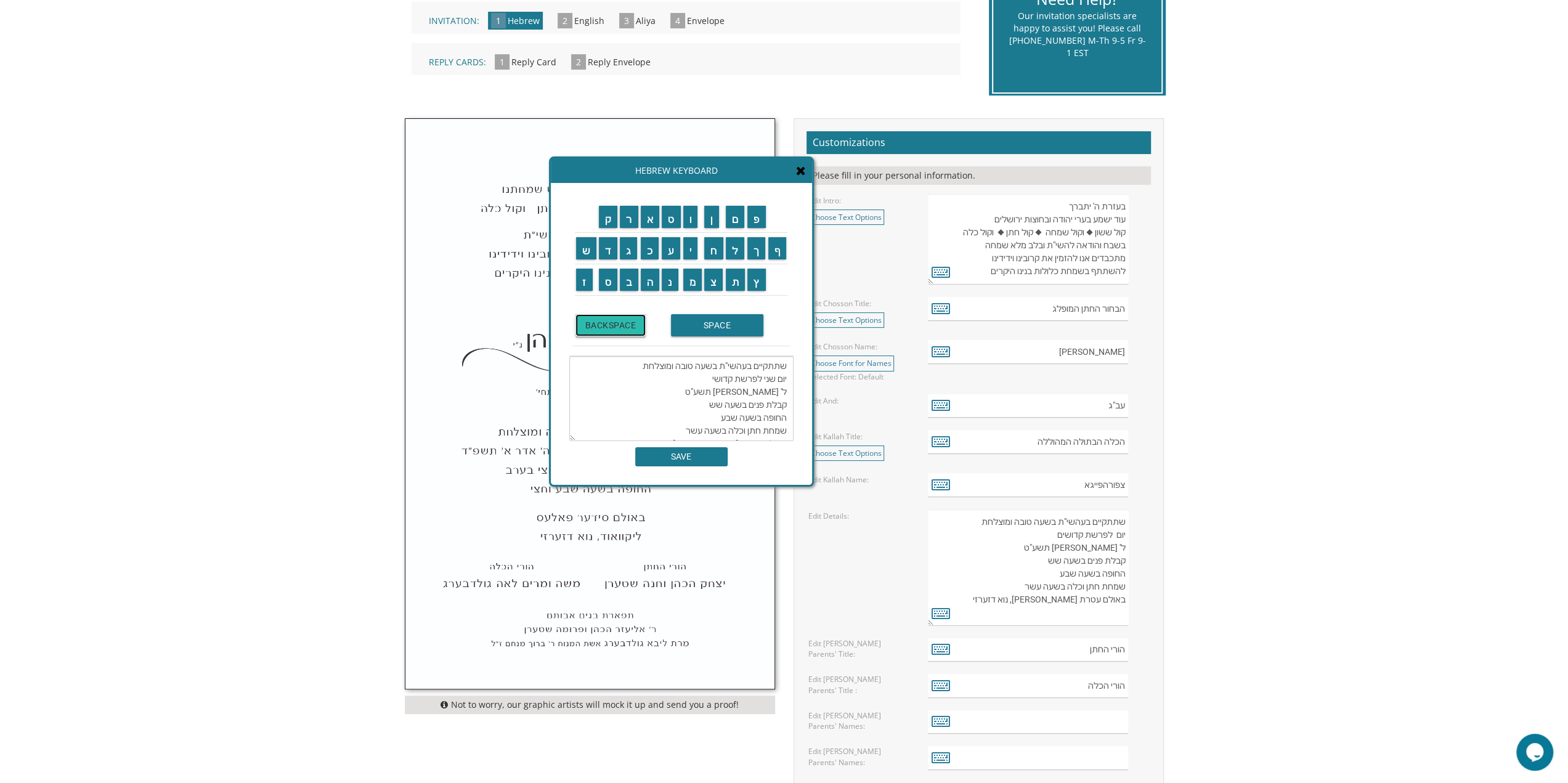 scroll, scrollTop: 26, scrollLeft: 0, axis: vertical 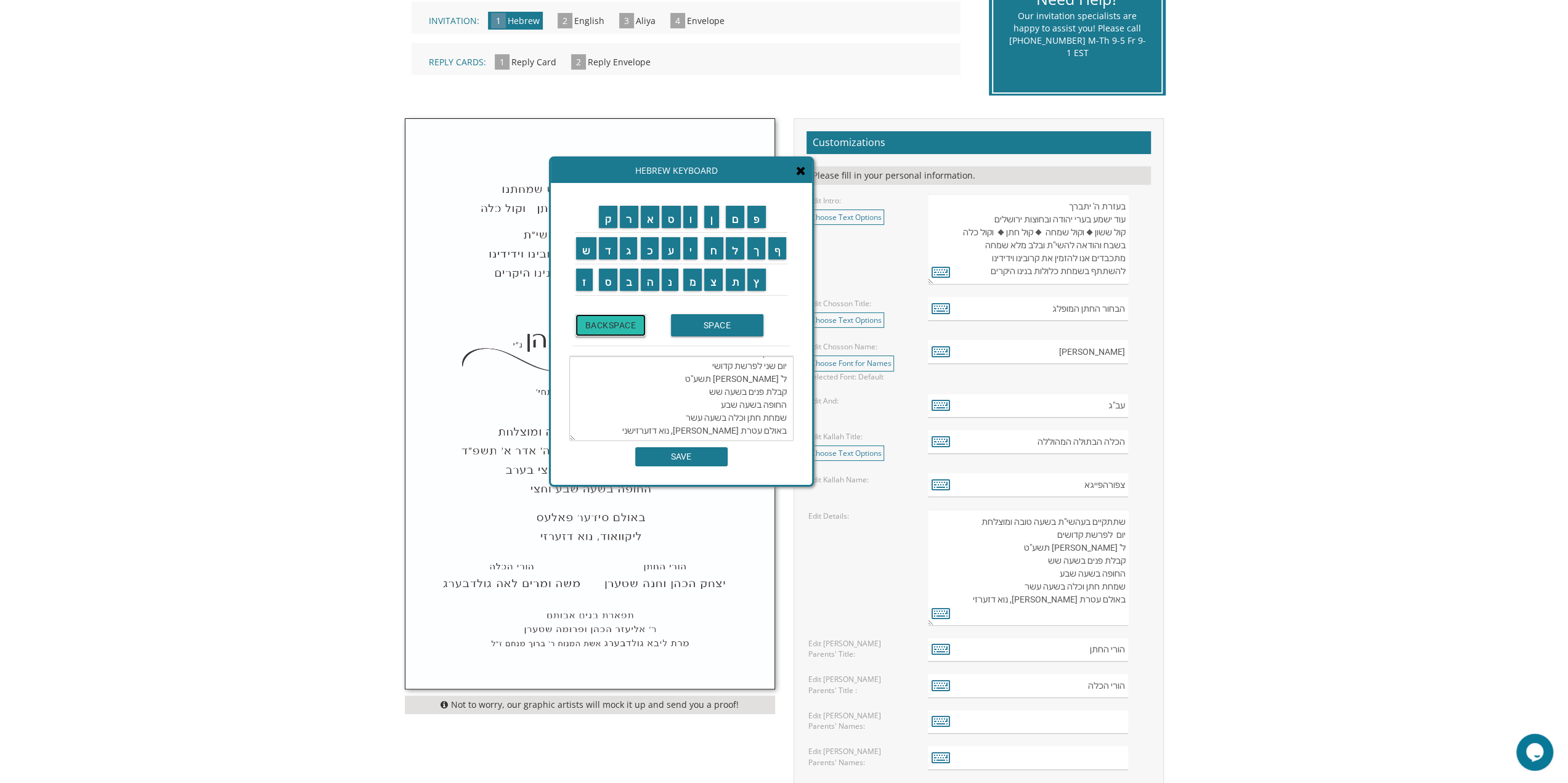 click on "BACKSPACE" at bounding box center [611, 325] 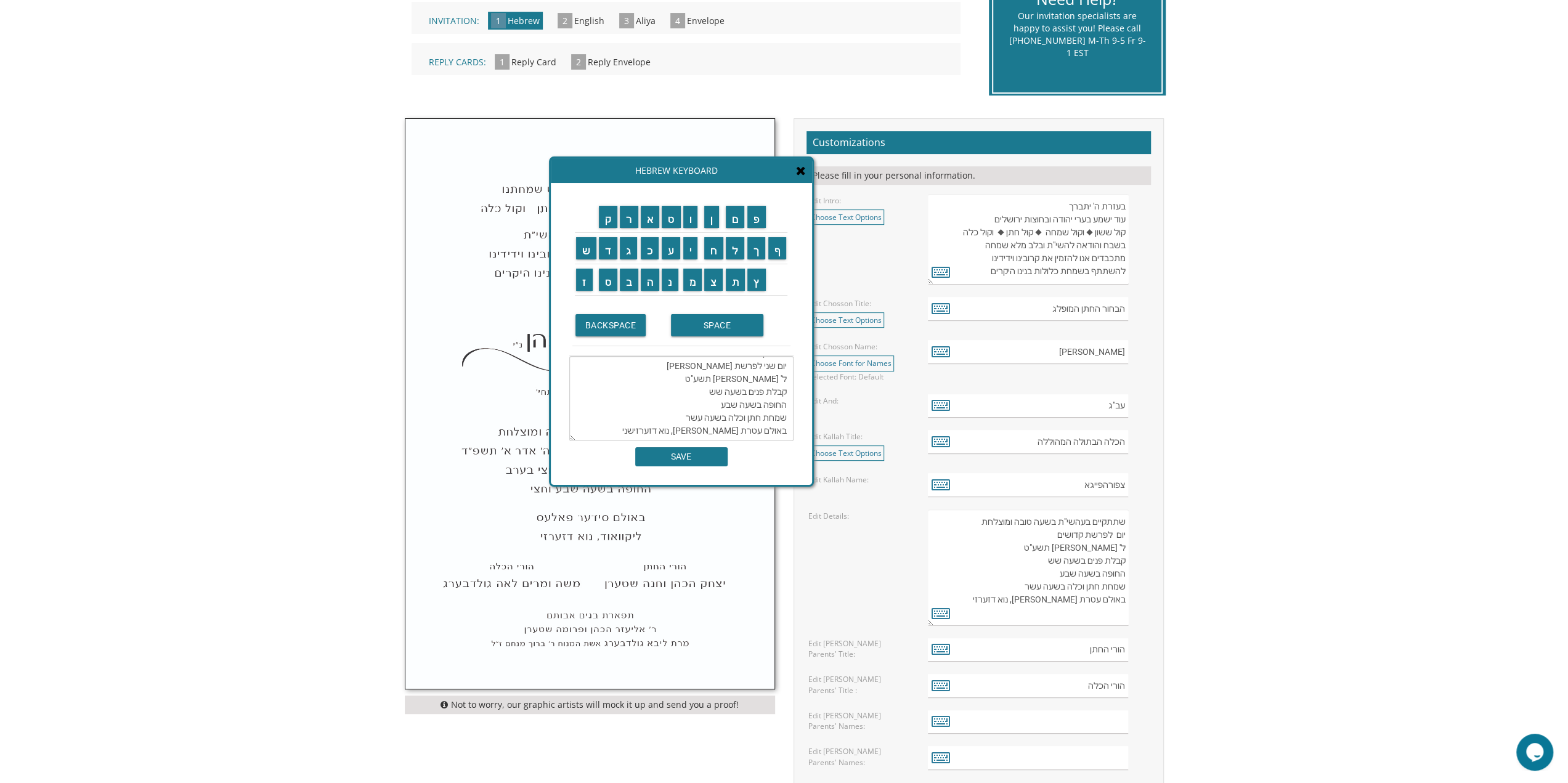 scroll, scrollTop: 0, scrollLeft: 0, axis: both 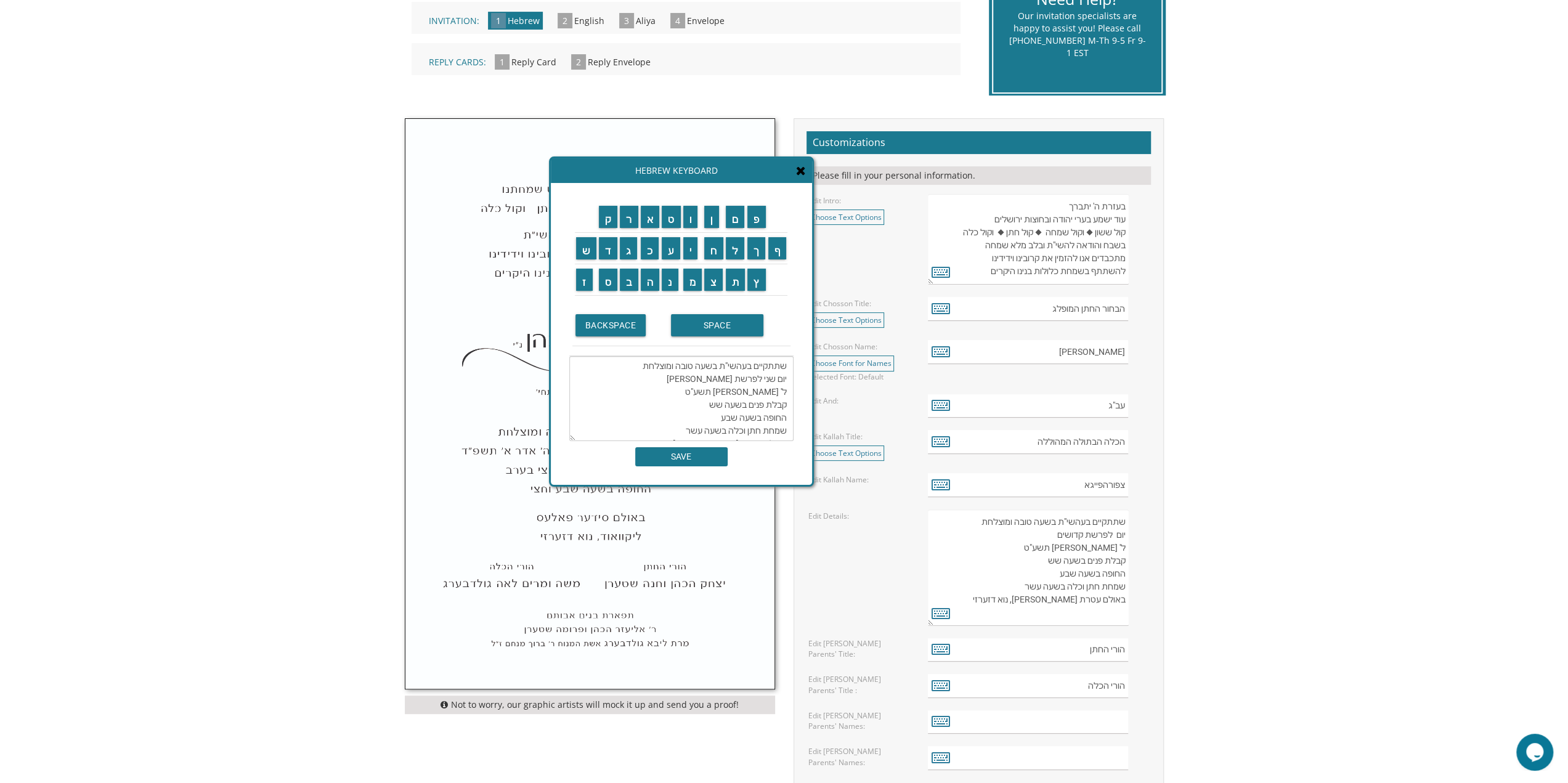 drag, startPoint x: 710, startPoint y: 378, endPoint x: 728, endPoint y: 379, distance: 18.027756 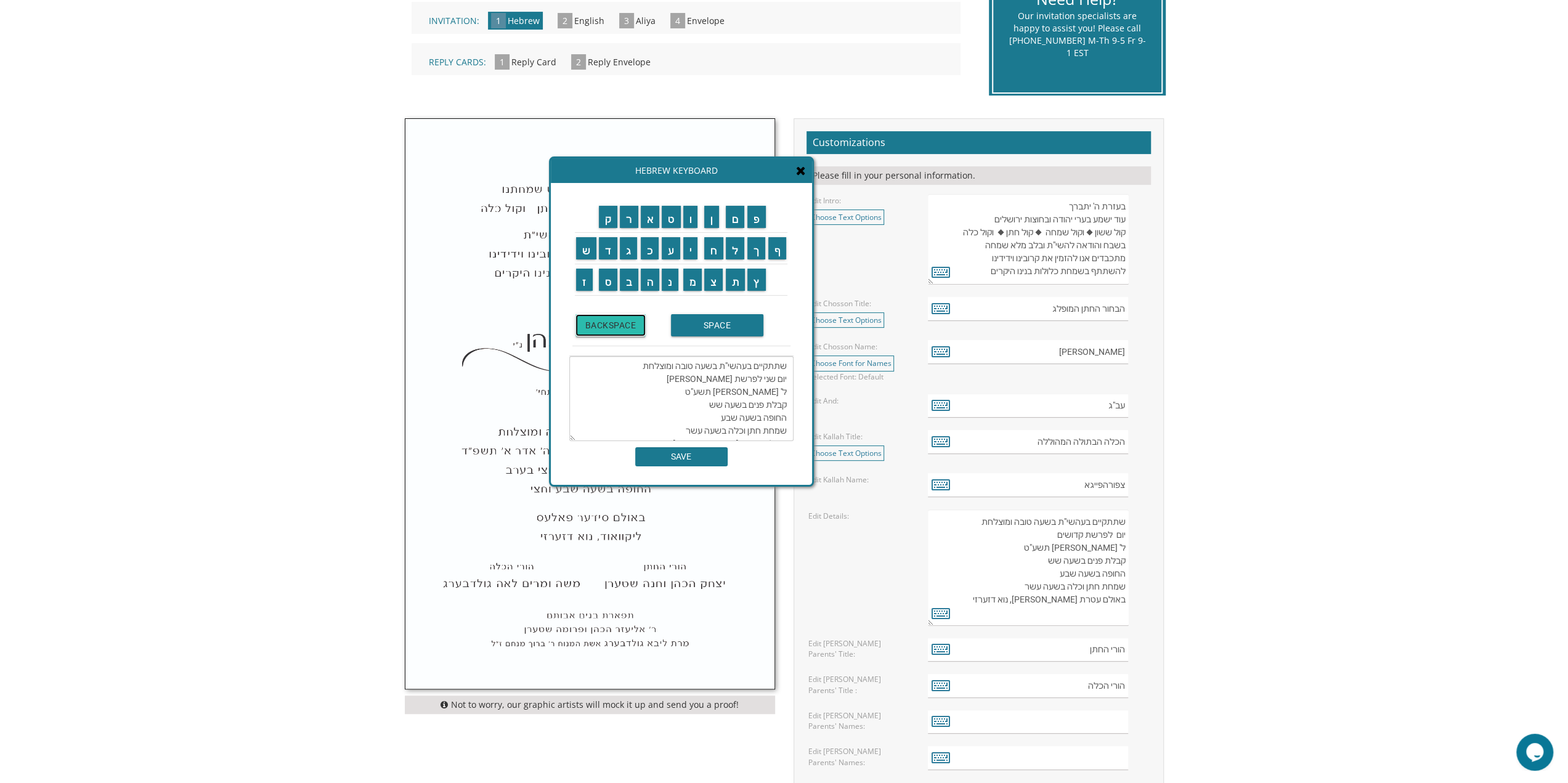 click on "BACKSPACE" at bounding box center (611, 325) 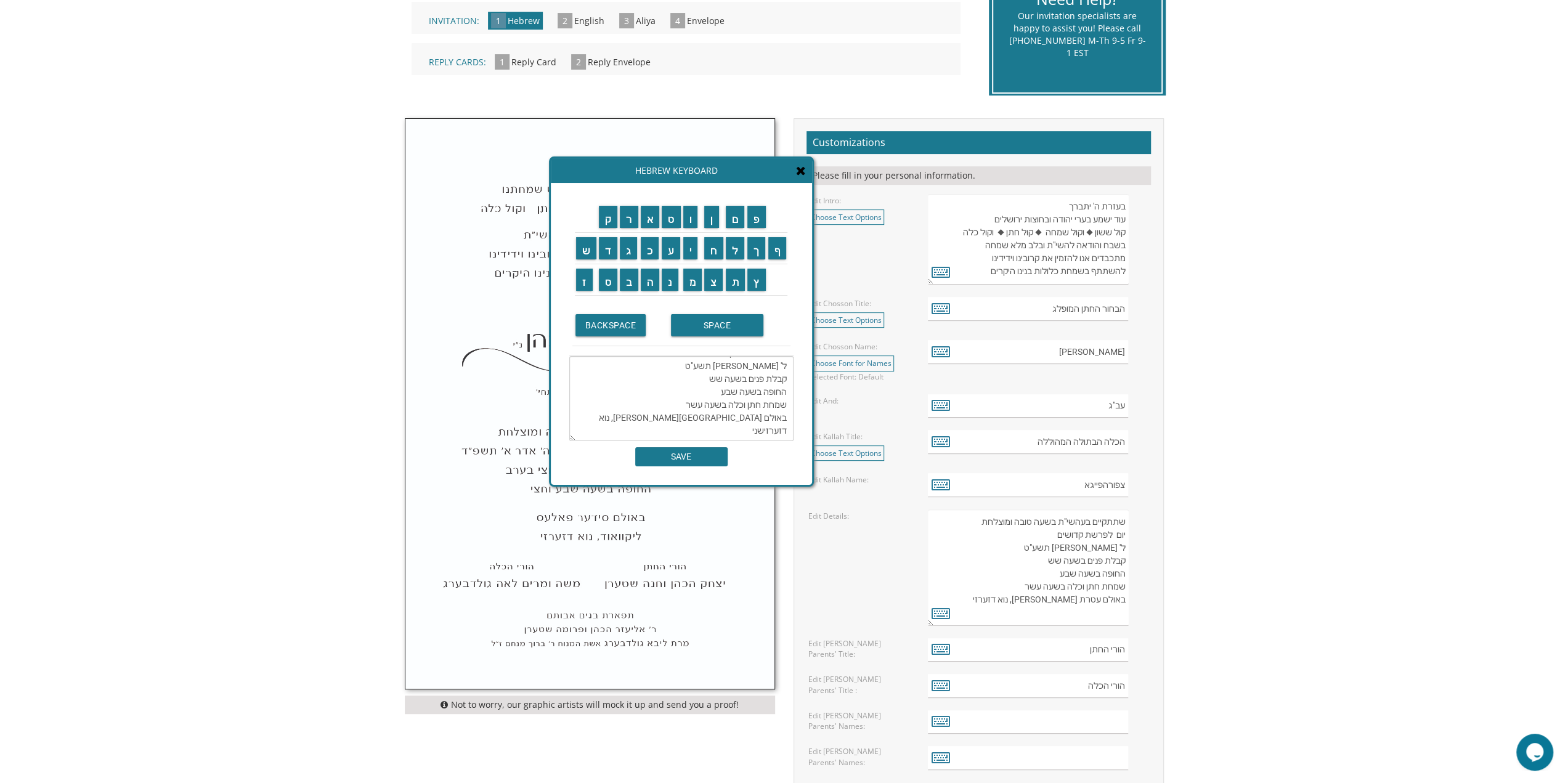 scroll, scrollTop: 0, scrollLeft: 0, axis: both 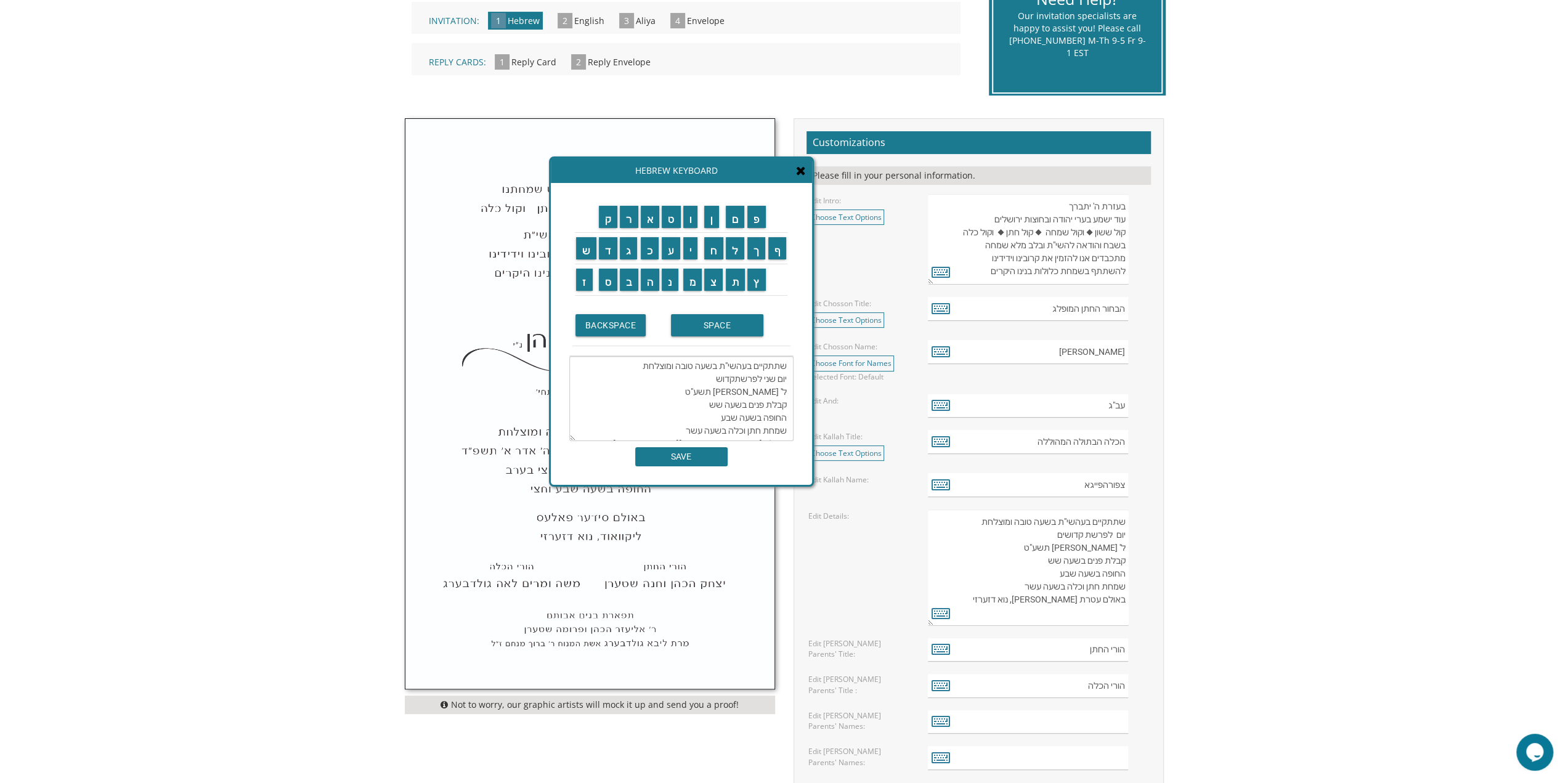 drag, startPoint x: 715, startPoint y: 378, endPoint x: 730, endPoint y: 378, distance: 15 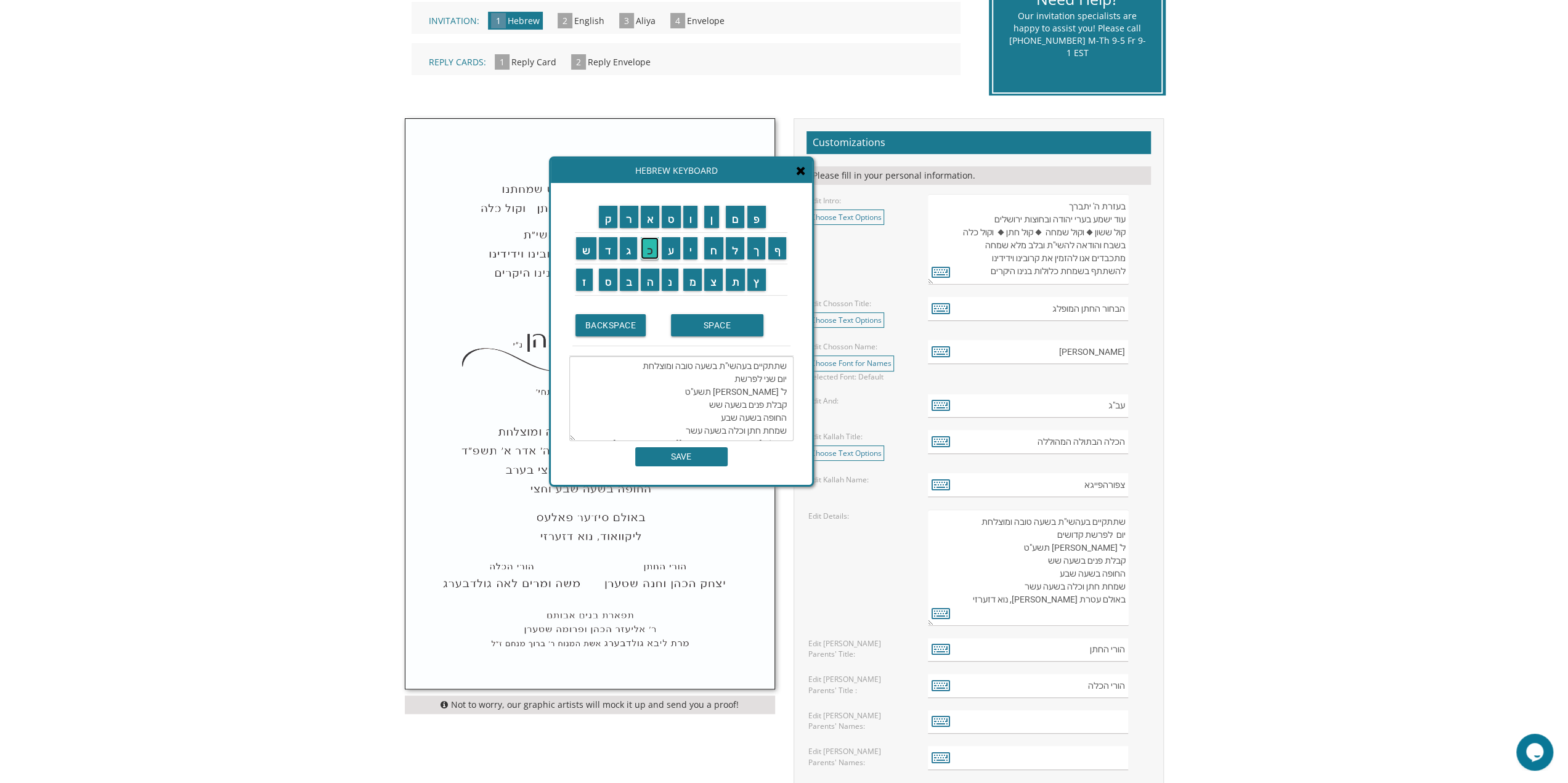 click on "כ" at bounding box center [650, 248] 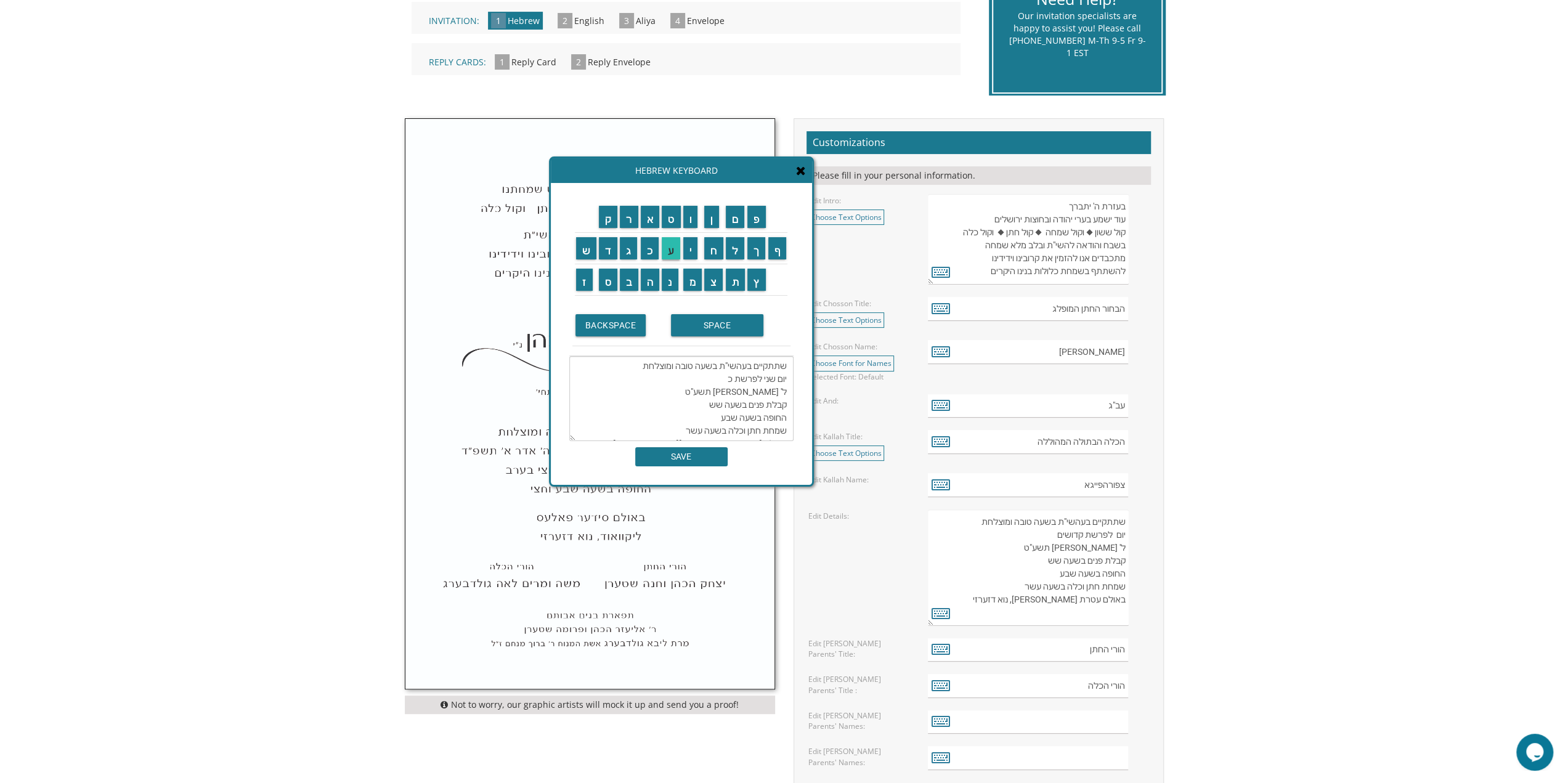 scroll, scrollTop: 26, scrollLeft: 0, axis: vertical 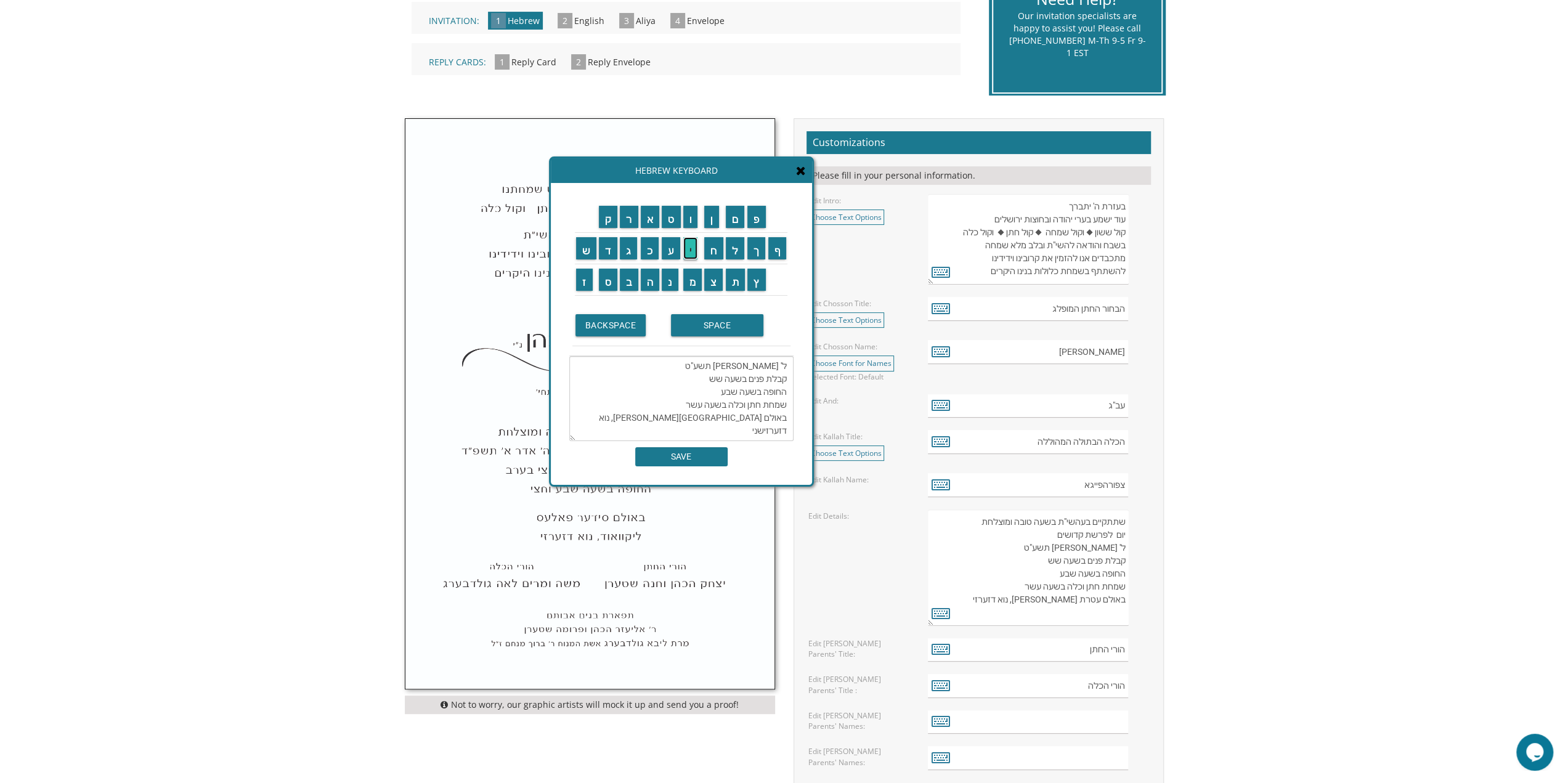 click on "י" at bounding box center (691, 248) 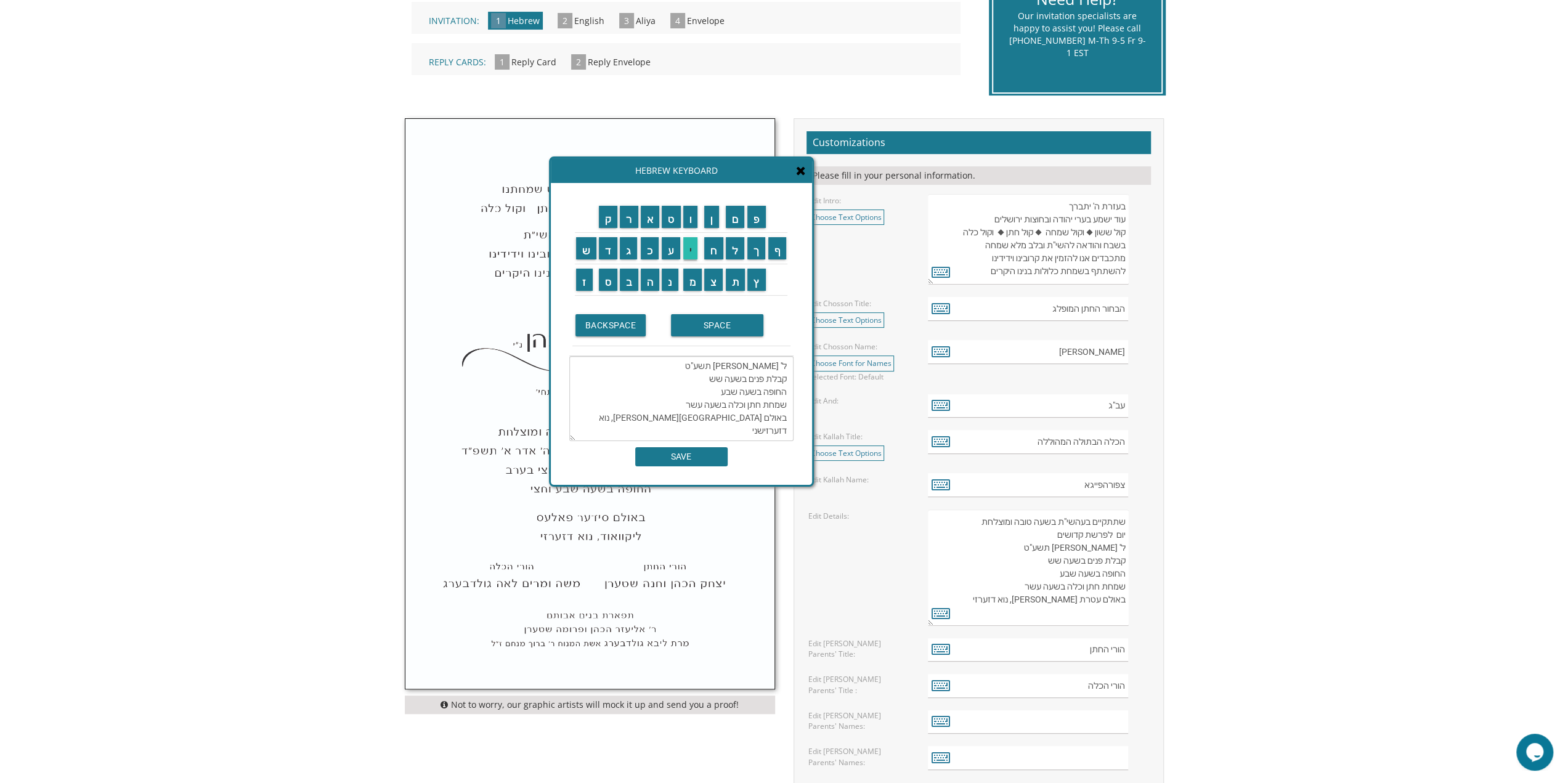 type on "שתתקיים בעהשי"ת בשעה טובה ומוצלחת
יום שני לפרשת כי
ל' ניסן תשע"ט
קבלת פנים בשעה שש
החופה בשעה שבע
שמחת חתן וכלה בשעה עשר
באולם עטרת חנה
לייקוואוד, נוא דזערזישני" 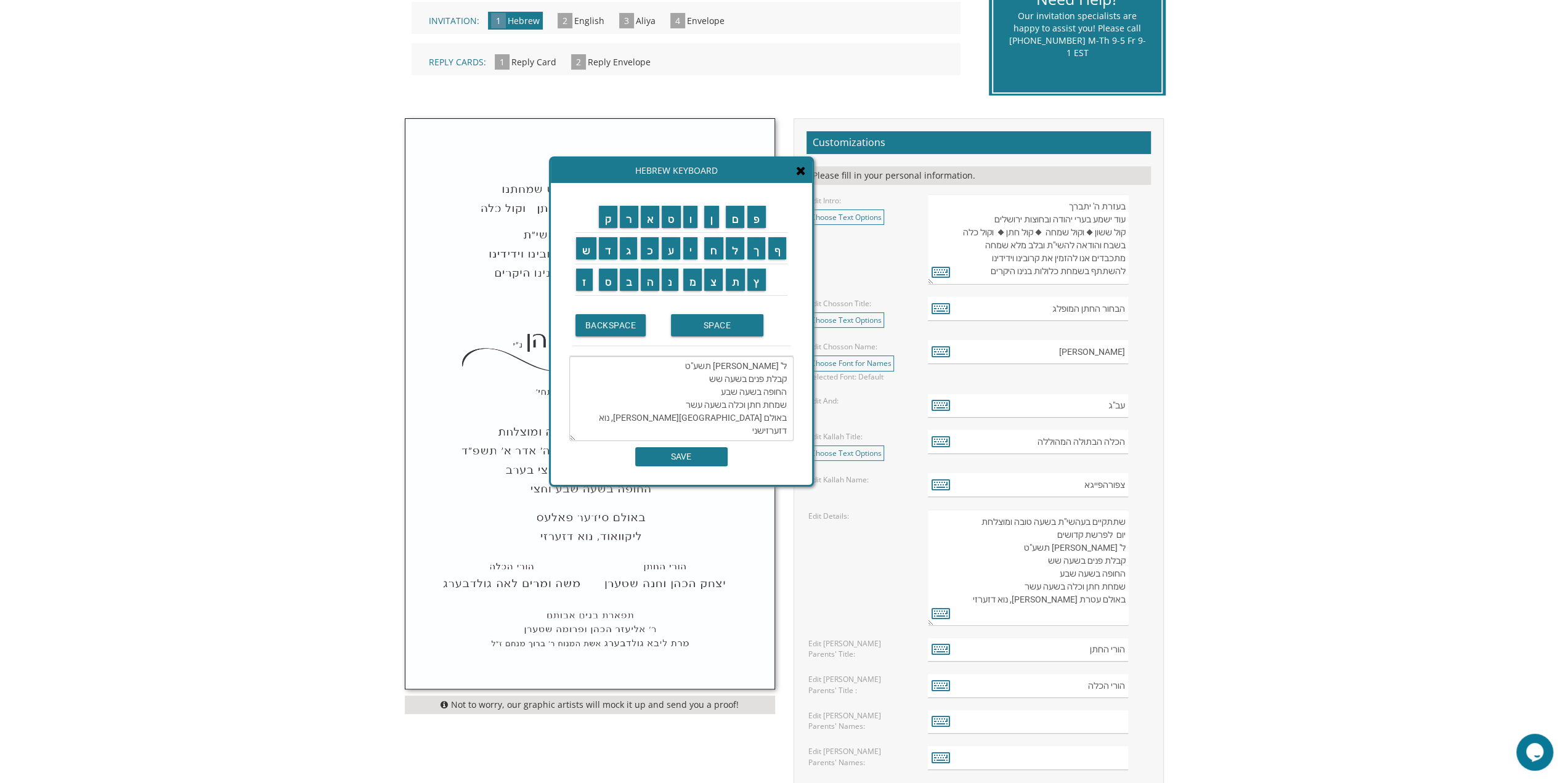 scroll, scrollTop: 0, scrollLeft: 0, axis: both 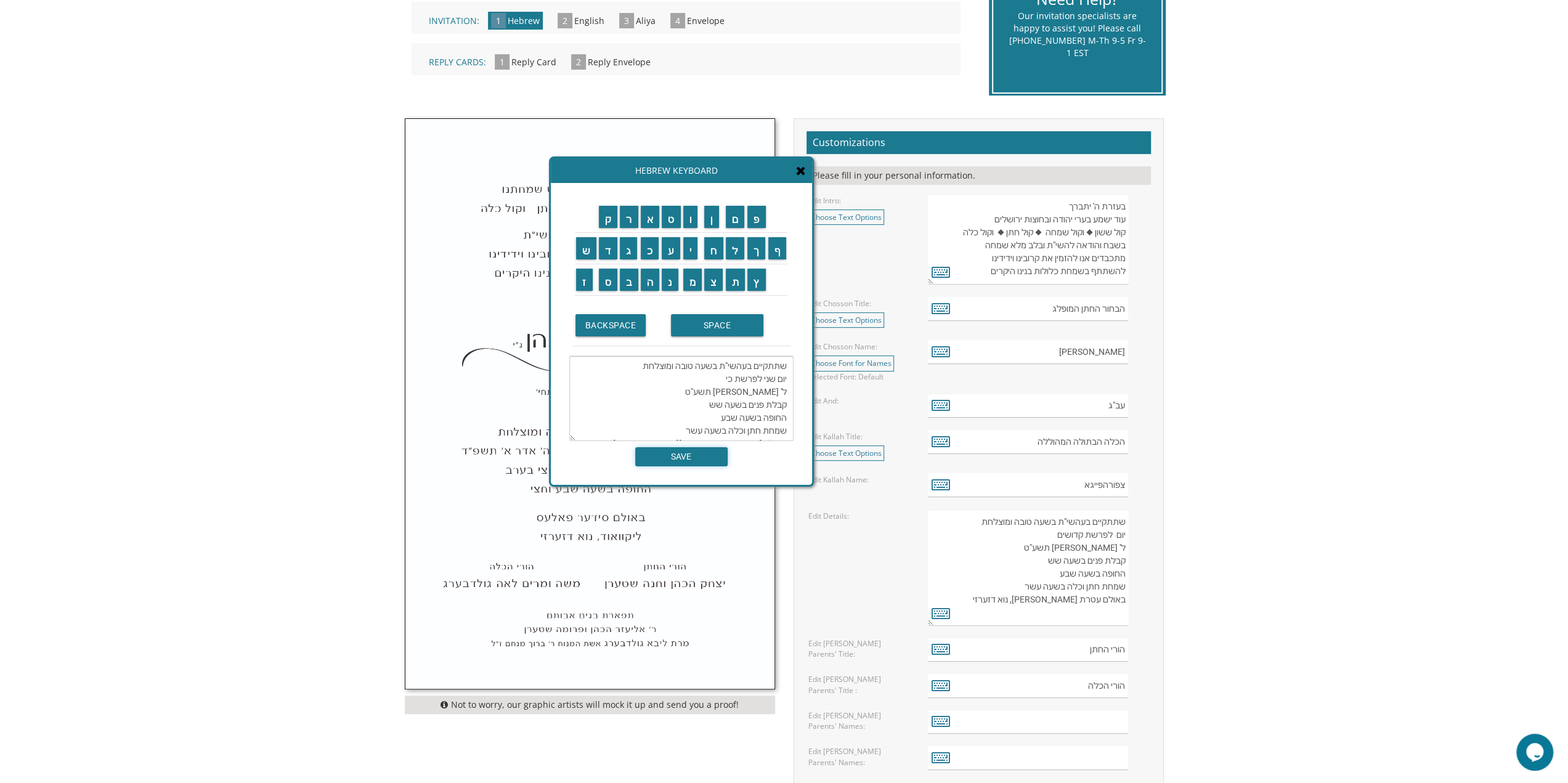 click on "SAVE" at bounding box center [681, 456] 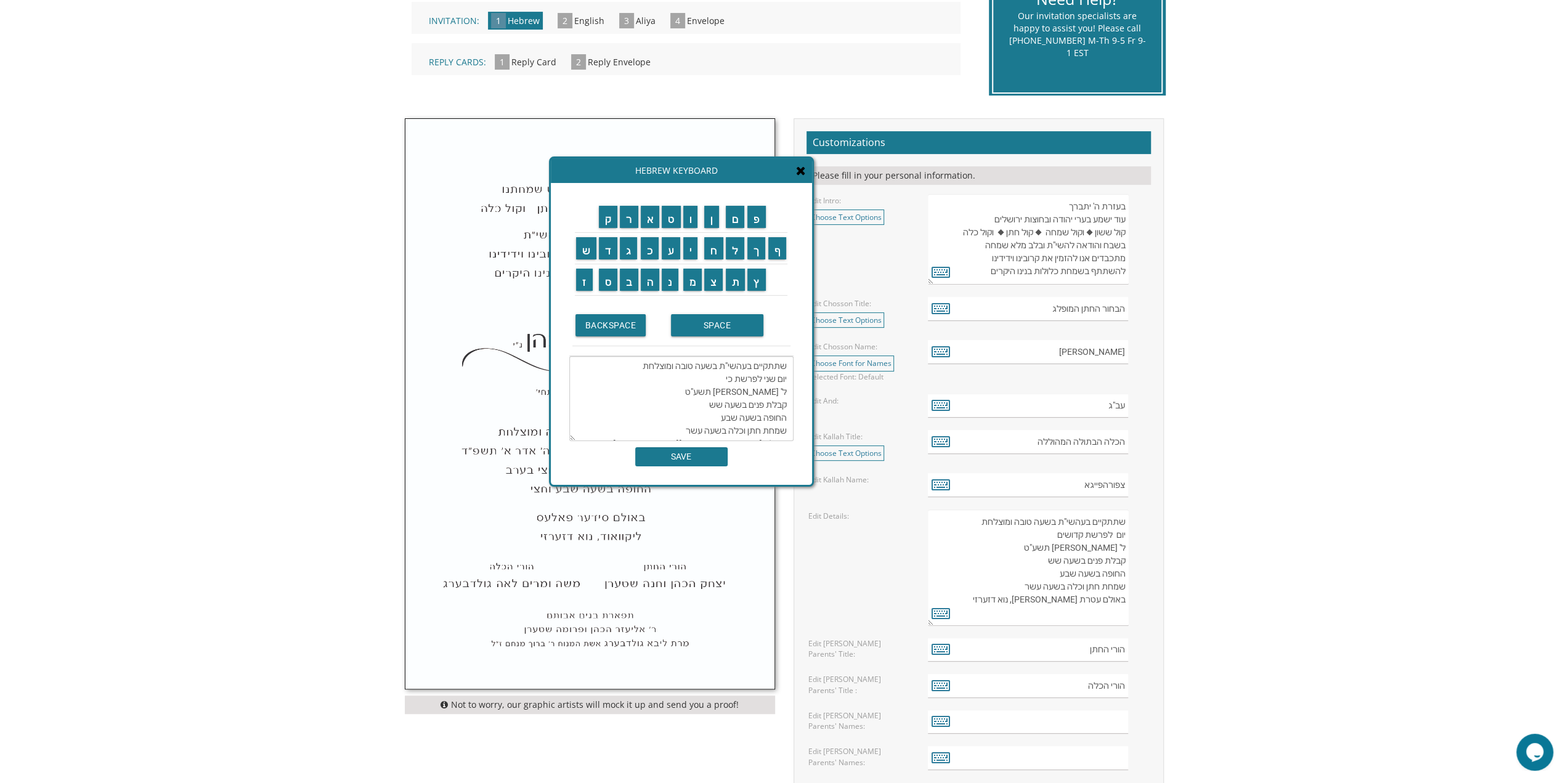 type on "שתתקיים בעהשי"ת בשעה טובה ומוצלחת
יום שני לפרשת כי
ל' ניסן תשע"ט
קבלת פנים בשעה שש
החופה בשעה שבע
שמחת חתן וכלה בשעה עשר
באולם עטרת חנה
לייקוואוד, נוא דזערזישני" 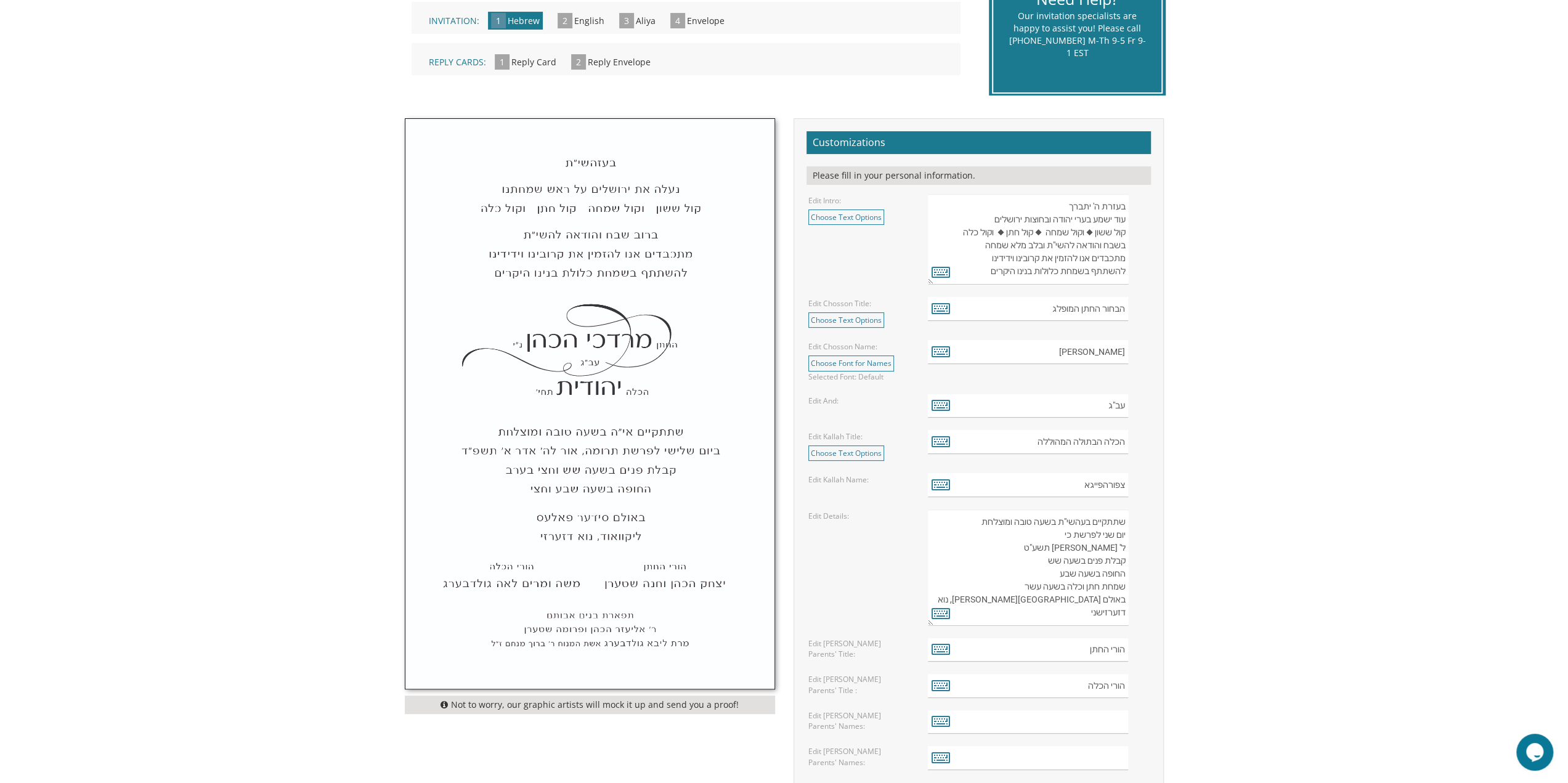 click on "שתתקיים בעהשי"ת בשעה טובה ומוצלחת
יום ראשון לפרשת קדושים
ל' ניסן תשע"ט
קבלת פנים בשעה שש
החופה בשעה שבע
שמחת חתן וכלה בשעה עשר
באולם עטרת חנה
לייקוואוד, נוא דזערזי" at bounding box center [1028, 567] 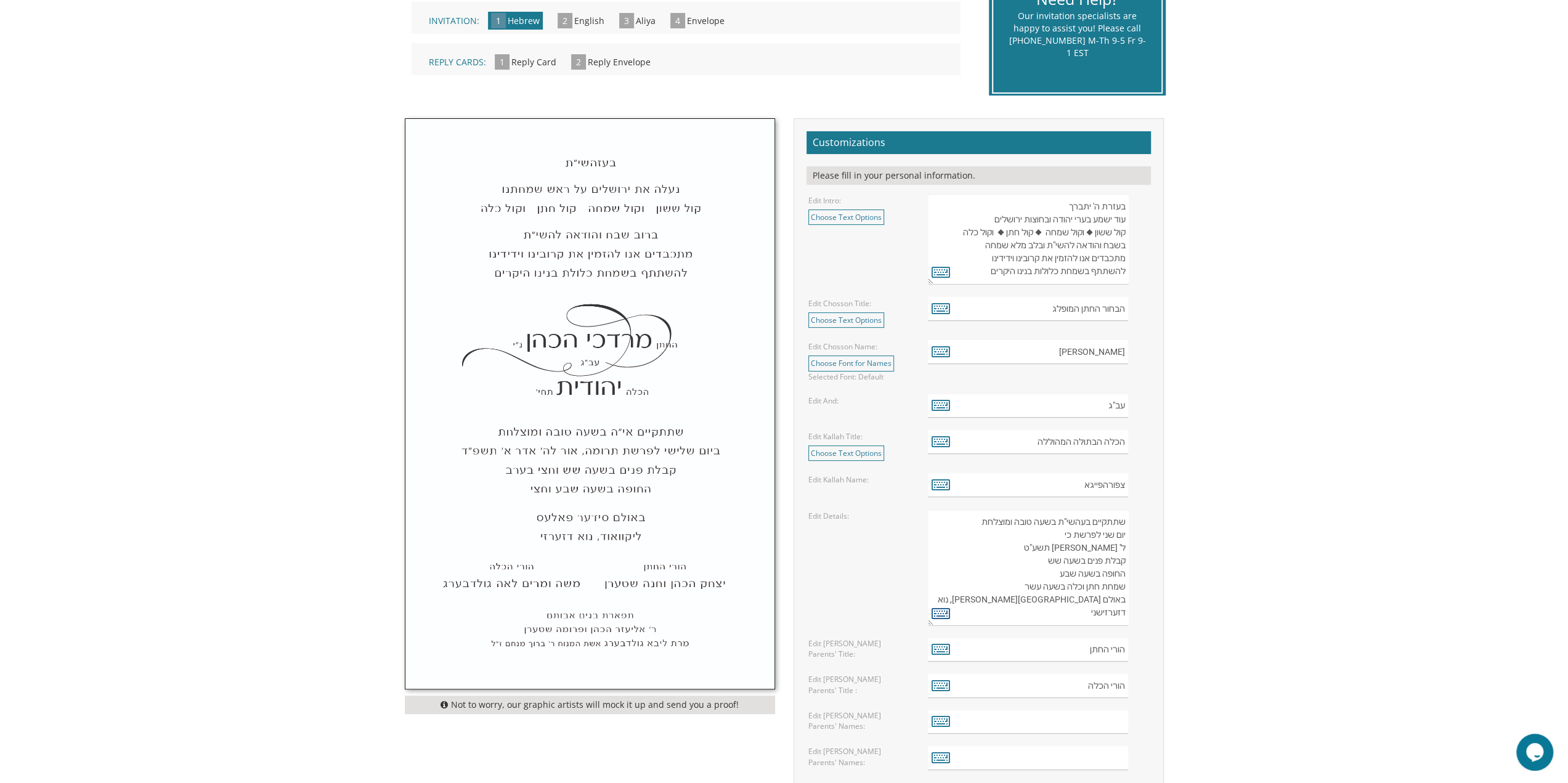 click at bounding box center (941, 613) 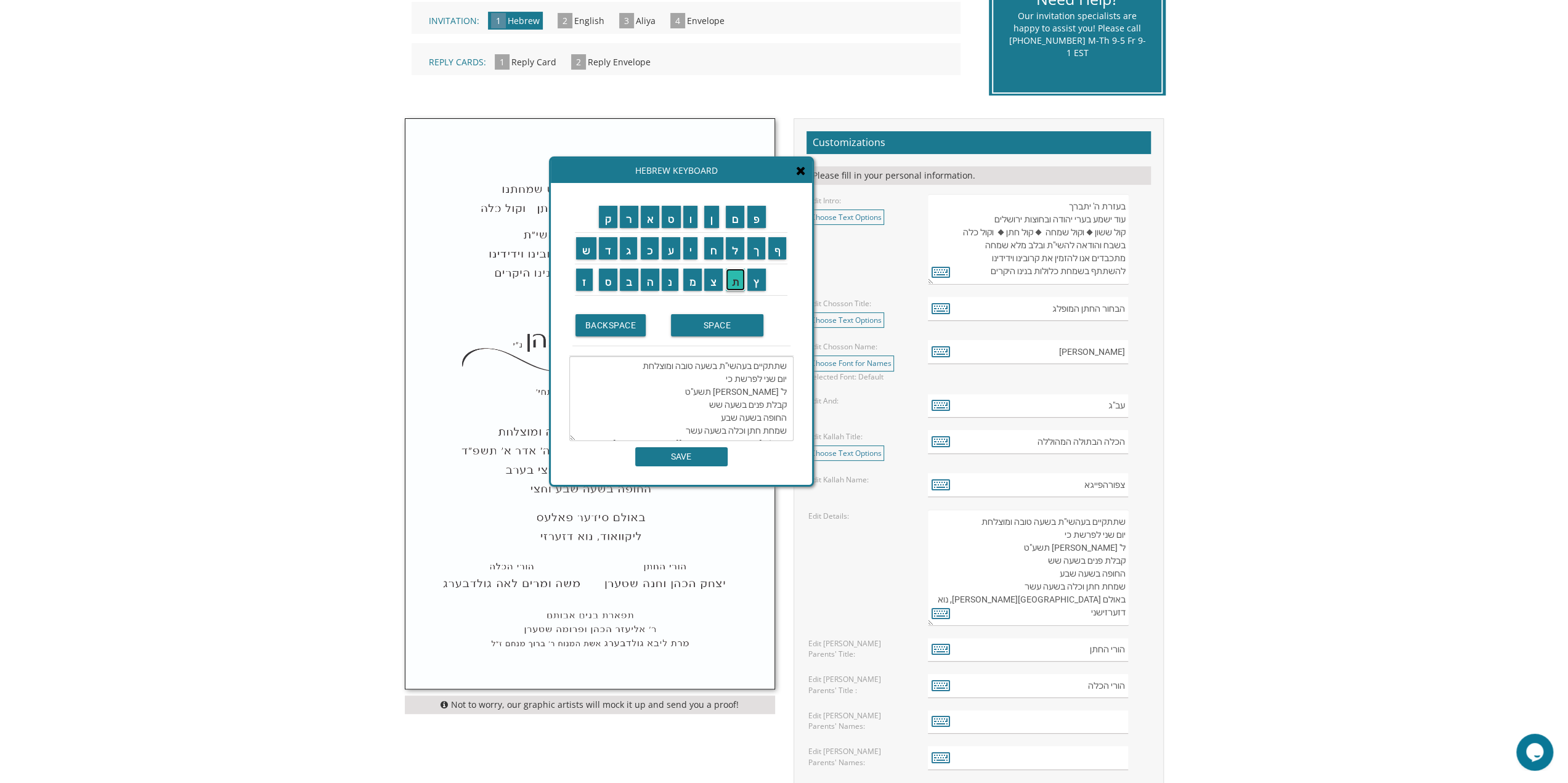 click on "ת" at bounding box center (736, 280) 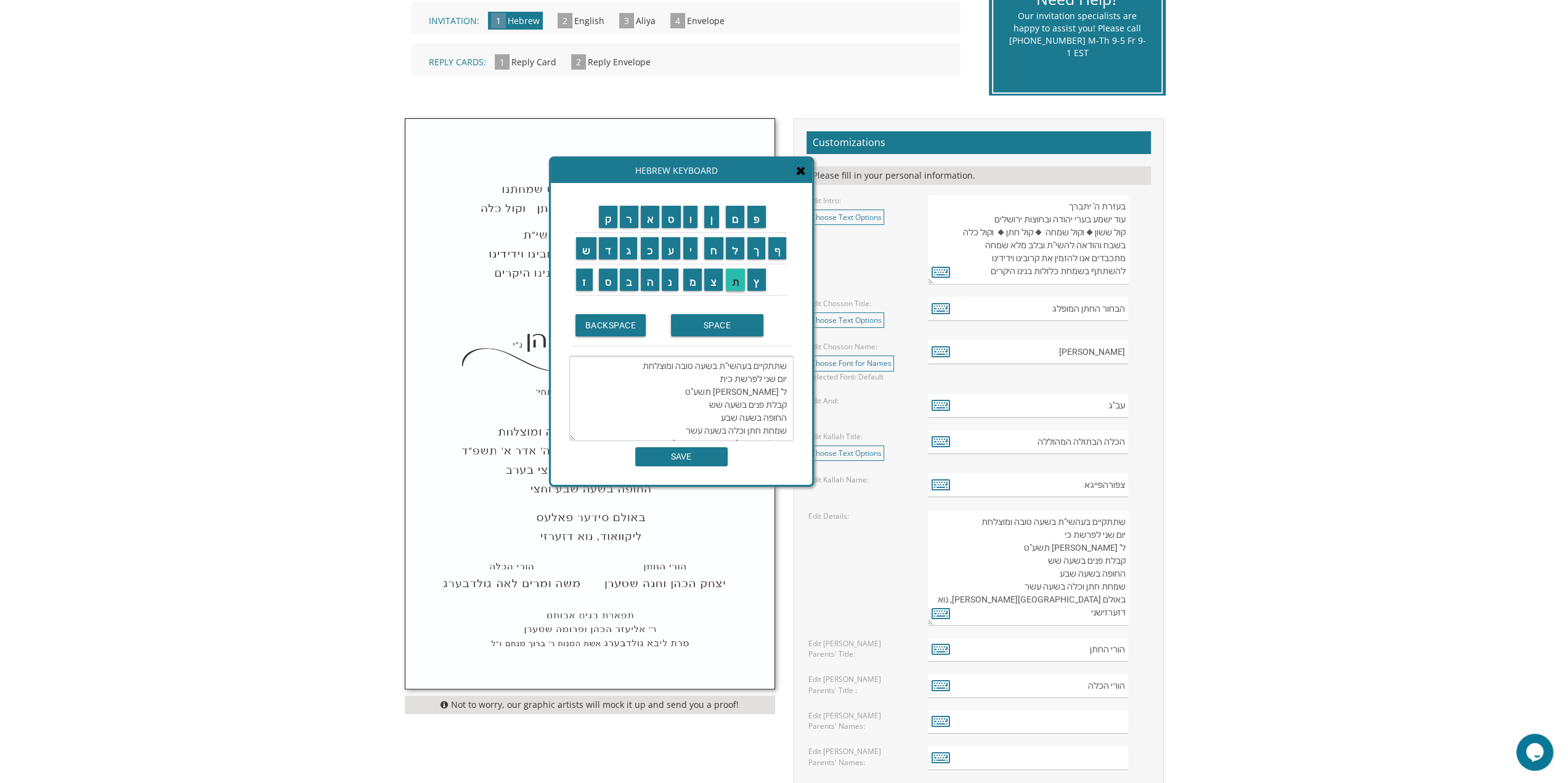 scroll, scrollTop: 26, scrollLeft: 0, axis: vertical 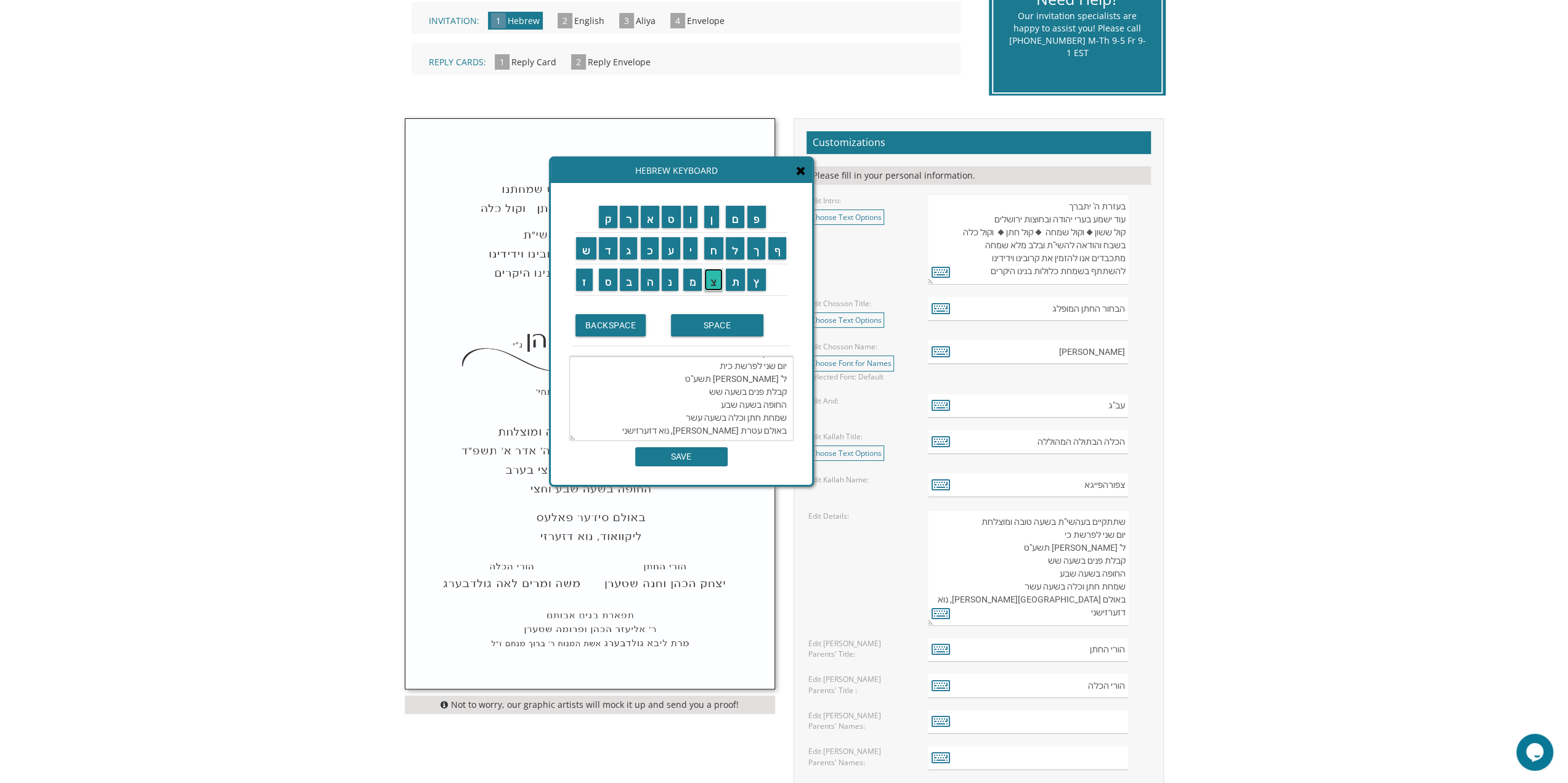click on "צ" at bounding box center [713, 280] 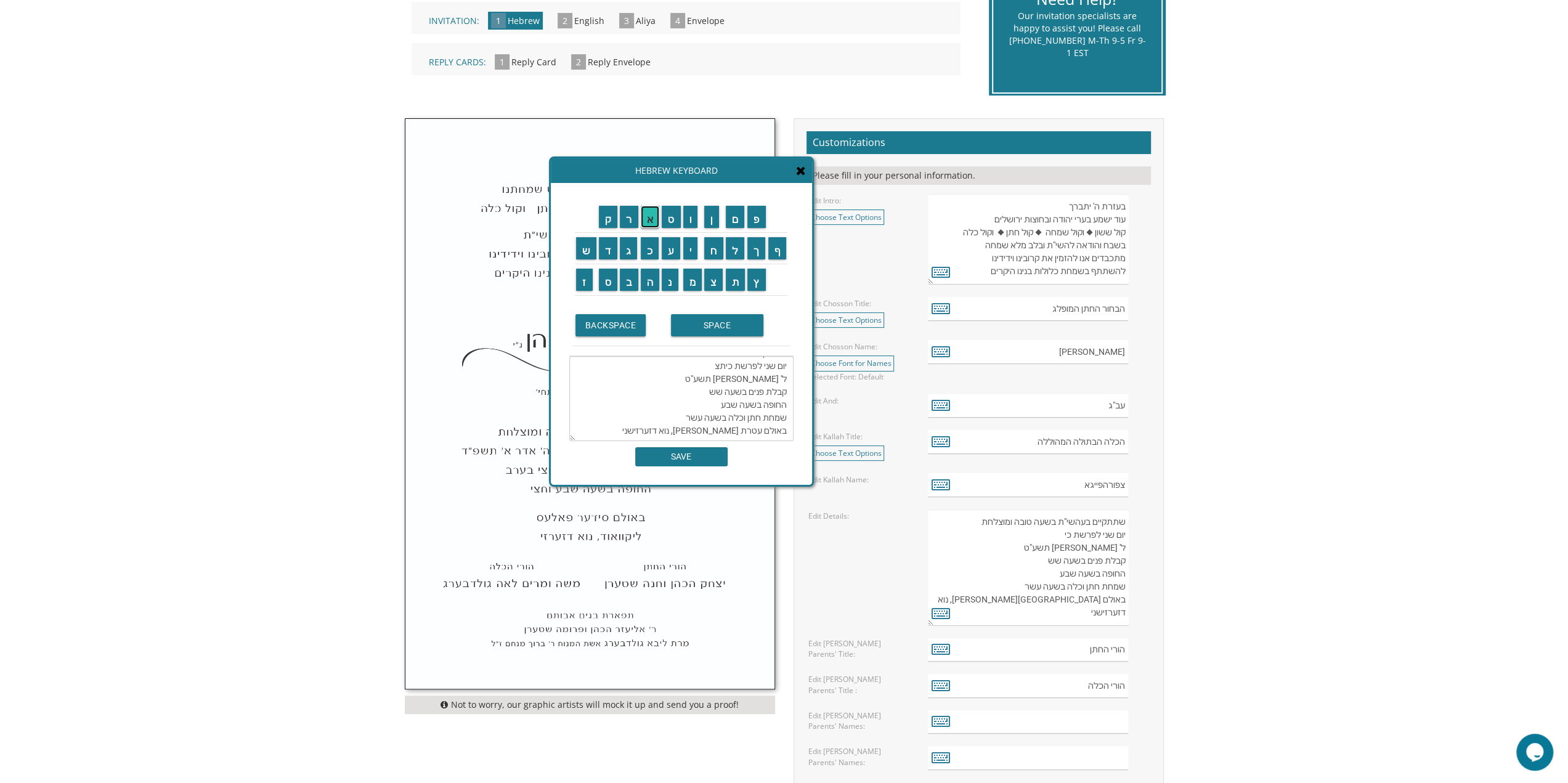click on "א" at bounding box center (650, 217) 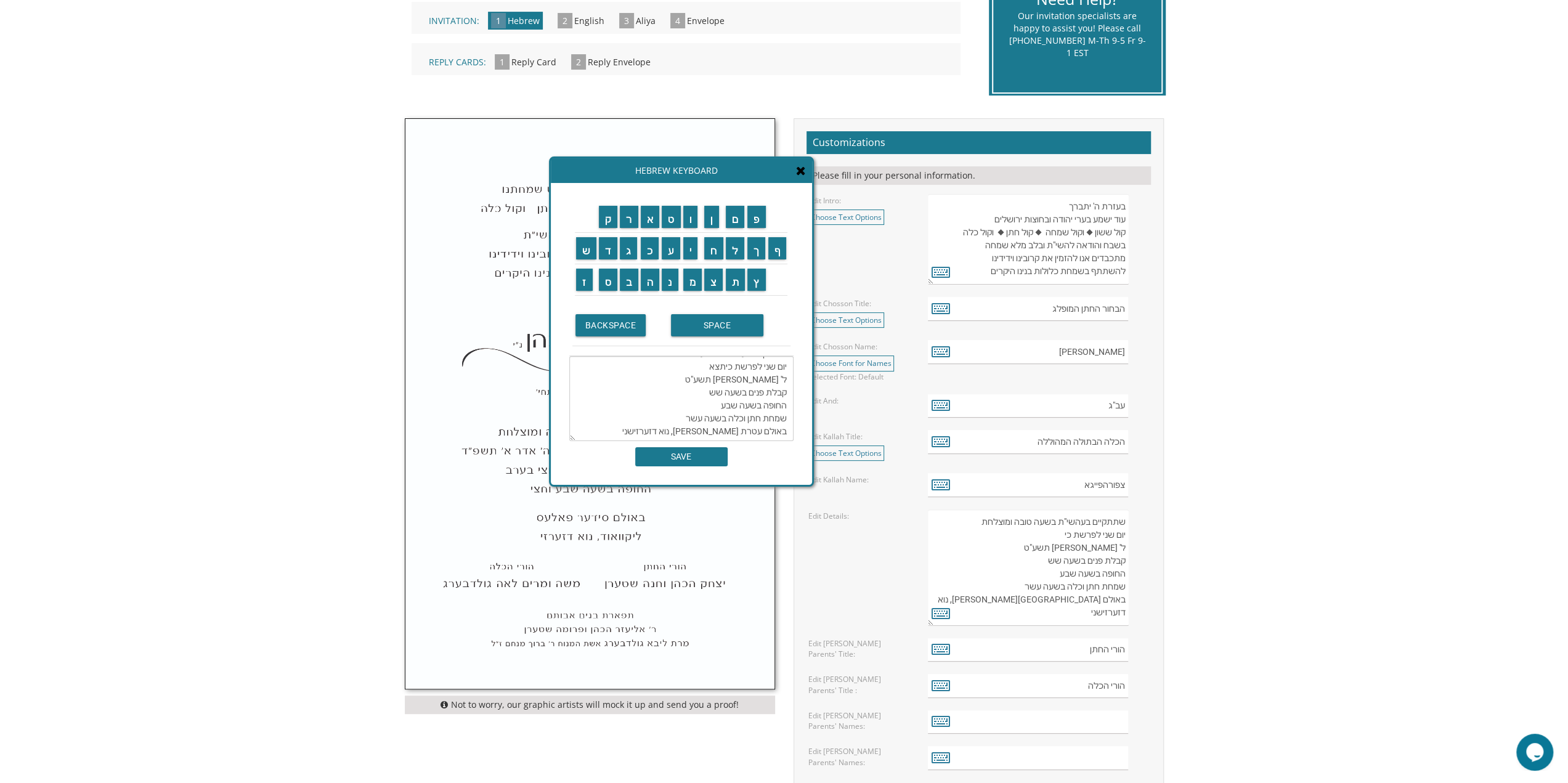 scroll, scrollTop: 0, scrollLeft: 0, axis: both 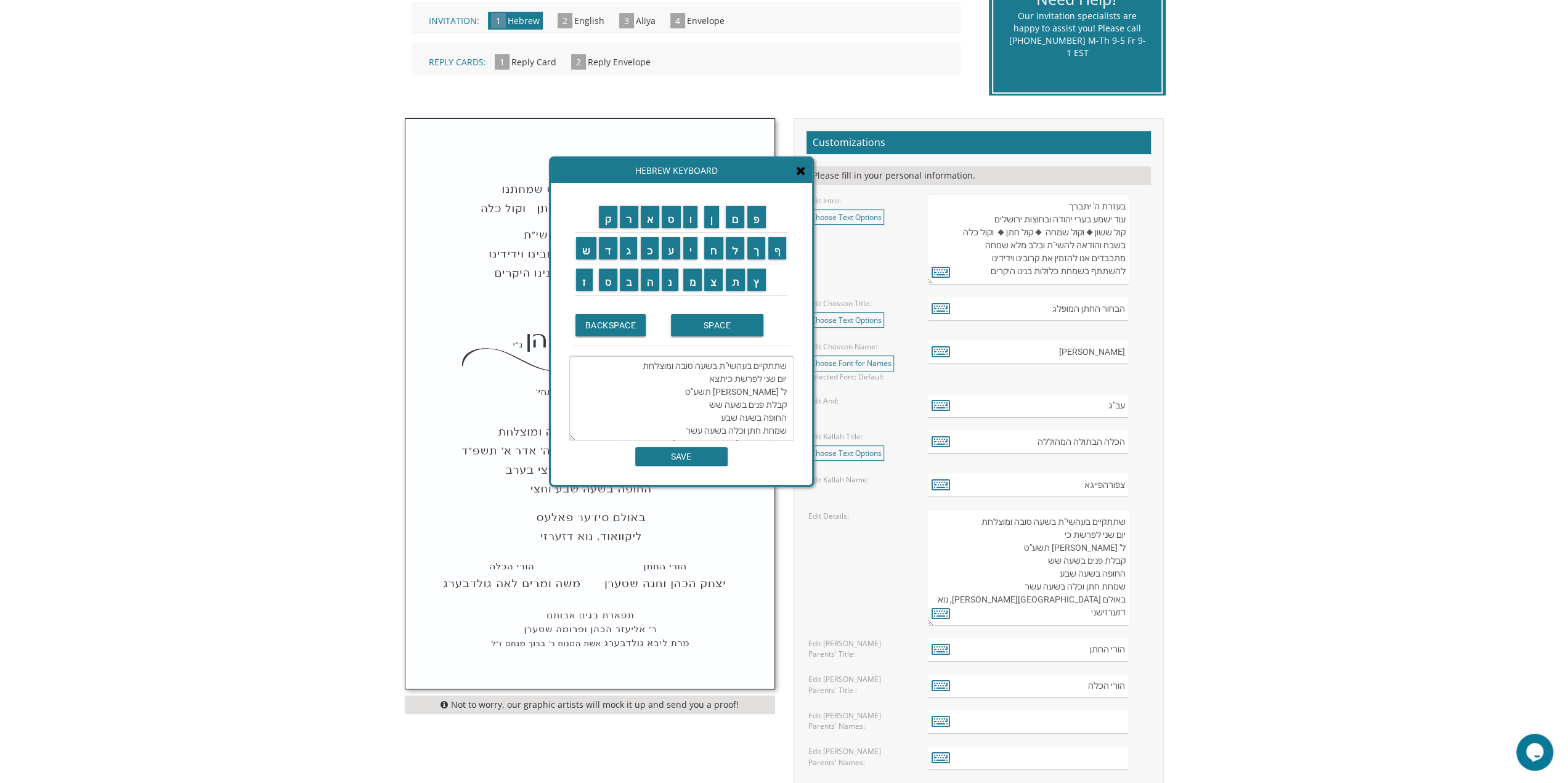 click on "שתתקיים בעהשי"ת בשעה טובה ומוצלחת
יום שני לפרשת כיתצא
ל' ניסן תשע"ט
קבלת פנים בשעה שש
החופה בשעה שבע
שמחת חתן וכלה בשעה עשר
באולם עטרת חנה
לייקוואוד, נוא דזערזישני" at bounding box center (681, 399) 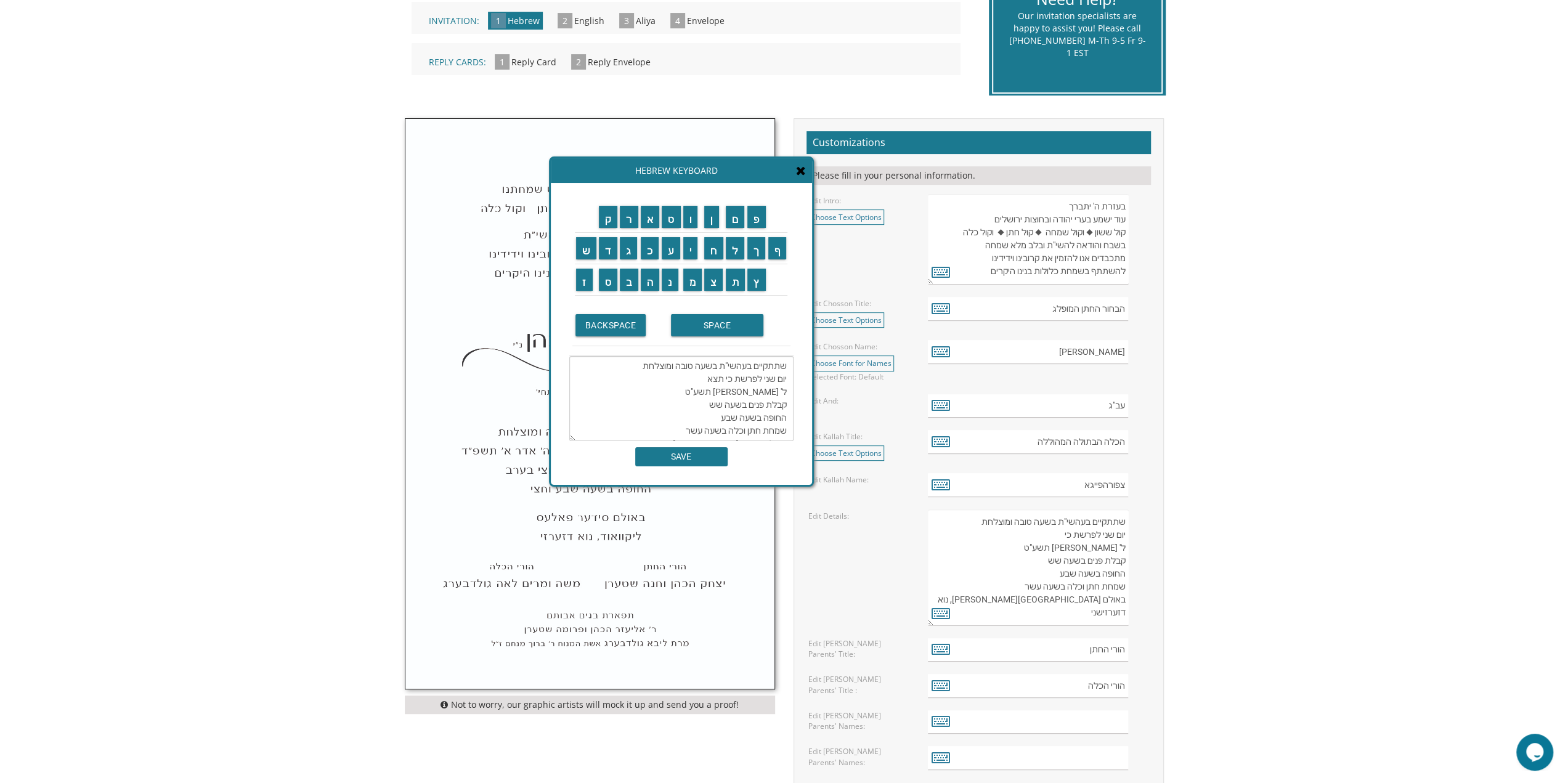 click on "שתתקיים בעהשי"ת בשעה טובה ומוצלחת
יום שני לפרשת כי תצא
ל' ניסן תשע"ט
קבלת פנים בשעה שש
החופה בשעה שבע
שמחת חתן וכלה בשעה עשר
באולם עטרת חנה
לייקוואוד, נוא דזערזישני" at bounding box center [681, 399] 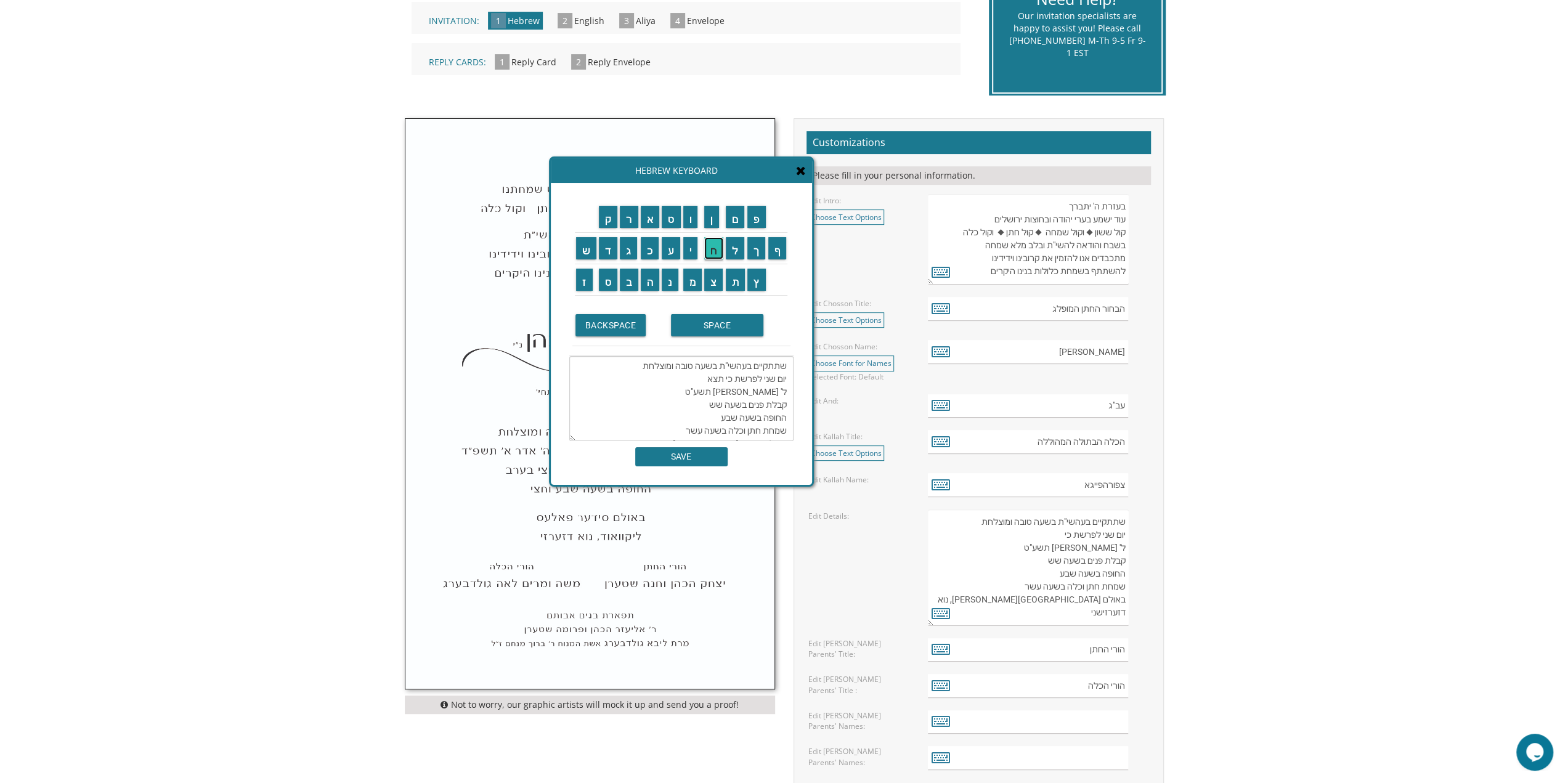 click on "ח" at bounding box center (713, 248) 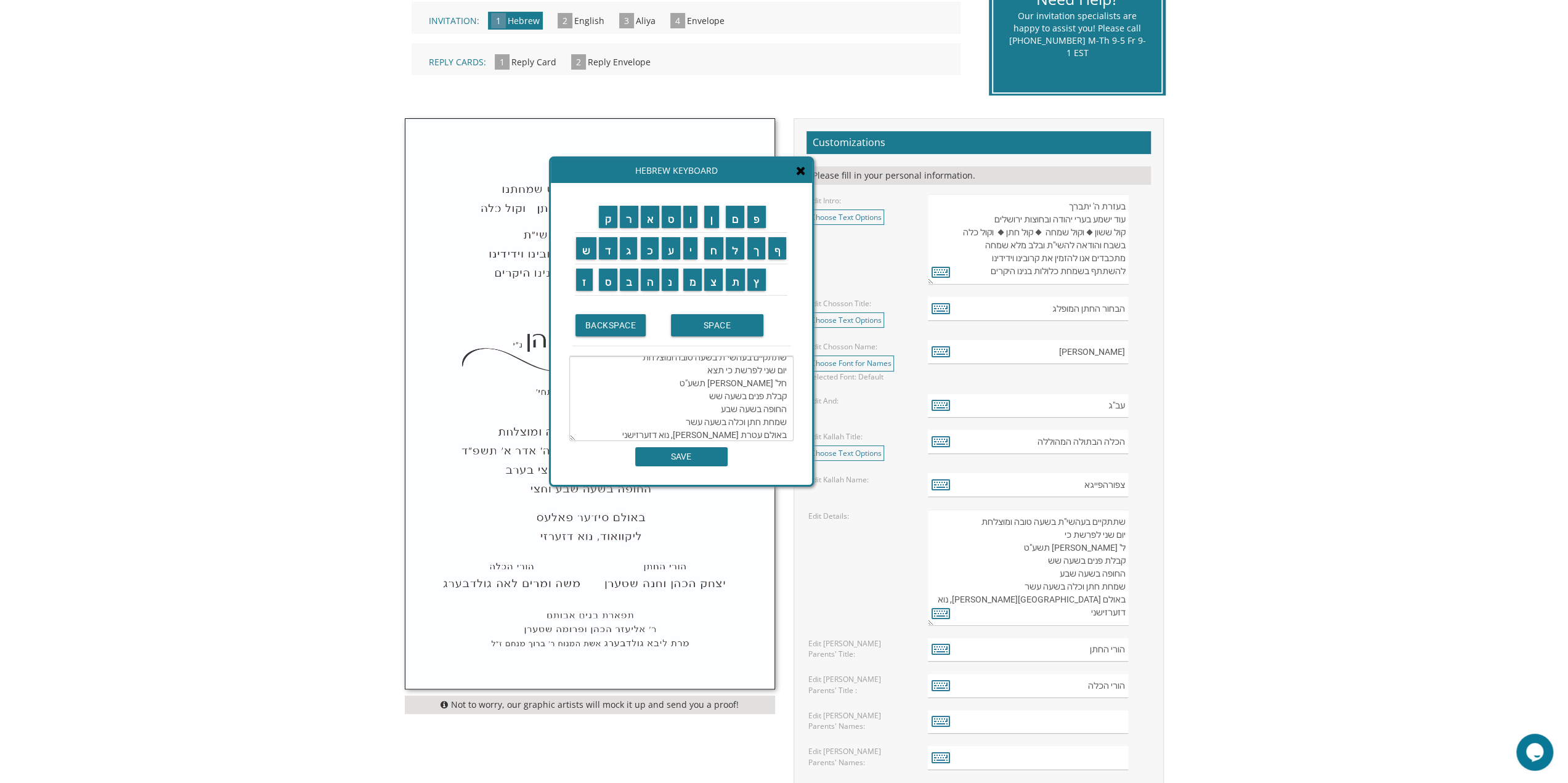 scroll, scrollTop: 0, scrollLeft: 0, axis: both 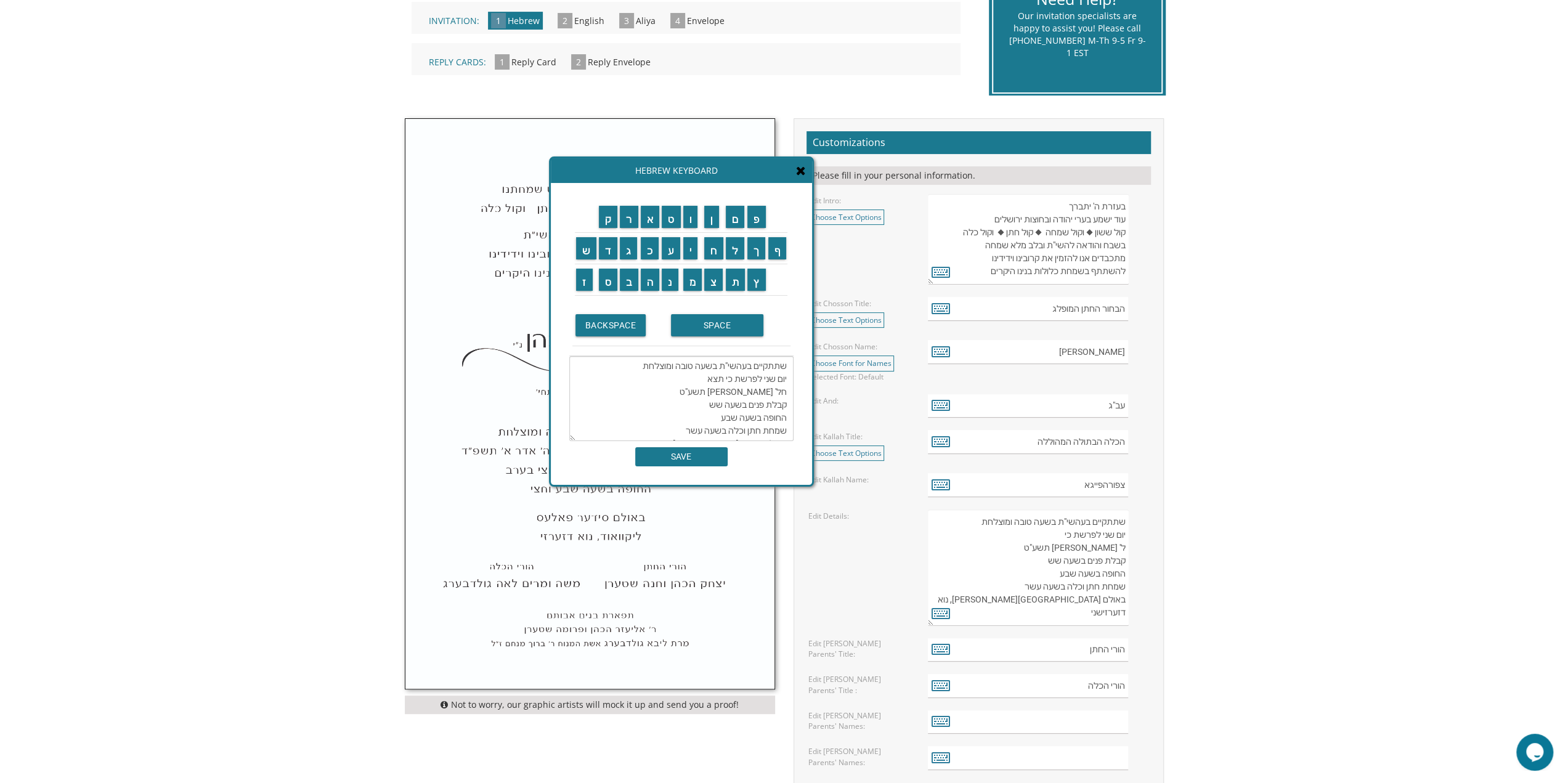 click on "שתתקיים בעהשי"ת בשעה טובה ומוצלחת
יום שני לפרשת כי תצא
חל' ניסן תשע"ט
קבלת פנים בשעה שש
החופה בשעה שבע
שמחת חתן וכלה בשעה עשר
באולם עטרת חנה
לייקוואוד, נוא דזערזישני" at bounding box center [681, 399] 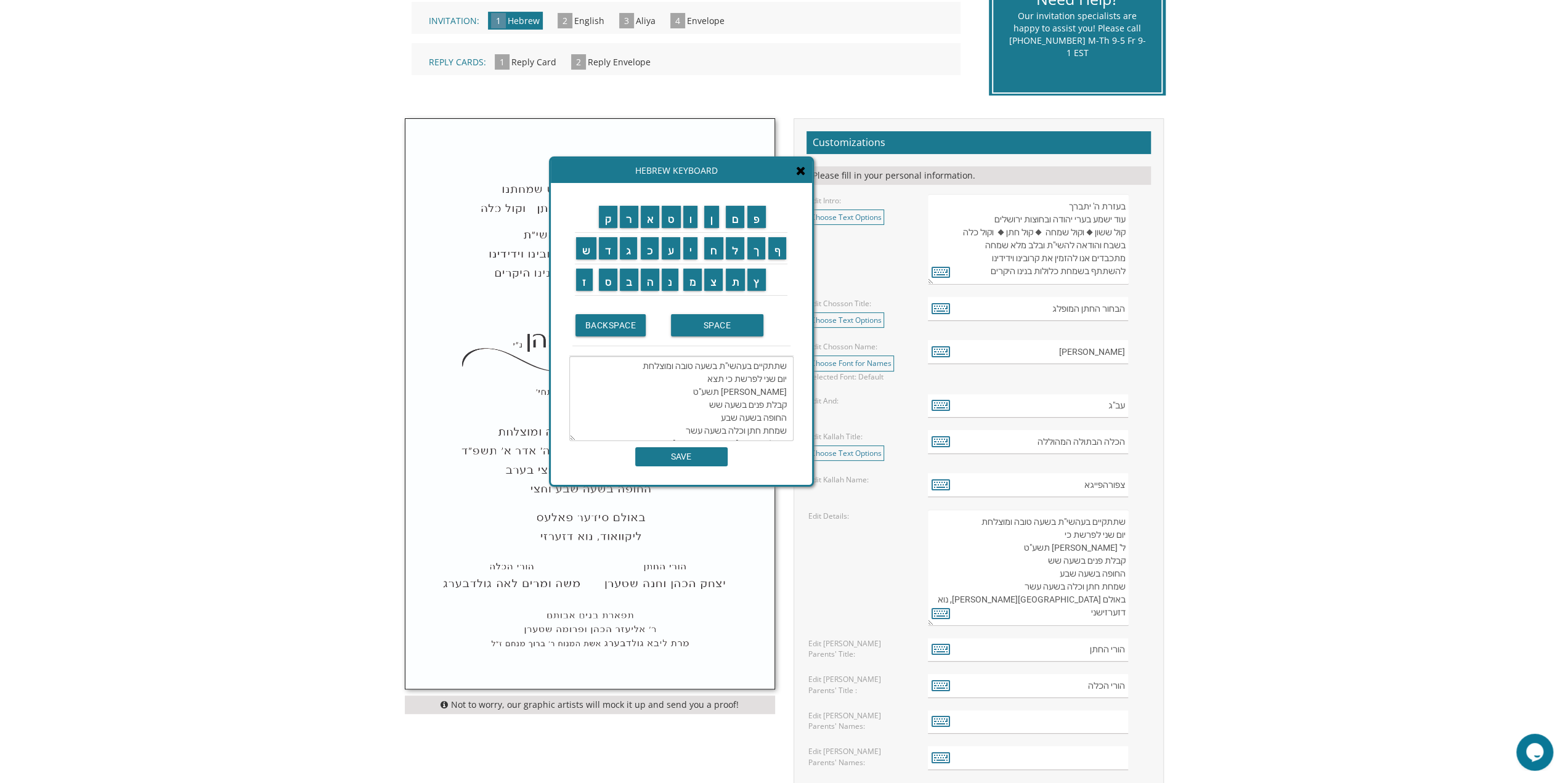 click on "שתתקיים בעהשי"ת בשעה טובה ומוצלחת
יום שני לפרשת כי תצא
ח' ניסן תשע"ט
קבלת פנים בשעה שש
החופה בשעה שבע
שמחת חתן וכלה בשעה עשר
באולם עטרת חנה
לייקוואוד, נוא דזערזישני" at bounding box center [681, 399] 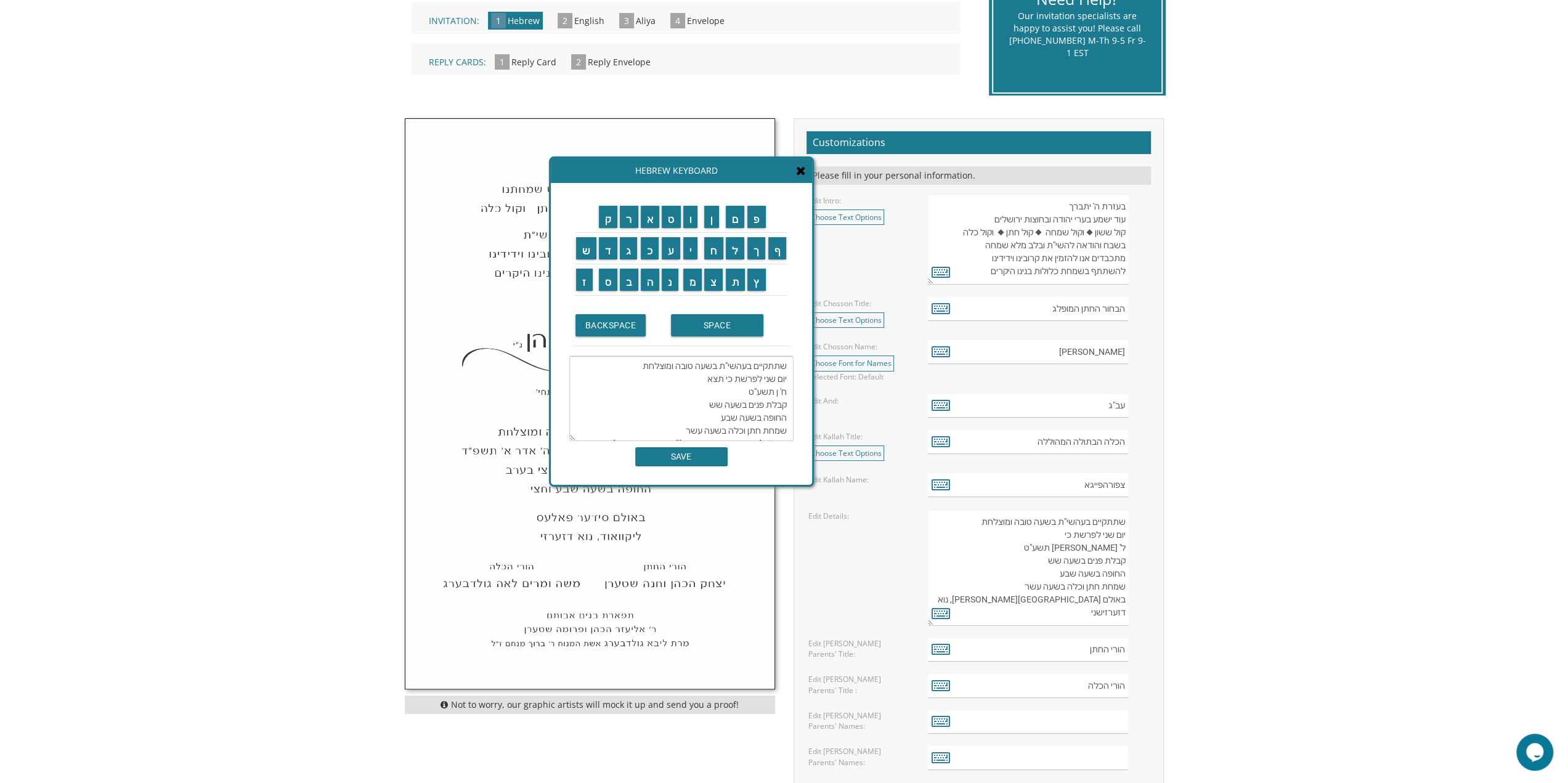 click on "שתתקיים בעהשי"ת בשעה טובה ומוצלחת
יום שני לפרשת כי תצא
ח' ן תשע"ט
קבלת פנים בשעה שש
החופה בשעה שבע
שמחת חתן וכלה בשעה עשר
באולם עטרת חנה
לייקוואוד, נוא דזערזישני" at bounding box center [681, 399] 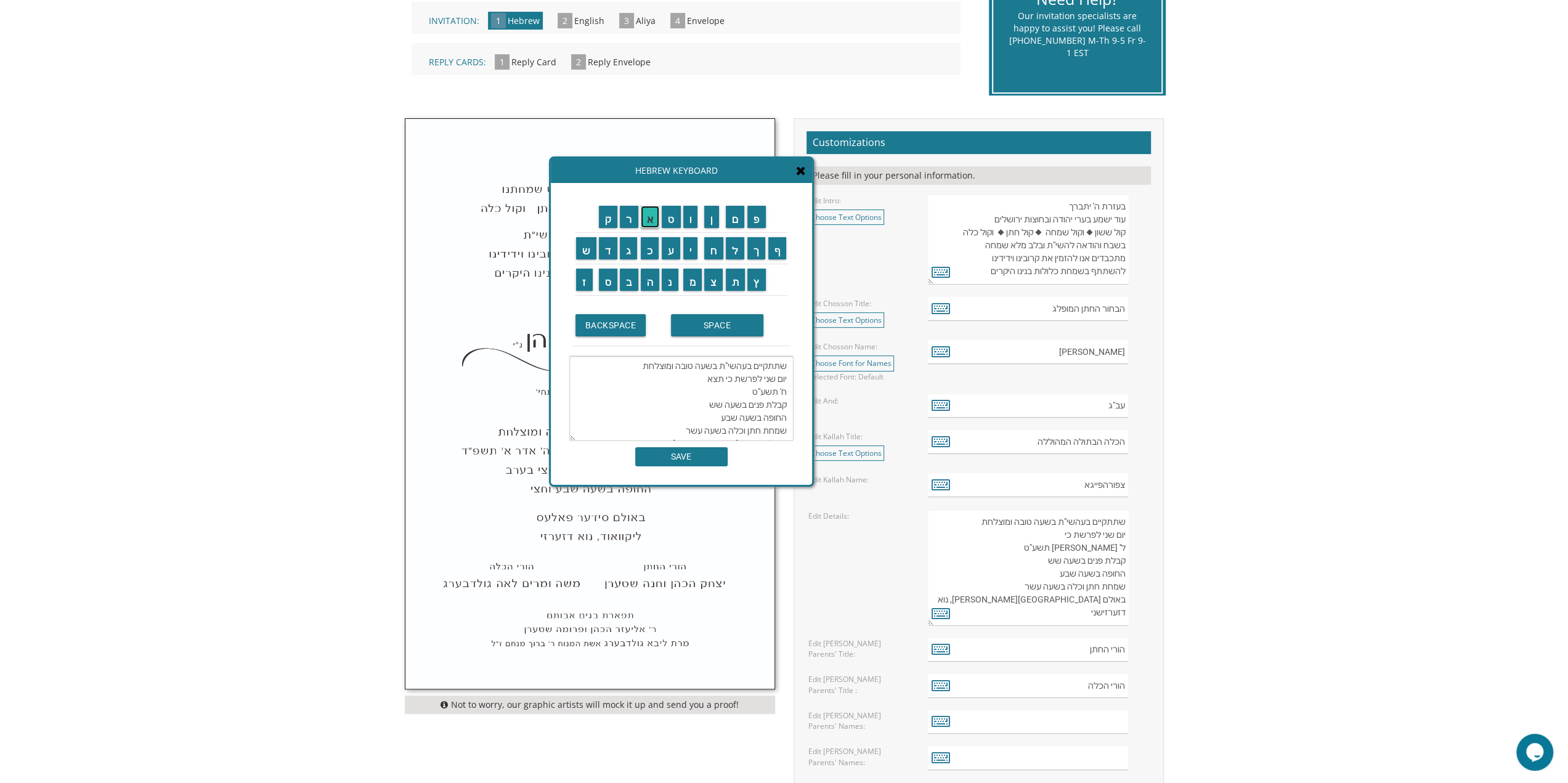 click on "א" at bounding box center [650, 217] 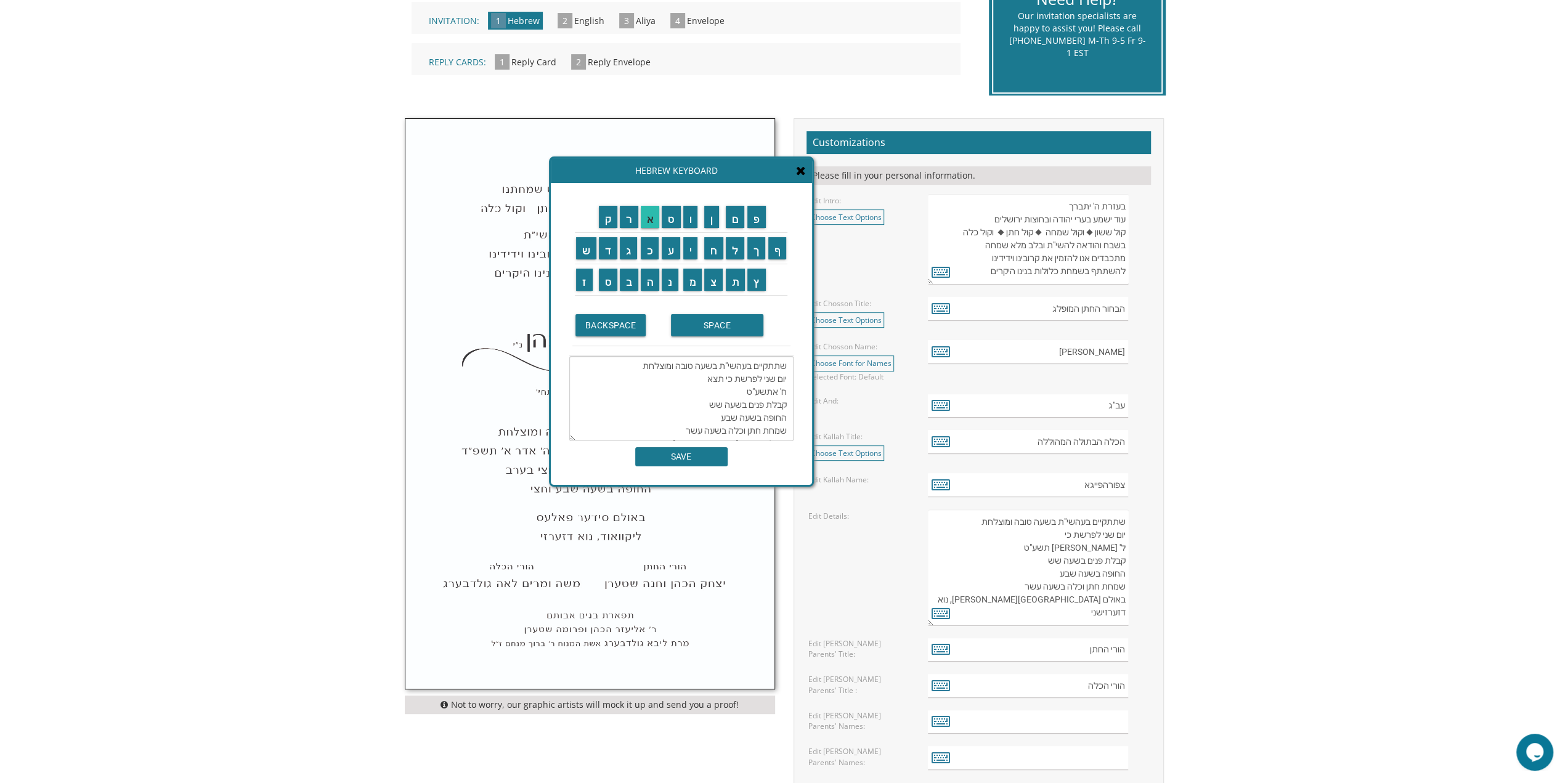 scroll, scrollTop: 26, scrollLeft: 0, axis: vertical 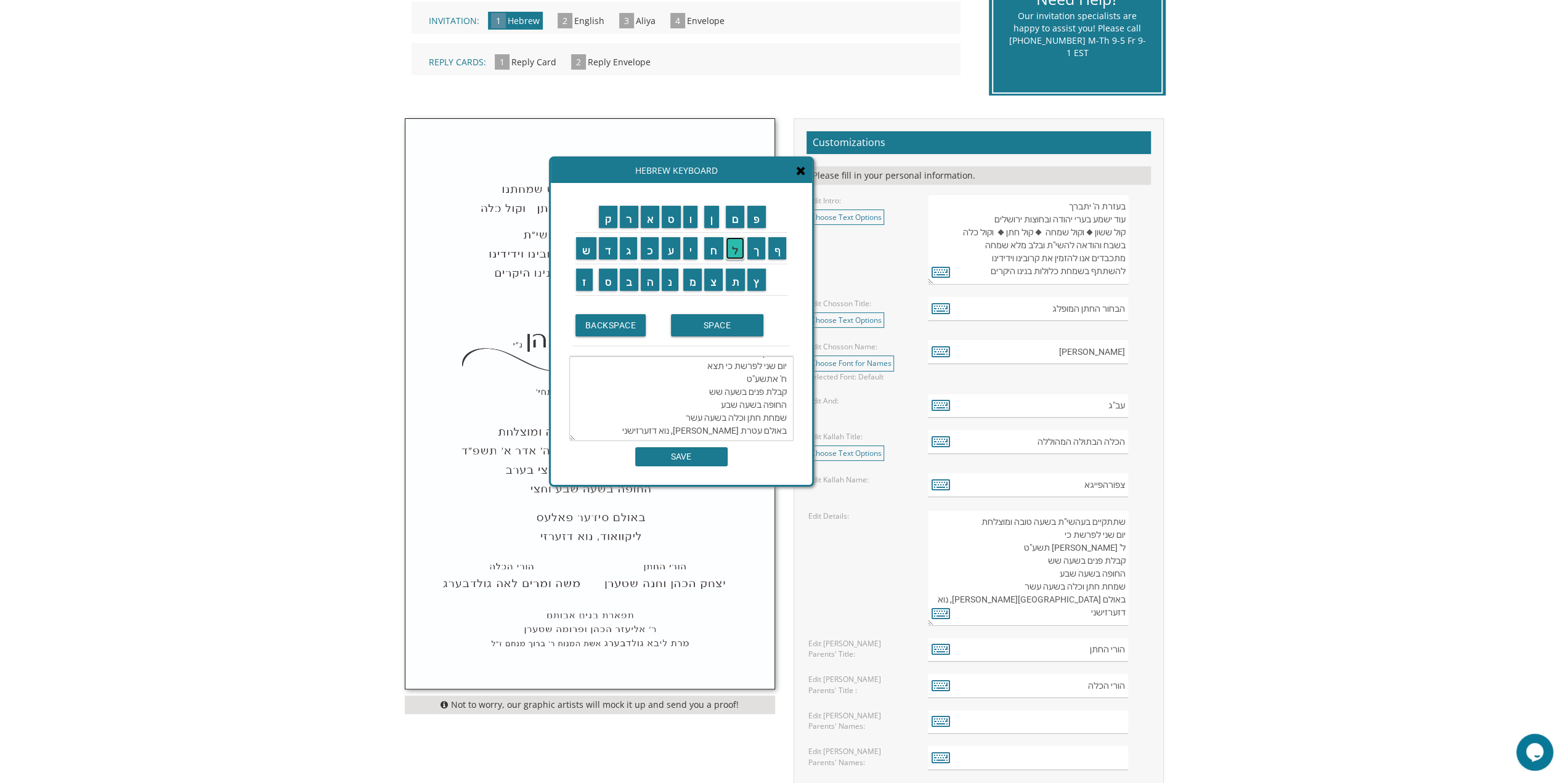 click on "ל" at bounding box center (735, 248) 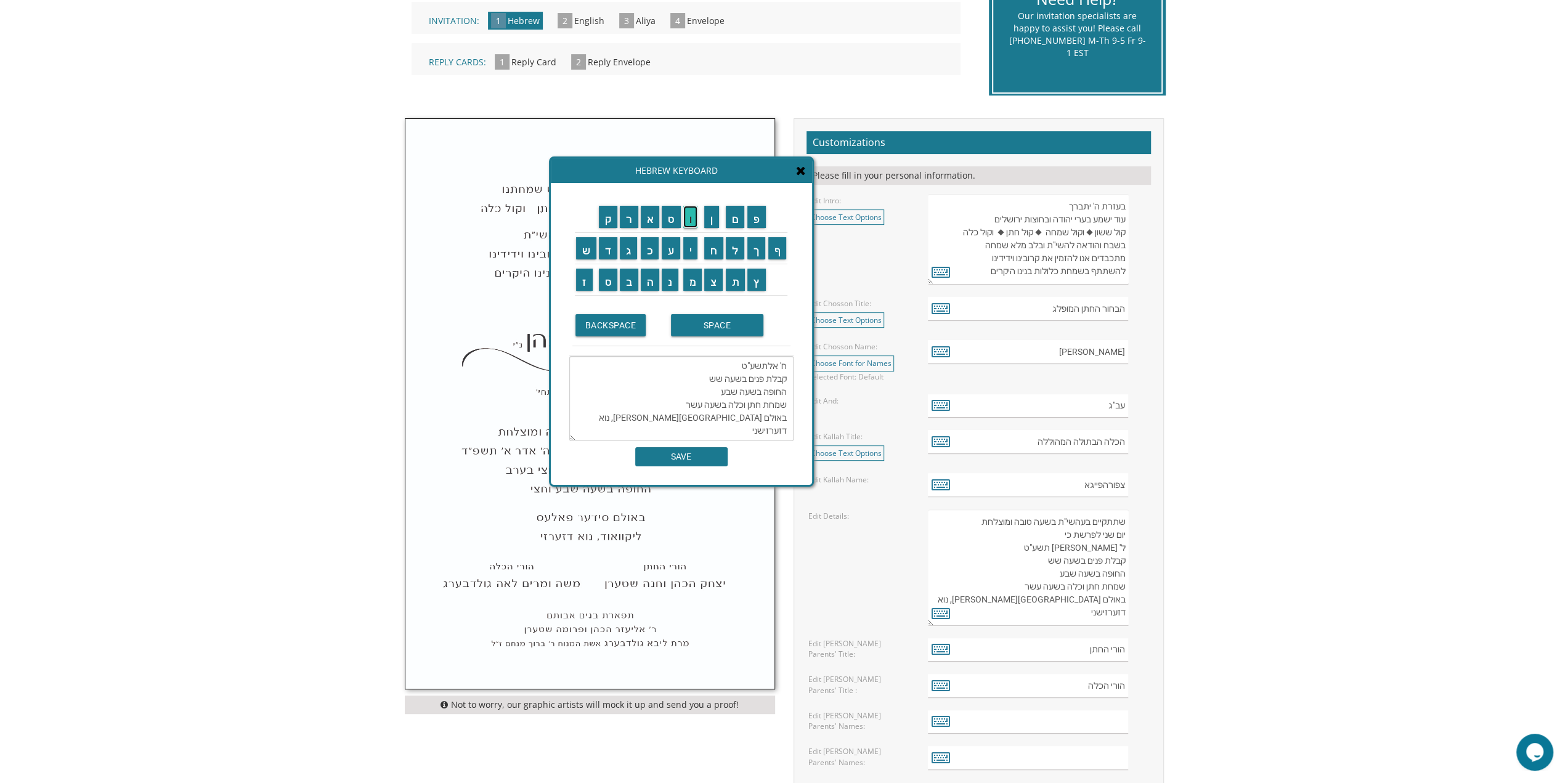click on "ו" at bounding box center [691, 217] 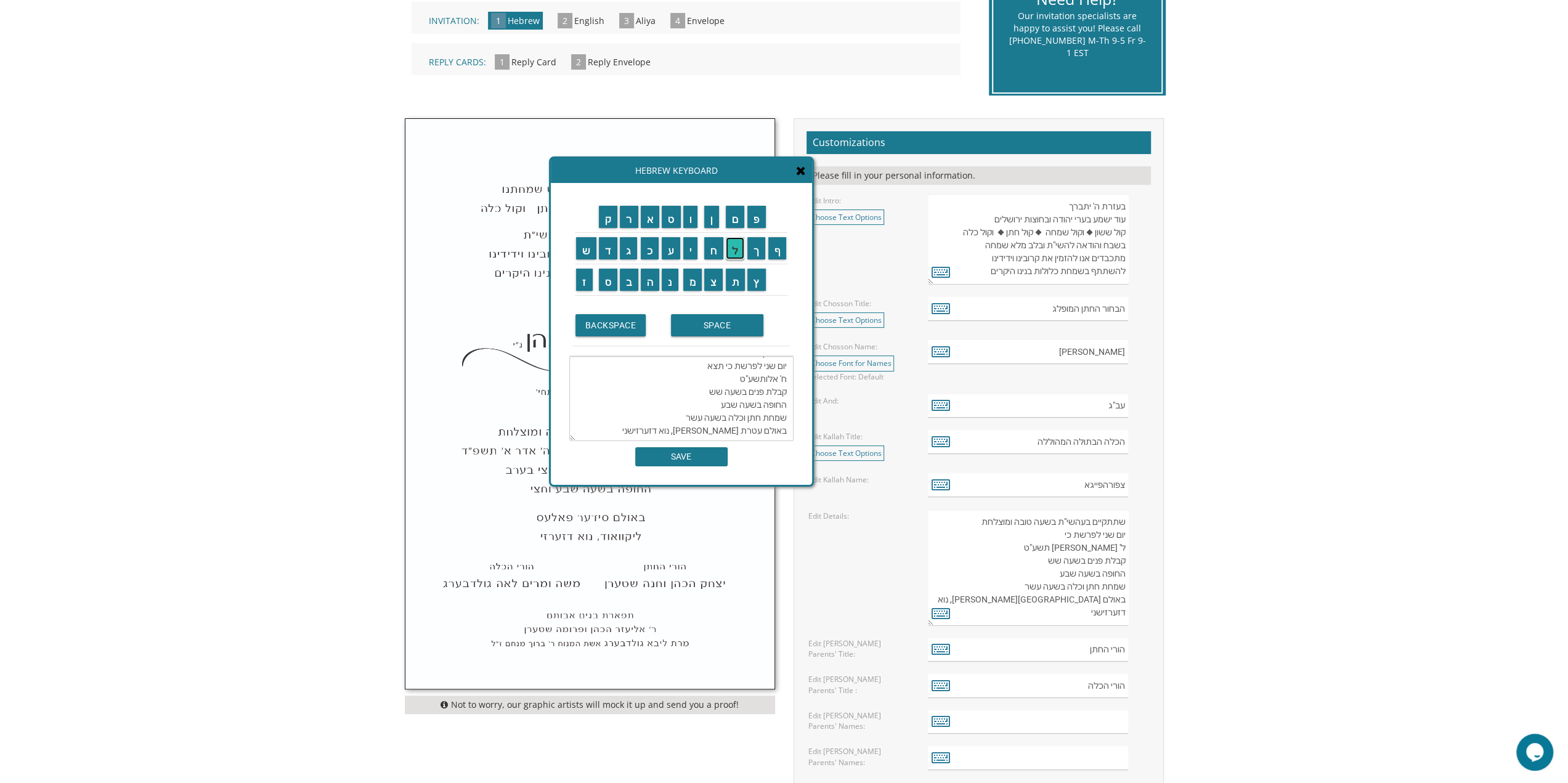 click on "ל" at bounding box center (735, 248) 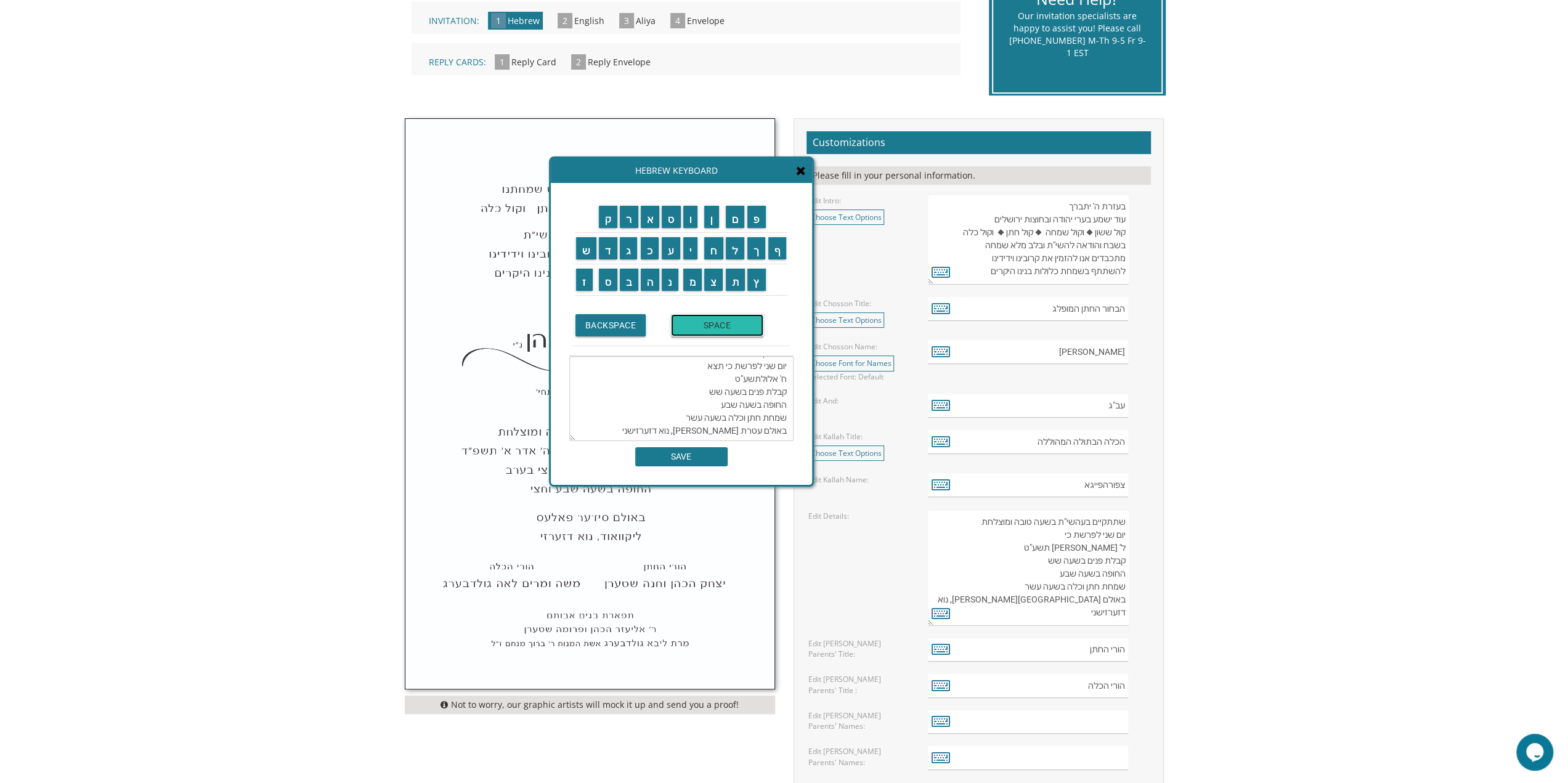 click on "SPACE" at bounding box center [717, 325] 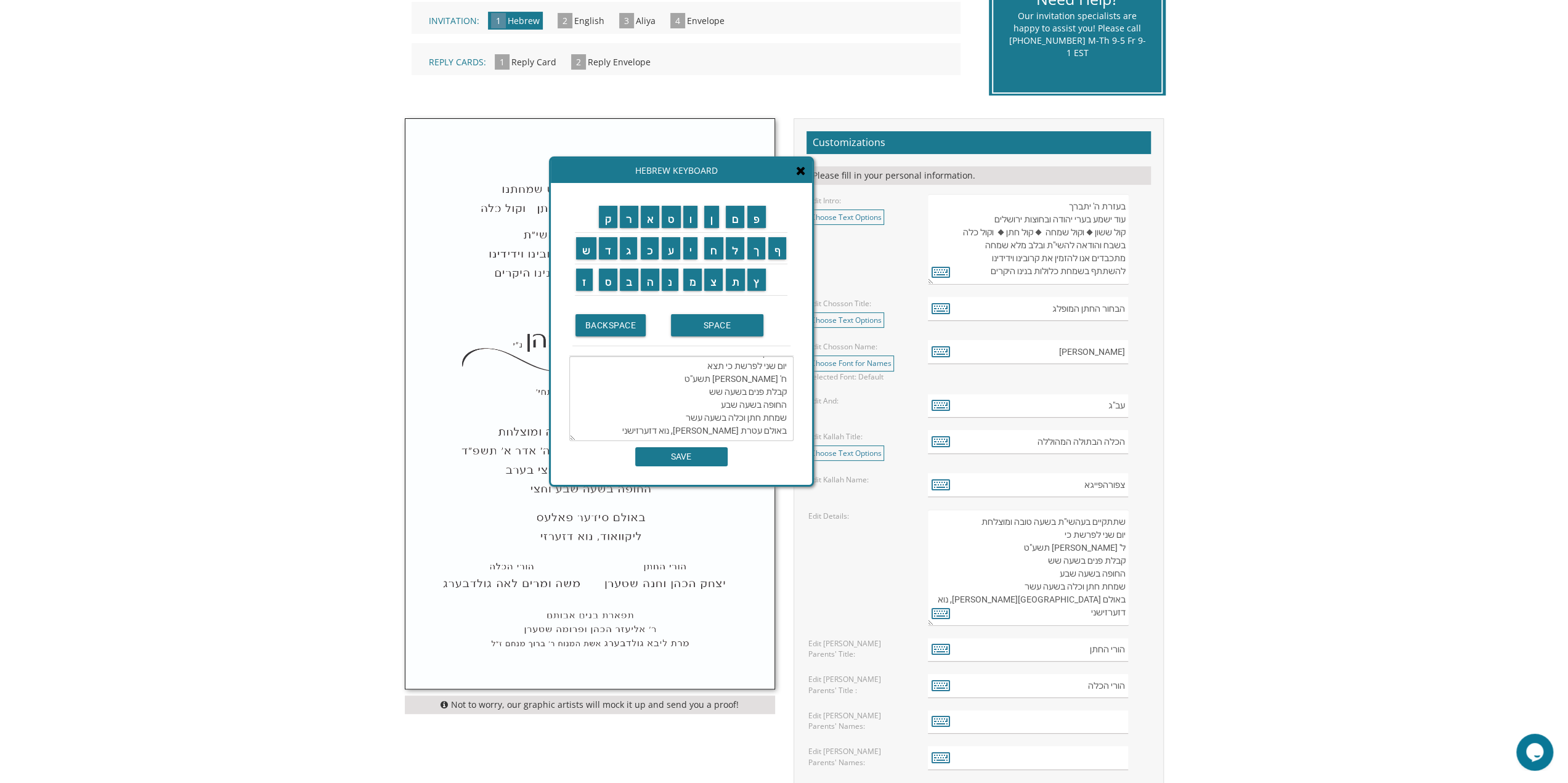 click on "שתתקיים בעהשי"ת בשעה טובה ומוצלחת
יום שני לפרשת כי תצא
ח' אלול תשע"ט
קבלת פנים בשעה שש
החופה בשעה שבע
שמחת חתן וכלה בשעה עשר
באולם עטרת חנה
לייקוואוד, נוא דזערזישני" at bounding box center (681, 399) 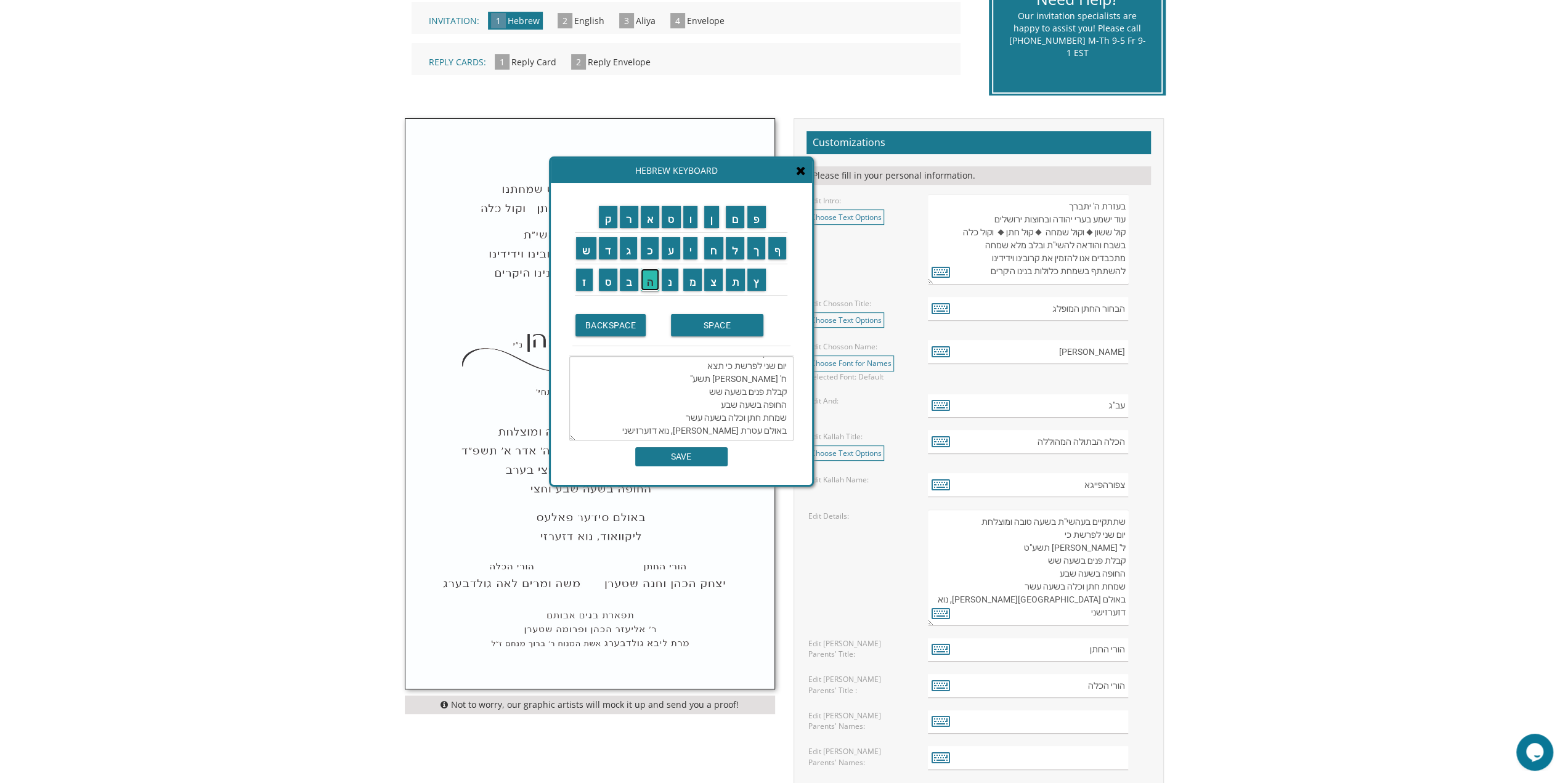 click on "ה" at bounding box center [650, 280] 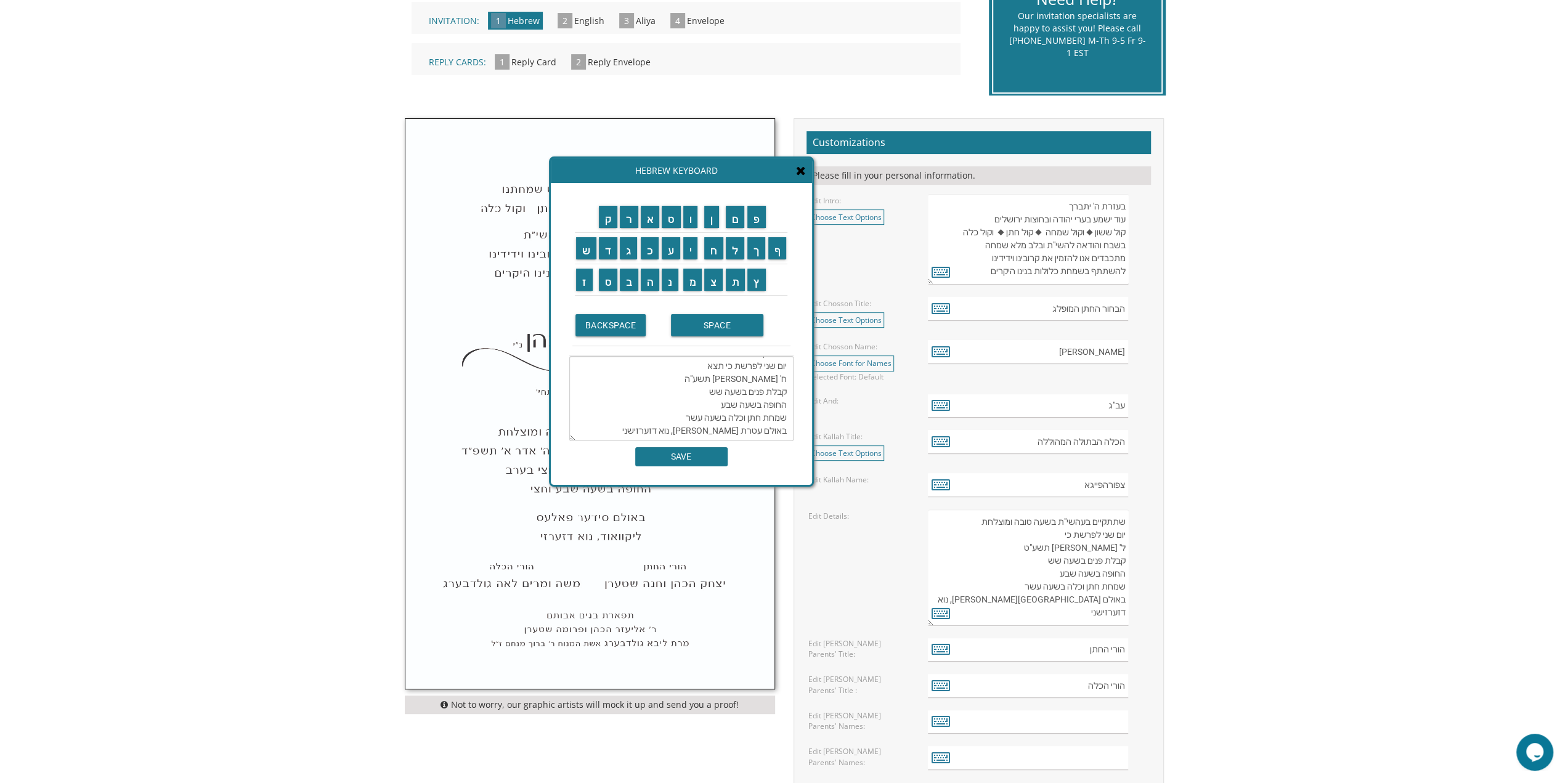 click on "שתתקיים בעהשי"ת בשעה טובה ומוצלחת
יום שני לפרשת כי תצא
ח' אלול תשע"ה
קבלת פנים בשעה שש
החופה בשעה שבע
שמחת חתן וכלה בשעה עשר
באולם עטרת חנה
לייקוואוד, נוא דזערזישני" at bounding box center [681, 399] 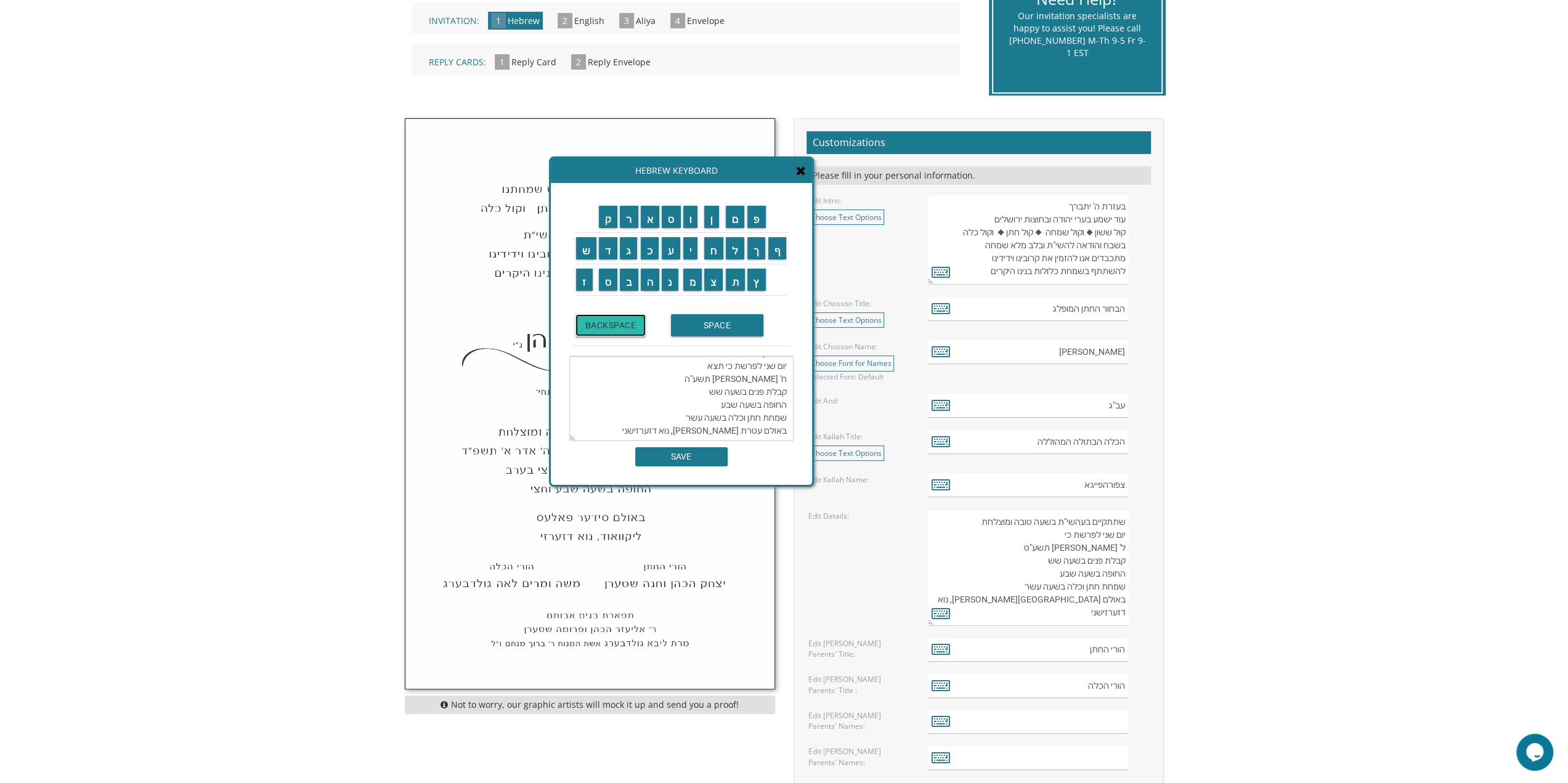 click on "BACKSPACE" at bounding box center (611, 325) 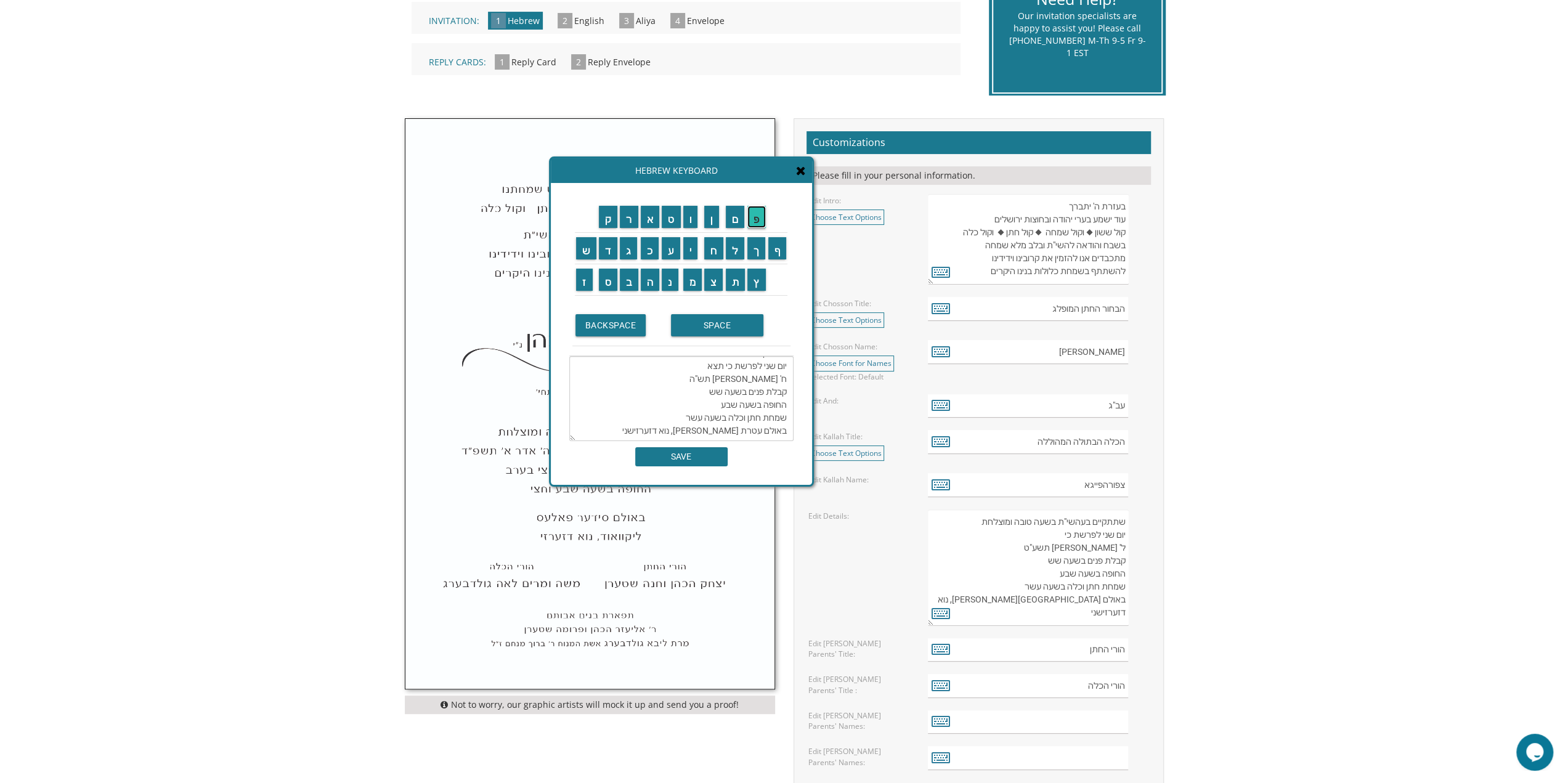 click on "פ" at bounding box center (757, 217) 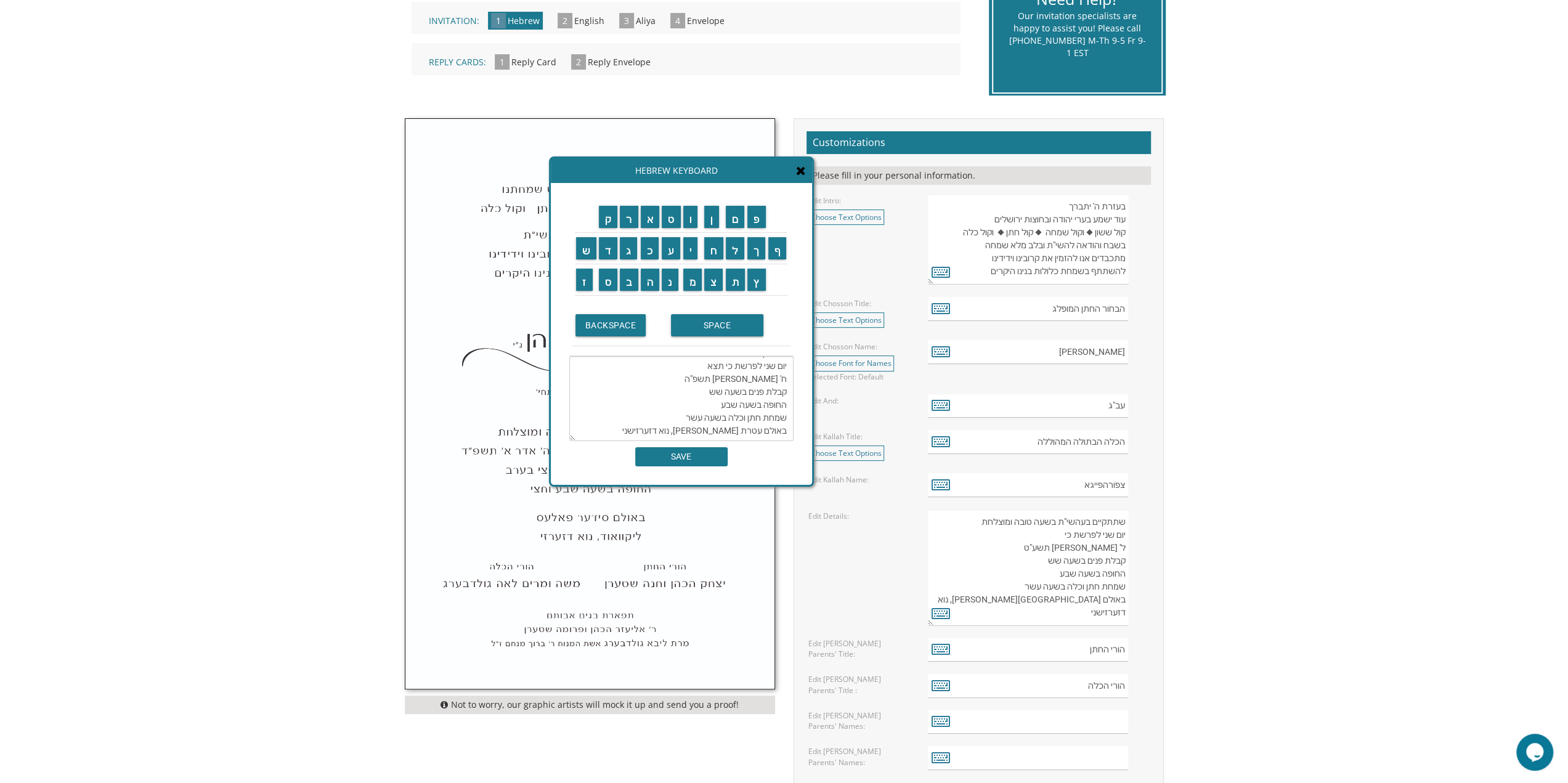 click on "שתתקיים בעהשי"ת בשעה טובה ומוצלחת
יום שני לפרשת כי תצא
ח' אלול תשפ"ה
קבלת פנים בשעה שש
החופה בשעה שבע
שמחת חתן וכלה בשעה עשר
באולם עטרת חנה
לייקוואוד, נוא דזערזישני" at bounding box center [681, 399] 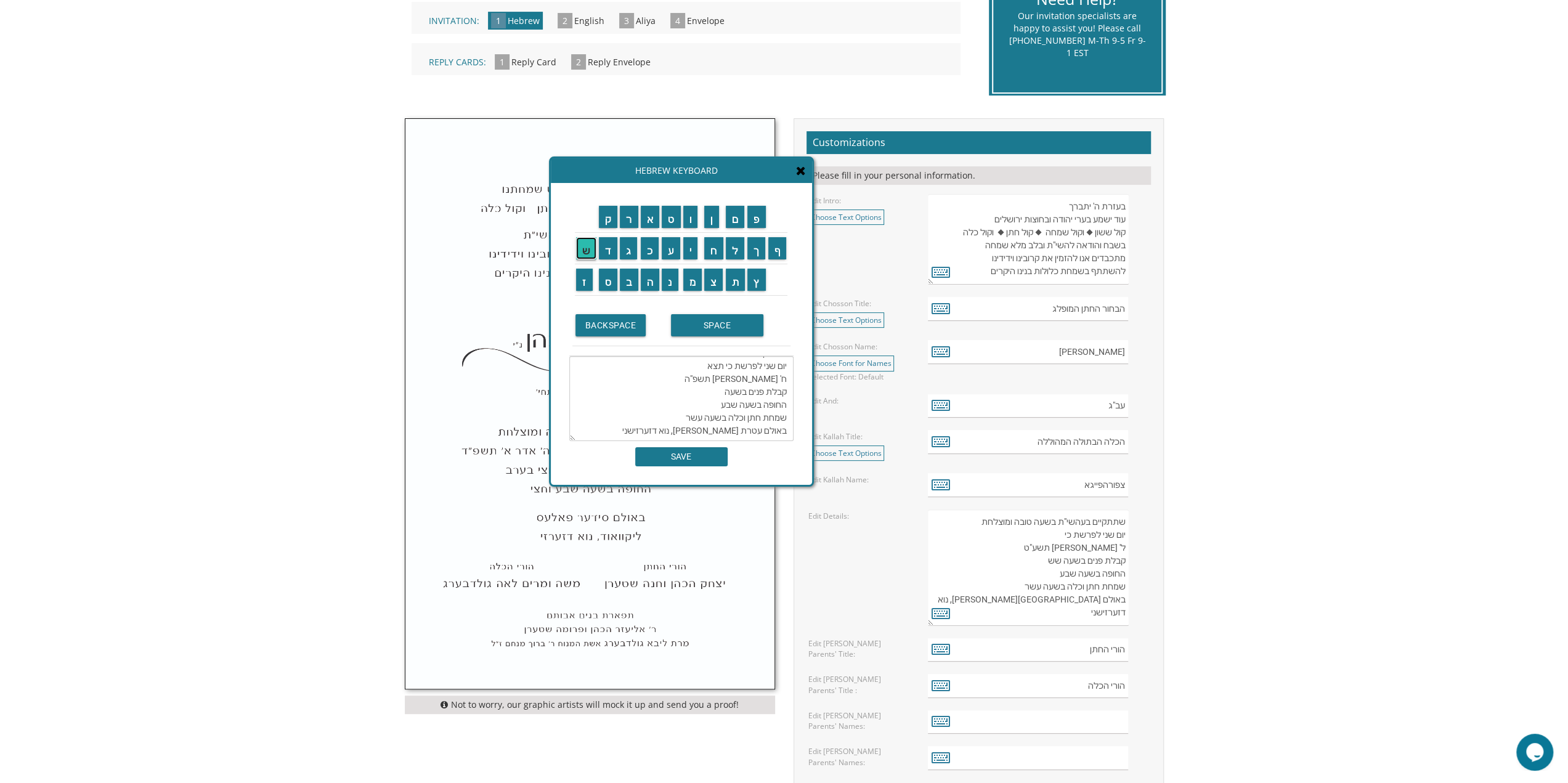 click on "ש" at bounding box center [586, 248] 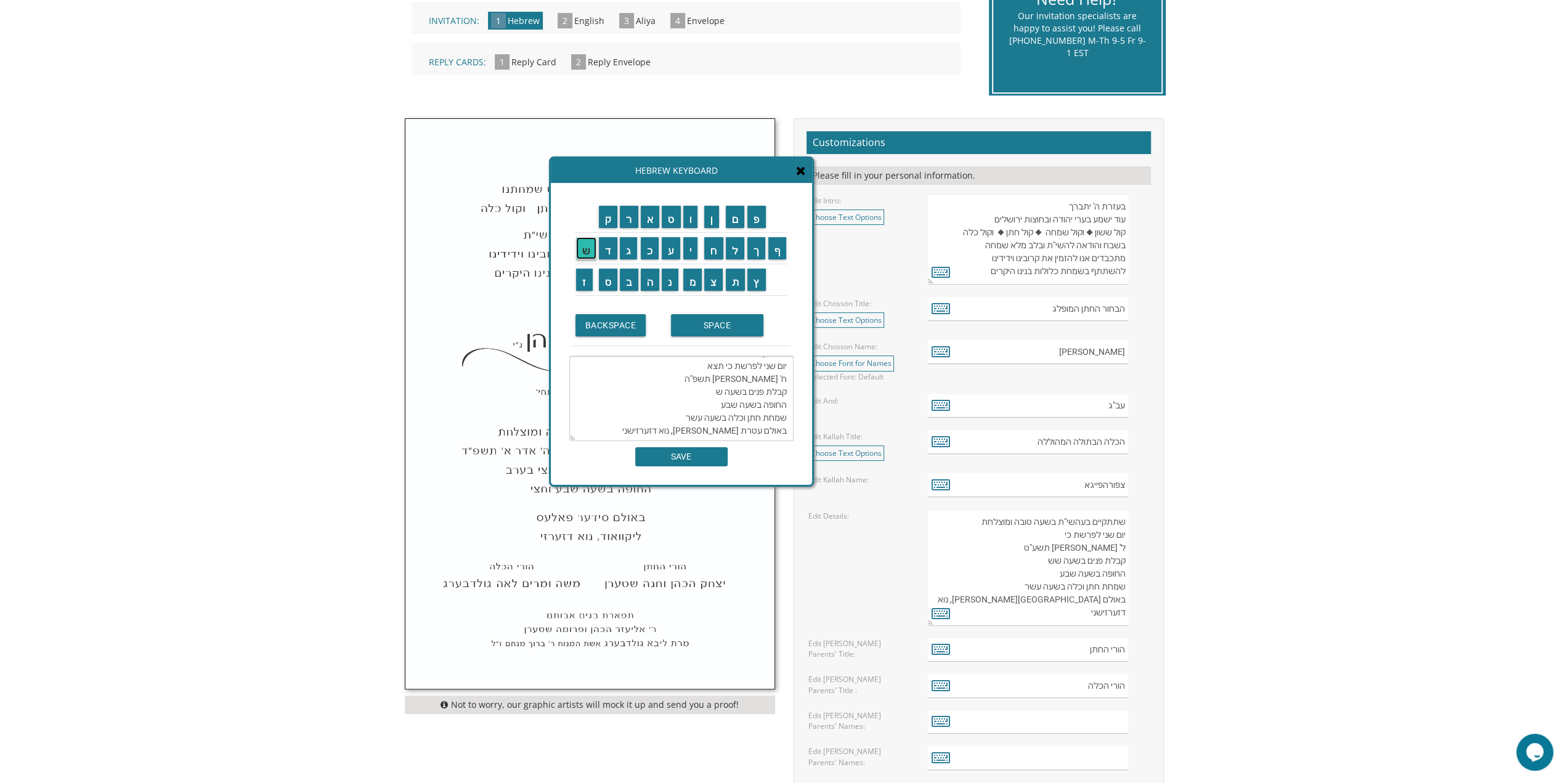 click on "ש" at bounding box center [586, 248] 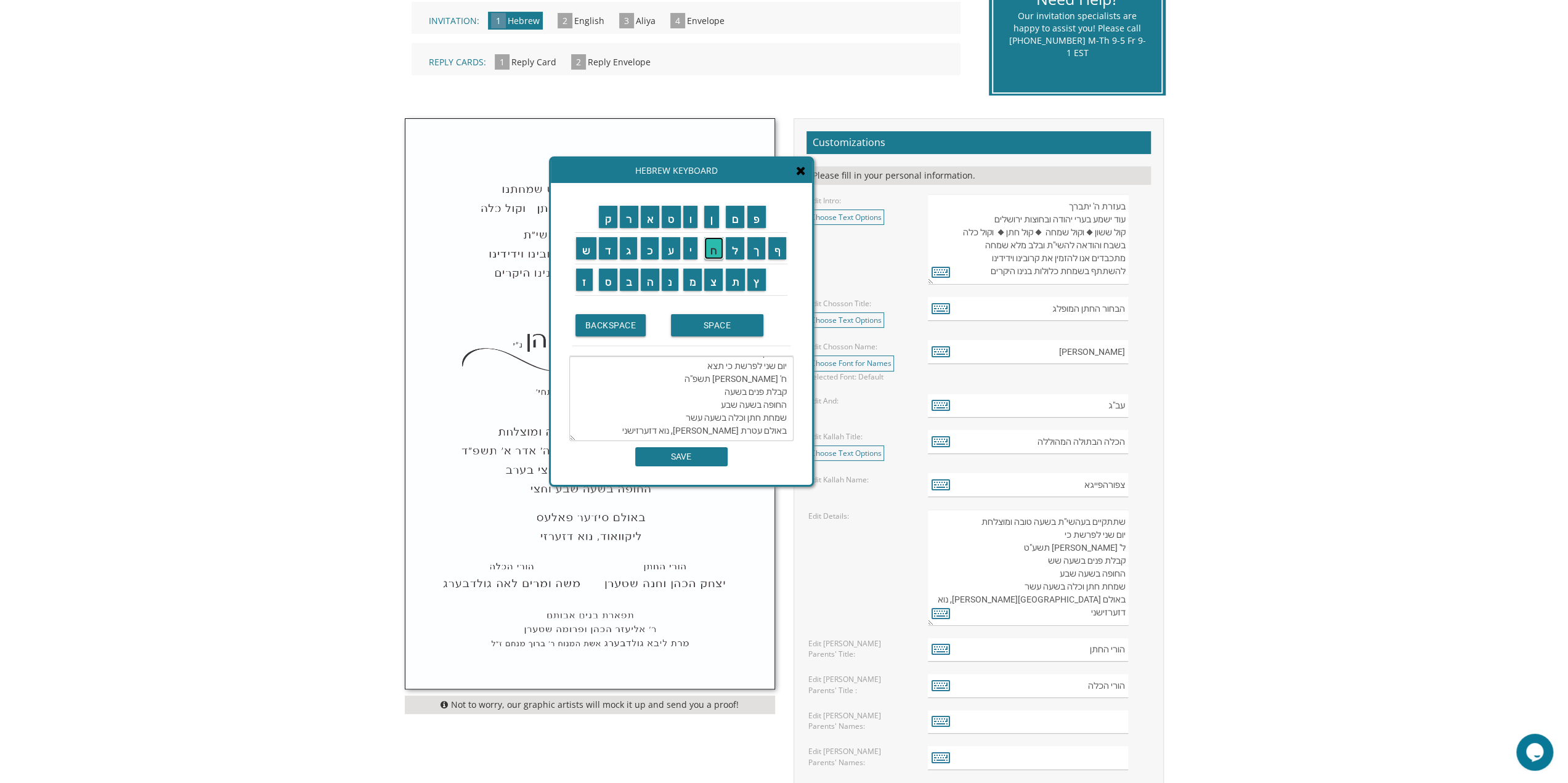 click on "ח" at bounding box center (713, 248) 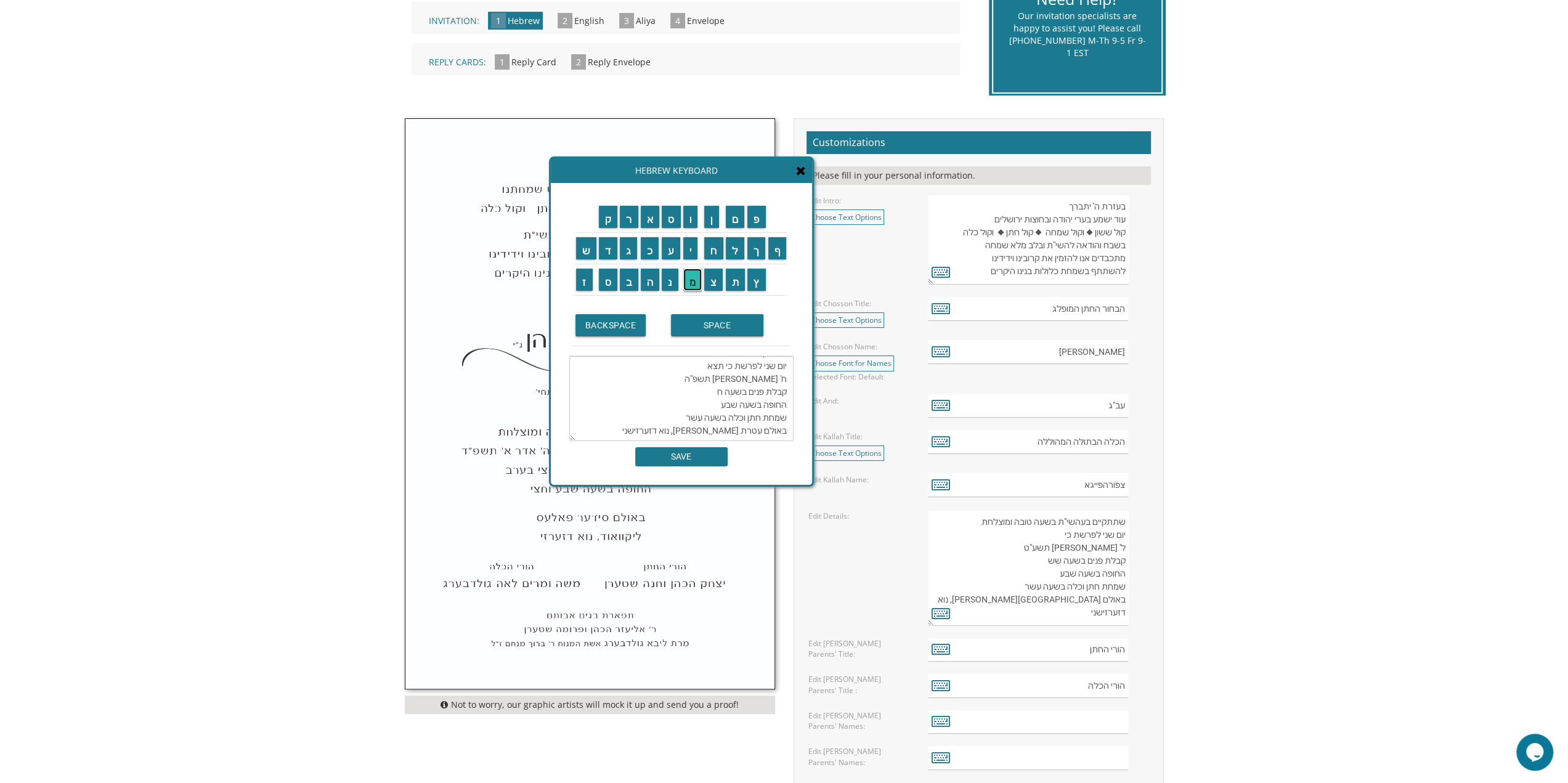 click on "מ" at bounding box center [693, 280] 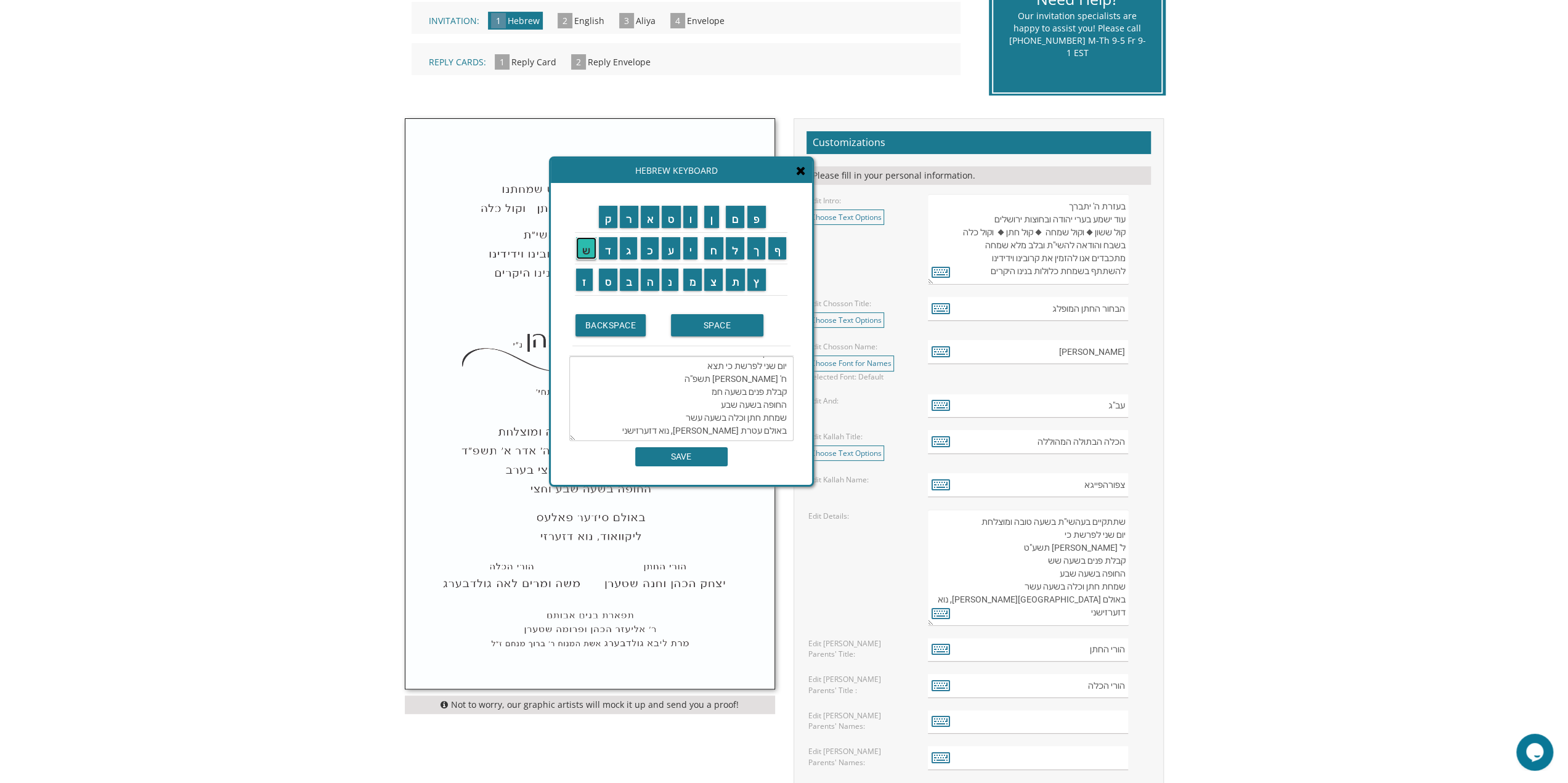 click on "ש" at bounding box center (586, 248) 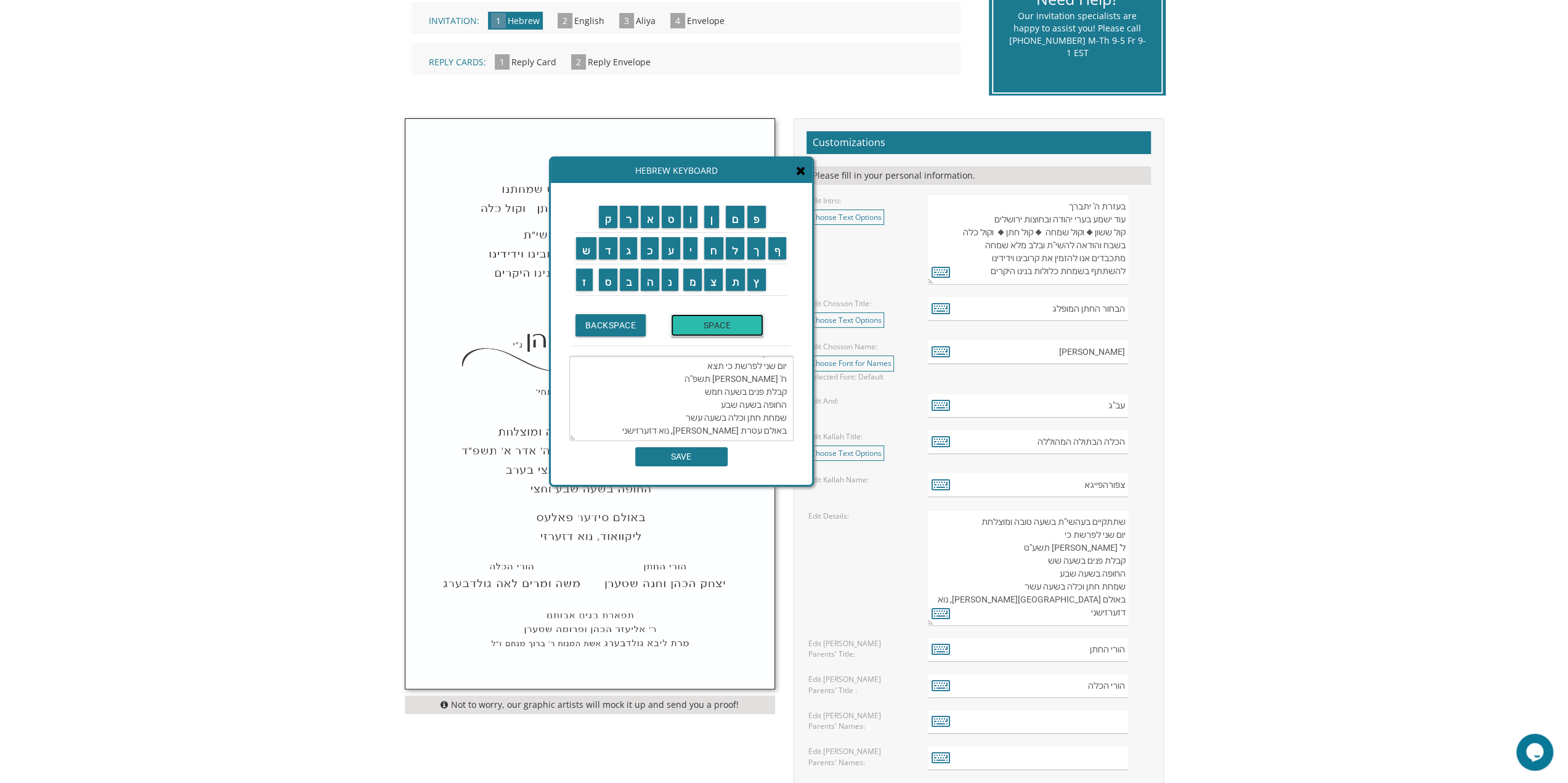 click on "SPACE" at bounding box center (717, 325) 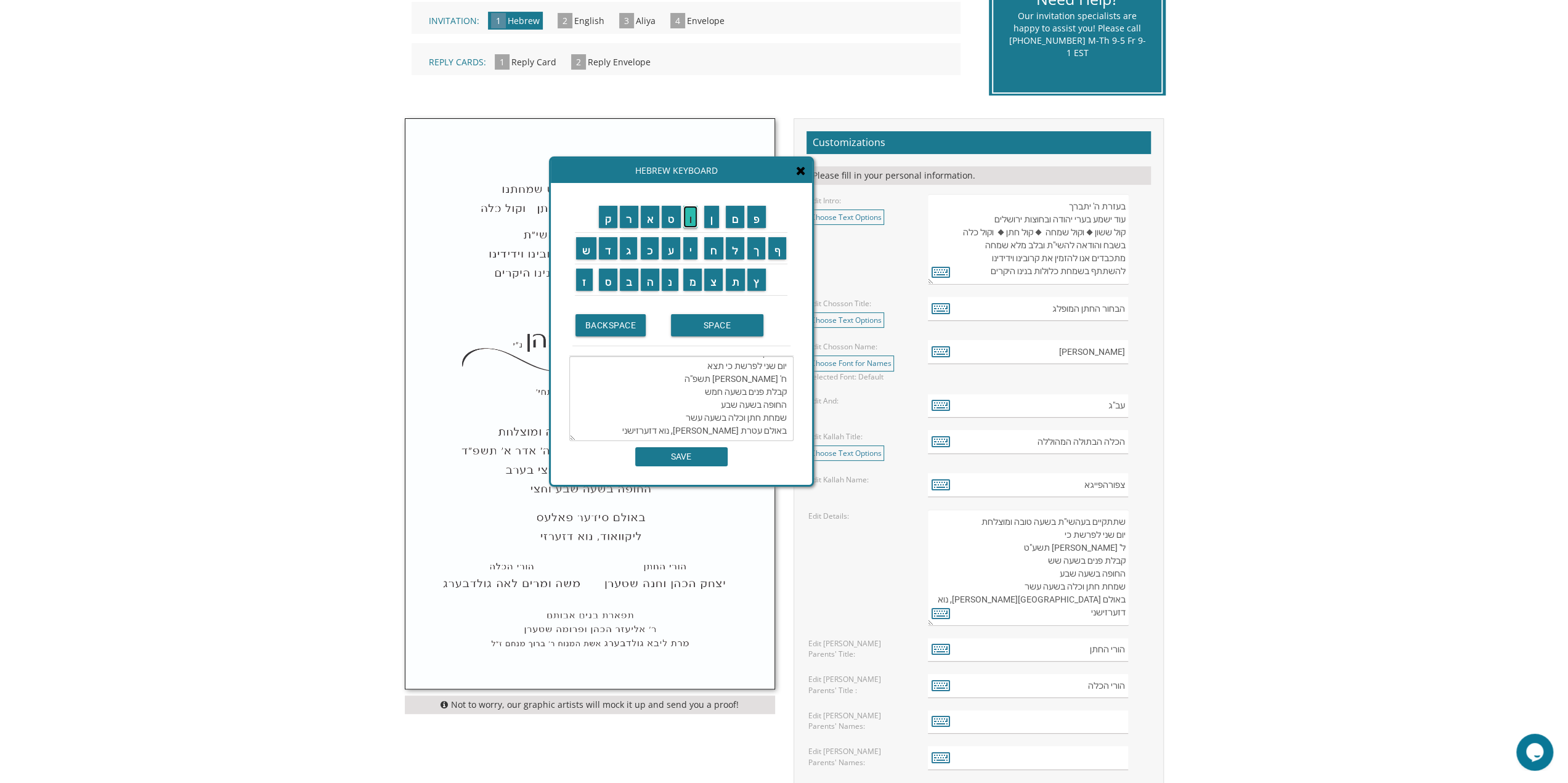 click on "ו" at bounding box center (691, 217) 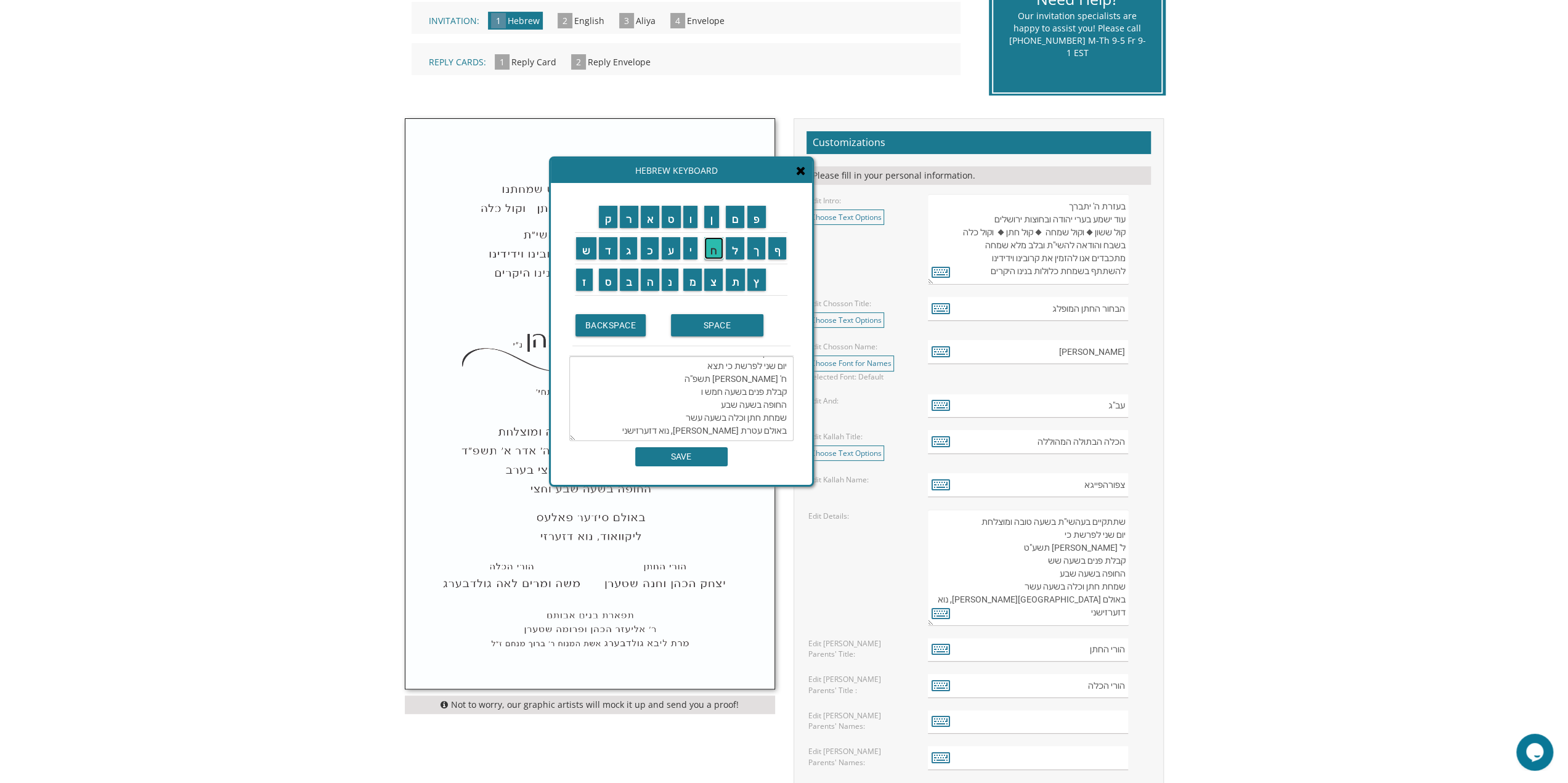 click on "ח" at bounding box center (713, 248) 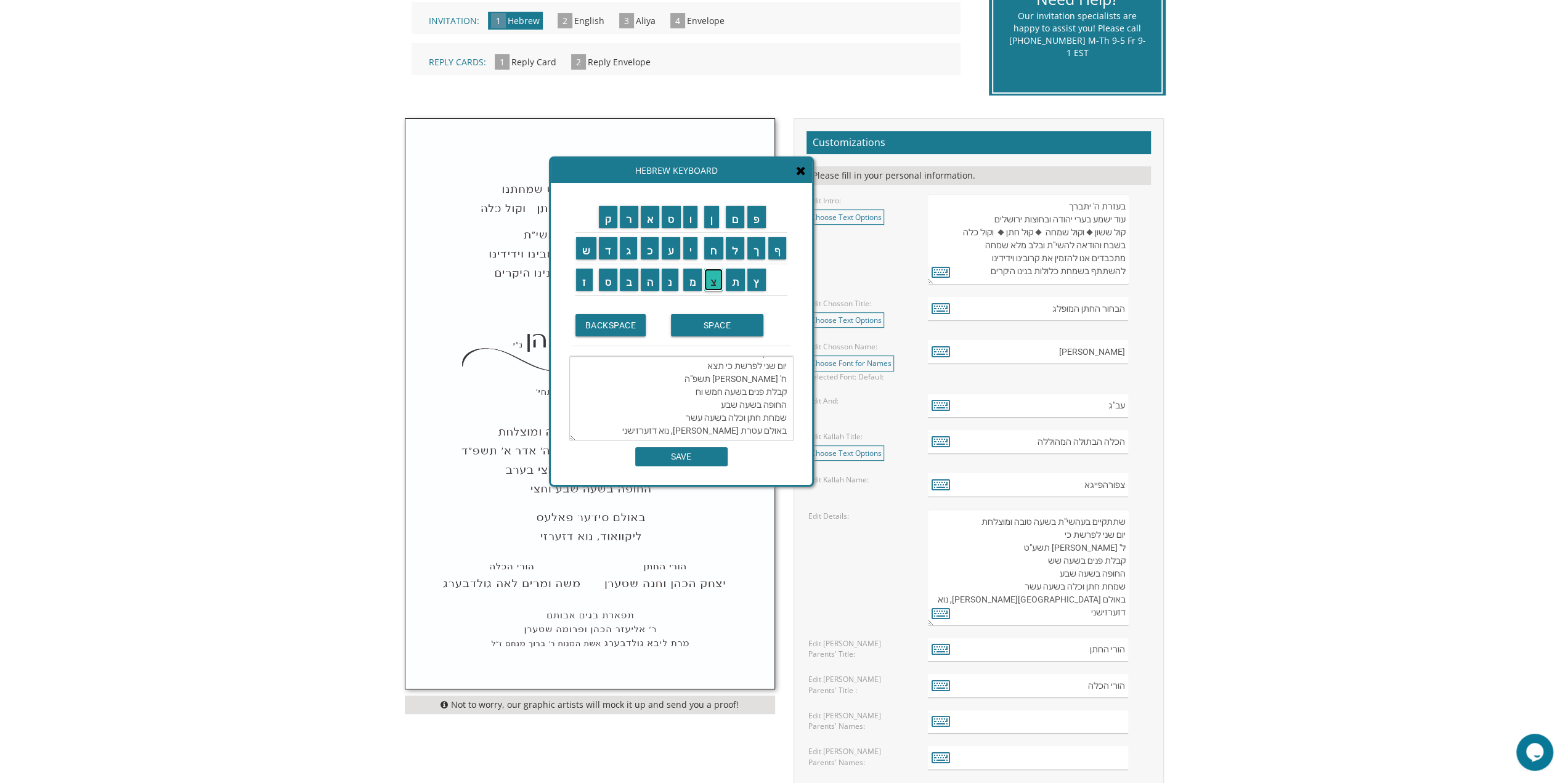 click on "צ" at bounding box center [713, 280] 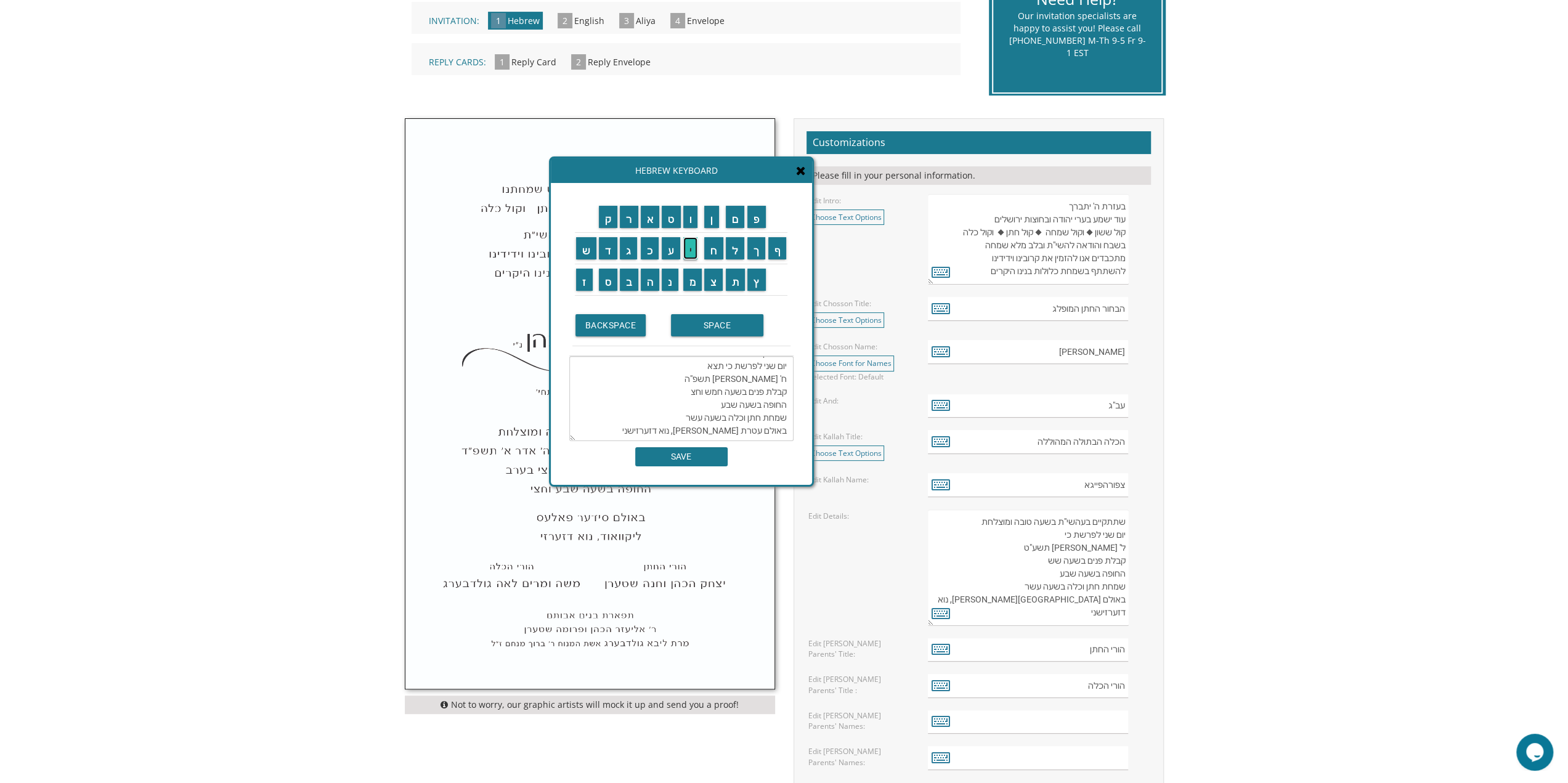 click on "י" at bounding box center [691, 248] 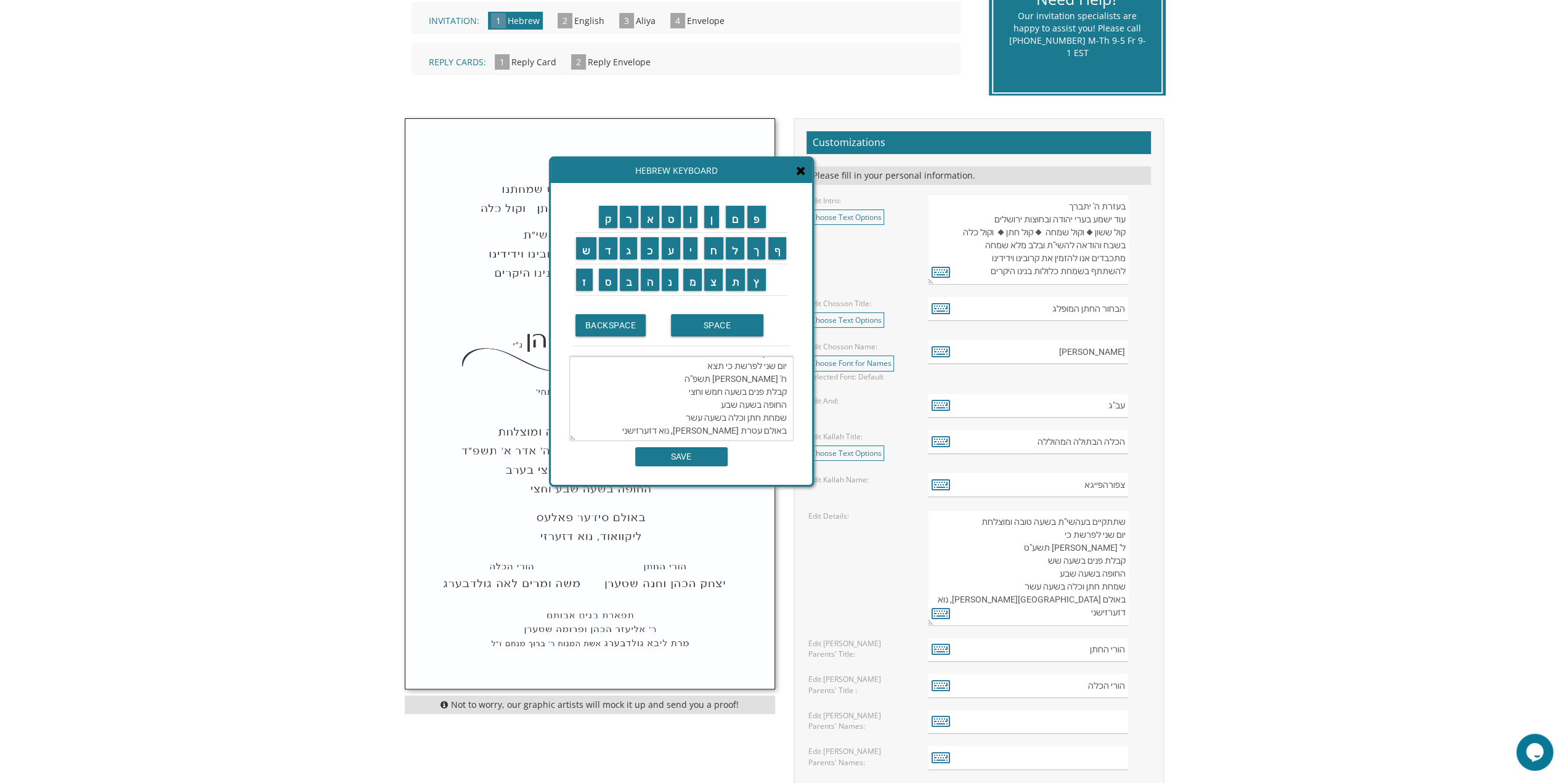 click on "שתתקיים בעהשי"ת בשעה טובה ומוצלחת
יום שני לפרשת כי תצא
ח' אלול תשפ"ה
קבלת פנים בשעה חמש וחצי
החופה בשעה שבע
שמחת חתן וכלה בשעה עשר
באולם עטרת חנה
לייקוואוד, נוא דזערזישני" at bounding box center (681, 399) 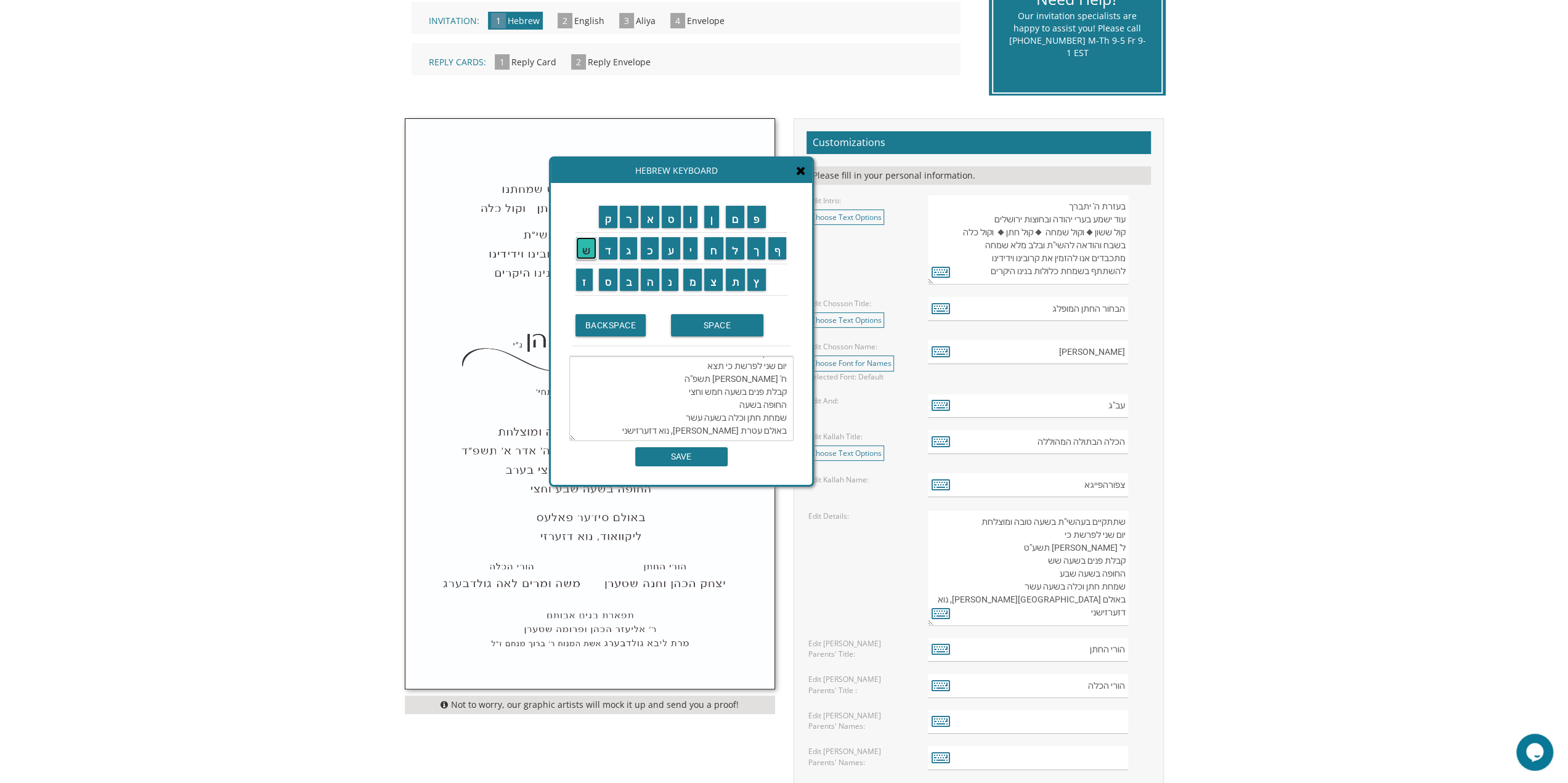 click on "ש" at bounding box center [586, 248] 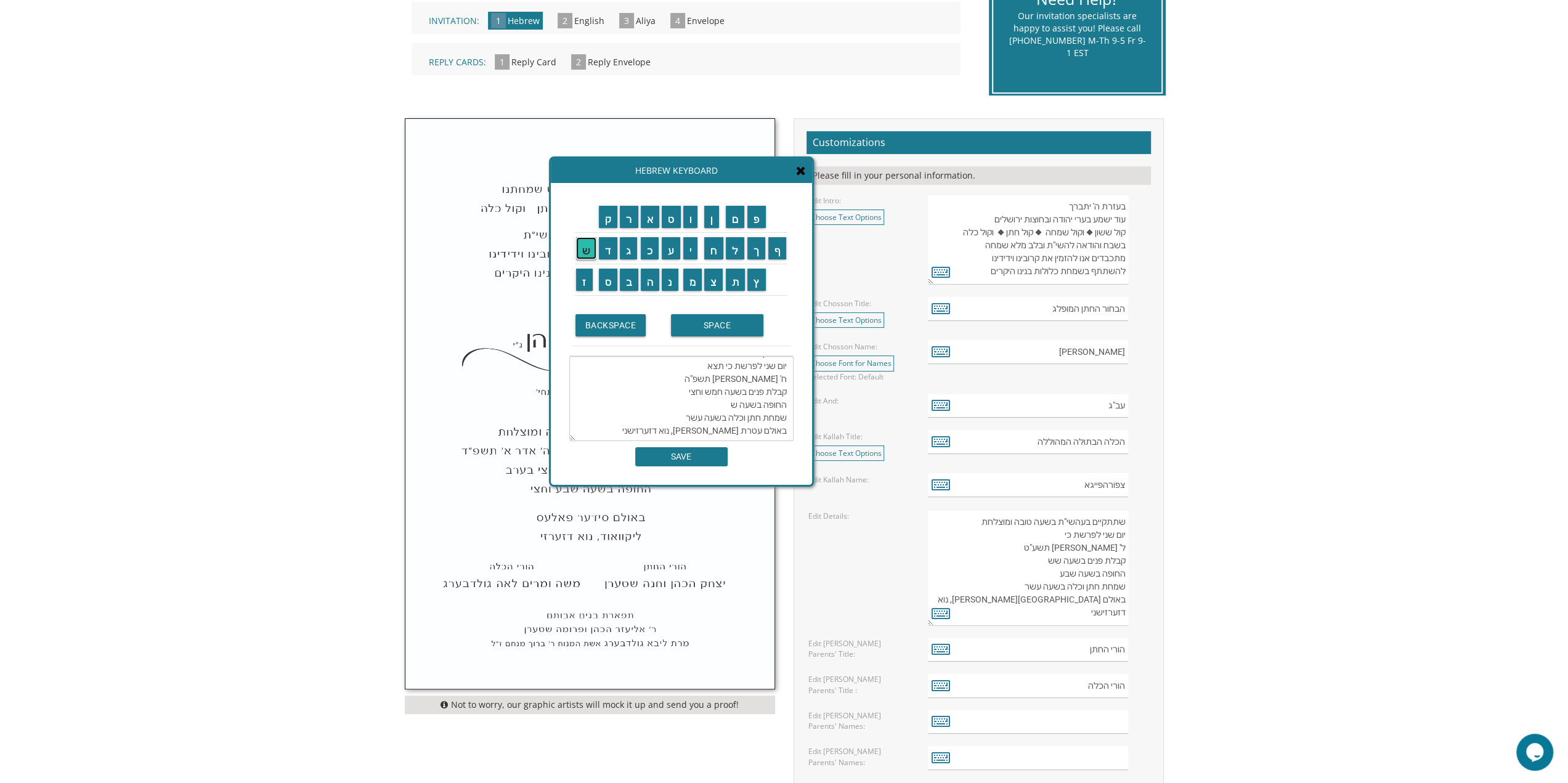 click on "ש" at bounding box center [586, 248] 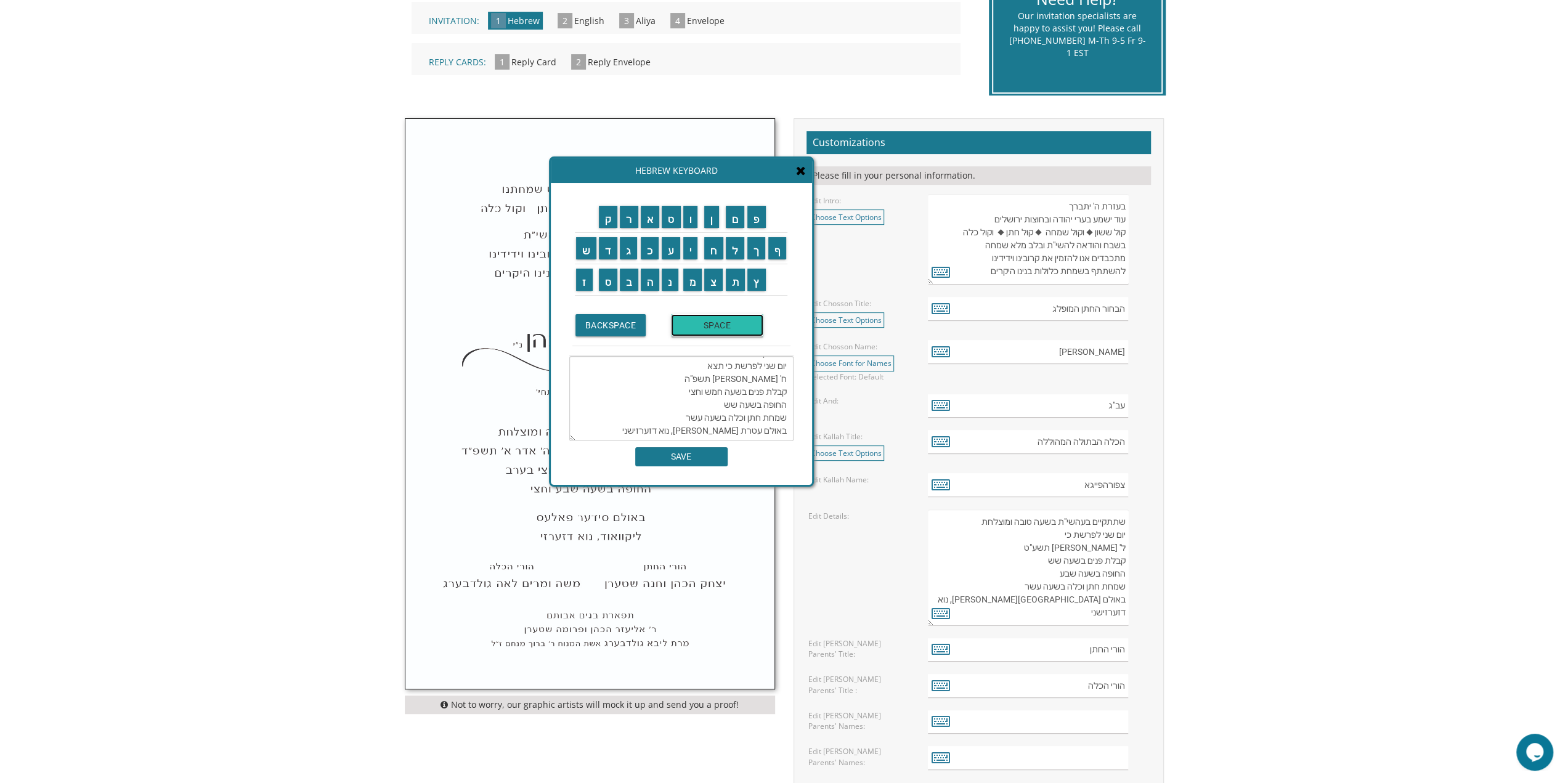 click on "SPACE" at bounding box center [717, 325] 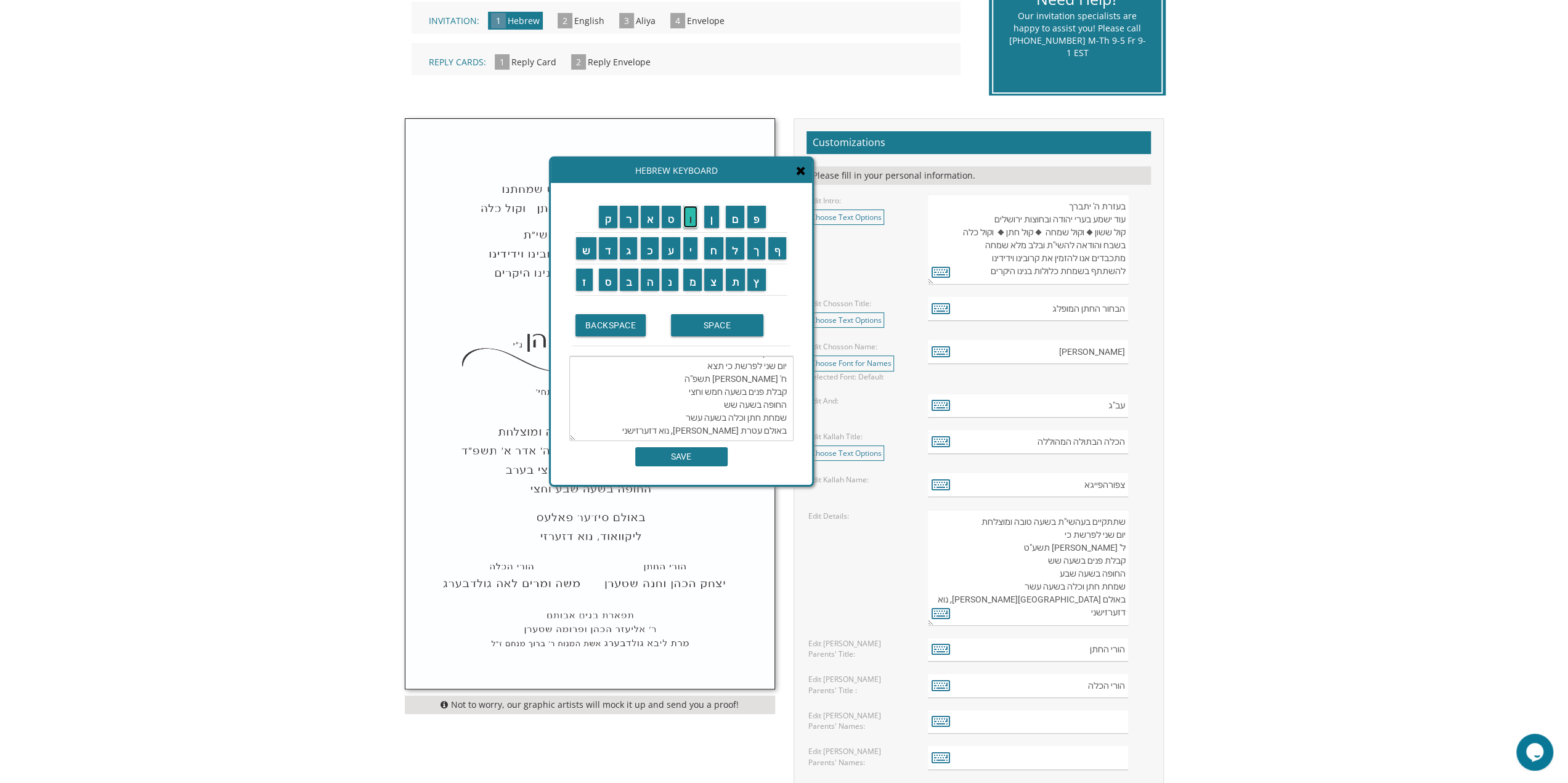click on "ו" at bounding box center [691, 217] 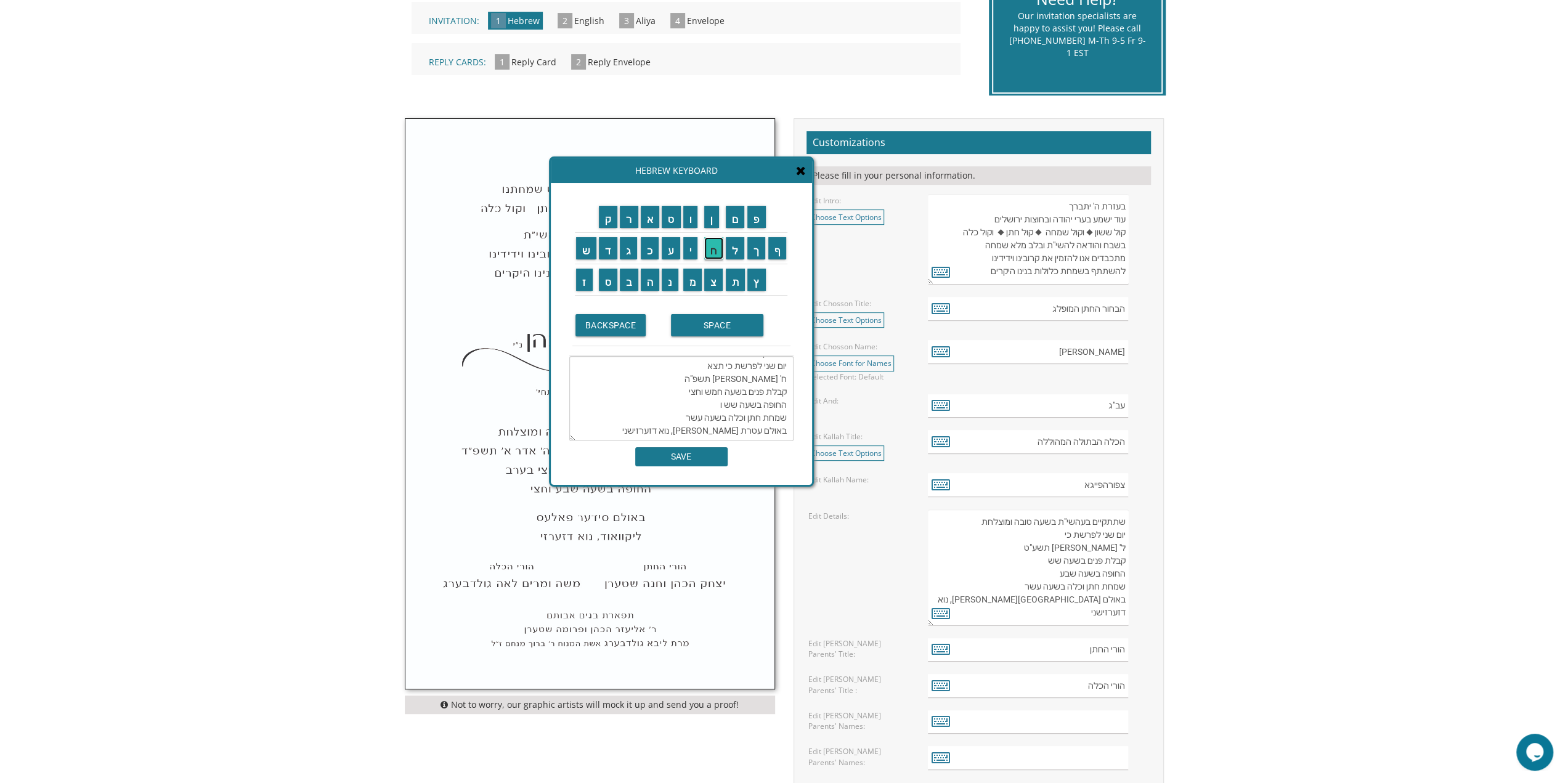 click on "ח" at bounding box center [713, 248] 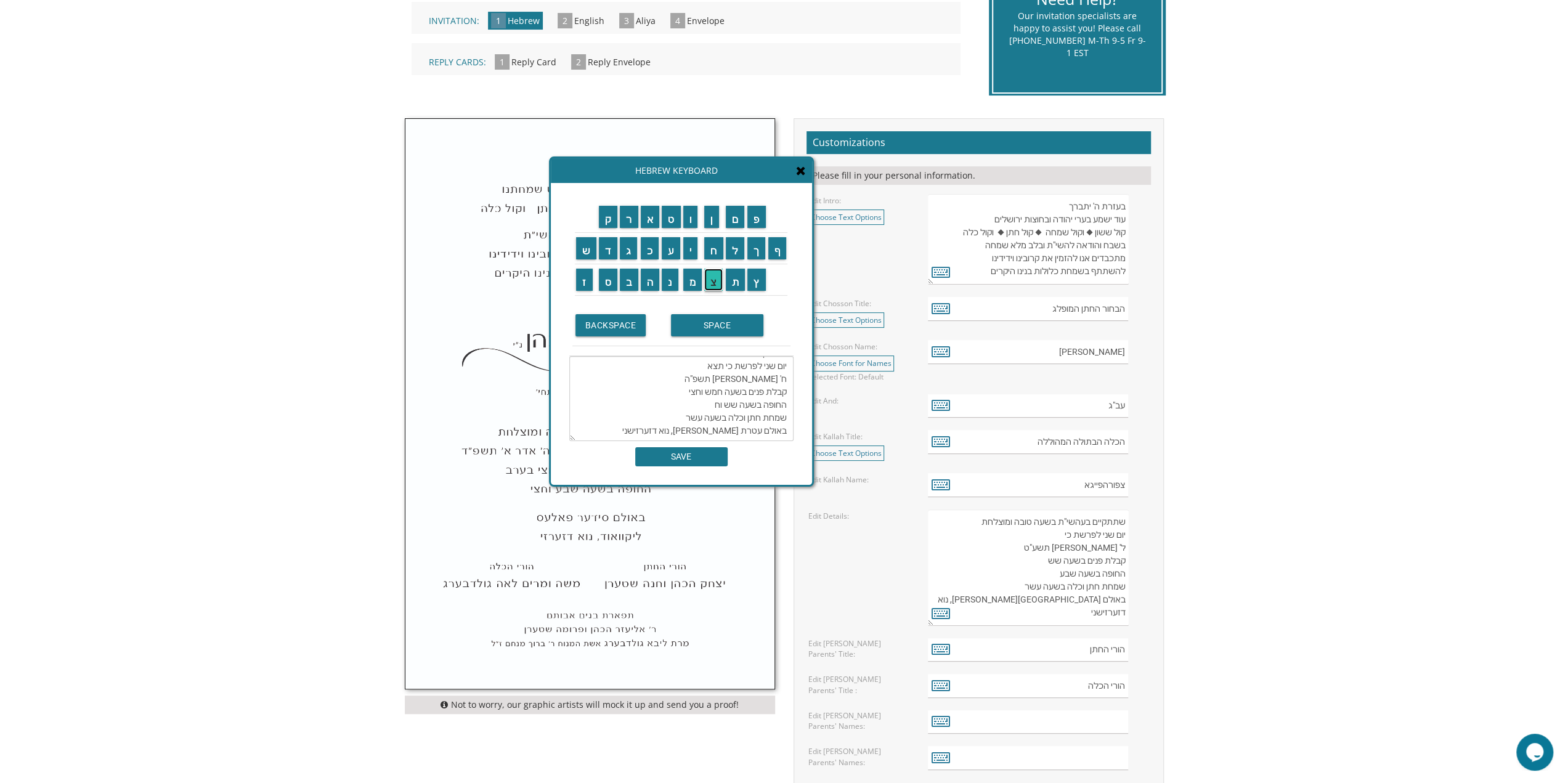 click on "צ" at bounding box center [713, 280] 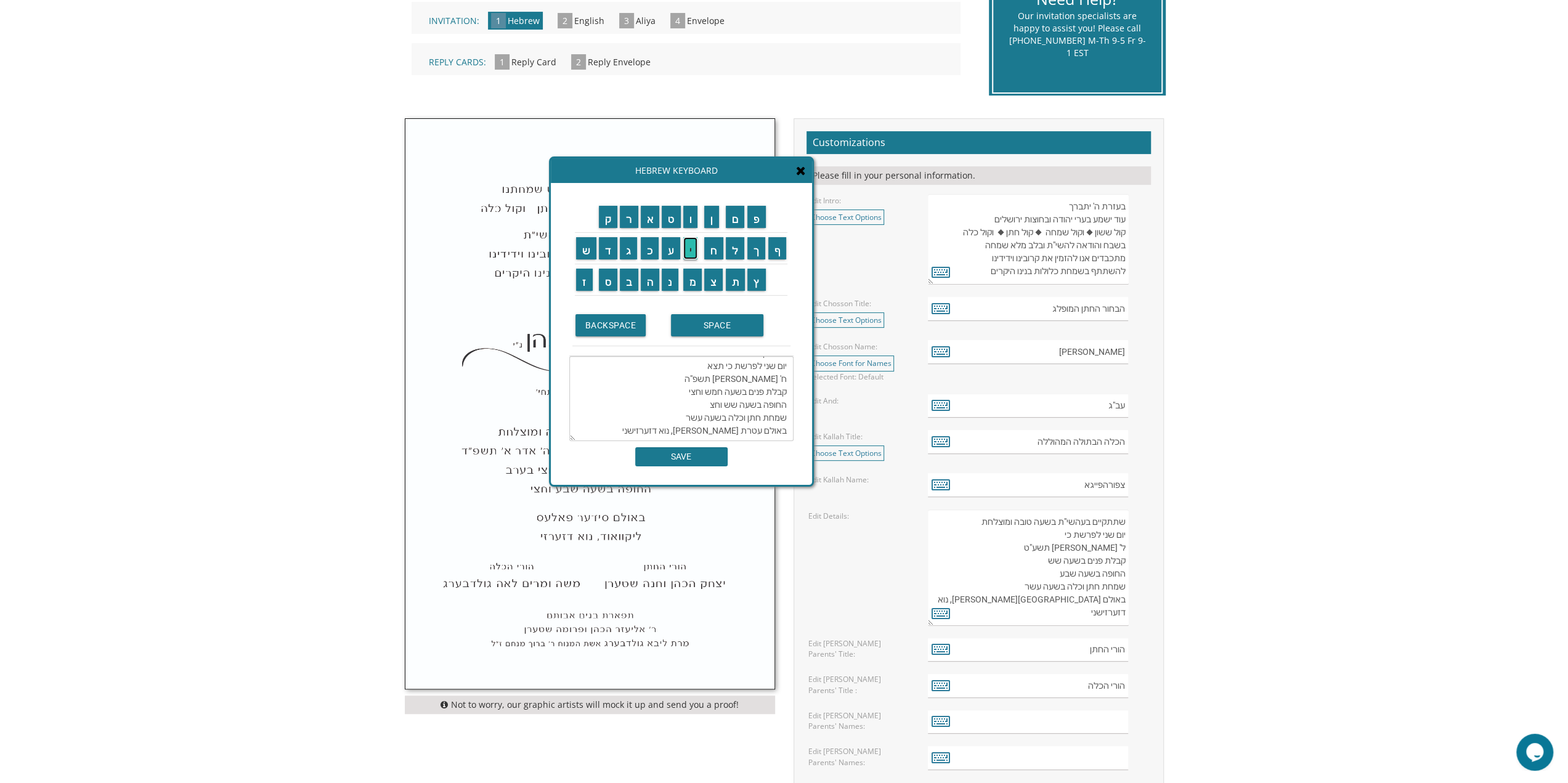 click on "י" at bounding box center [691, 248] 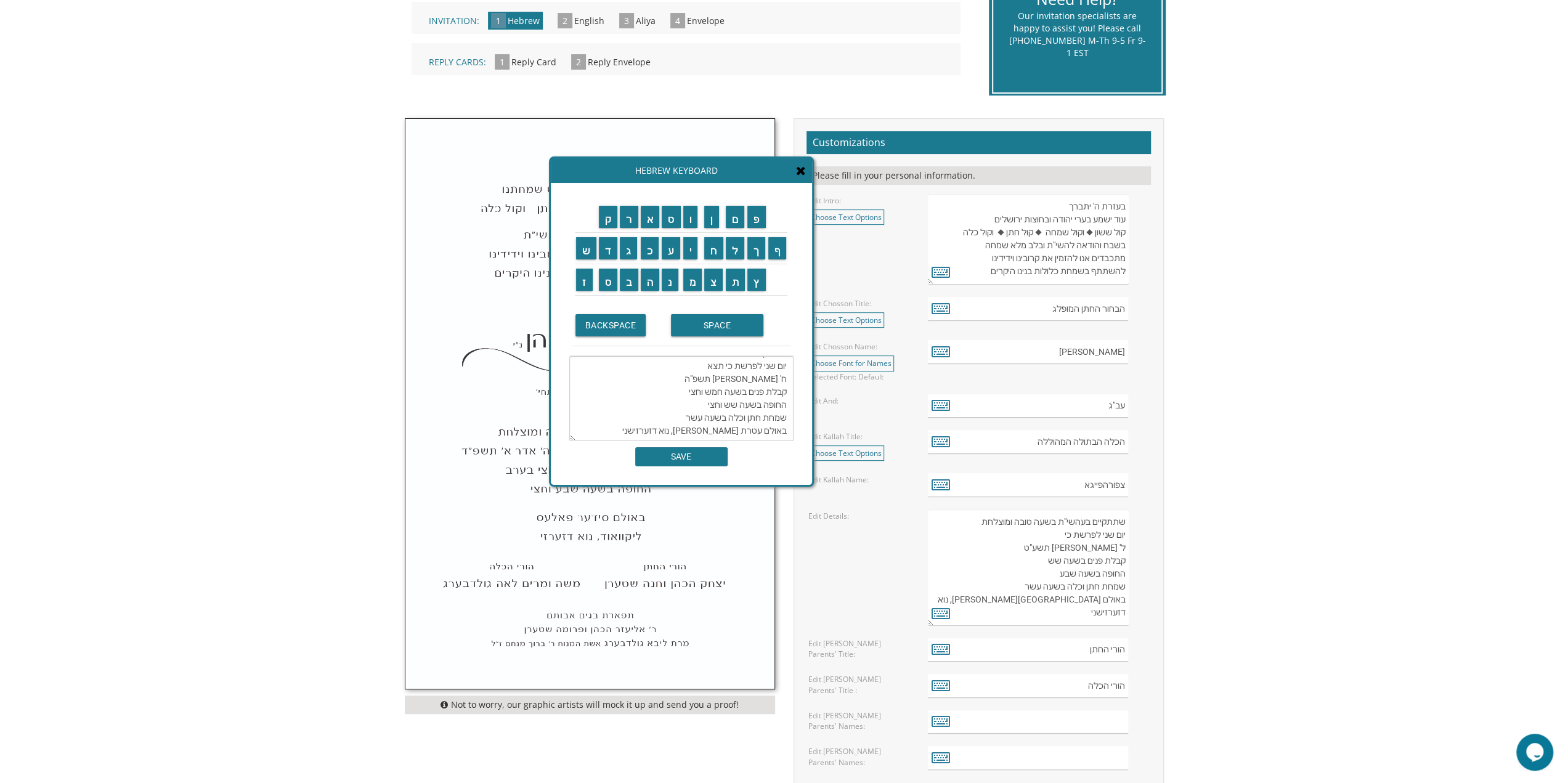 scroll, scrollTop: 370, scrollLeft: 0, axis: vertical 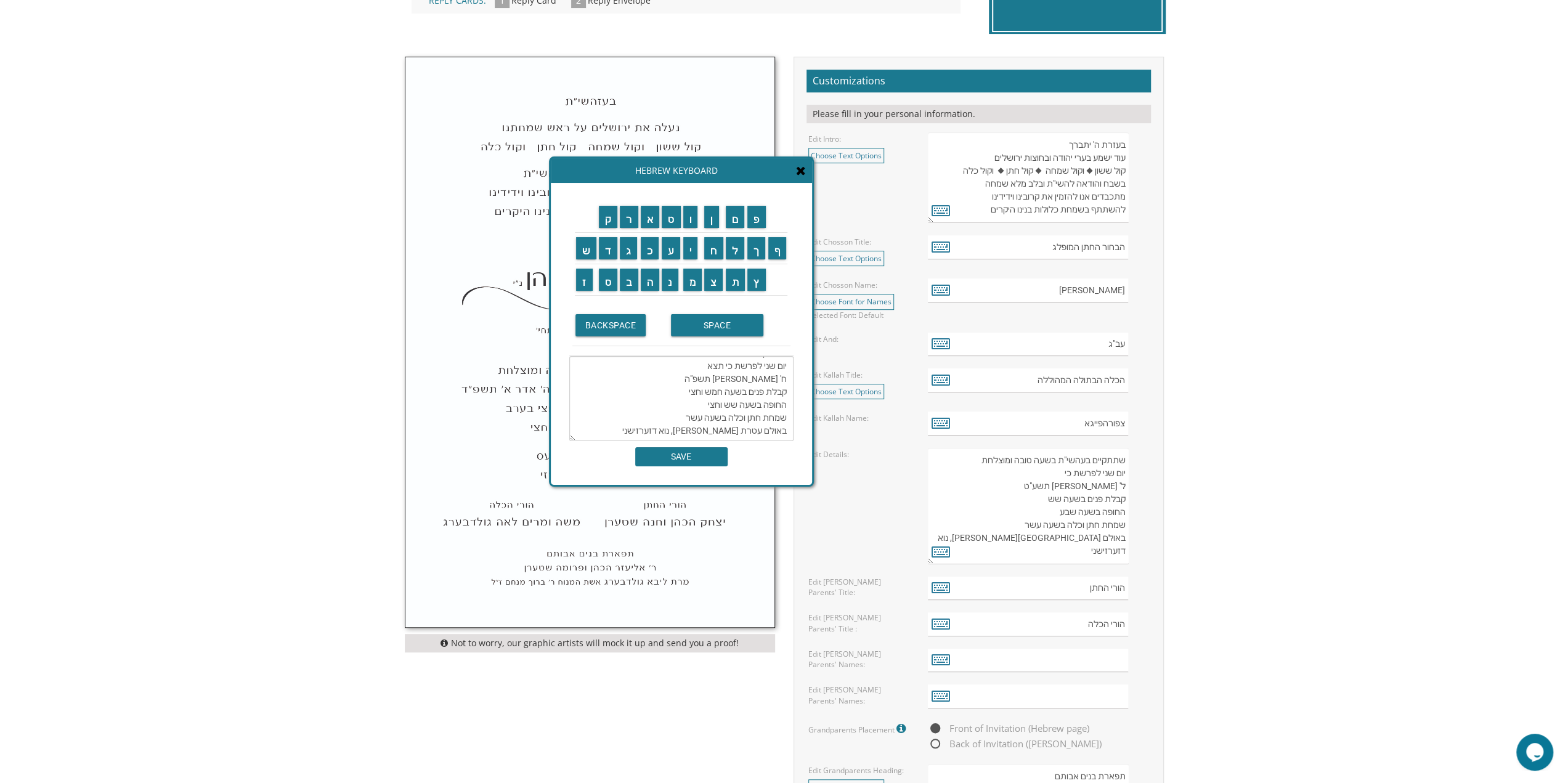 click on "שתתקיים בעהשי"ת בשעה טובה ומוצלחת
יום שני לפרשת כי תצא
ח' אלול תשפ"ה
קבלת פנים בשעה חמש וחצי
החופה בשעה שש וחצי
שמחת חתן וכלה בשעה עשר
באולם עטרת חנה
לייקוואוד, נוא דזערזישני" at bounding box center [681, 399] 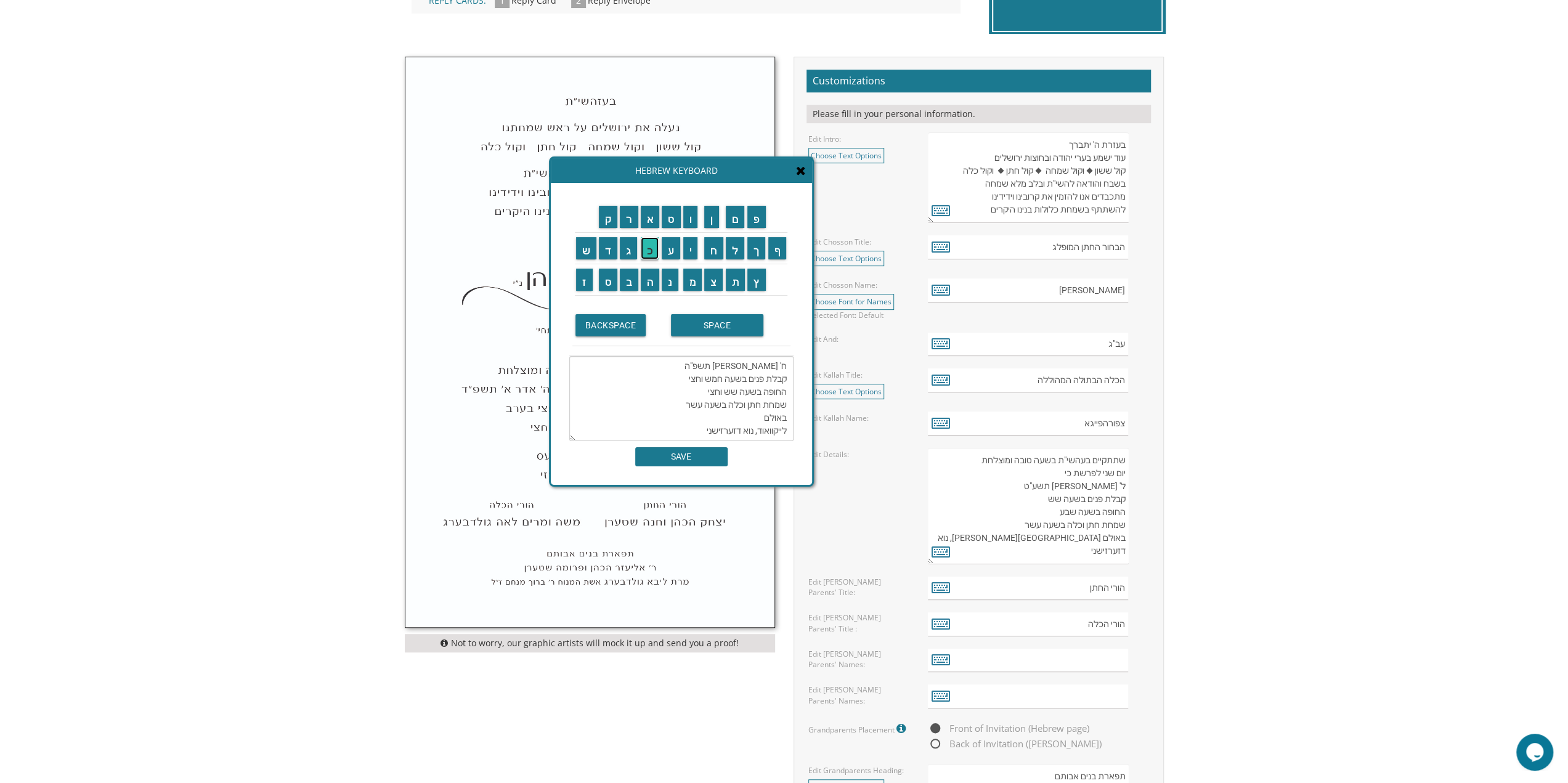 click on "כ" at bounding box center [650, 248] 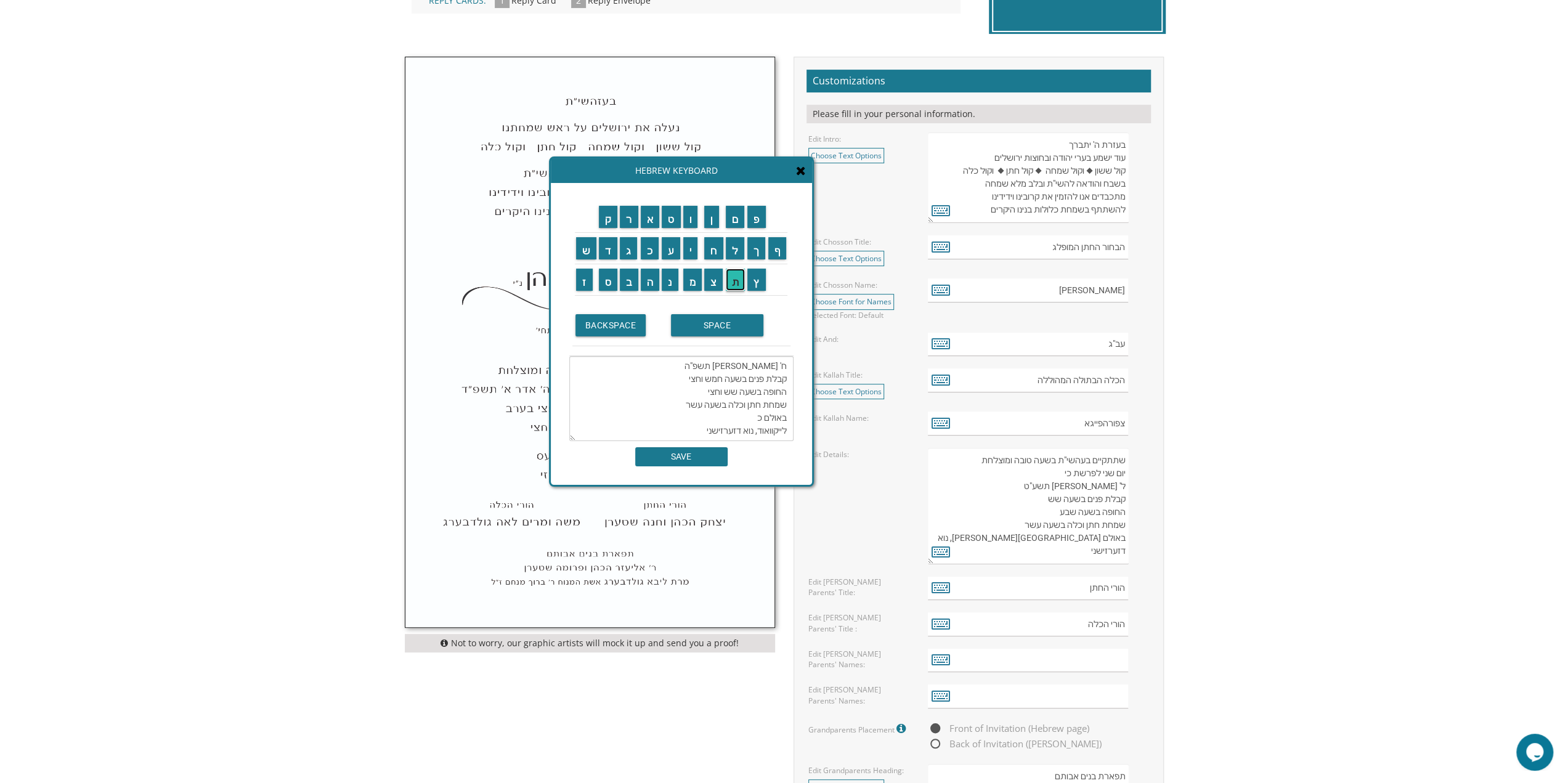 click on "ת" at bounding box center [736, 280] 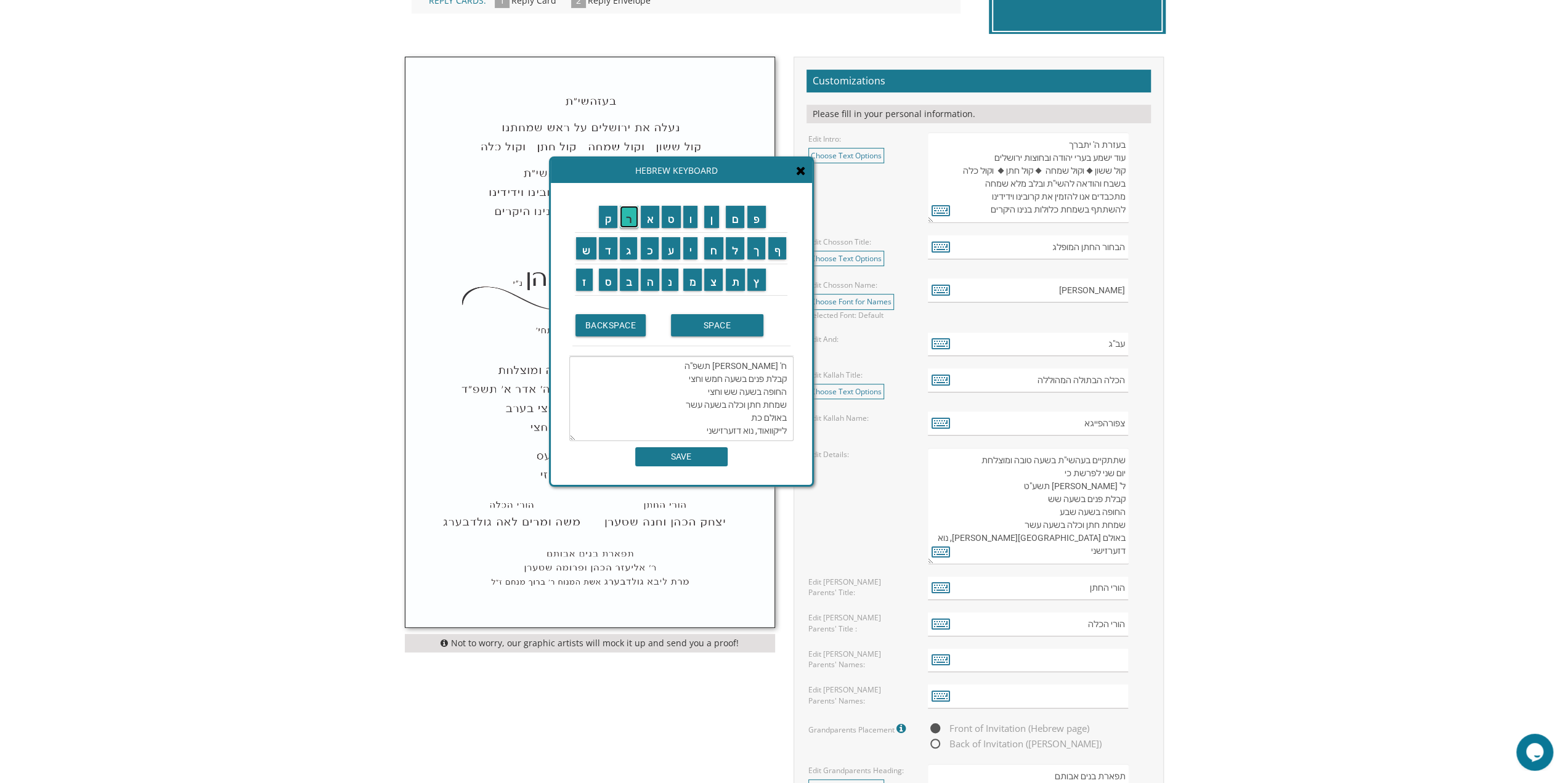 click on "ר" at bounding box center [629, 217] 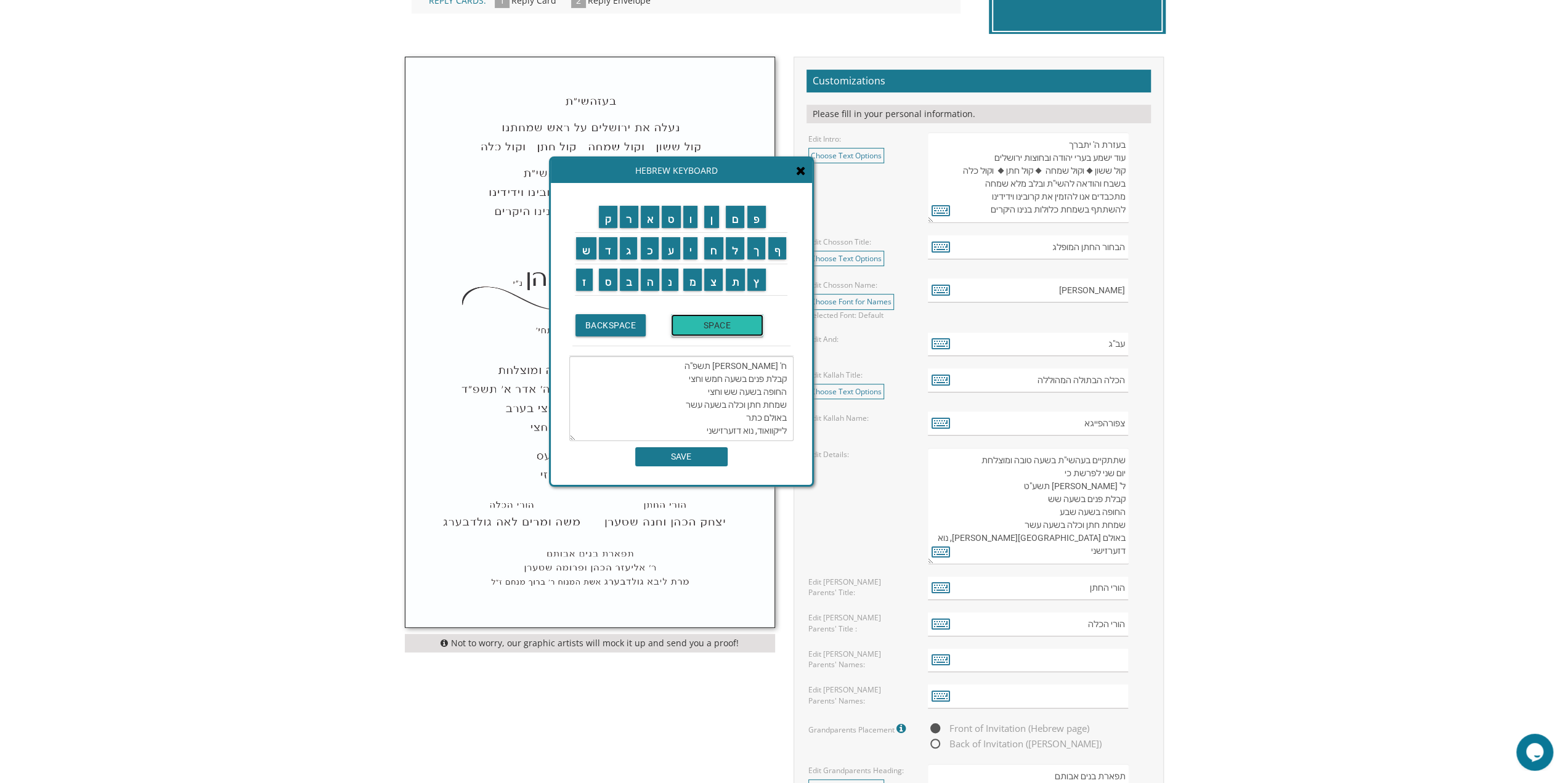 click on "SPACE" at bounding box center [717, 325] 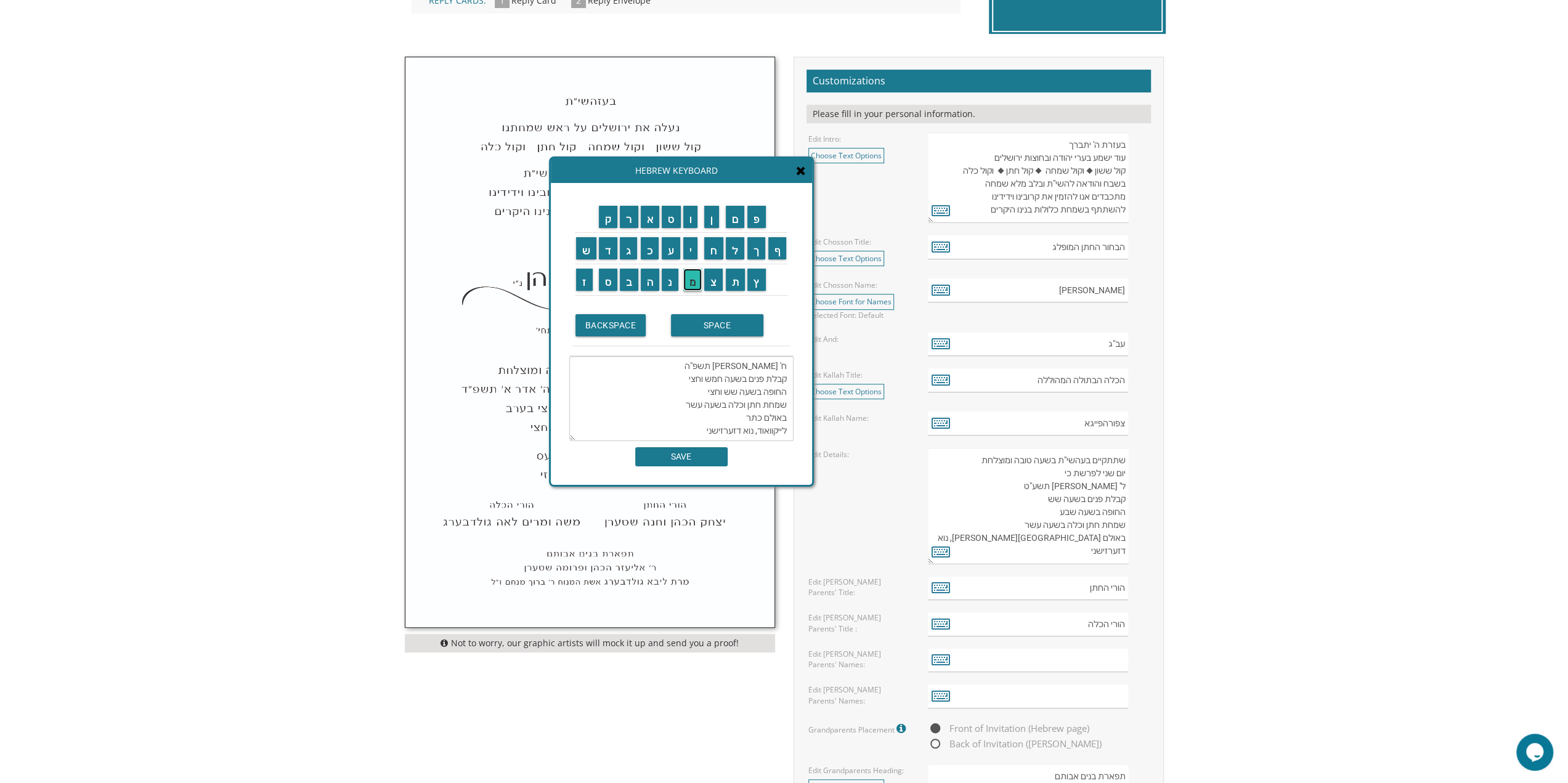 click on "מ" at bounding box center [693, 280] 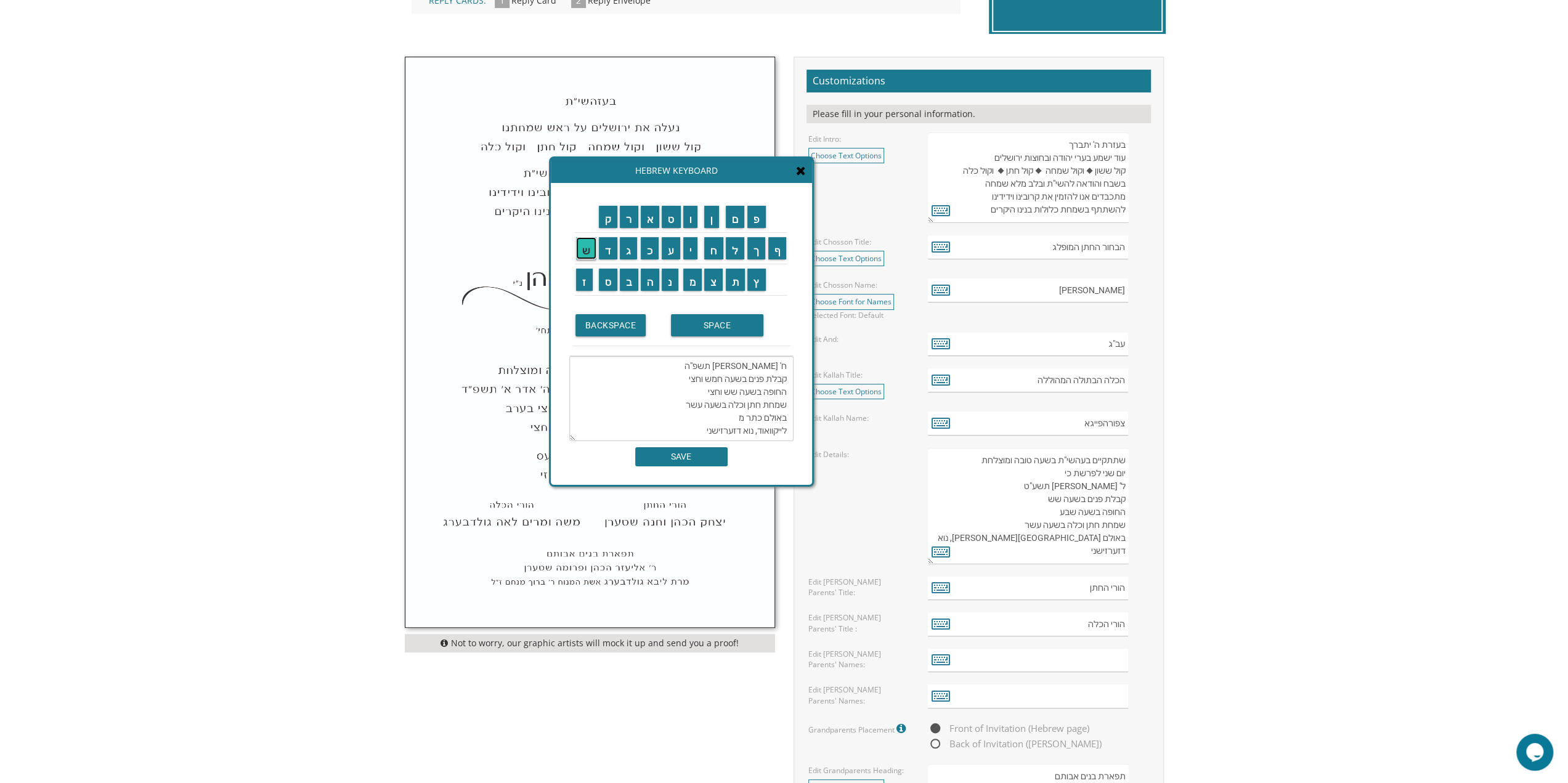 click on "ש" at bounding box center (586, 248) 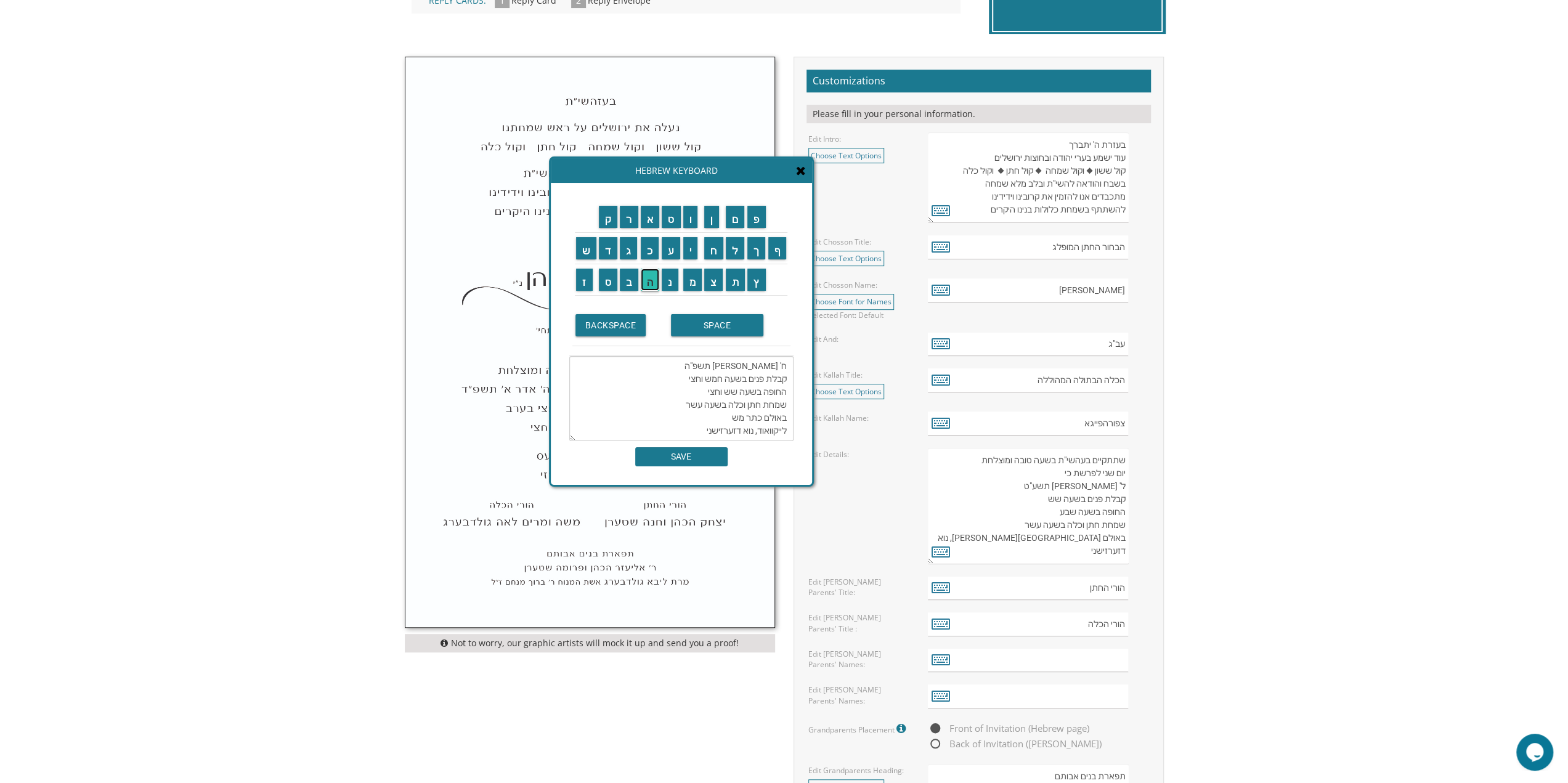 click on "ה" at bounding box center (650, 280) 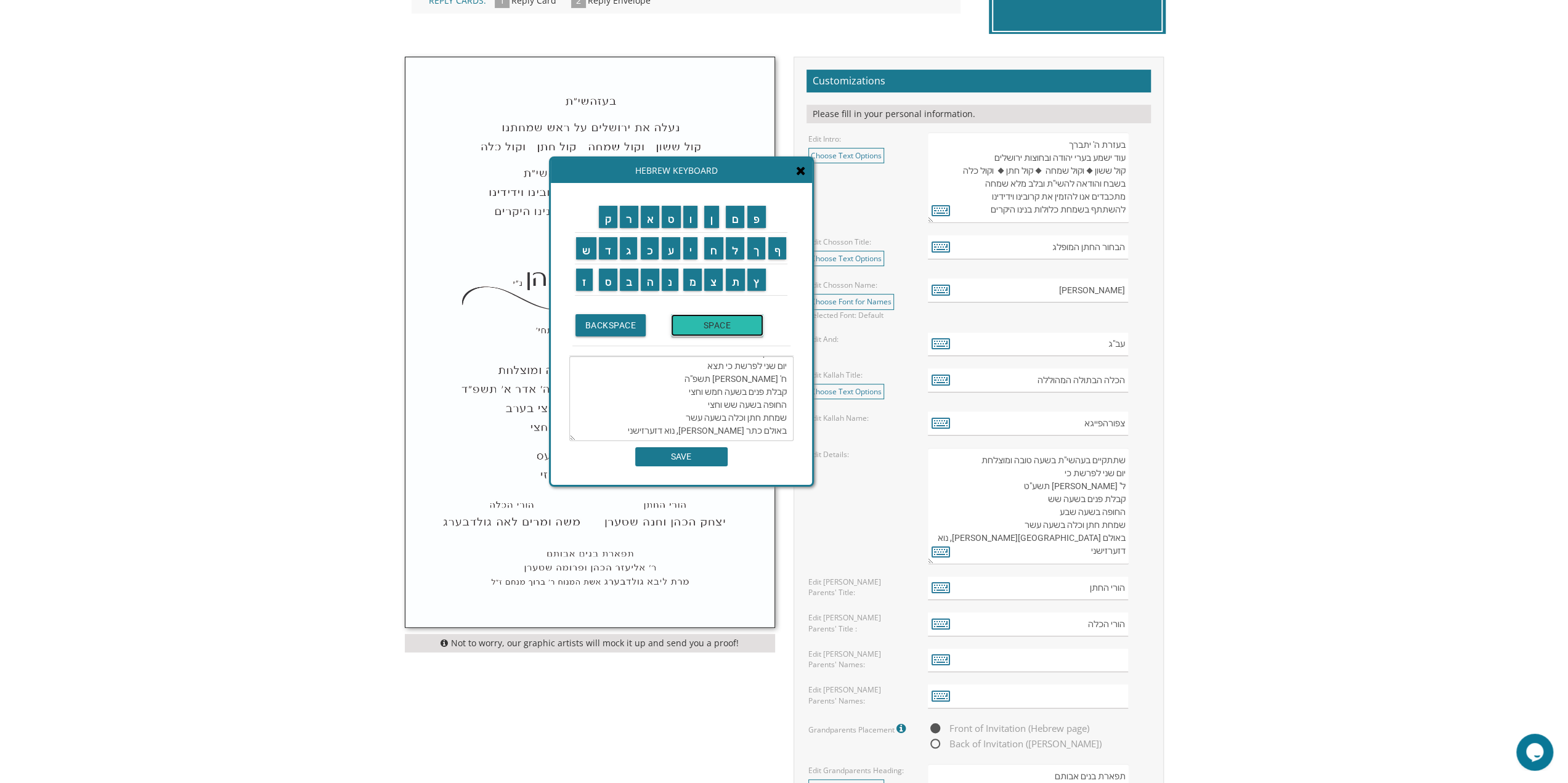 click on "SPACE" at bounding box center (717, 325) 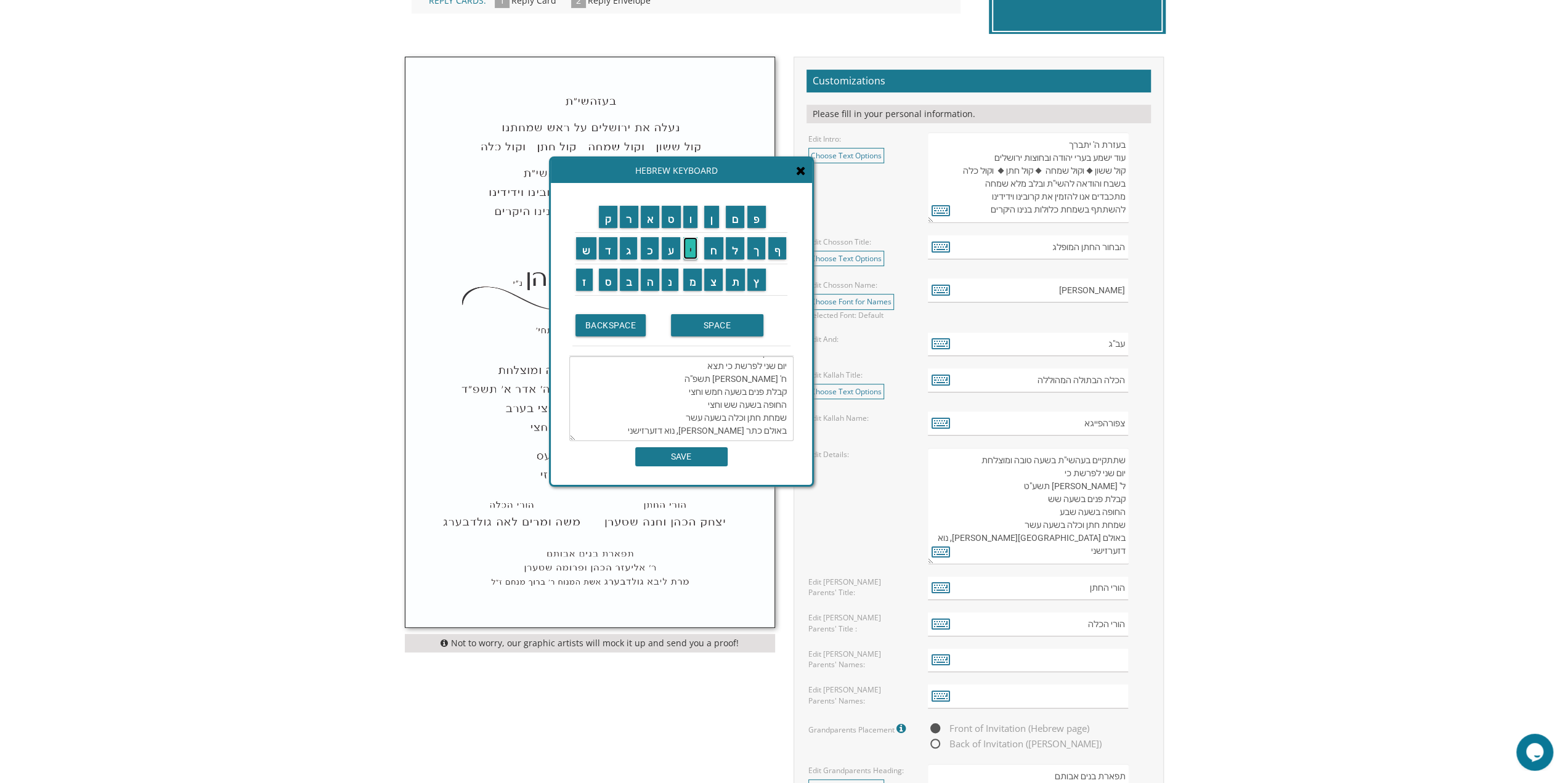 click on "י" at bounding box center (691, 248) 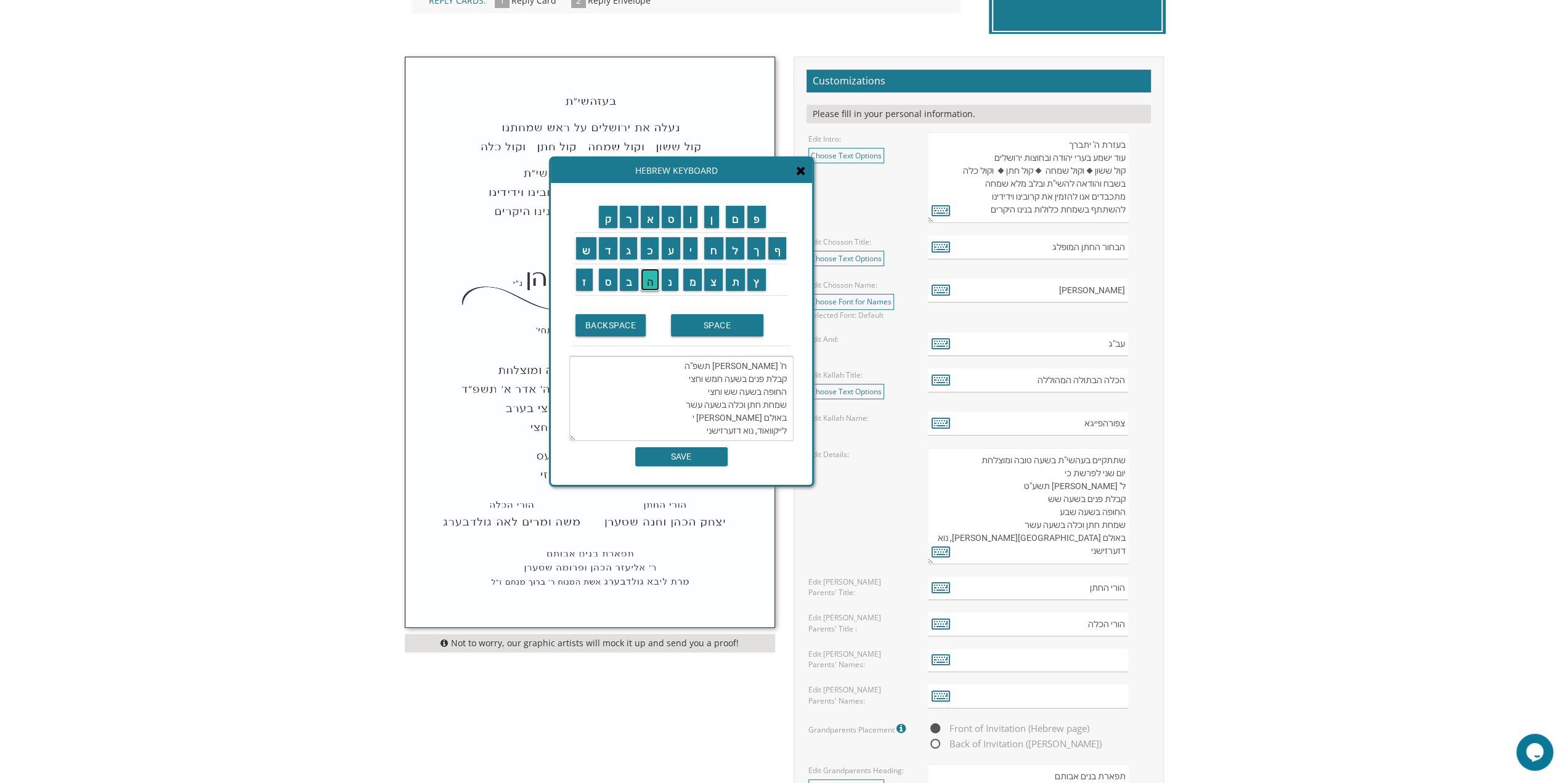 click on "ה" at bounding box center [650, 280] 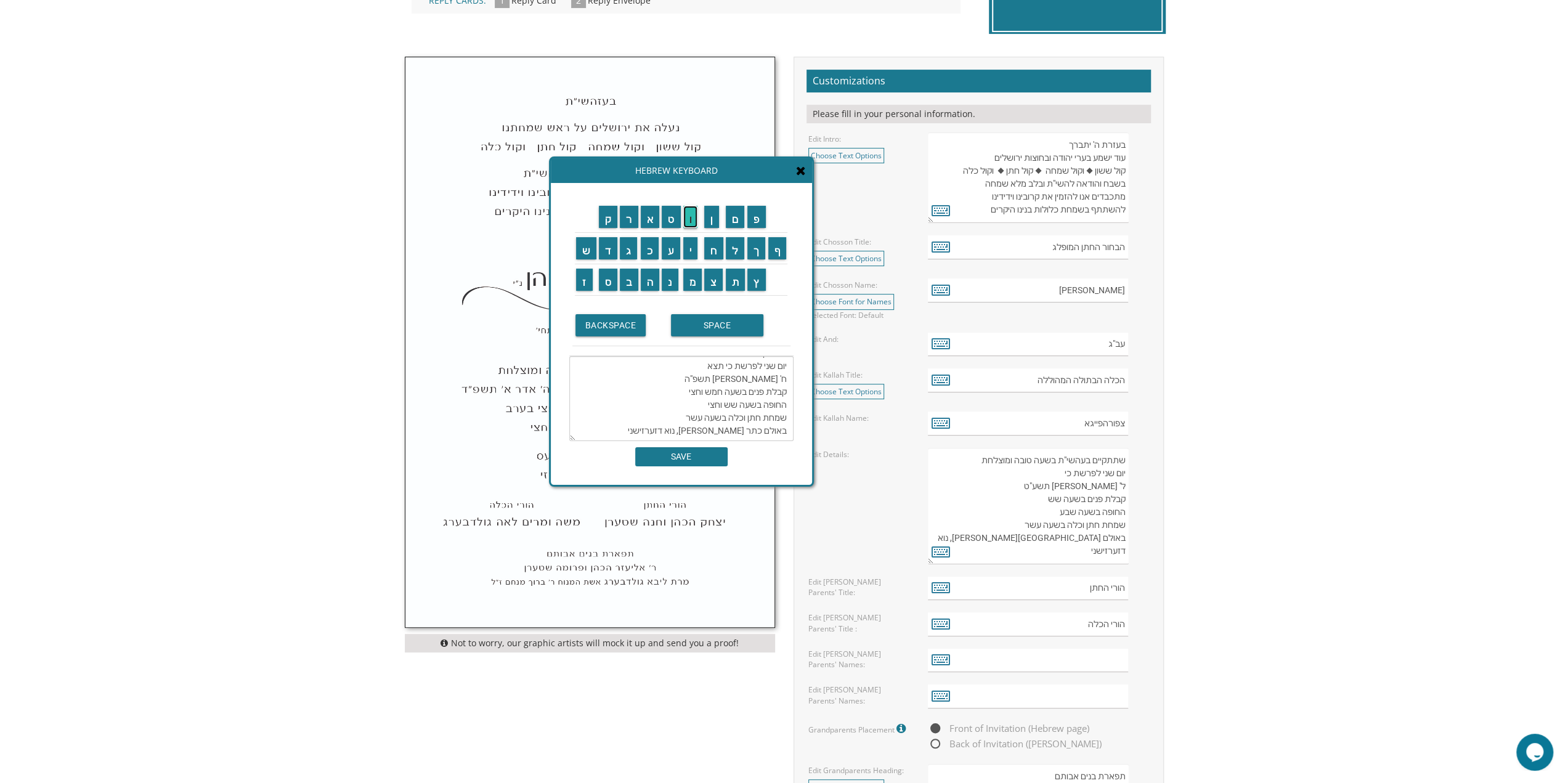 click on "ו" at bounding box center (691, 217) 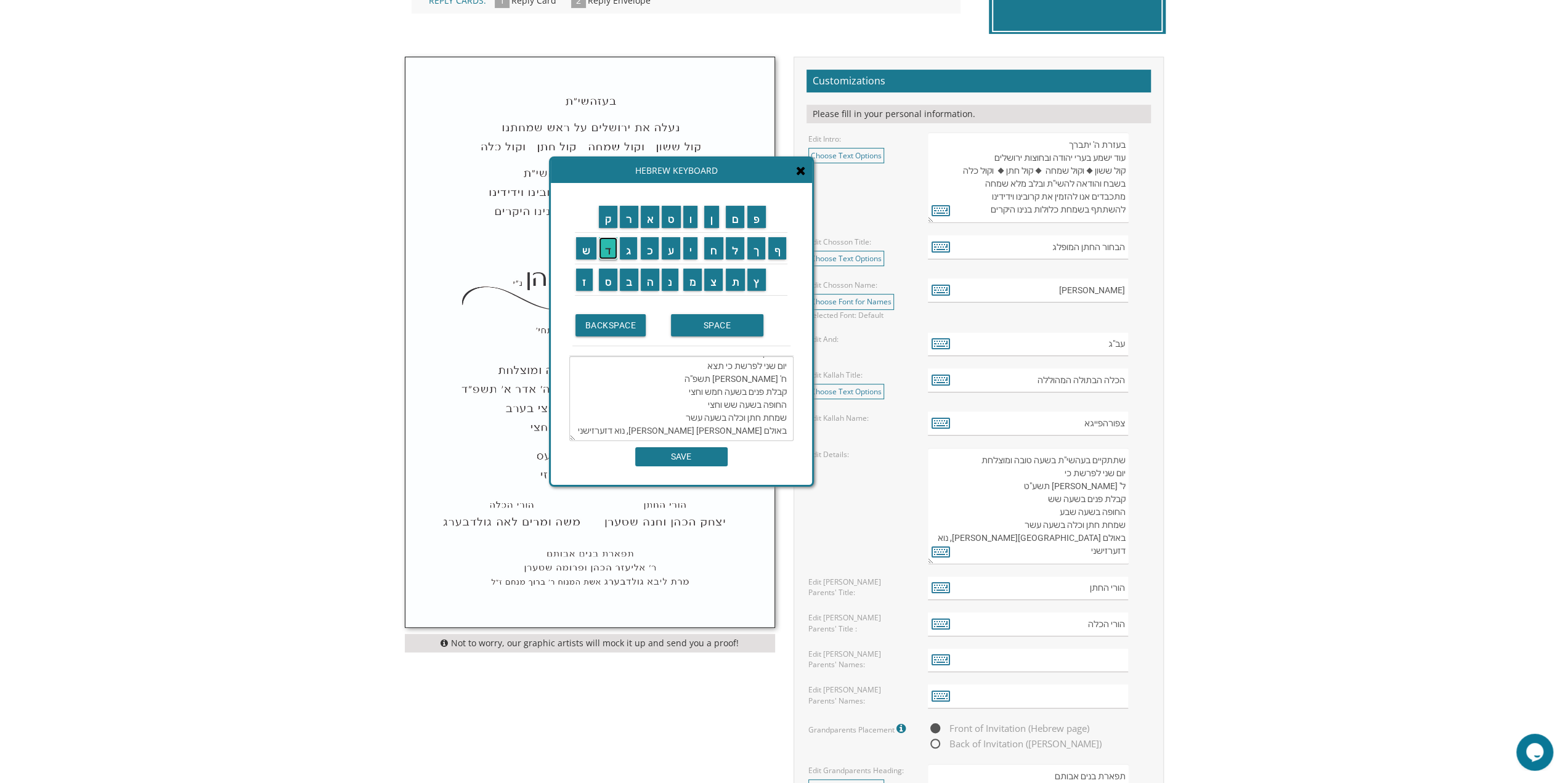 click on "ד" at bounding box center (608, 248) 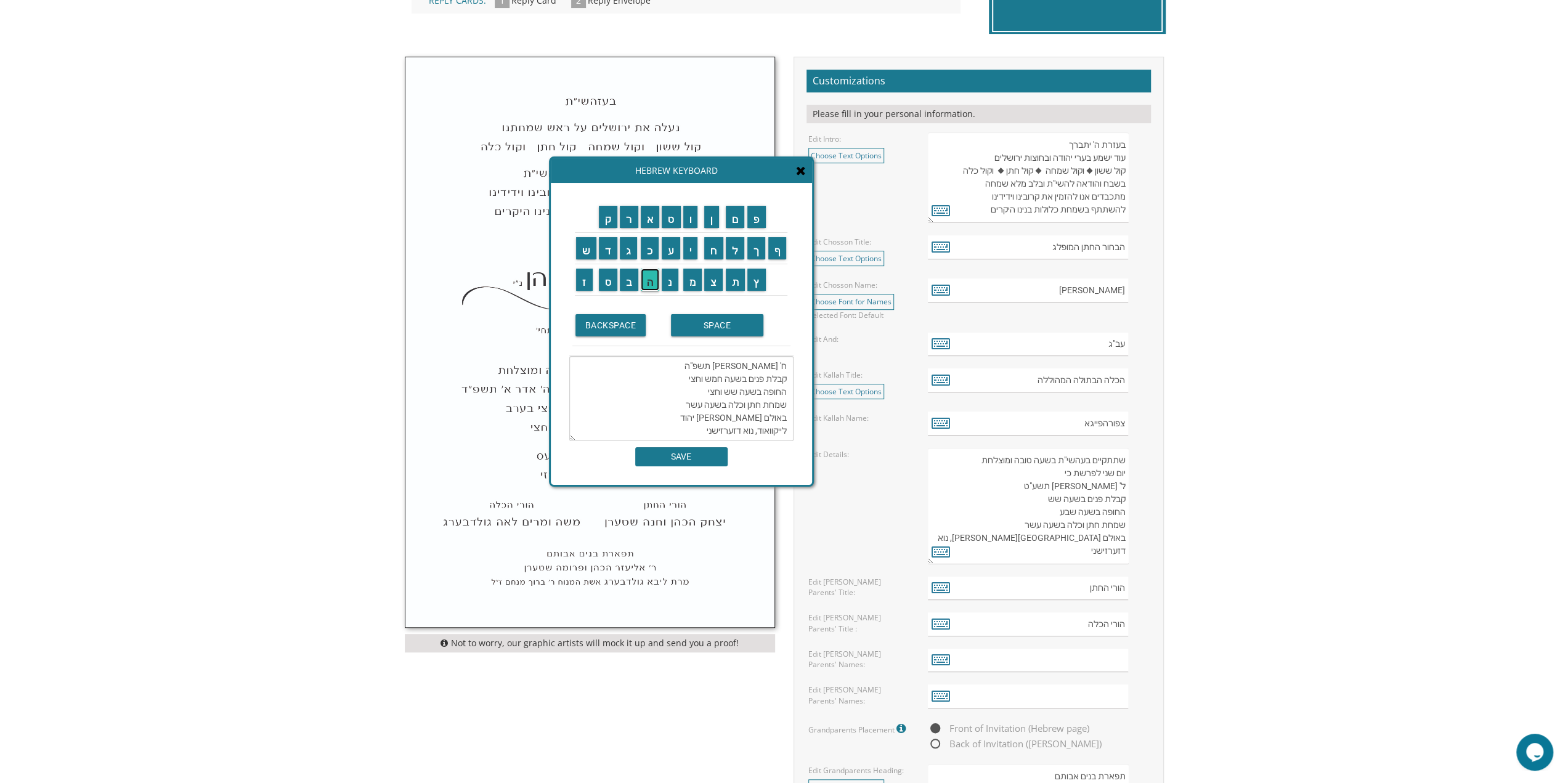 click on "ה" at bounding box center (650, 280) 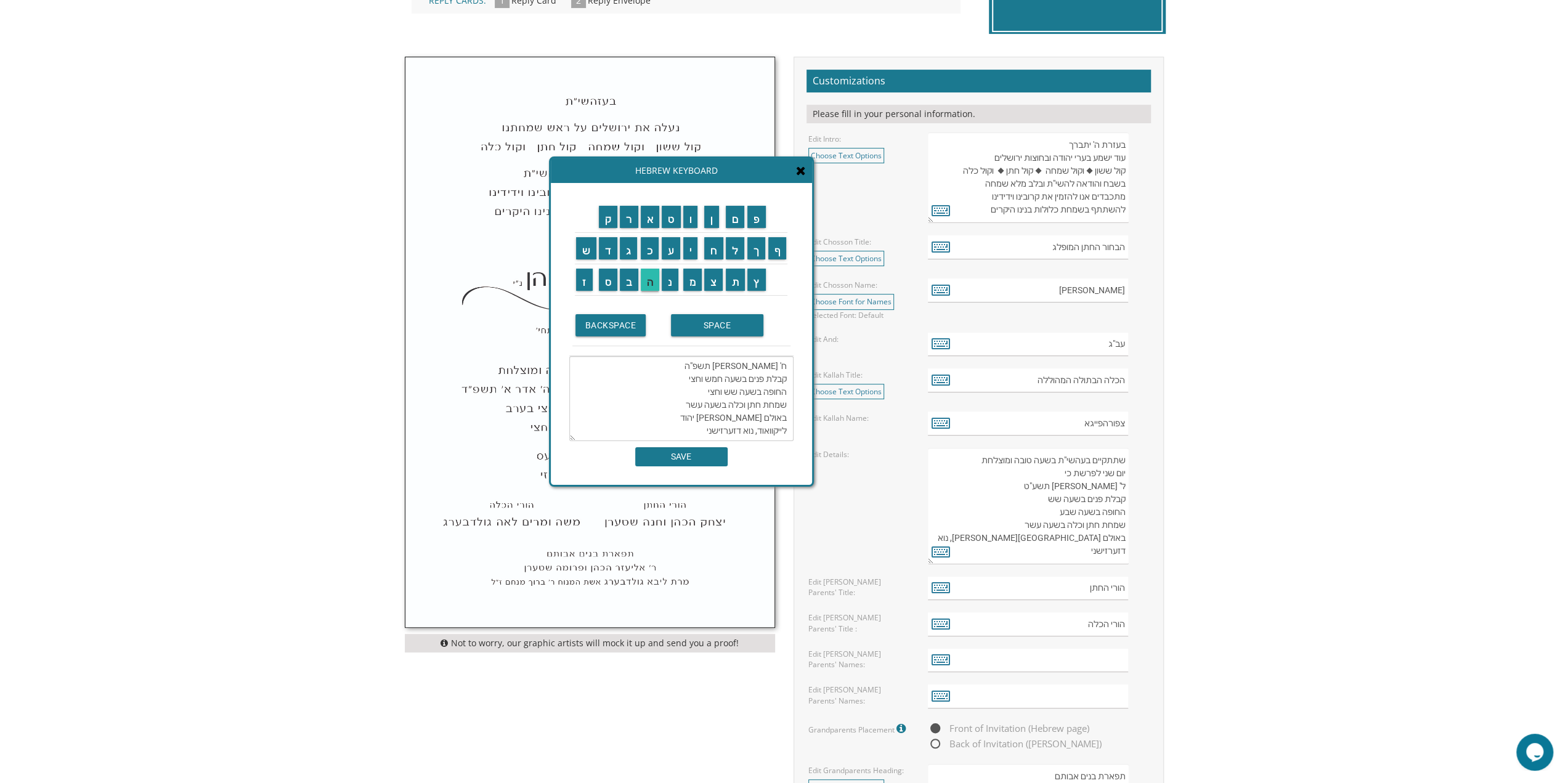 type on "שתתקיים בעהשי"ת בשעה טובה ומוצלחת
יום שני לפרשת כי תצא
ח' אלול תשפ"ה
קבלת פנים בשעה חמש וחצי
החופה בשעה שש וחצי
שמחת חתן וכלה בשעה עשר
באולם כתר משה יהודה
לייקוואוד, נוא דזערזישני" 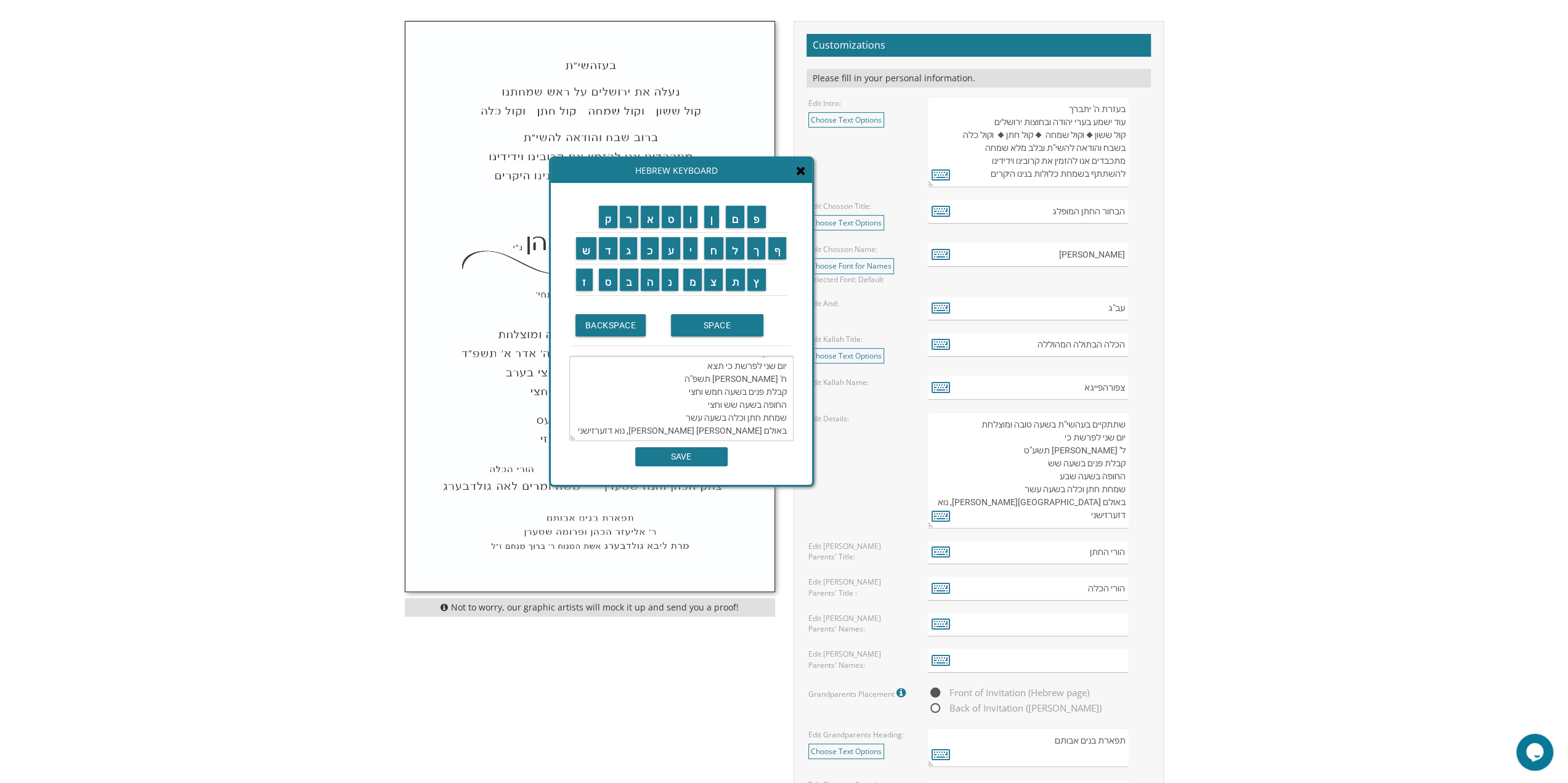 scroll, scrollTop: 431, scrollLeft: 0, axis: vertical 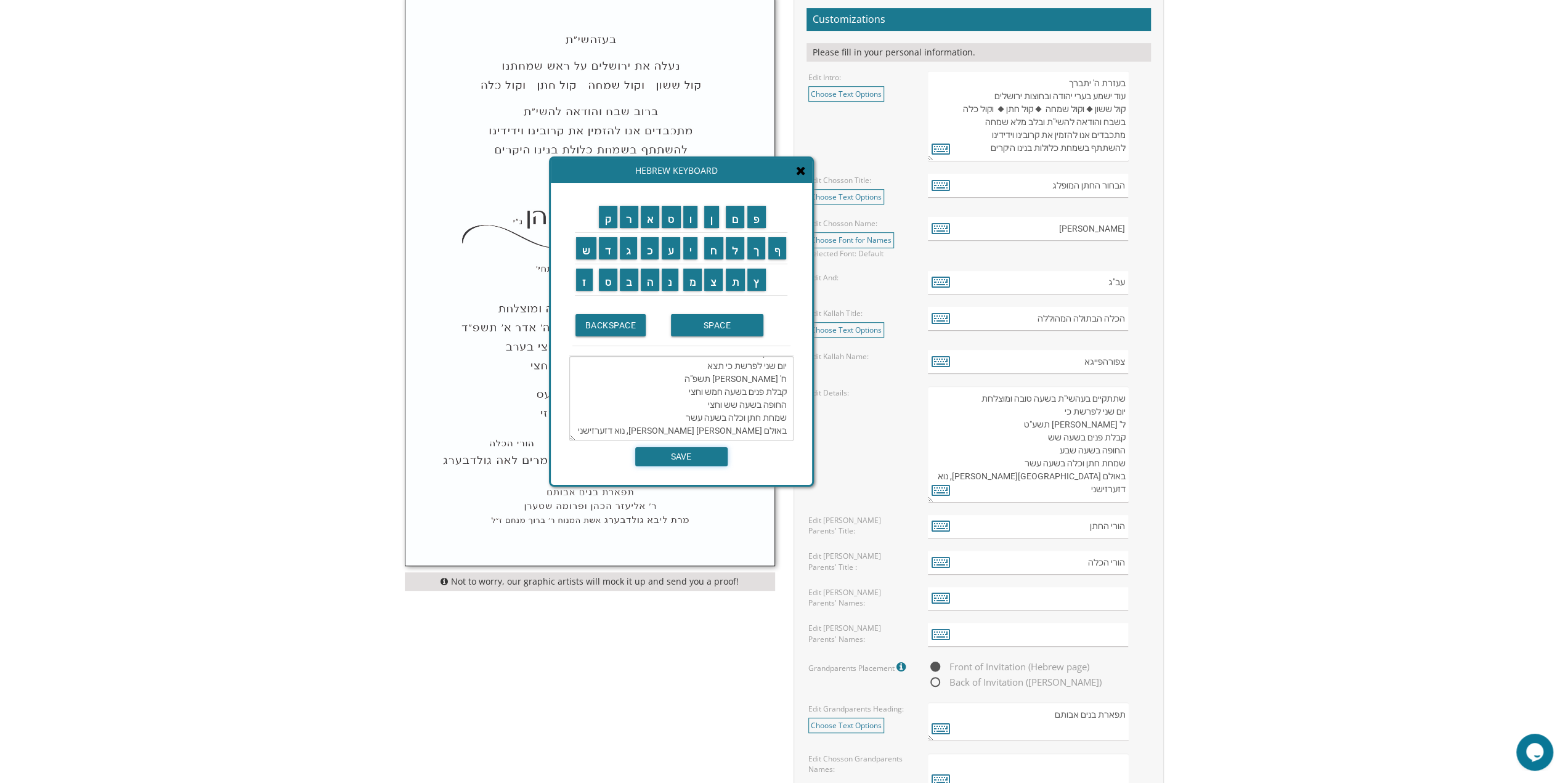 click on "SAVE" at bounding box center [681, 456] 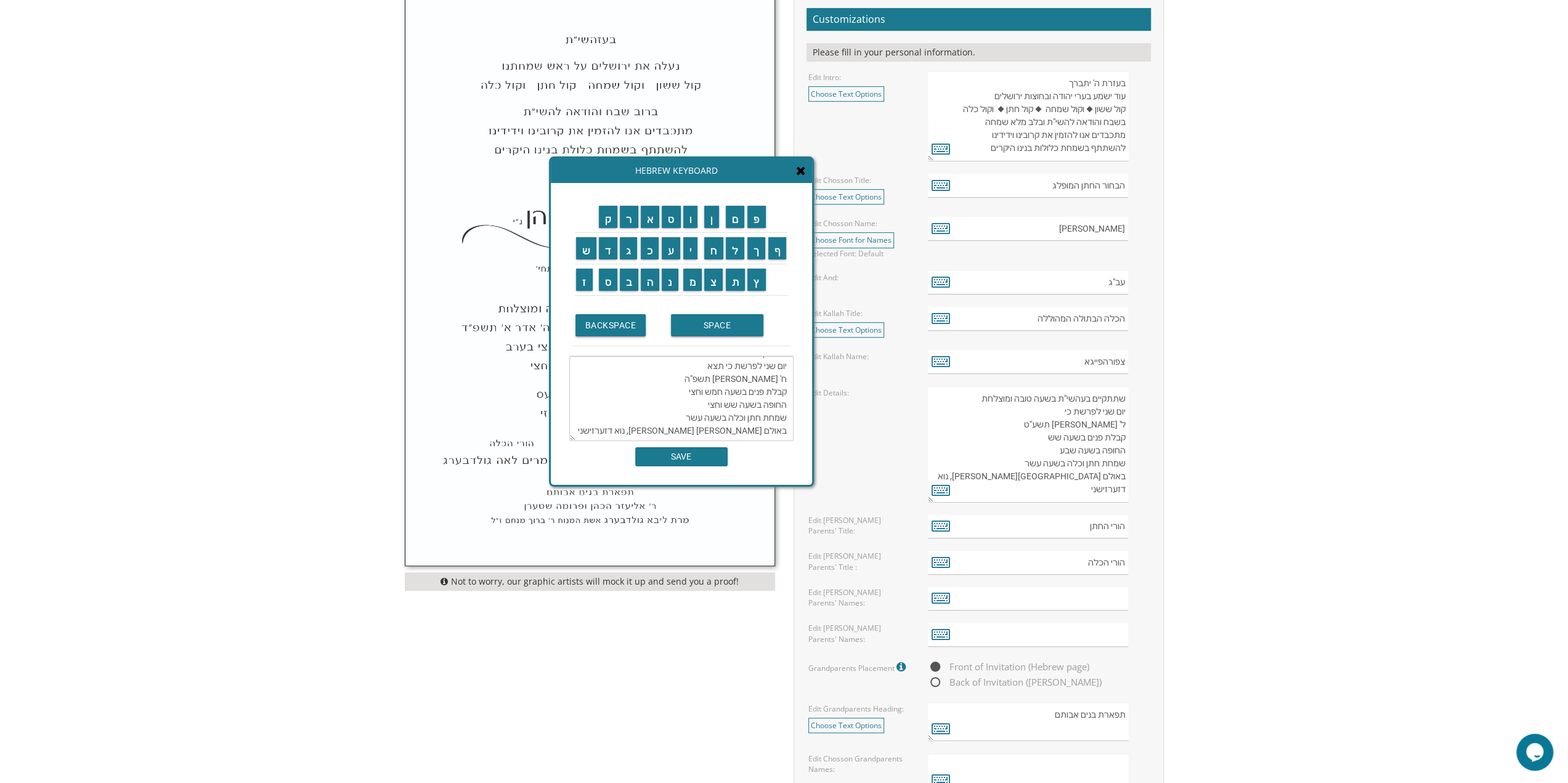 type on "שתתקיים בעהשי"ת בשעה טובה ומוצלחת
יום שני לפרשת כי תצא
ח' אלול תשפ"ה
קבלת פנים בשעה חמש וחצי
החופה בשעה שש וחצי
שמחת חתן וכלה בשעה עשר
באולם כתר משה יהודה
לייקוואוד, נוא דזערזישני" 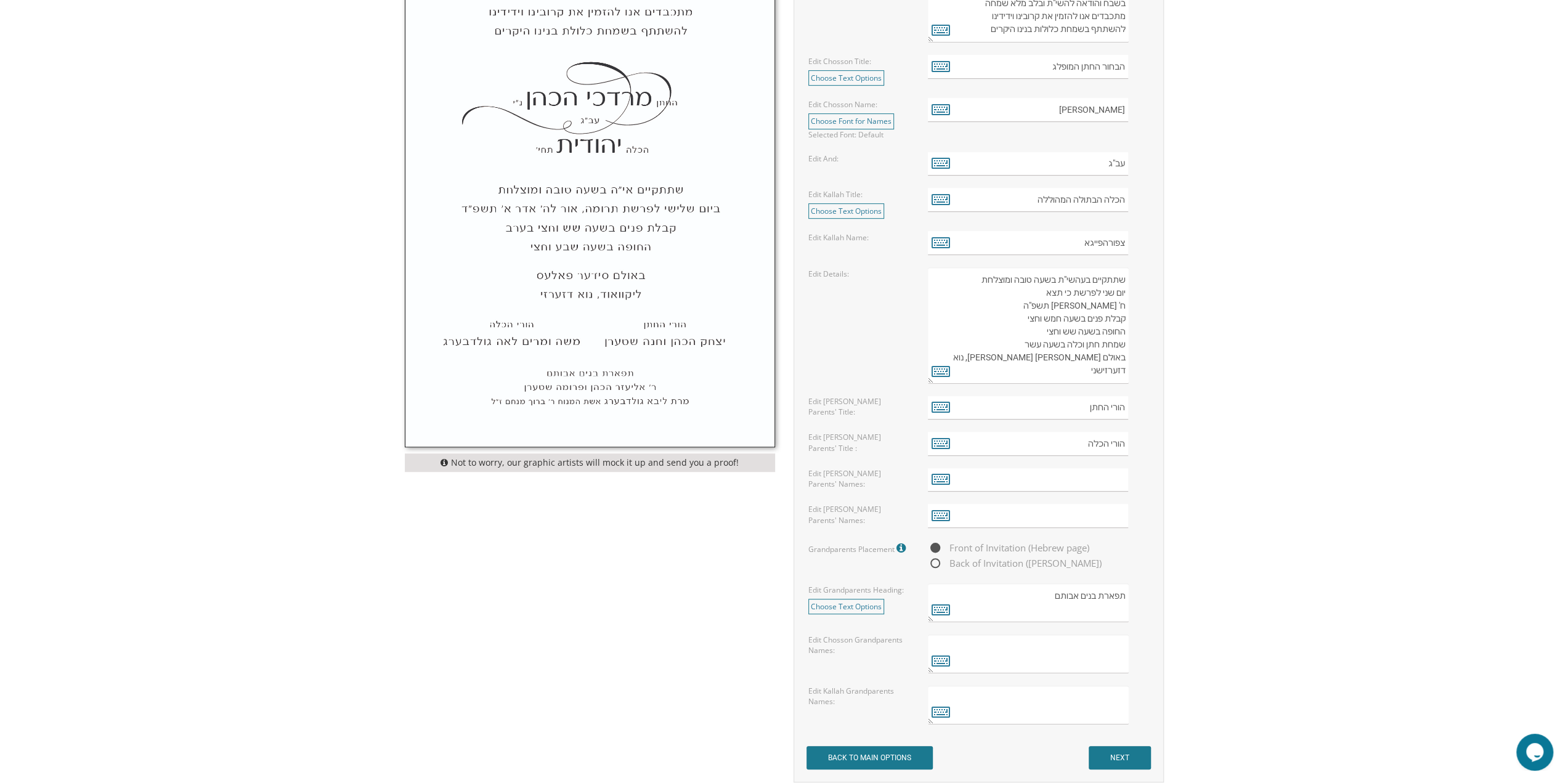 scroll, scrollTop: 554, scrollLeft: 0, axis: vertical 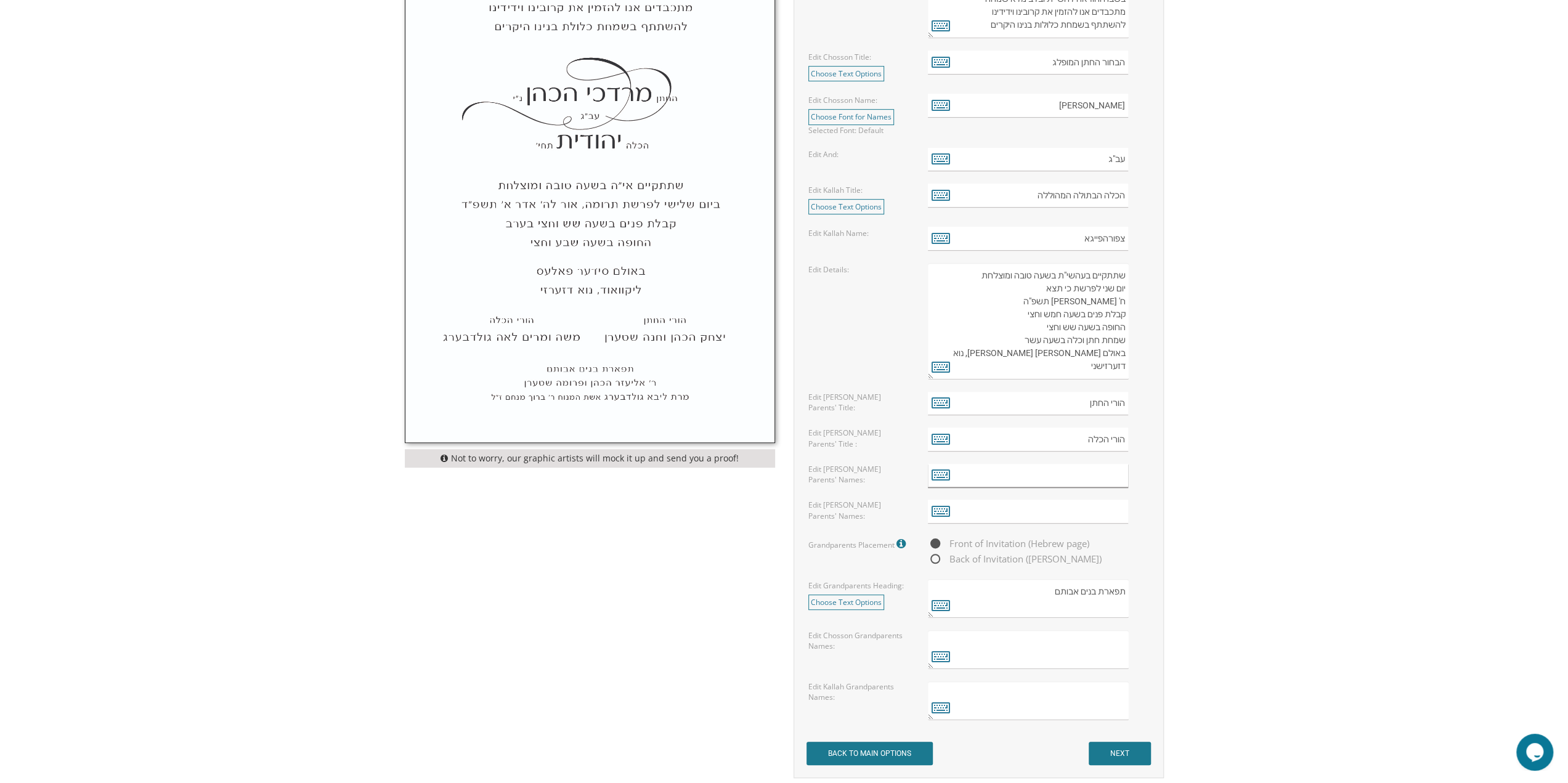 click at bounding box center (1028, 476) 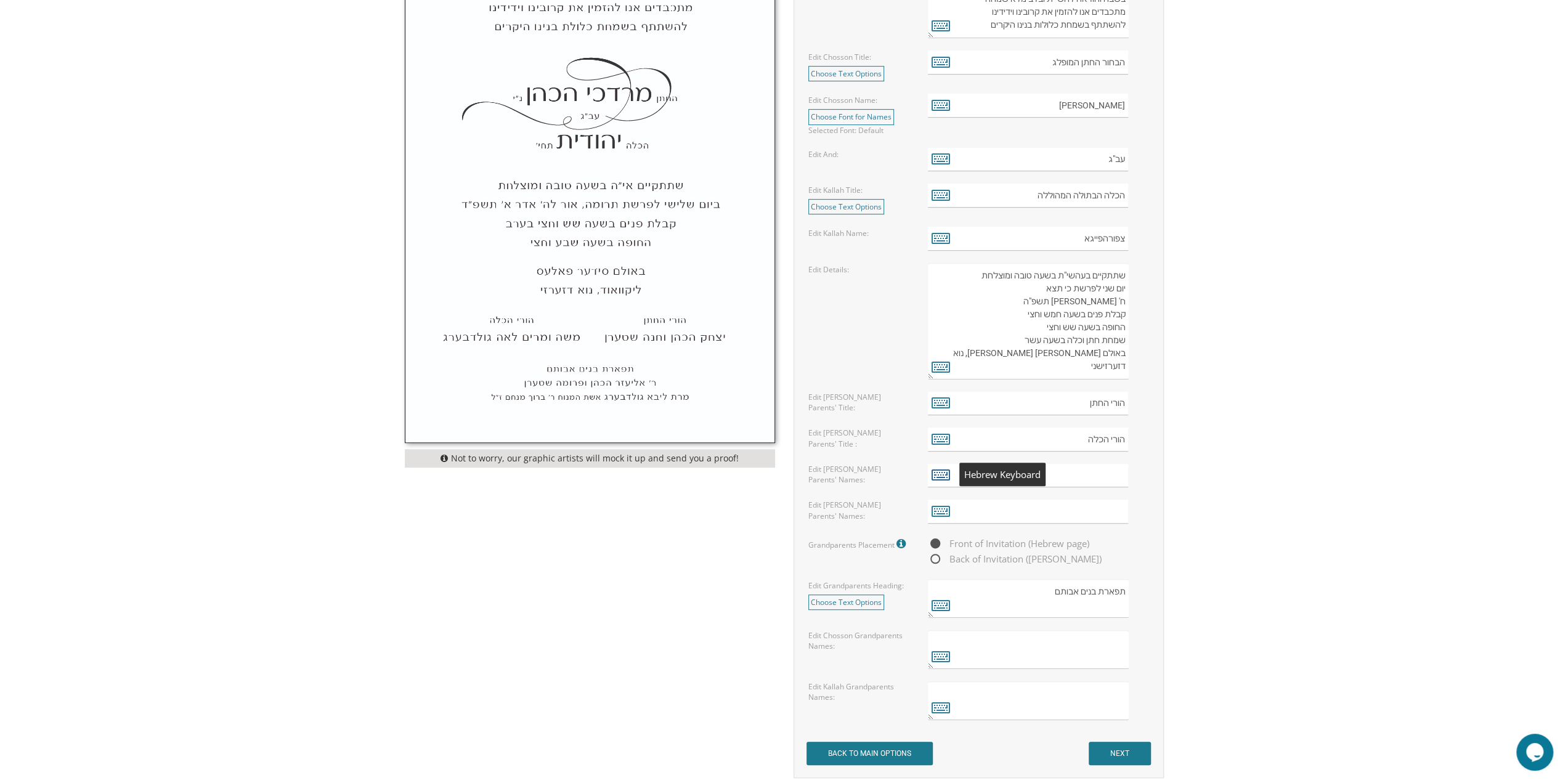 click at bounding box center (941, 474) 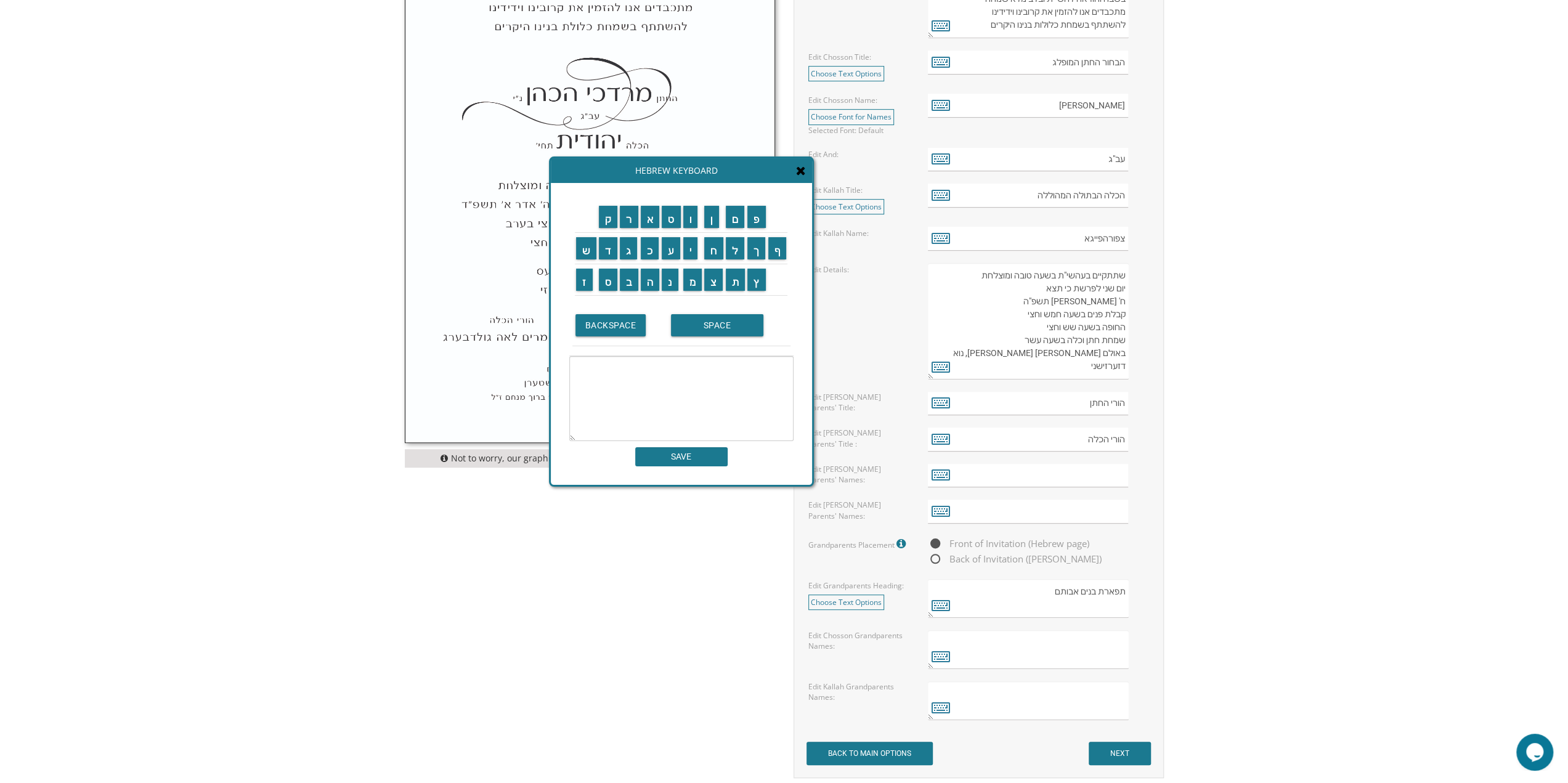 click at bounding box center (801, 171) 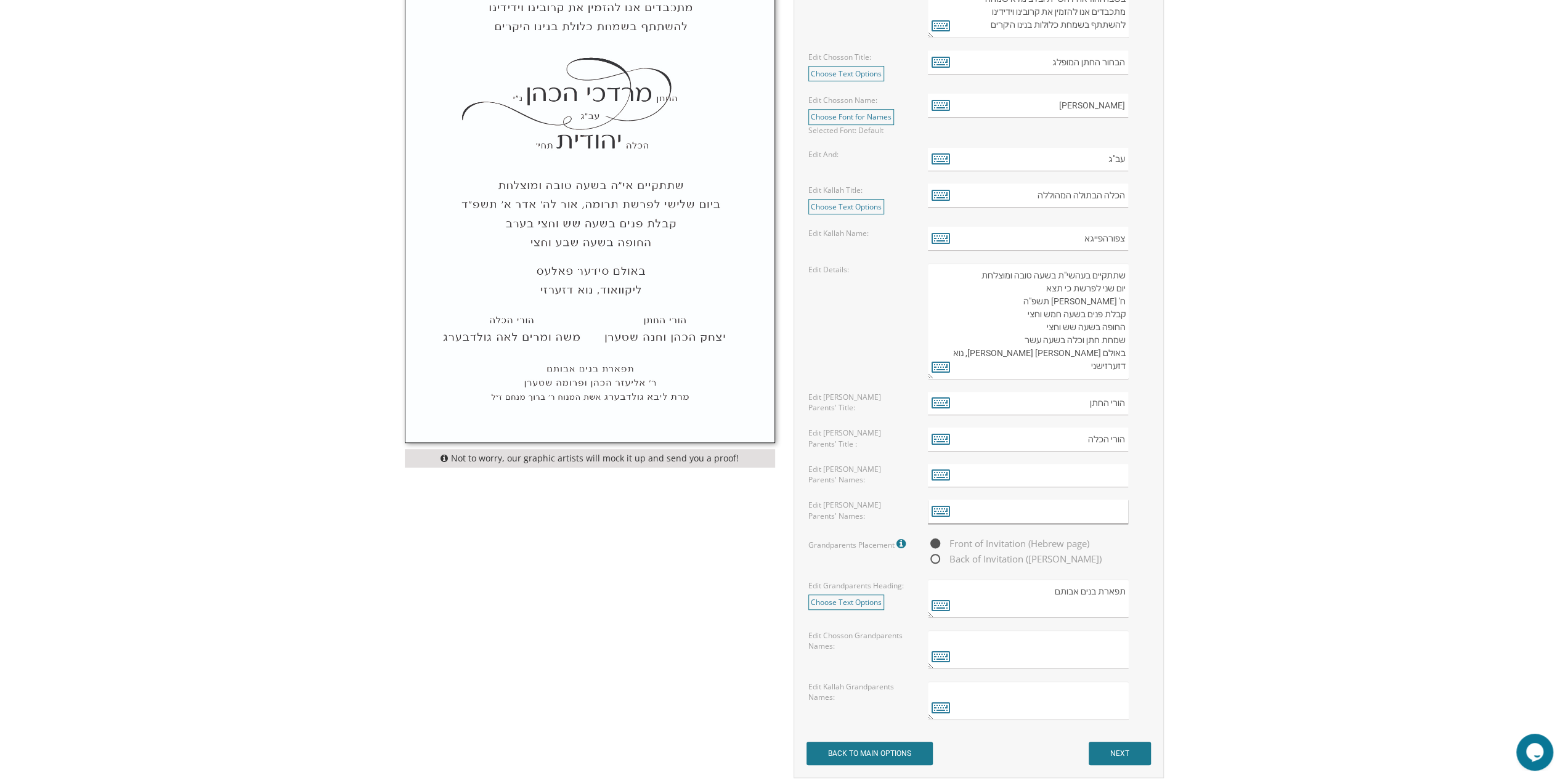 click at bounding box center (1028, 511) 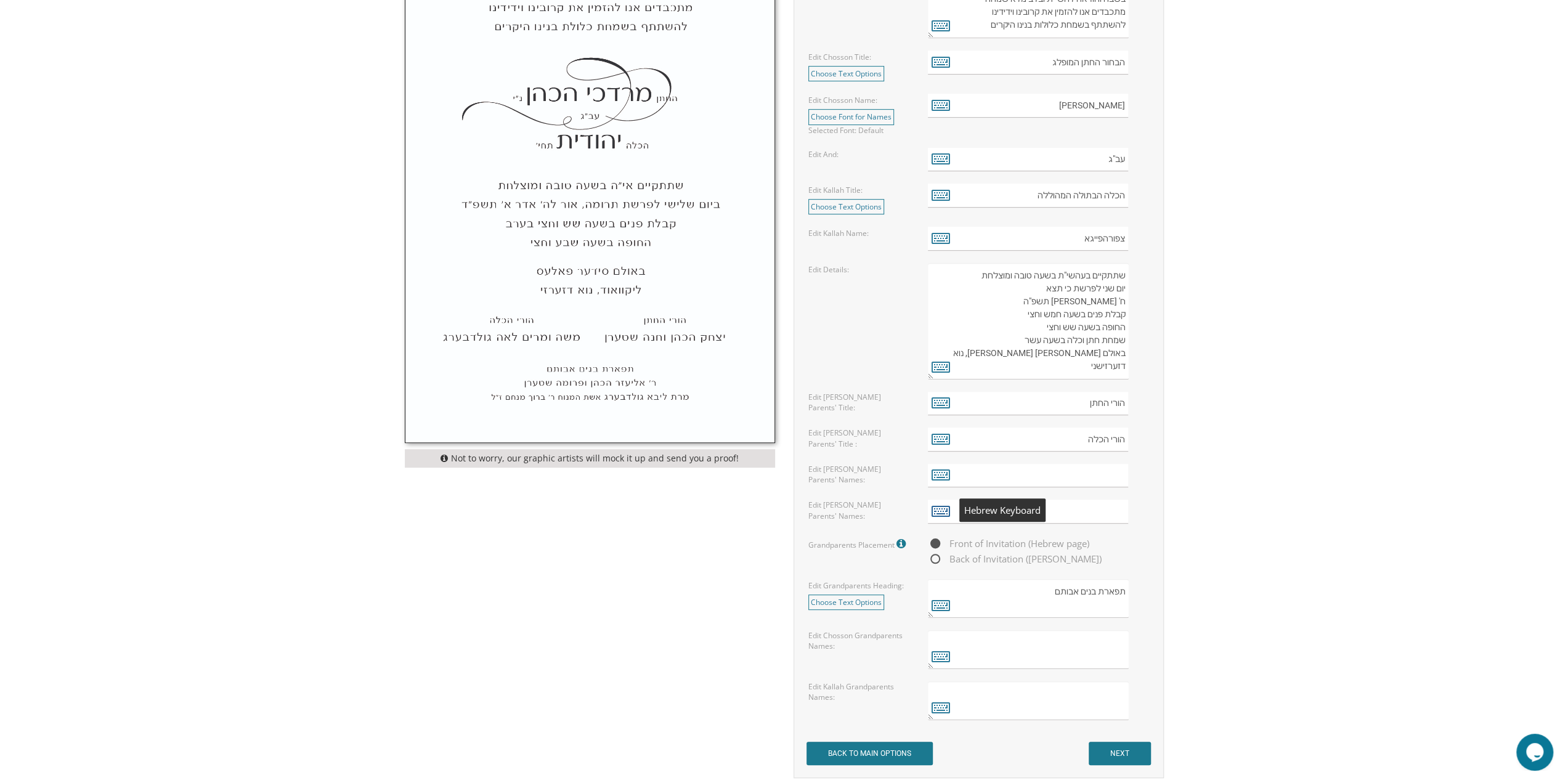 click at bounding box center (941, 511) 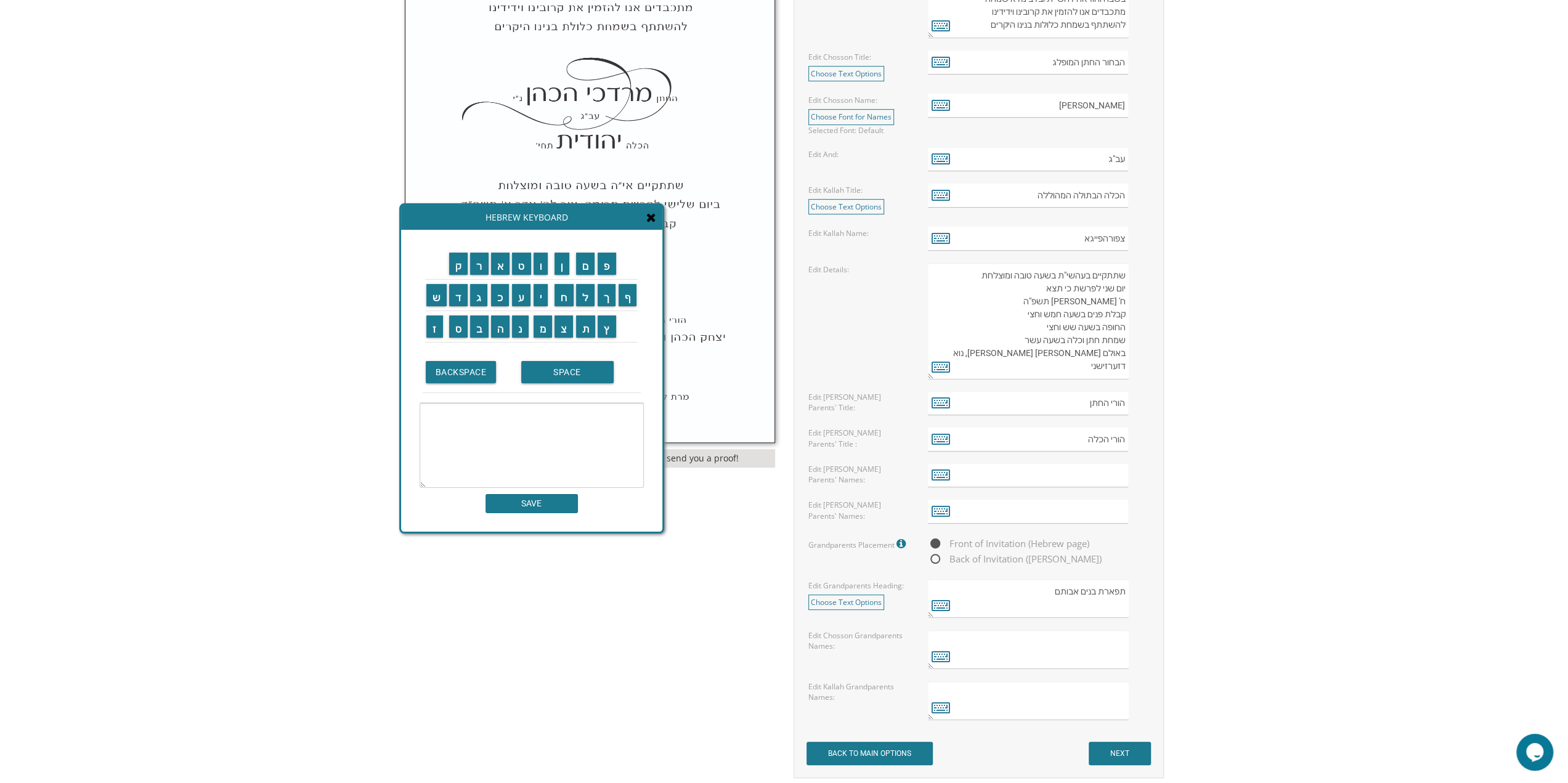 drag, startPoint x: 746, startPoint y: 172, endPoint x: 596, endPoint y: 219, distance: 157.19097 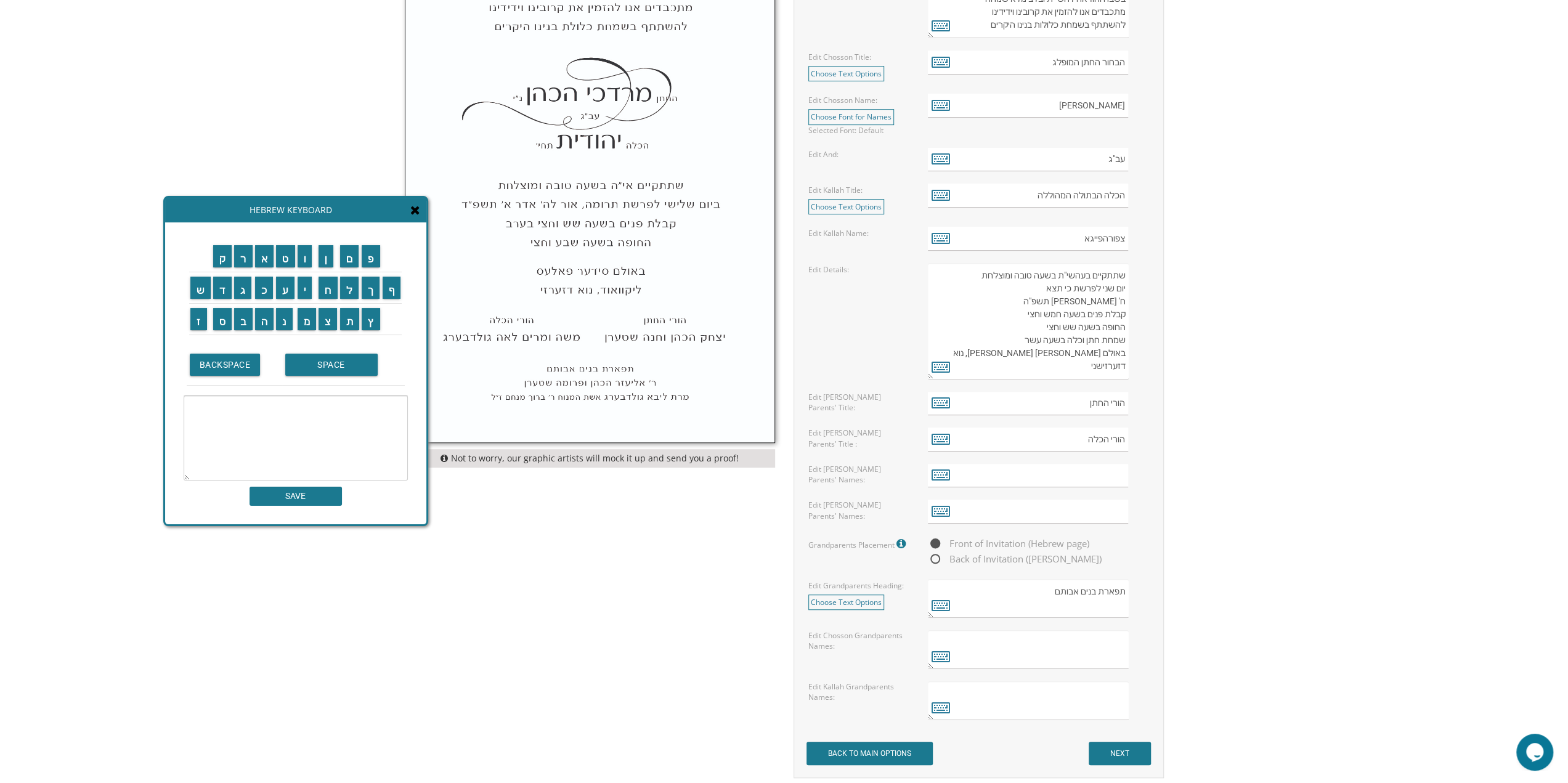 drag, startPoint x: 599, startPoint y: 224, endPoint x: 364, endPoint y: 216, distance: 235.13613 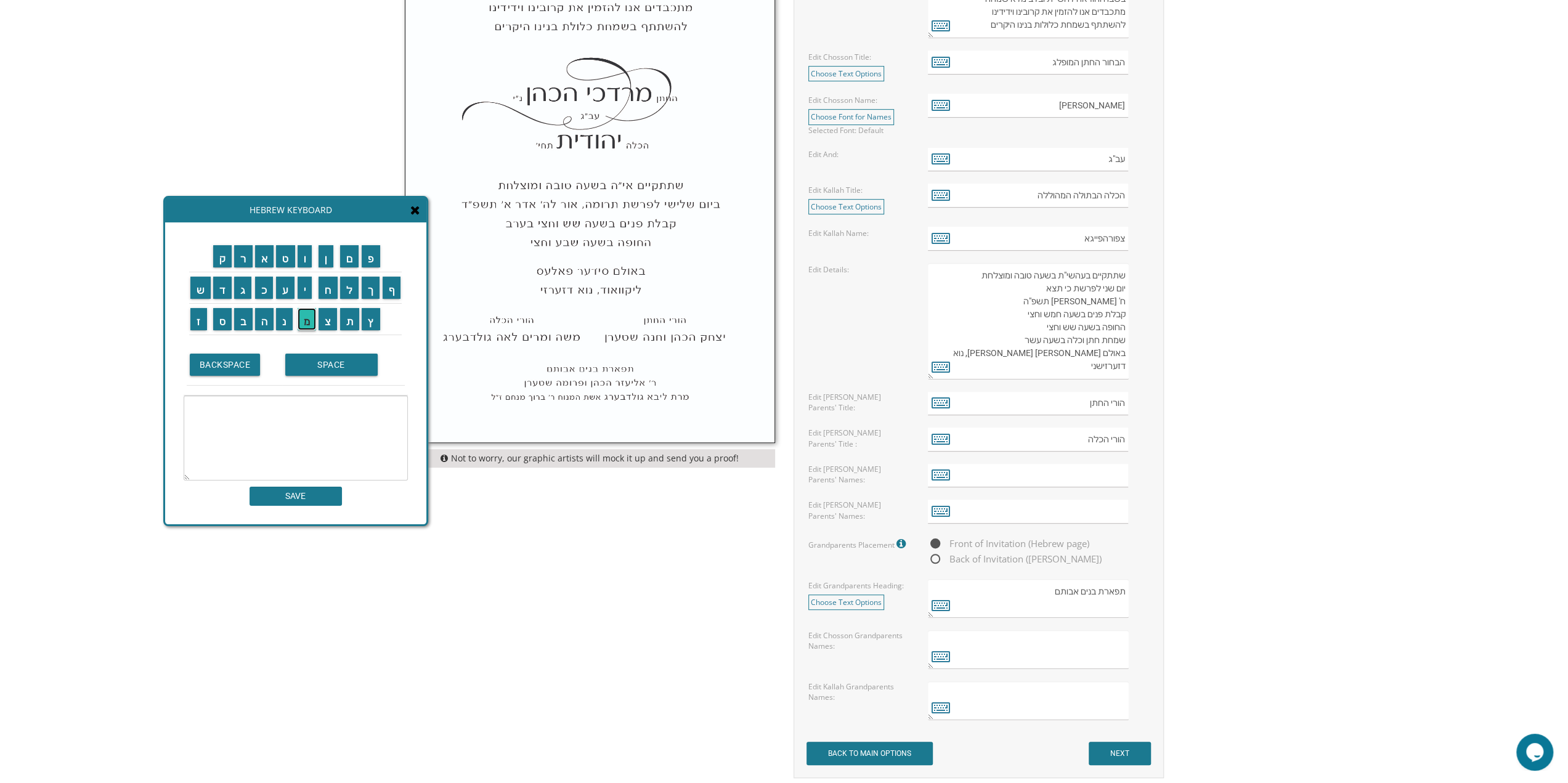 click on "מ" at bounding box center (307, 319) 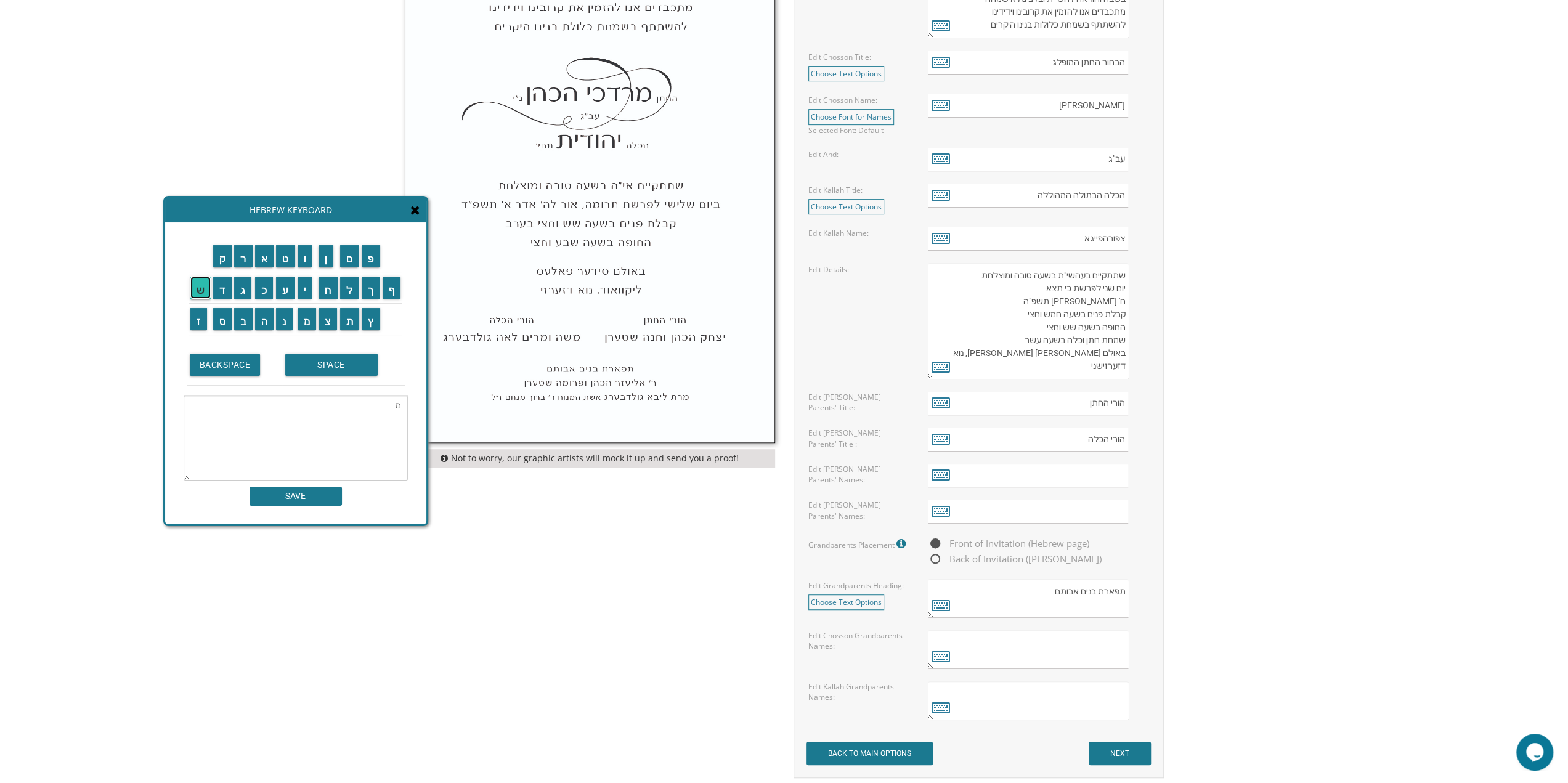click on "ש" at bounding box center [200, 288] 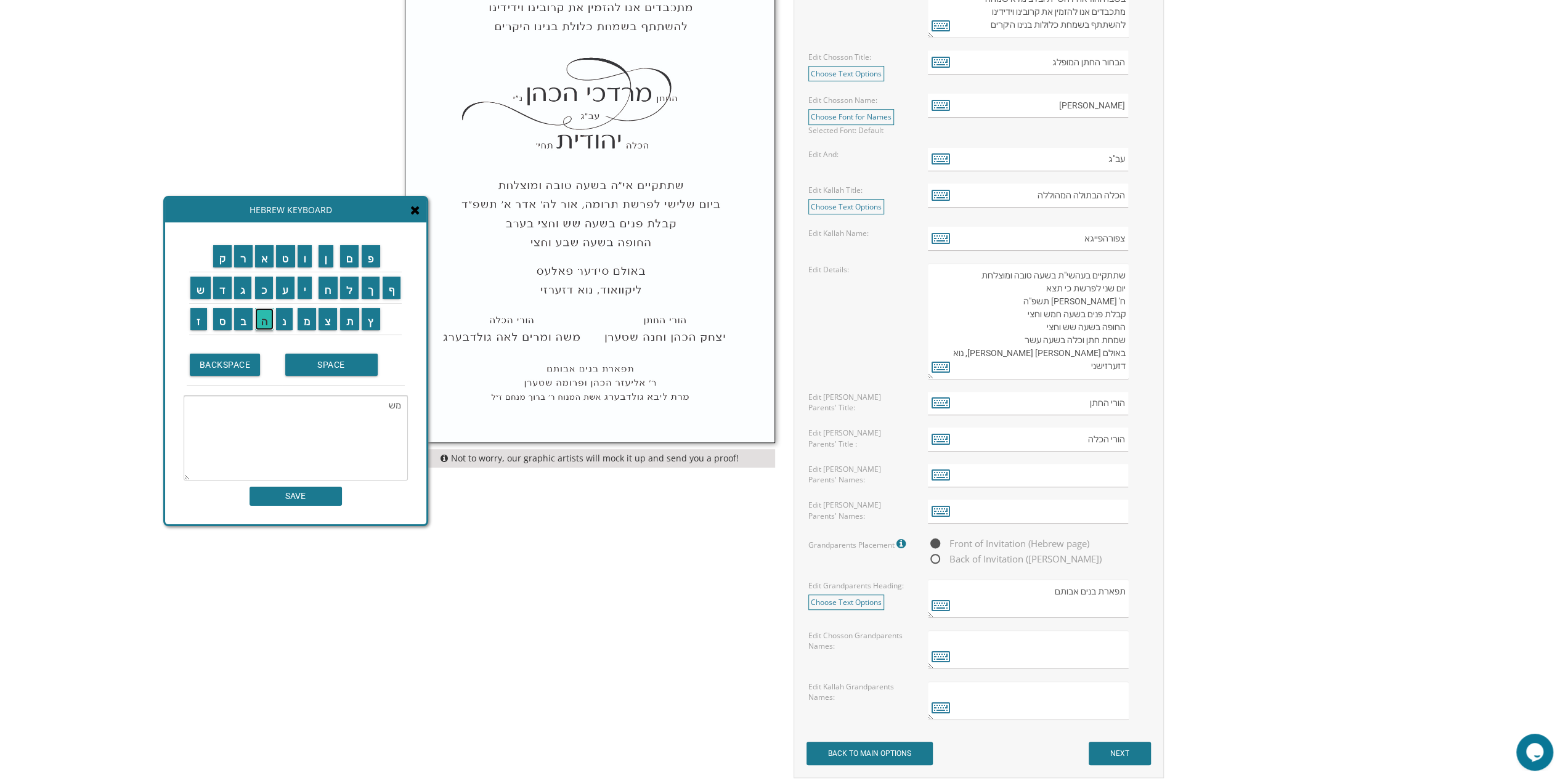click on "ה" at bounding box center [264, 319] 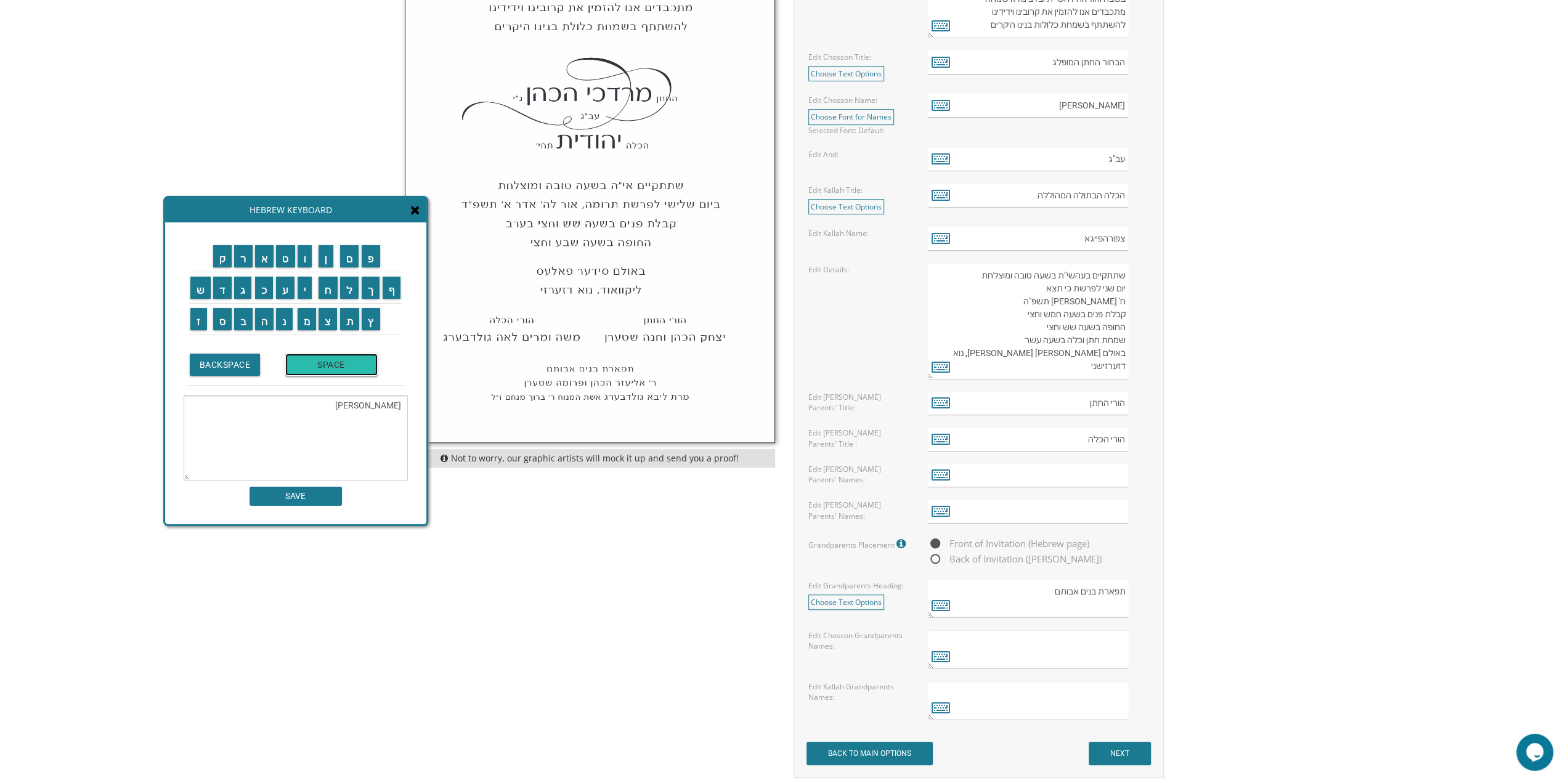 click on "SPACE" at bounding box center [331, 365] 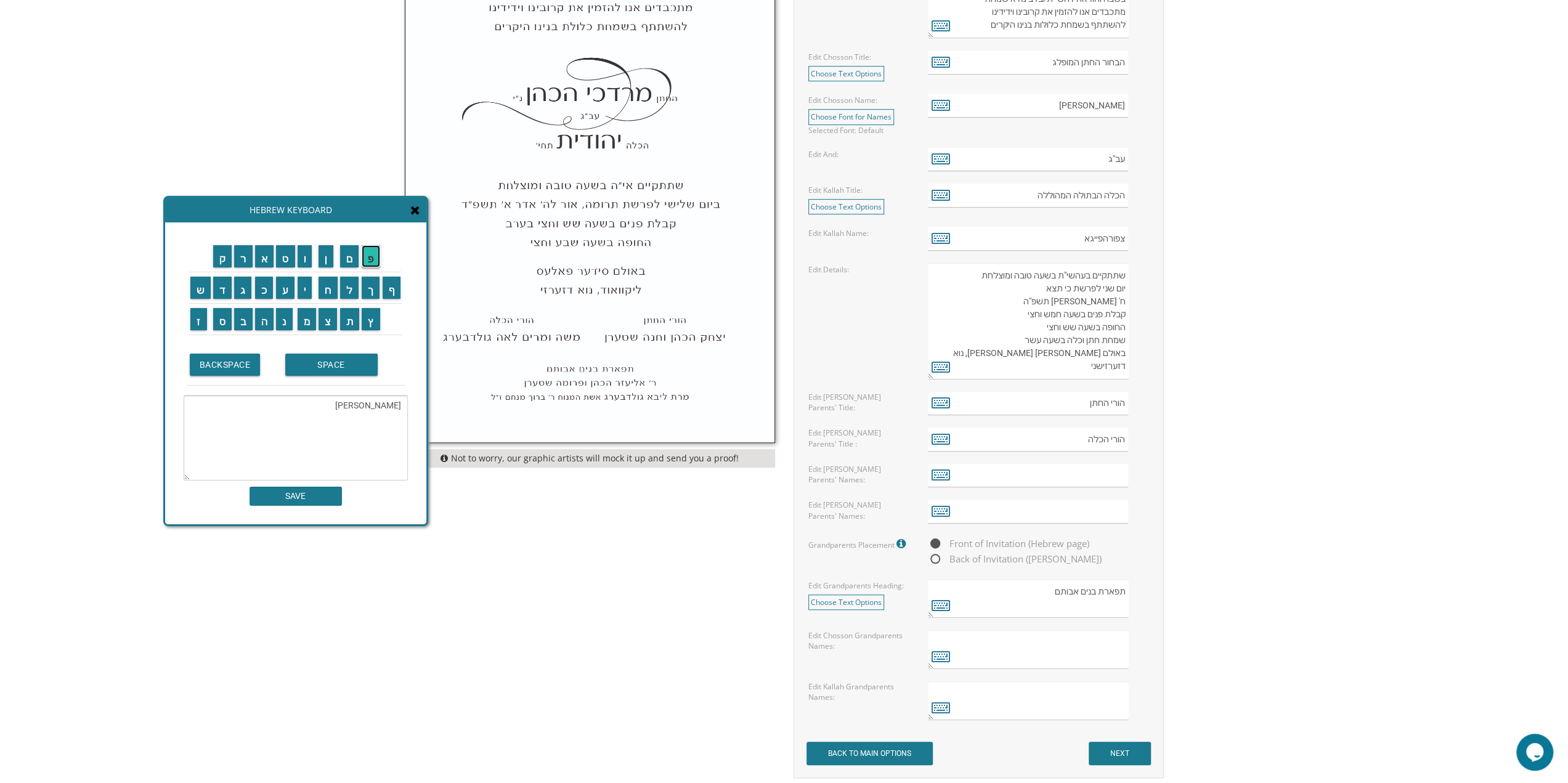click on "פ" at bounding box center [371, 256] 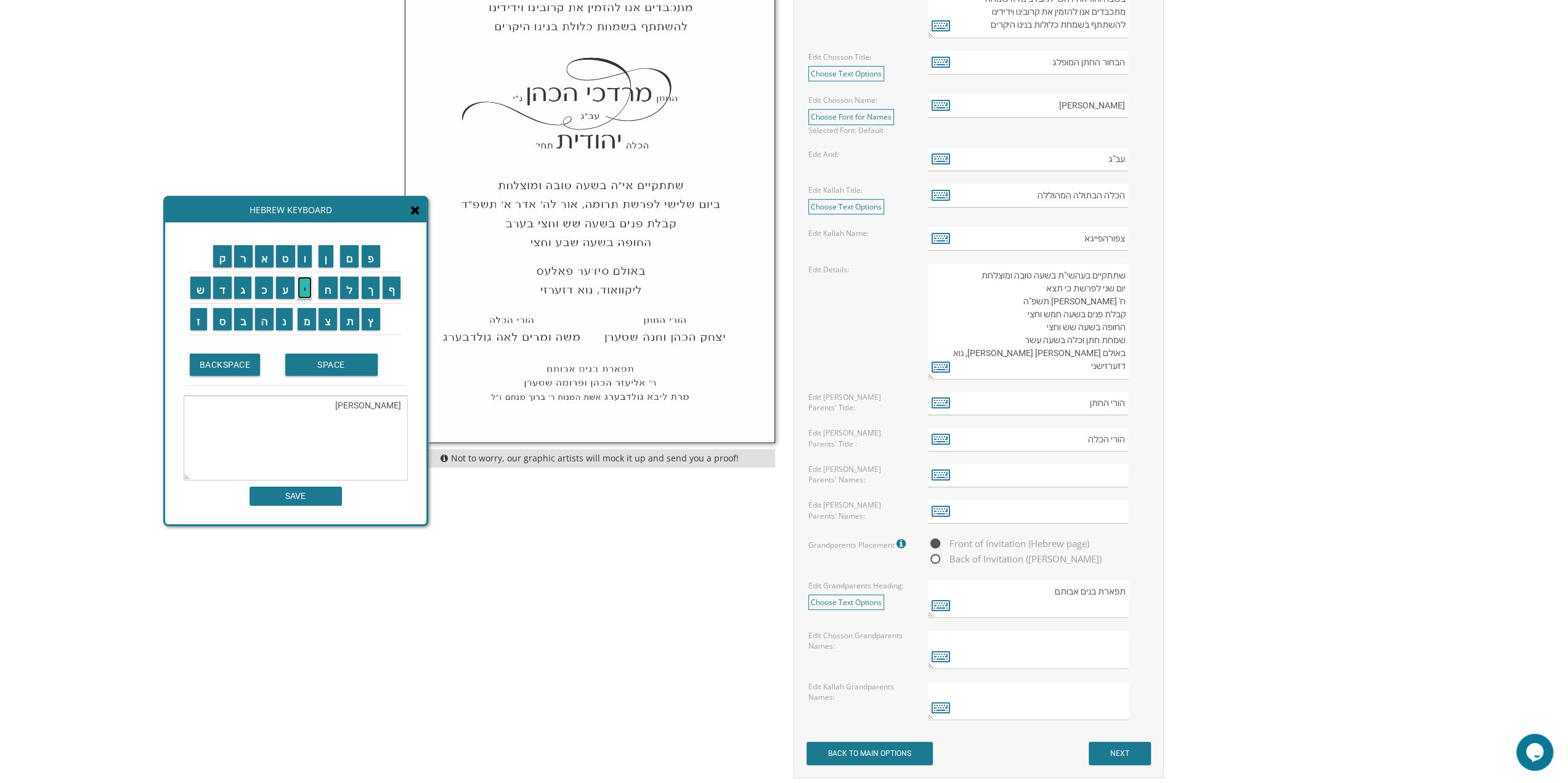 click on "י" at bounding box center [305, 288] 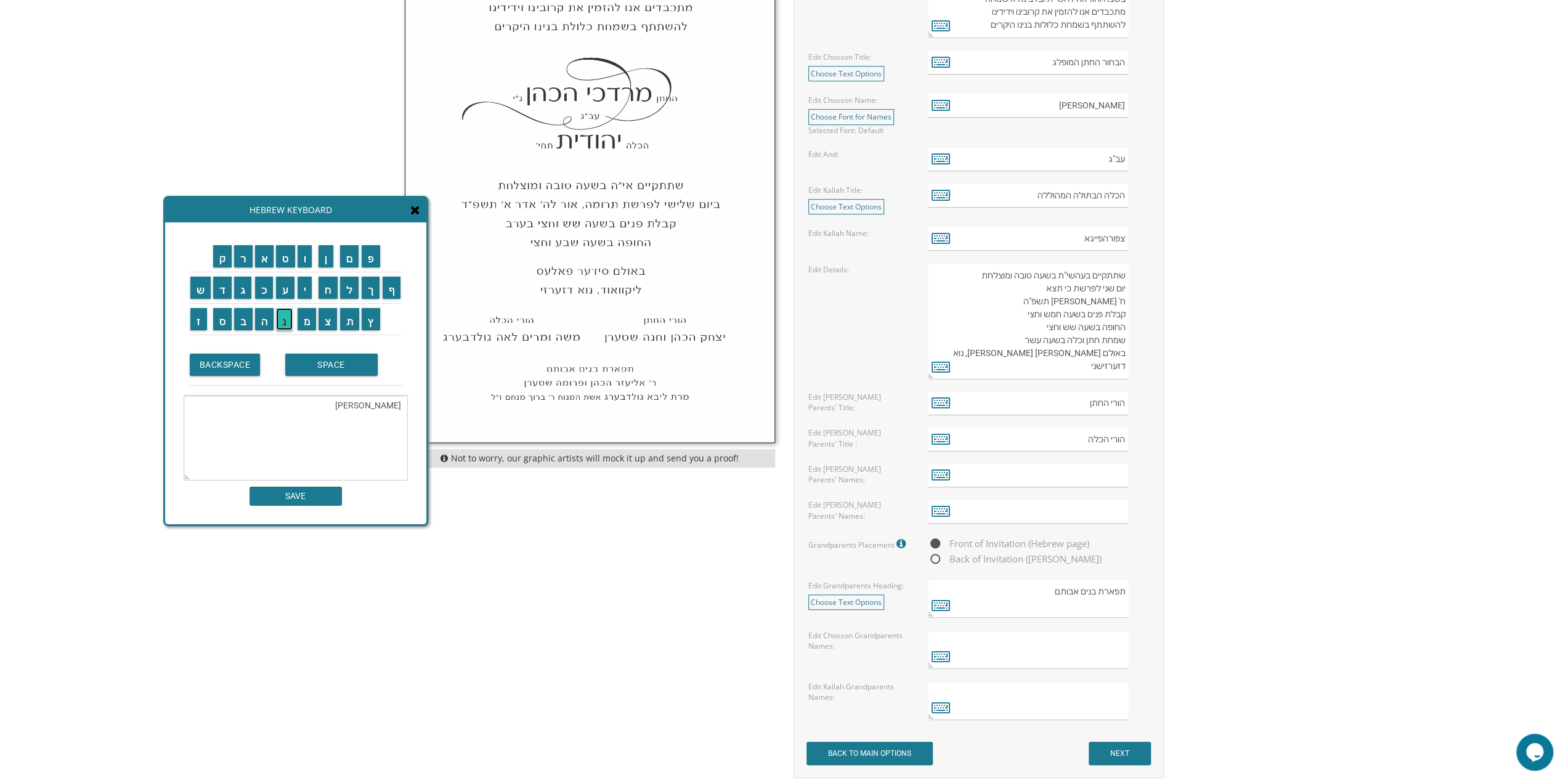 click on "נ" at bounding box center (284, 319) 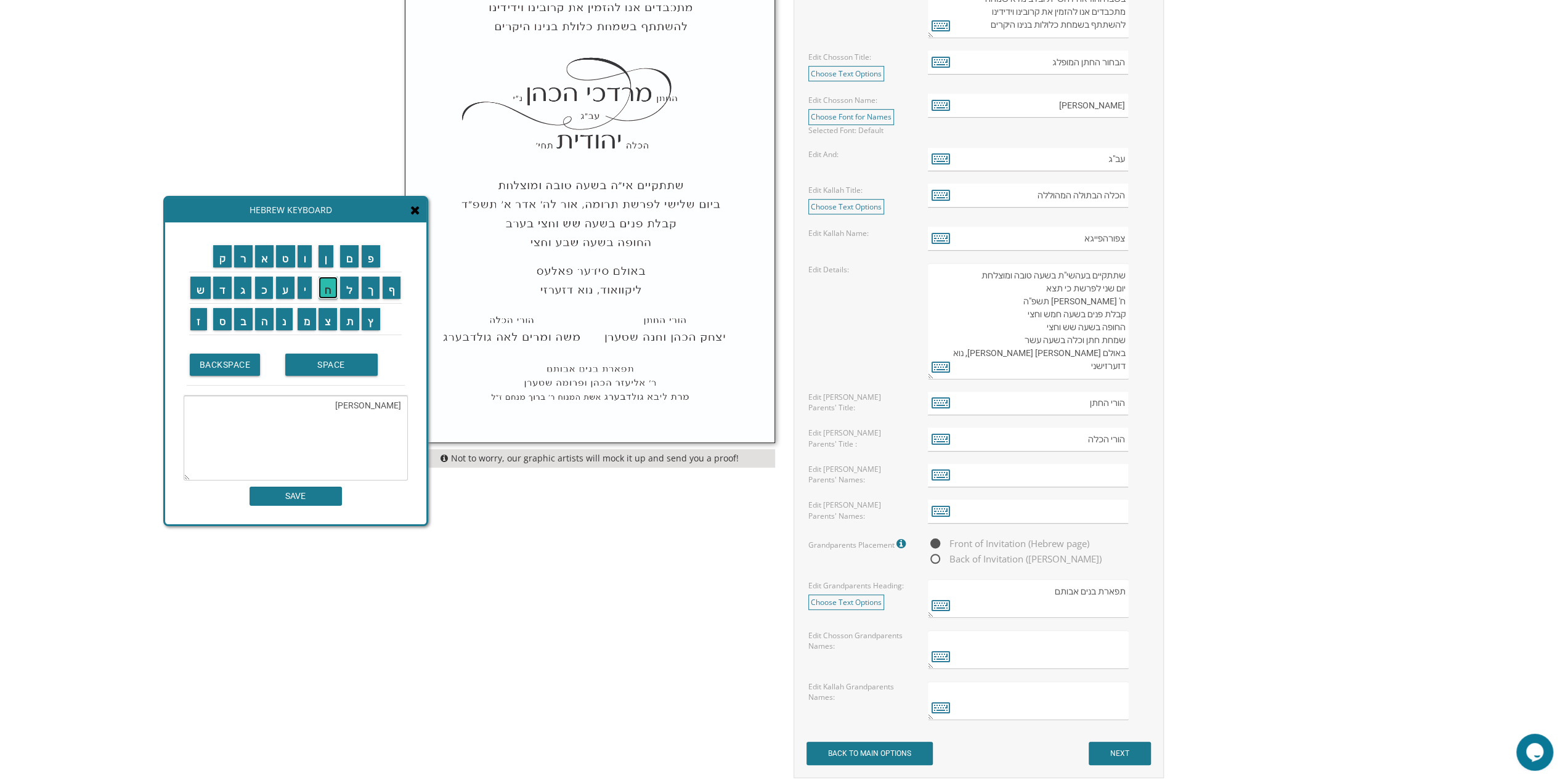 click on "ח" at bounding box center [328, 288] 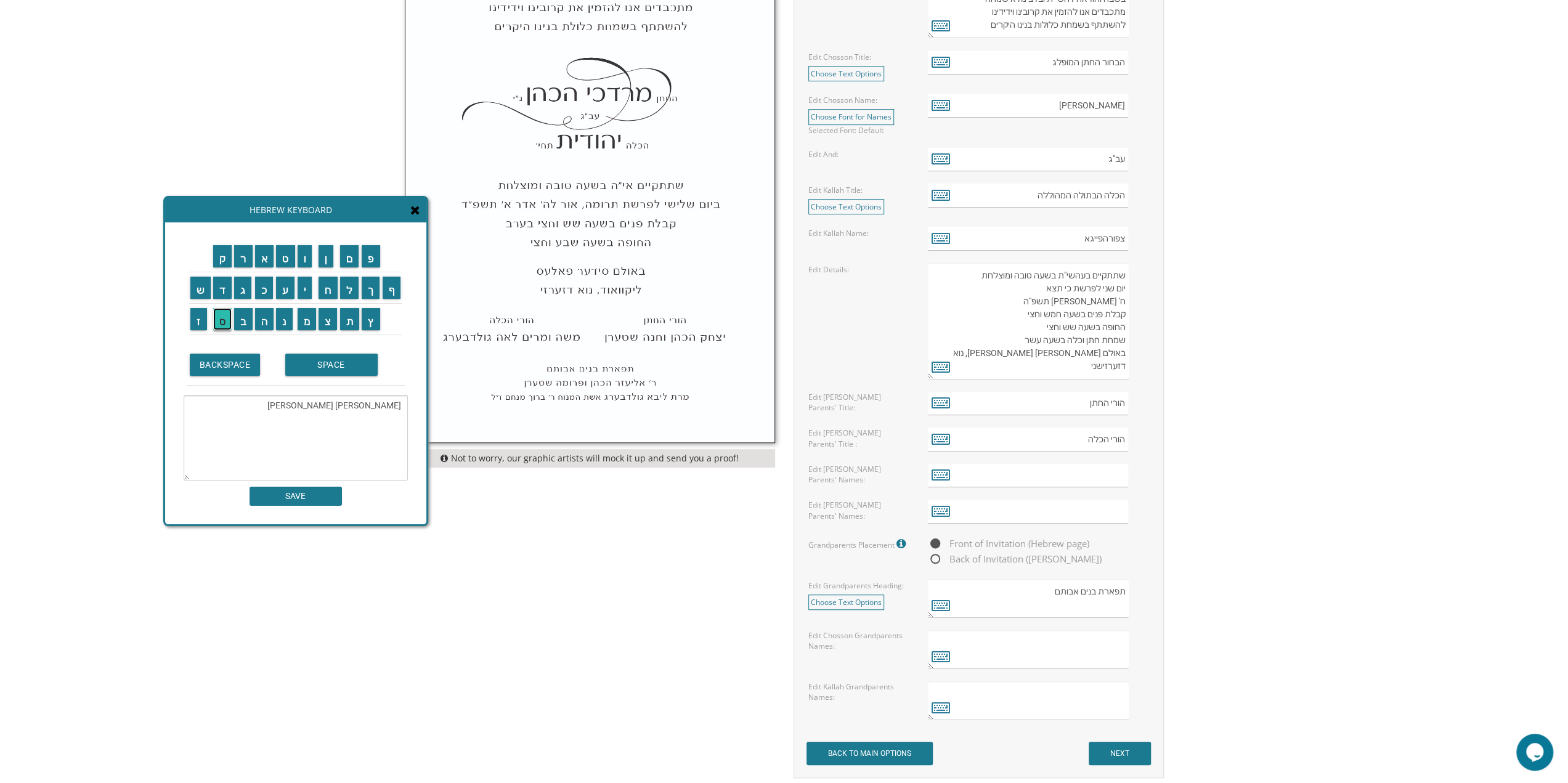 click on "ס" at bounding box center [222, 319] 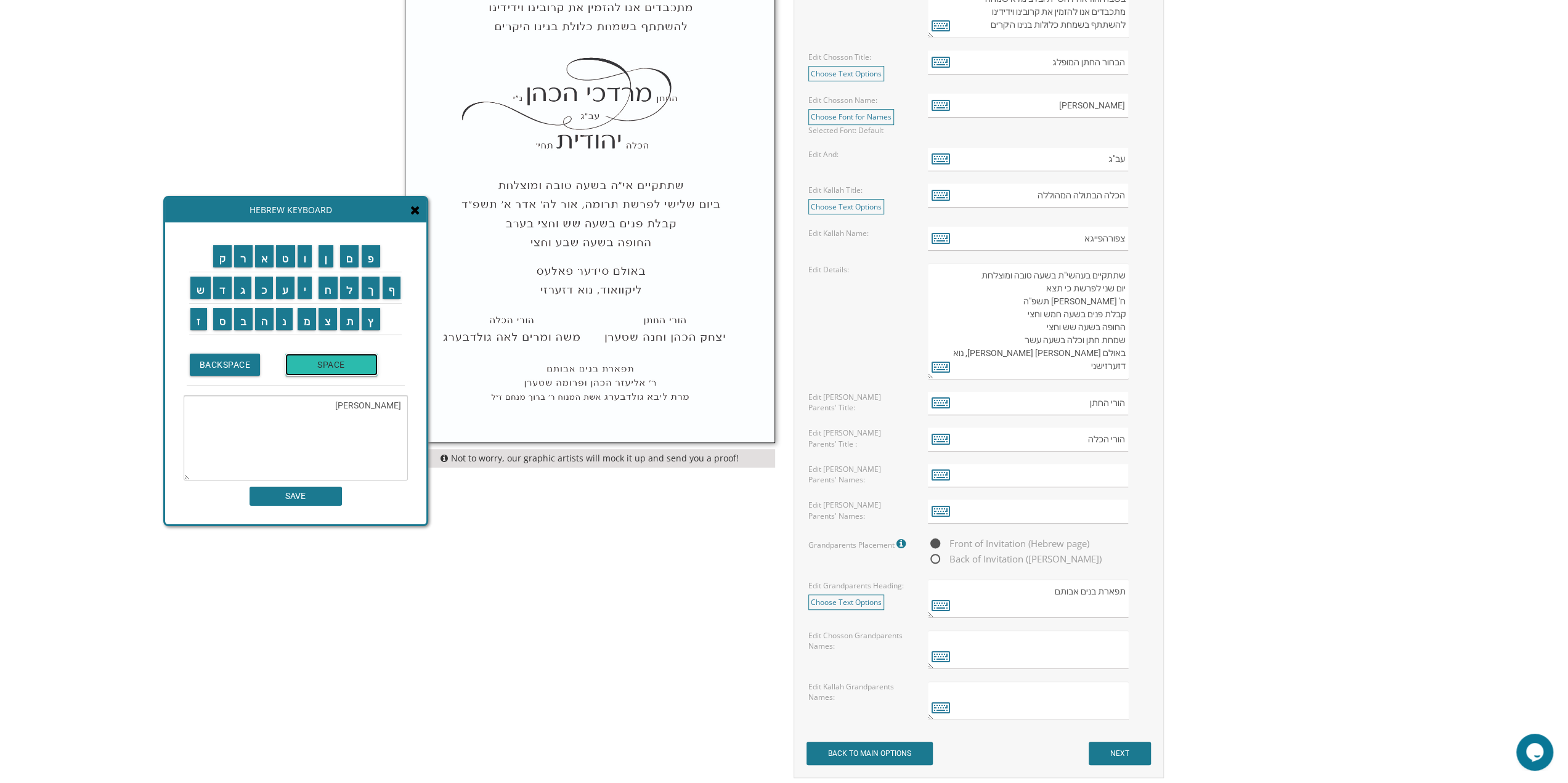 click on "SPACE" at bounding box center [331, 365] 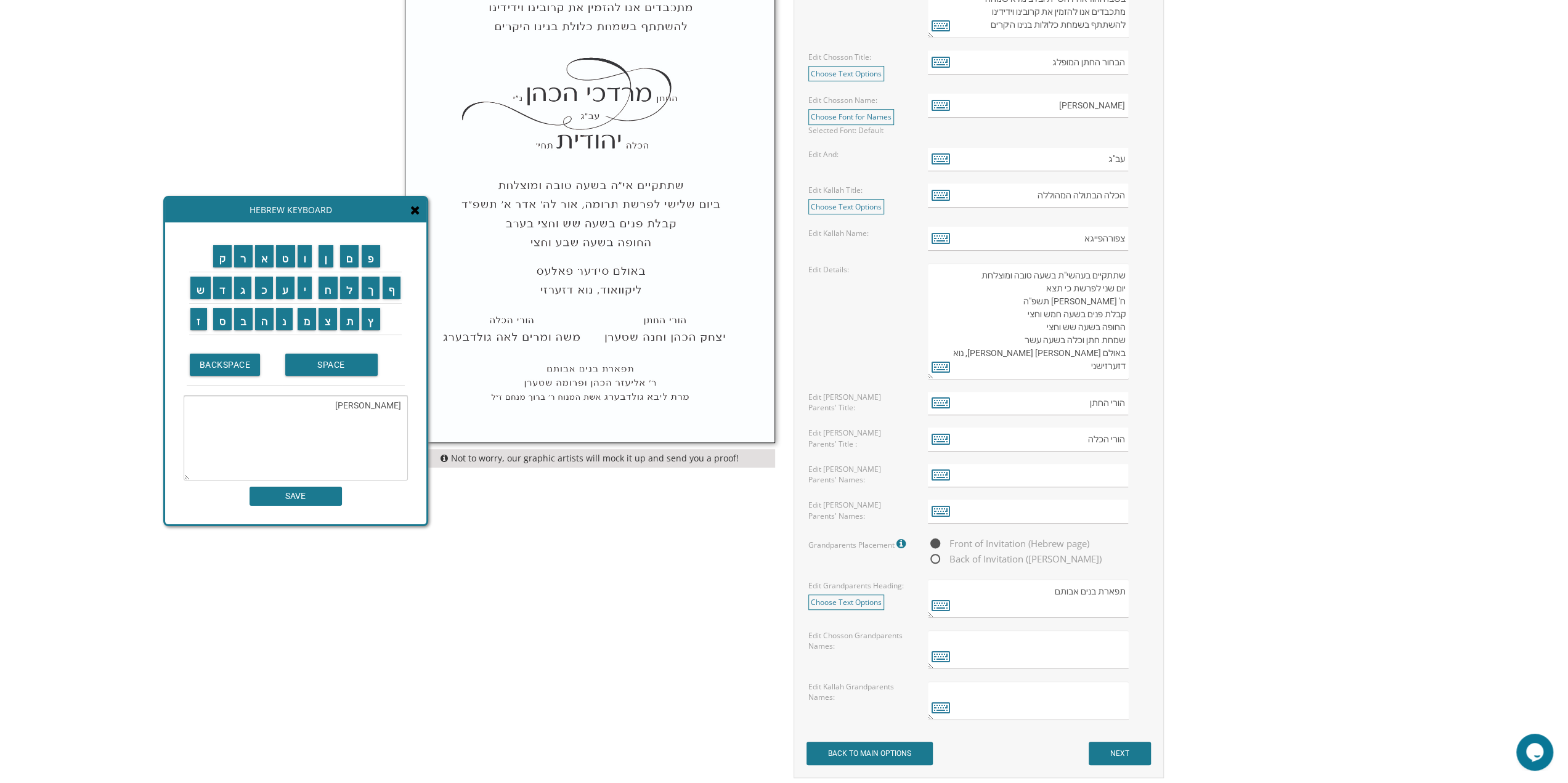 click on "ו" at bounding box center (307, 256) 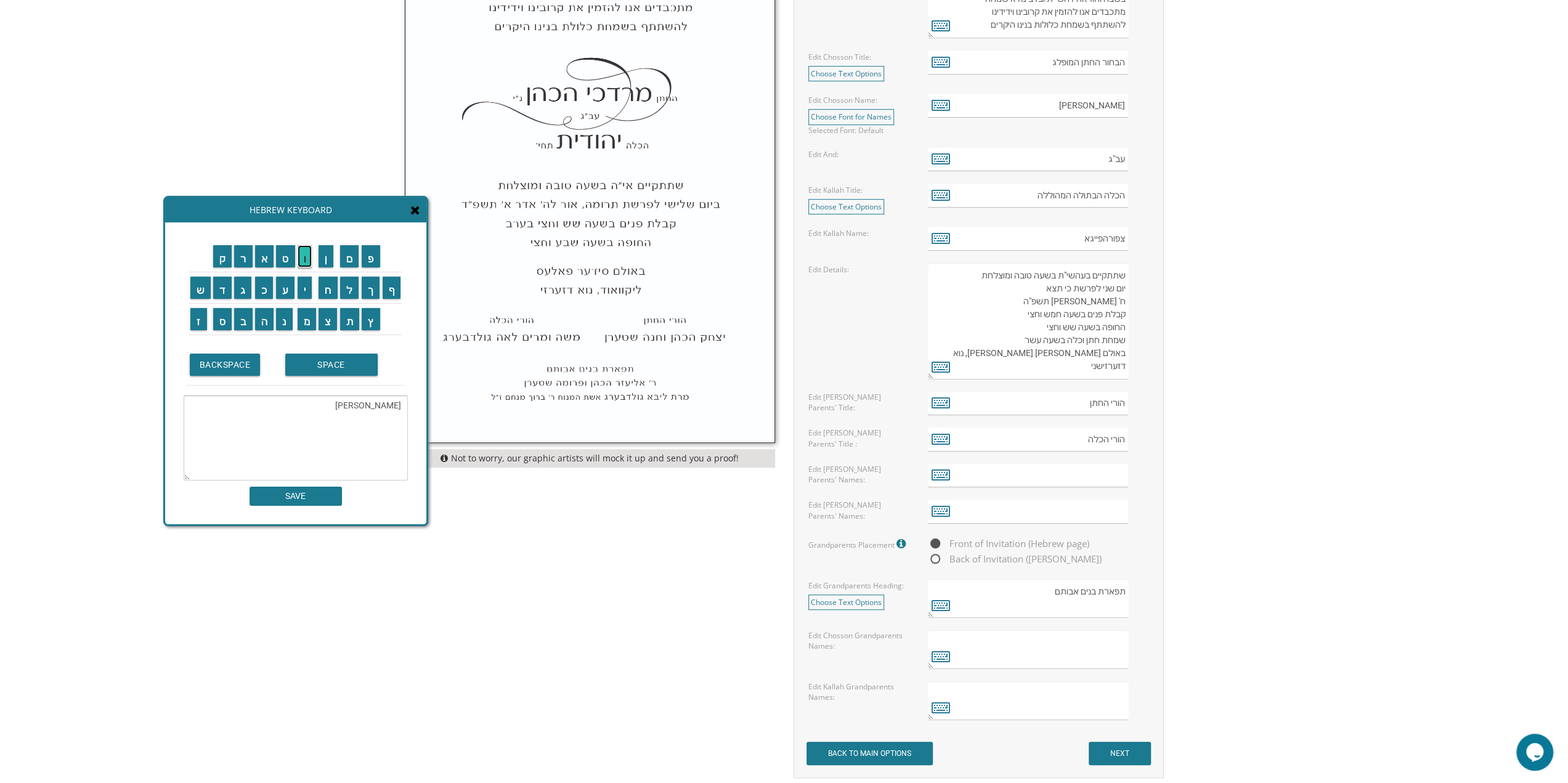 click on "ו" at bounding box center (305, 256) 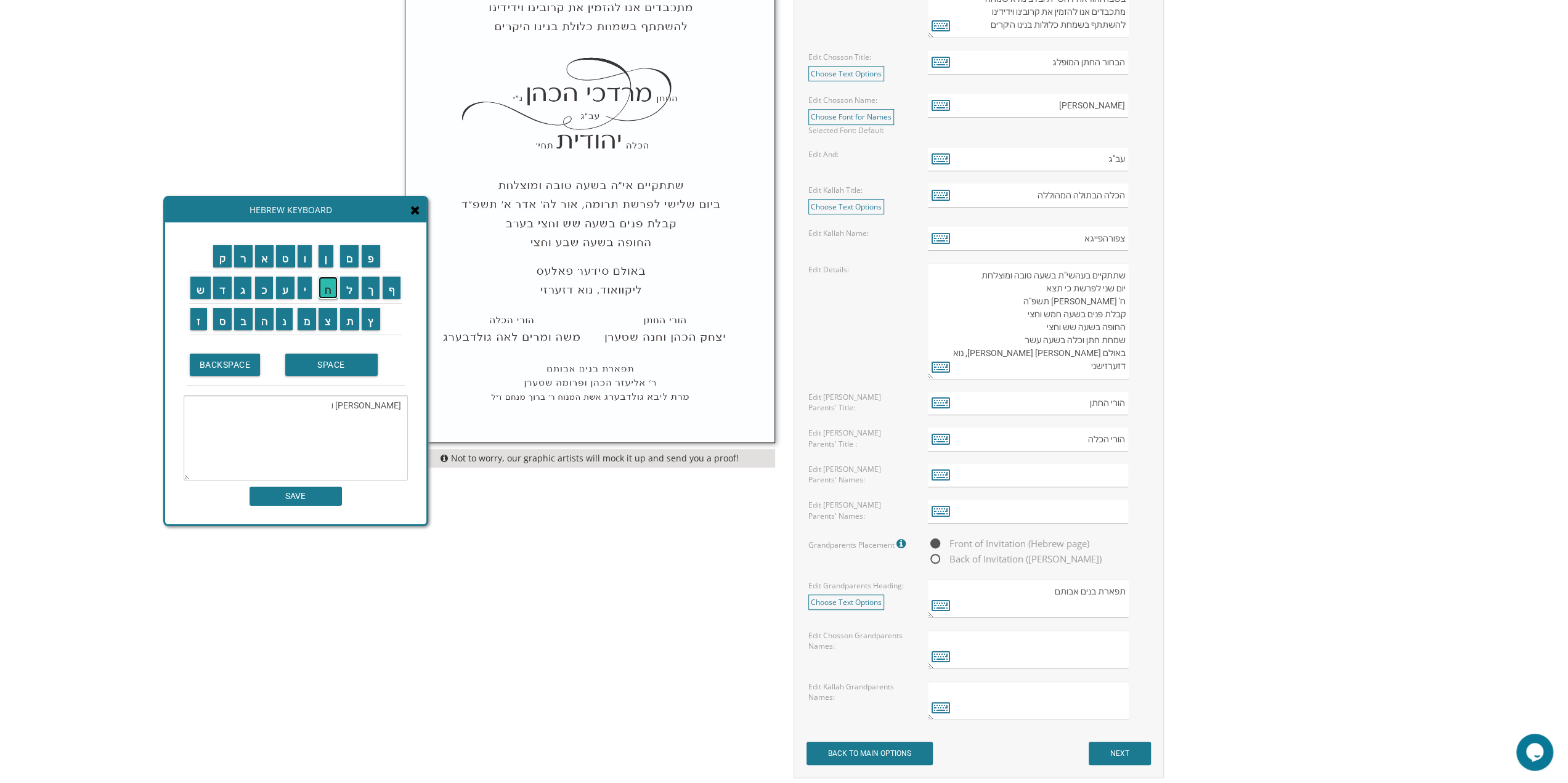 click on "ח" at bounding box center [328, 288] 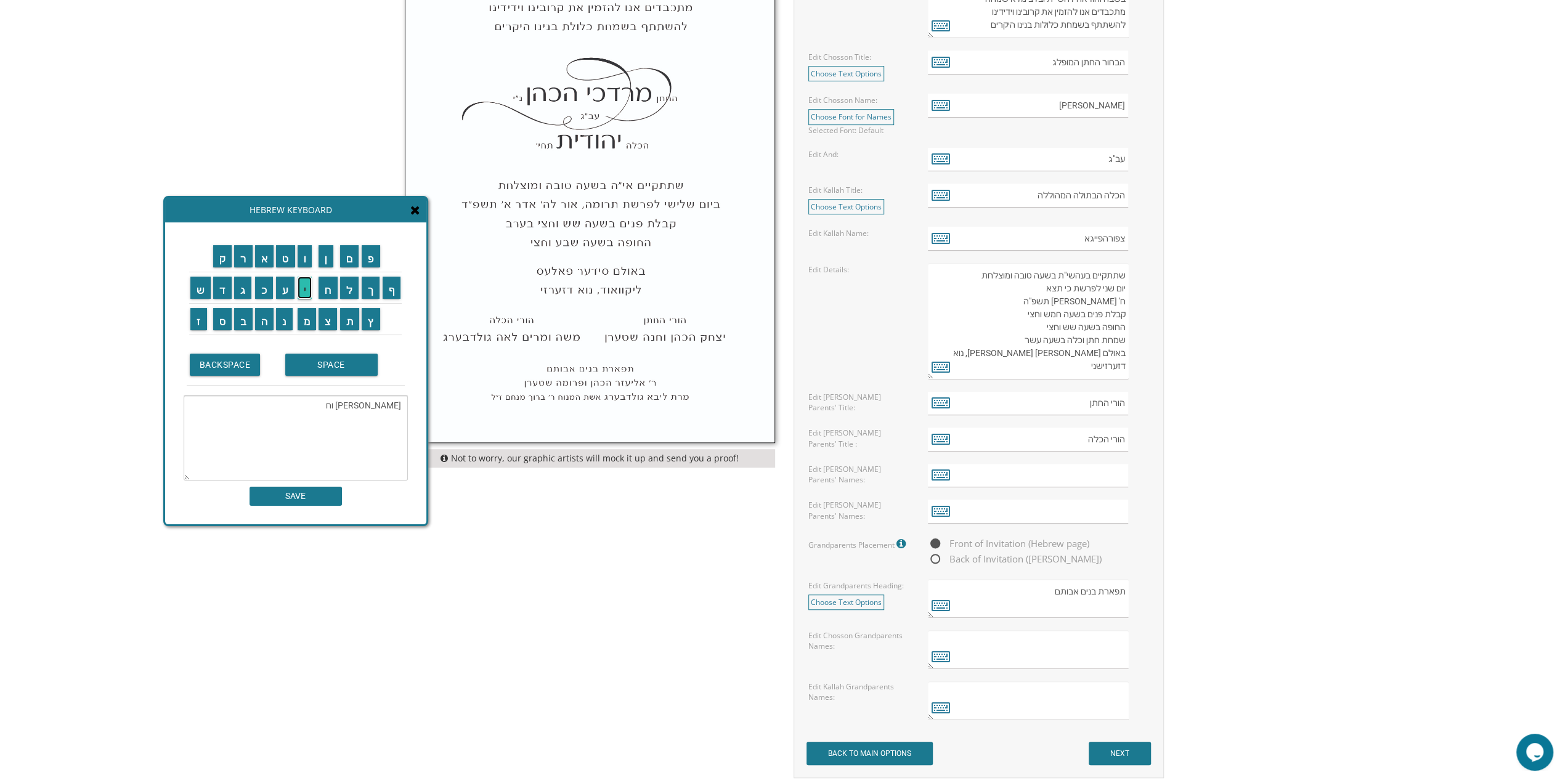 click on "י" at bounding box center [305, 288] 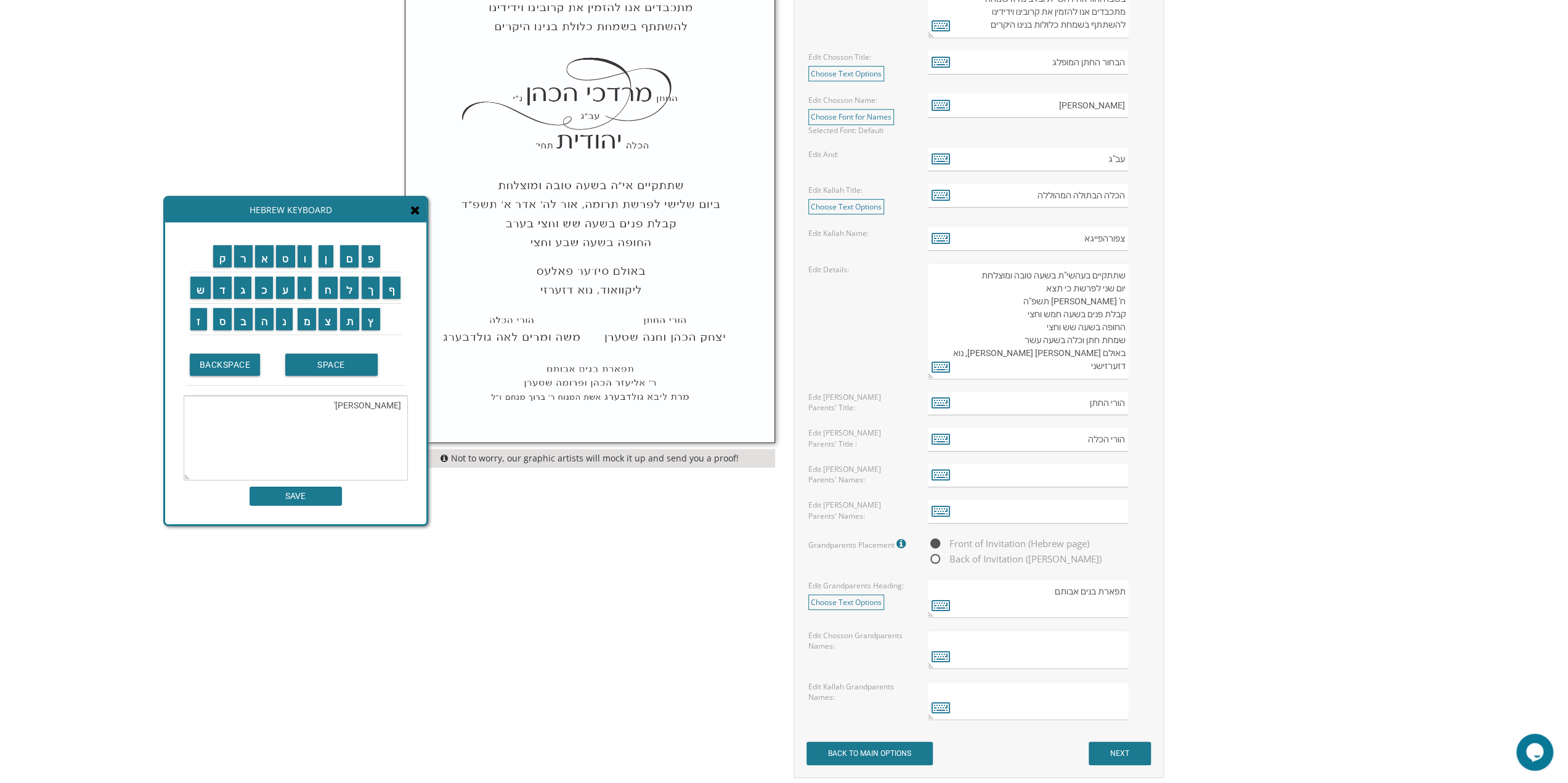 click on "SPACE" at bounding box center [343, 365] 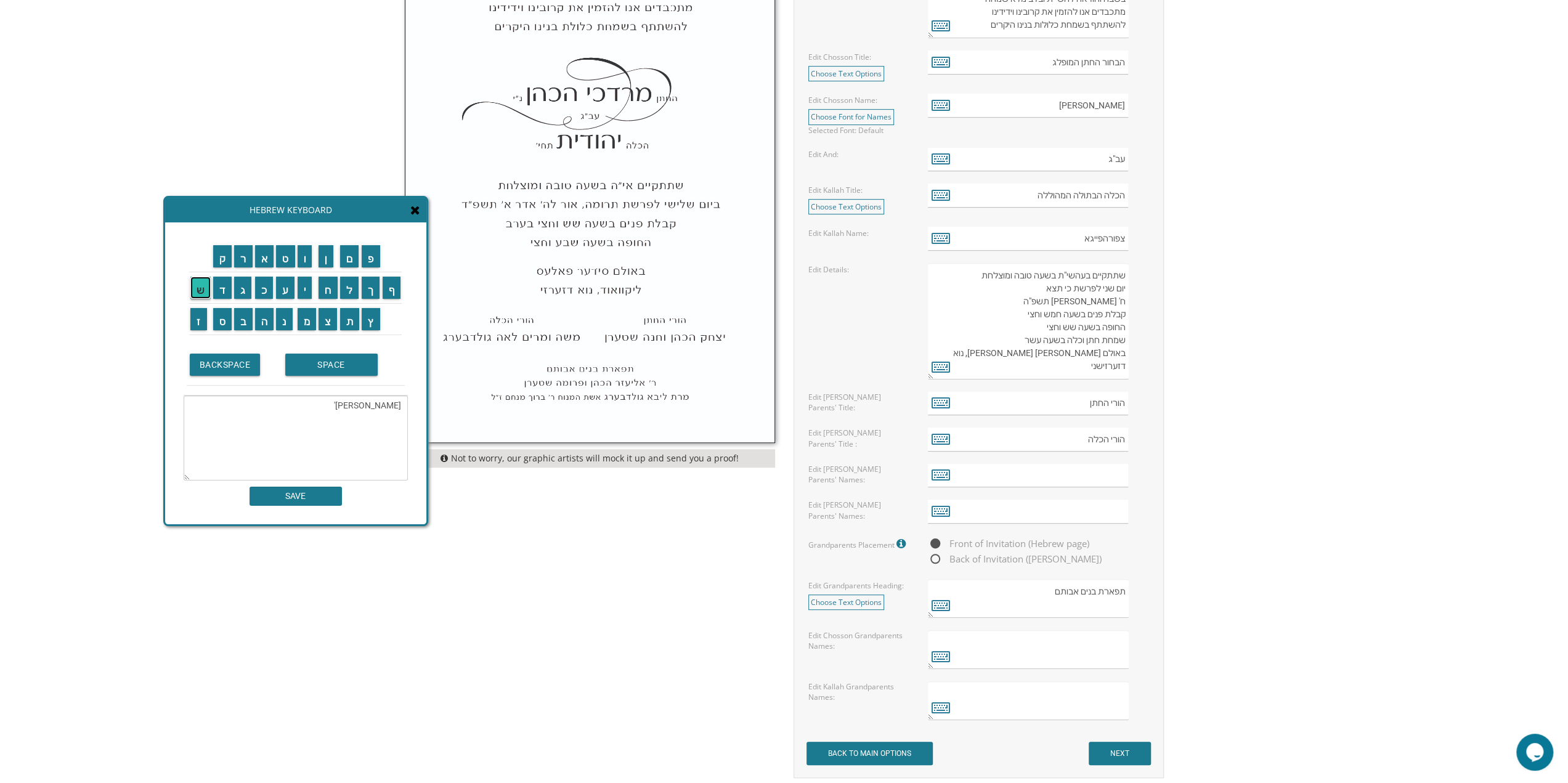 click on "ש" at bounding box center [200, 288] 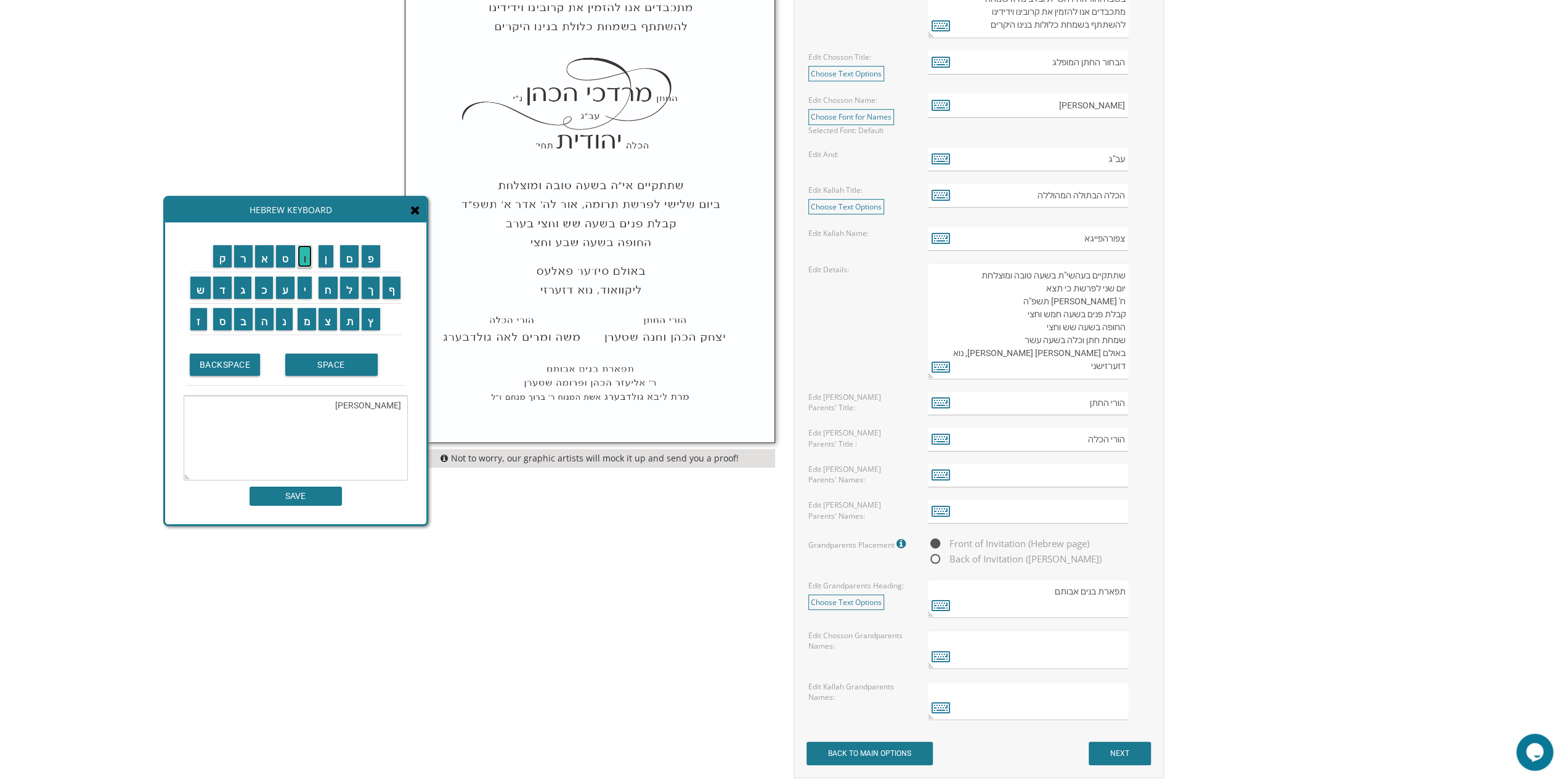 click on "ו" at bounding box center (305, 256) 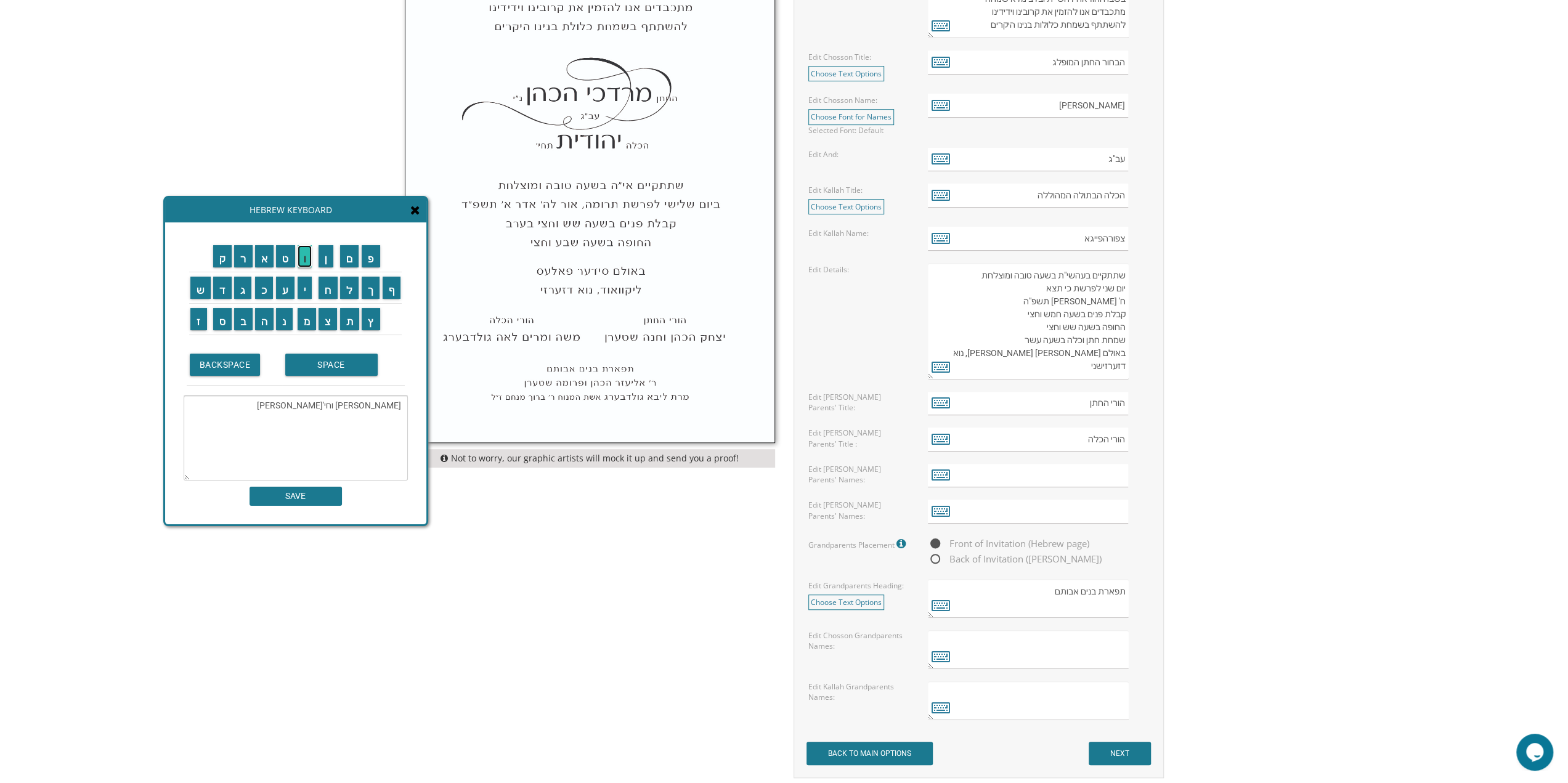 click on "ו" at bounding box center (305, 256) 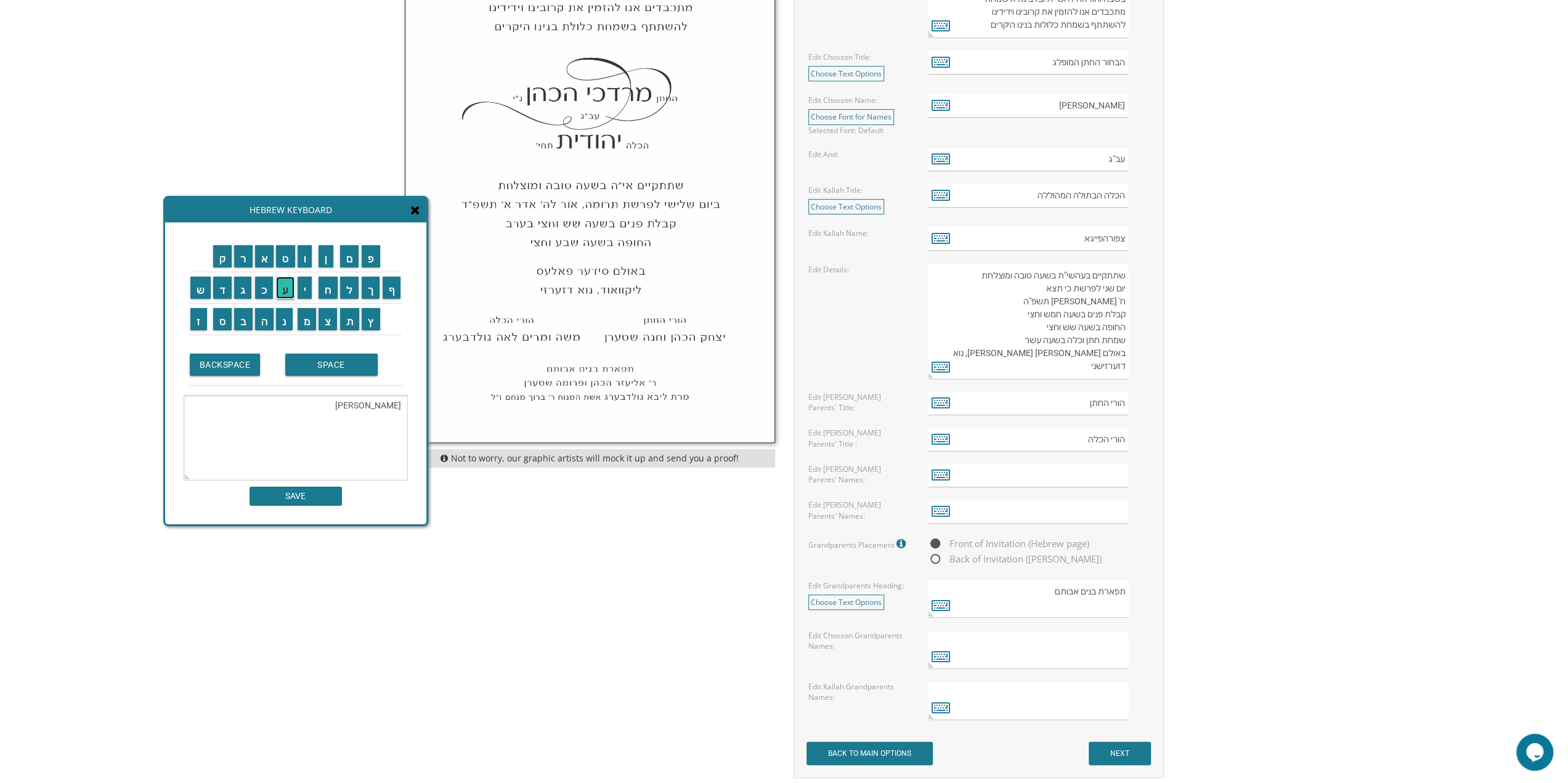 click on "ע" at bounding box center (285, 288) 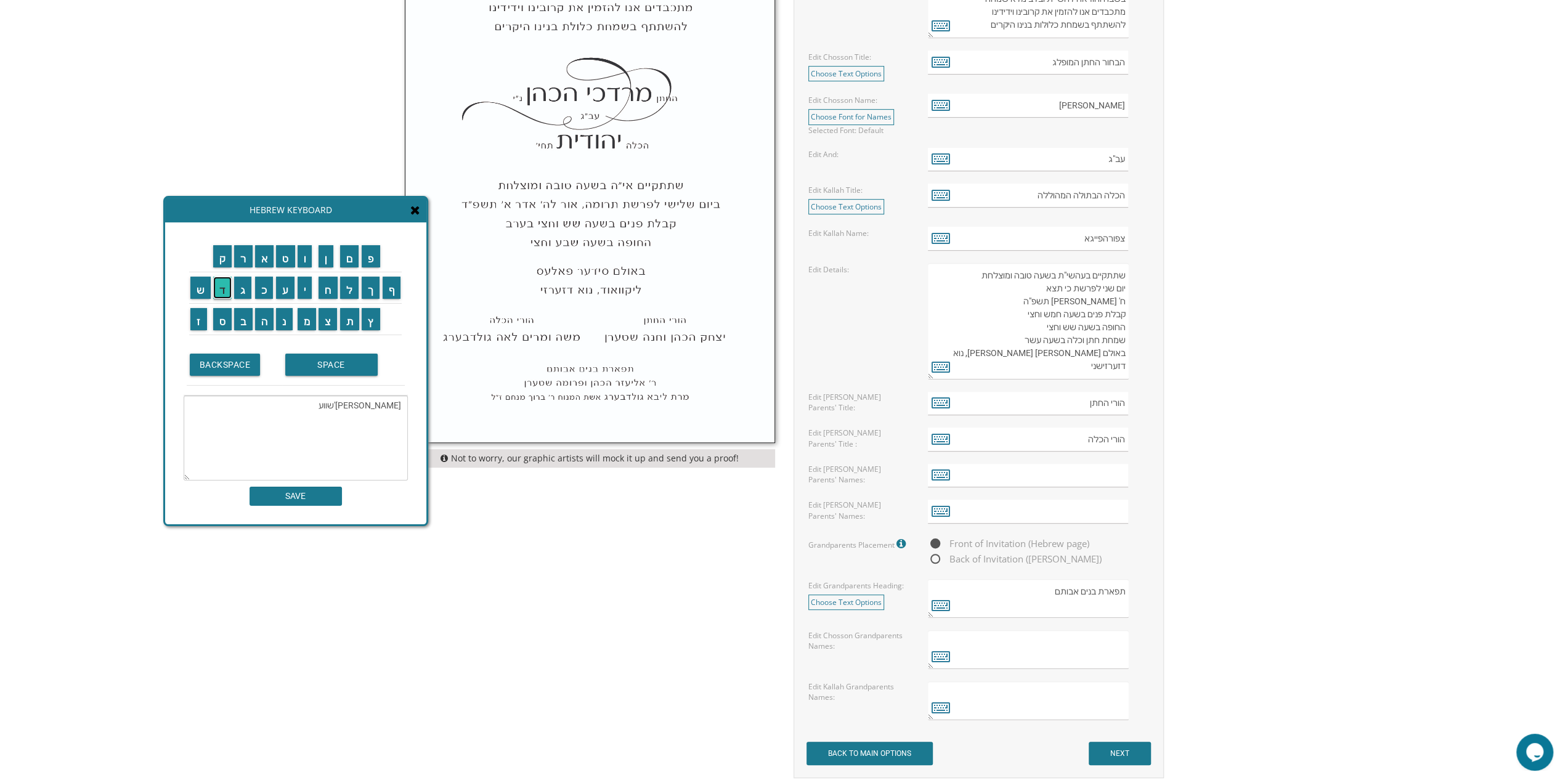 click on "ד" at bounding box center [222, 288] 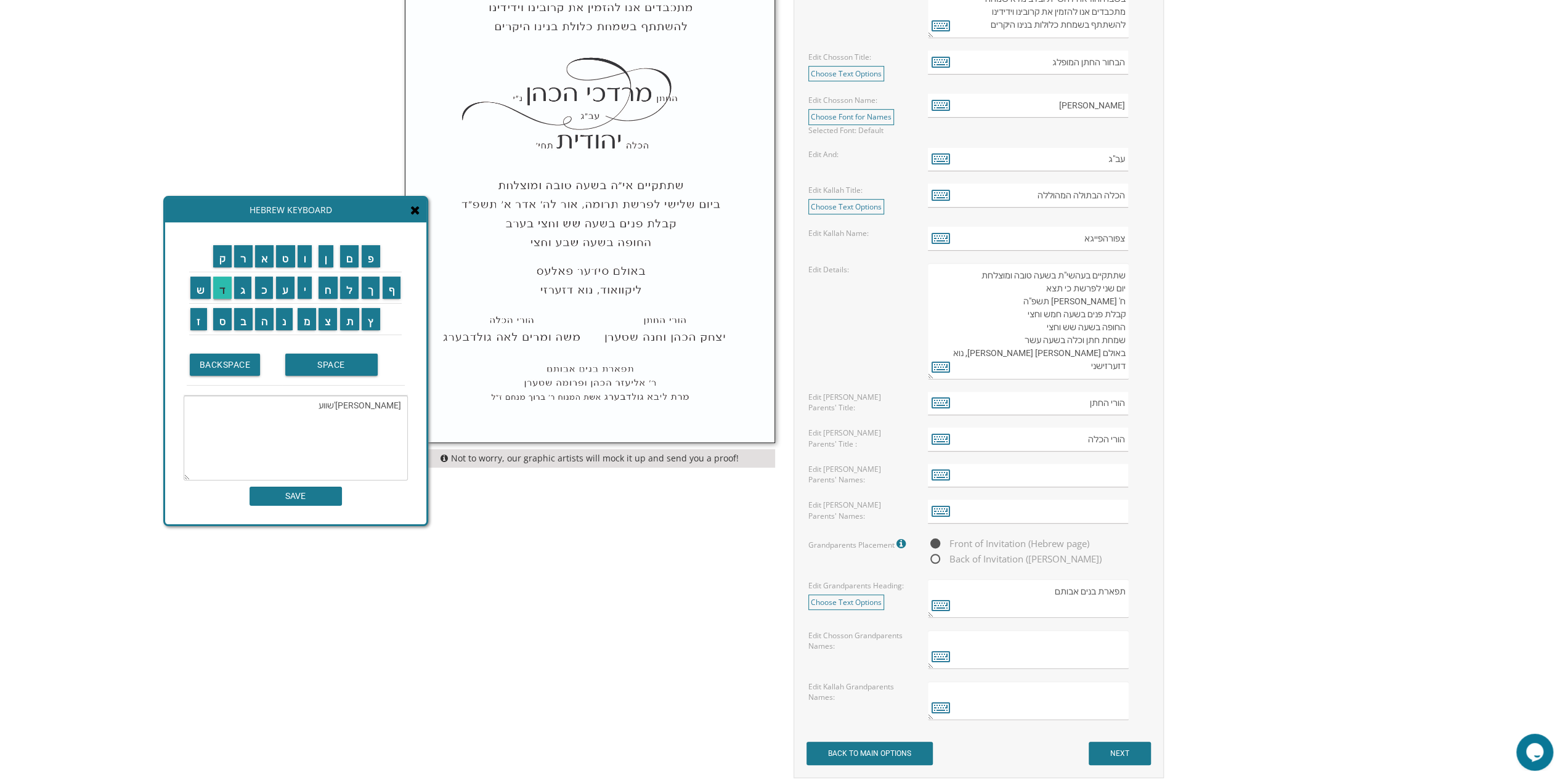 type on "משה פינחס וחי'שוועד" 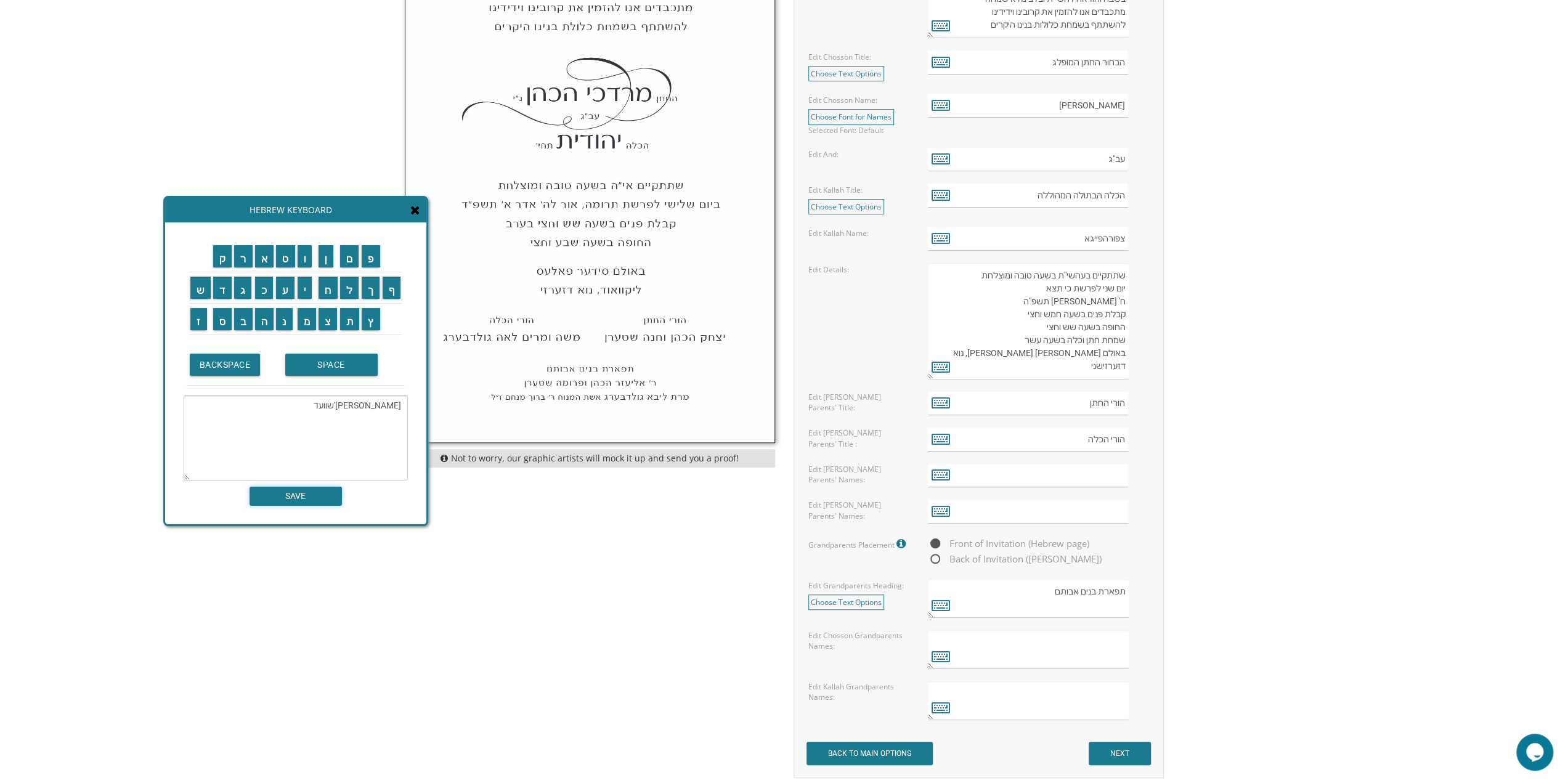 click on "SAVE" at bounding box center (296, 496) 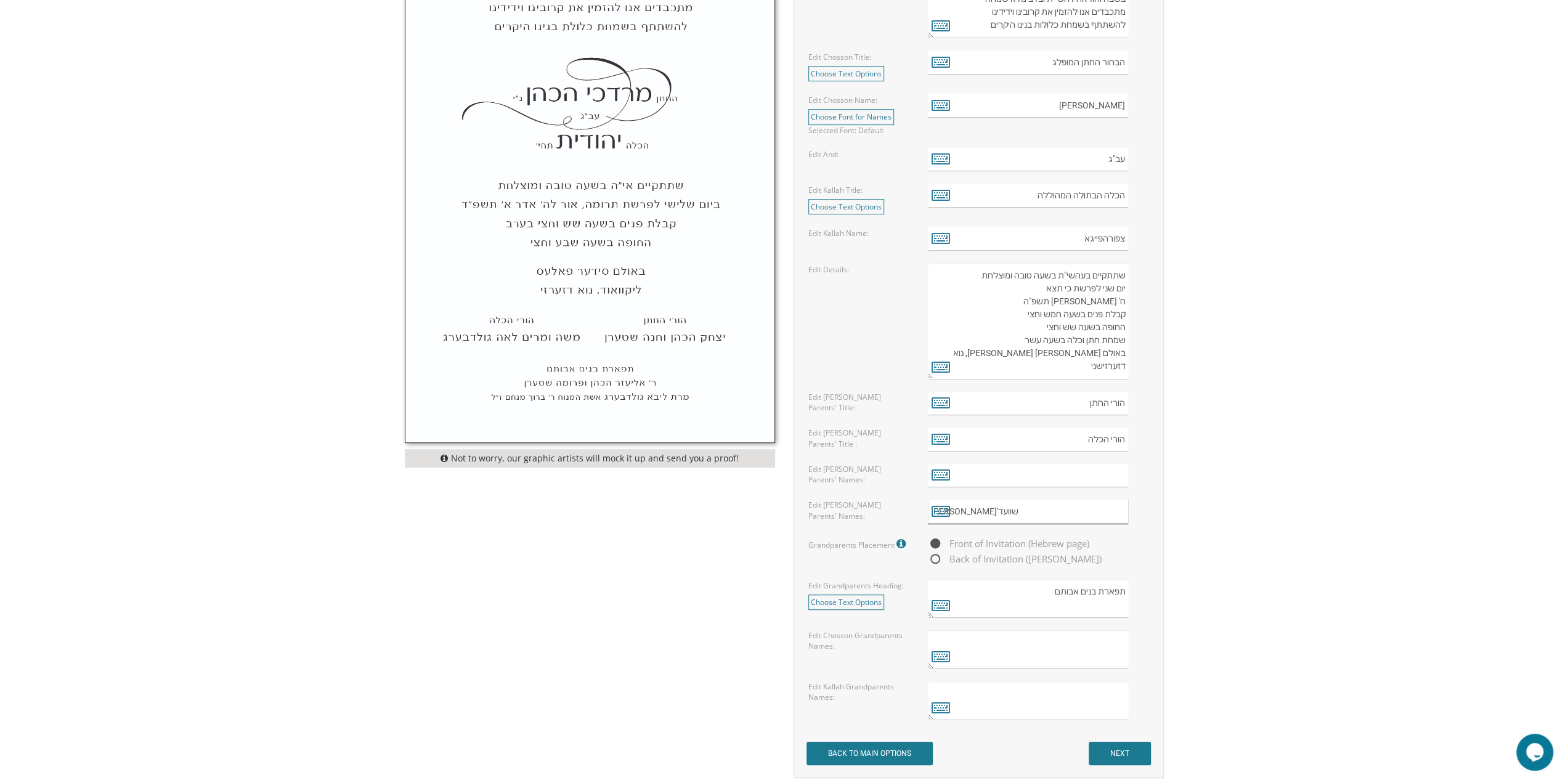 click on "משה פינחס וחי'שוועד" at bounding box center [1028, 511] 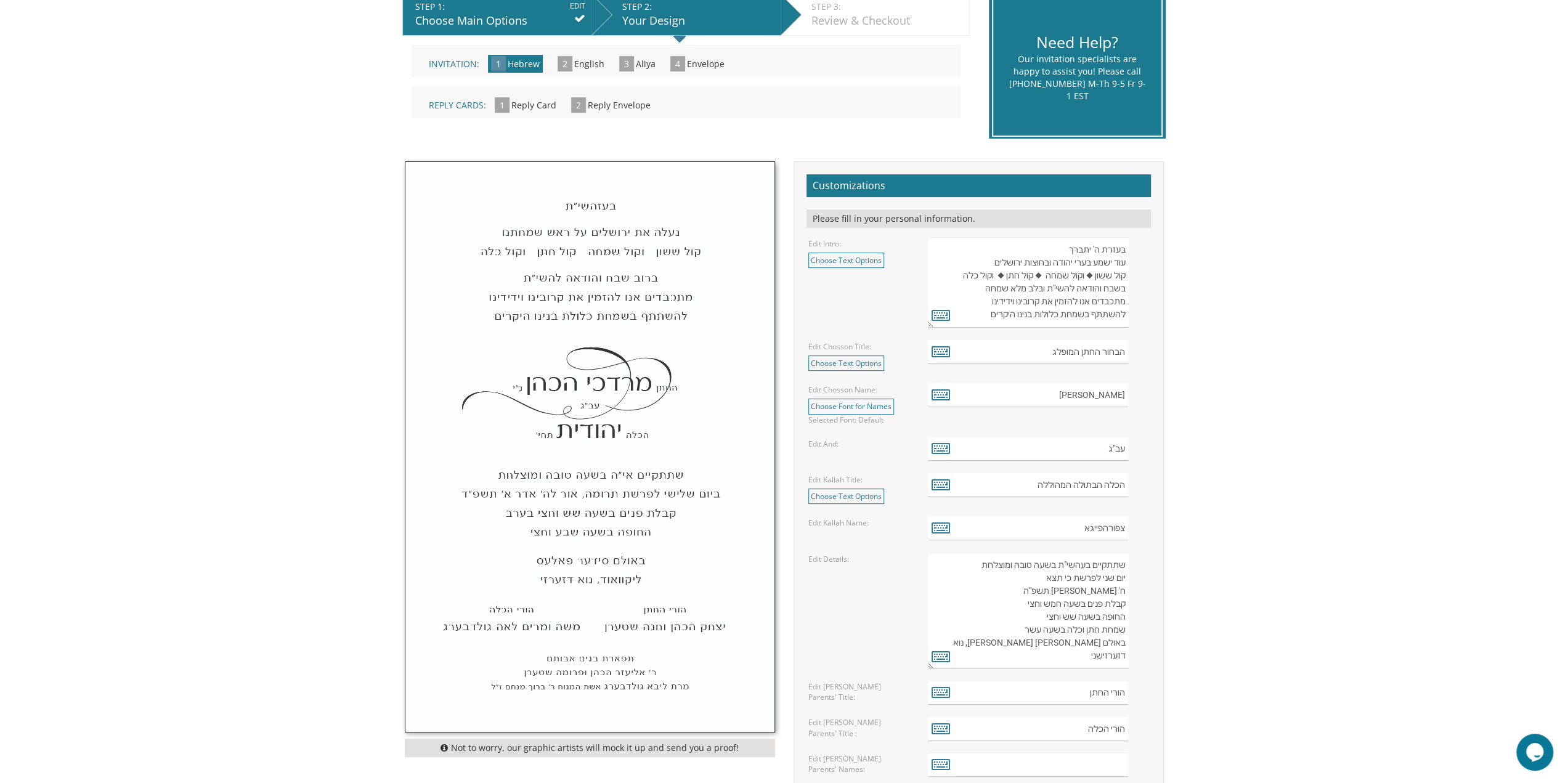 scroll, scrollTop: 185, scrollLeft: 0, axis: vertical 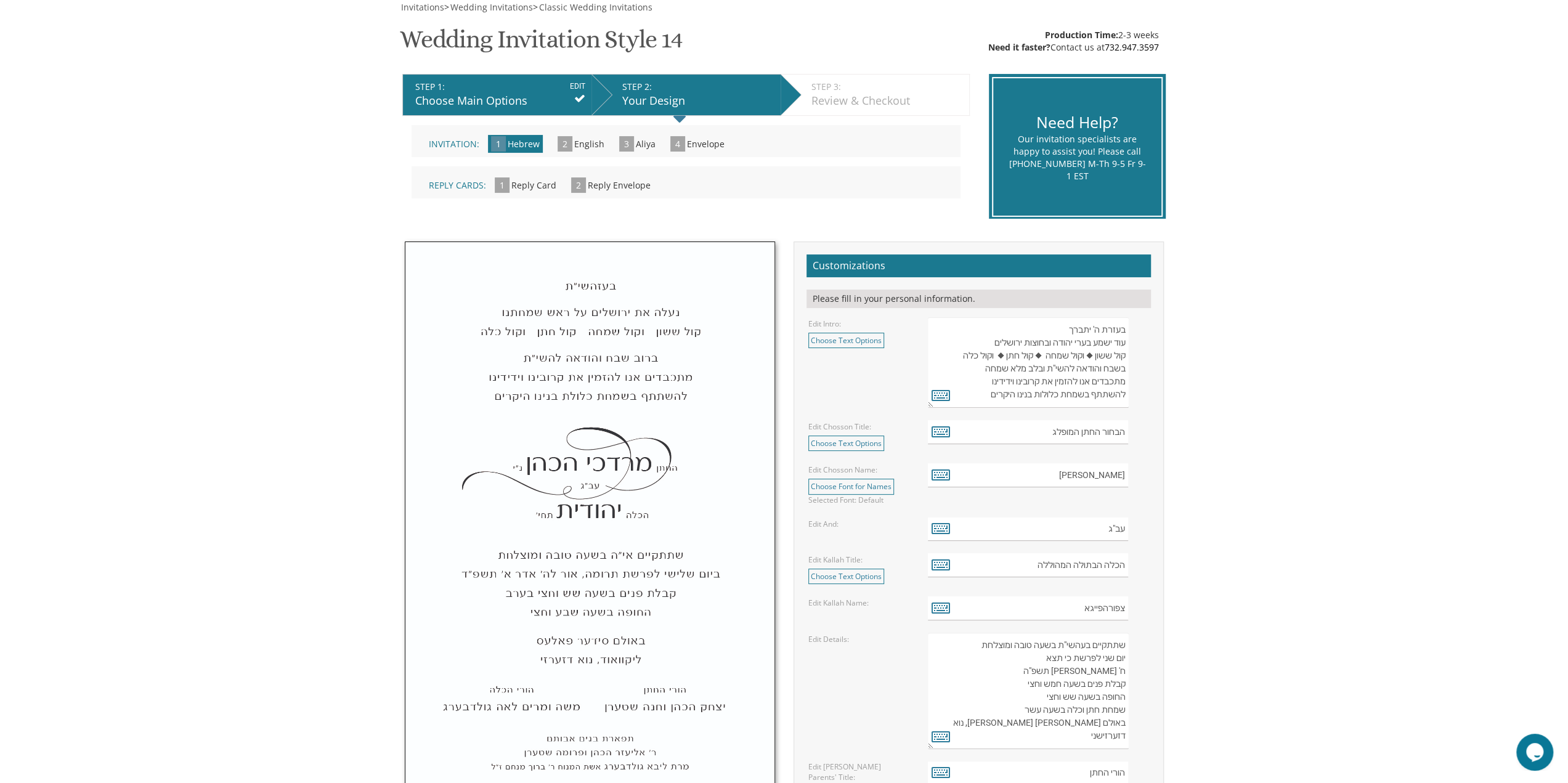 click on "STEP 1: EDIT" at bounding box center [500, 87] 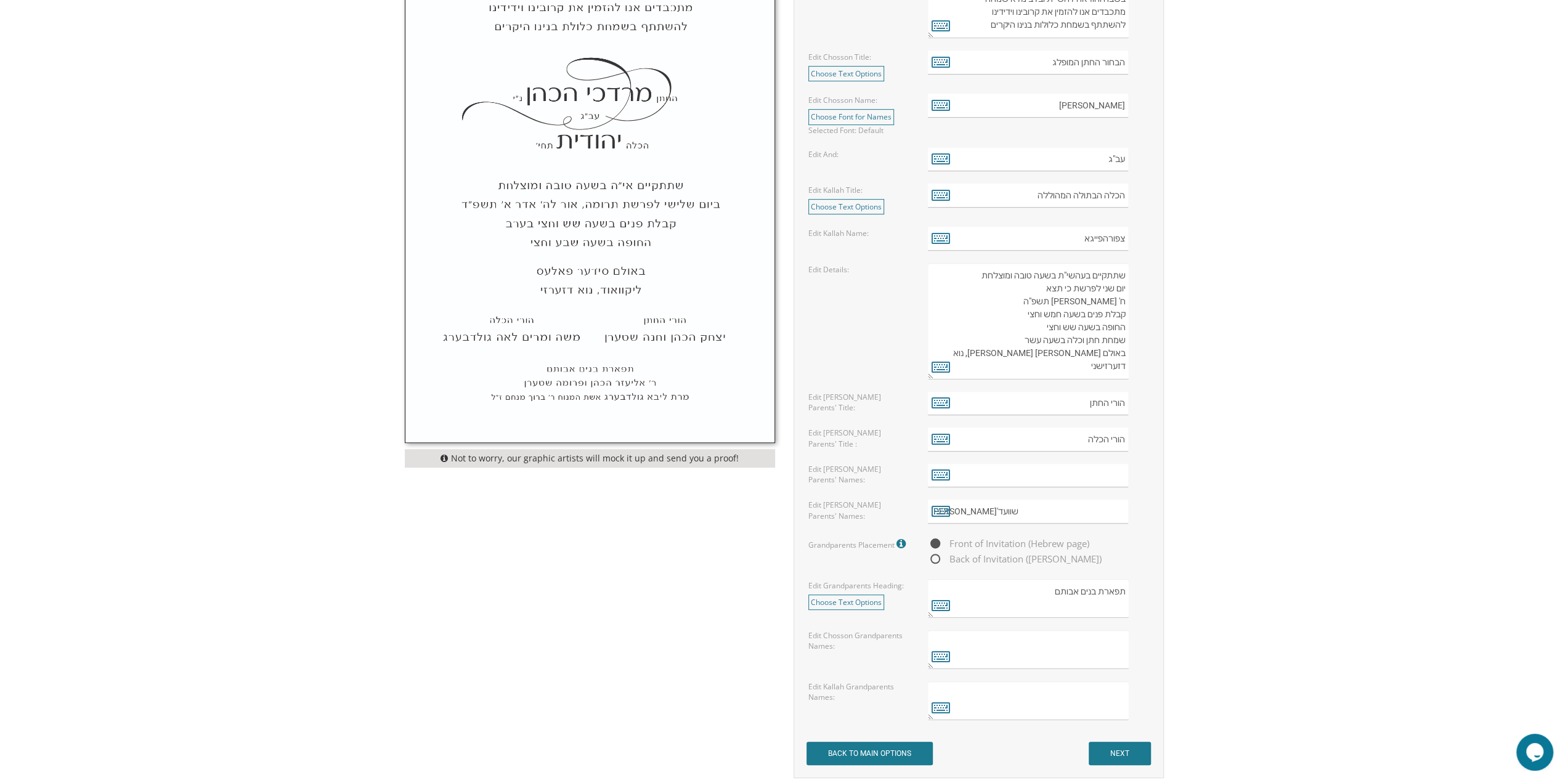 scroll, scrollTop: 616, scrollLeft: 0, axis: vertical 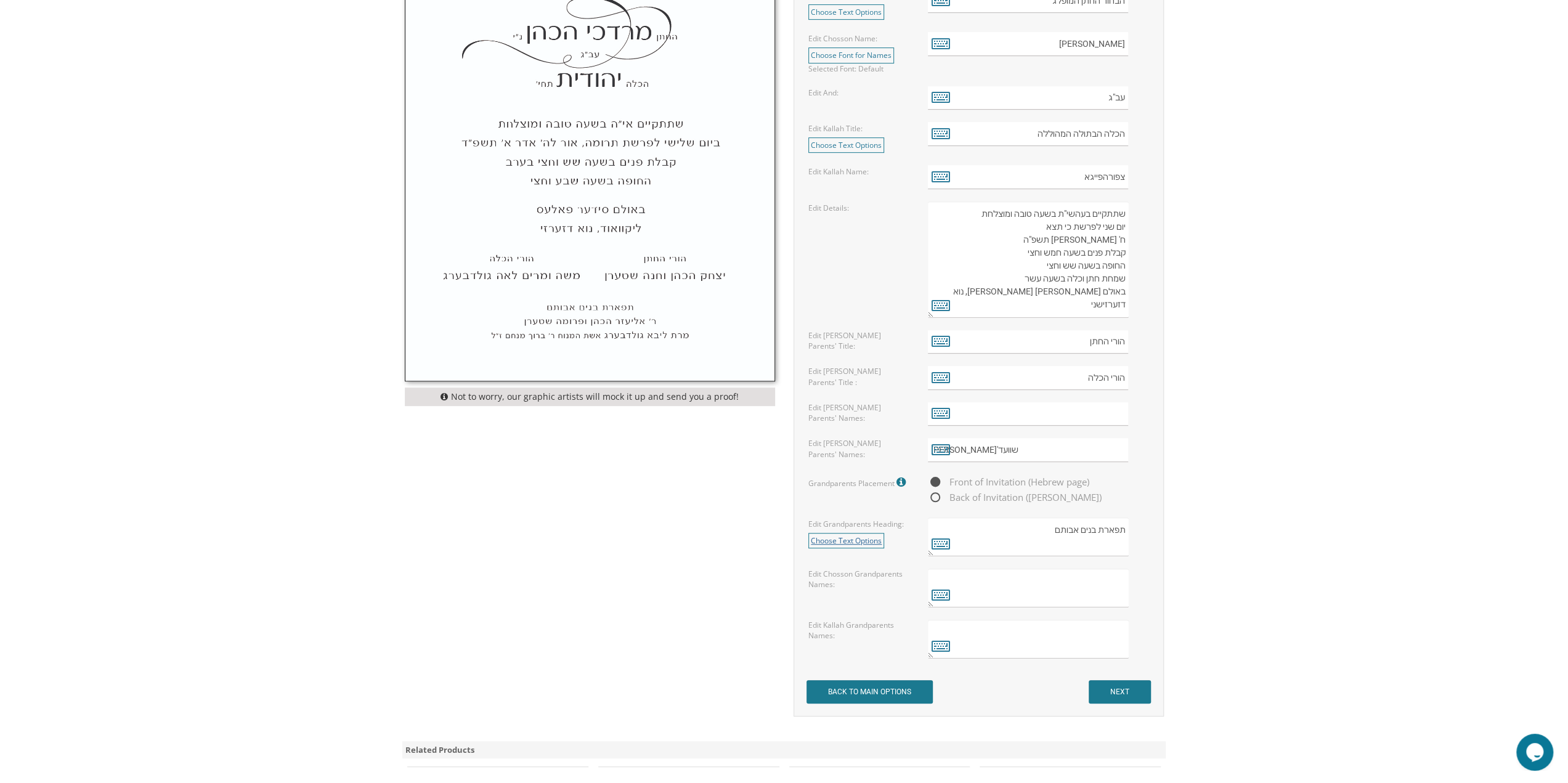 click on "Choose Text Options" at bounding box center [846, 540] 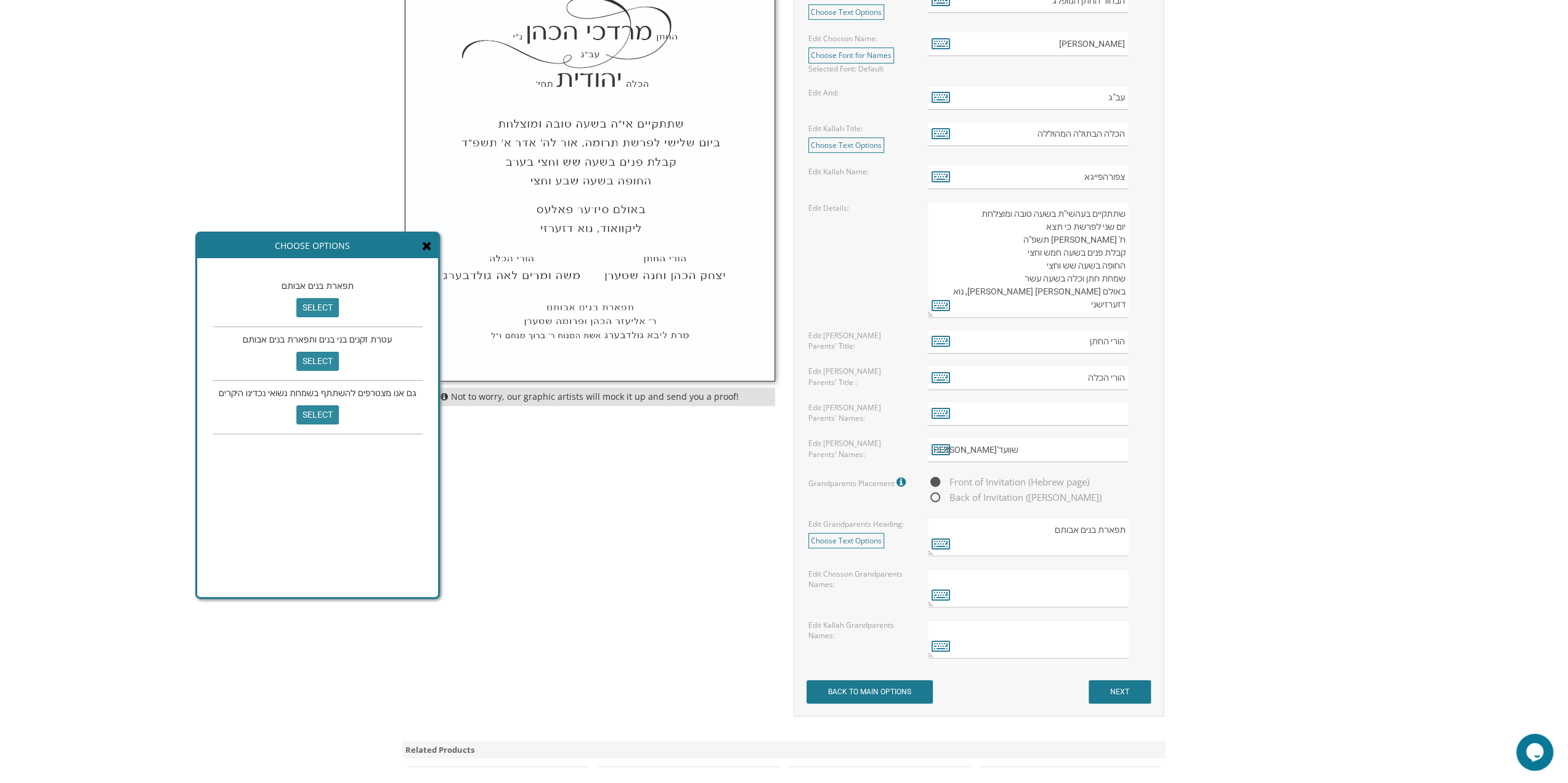 drag, startPoint x: 726, startPoint y: 100, endPoint x: 373, endPoint y: 253, distance: 384.7311 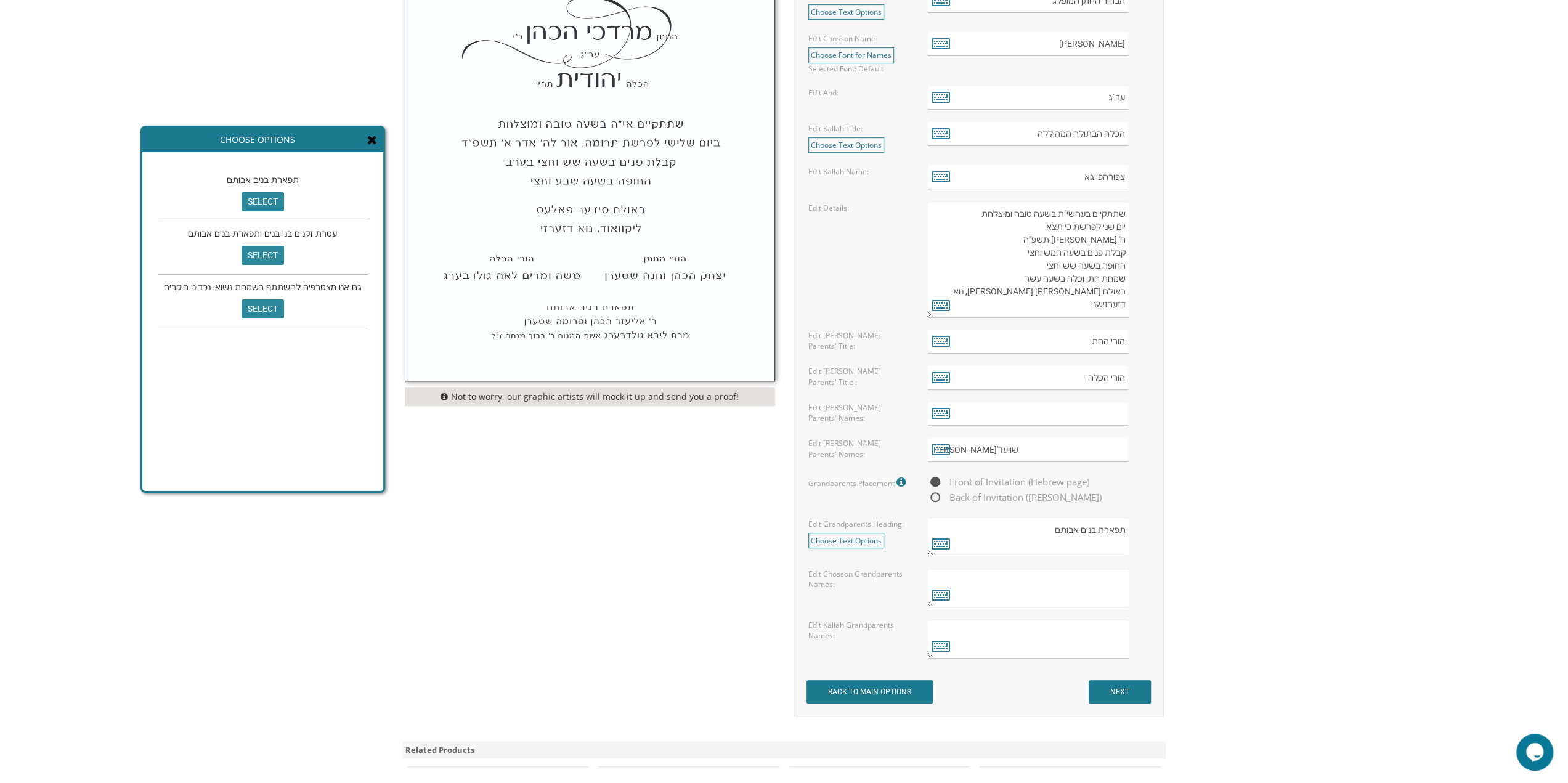 drag, startPoint x: 368, startPoint y: 240, endPoint x: 314, endPoint y: 134, distance: 118.96218 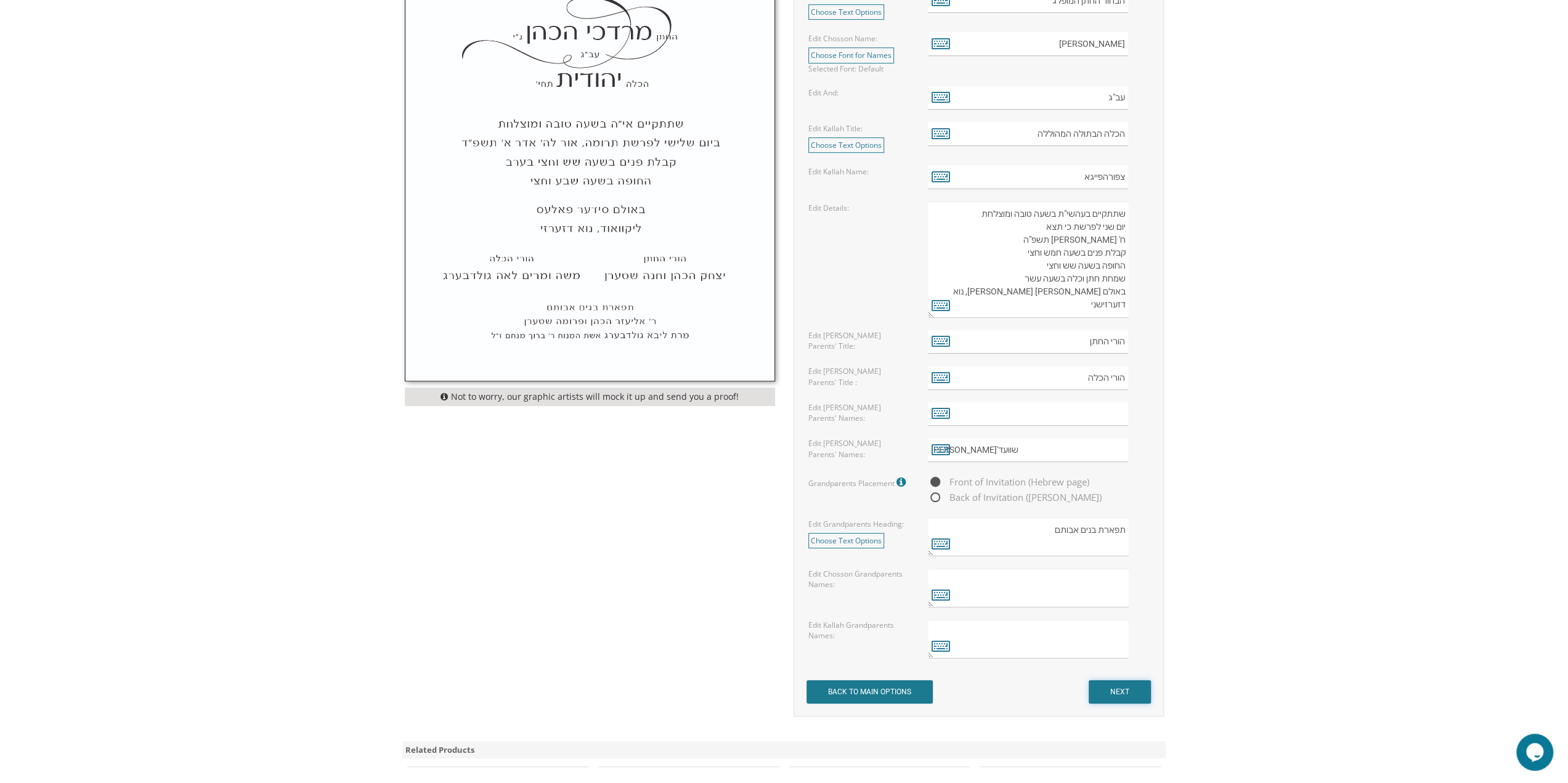 click on "NEXT" at bounding box center [1119, 692] 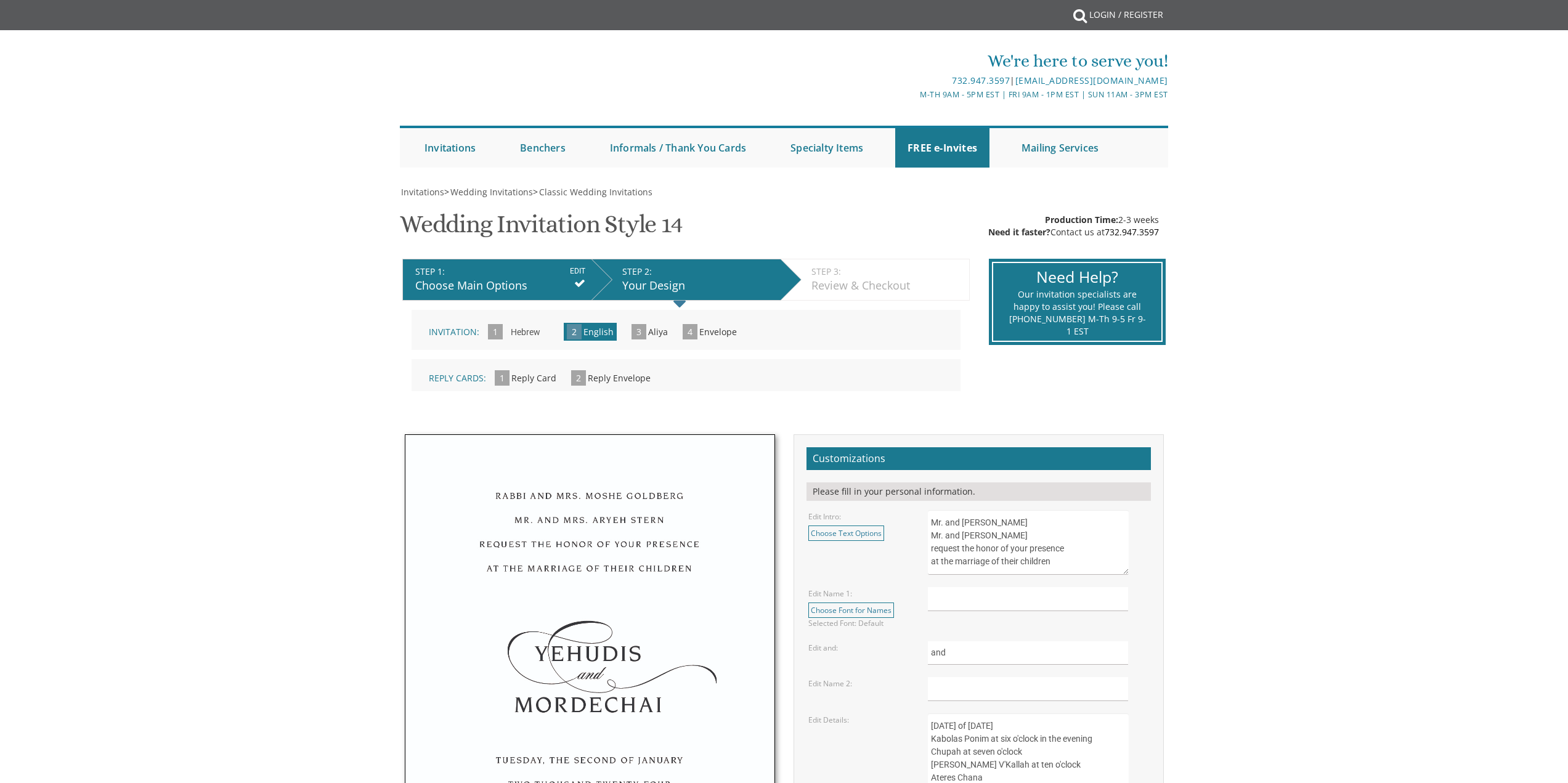 scroll, scrollTop: 0, scrollLeft: 0, axis: both 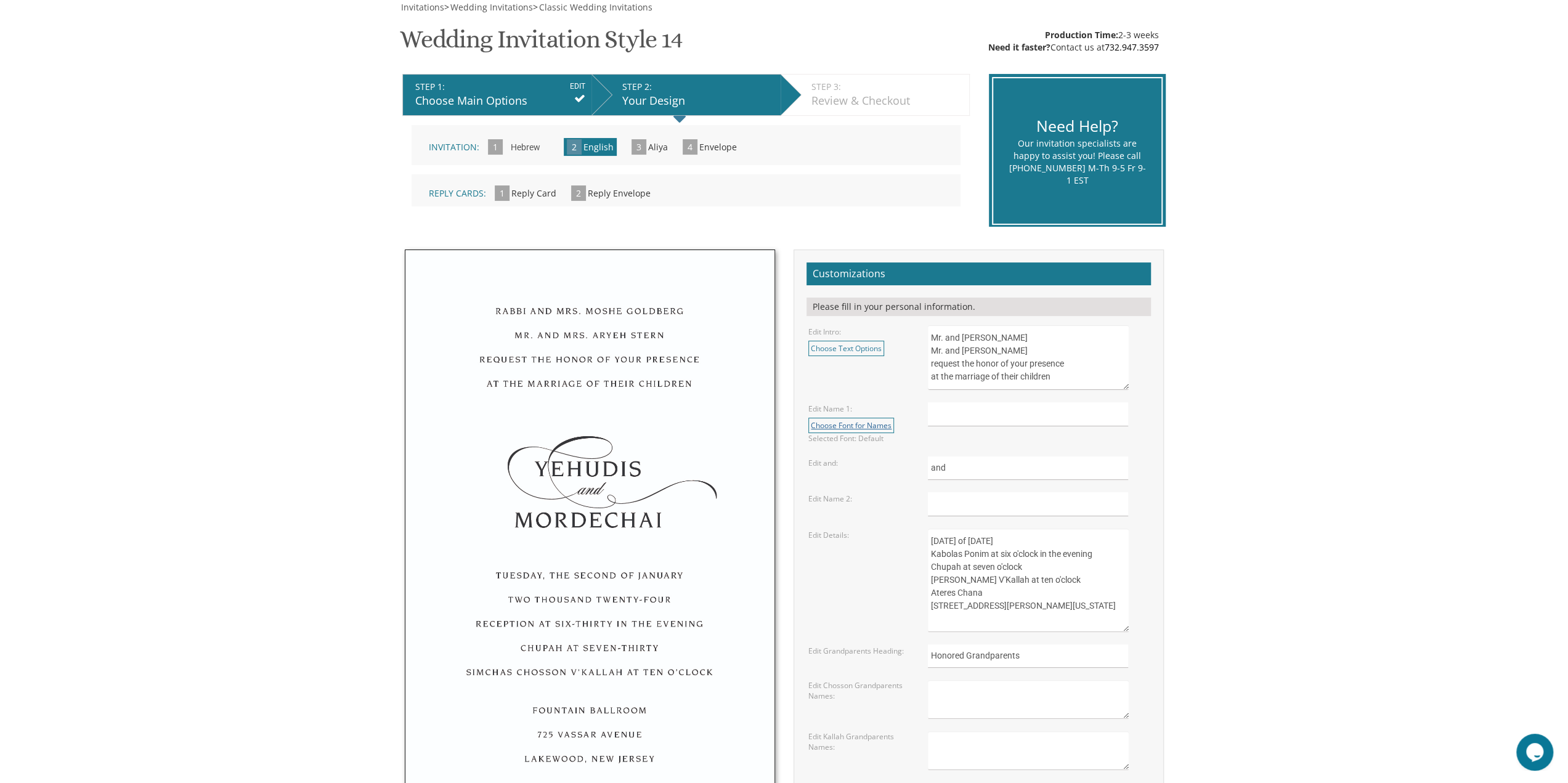 click on "Choose Font for Names" at bounding box center (851, 425) 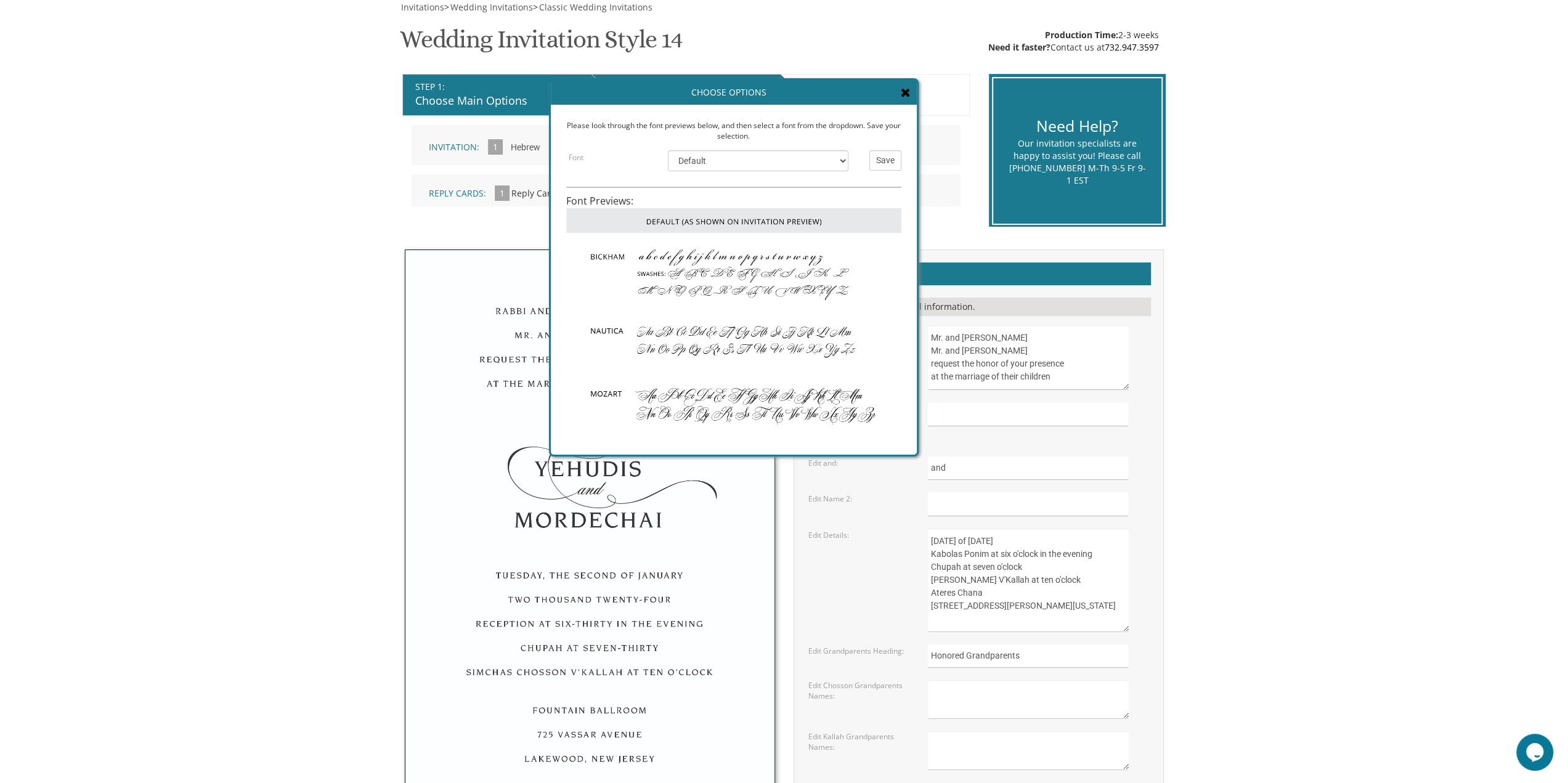 click at bounding box center [906, 92] 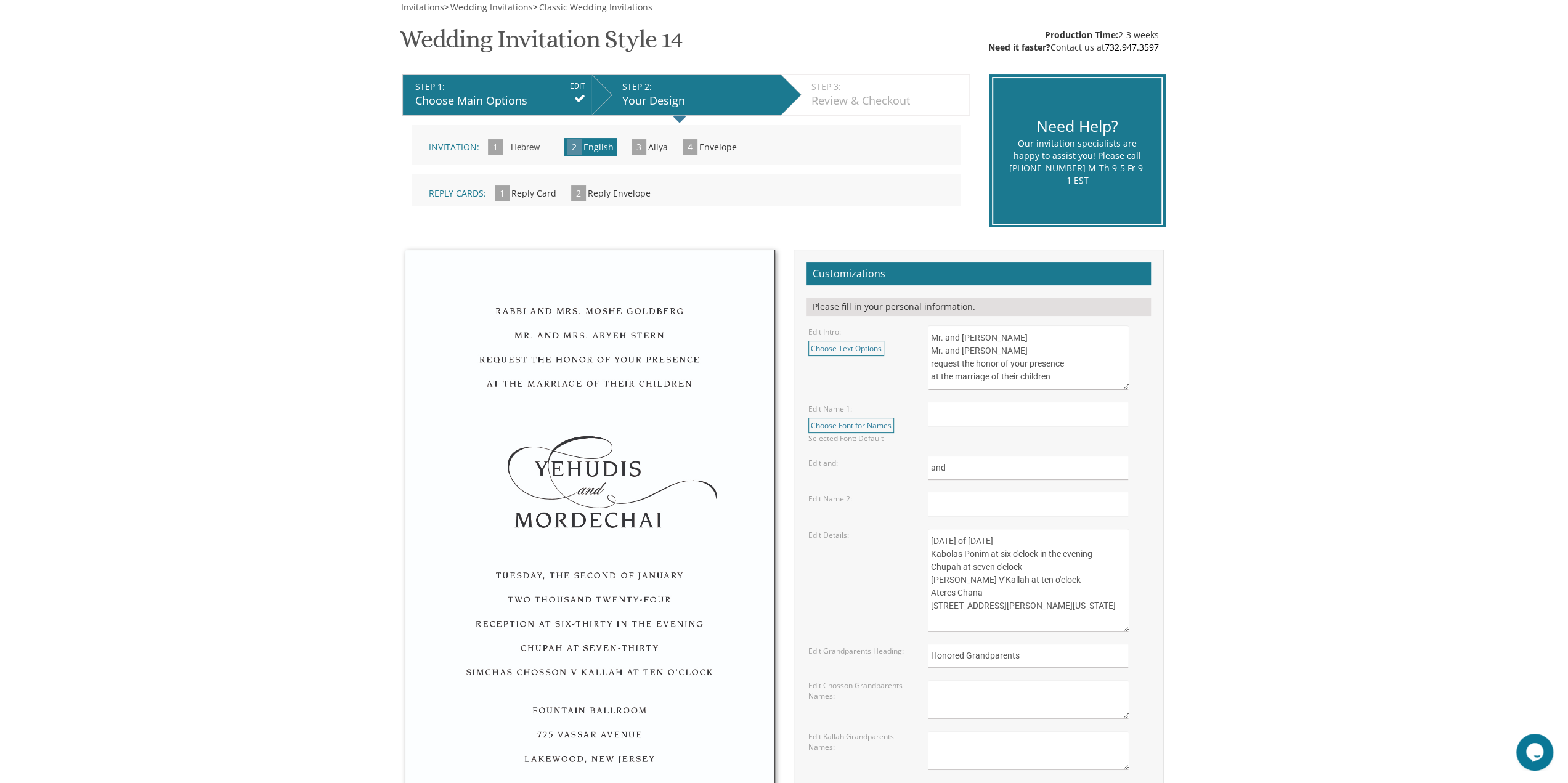 drag, startPoint x: 1051, startPoint y: 351, endPoint x: 919, endPoint y: 330, distance: 133.66 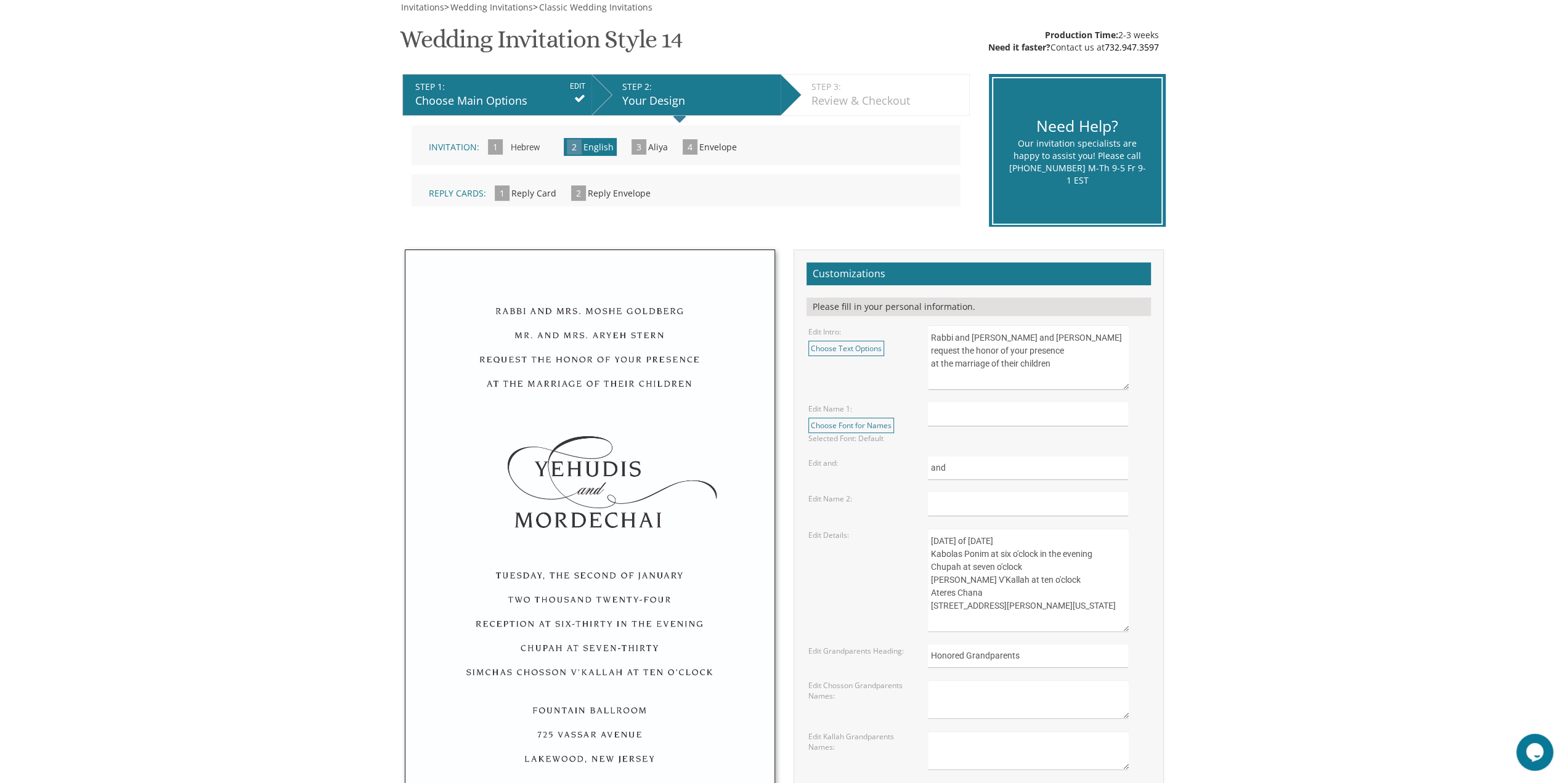 type on "Rabbi and [PERSON_NAME] and [PERSON_NAME]
request the honor of your presence
at the marriage of their children" 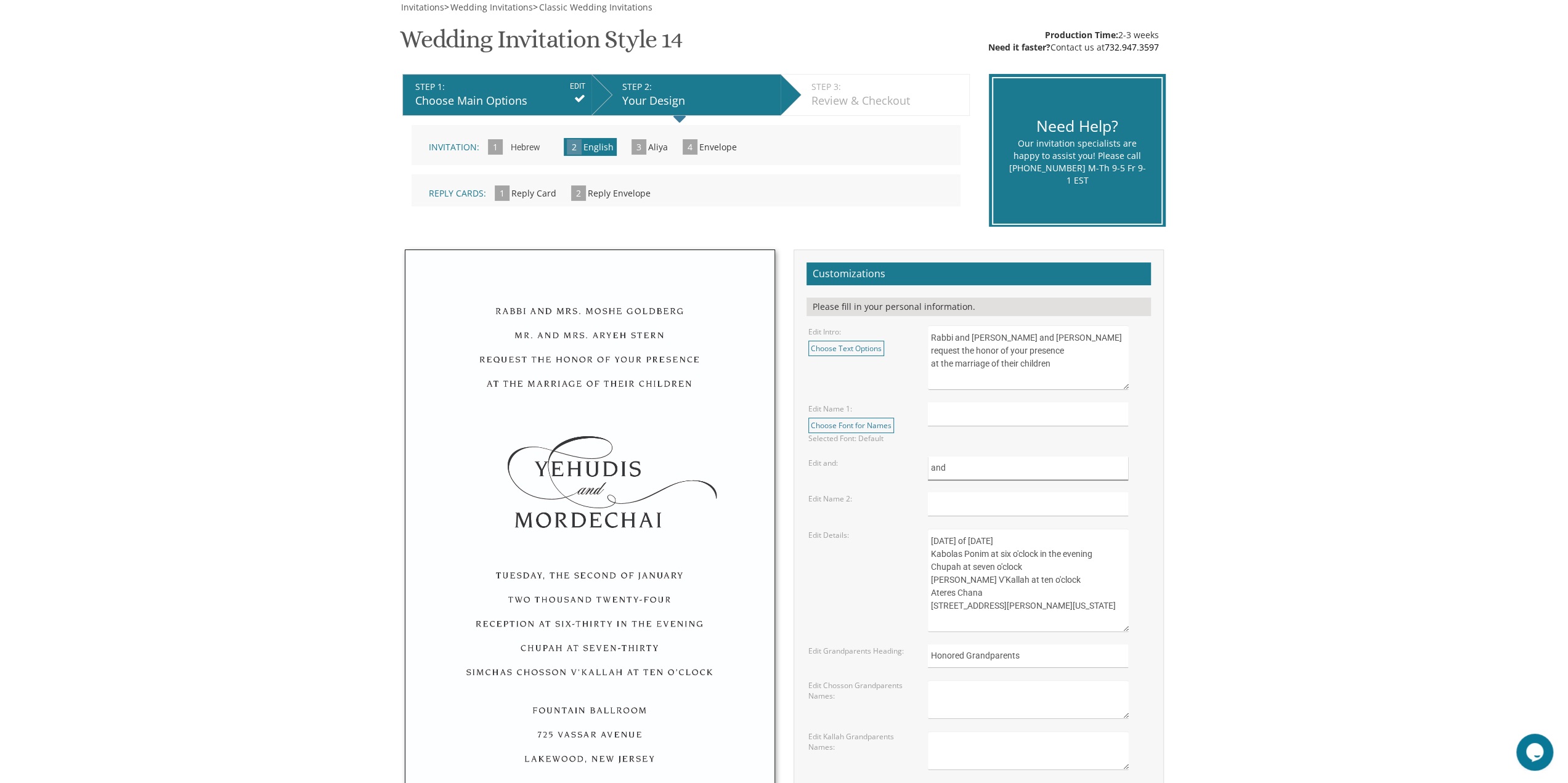 click on "and" at bounding box center [1028, 468] 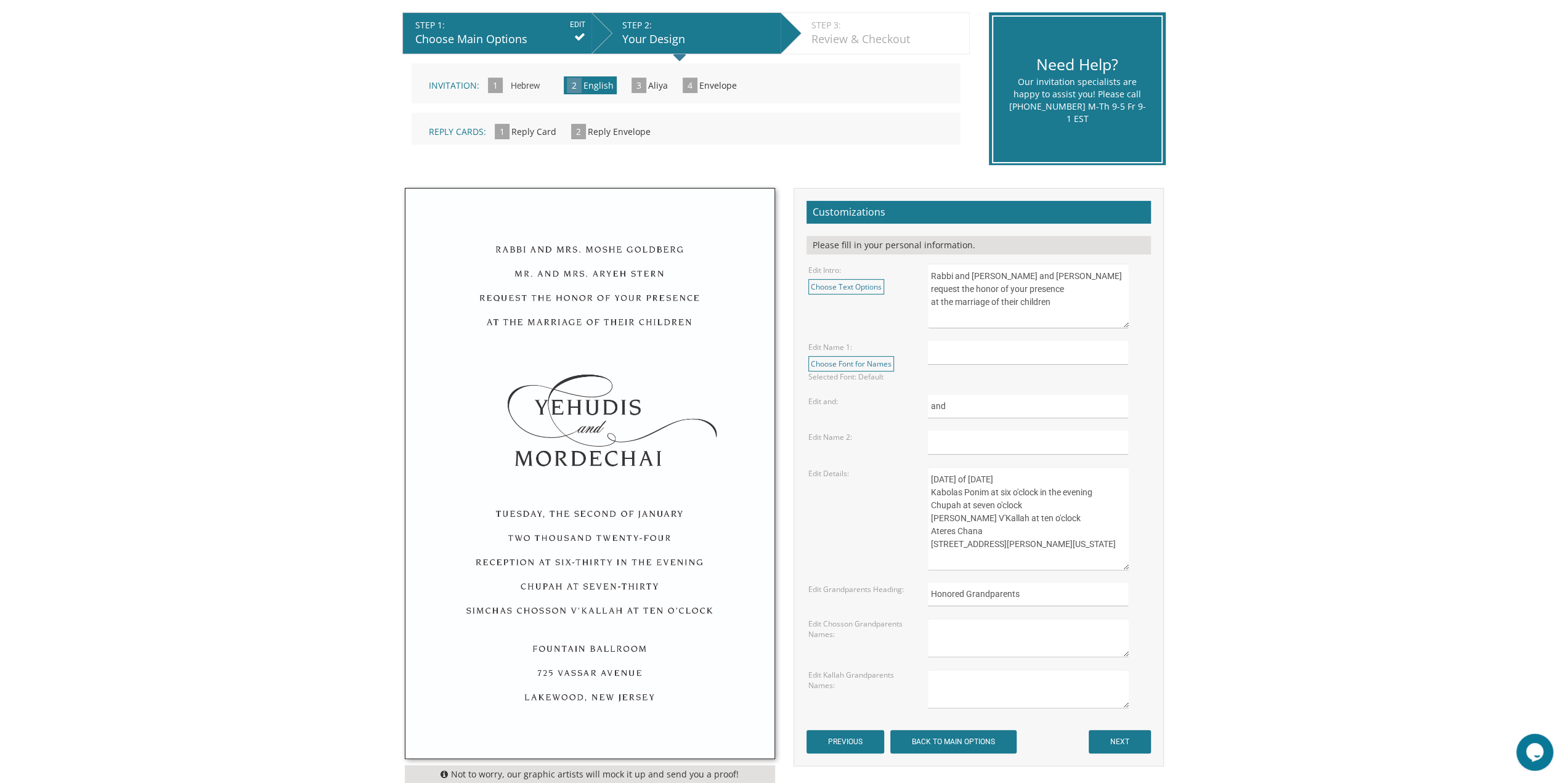 drag, startPoint x: 933, startPoint y: 476, endPoint x: 948, endPoint y: 474, distance: 15.132746 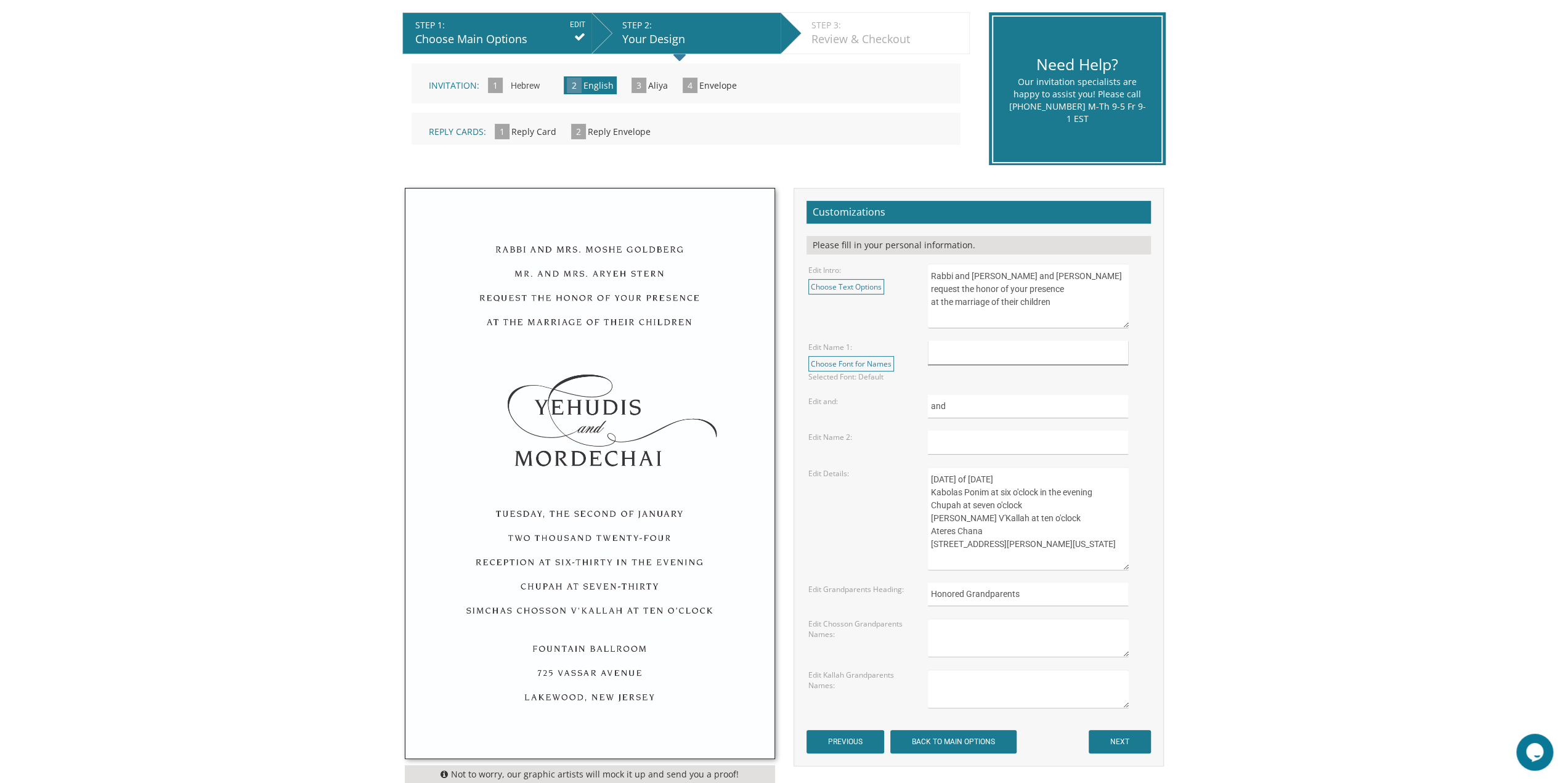 click at bounding box center [1028, 352] 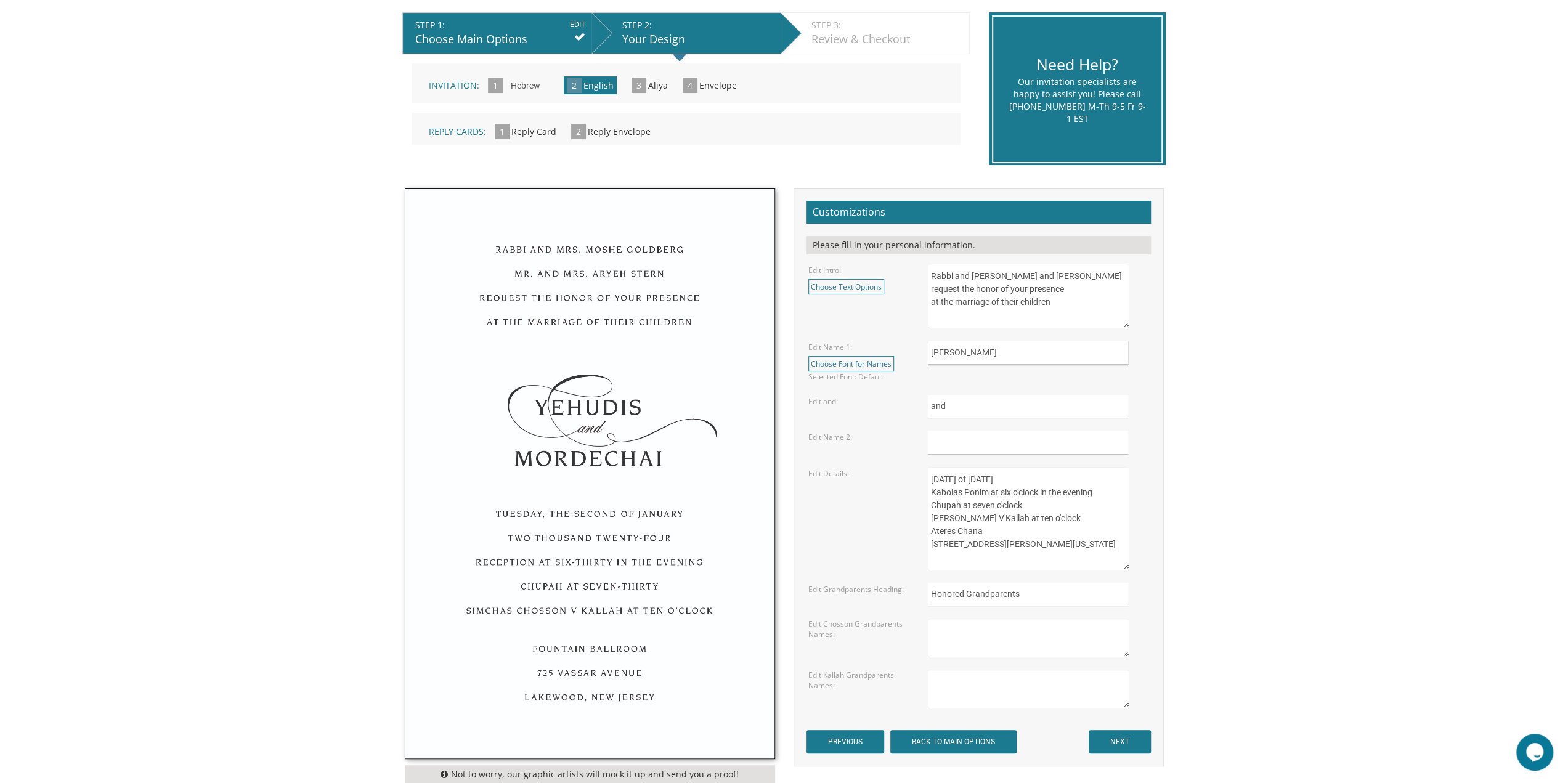 type on "[PERSON_NAME]" 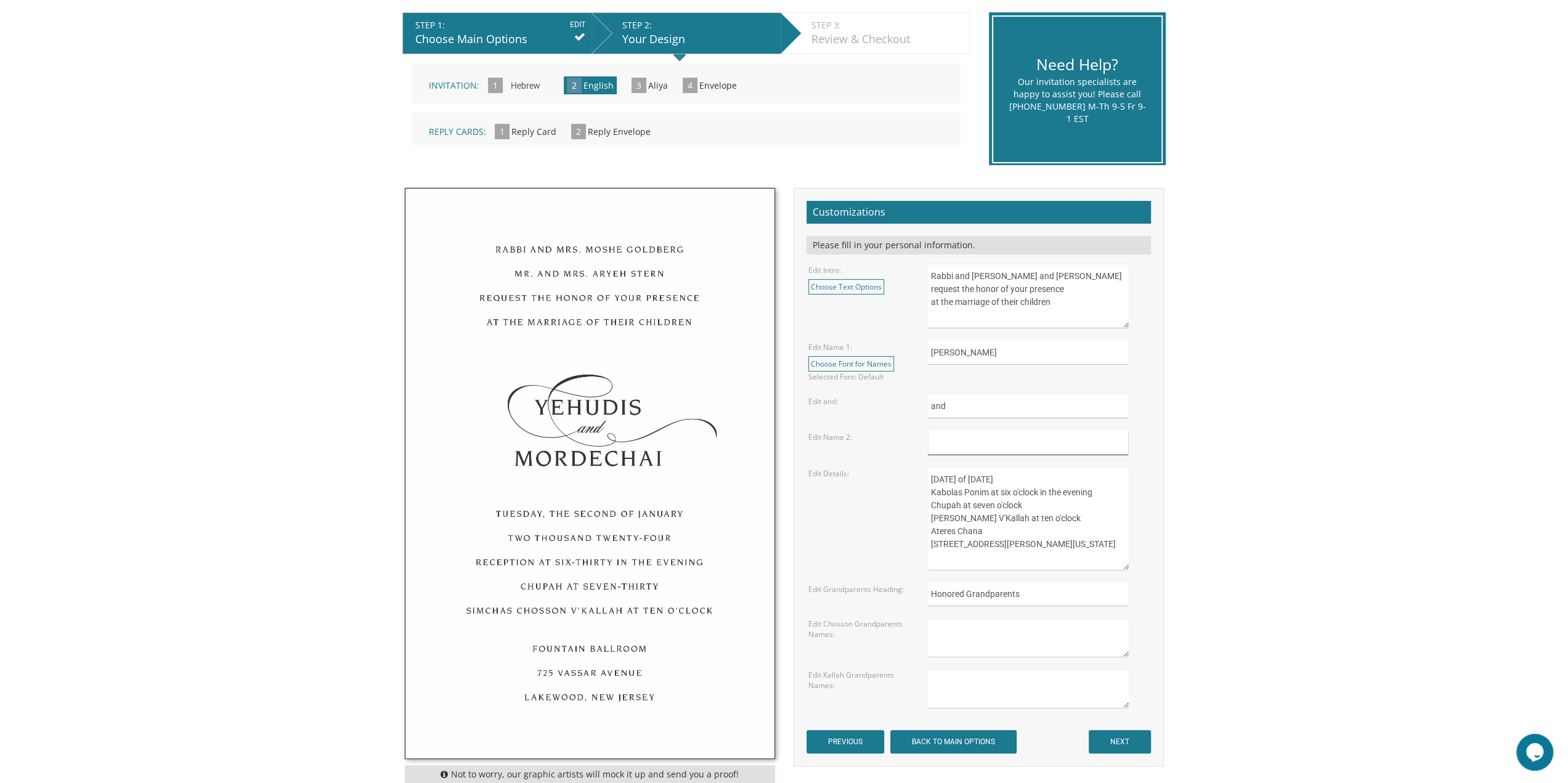 click at bounding box center [1028, 442] 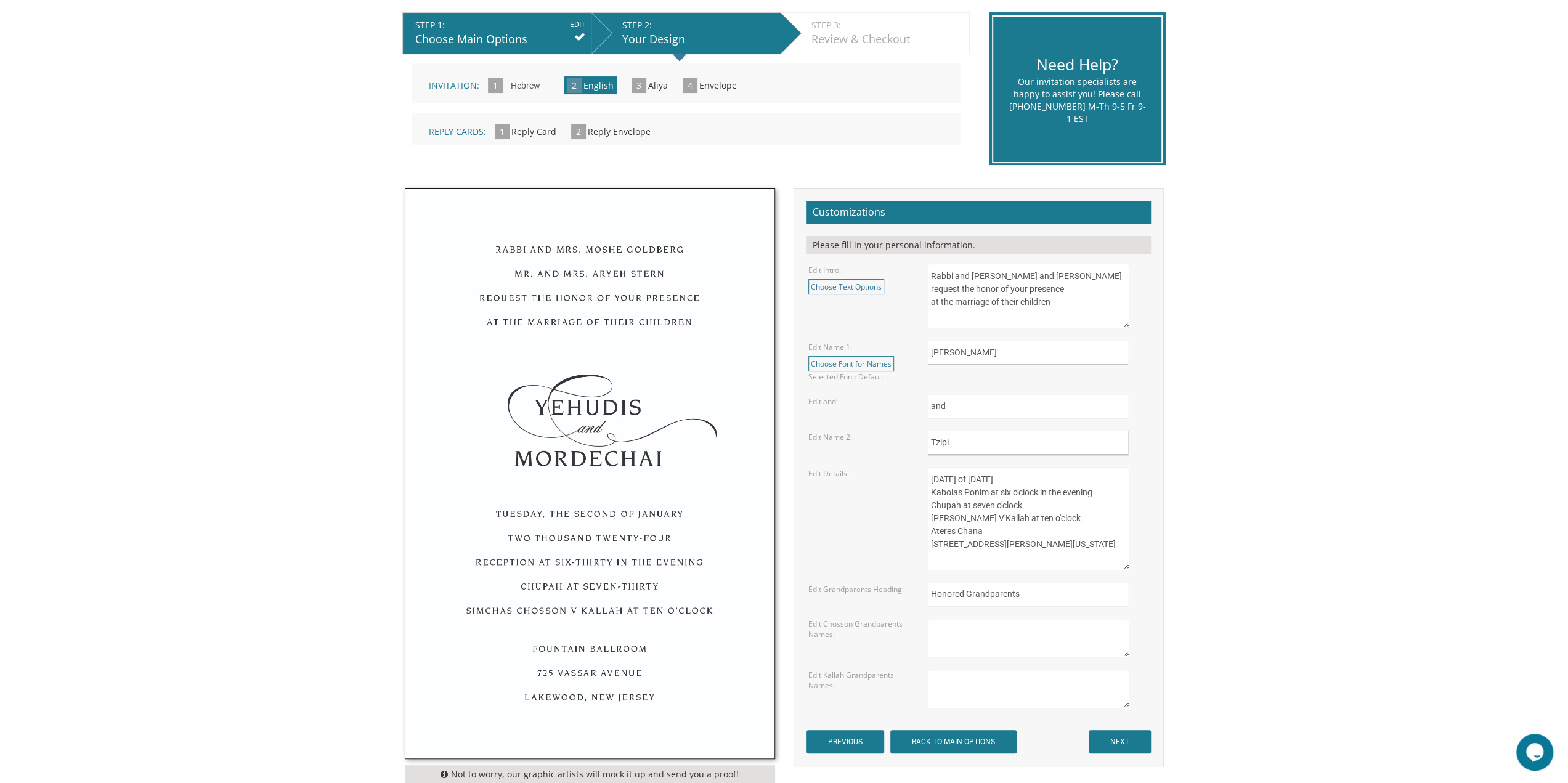 type on "Tzipi" 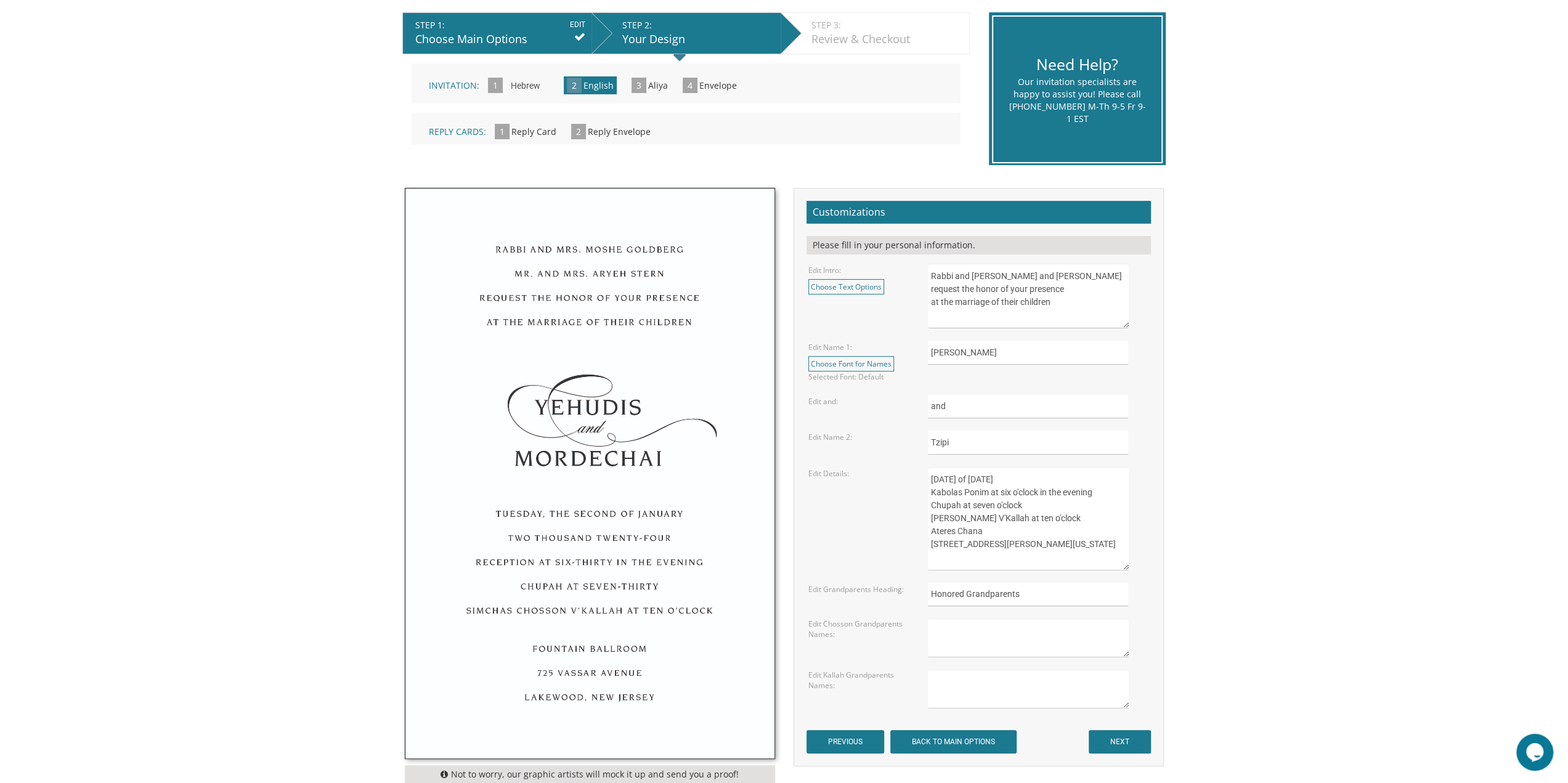 drag, startPoint x: 981, startPoint y: 477, endPoint x: 996, endPoint y: 480, distance: 15.297059 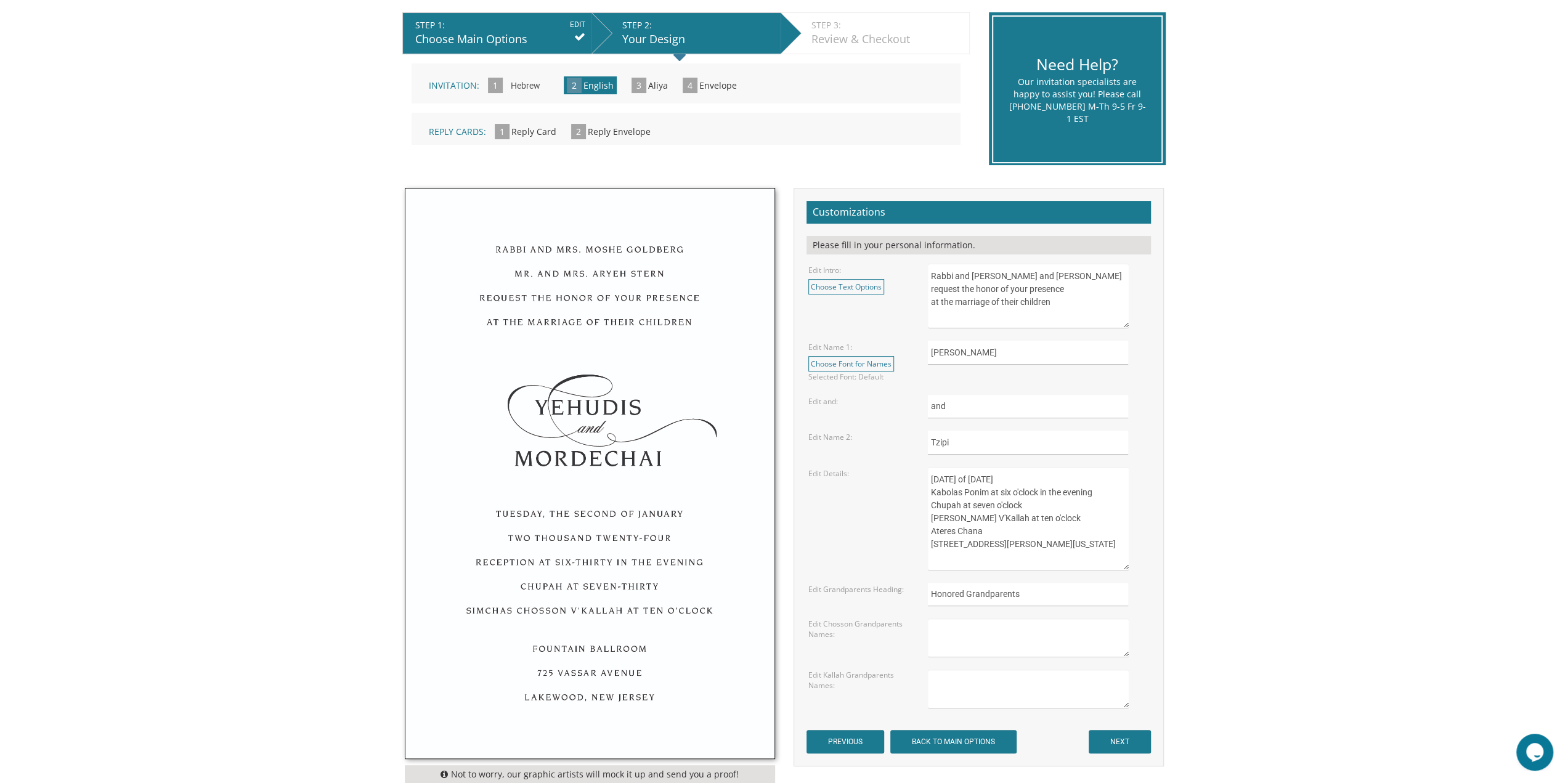 click on "Sunday, the eighth of May, 2016
Kabolas Ponim at six o'clock in the evening
Chupah at seven o'clock
Simchas Chosson V'Kallah at ten o'clock
Ateres Chana
350 Courtney Road
Lakewood, New Jersey" at bounding box center (1028, 519) 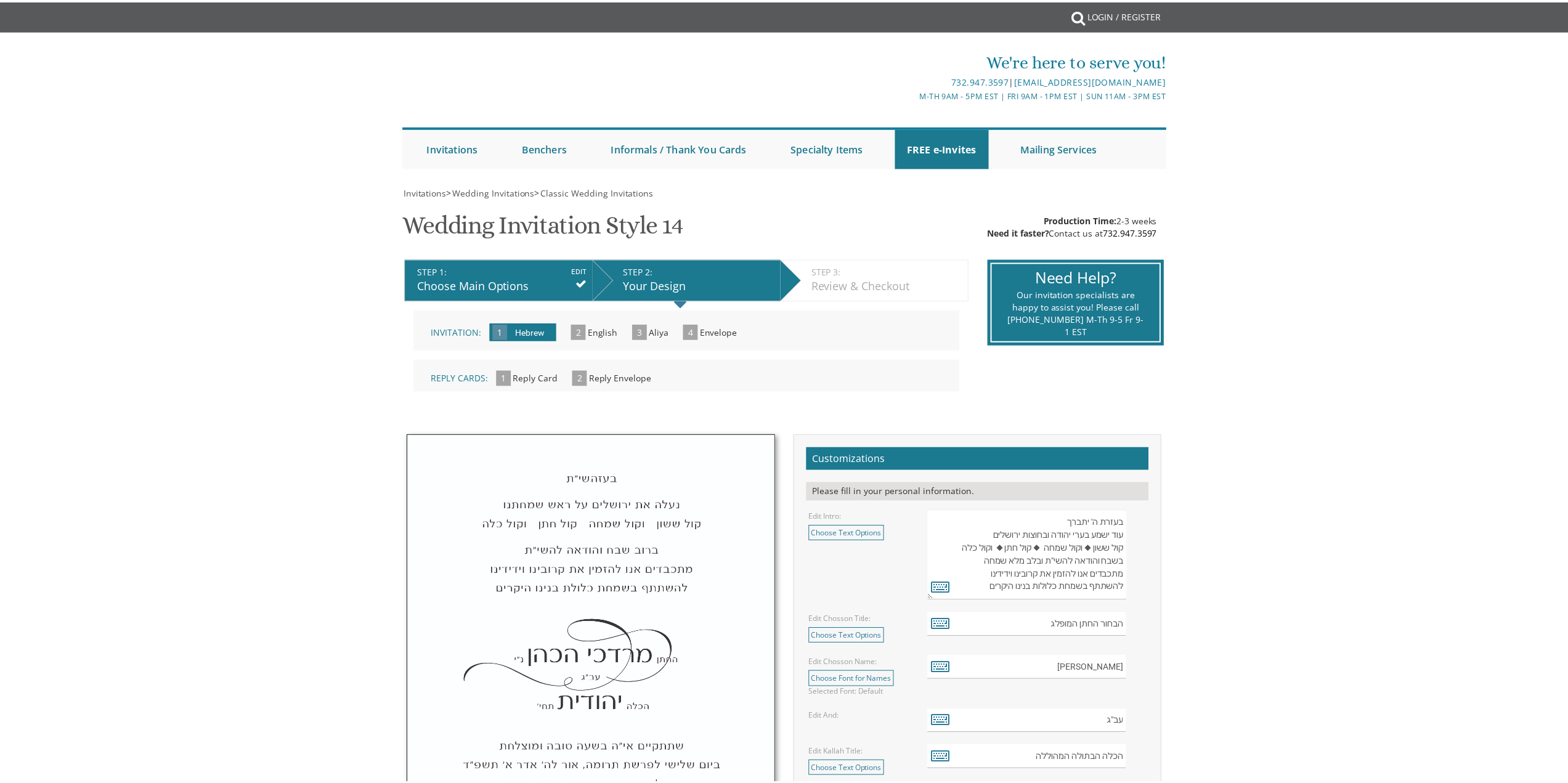 scroll, scrollTop: 0, scrollLeft: 0, axis: both 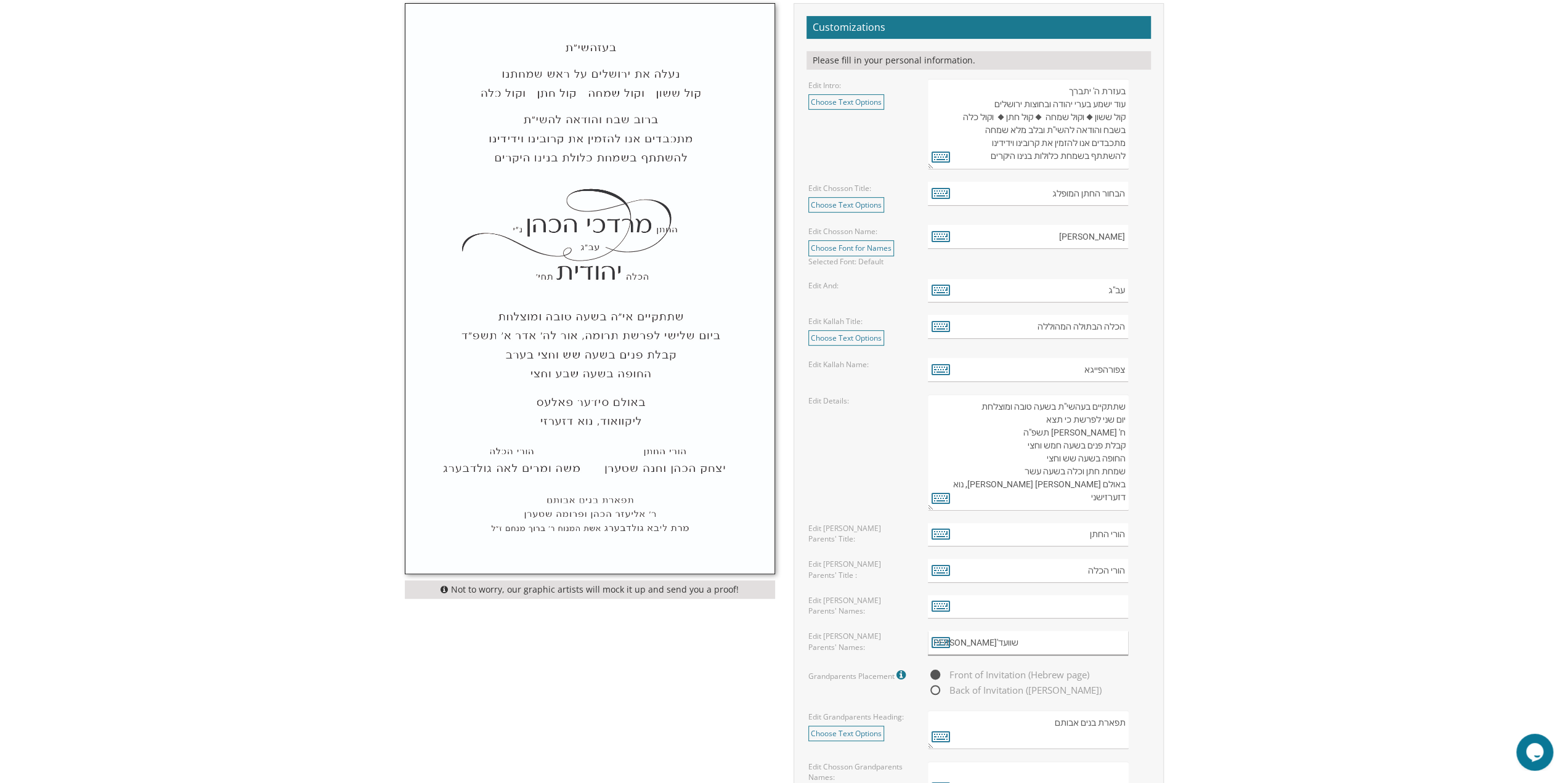click on "[PERSON_NAME]'שוועד" at bounding box center [1028, 643] 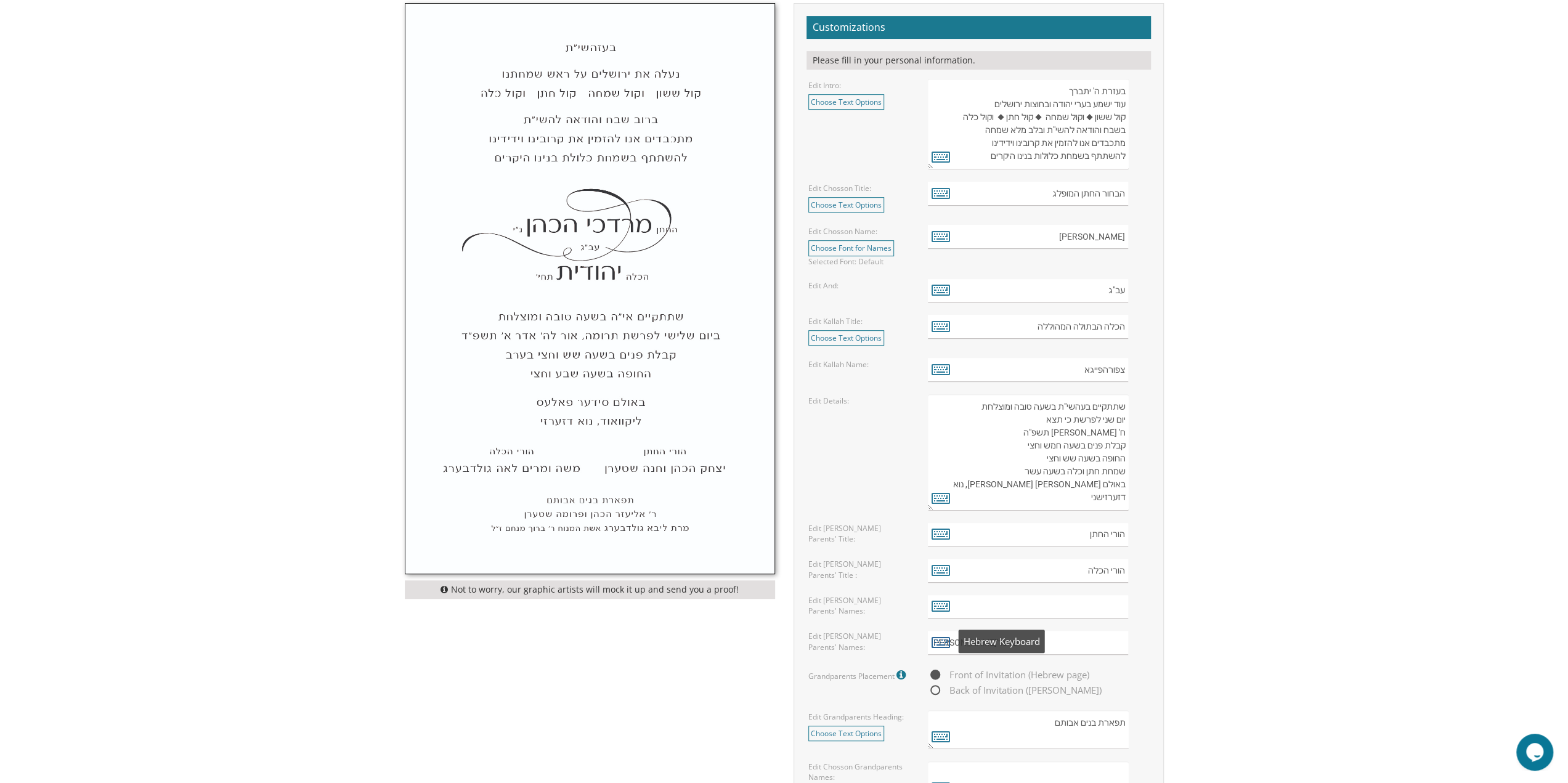 click at bounding box center (941, 642) 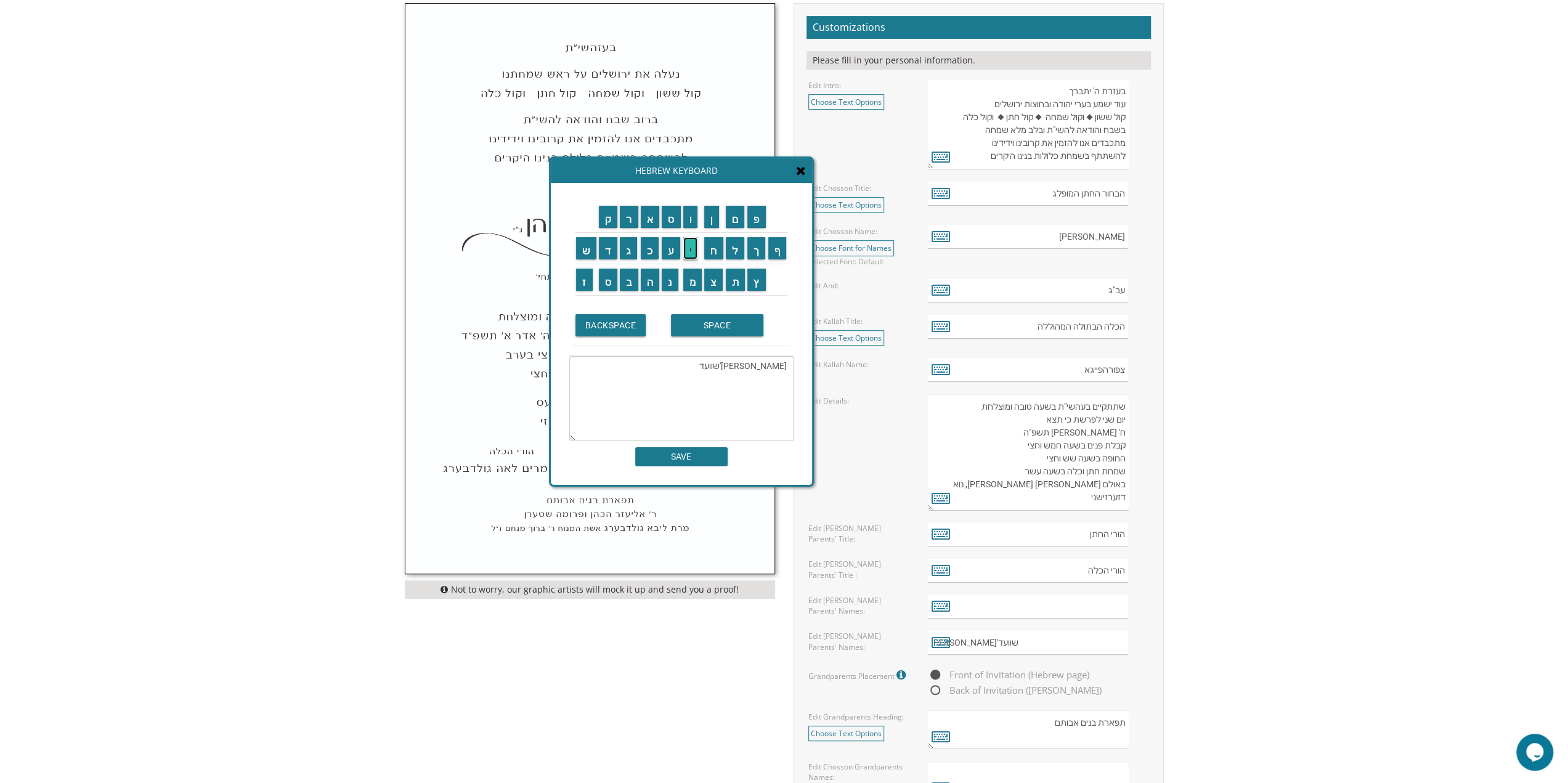 click on "י" at bounding box center (691, 248) 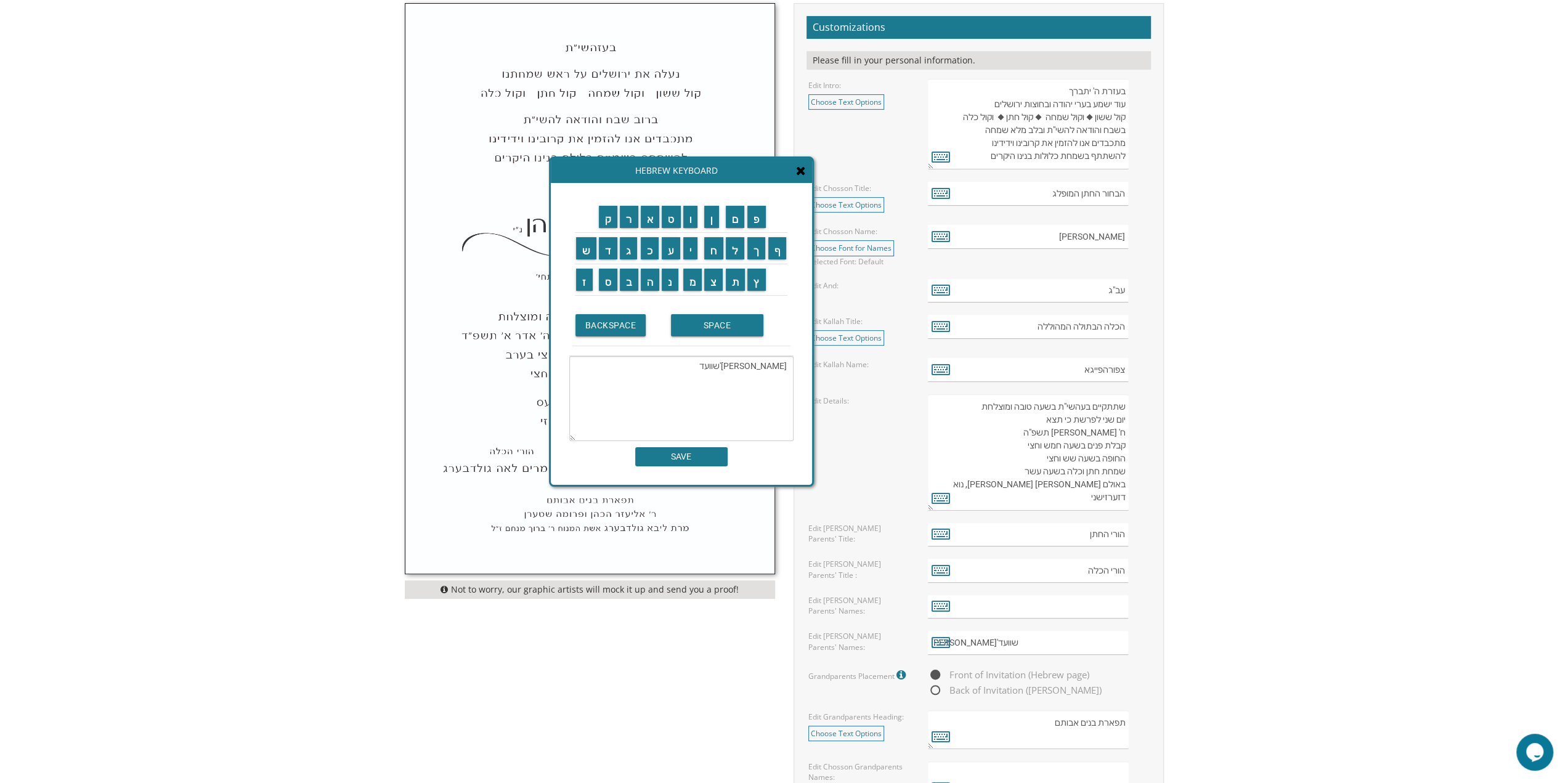 click on "[PERSON_NAME]'שוועד" at bounding box center [681, 399] 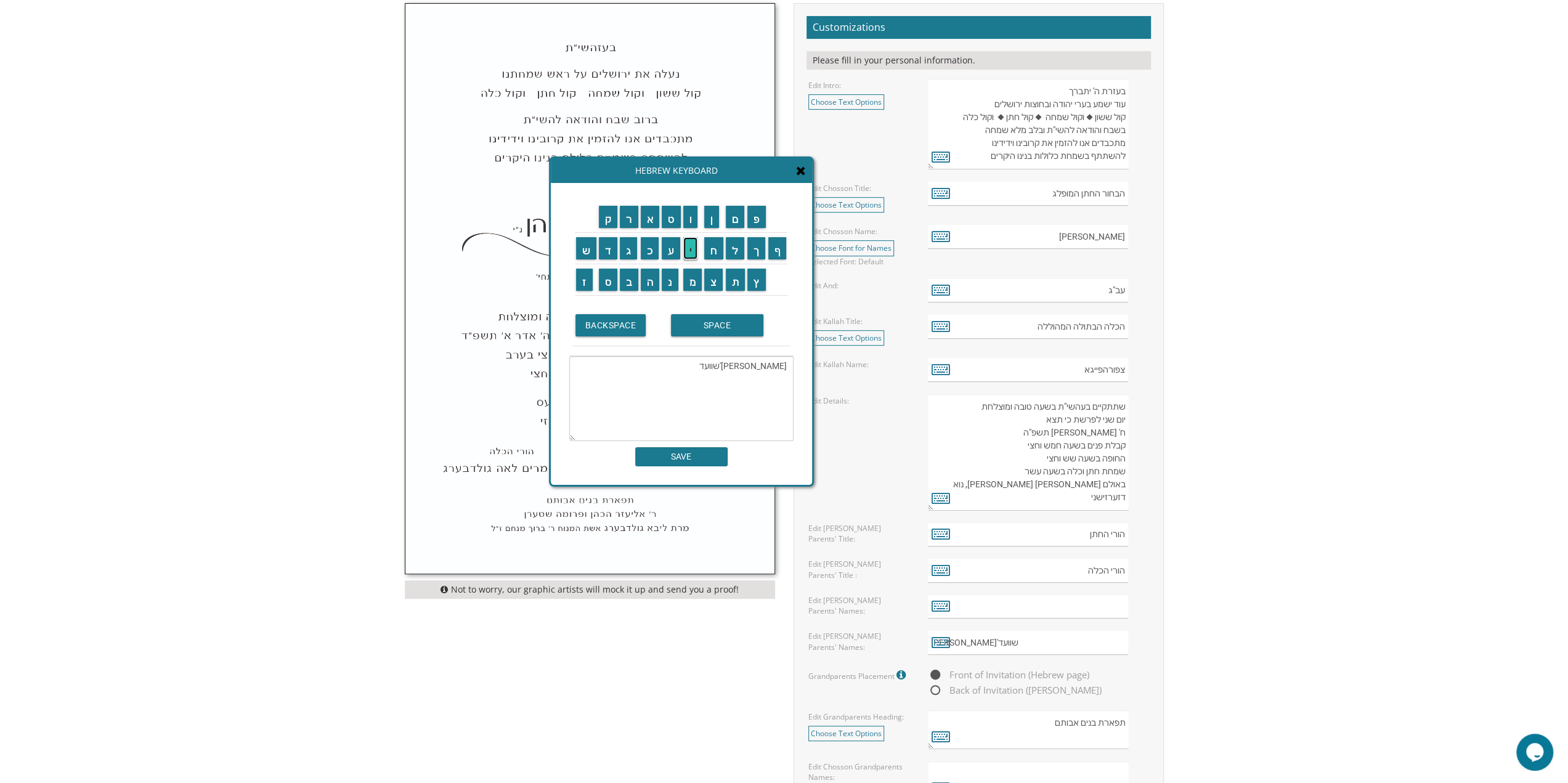 click on "י" at bounding box center [691, 248] 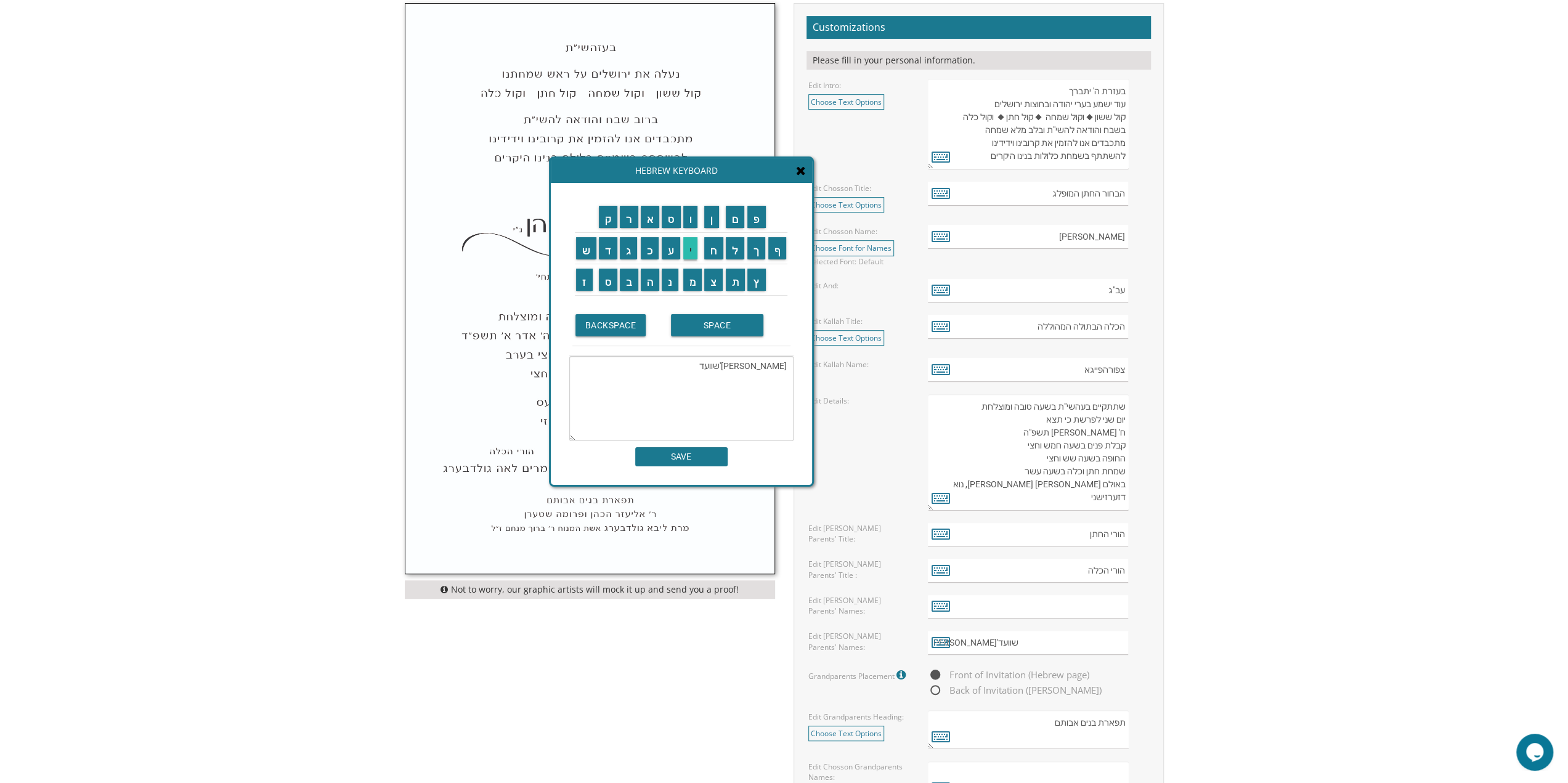 type on "[PERSON_NAME]'שוועד" 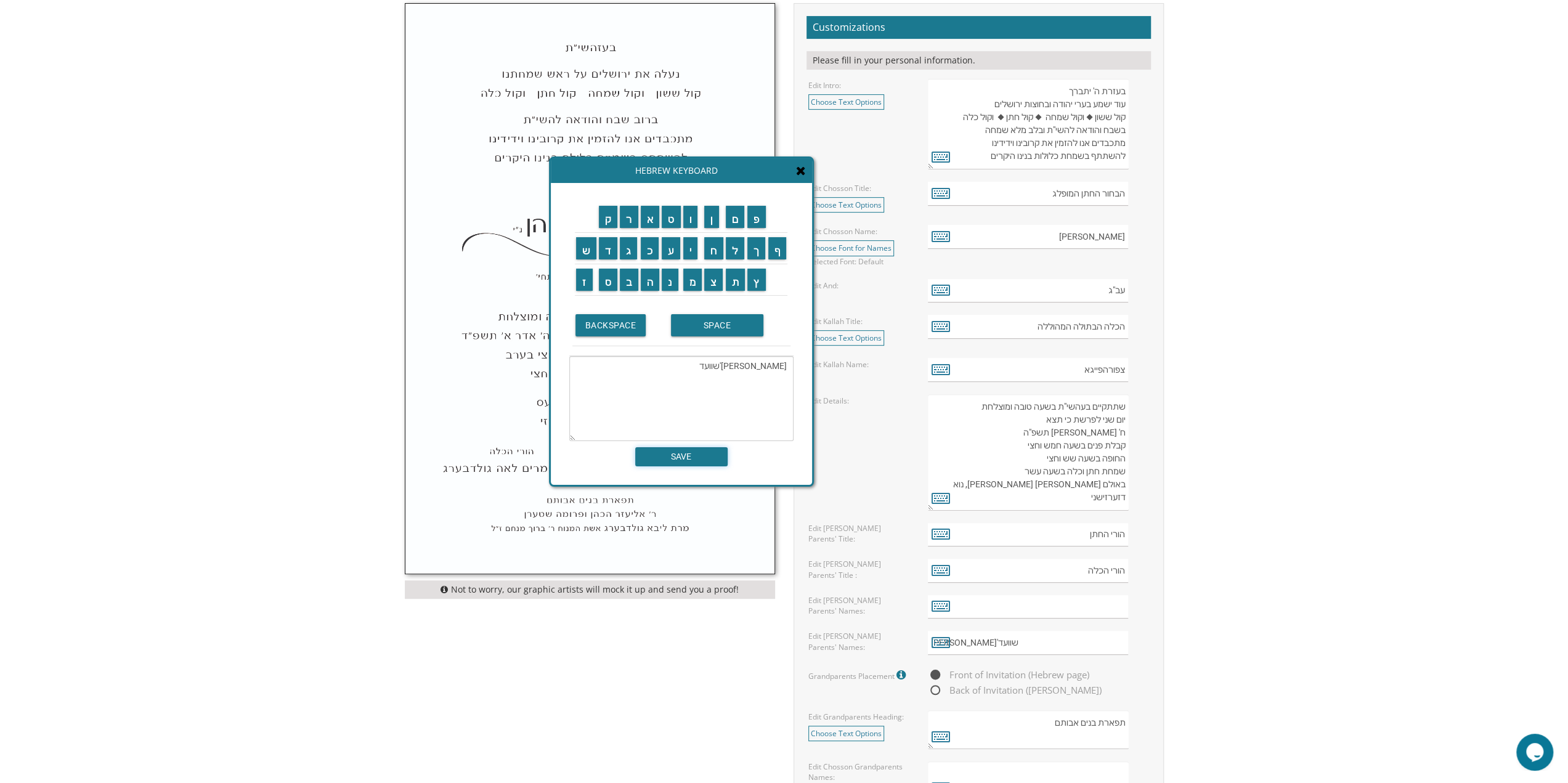 click on "SAVE" at bounding box center (681, 456) 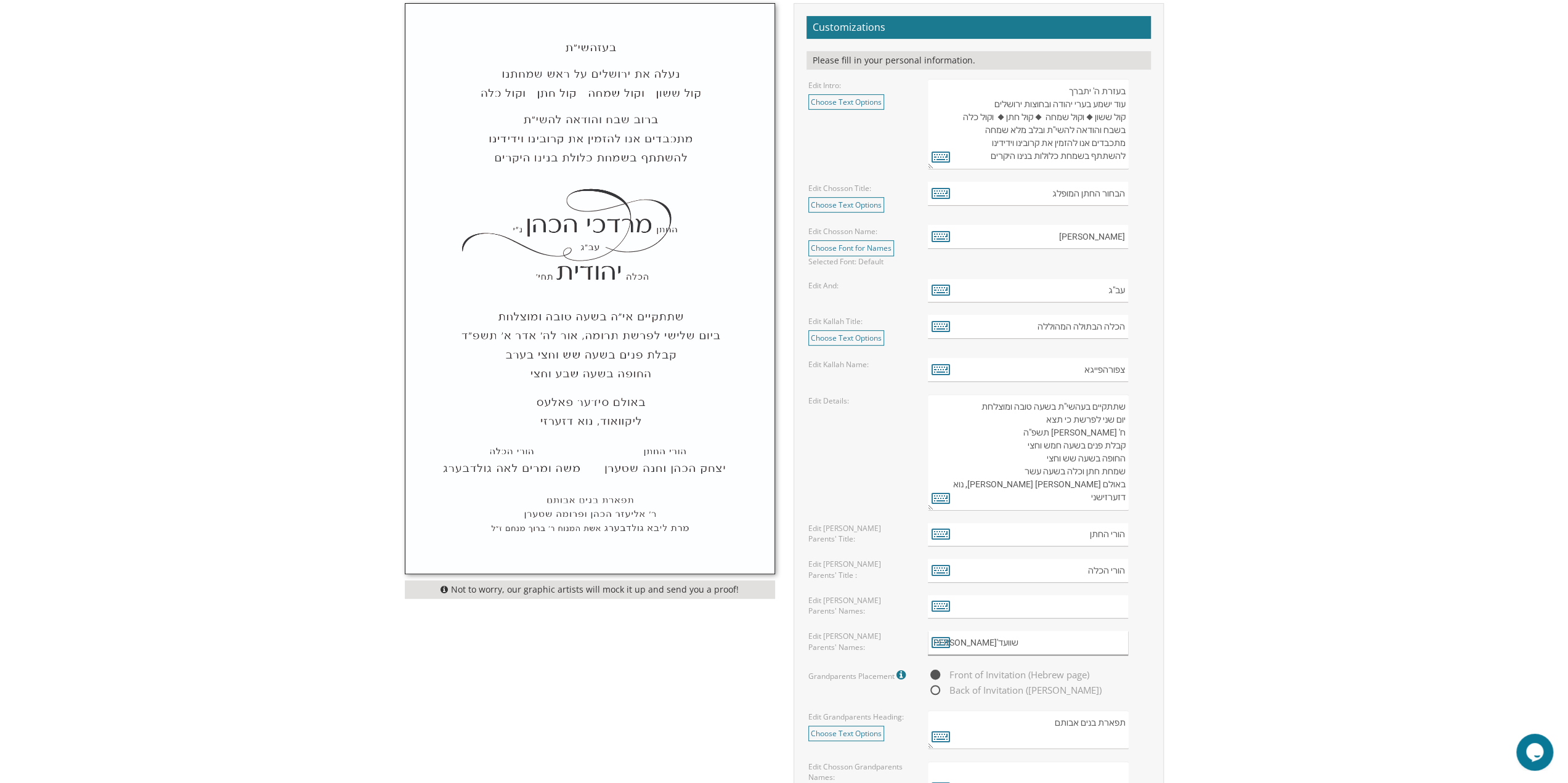 click on "[PERSON_NAME]'שוועד" at bounding box center [1028, 643] 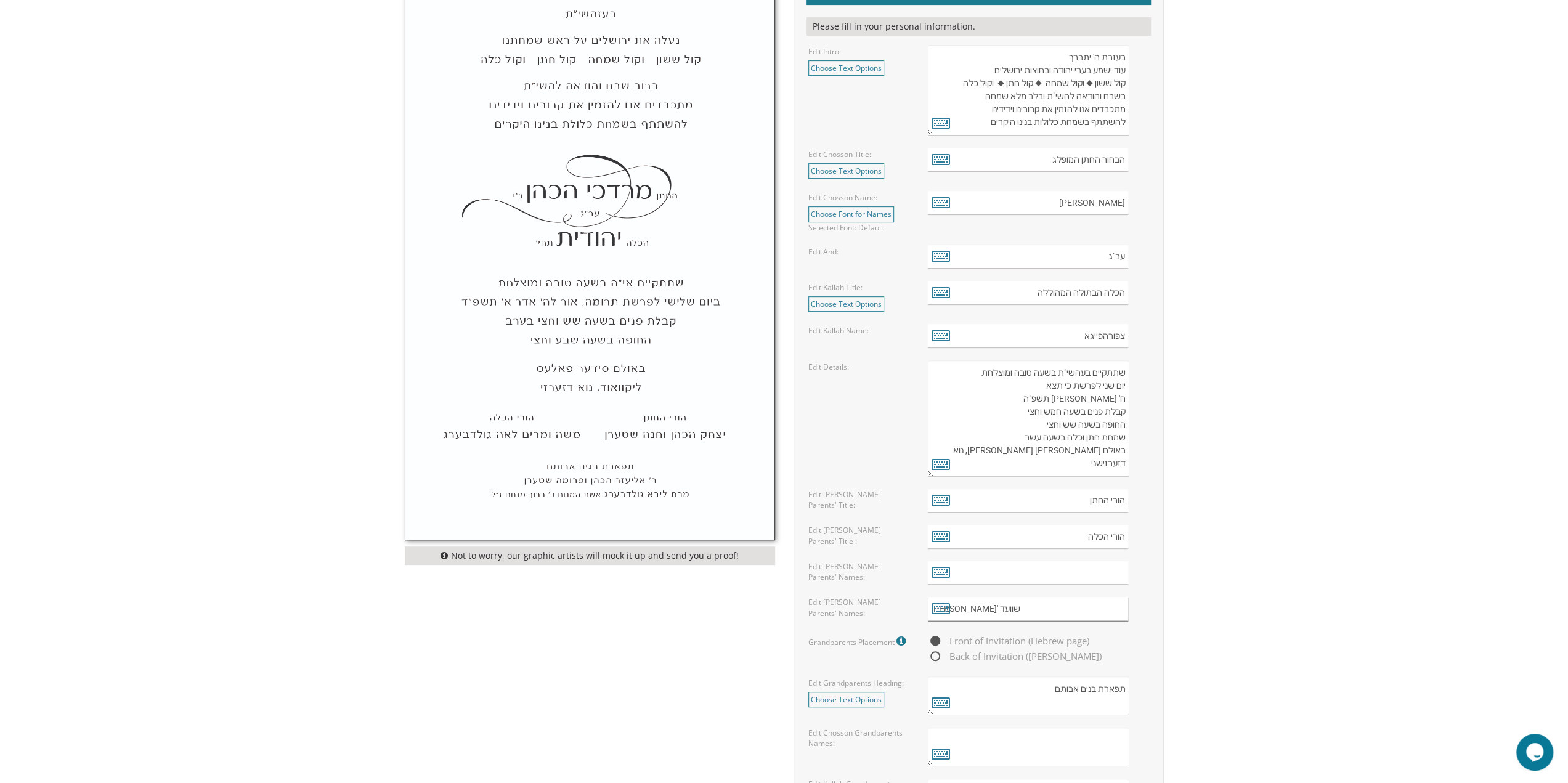 scroll, scrollTop: 493, scrollLeft: 0, axis: vertical 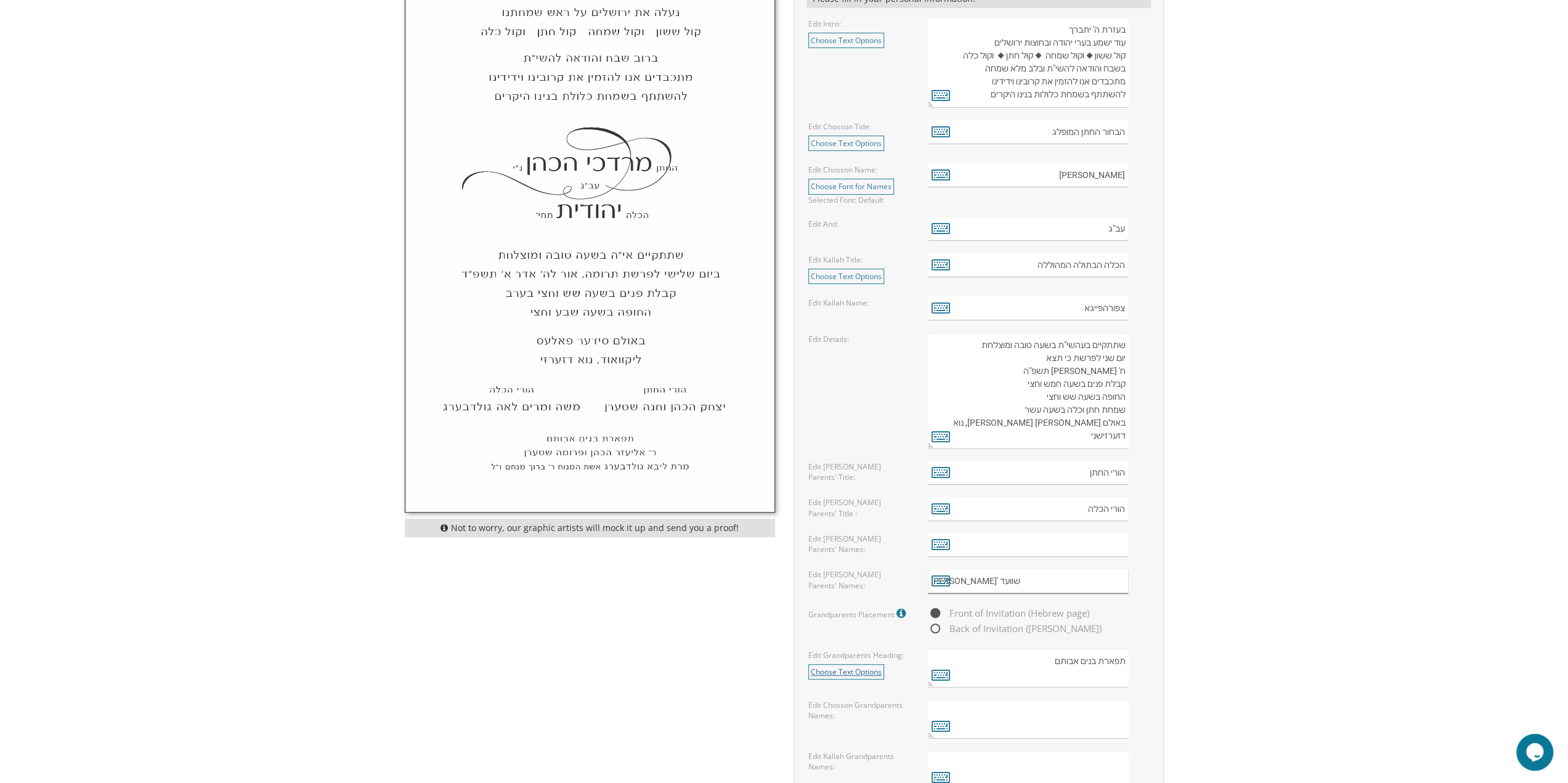 type on "[PERSON_NAME]' שוועד" 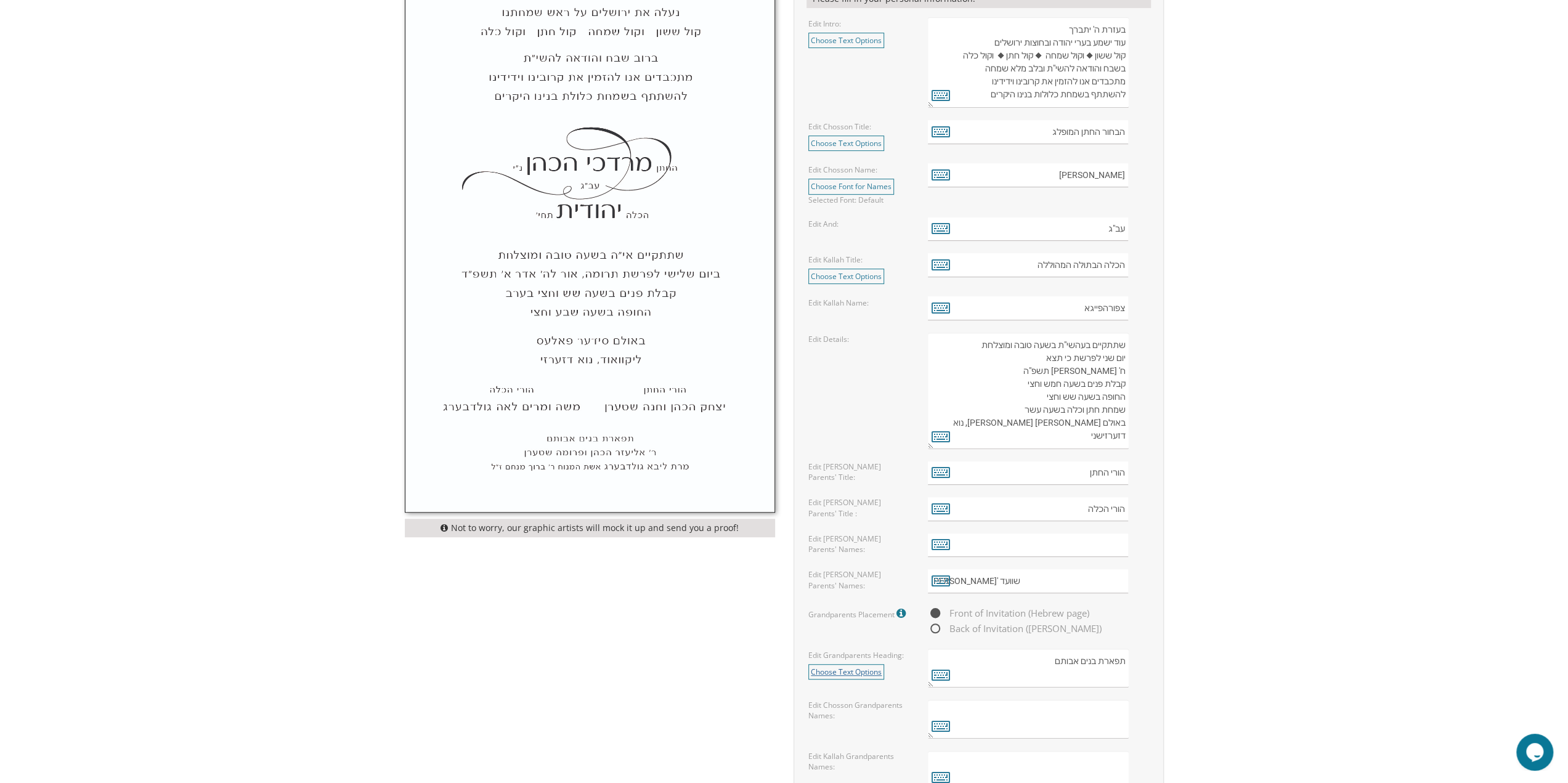 click on "Choose Text Options" at bounding box center (846, 671) 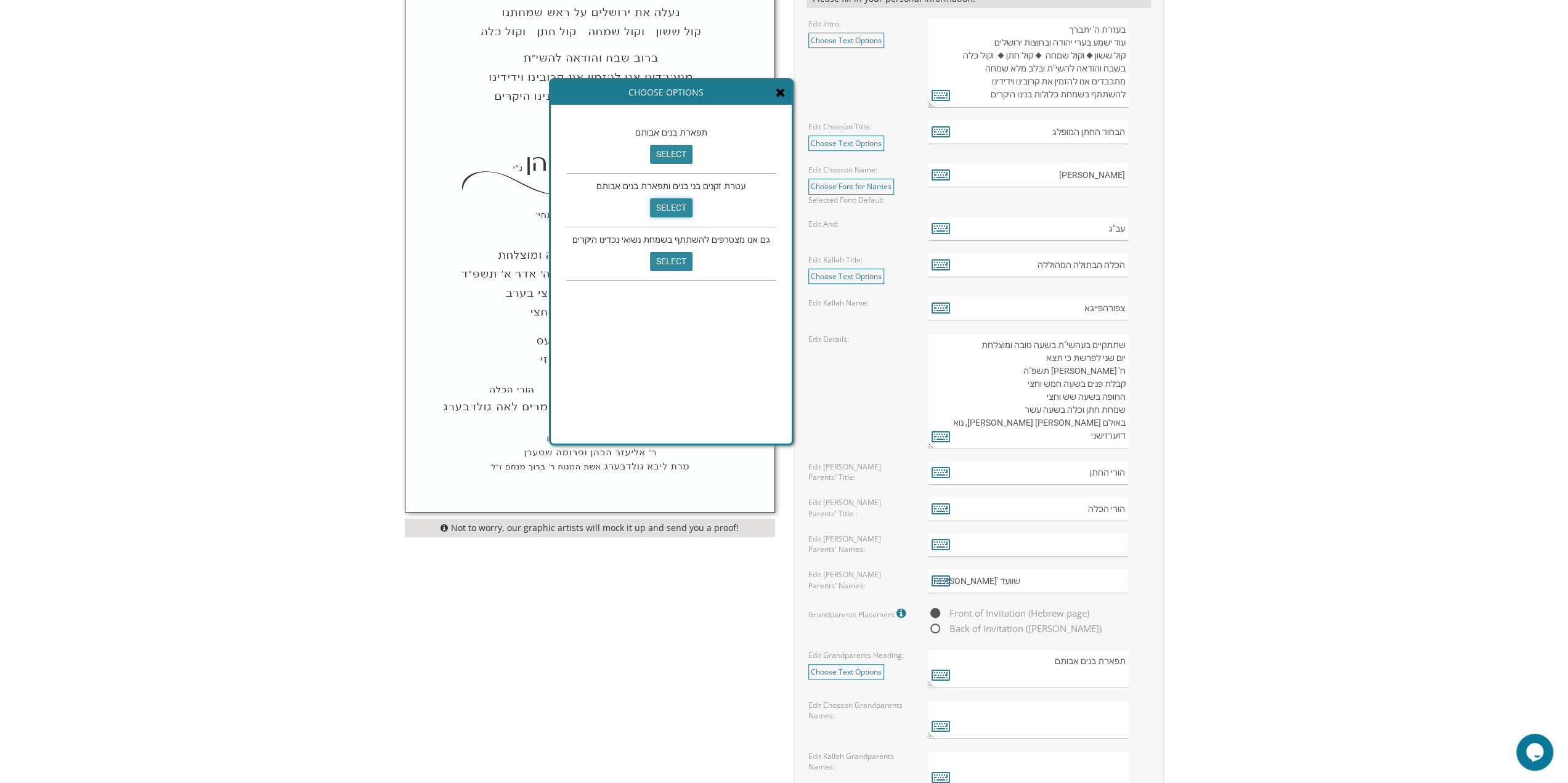 click on "select" at bounding box center (671, 208) 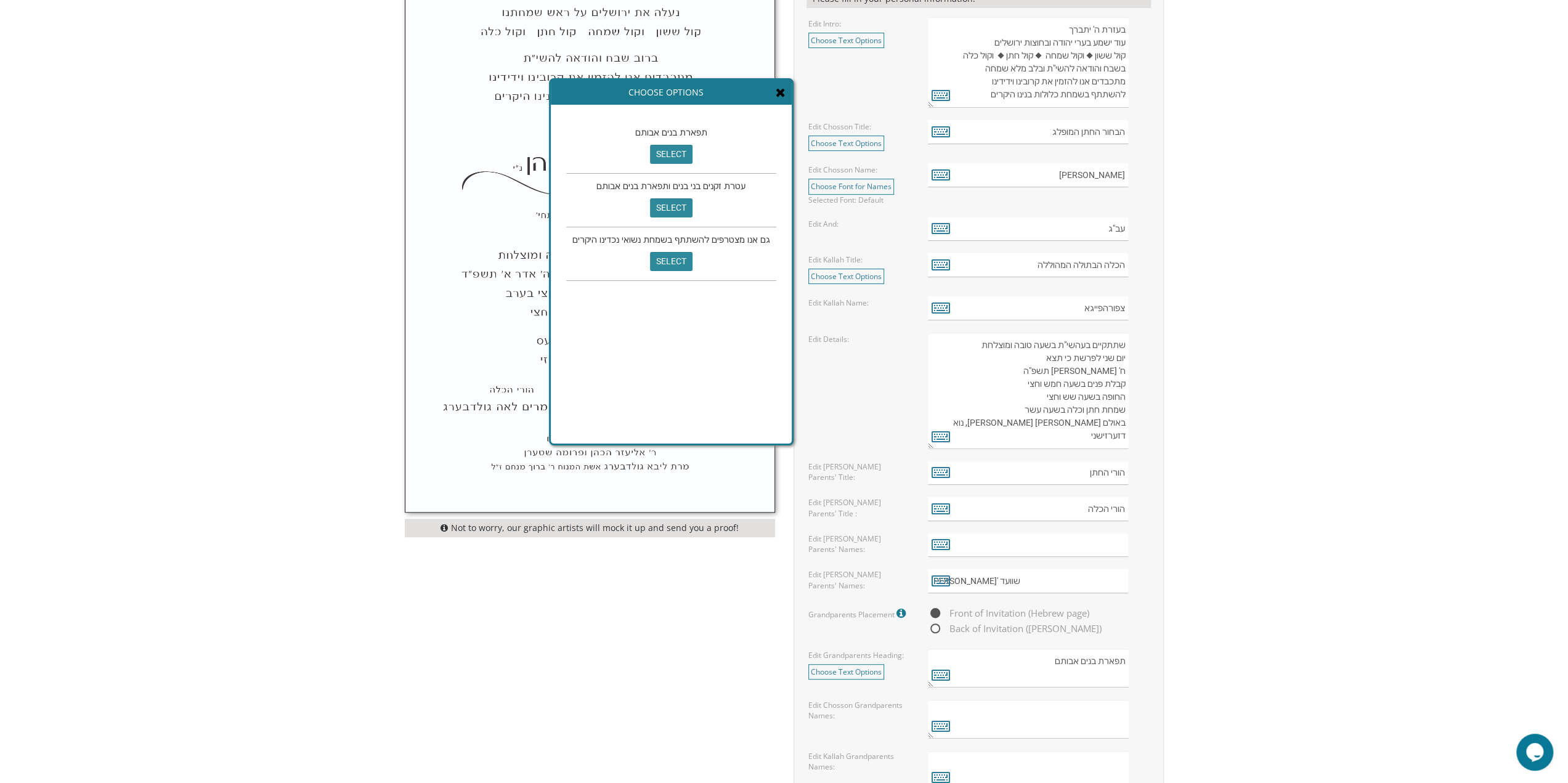 type on "עטרת זקנים בני בנים ותפארת בנים אבותם" 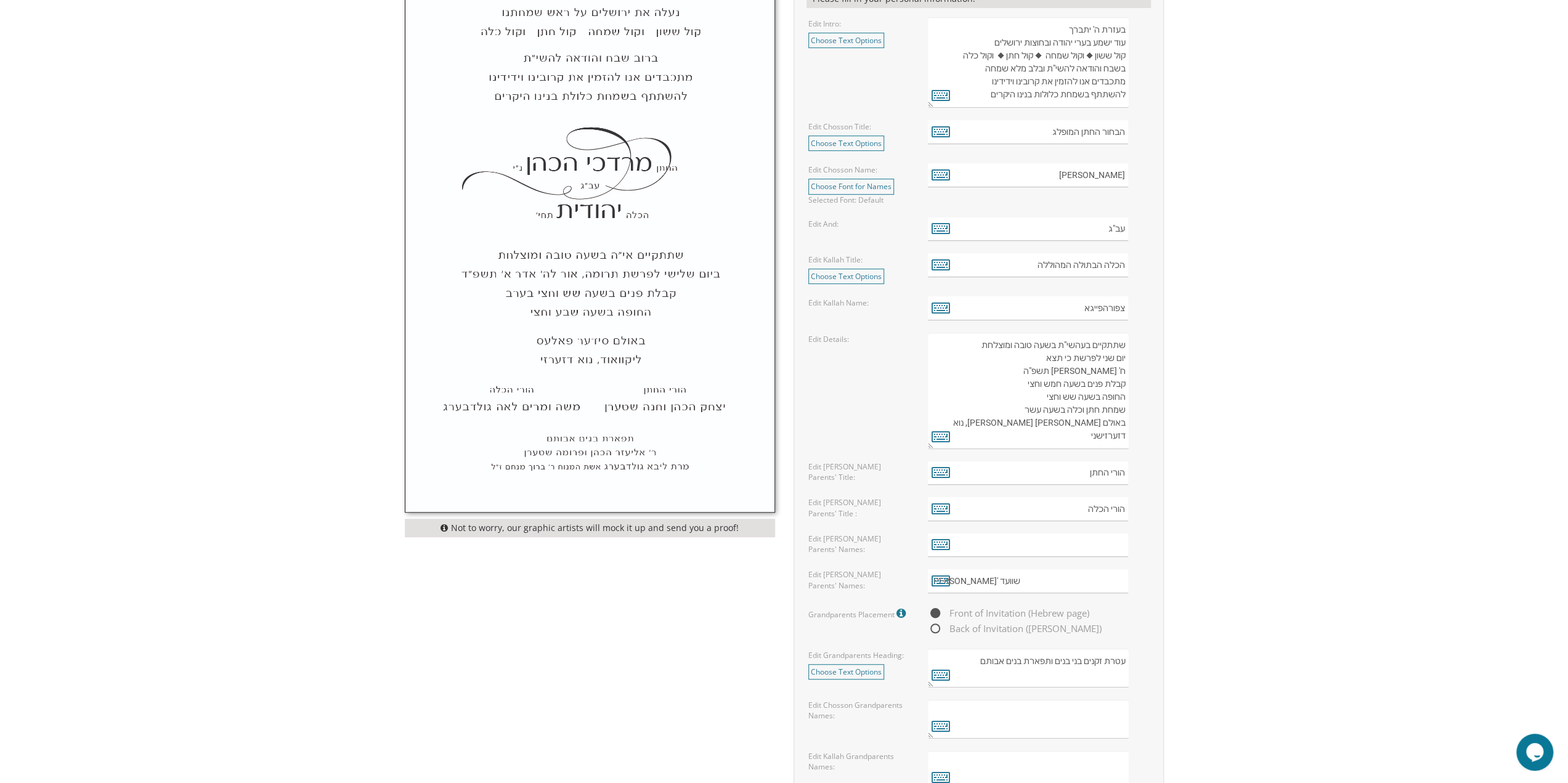 click on "Customizations
Please fill in your personal information.
Edit Intro:
Choose Text Options select select select
Edit Chosson Title:" at bounding box center [978, 394] 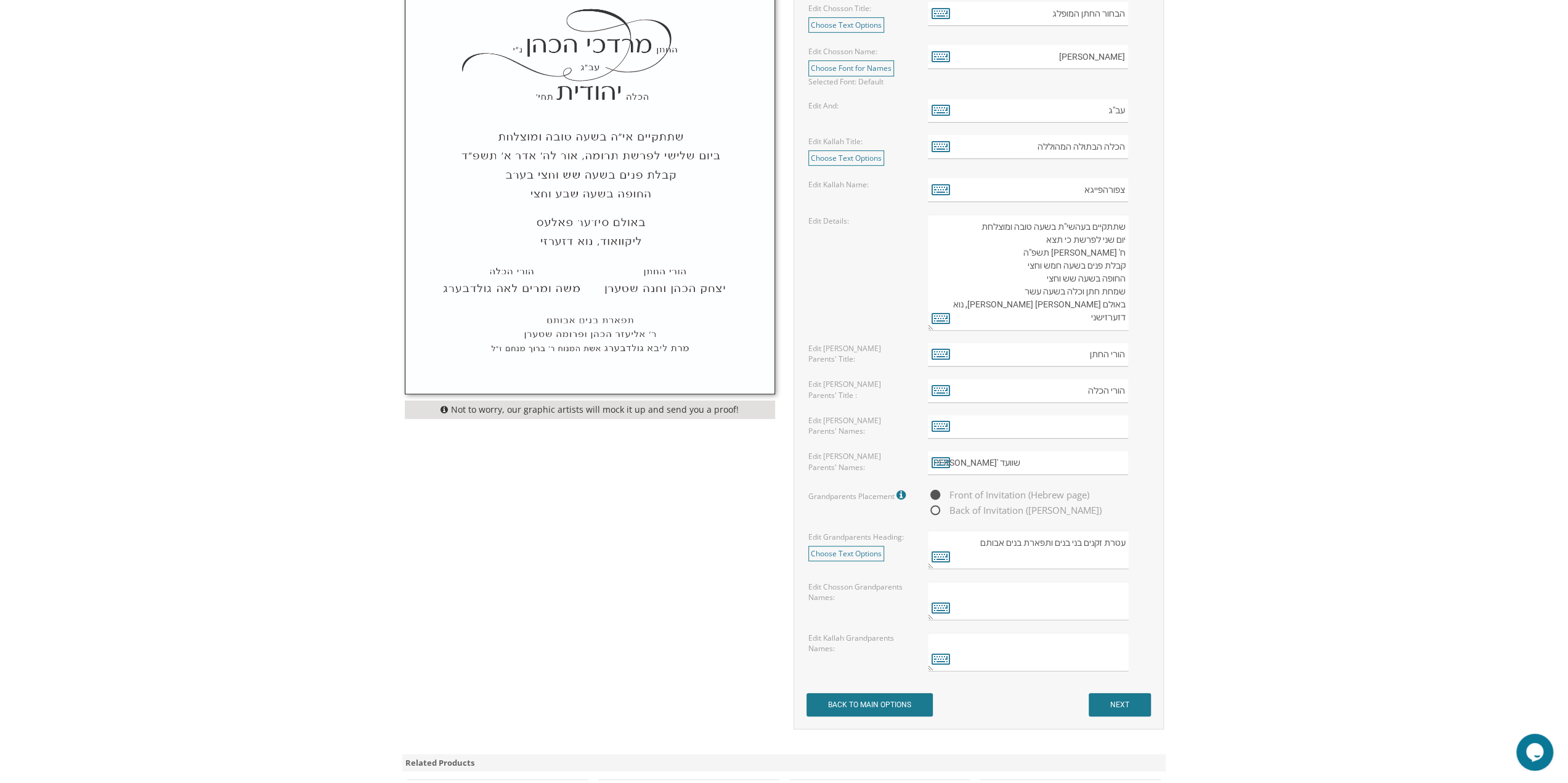 scroll, scrollTop: 616, scrollLeft: 0, axis: vertical 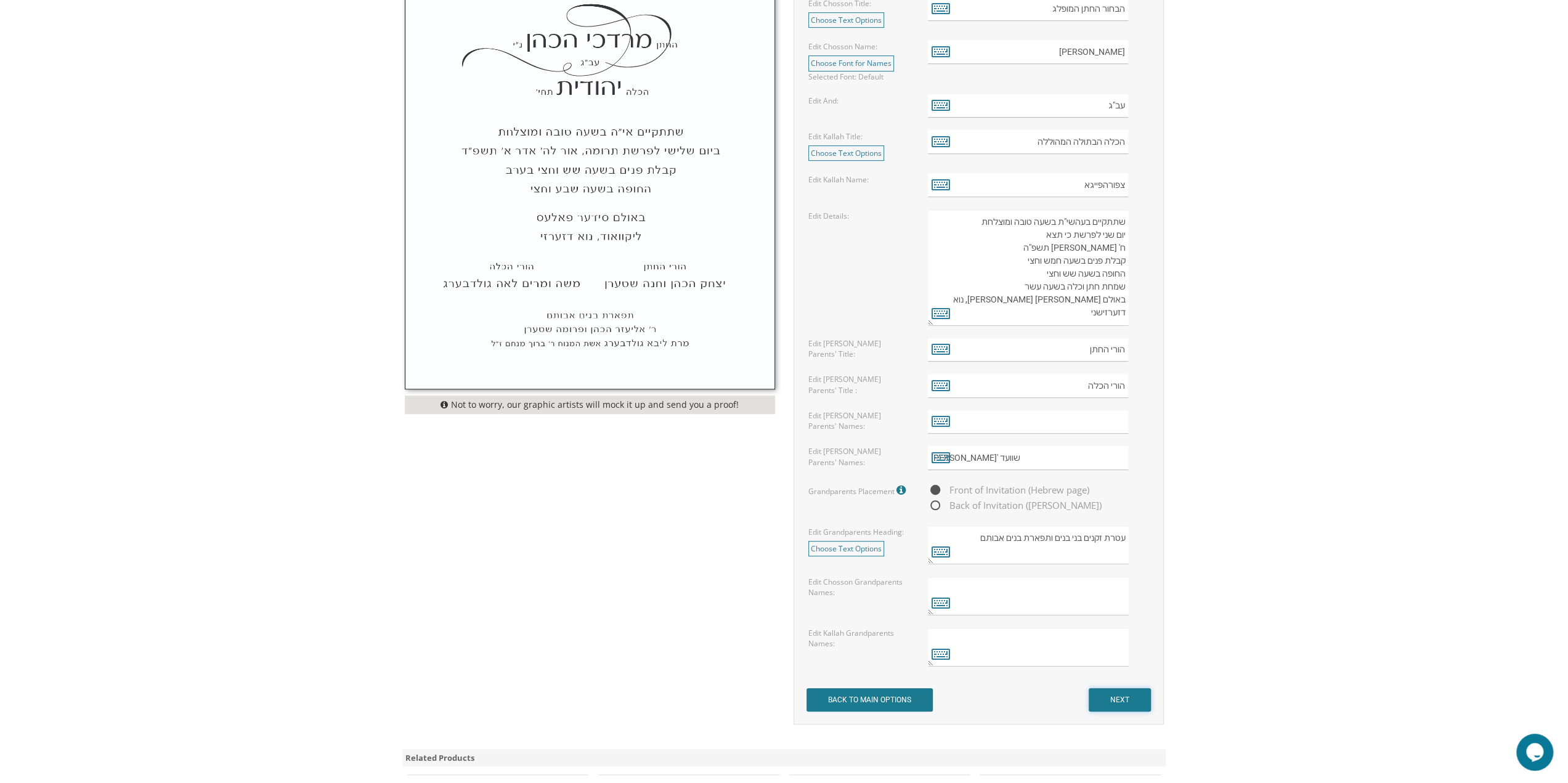 click on "NEXT" at bounding box center (1119, 700) 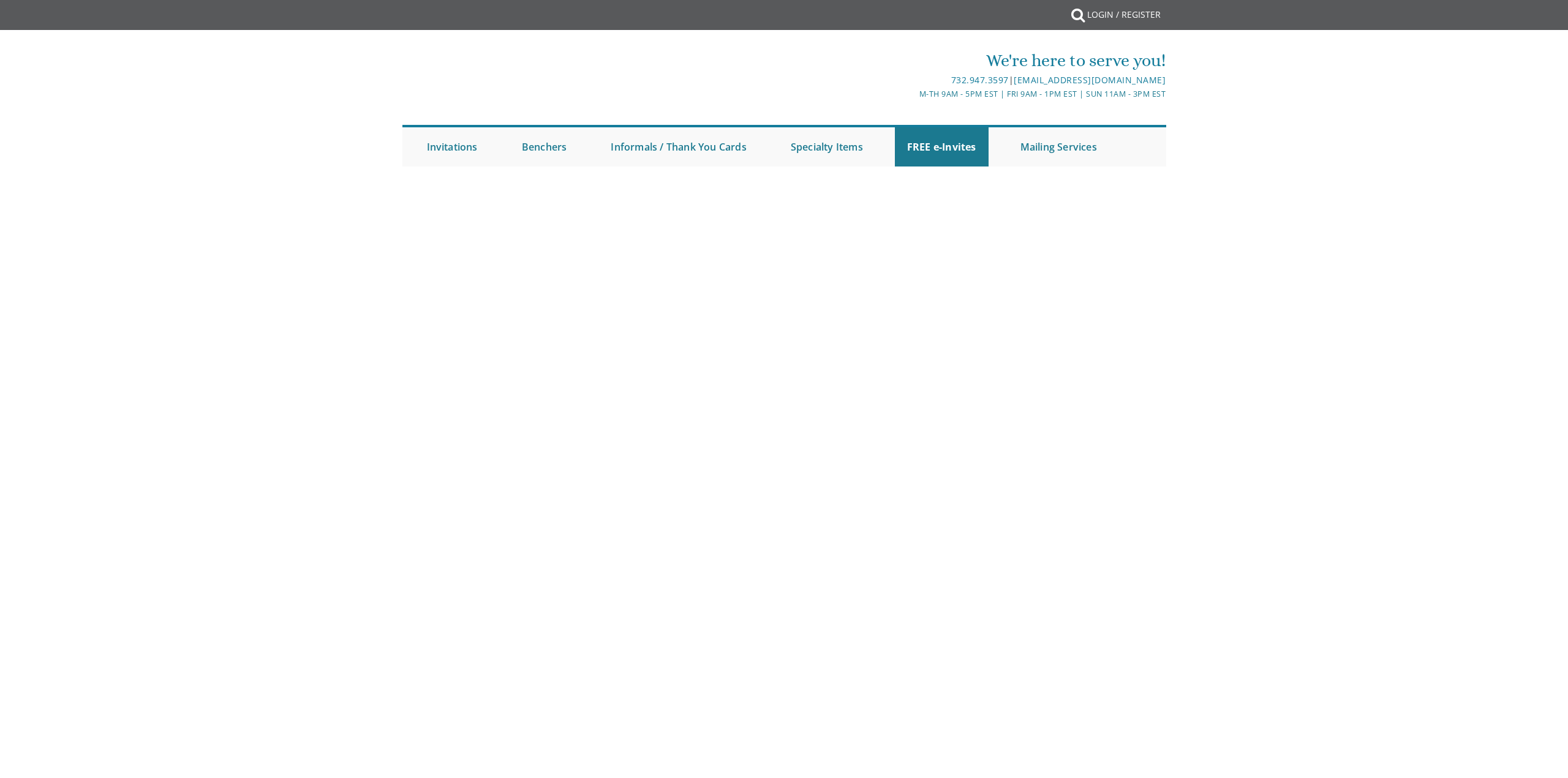 scroll, scrollTop: 0, scrollLeft: 0, axis: both 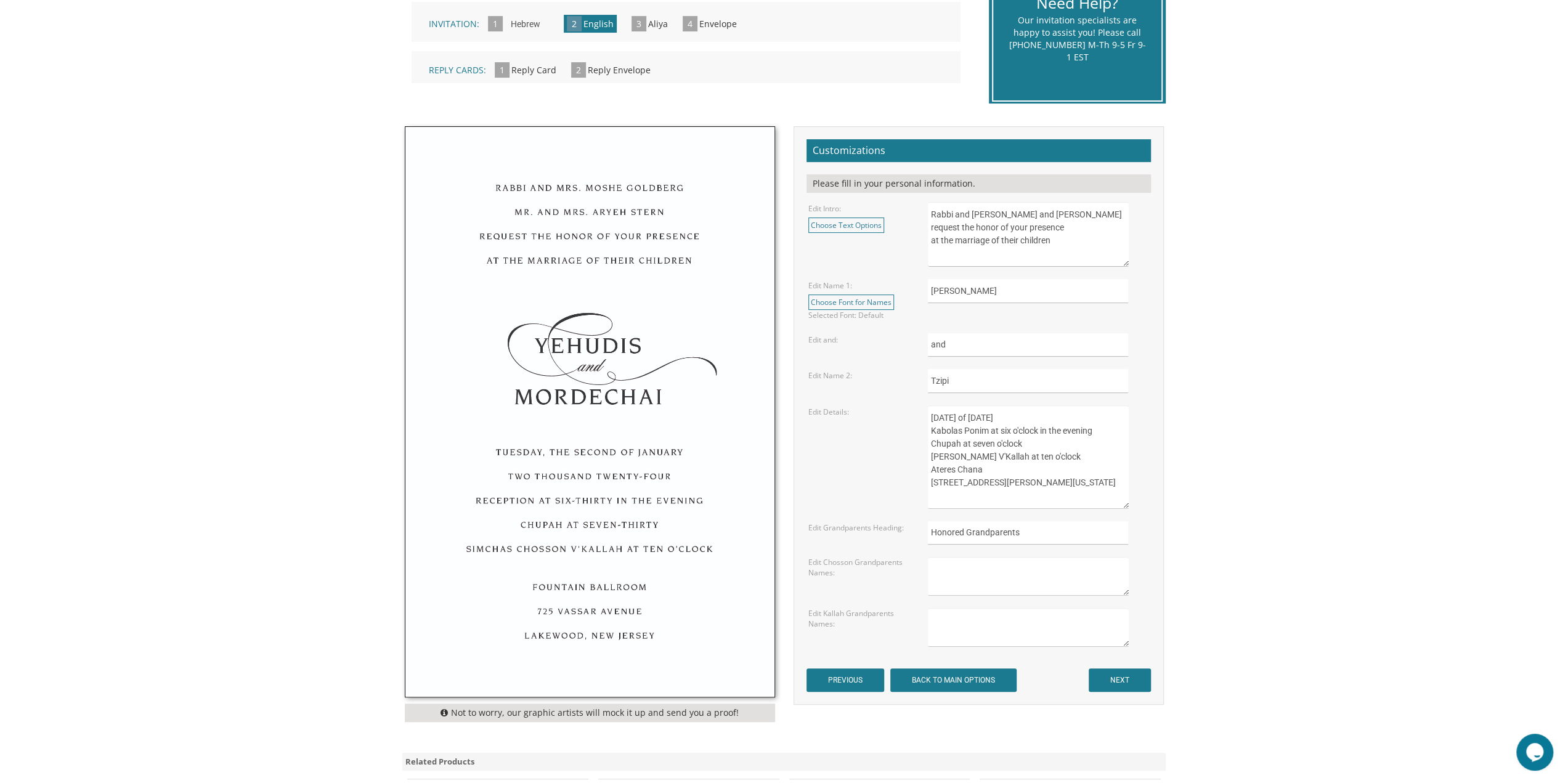 drag, startPoint x: 1012, startPoint y: 429, endPoint x: 1038, endPoint y: 430, distance: 26.0192 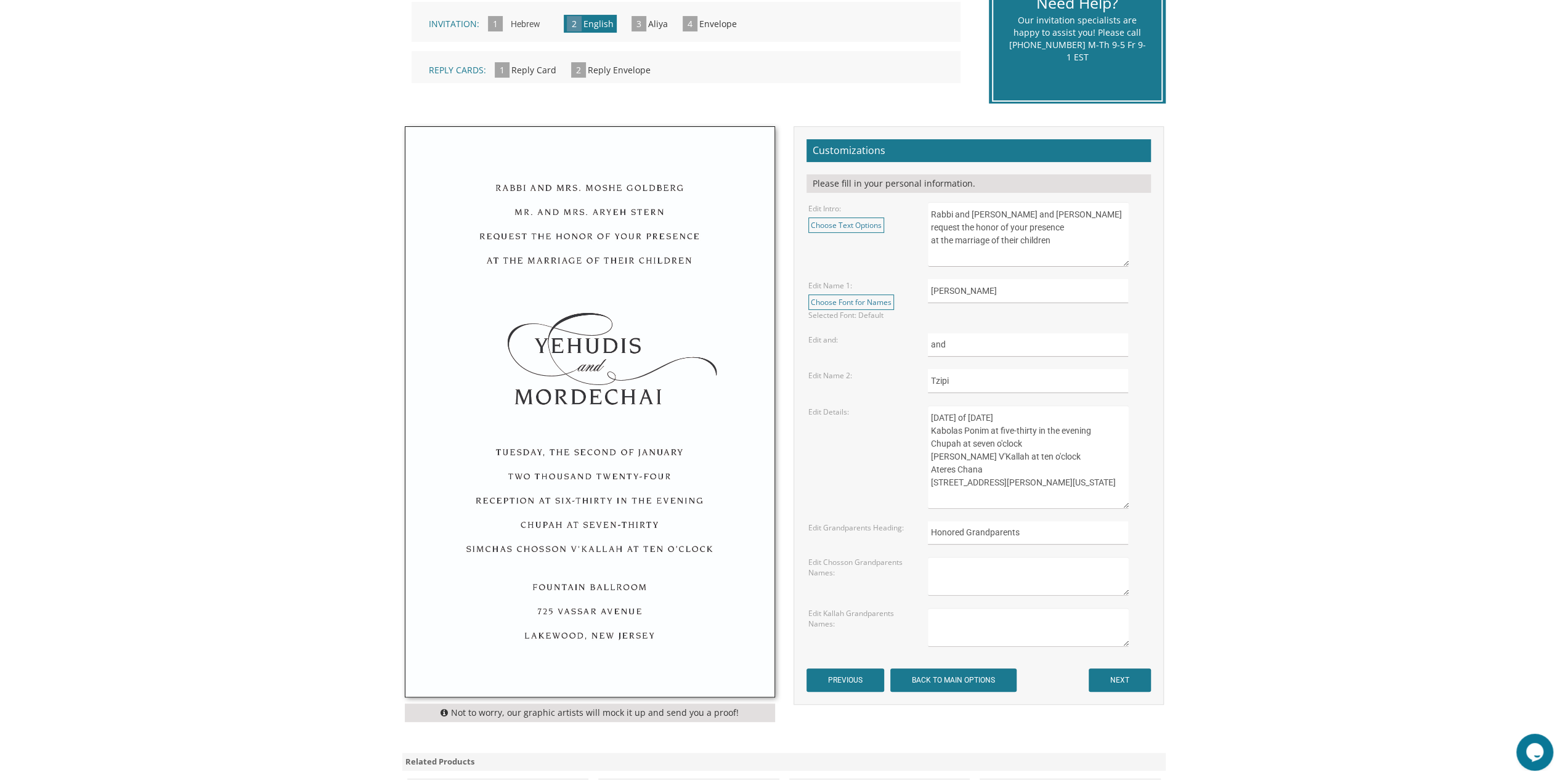 drag, startPoint x: 1026, startPoint y: 442, endPoint x: 973, endPoint y: 439, distance: 53.0848 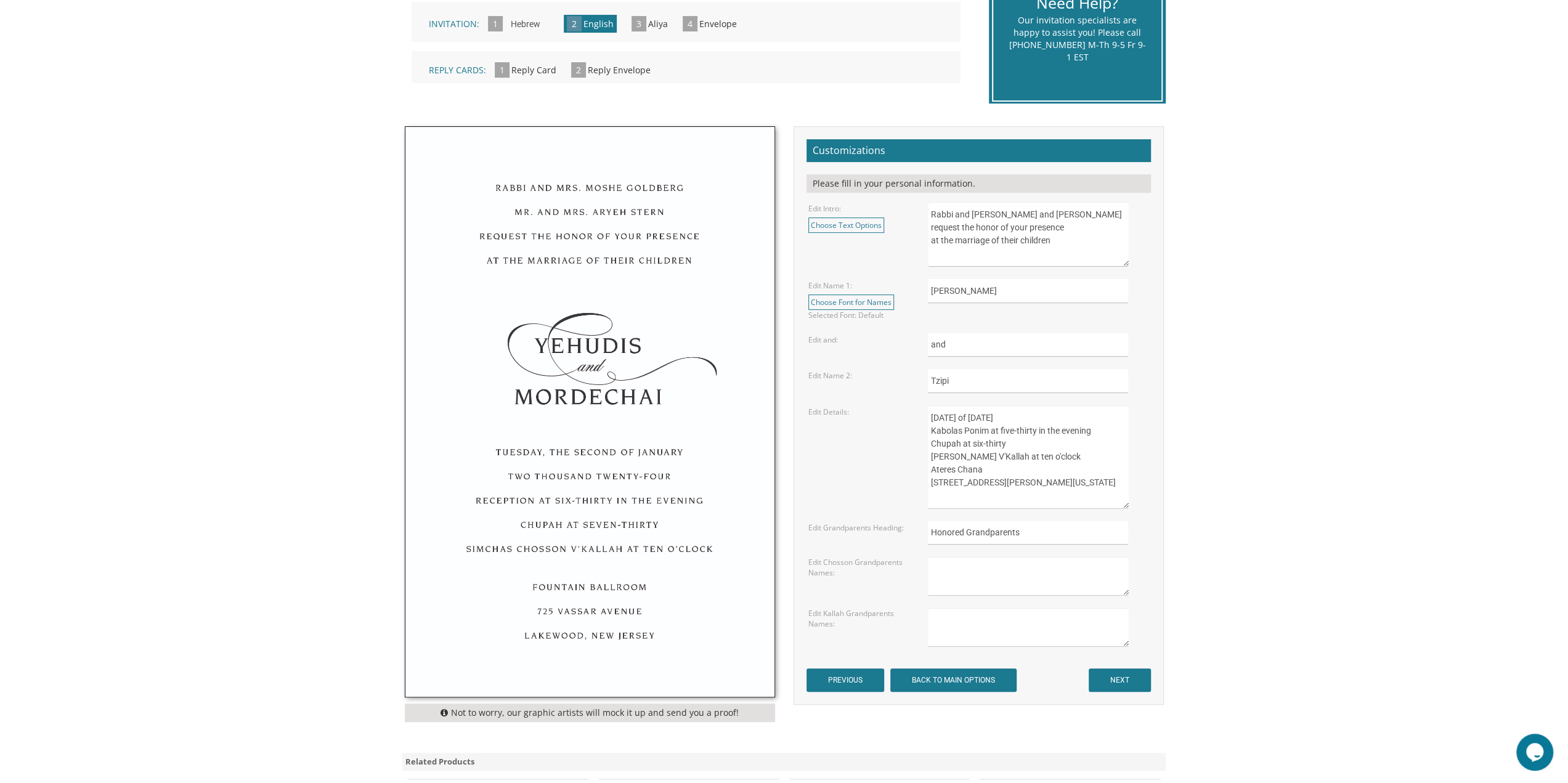 drag, startPoint x: 982, startPoint y: 467, endPoint x: 930, endPoint y: 466, distance: 52.0096 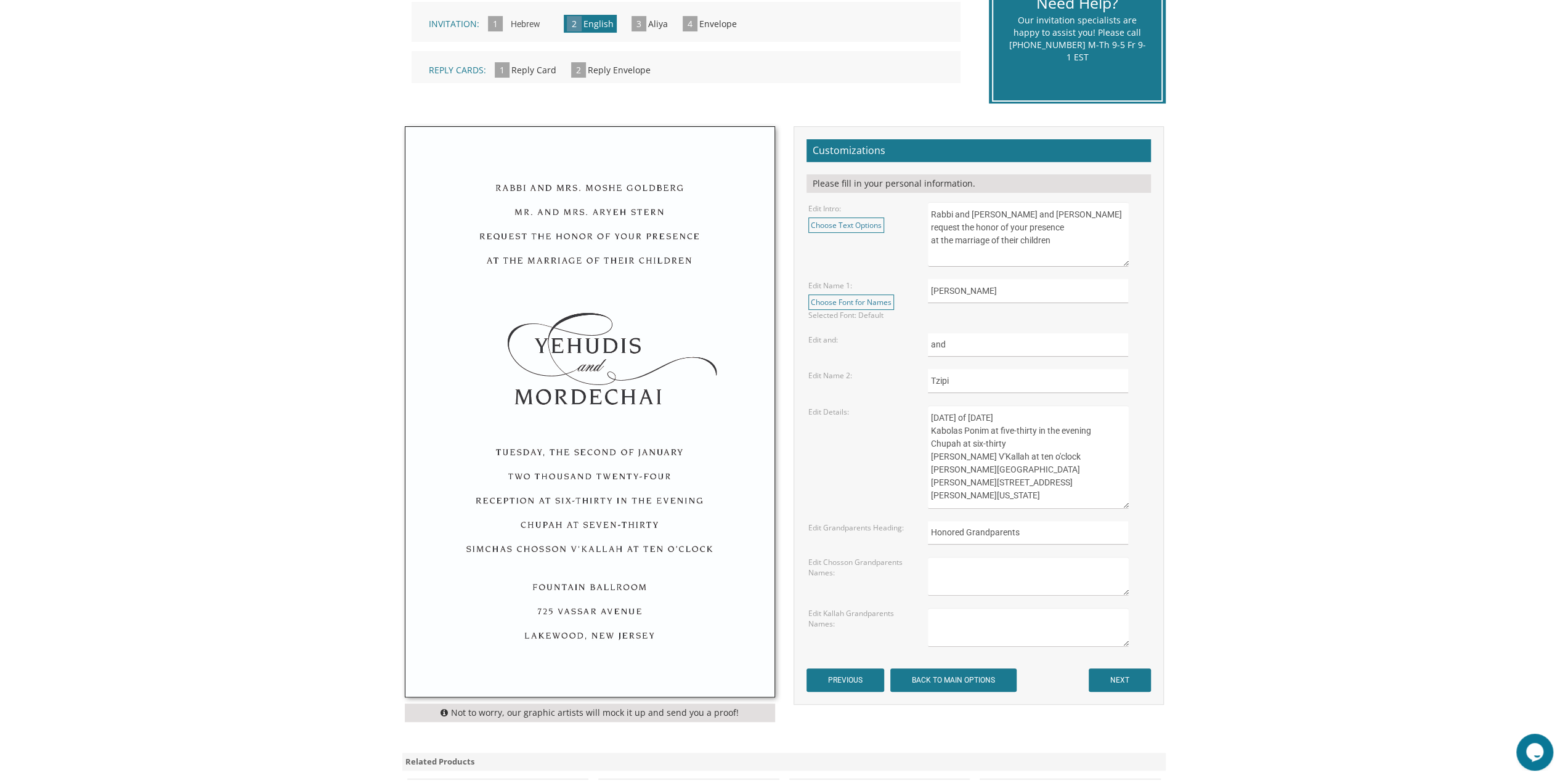 drag, startPoint x: 1022, startPoint y: 480, endPoint x: 930, endPoint y: 482, distance: 92.02174 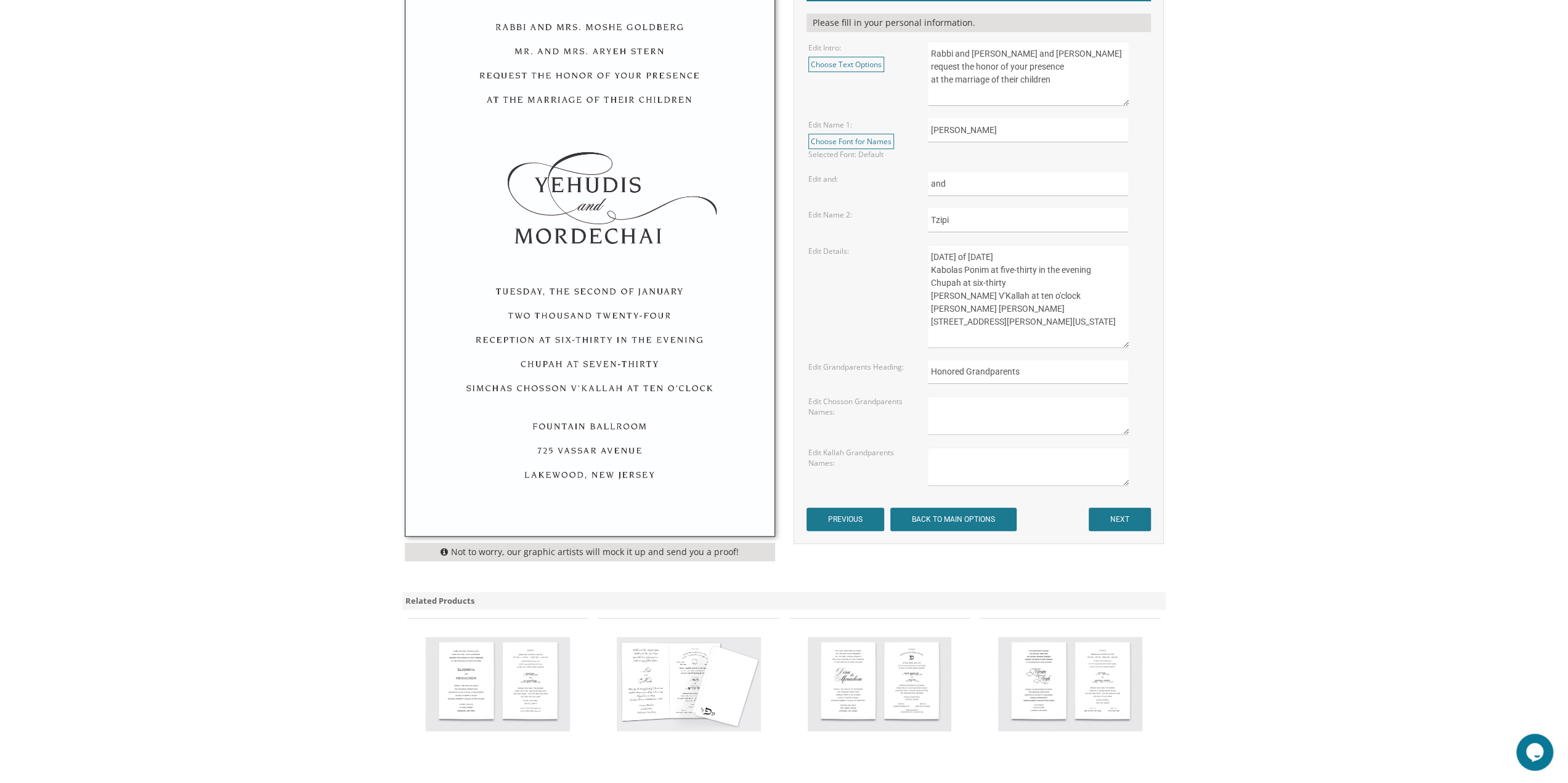 scroll, scrollTop: 493, scrollLeft: 0, axis: vertical 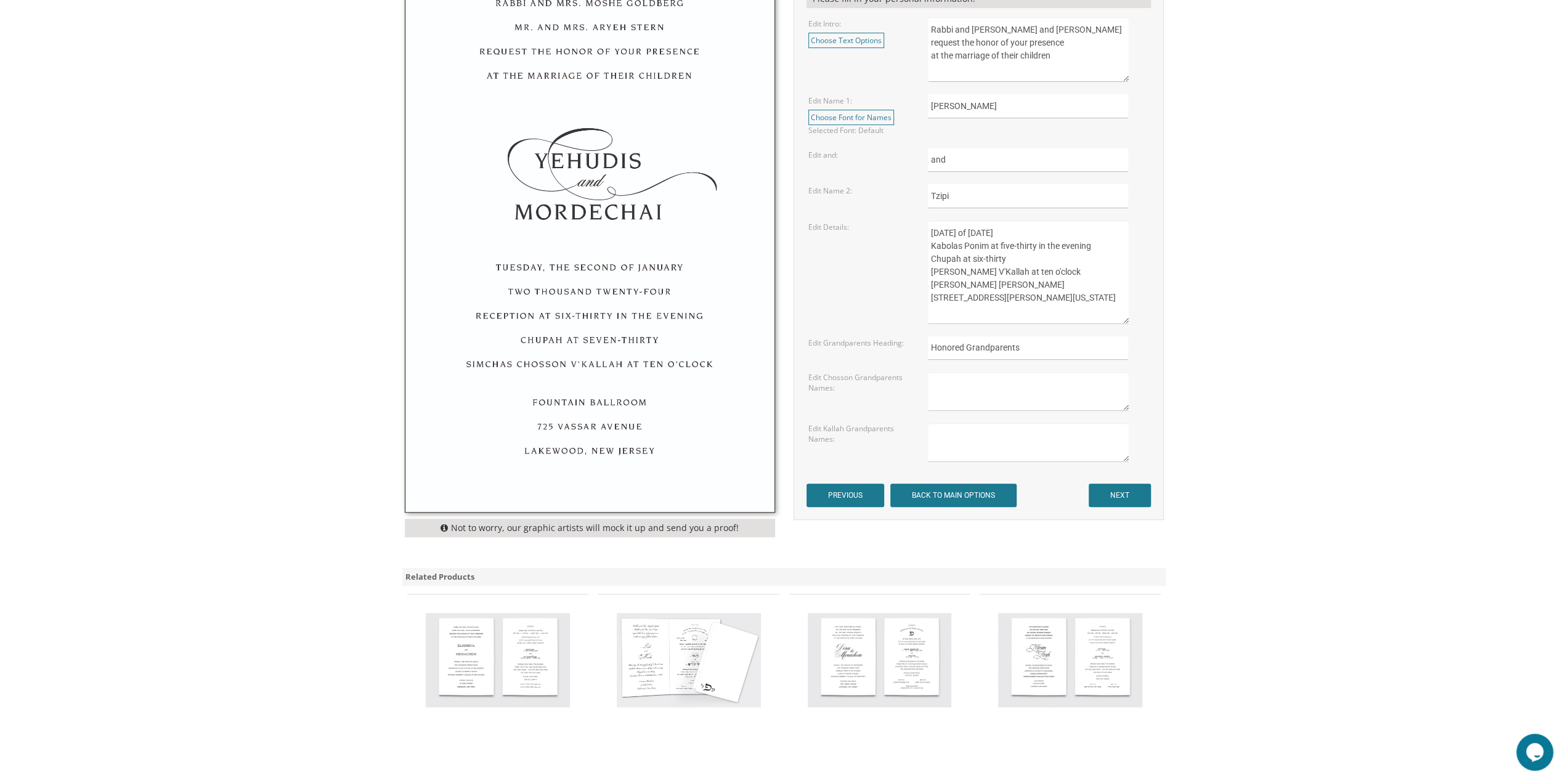 type on "Monday, the first of September, 2025
Kabolas Ponim at five-thirty in the evening
Chupah at six-thirty
Simchas Chosson V'Kallah at ten o'clock
Kesser Moshe Yehuda
725 Vassar Ave
Lakewood, New Jersey" 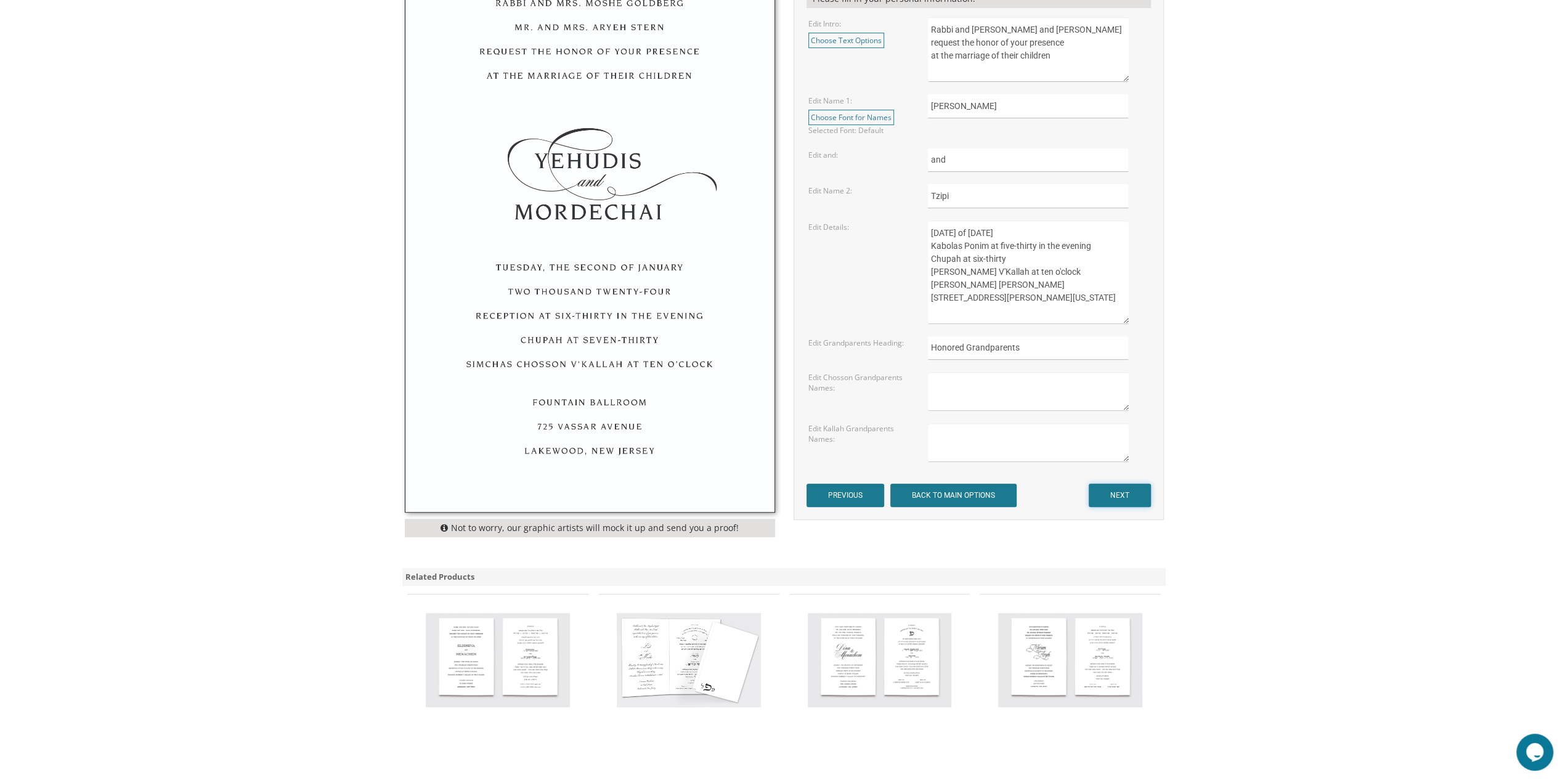 click on "NEXT" at bounding box center (1119, 495) 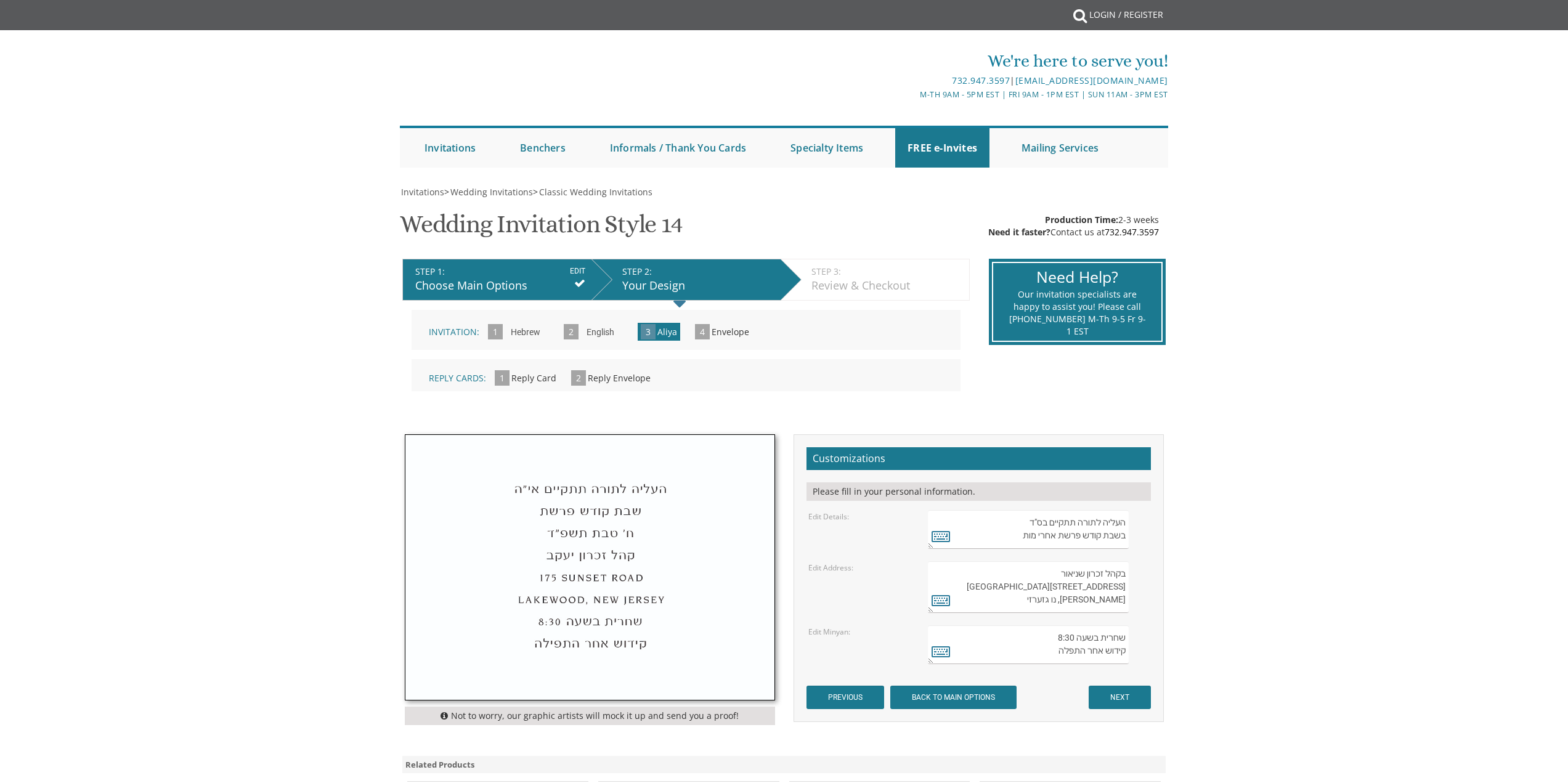 scroll, scrollTop: 0, scrollLeft: 0, axis: both 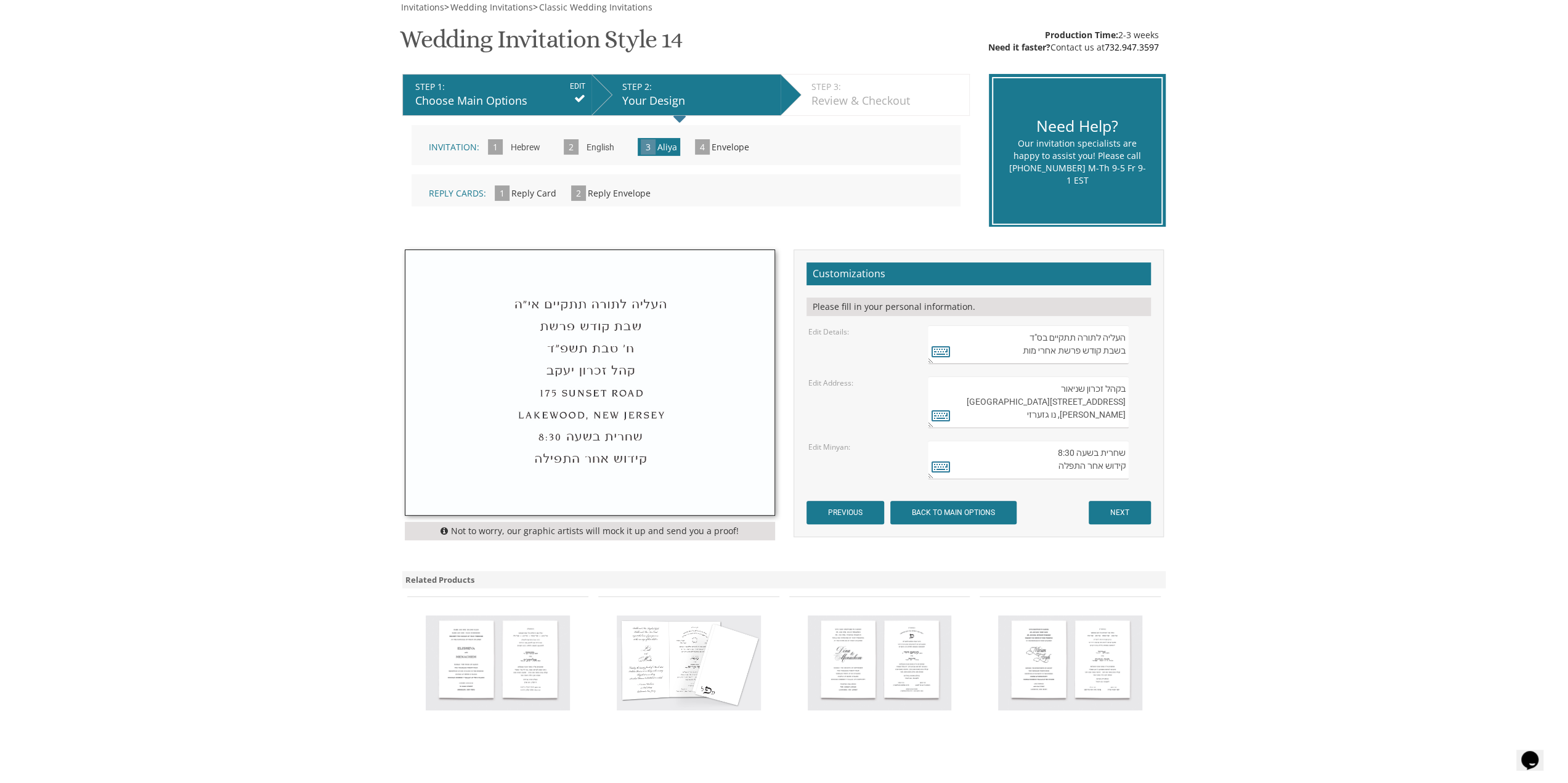 click on "Envelope" at bounding box center [730, 147] 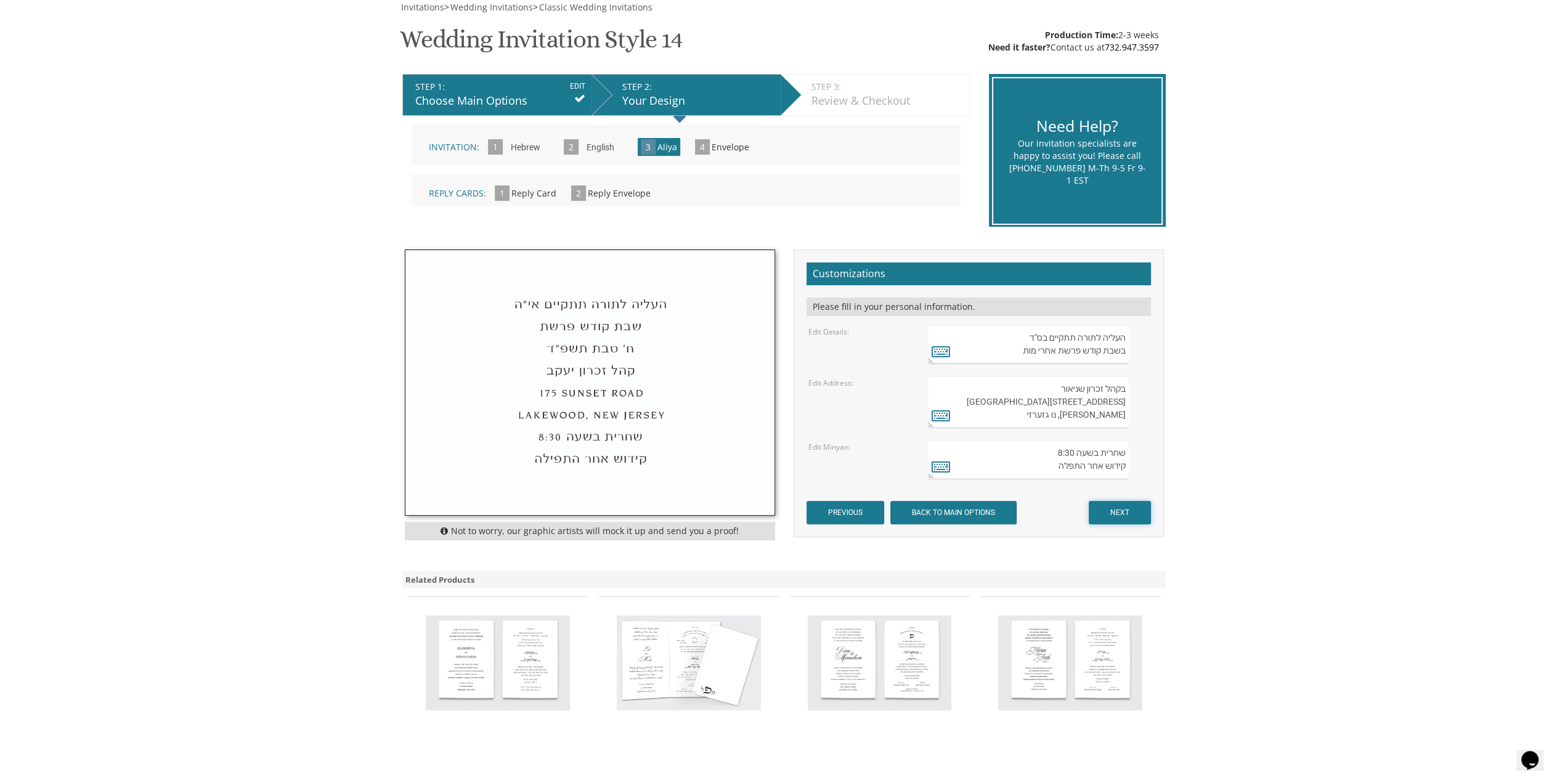 click on "NEXT" at bounding box center [1119, 513] 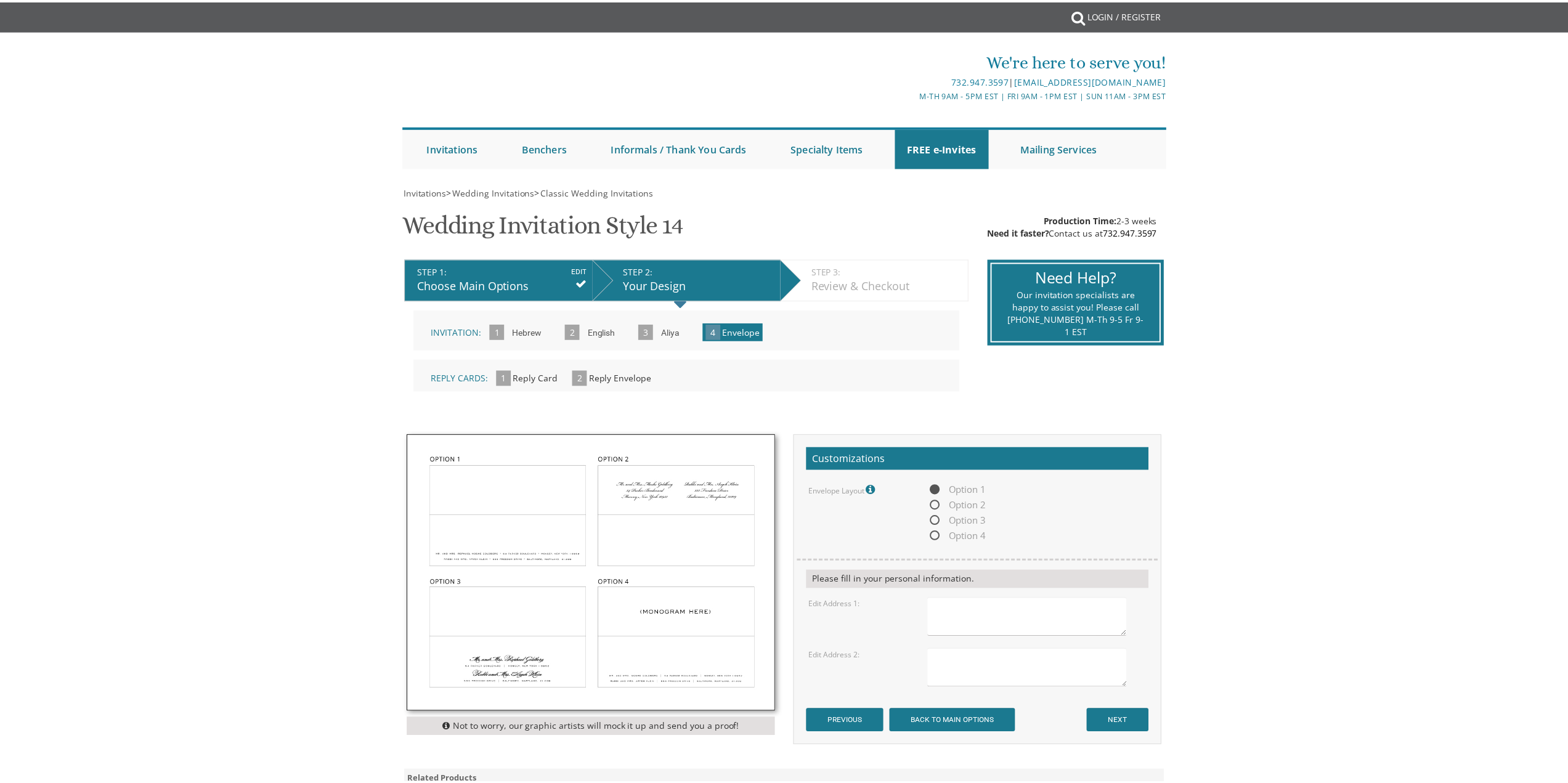 scroll, scrollTop: 0, scrollLeft: 0, axis: both 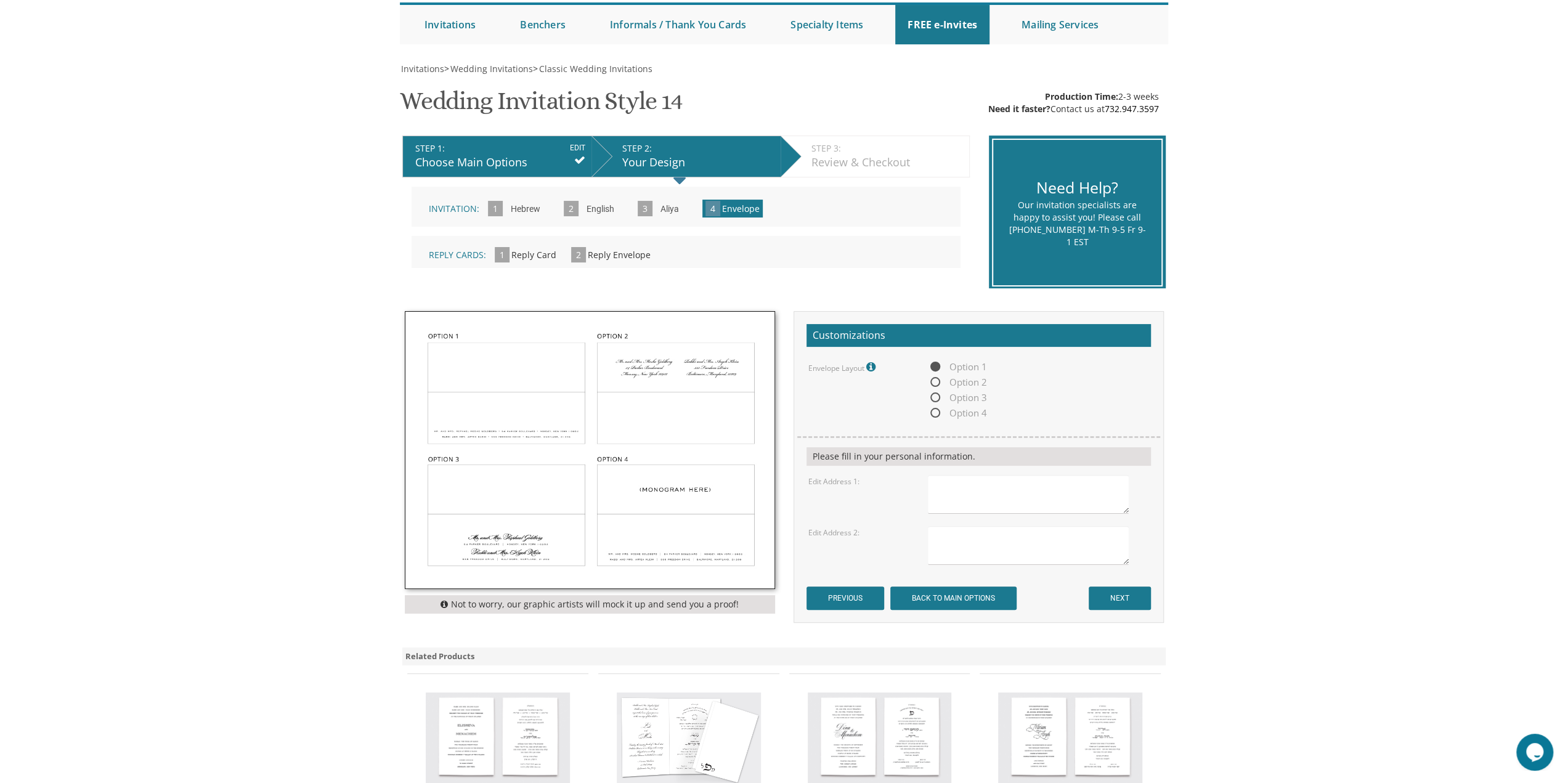 click at bounding box center (1028, 494) 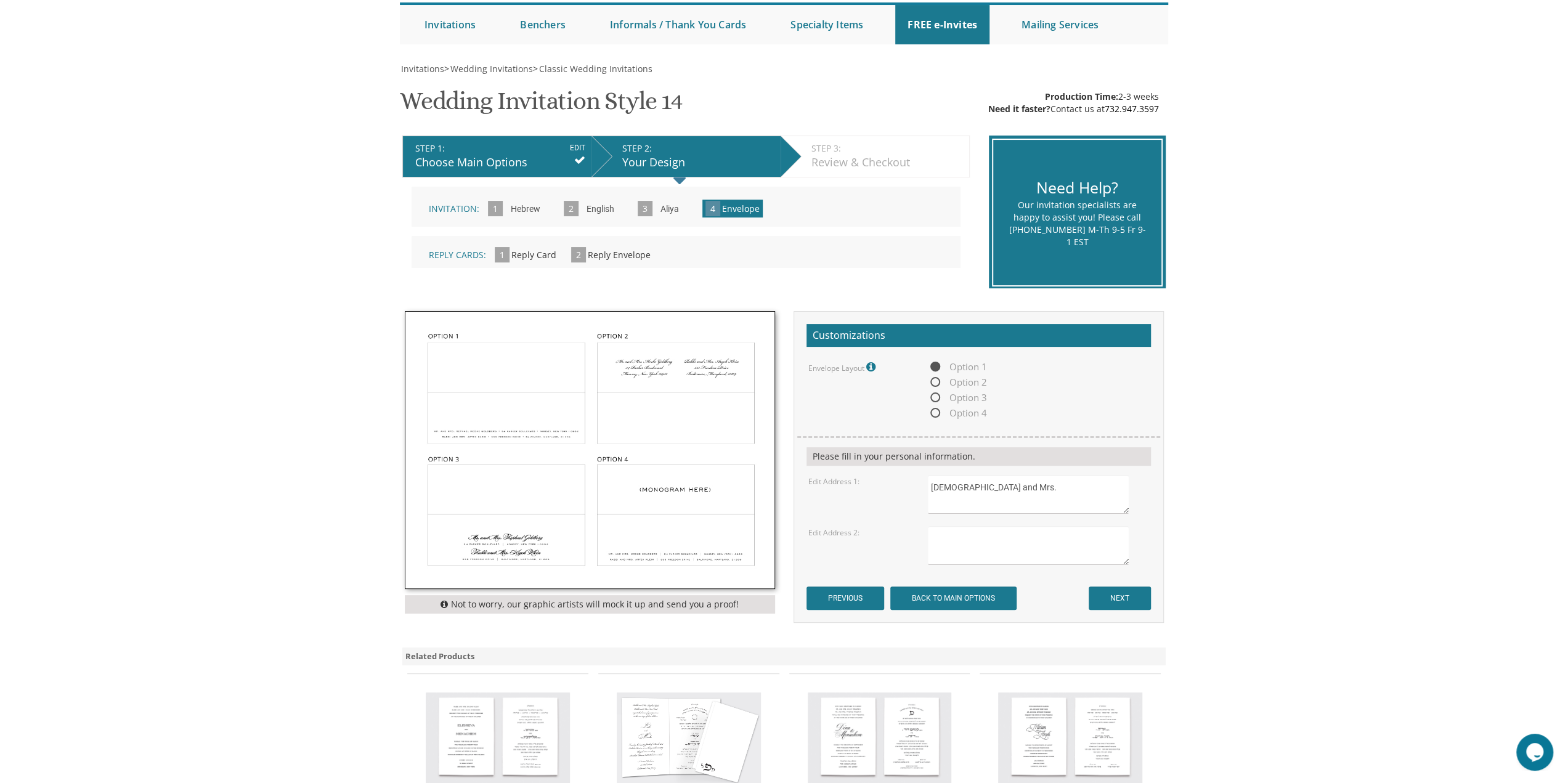 click at bounding box center [590, 450] 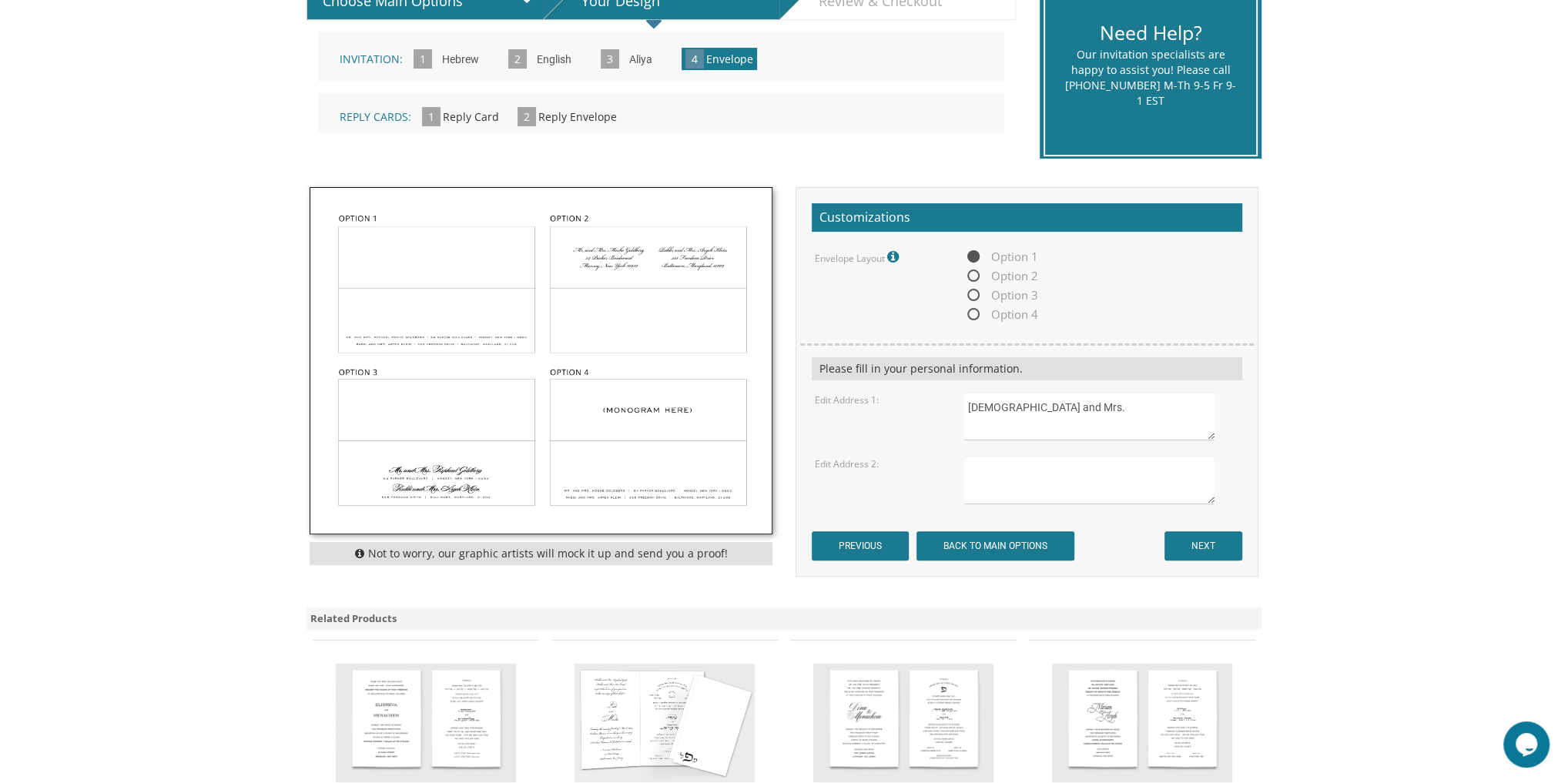 scroll, scrollTop: 330, scrollLeft: 0, axis: vertical 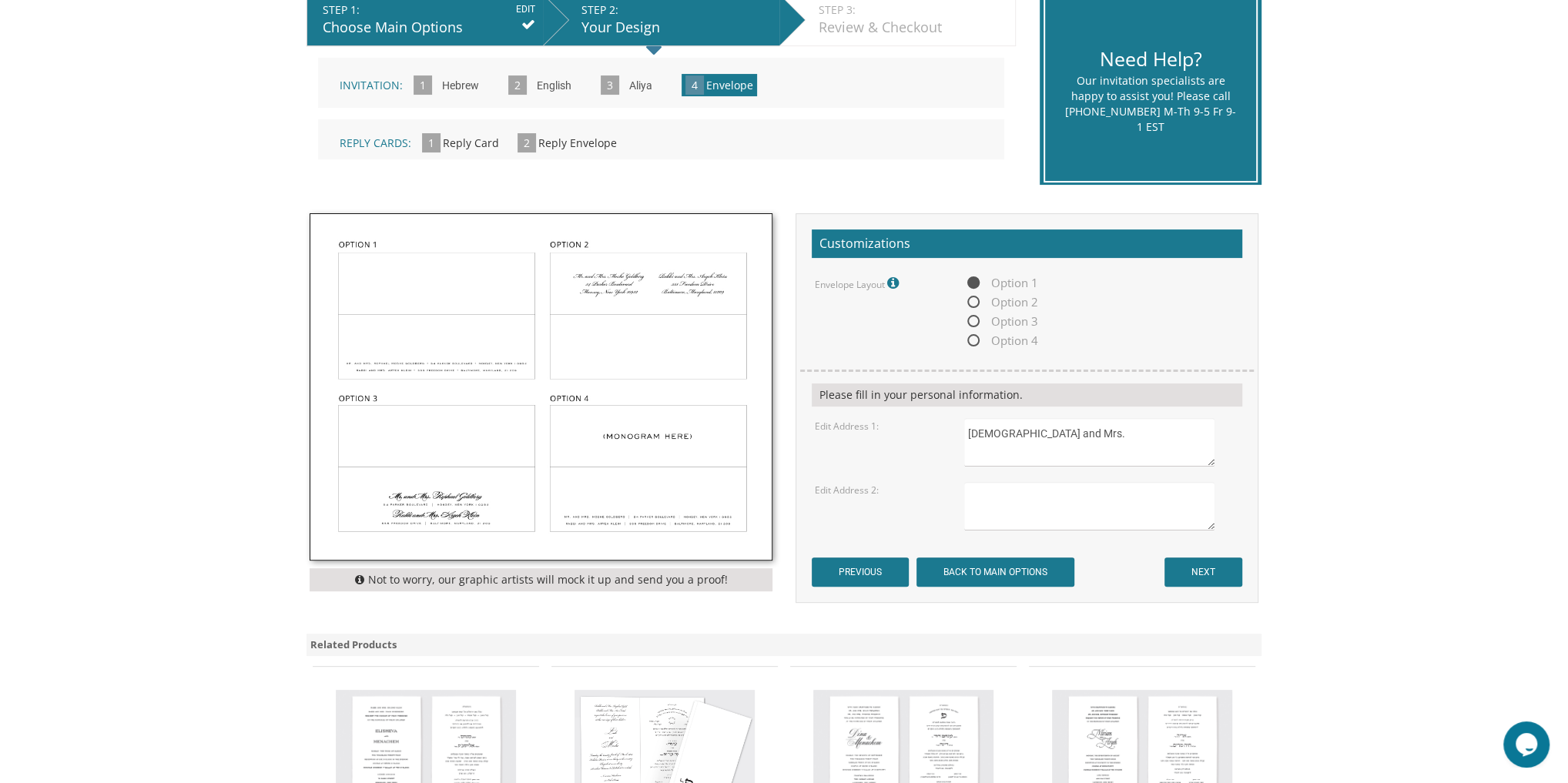 click on "Rabbi and Mrs." at bounding box center [1089, 442] 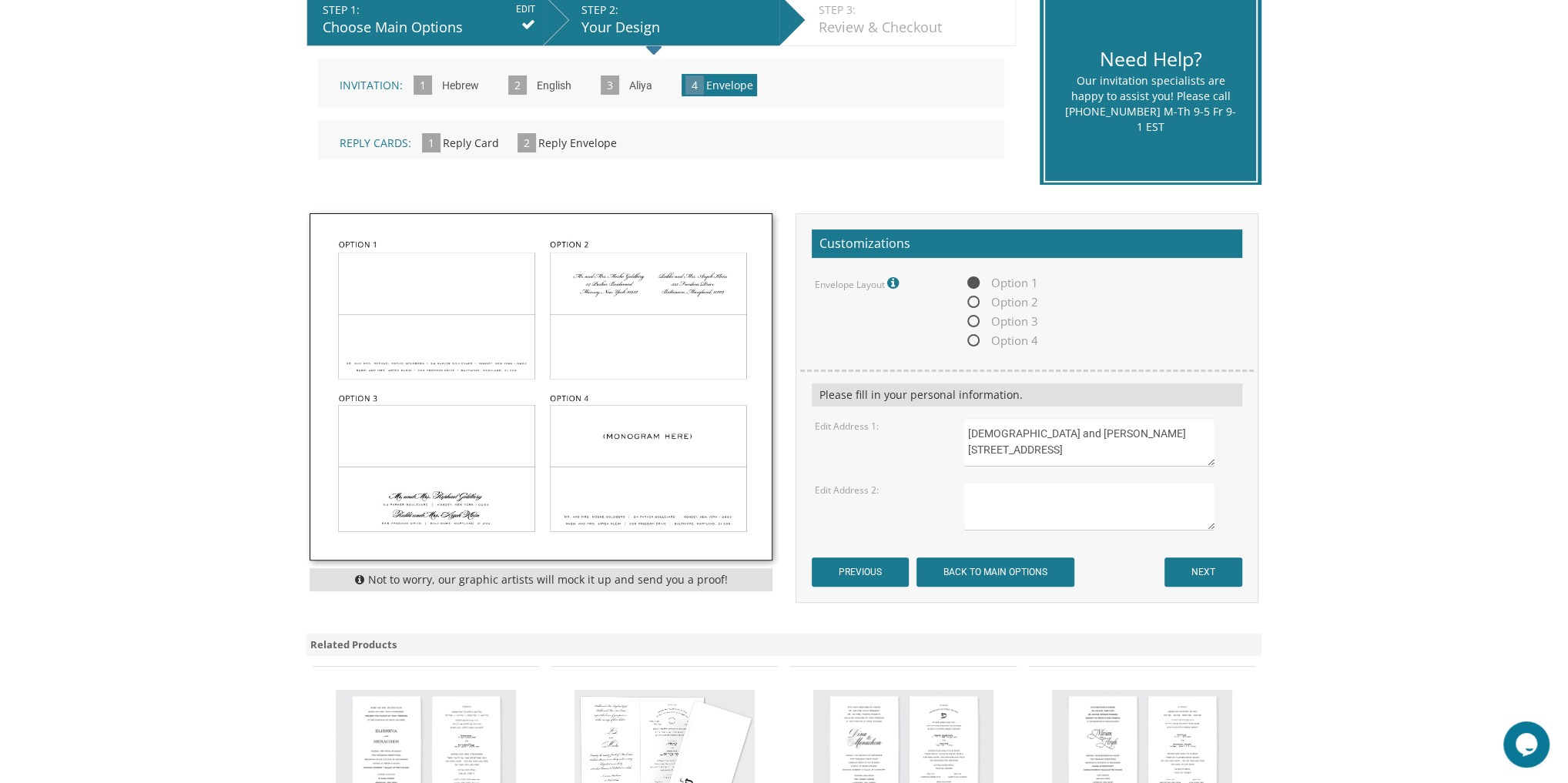 scroll, scrollTop: 8, scrollLeft: 0, axis: vertical 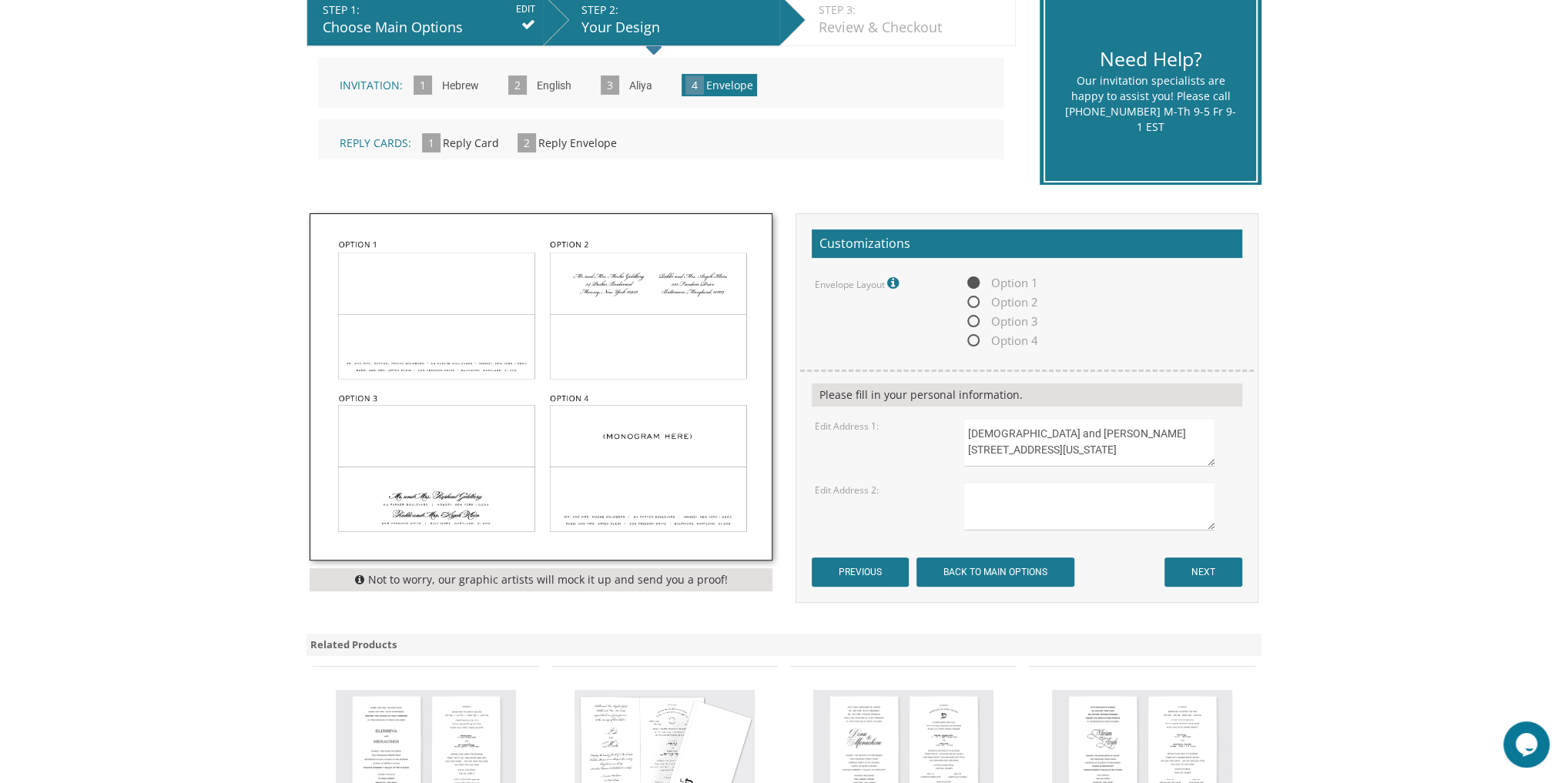 type on "Rabbi and Mrs. Moshe Pinchas Schwed
17 Empire Lane
Lakewood, New Jersey 08701" 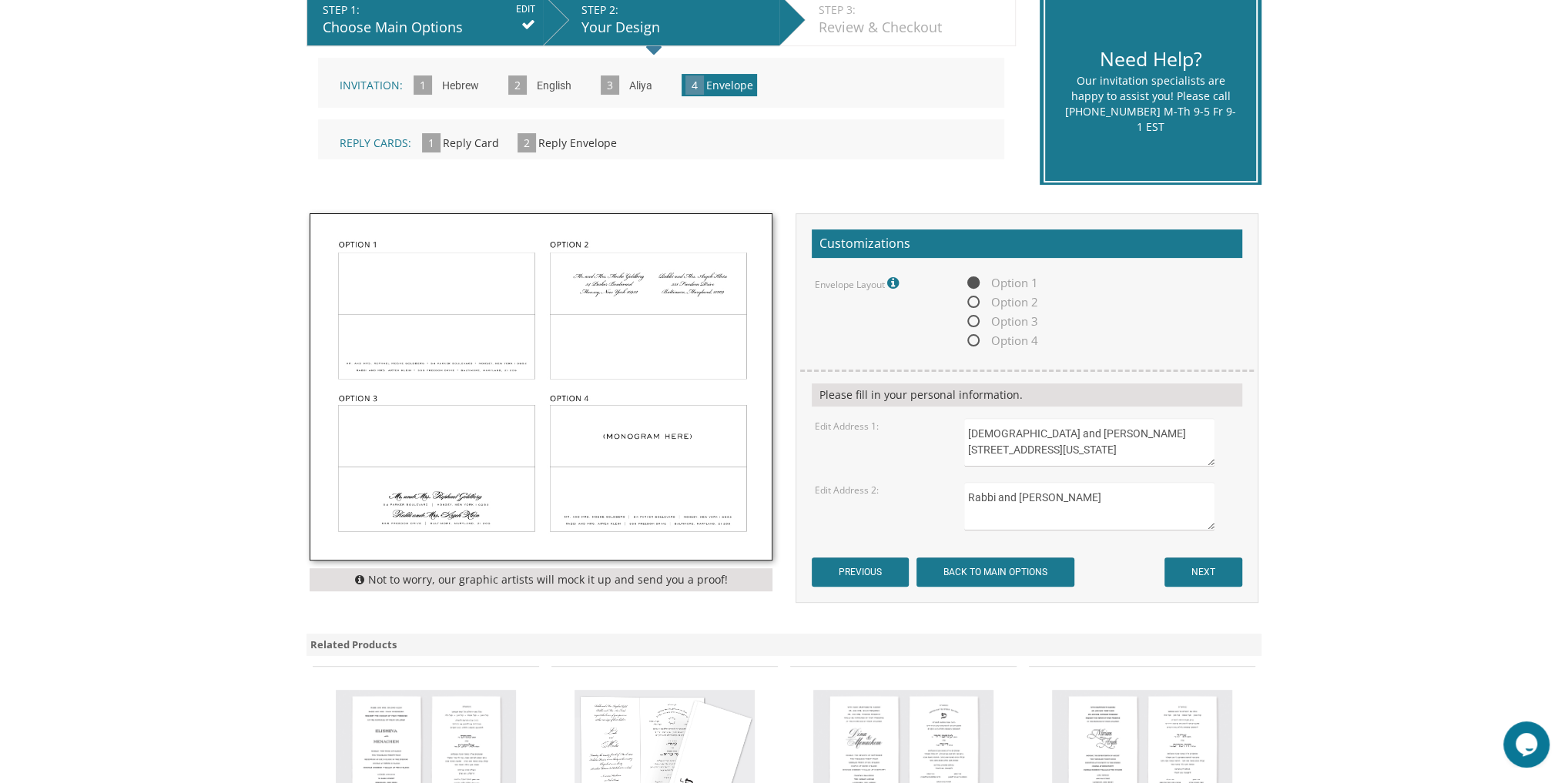 paste on "6539 PEBBLE BROOKE ROAD BALTIMORE MD 21209" 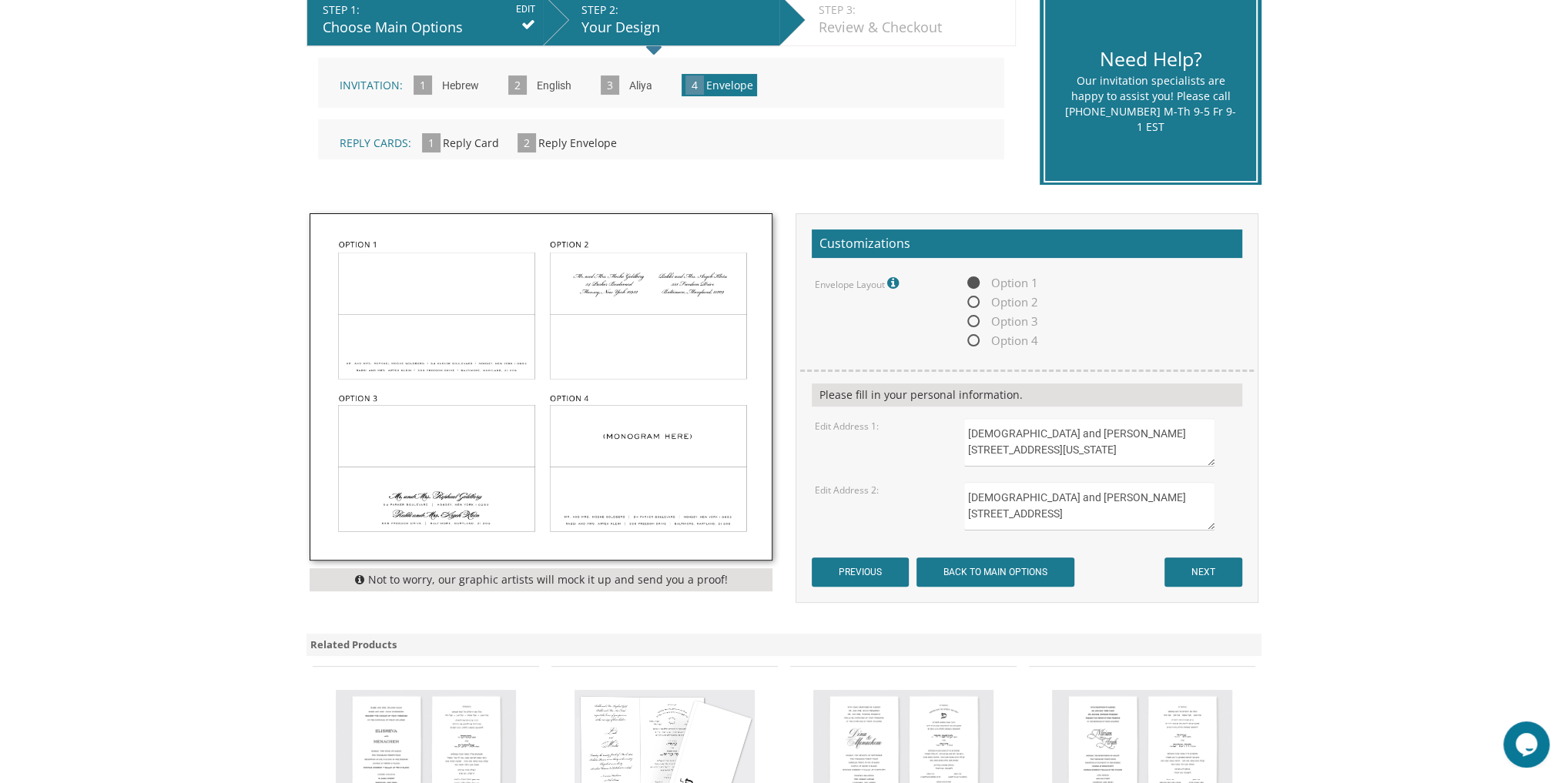 scroll, scrollTop: 7, scrollLeft: 0, axis: vertical 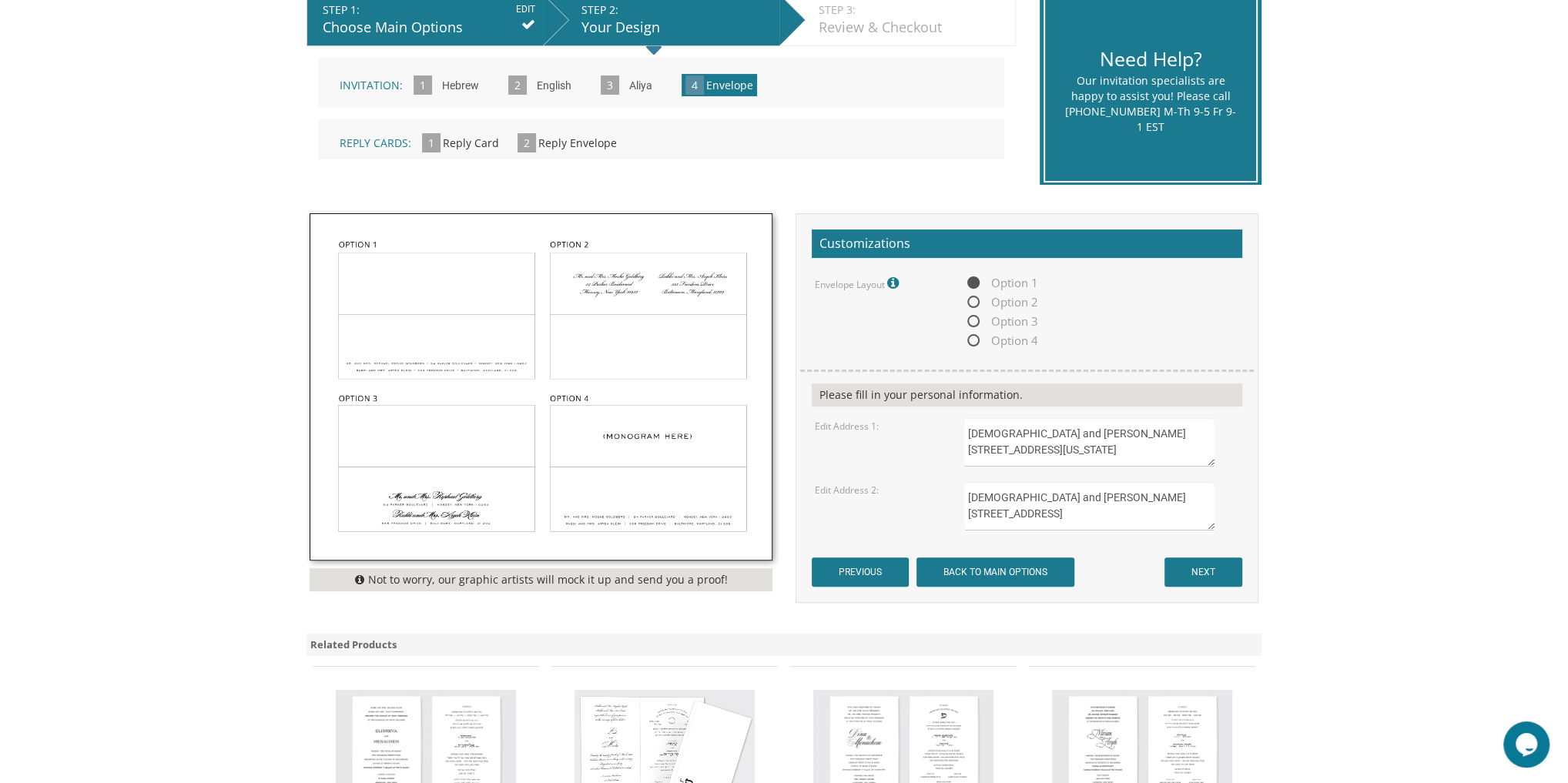 drag, startPoint x: 1035, startPoint y: 519, endPoint x: 966, endPoint y: 504, distance: 70.61161 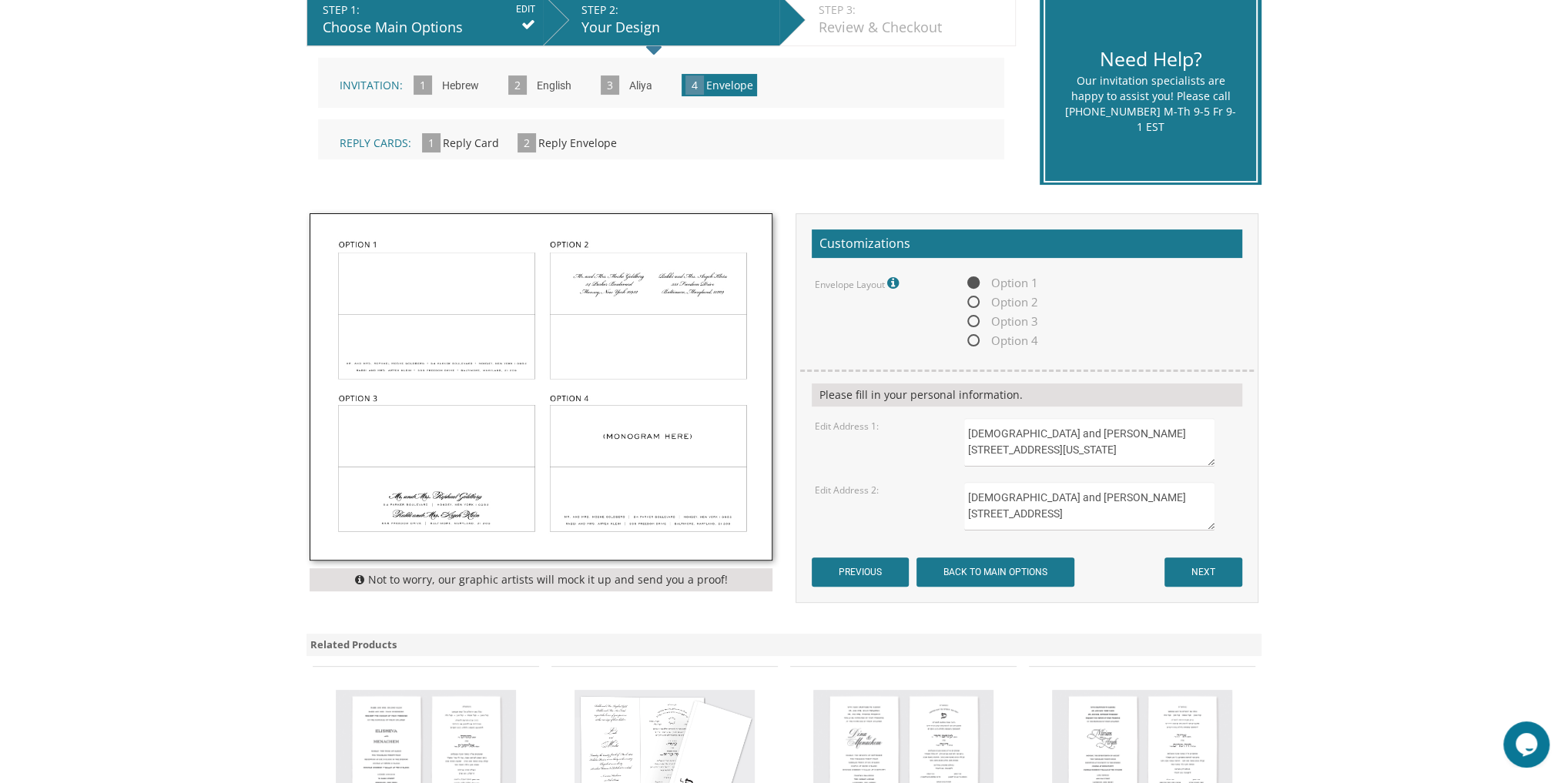 click on "Rabbi and Mrs. Simcha Wein
6539 PEBBLE BROOKE ROAD BALTIMORE MD 21209" at bounding box center [1089, 506] 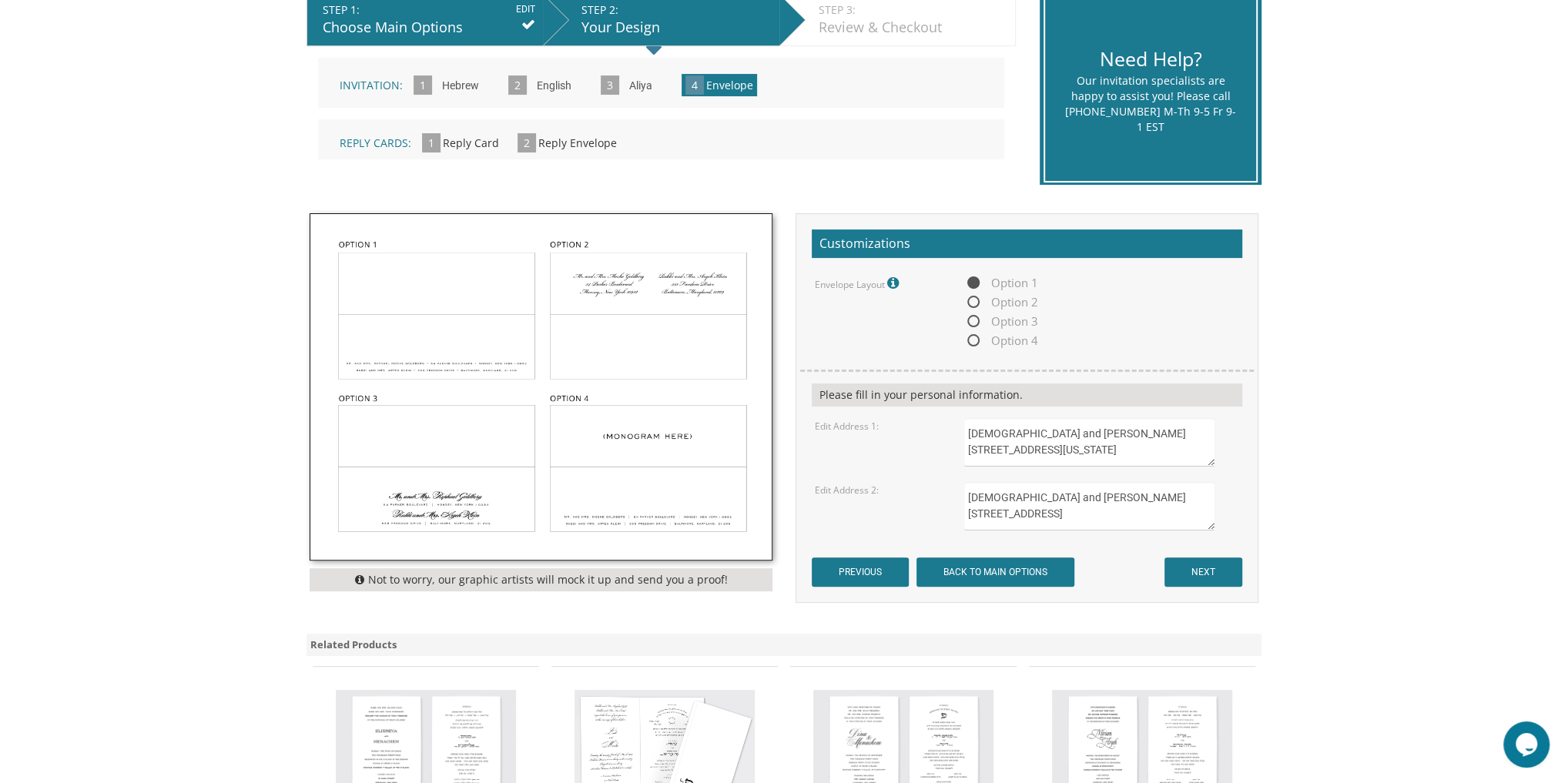 drag, startPoint x: 1000, startPoint y: 503, endPoint x: 1026, endPoint y: 504, distance: 26.0192 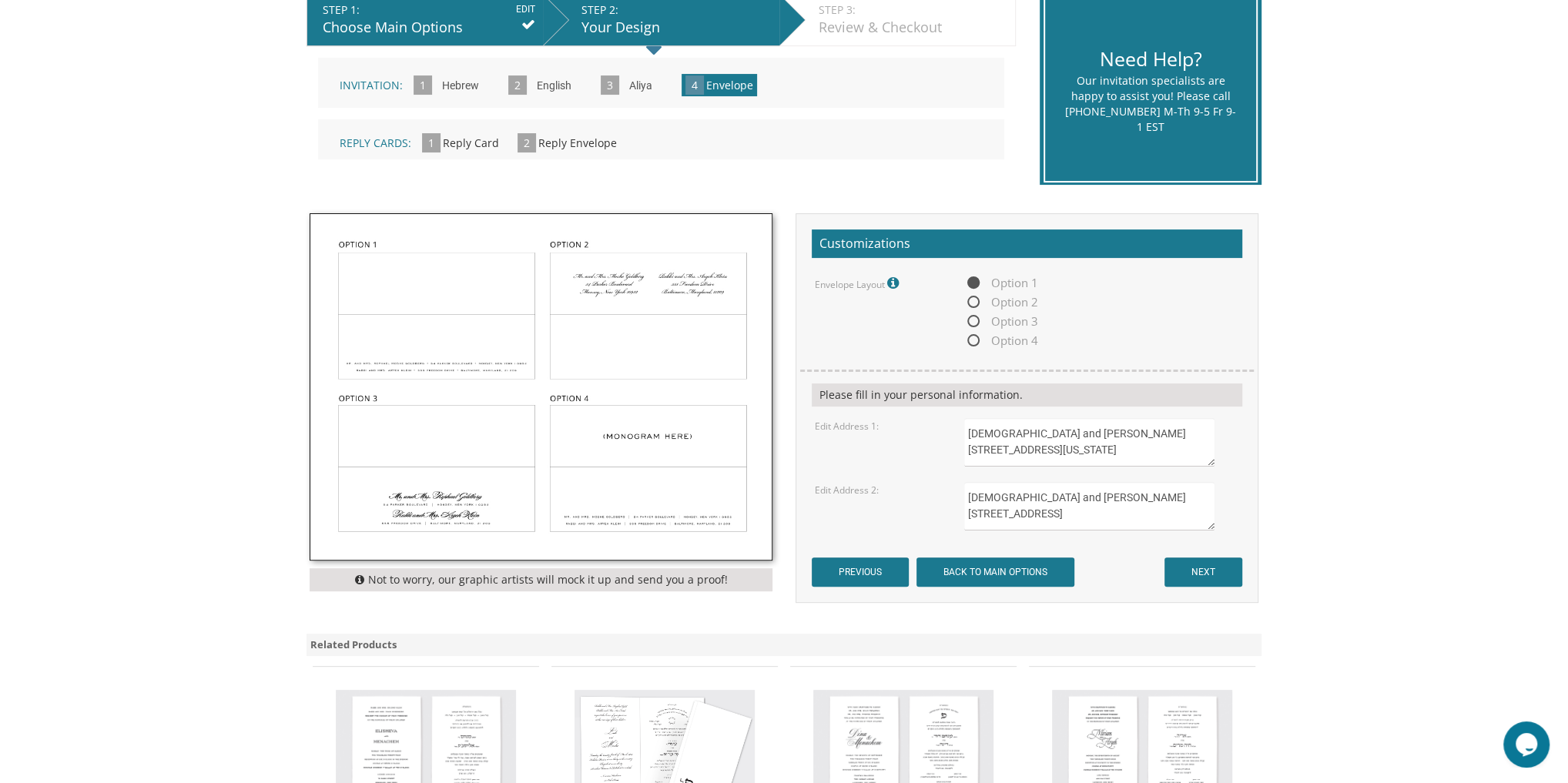 click on "Rabbi and Mrs. Simcha Wein
6539 PEBBLE BROOKE ROAD BALTIMORE MD 21209" at bounding box center (1089, 506) 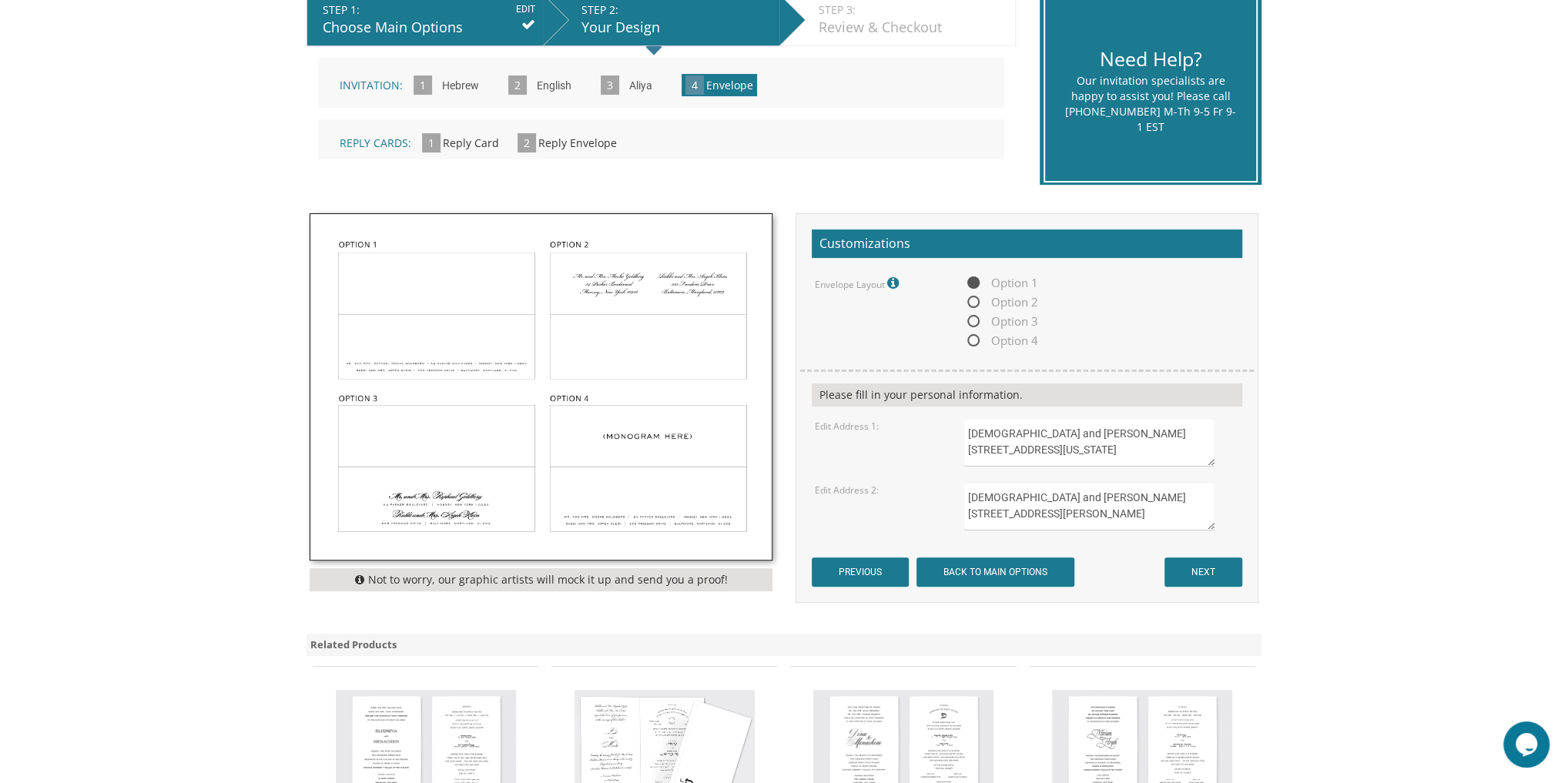 scroll, scrollTop: 0, scrollLeft: 0, axis: both 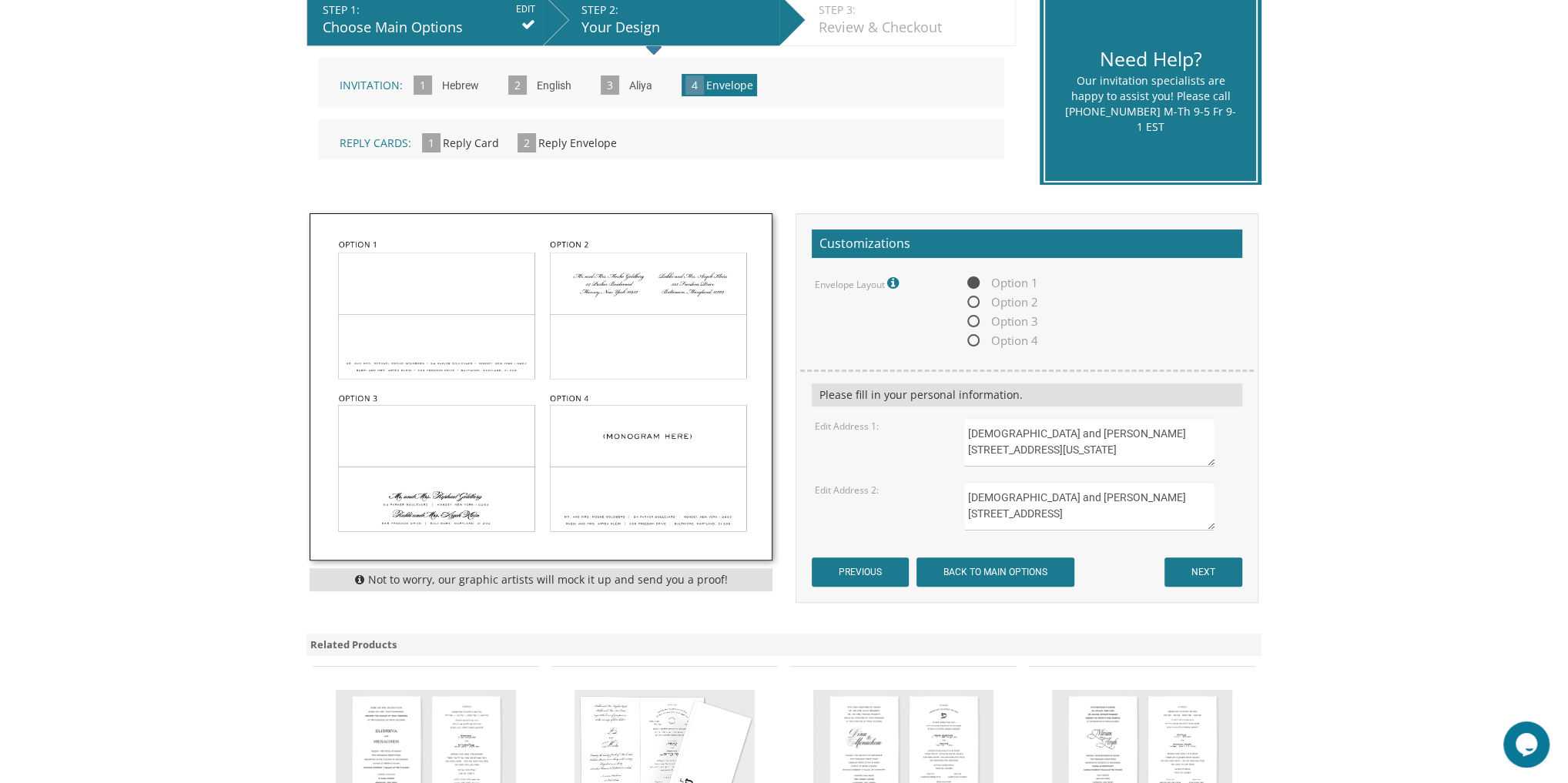 click on "Rabbi and Mrs. Simcha Wein
6539 Pebble BROOKE ROAD BALTIMORE MD 21209" at bounding box center (1089, 506) 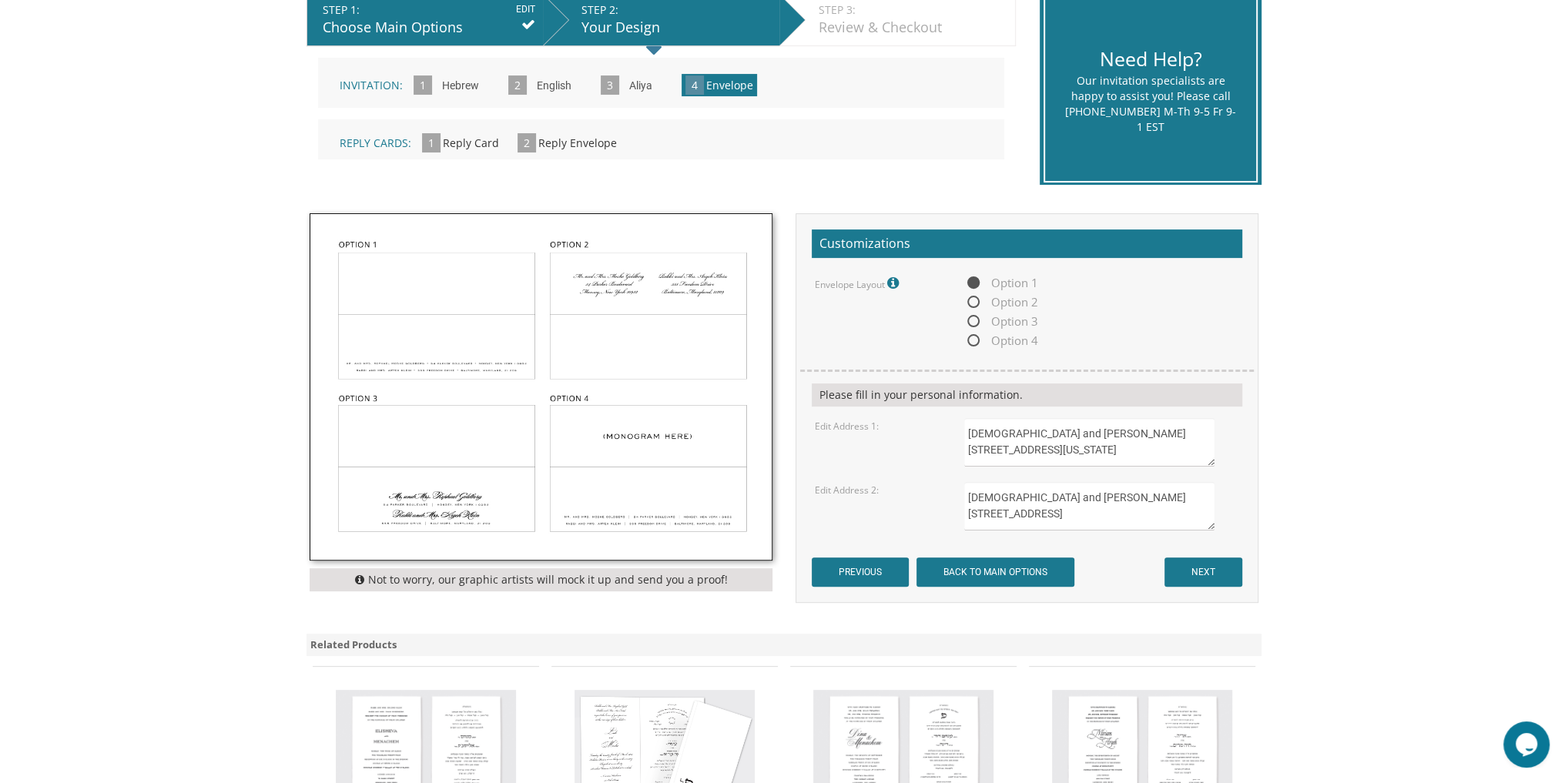 drag, startPoint x: 1037, startPoint y: 513, endPoint x: 1069, endPoint y: 514, distance: 32.0156 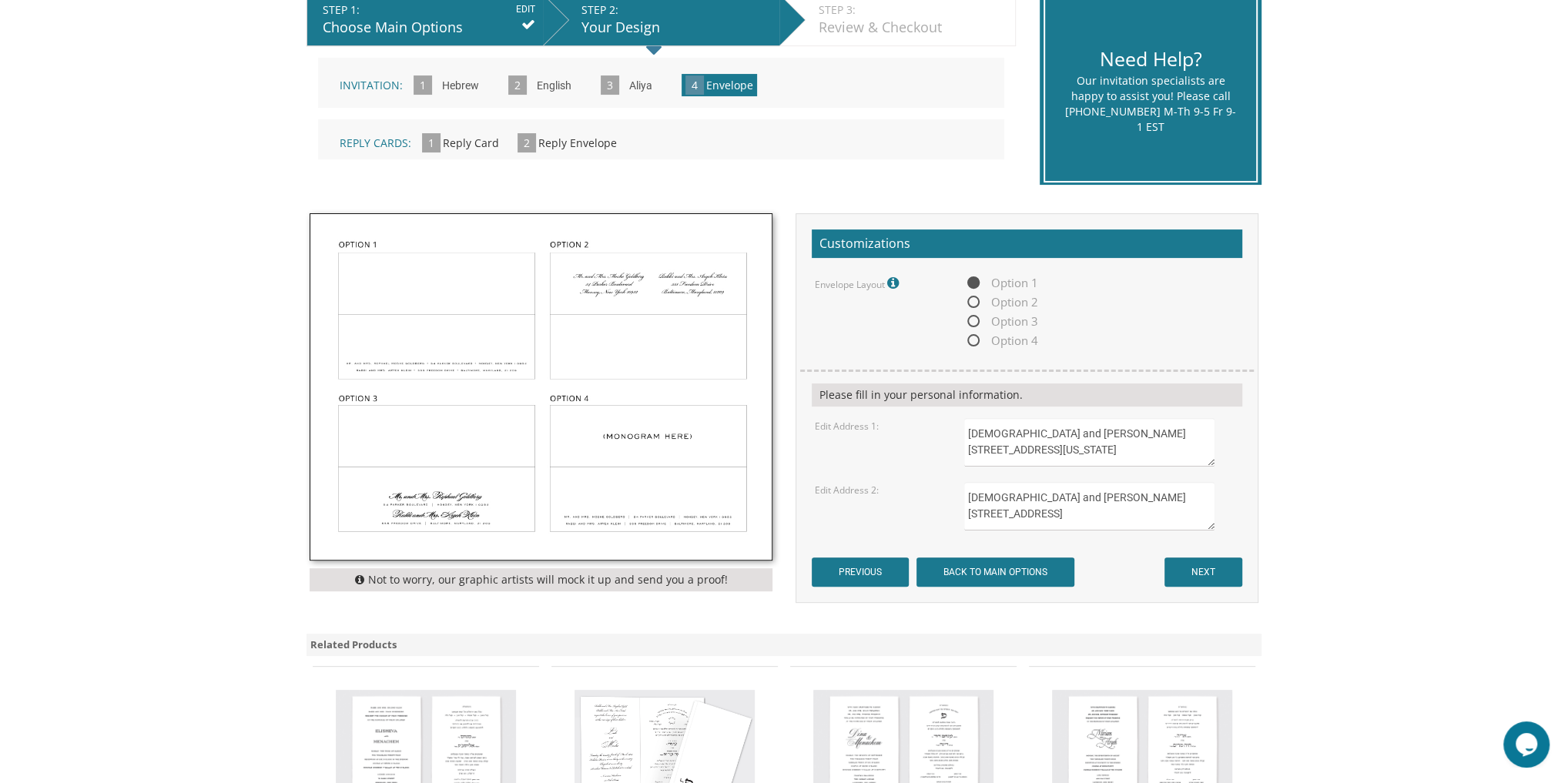 click on "Rabbi and Mrs. Simcha Wein
6539 Pebble BROOKE ROAD BALTIMORE MD 21209" at bounding box center [1089, 506] 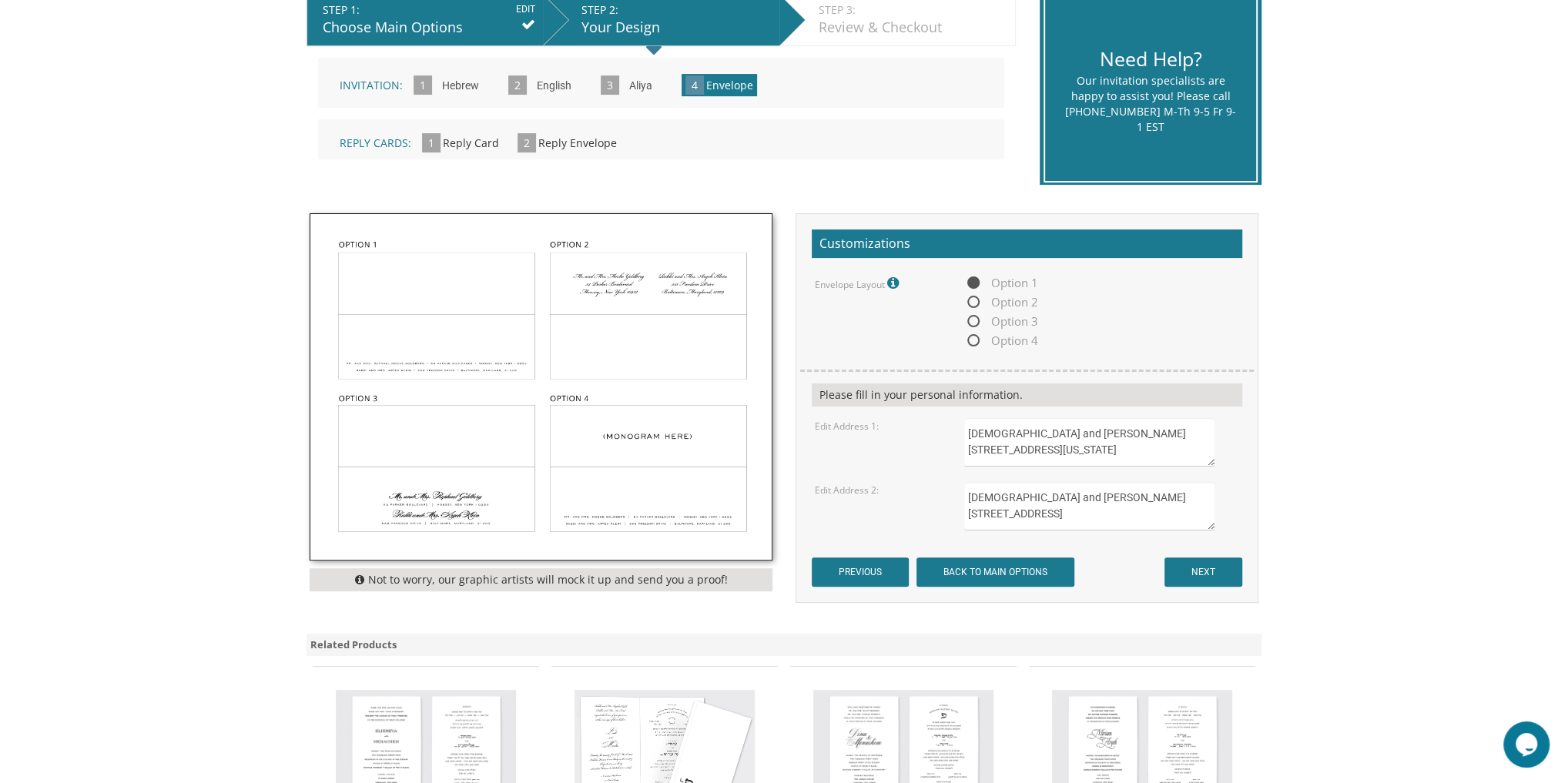 drag, startPoint x: 1072, startPoint y: 510, endPoint x: 1094, endPoint y: 510, distance: 22 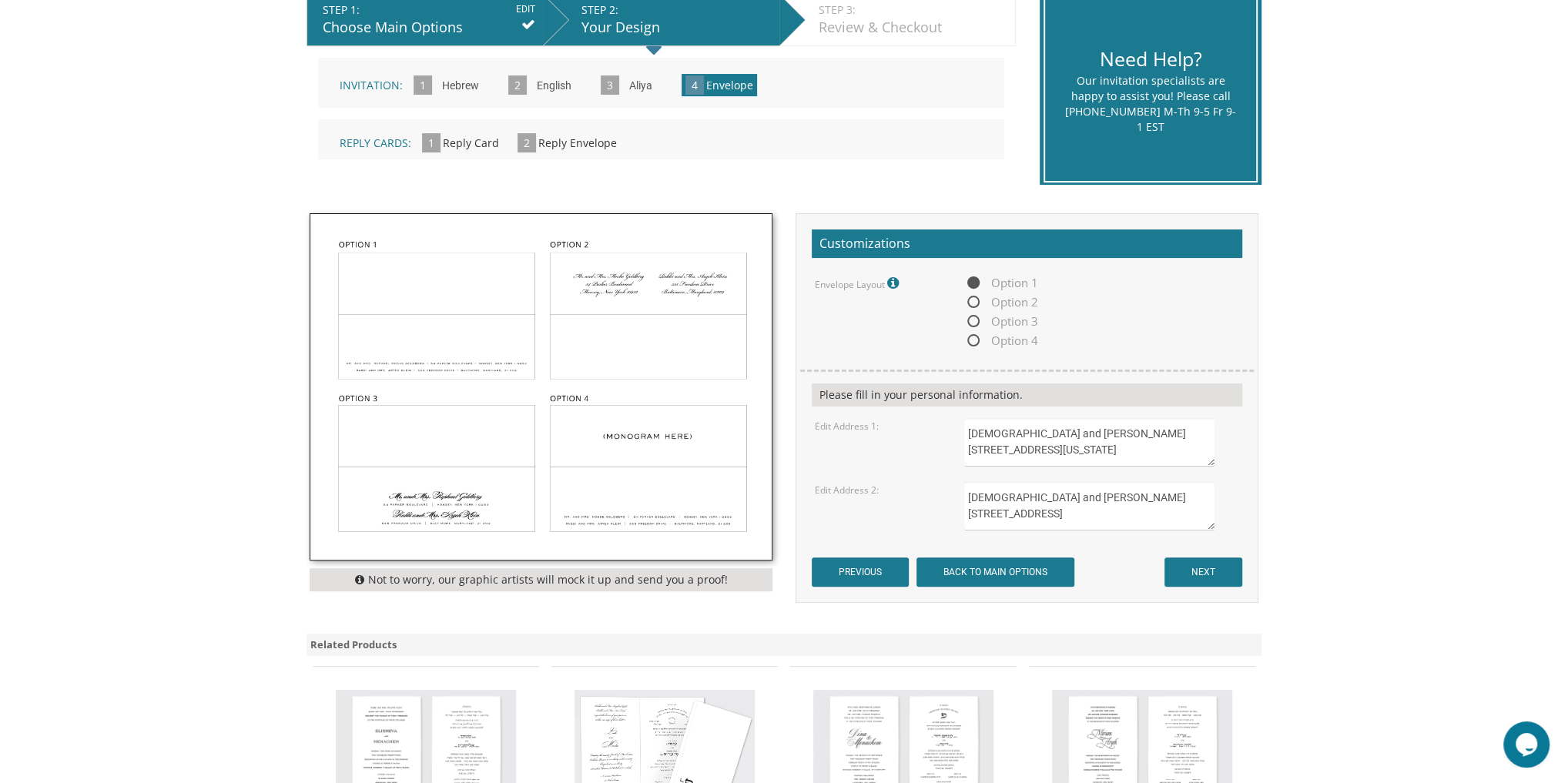 click on "Rabbi and Mrs. Simcha Wein
6539 Pebble Brooke ROAD BALTIMORE MD 21209" at bounding box center [1089, 506] 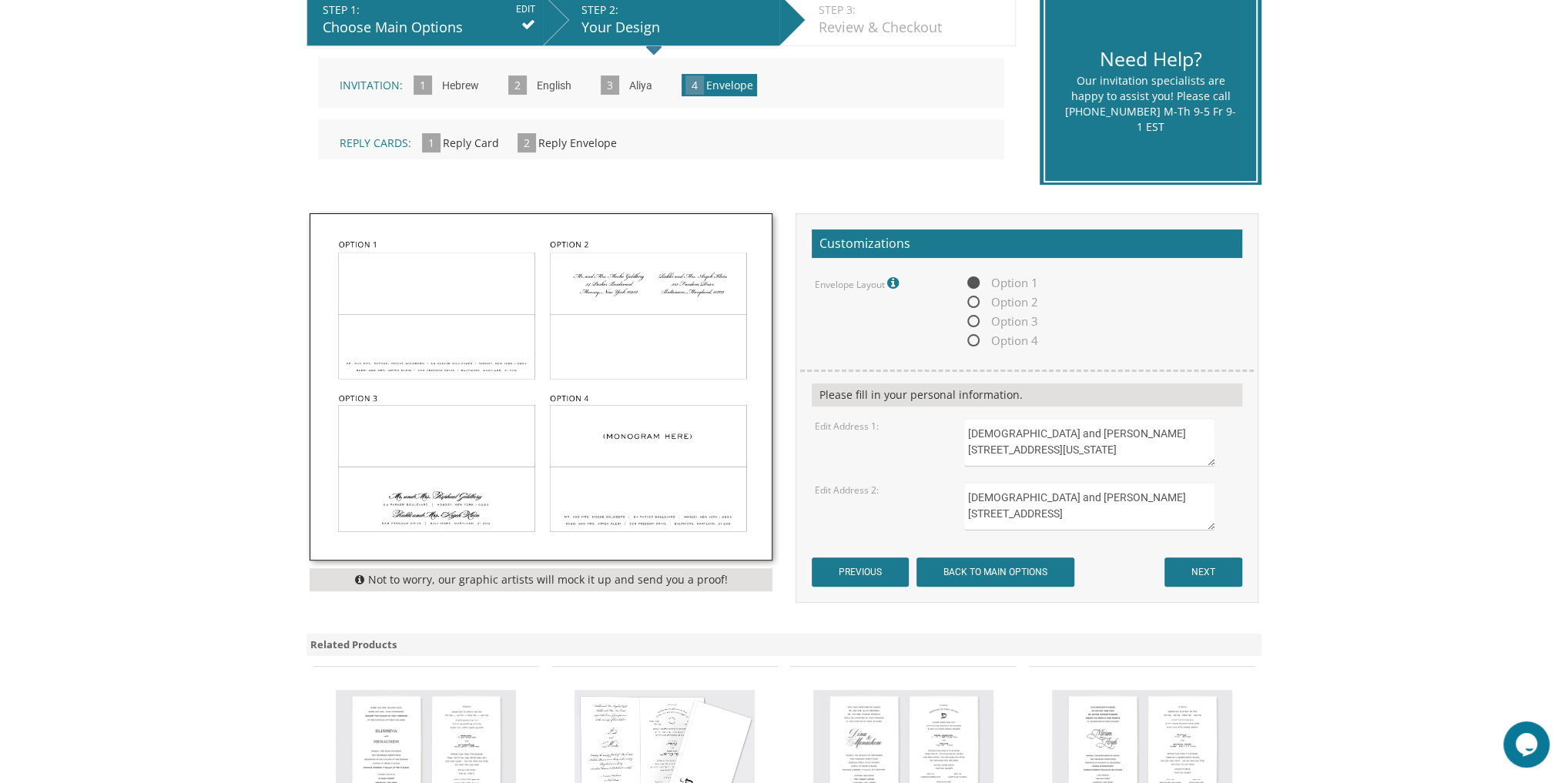 drag, startPoint x: 1094, startPoint y: 514, endPoint x: 1169, endPoint y: 515, distance: 75.00667 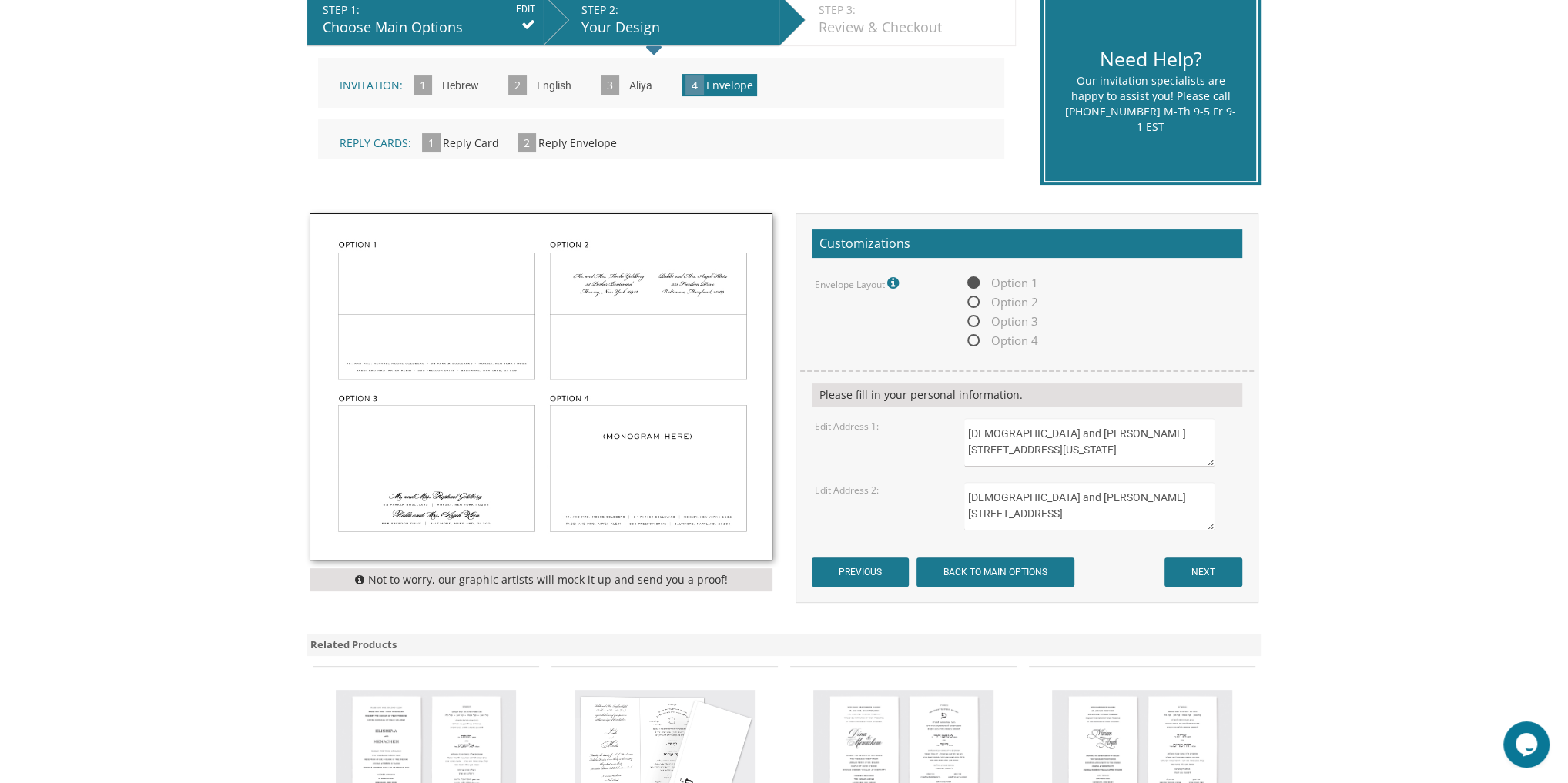 click on "Rabbi and Mrs. Simcha Wein
6539 Pebble Brooke Road BALTIMORE MD 21209" at bounding box center [1089, 506] 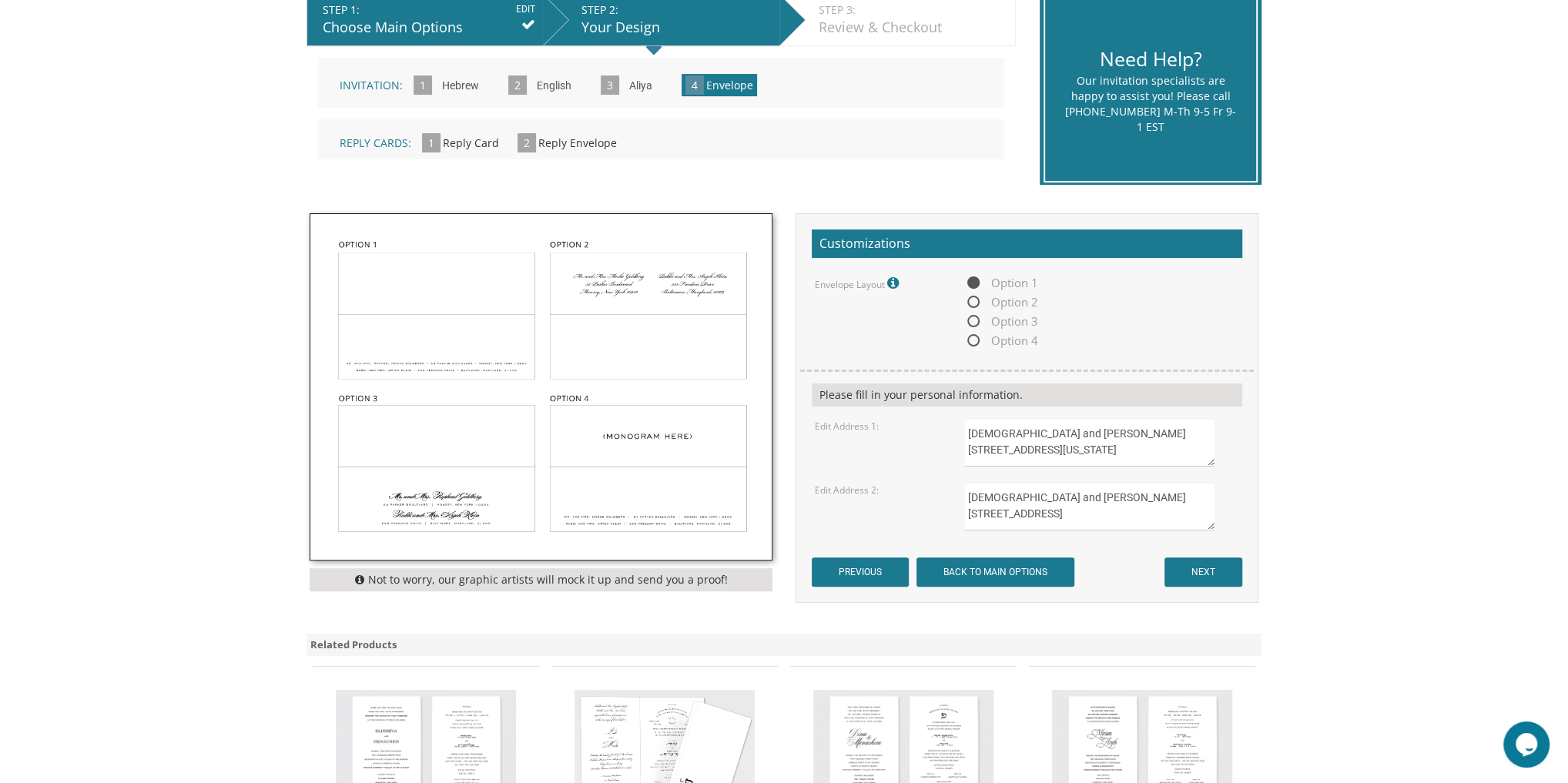 scroll, scrollTop: 7, scrollLeft: 0, axis: vertical 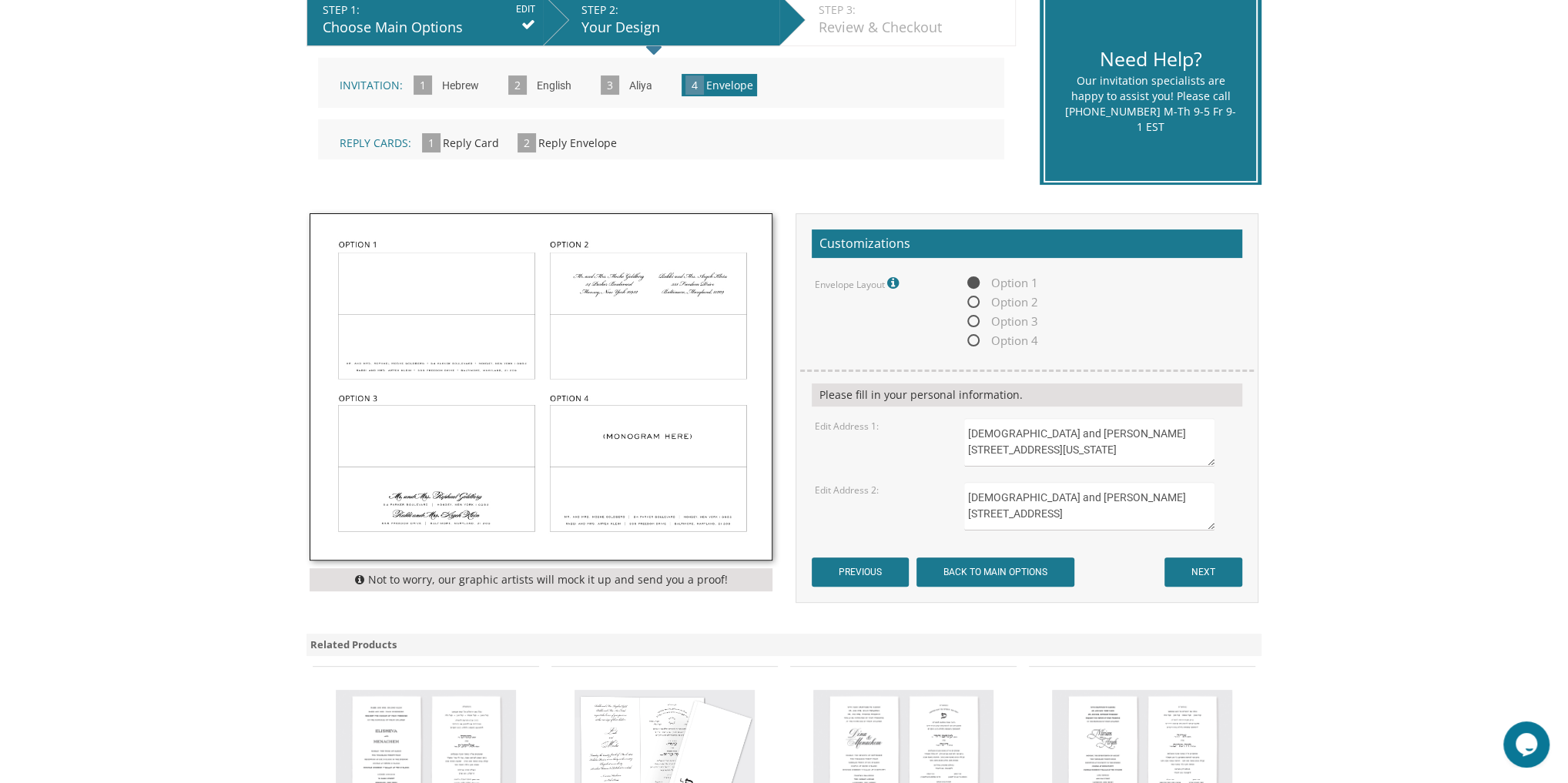 click on "Rabbi and Mrs. Simcha Wein
6539 Pebble Brooke Road
21209" at bounding box center [1089, 506] 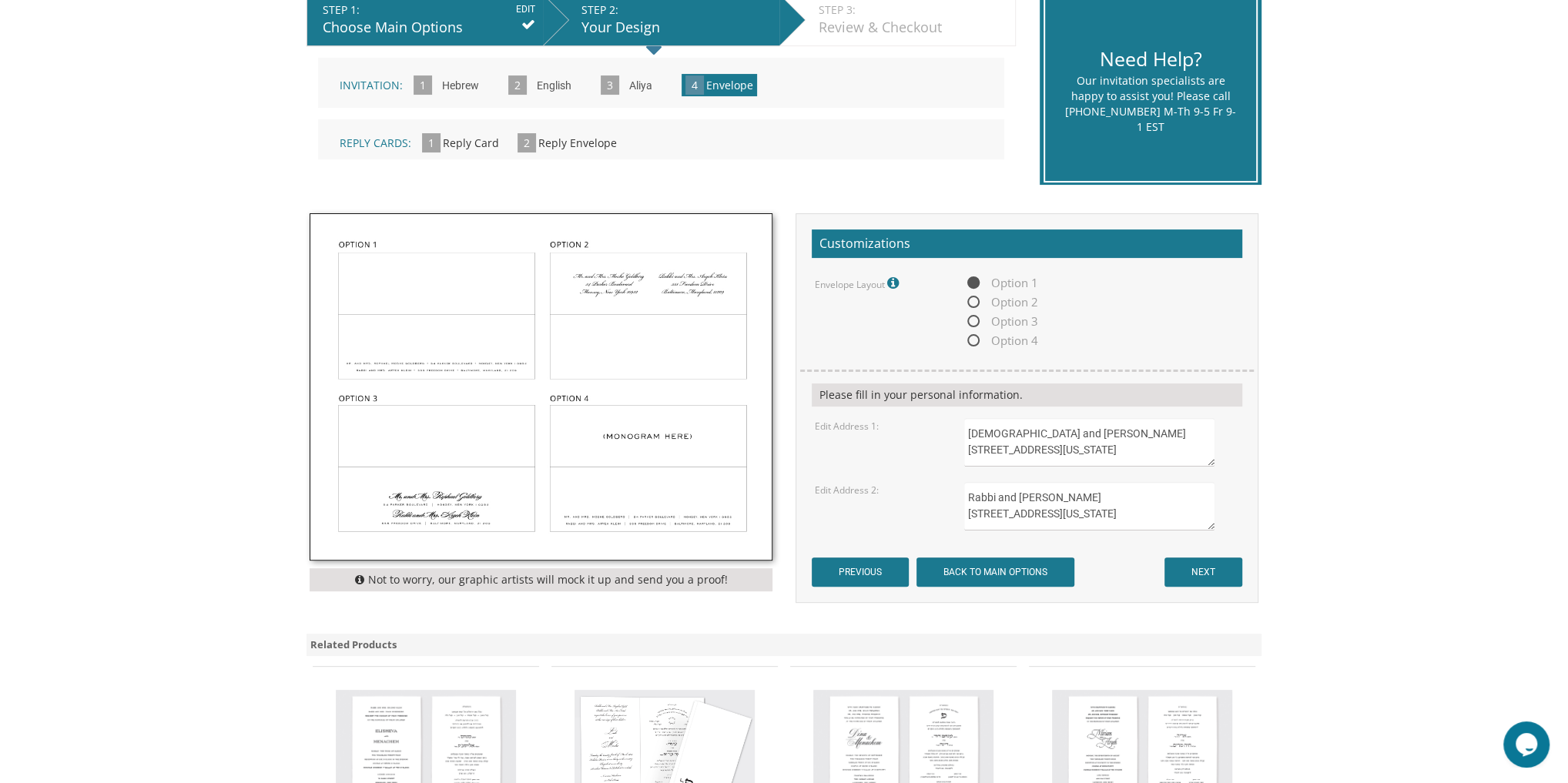type on "Rabbi and Mrs. Simcha Wein
6539 Pebble Brooke Road
Baltimore, Maryland 21209" 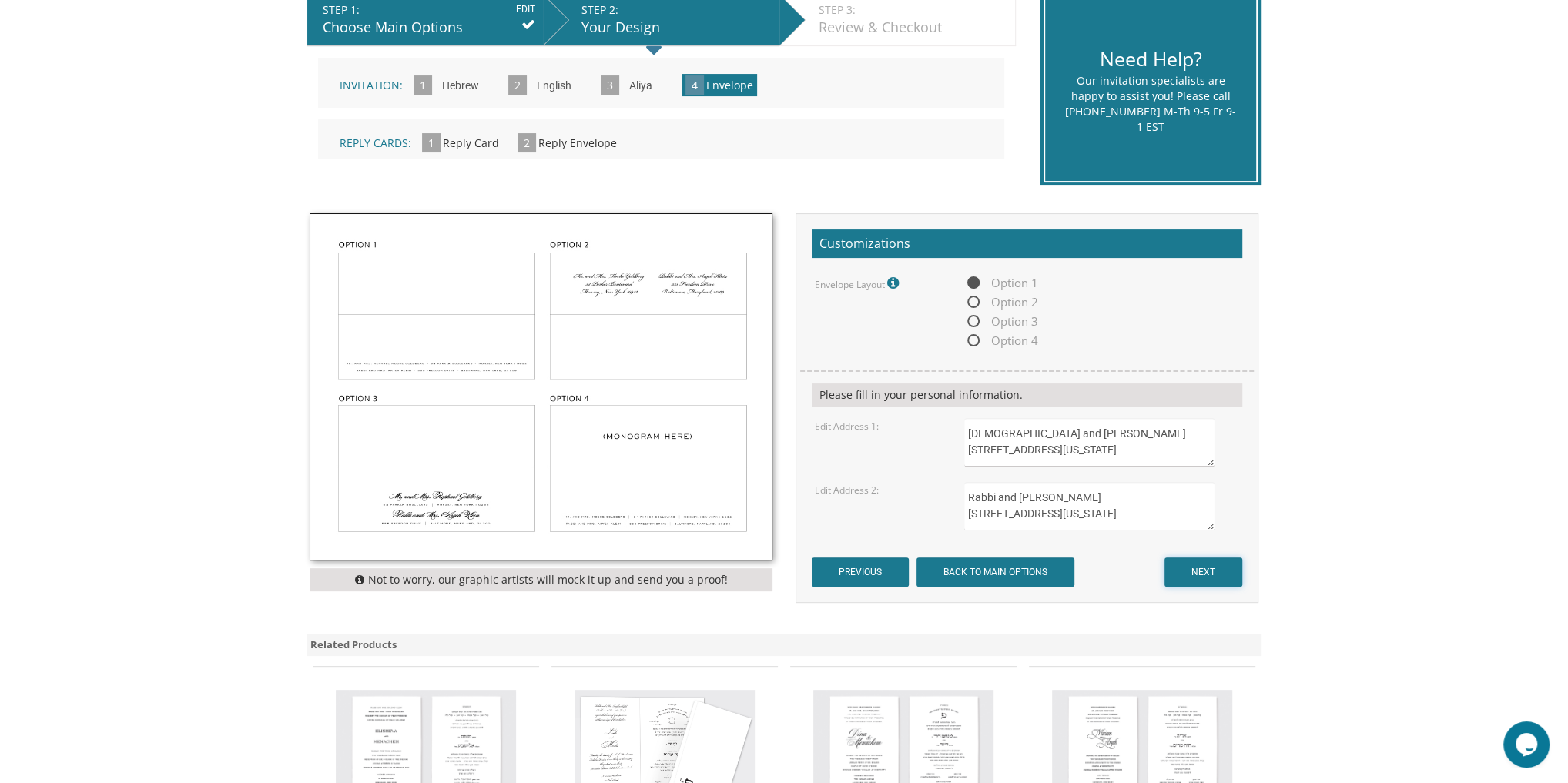 click on "NEXT" at bounding box center (1203, 572) 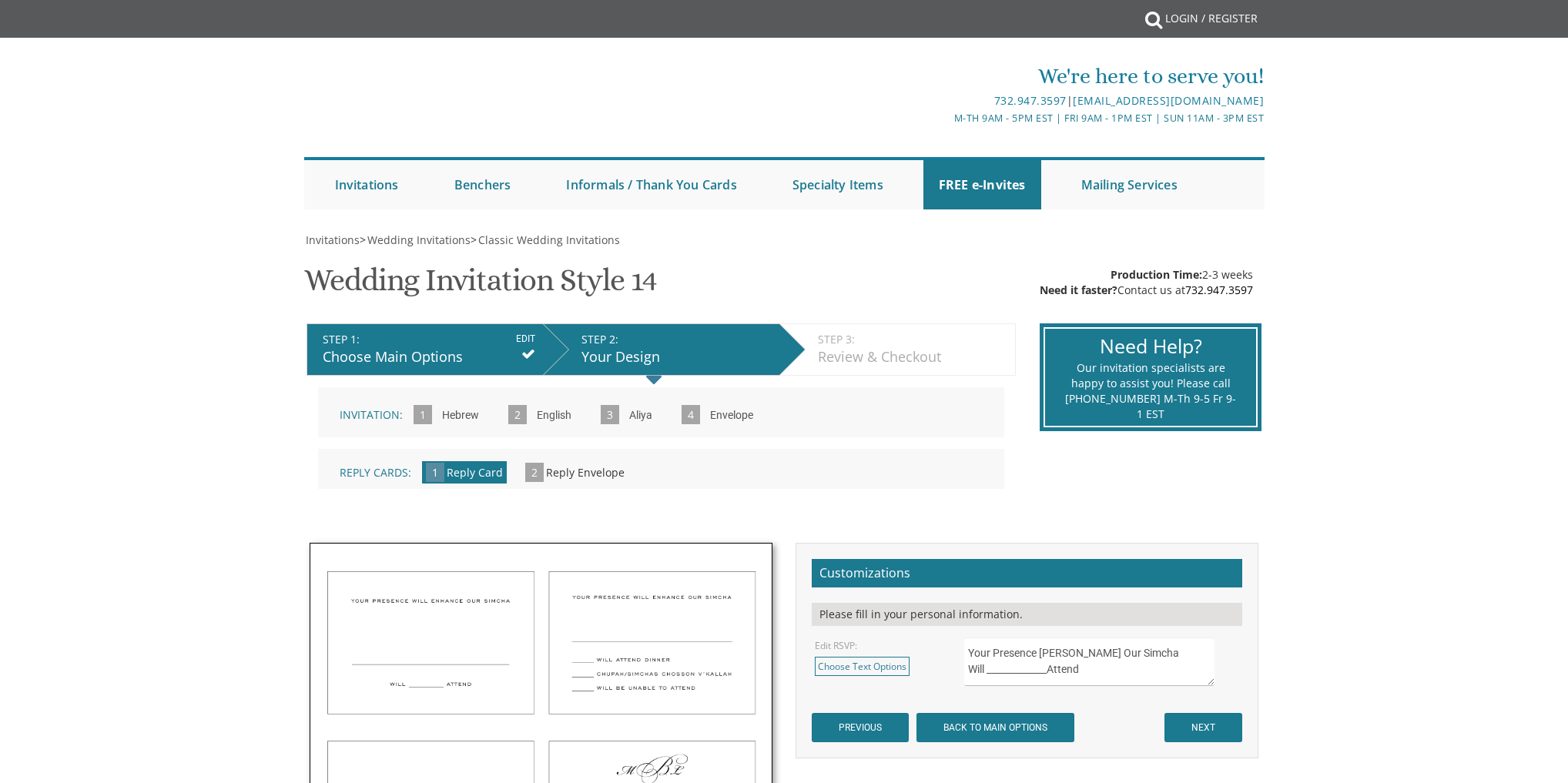 scroll, scrollTop: 0, scrollLeft: 0, axis: both 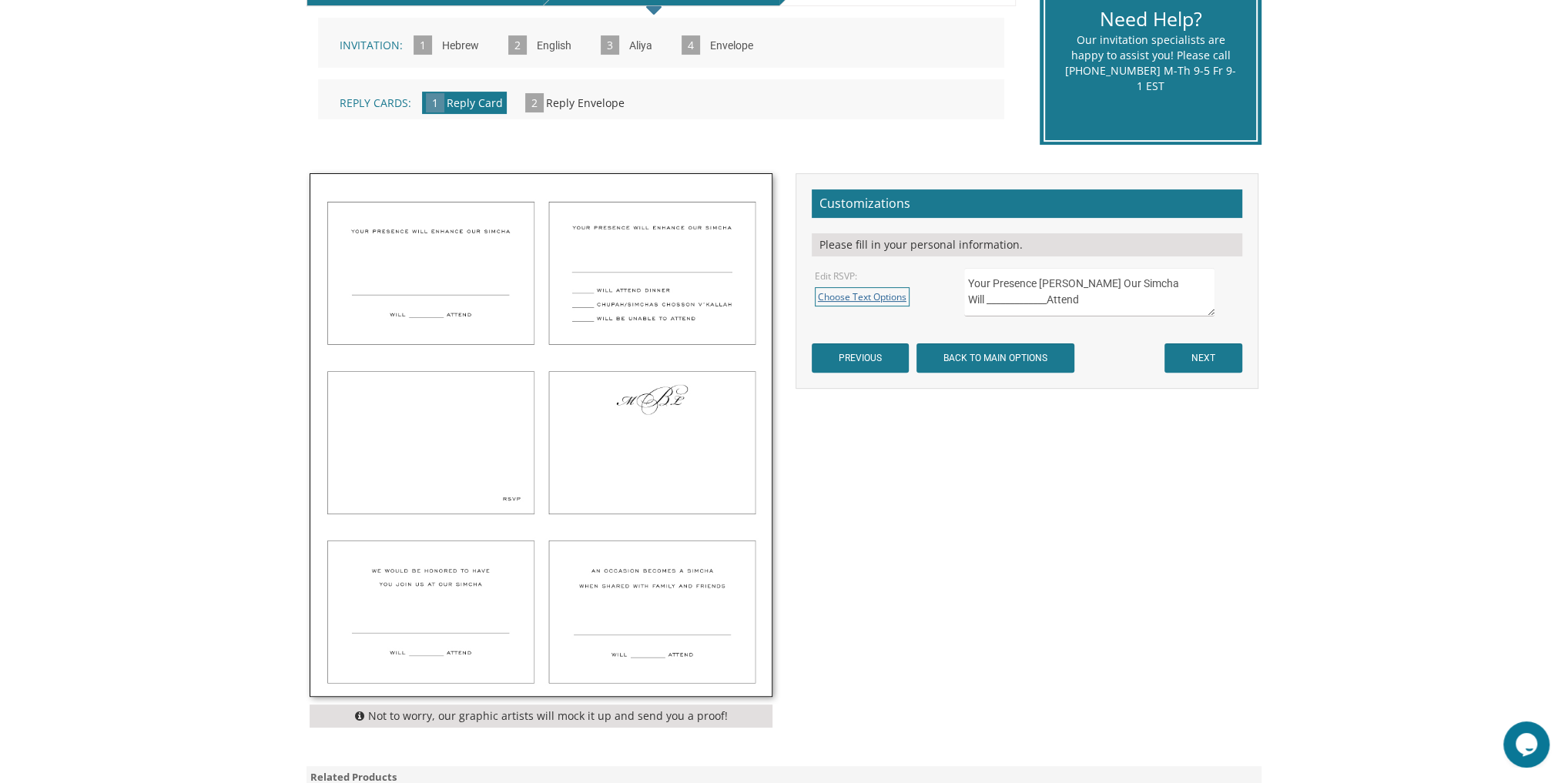 click on "Choose Text Options" at bounding box center [862, 296] 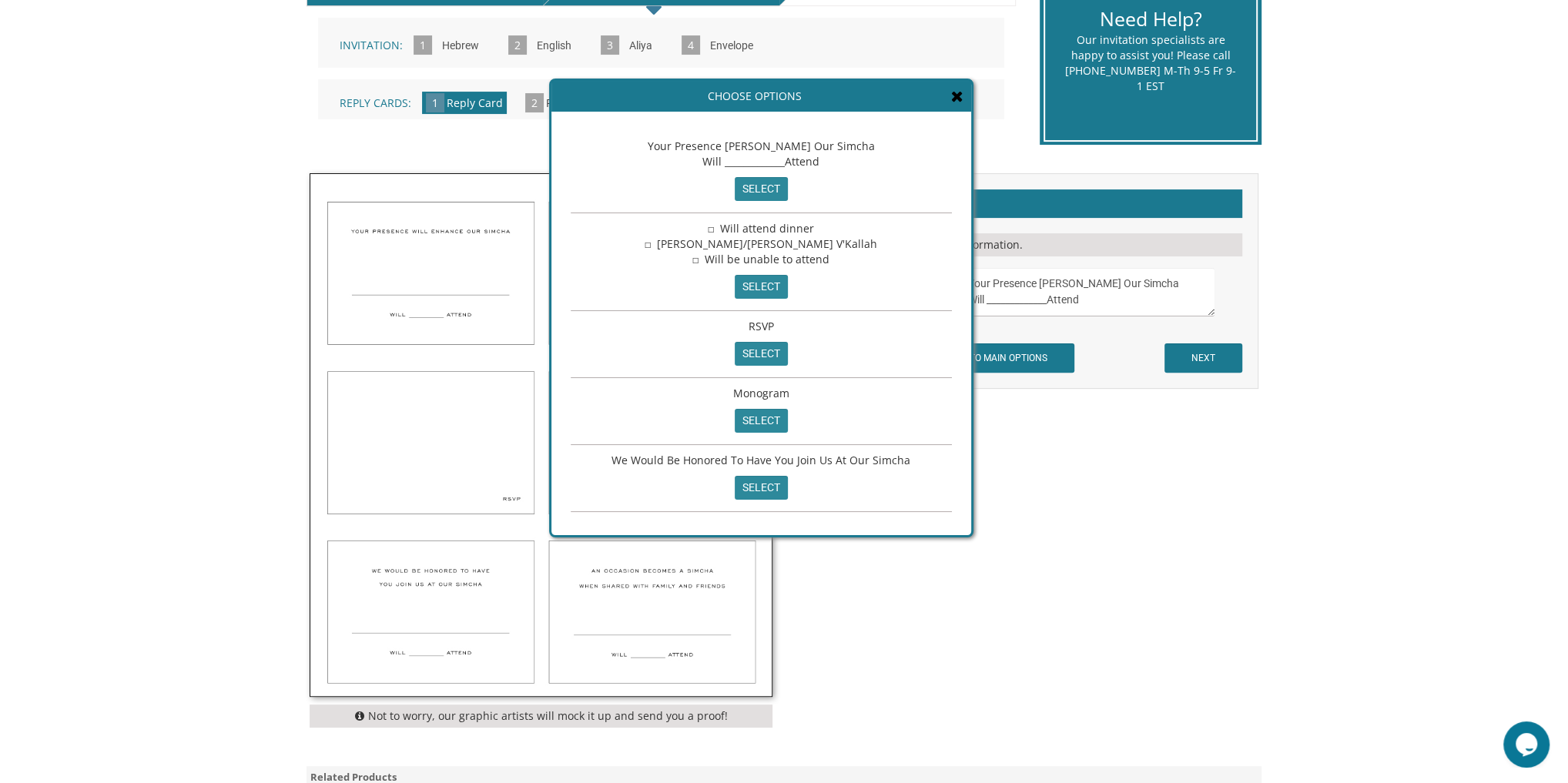 scroll, scrollTop: 60, scrollLeft: 0, axis: vertical 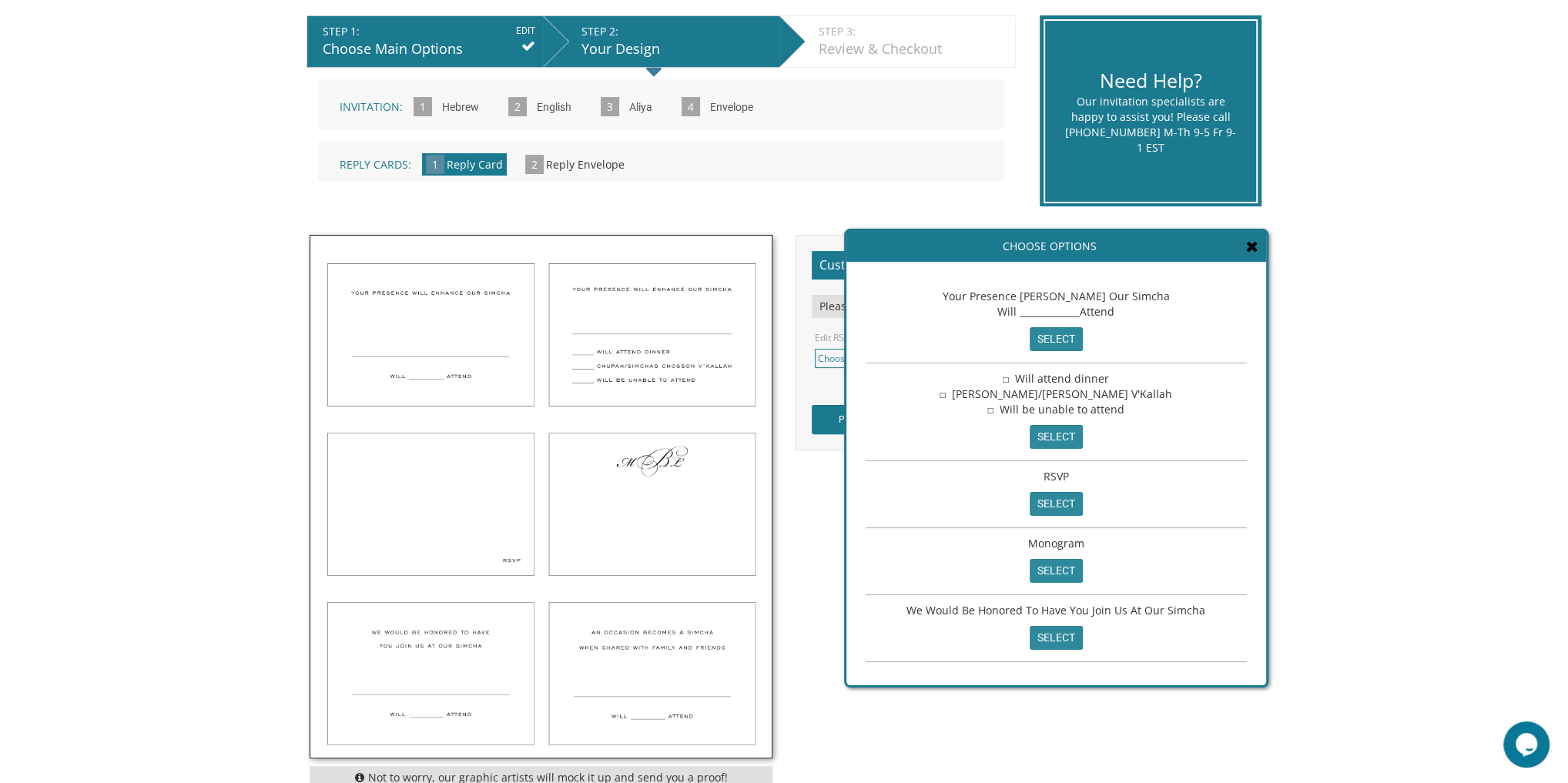 drag, startPoint x: 846, startPoint y: 98, endPoint x: 1141, endPoint y: 248, distance: 330.94561 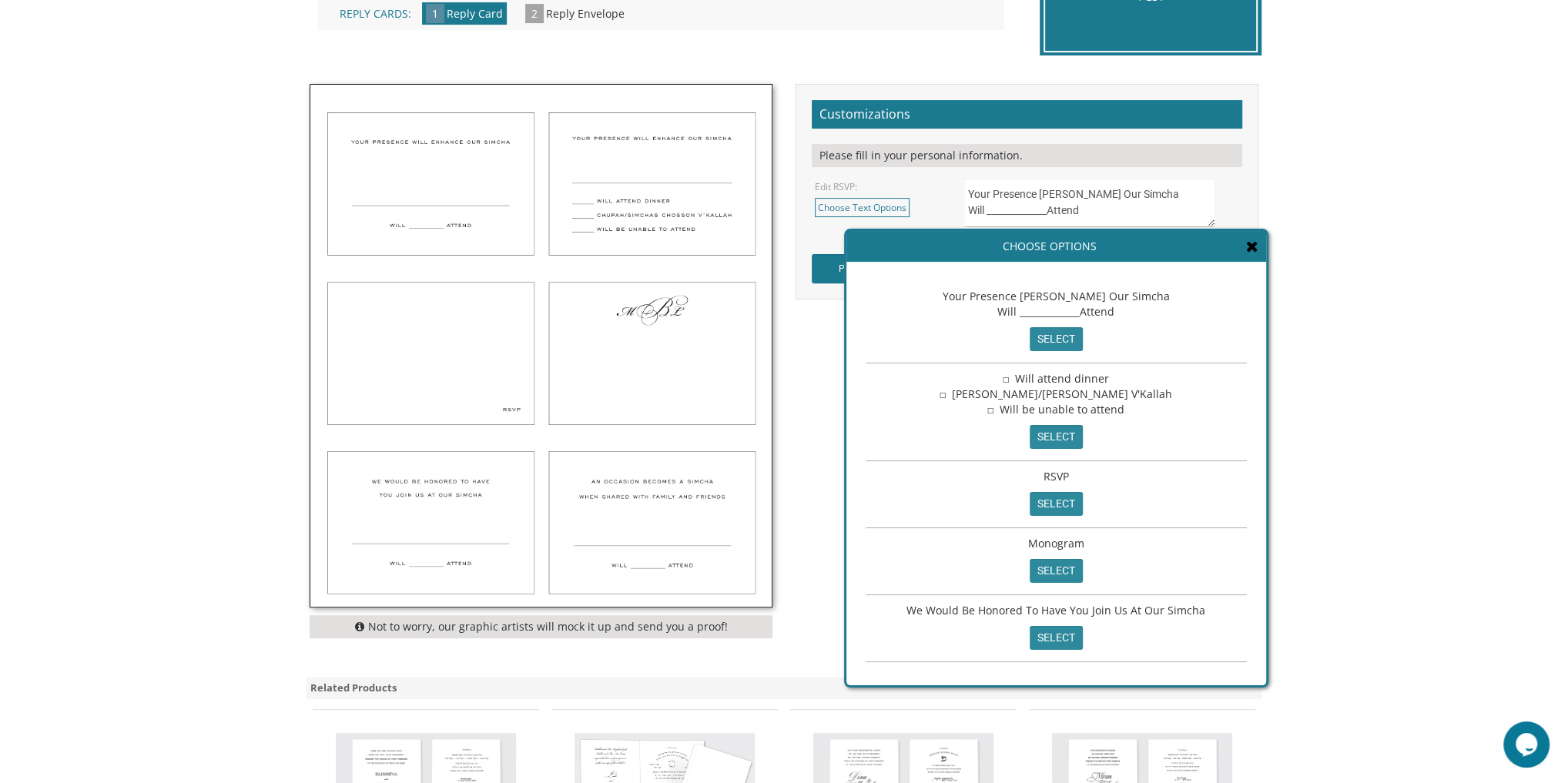scroll, scrollTop: 431, scrollLeft: 0, axis: vertical 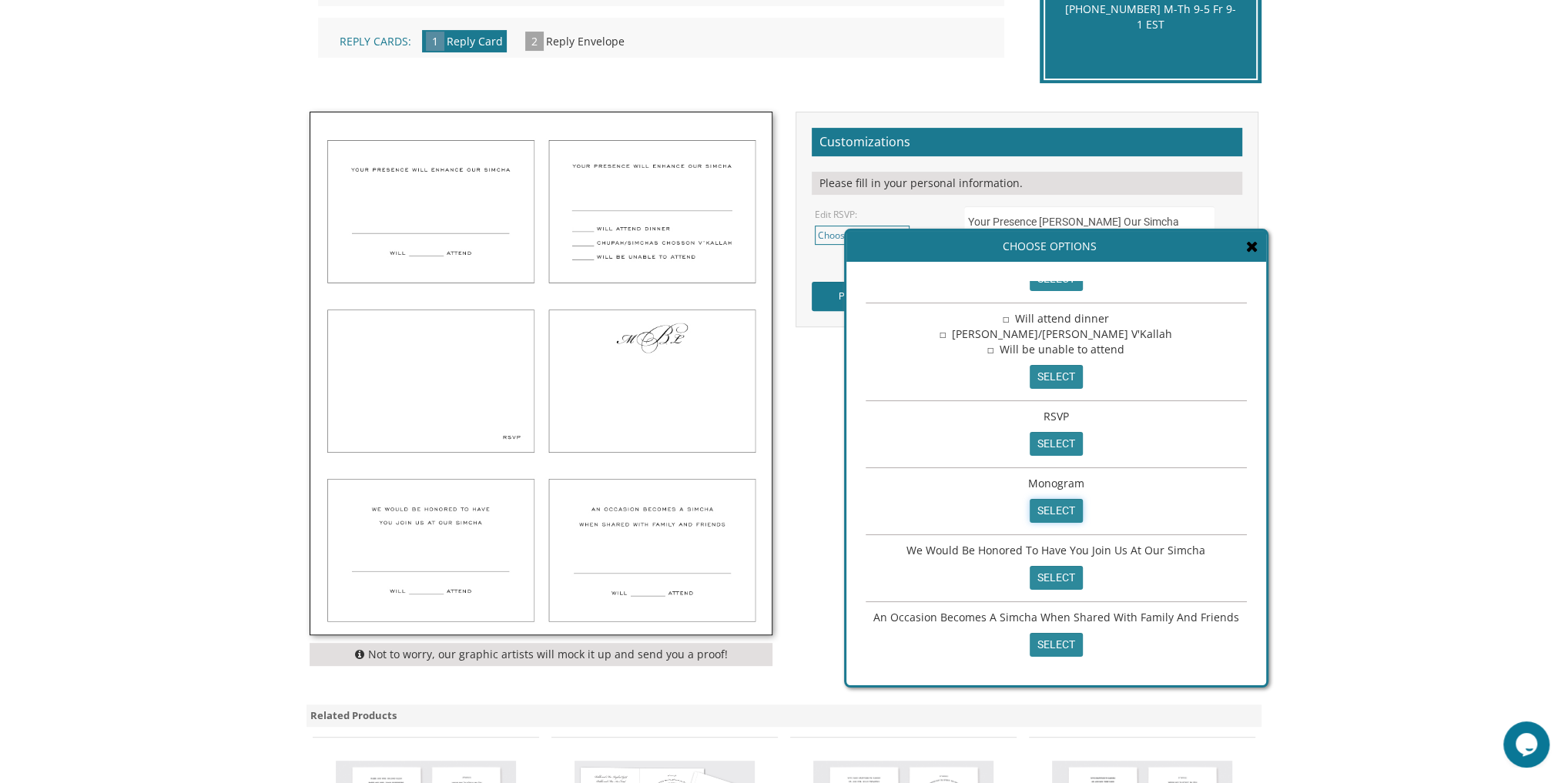 click on "select" at bounding box center (1056, 510) 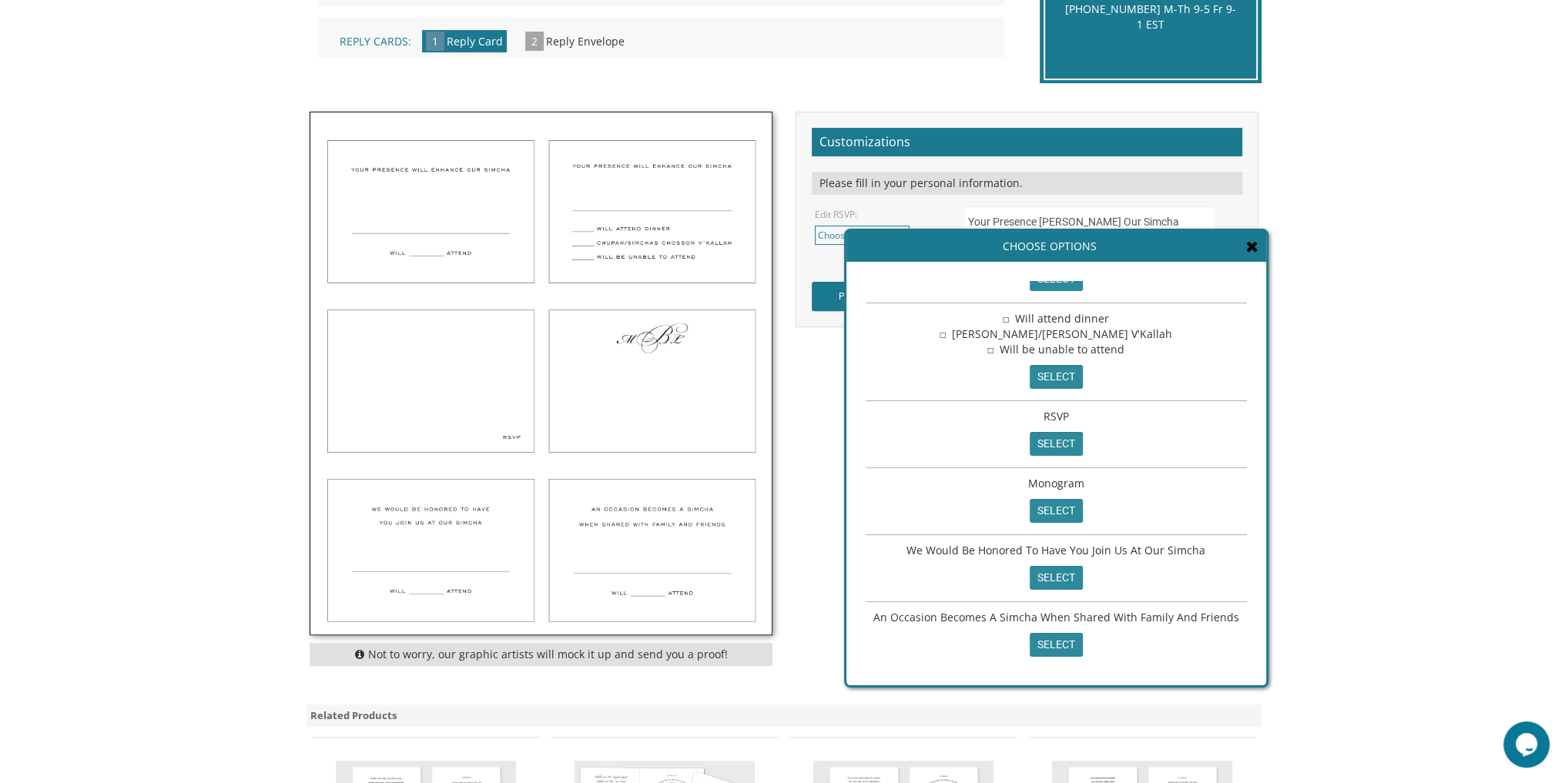 type on "Monogram" 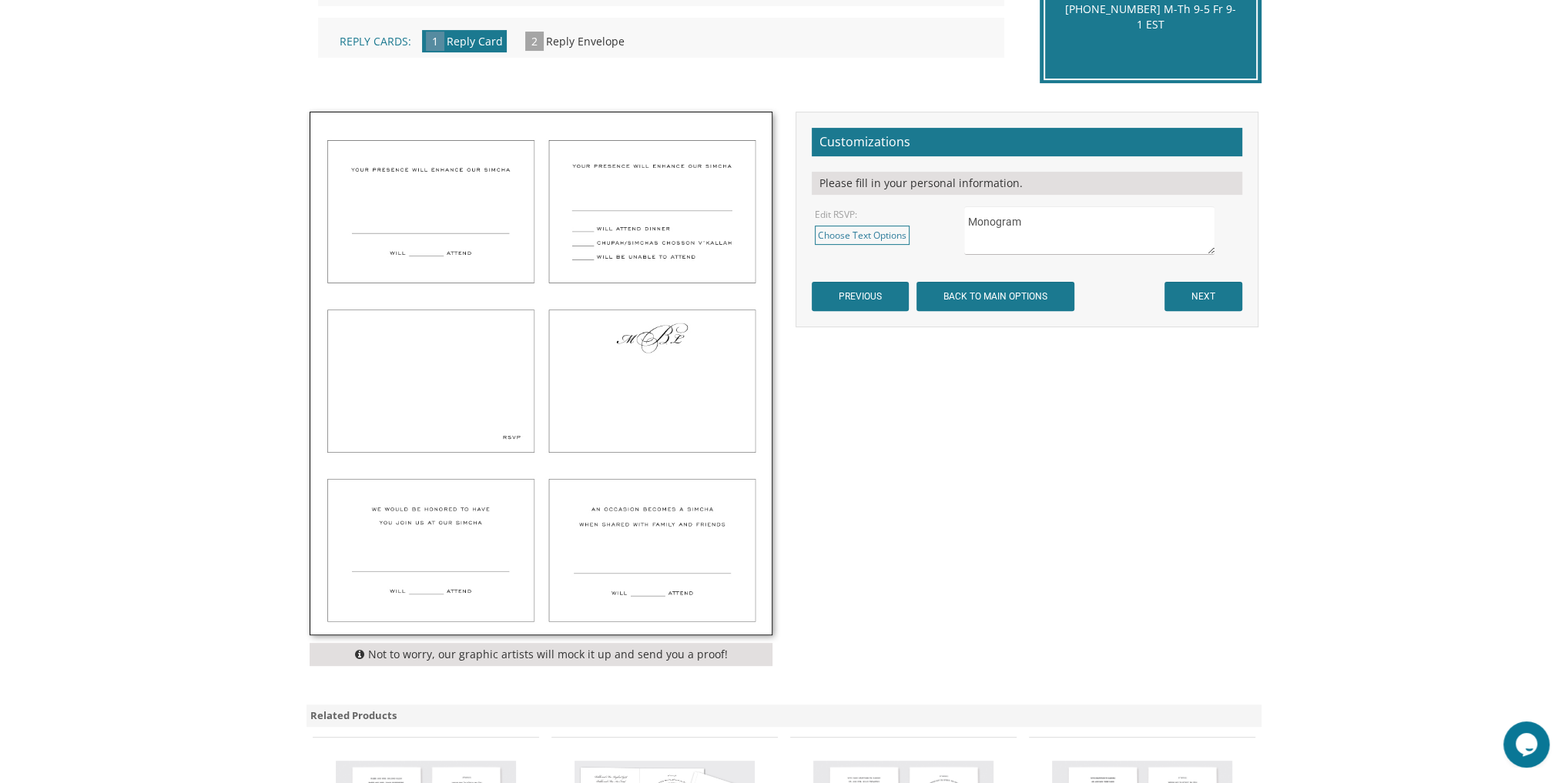 click on "Not to worry, our graphic artists will mock it up and send you a proof!
Customizations
Please fill in your personal information.
Edit RSVP:
Choose Text Options Your Presence Will Enhance Our Simcha
Will _____________Attend select RSVP" at bounding box center (784, 393) 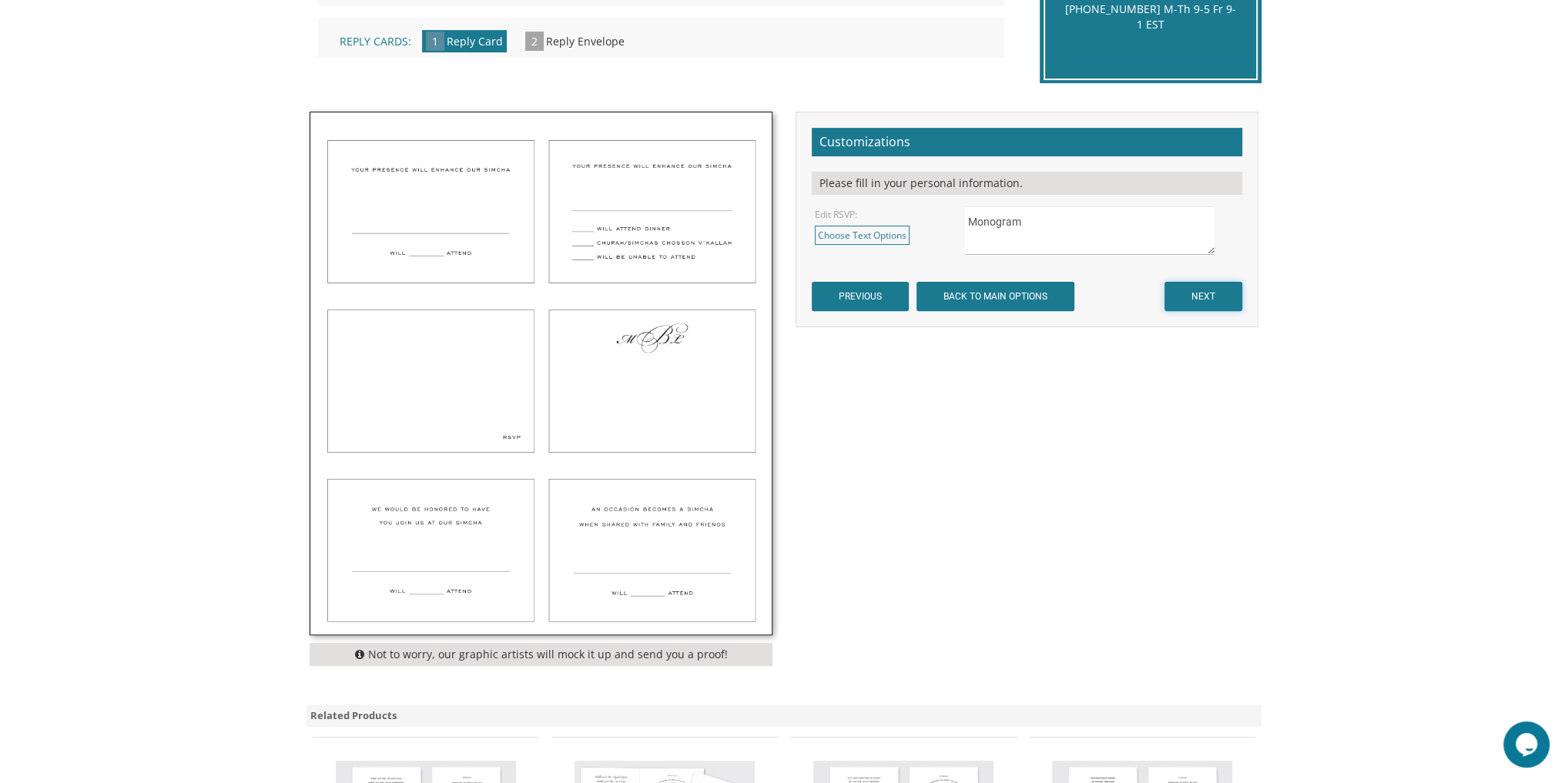 click on "NEXT" at bounding box center (1203, 296) 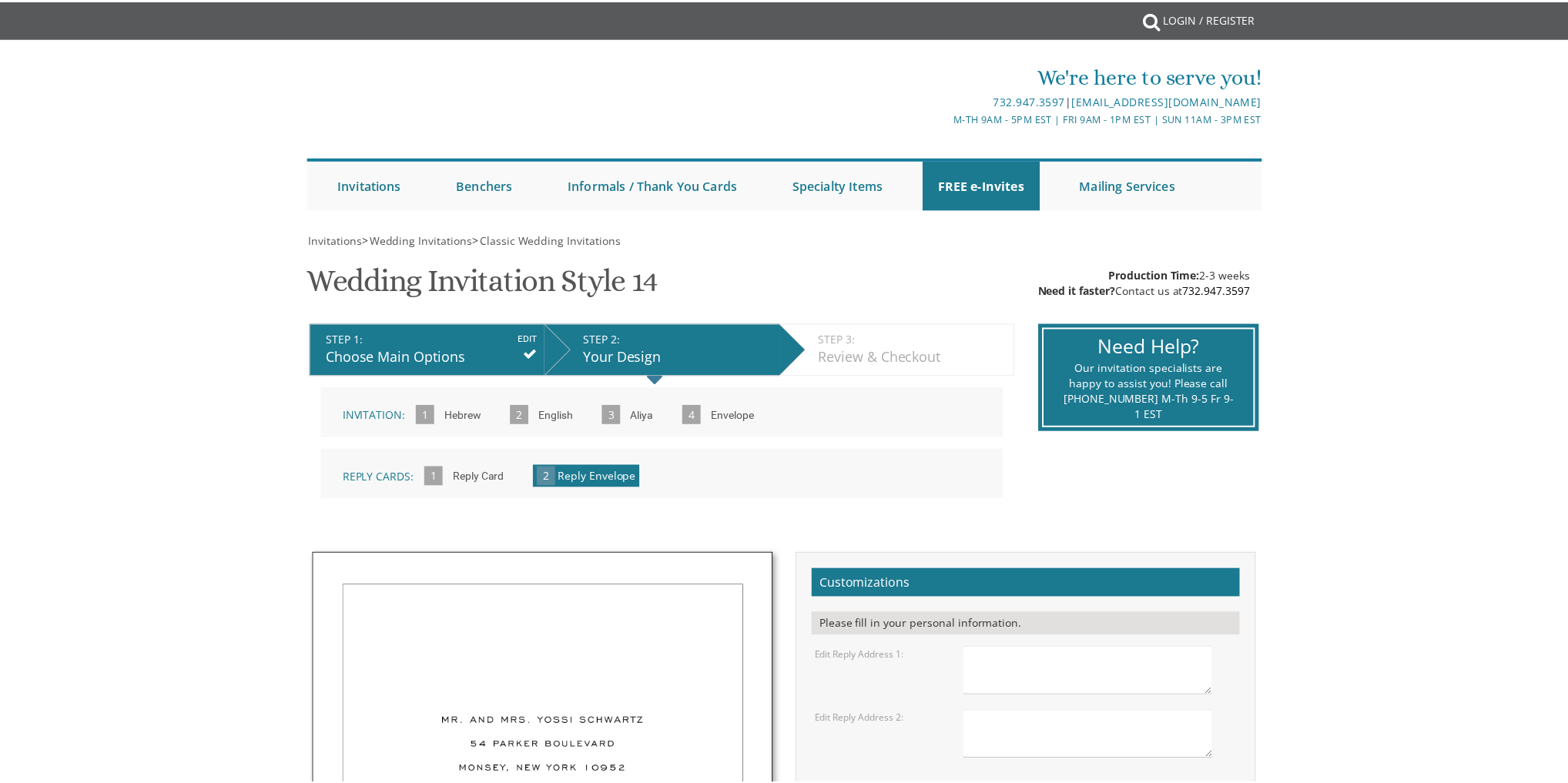scroll, scrollTop: 0, scrollLeft: 0, axis: both 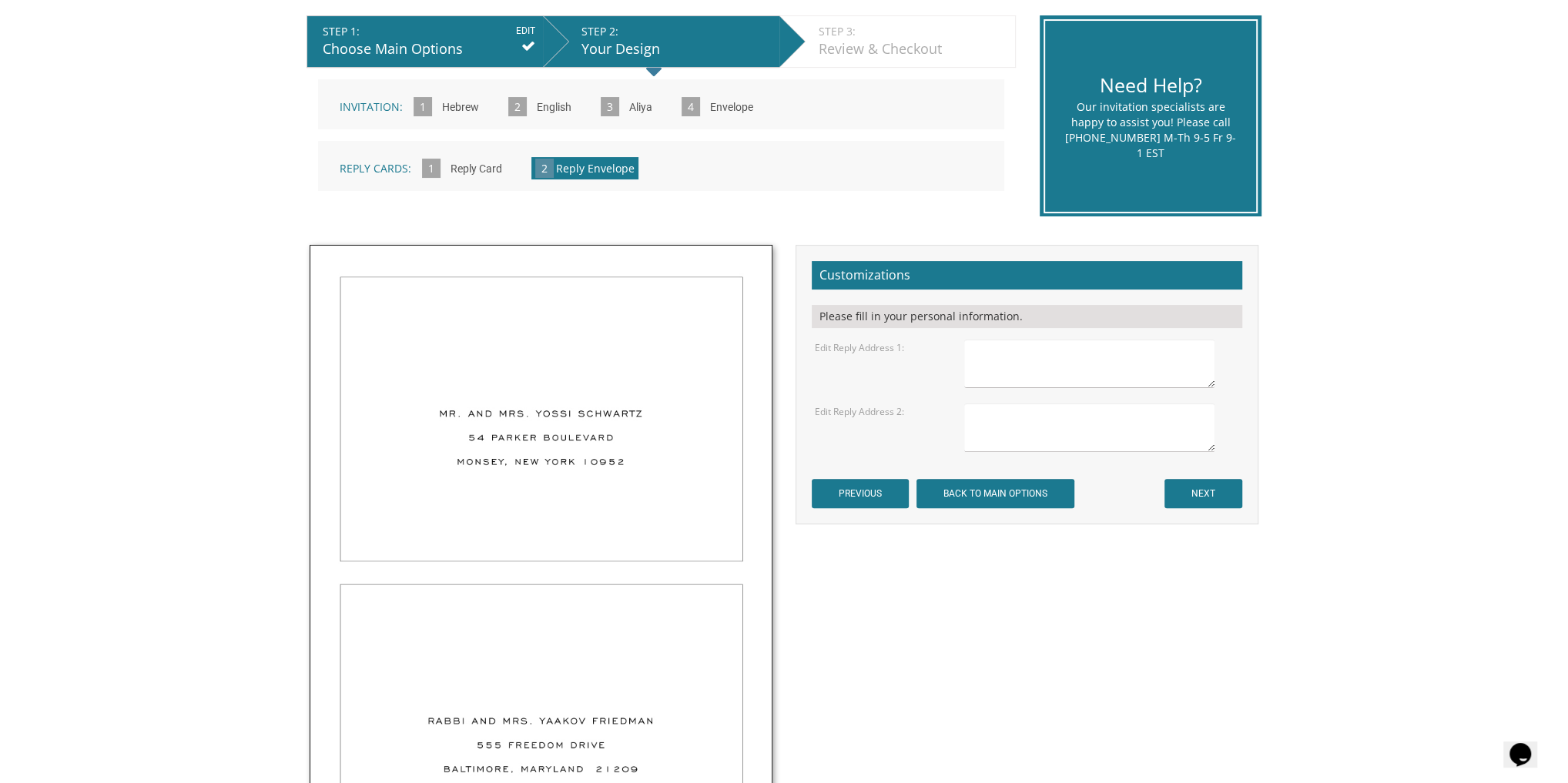 click at bounding box center [1089, 363] 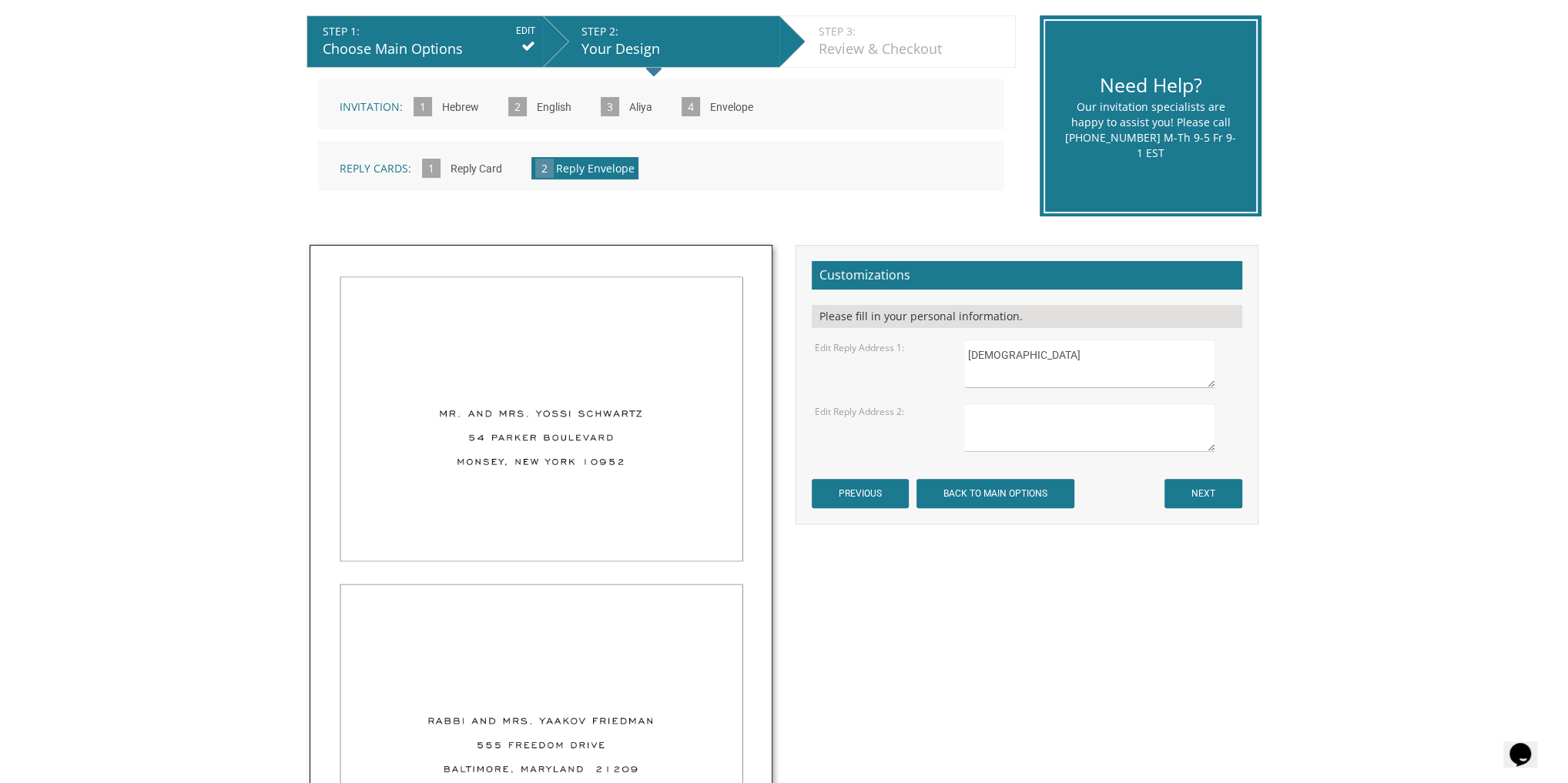 click on "4" at bounding box center [691, 106] 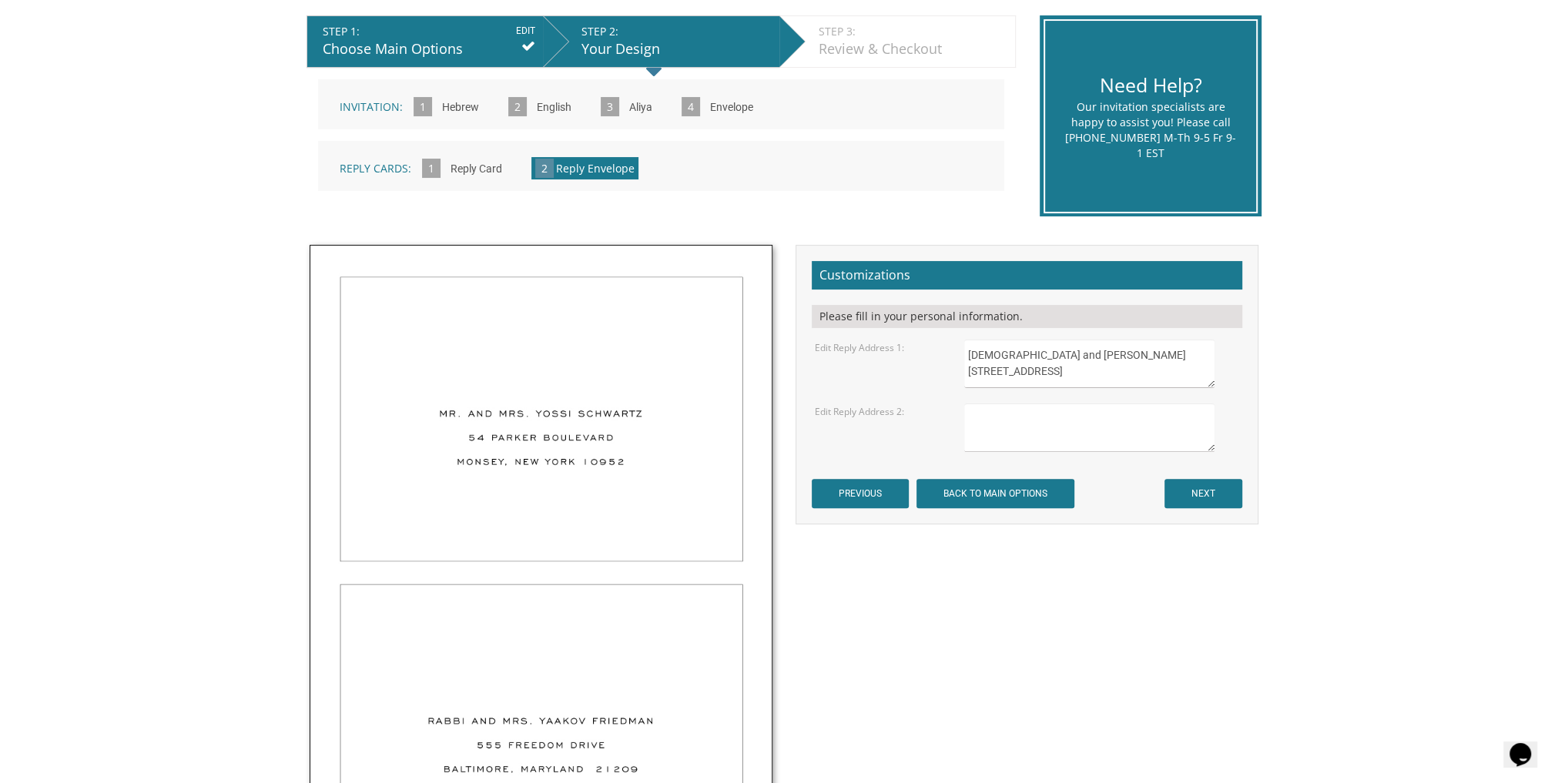 scroll, scrollTop: 7, scrollLeft: 0, axis: vertical 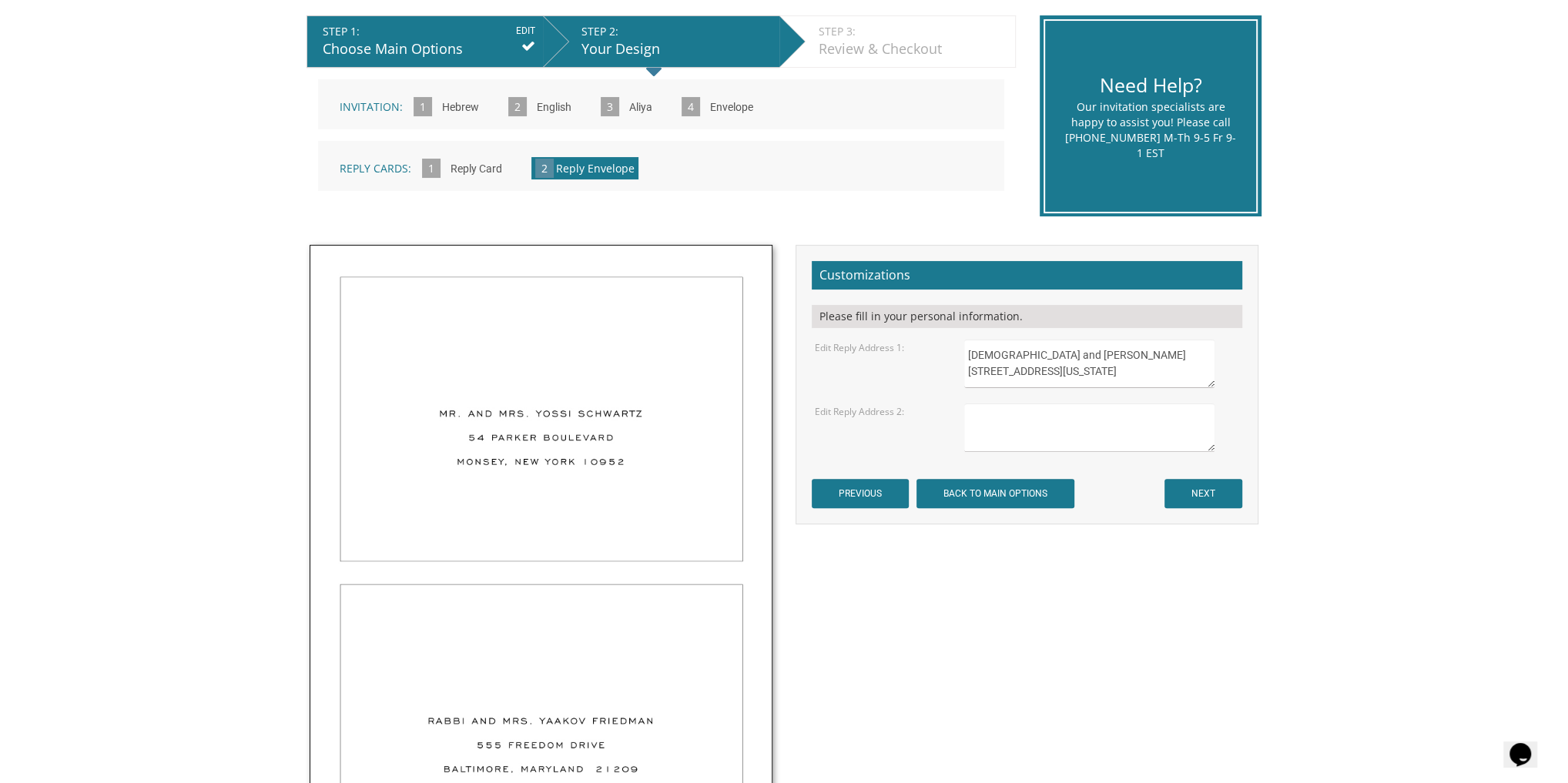 type on "[DEMOGRAPHIC_DATA] and [PERSON_NAME]
[STREET_ADDRESS][US_STATE]" 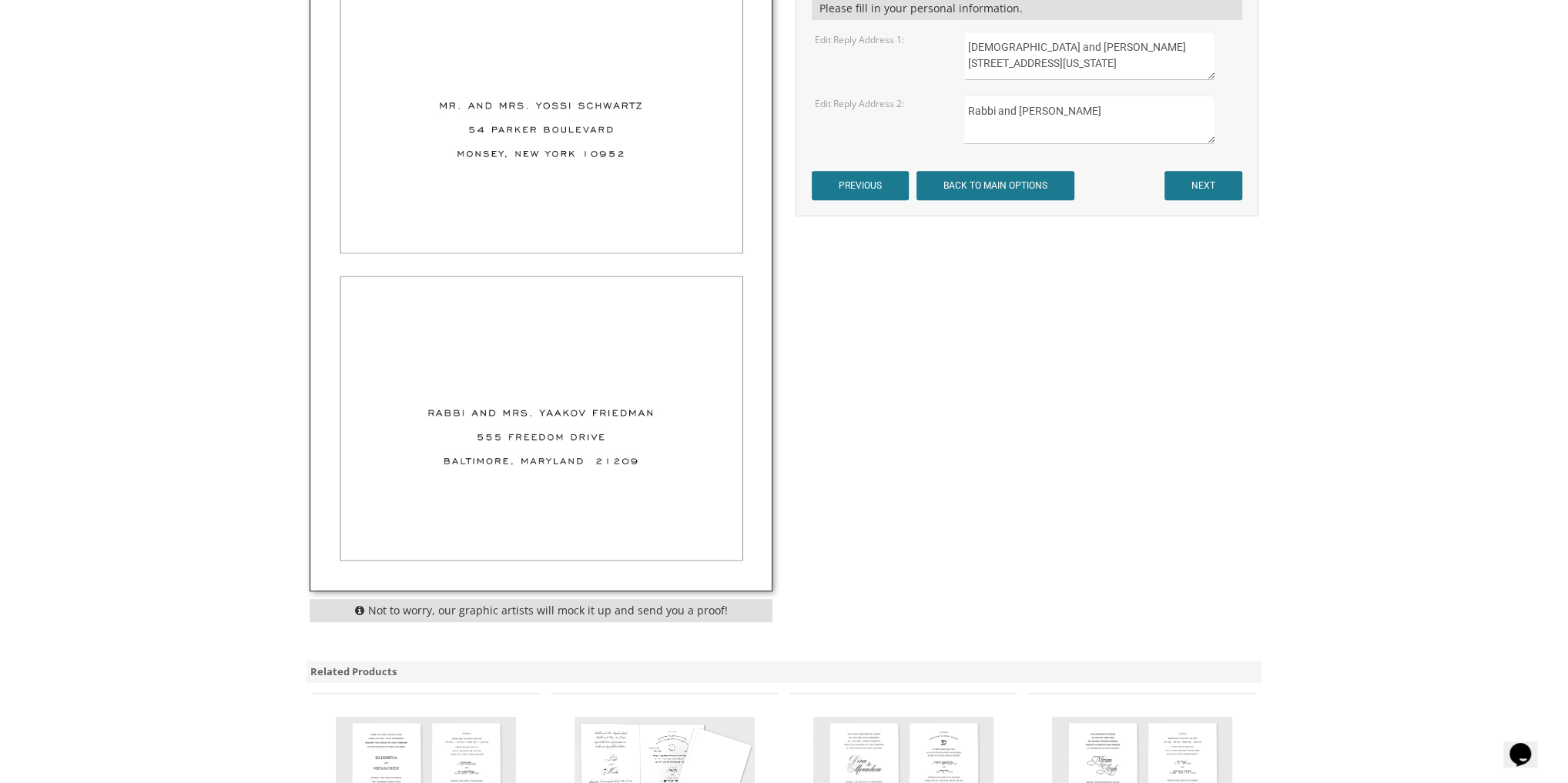 scroll, scrollTop: 370, scrollLeft: 0, axis: vertical 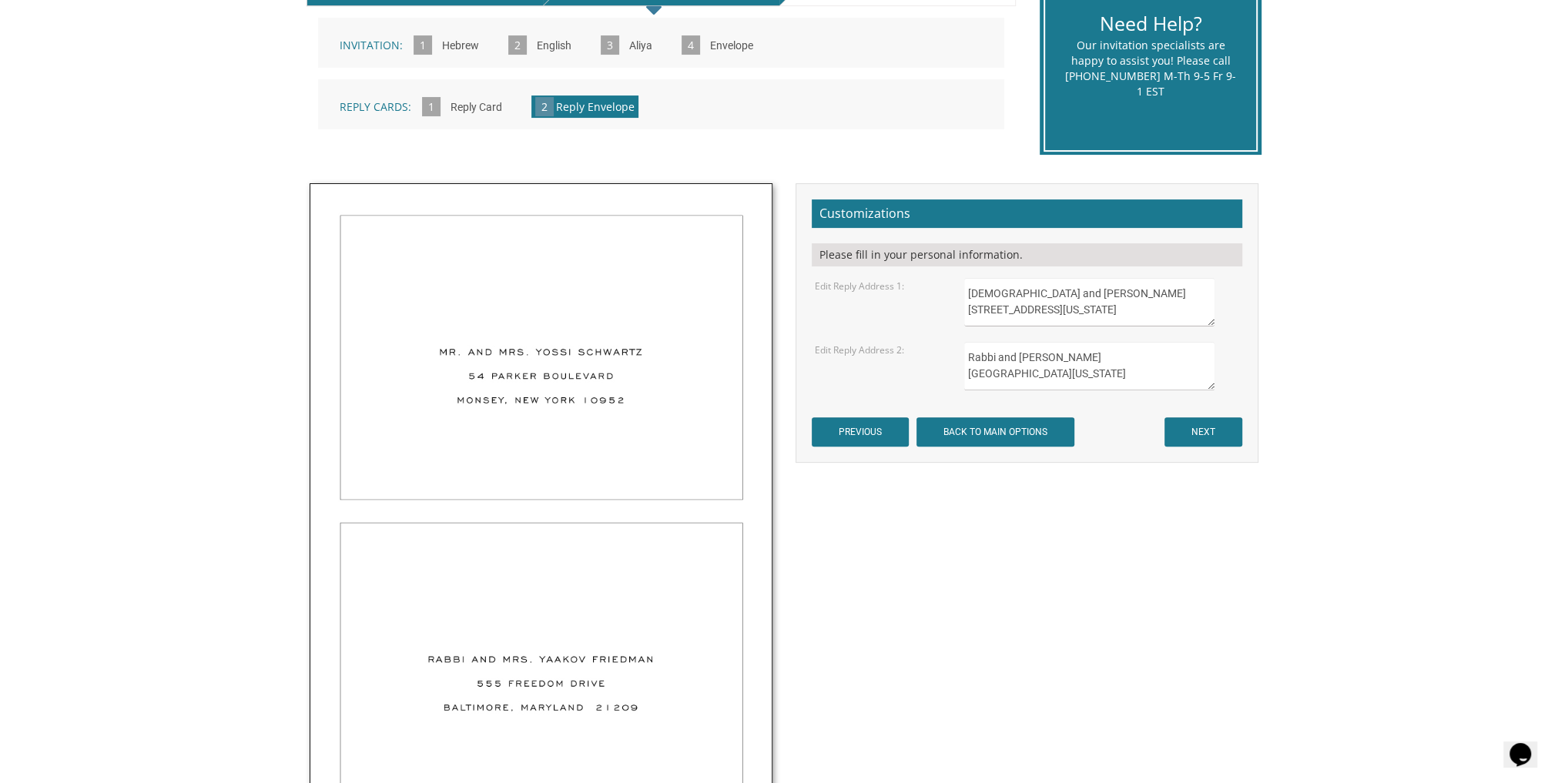 click on "Rabbi and [PERSON_NAME]
[GEOGRAPHIC_DATA][US_STATE]" at bounding box center [1089, 366] 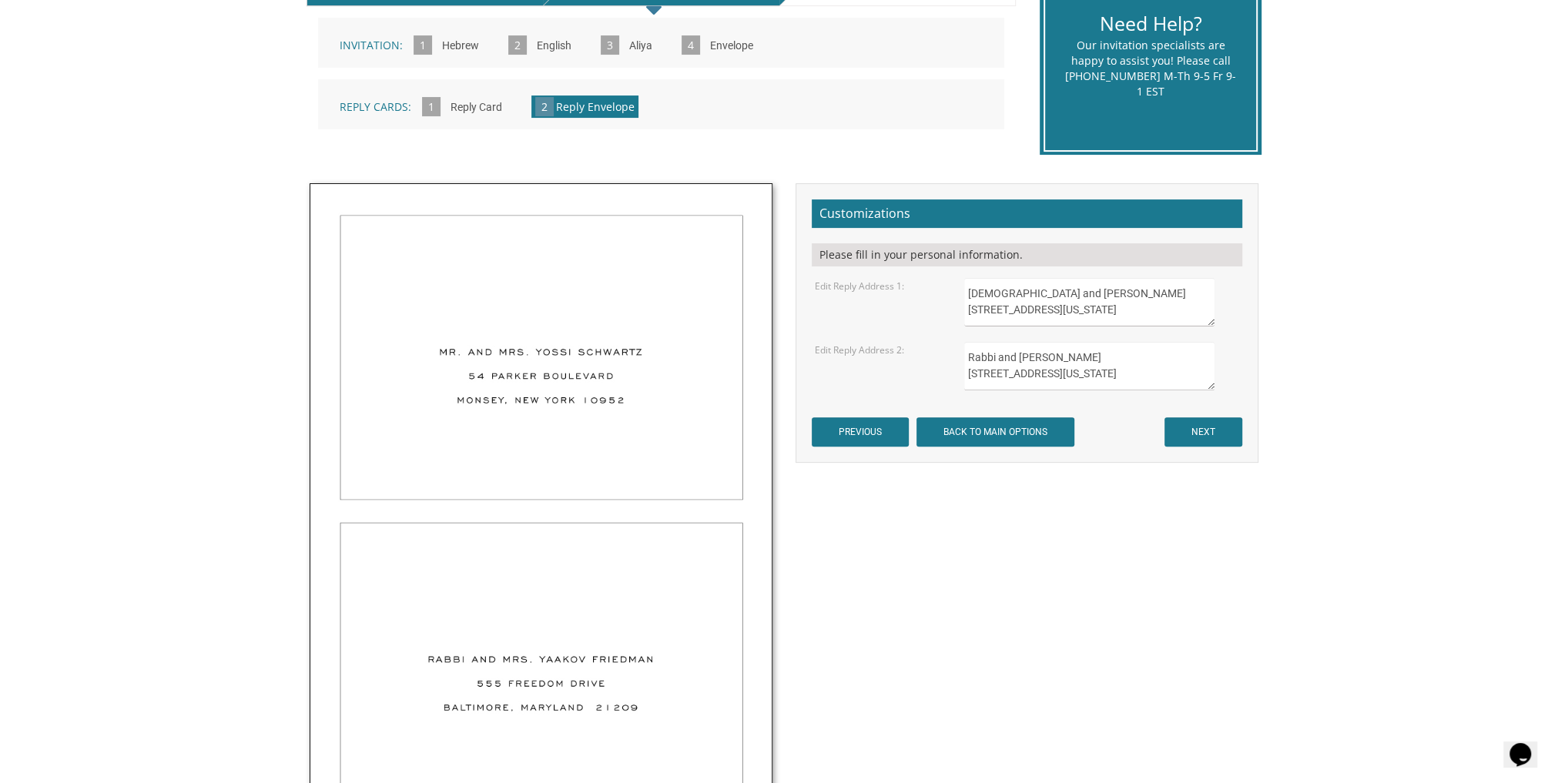 type on "Rabbi and [PERSON_NAME]
[STREET_ADDRESS][US_STATE]" 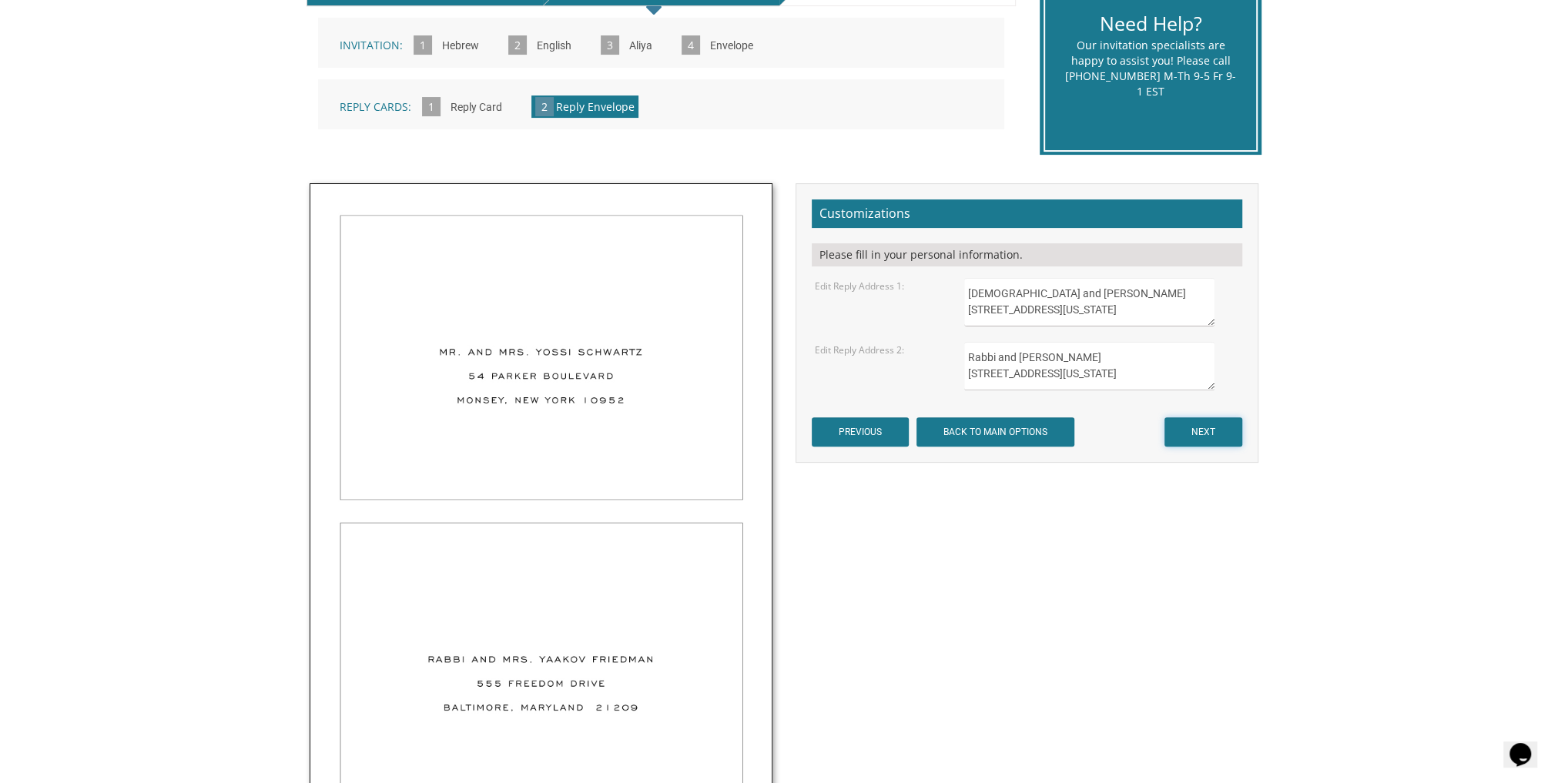 click on "NEXT" at bounding box center (1203, 432) 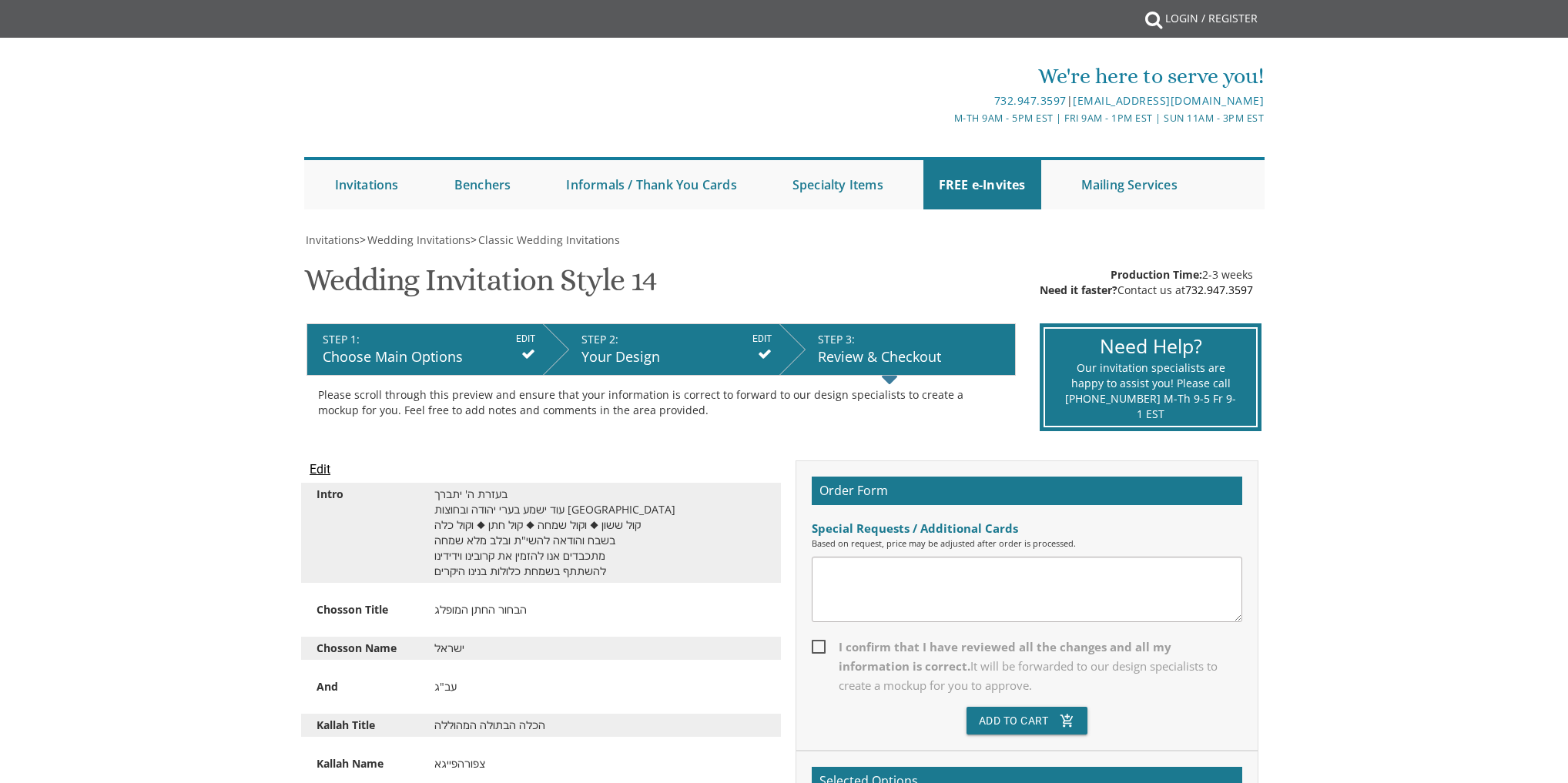 scroll, scrollTop: 0, scrollLeft: 0, axis: both 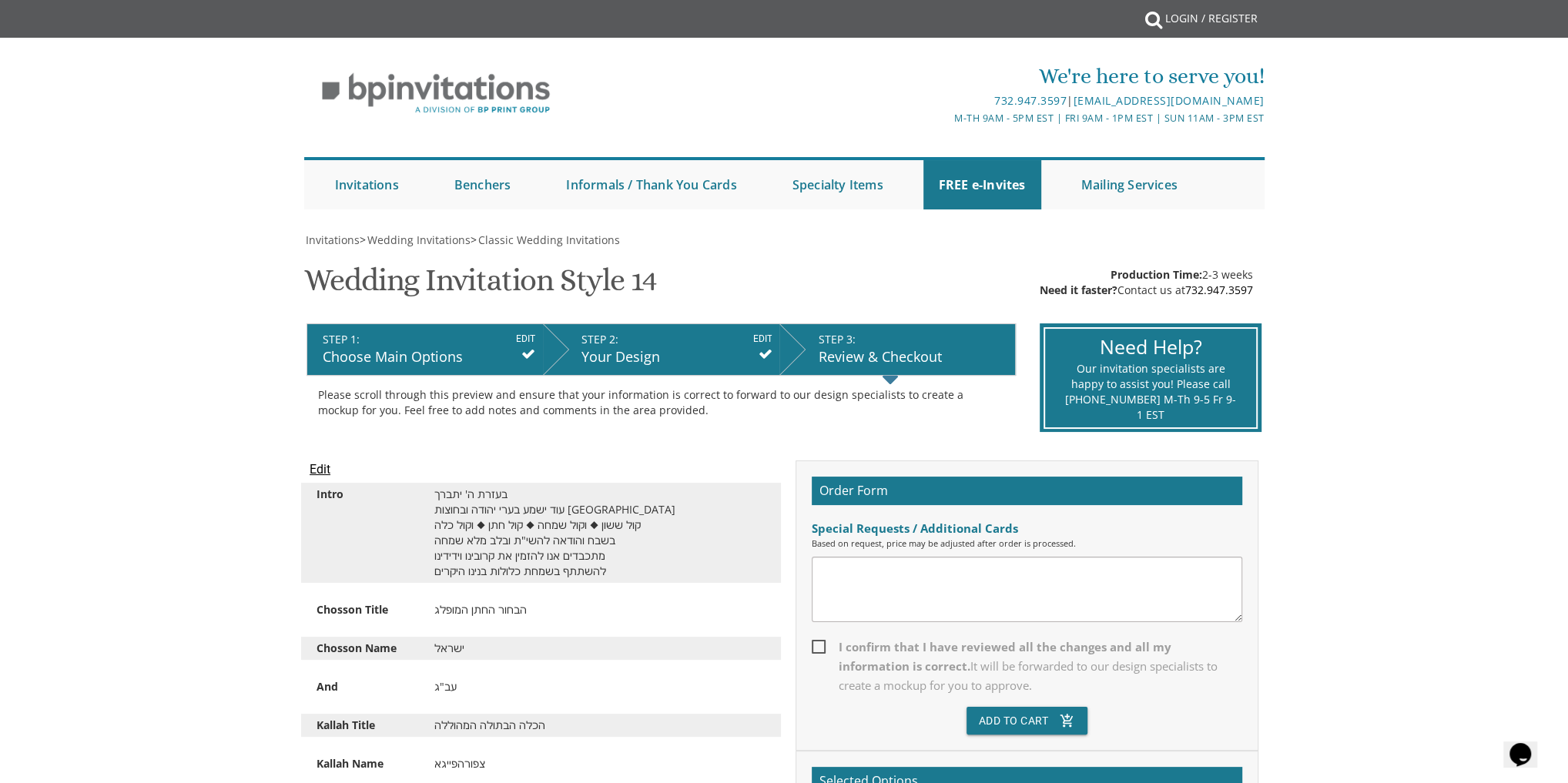 click on "STEP 1: EDIT
Choose Main Options
STEP 2: EDIT
Your Design
STEP 3: EDIT
Review & Checkout
Make your selections from the Customizations panel on the right and click NEXT Please choose carefully as once the invitation is designed there is additional fee to change styles or fonts." at bounding box center [662, 379] 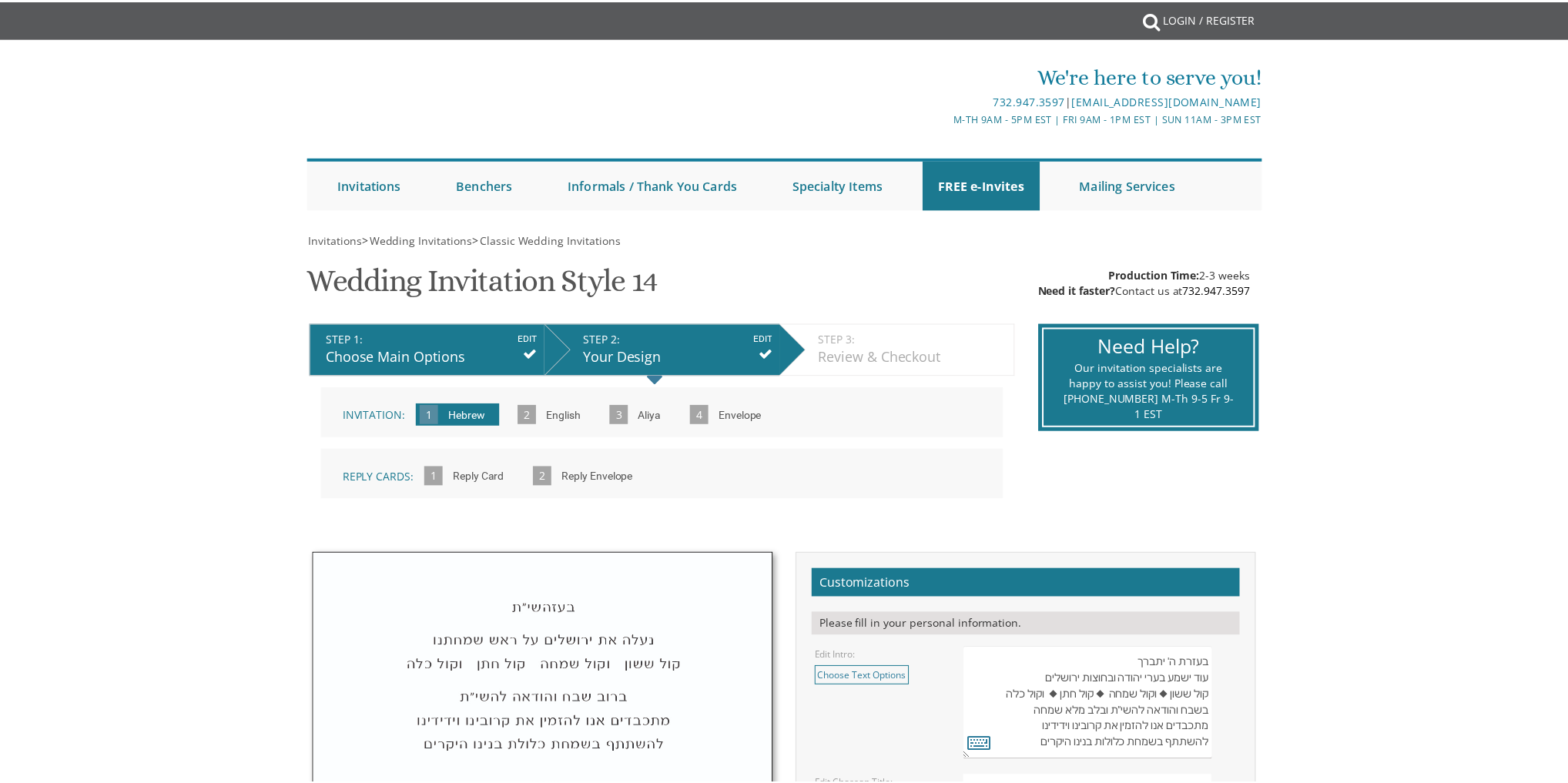 scroll, scrollTop: 0, scrollLeft: 0, axis: both 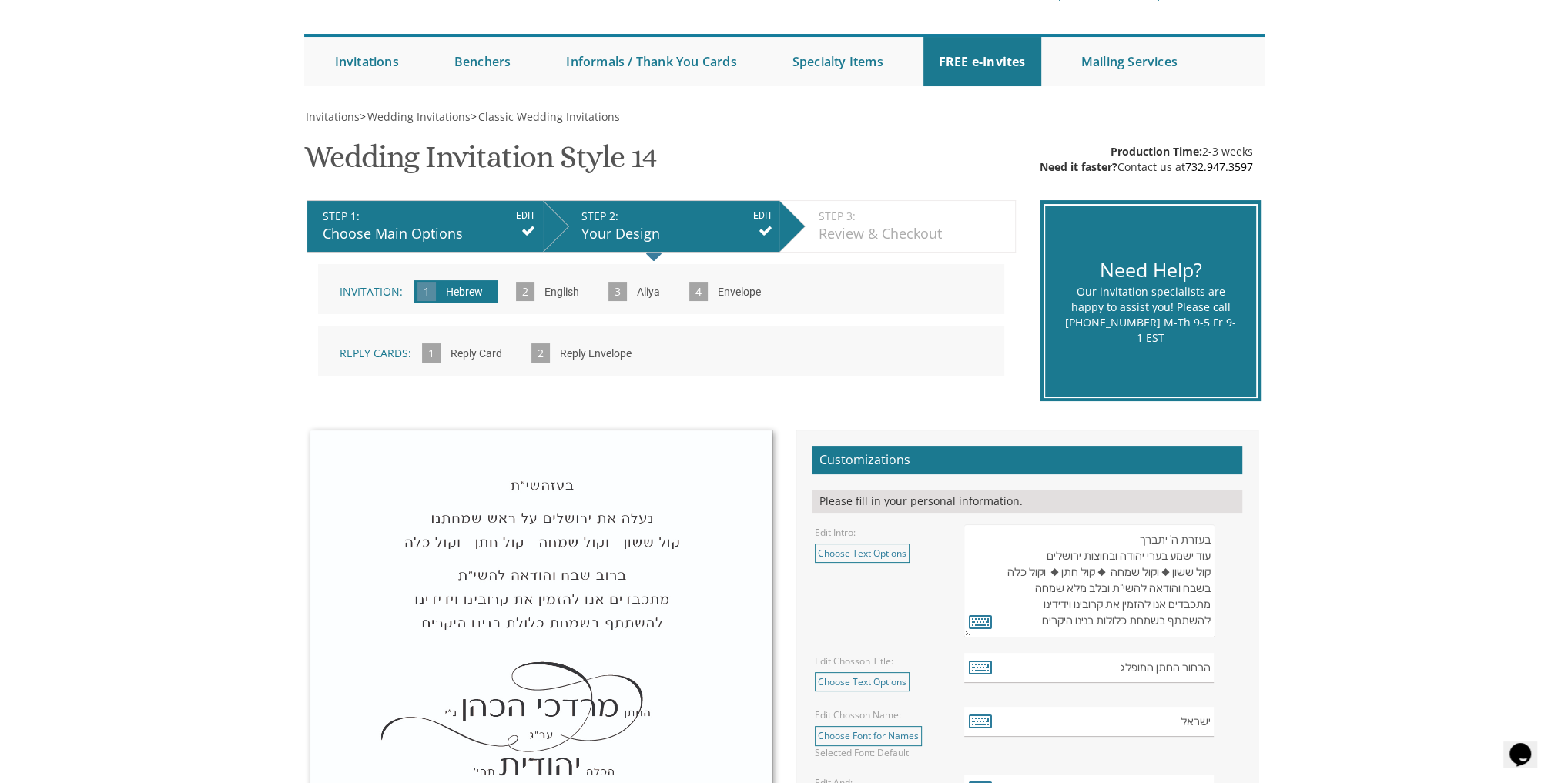 click on "Choose Main Options" at bounding box center (429, 234) 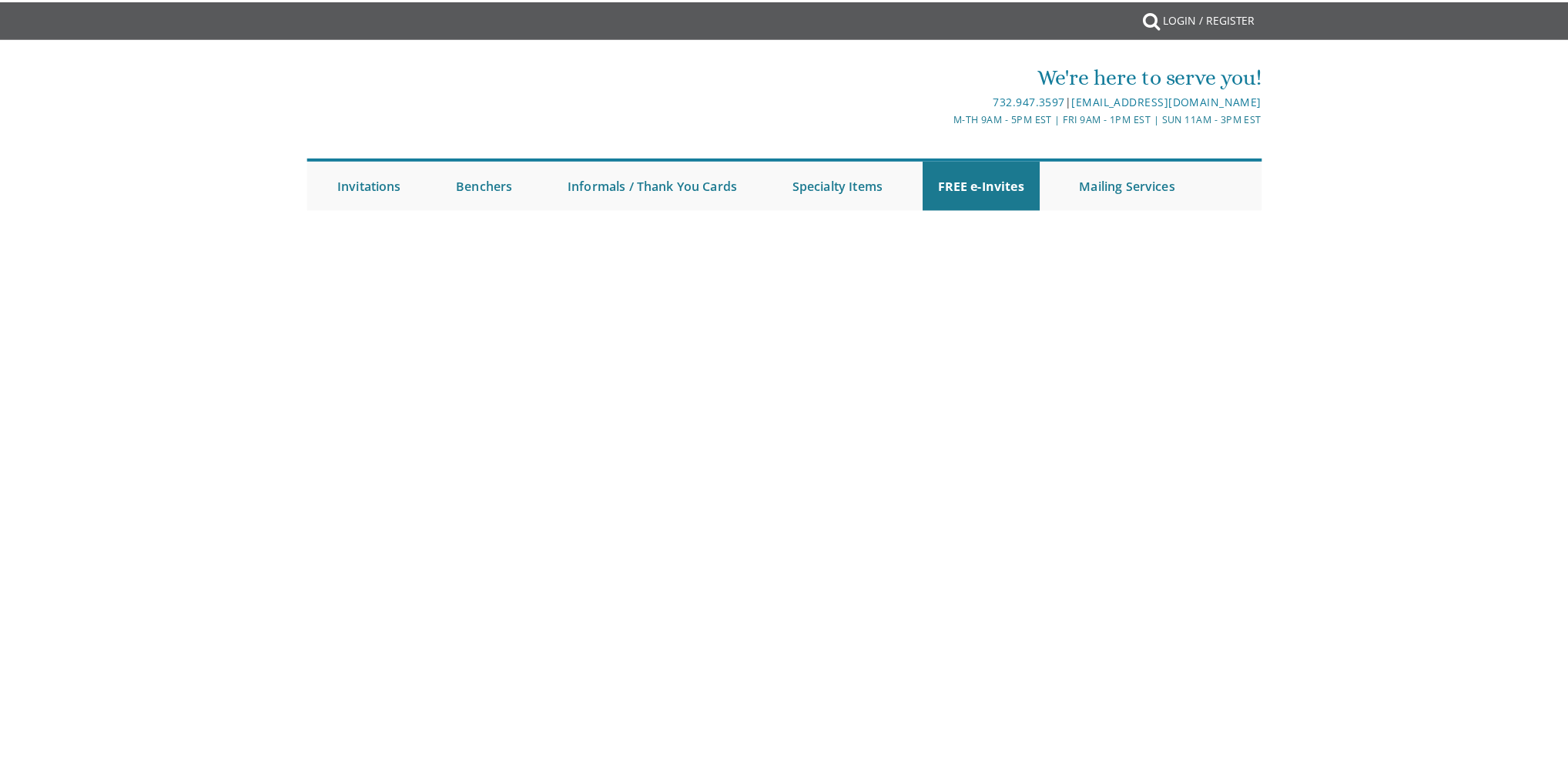 scroll, scrollTop: 0, scrollLeft: 0, axis: both 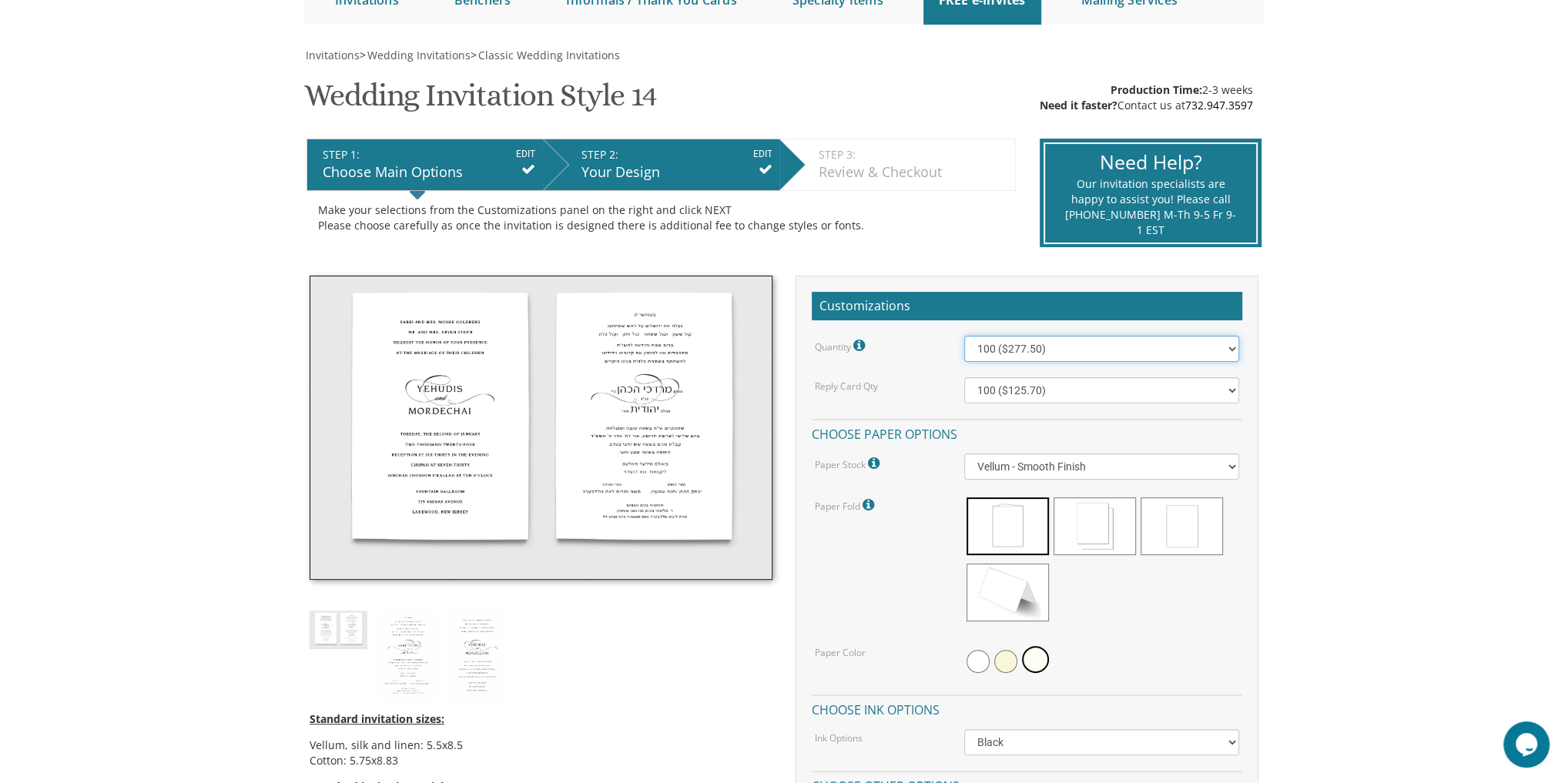 click on "100 ($277.50) 200 ($330.45) 300 ($380.65) 400 ($432.70) 500 ($482.10) 600 ($534.10) 700 ($583.65) 800 ($635.30) 900 ($684.60) 1000 ($733.55) 1100 ($785.50) 1200 ($833.05) 1300 ($884.60) 1400 ($934.05) 1500 ($983.75) 1600 ($1,033.10) 1700 ($1,082.75) 1800 ($1,132.20) 1900 ($1,183.75) 2000 ($1,230.95)" at bounding box center [1102, 349] 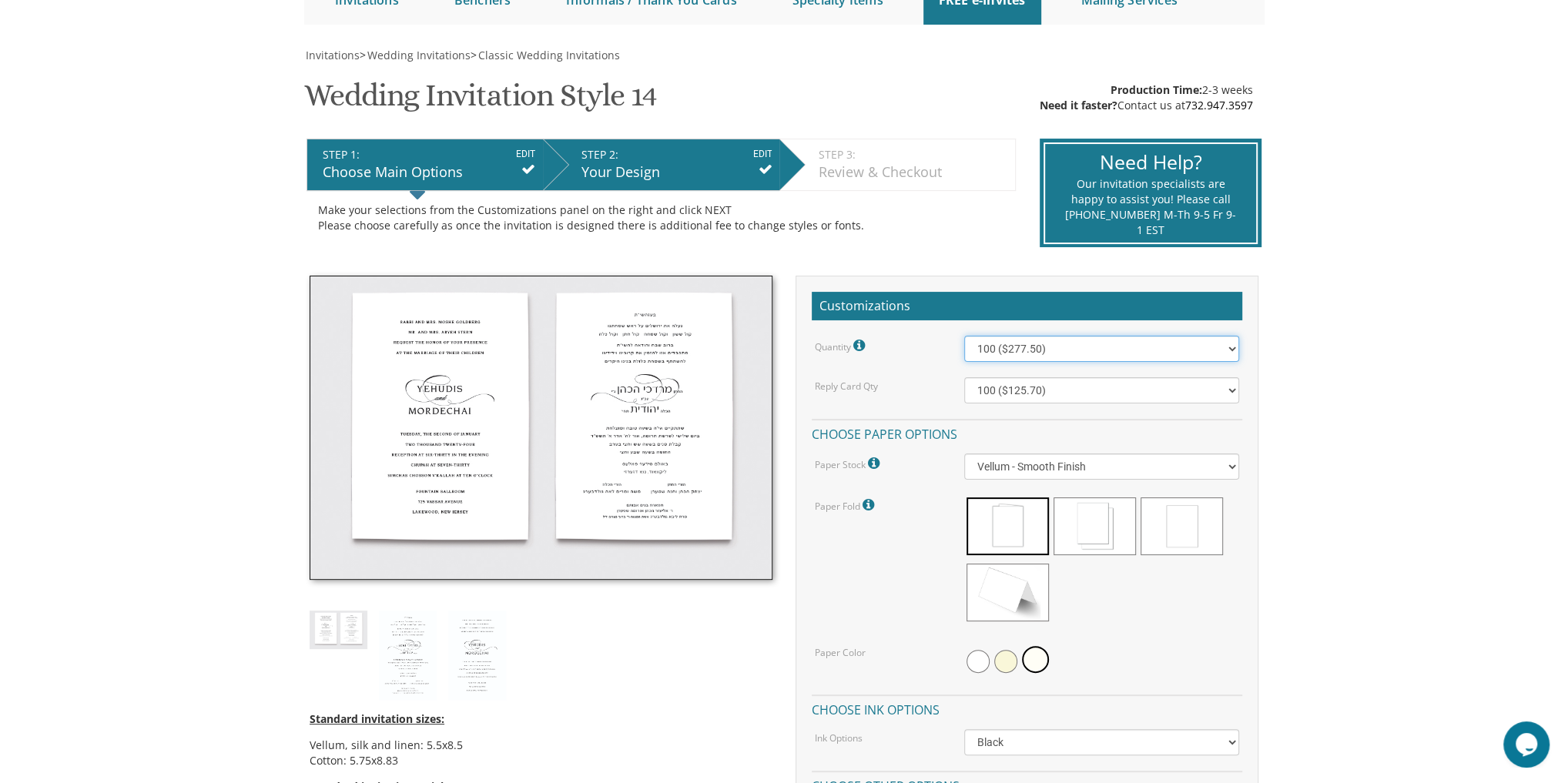 select on "1400" 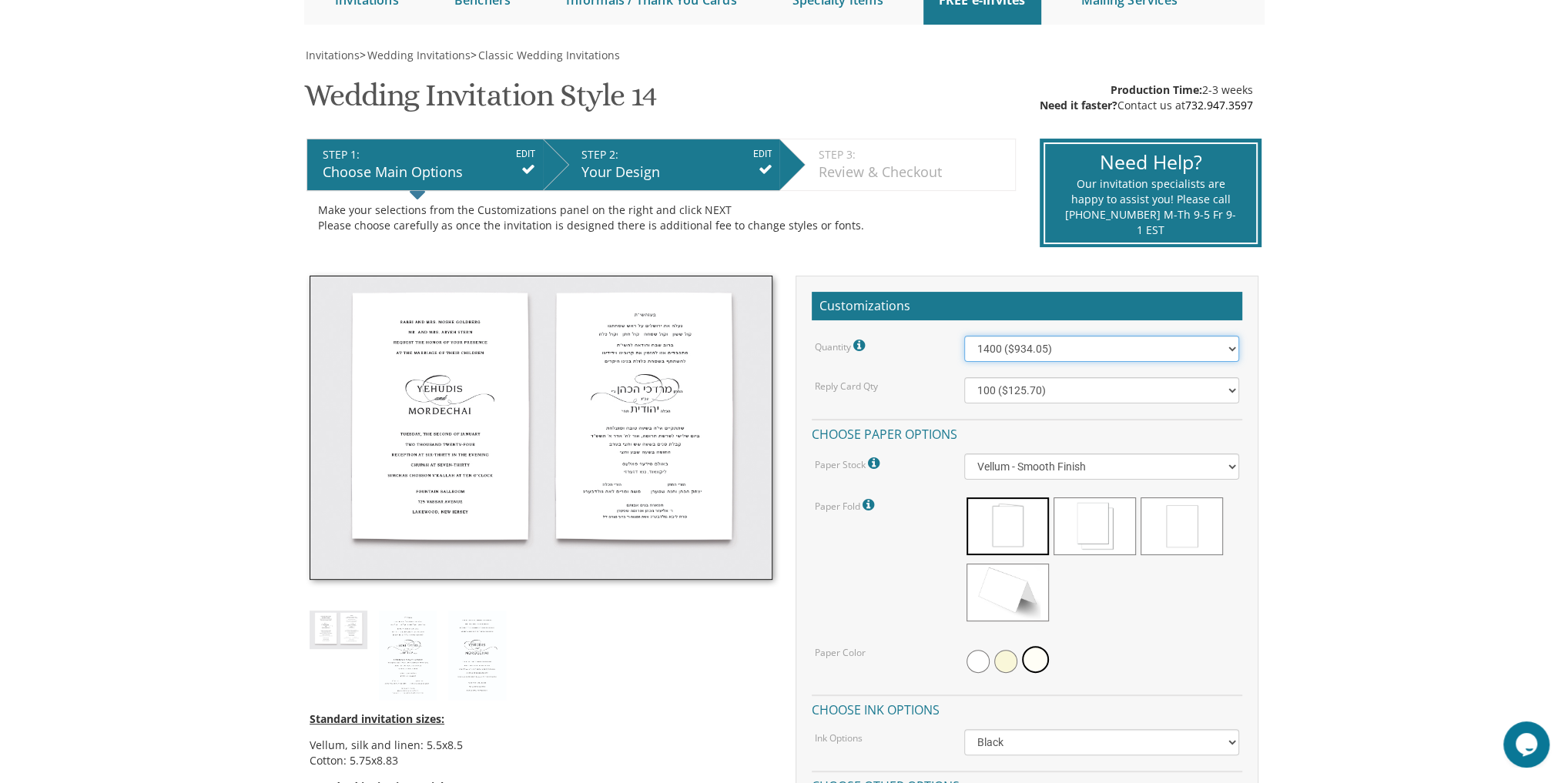 click on "100 ($277.50) 200 ($330.45) 300 ($380.65) 400 ($432.70) 500 ($482.10) 600 ($534.10) 700 ($583.65) 800 ($635.30) 900 ($684.60) 1000 ($733.55) 1100 ($785.50) 1200 ($833.05) 1300 ($884.60) 1400 ($934.05) 1500 ($983.75) 1600 ($1,033.10) 1700 ($1,082.75) 1800 ($1,132.20) 1900 ($1,183.75) 2000 ($1,230.95)" at bounding box center (1102, 349) 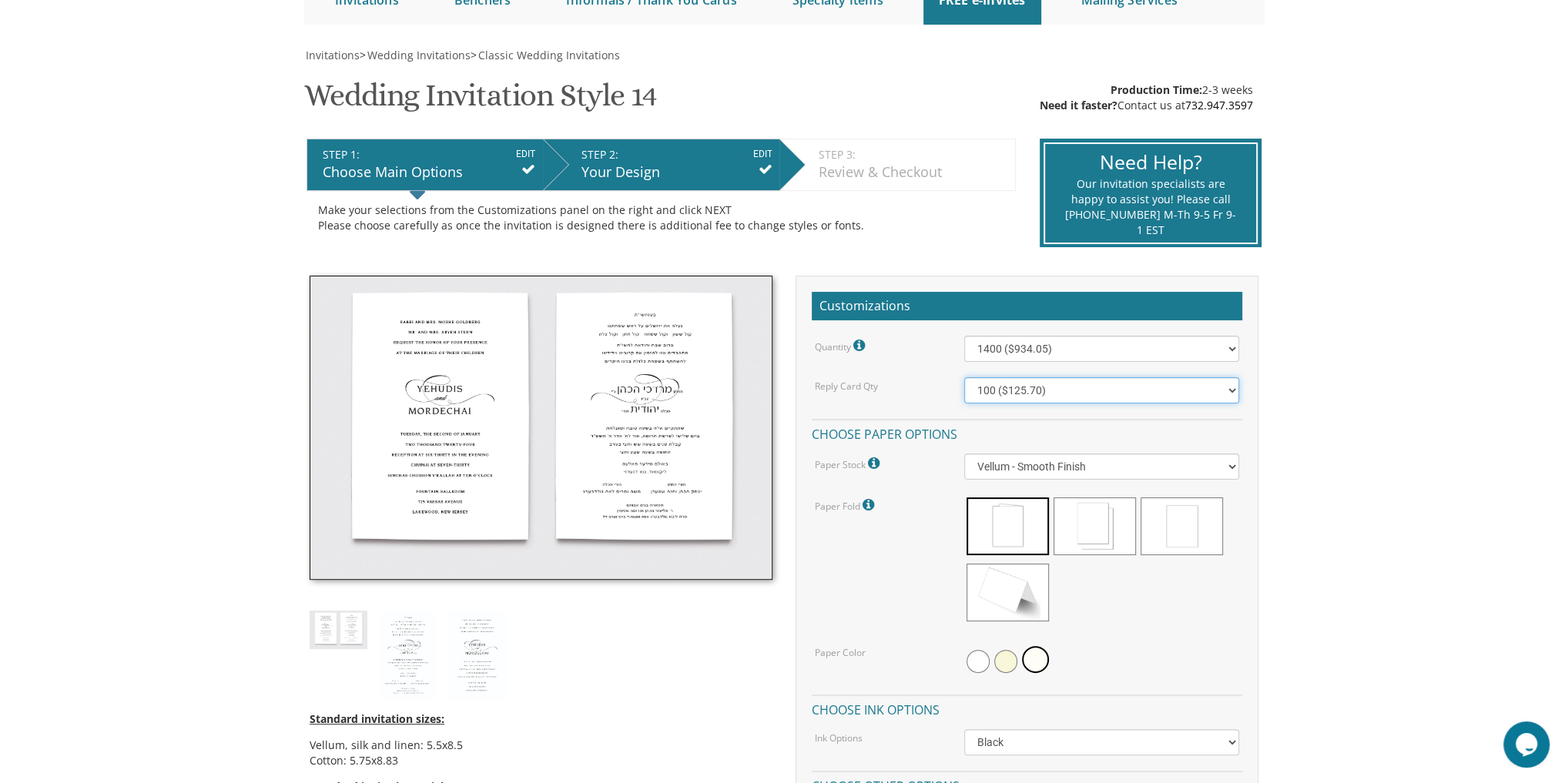 click on "100 ($125.70) 200 ($150.60) 300 ($177.95) 400 ($270.70) 500 ($225.30) 600 ($249.85) 700 ($272.35) 800 ($299.20) 900 ($323.55) 1000 ($345.80) 1100 ($370.35) 1200 ($392.90) 1300 ($419.70) 1400 ($444.00) 1500 ($466.35) 1600 ($488.75) 1700 ($517.45) 1800 ($539.60) 1900 ($561.95) 2000 ($586.05)" at bounding box center [1102, 390] 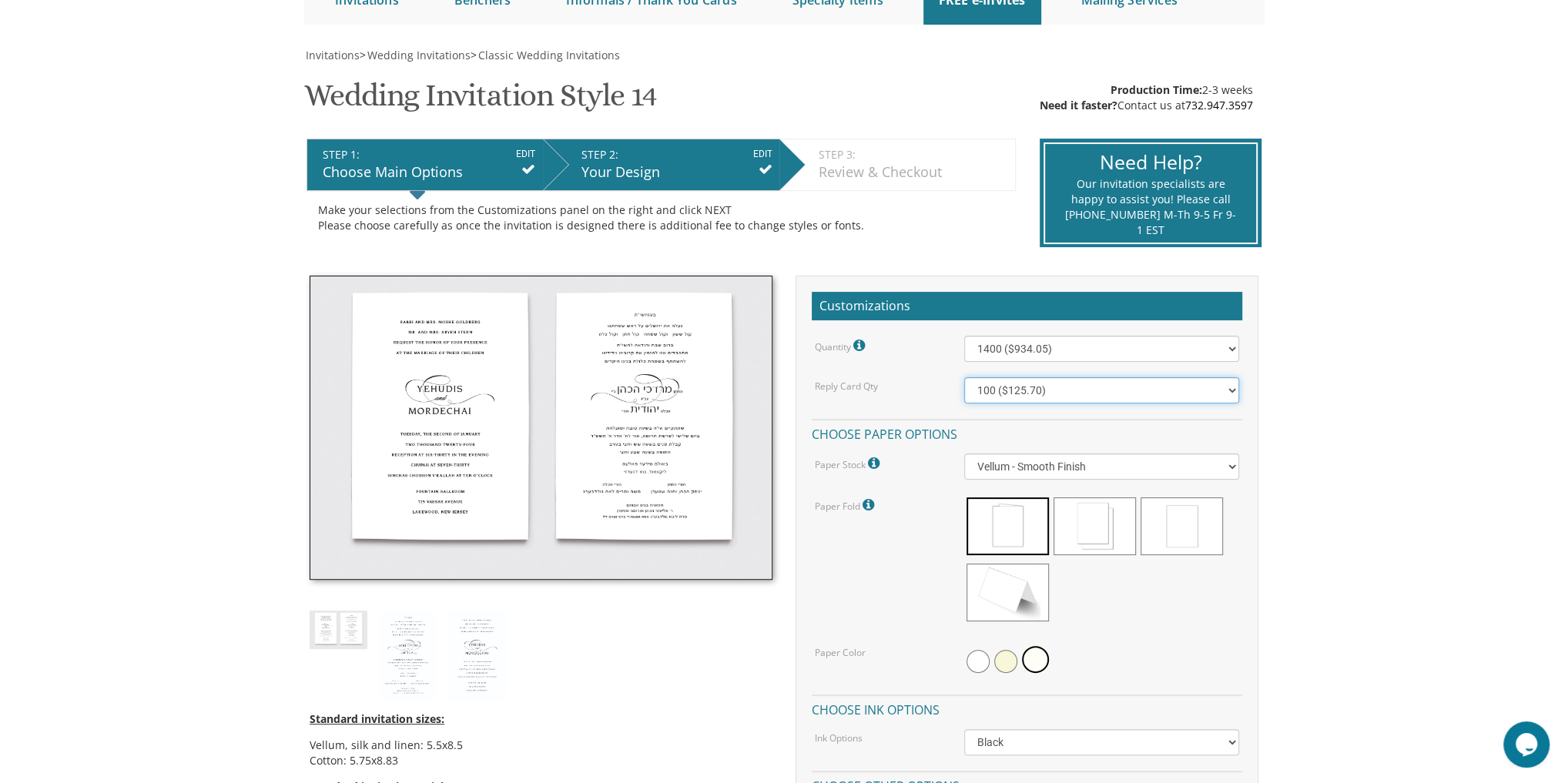 select on "1400" 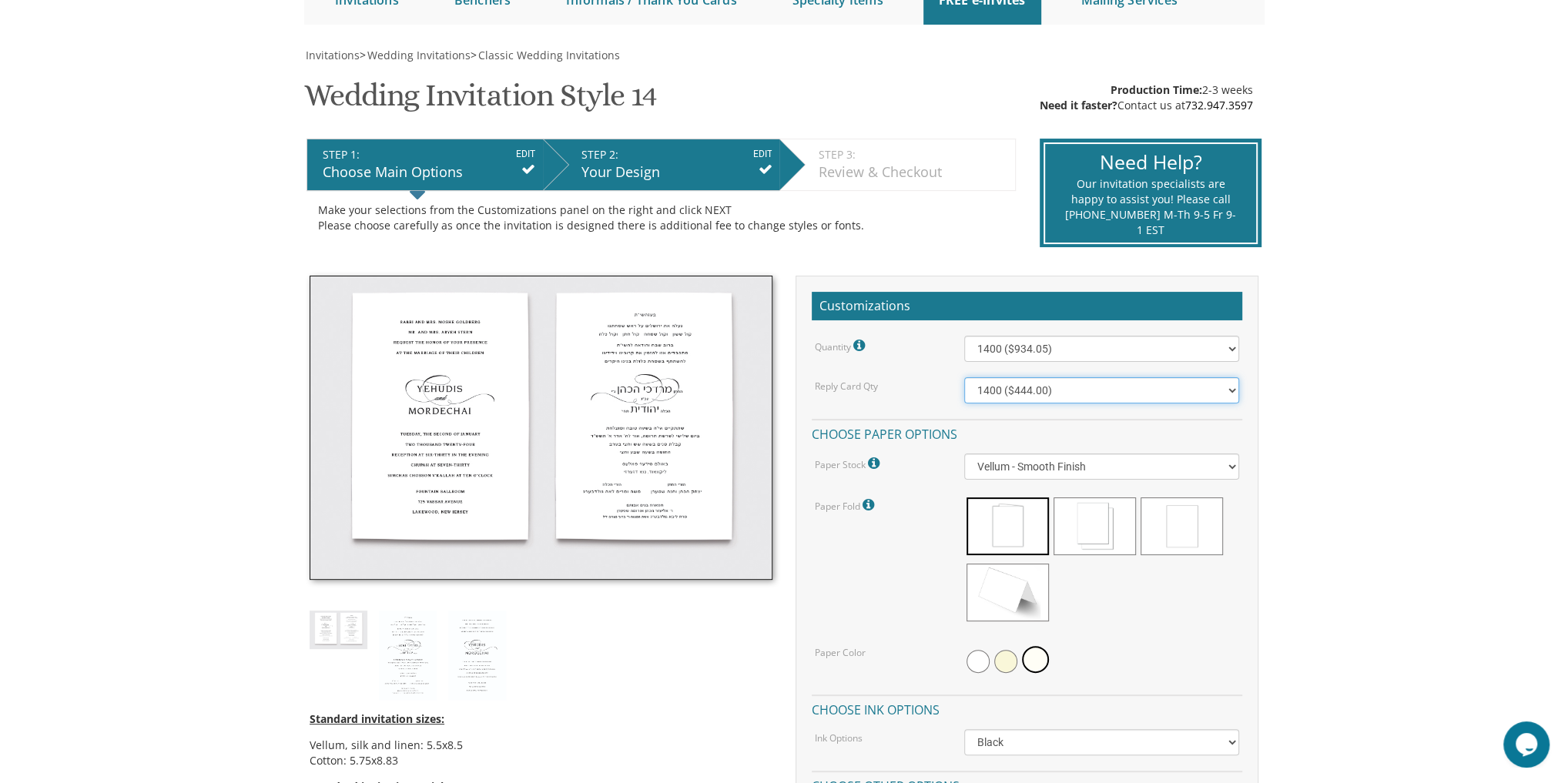 click on "100 ($125.70) 200 ($150.60) 300 ($177.95) 400 ($270.70) 500 ($225.30) 600 ($249.85) 700 ($272.35) 800 ($299.20) 900 ($323.55) 1000 ($345.80) 1100 ($370.35) 1200 ($392.90) 1300 ($419.70) 1400 ($444.00) 1500 ($466.35) 1600 ($488.75) 1700 ($517.45) 1800 ($539.60) 1900 ($561.95) 2000 ($586.05)" at bounding box center (1102, 390) 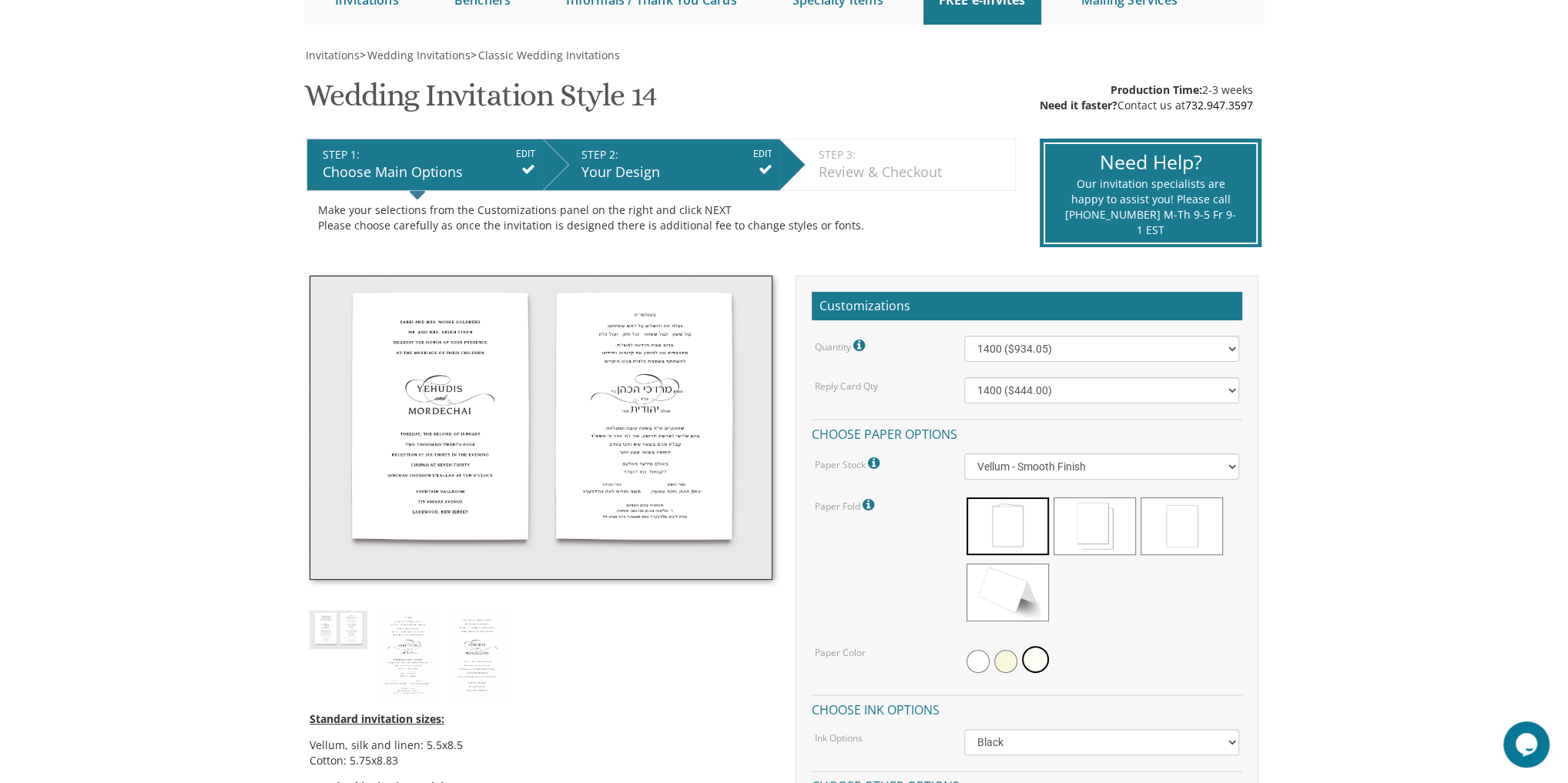 click on "Customizations
Quantity Please note: Quantities may be modified after order completion.
For wedding invitations  you will also have the option to split total quantity between 2 shipping addresses at checkout. 100 ($277.50) 200 ($330.45) 300 ($380.65) 400 ($432.70) 500 ($482.10) 600 ($534.10) 700 ($583.65) 800 ($635.30) 900 ($684.60) 1000 ($733.55) 1100 ($785.50) 1200 ($833.05) 1300 ($884.60) 1400 ($934.05) 1500 ($983.75) 1600 ($1,033.10) 1700 ($1,082.75) 1800 ($1,132.20) 1900 ($1,183.75) 2000 ($1,230.95)   Reply Card Qty 100 ($125.70) 200 ($150.60) 300 ($177.95) 400 ($270.70) 500 ($225.30) 600 ($249.85) 700 ($272.35) 800 ($299.20) 900 ($323.55) 1000 ($345.80) 1100 ($370.35) 1200 ($392.90) 1300 ($419.70) 1400 ($444.00) 1500 ($466.35) 1600 ($488.75) 1700 ($517.45) 1800 ($539.60) 1900 ($561.95) 2000 ($586.05)" at bounding box center [1027, 945] 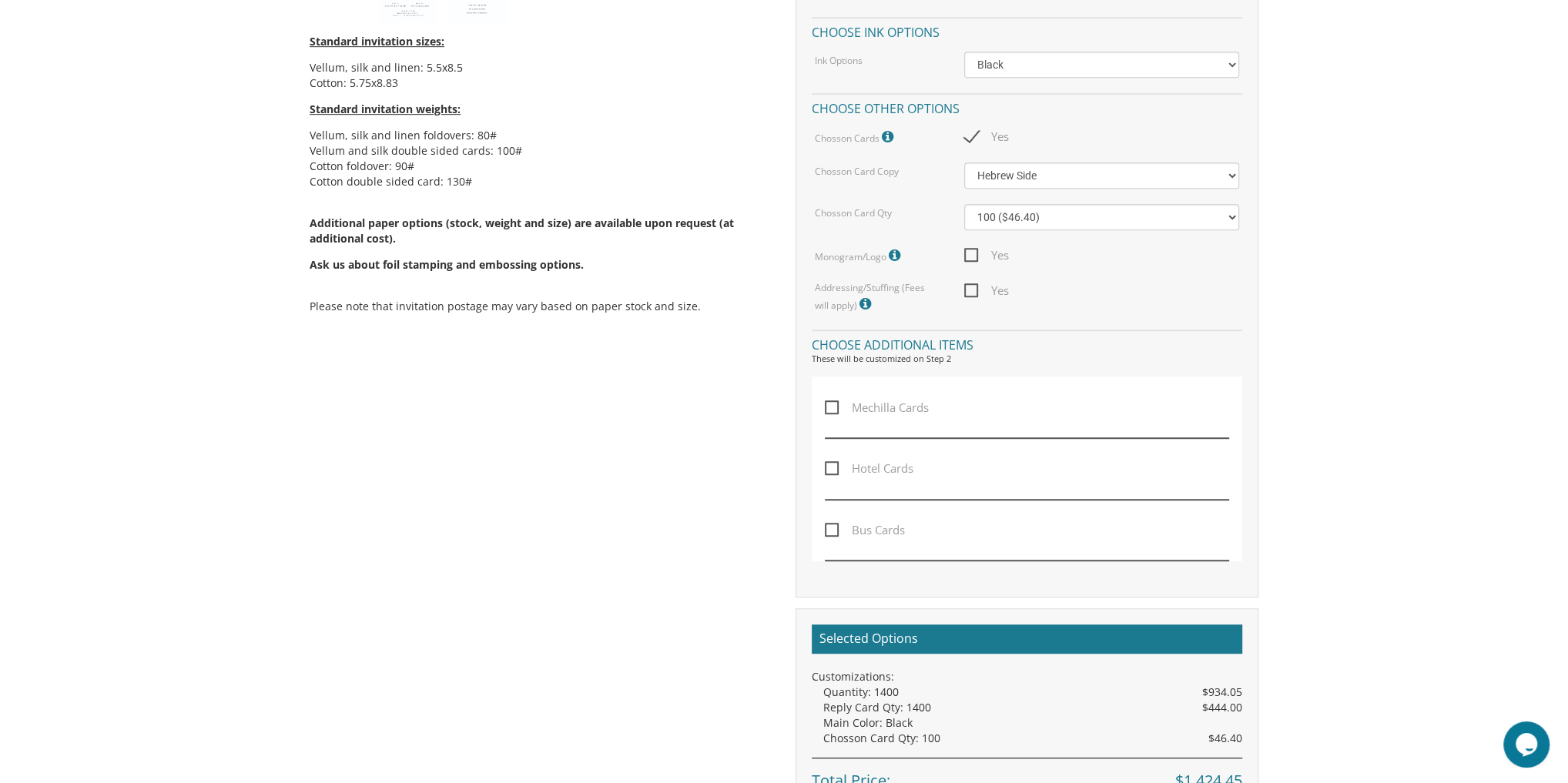 scroll, scrollTop: 1047, scrollLeft: 0, axis: vertical 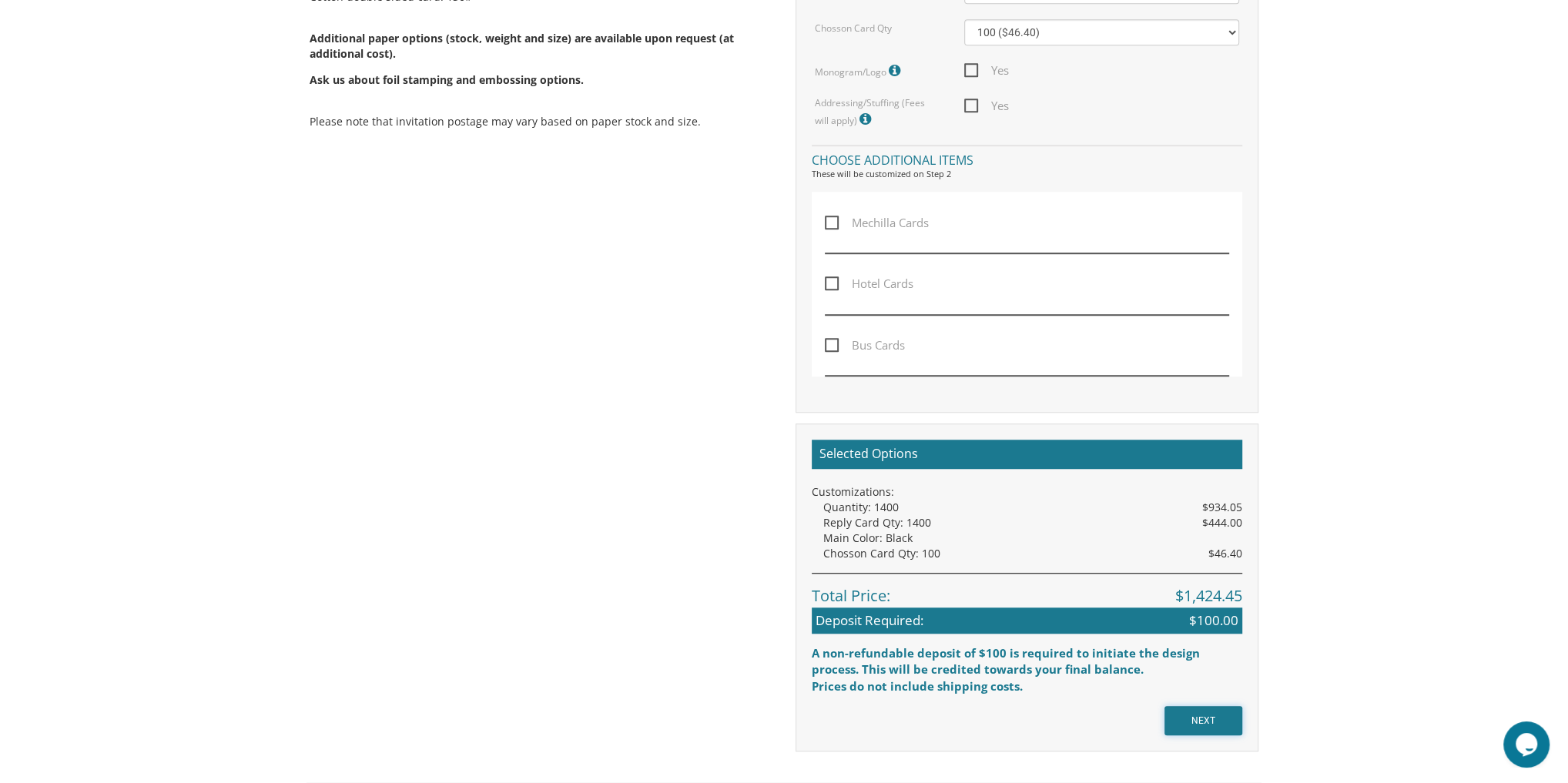 click on "NEXT" at bounding box center [1203, 721] 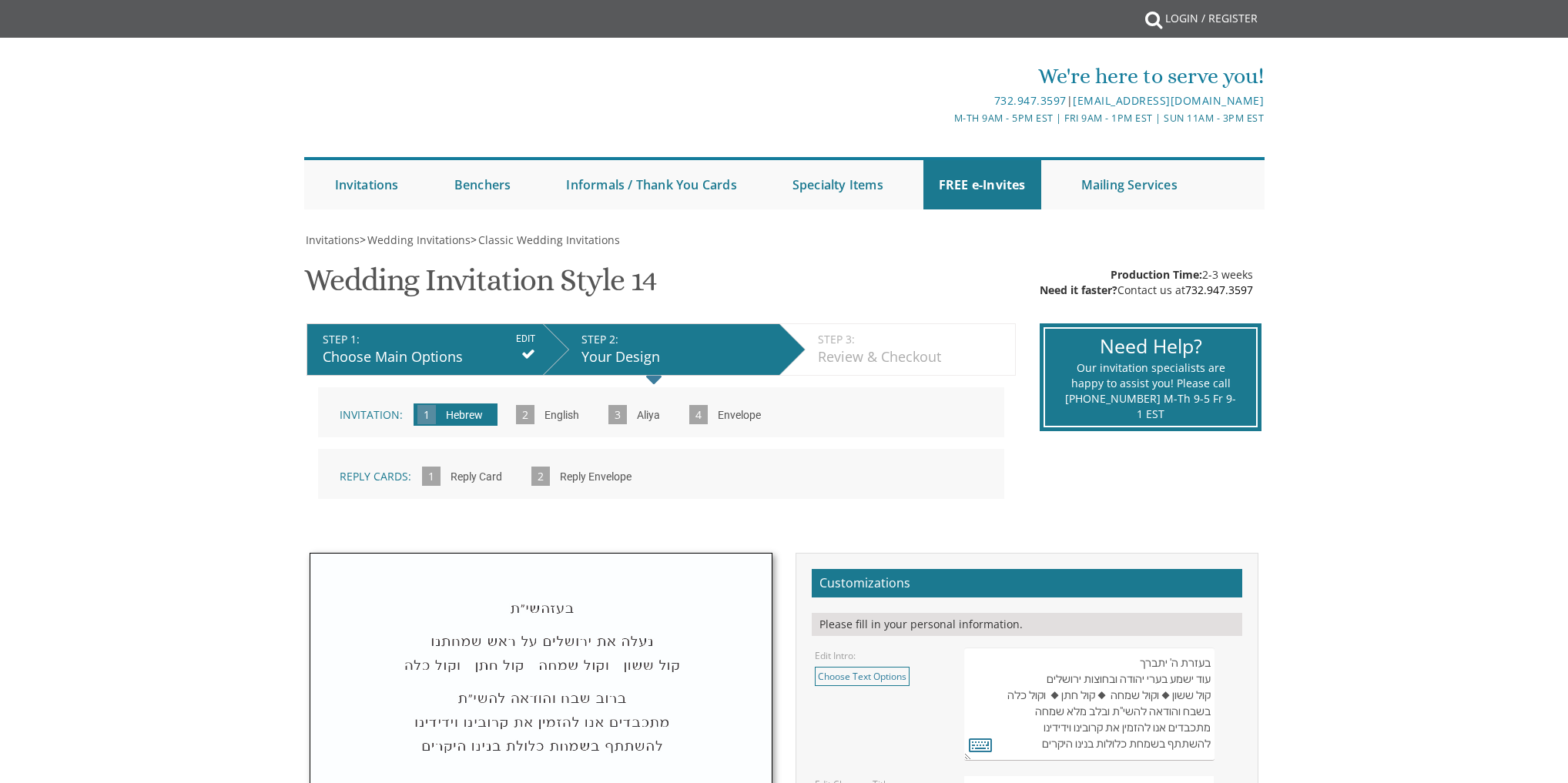 scroll, scrollTop: 0, scrollLeft: 0, axis: both 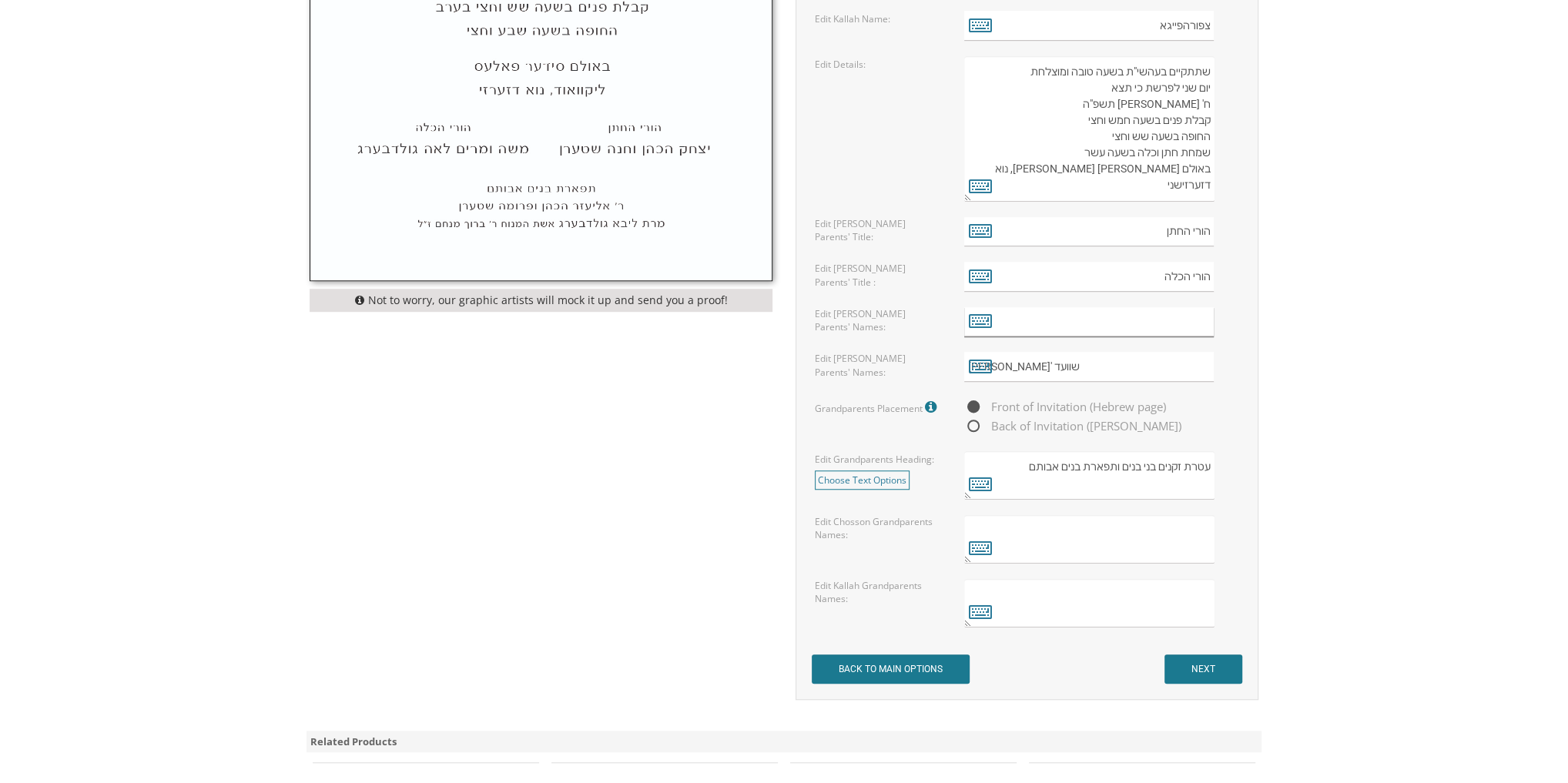click at bounding box center (1089, 322) 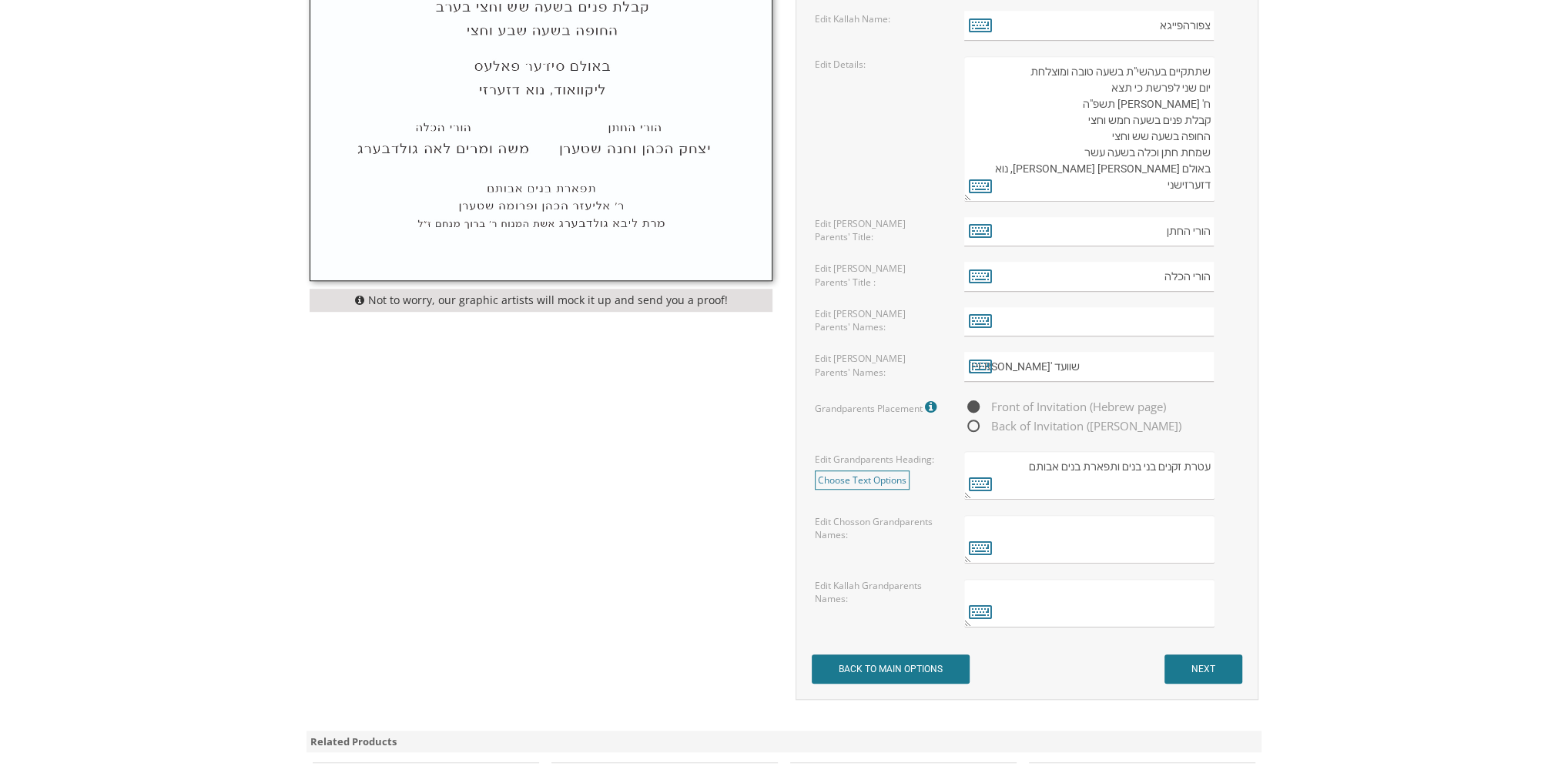 click at bounding box center (1089, 539) 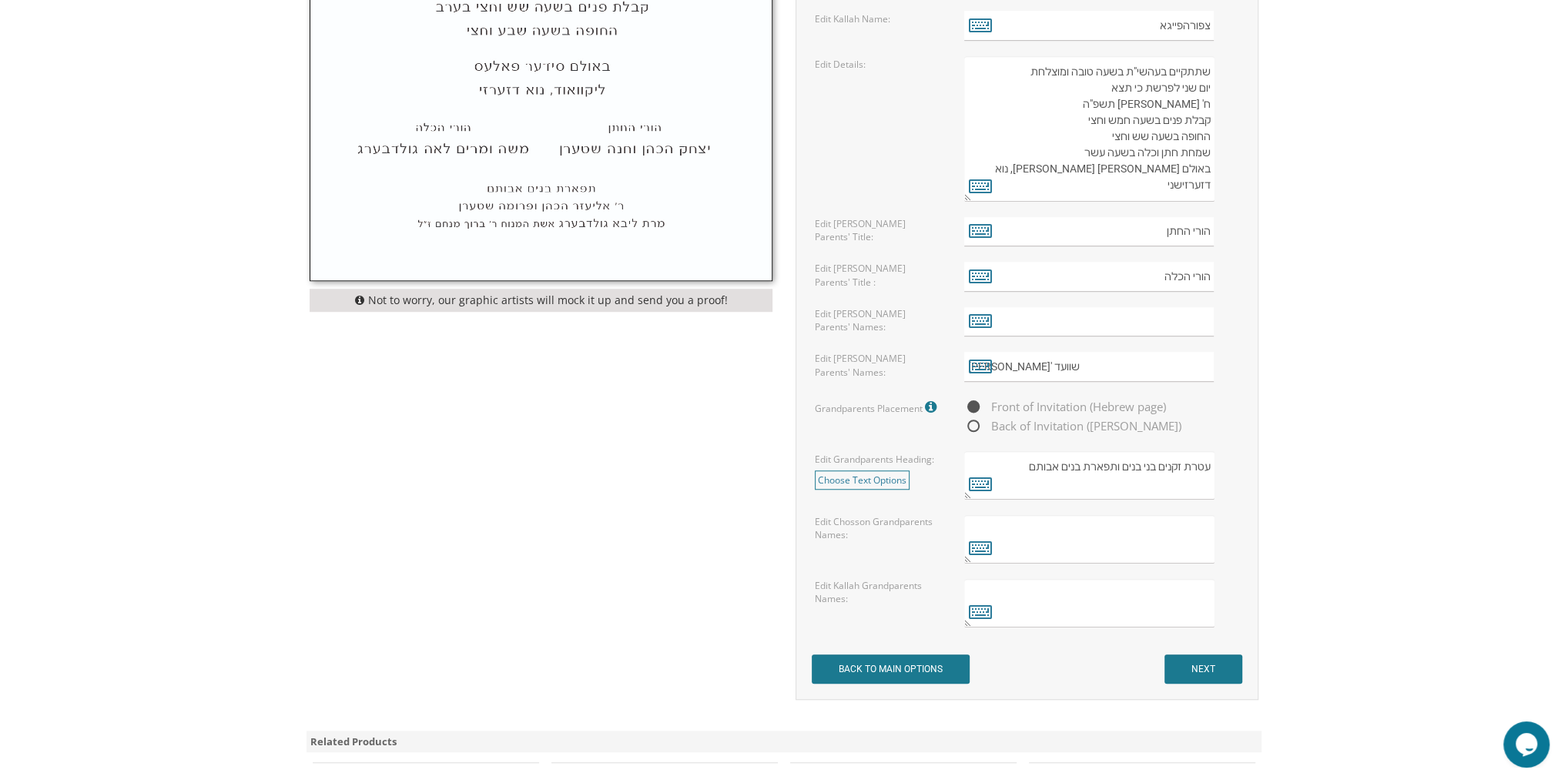 scroll, scrollTop: 0, scrollLeft: 0, axis: both 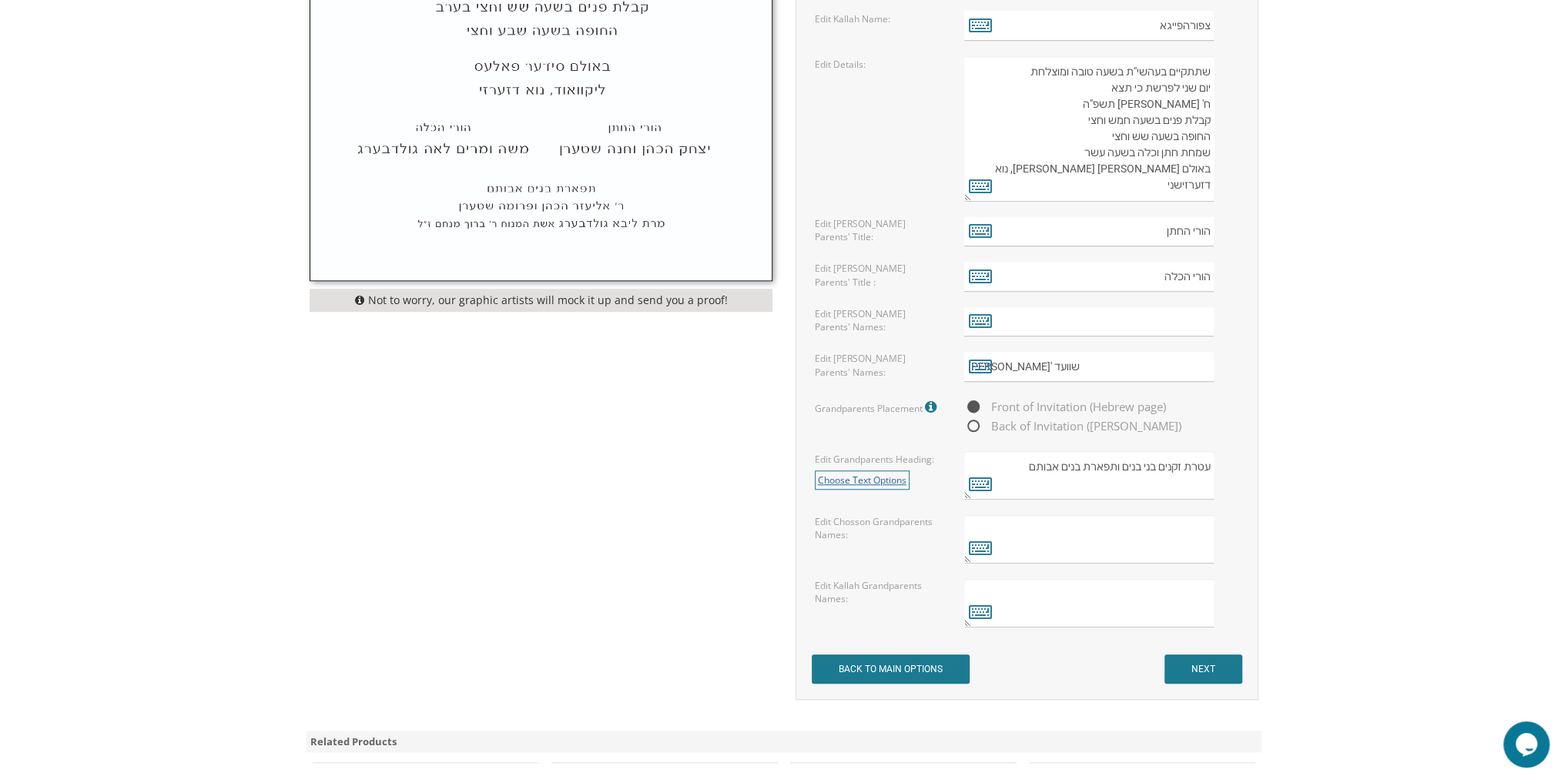 click on "Choose Text Options" at bounding box center [862, 480] 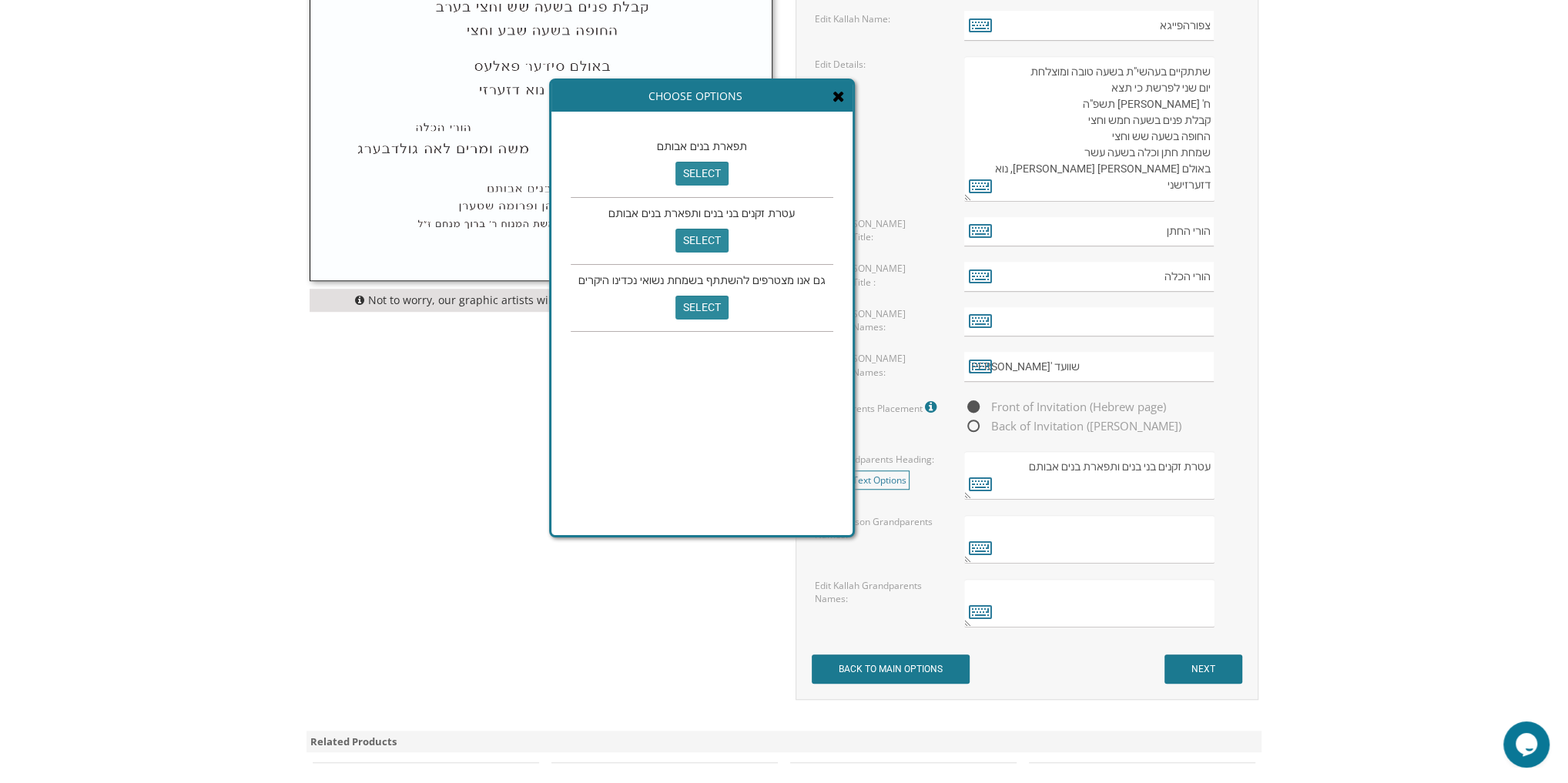 click at bounding box center (839, 96) 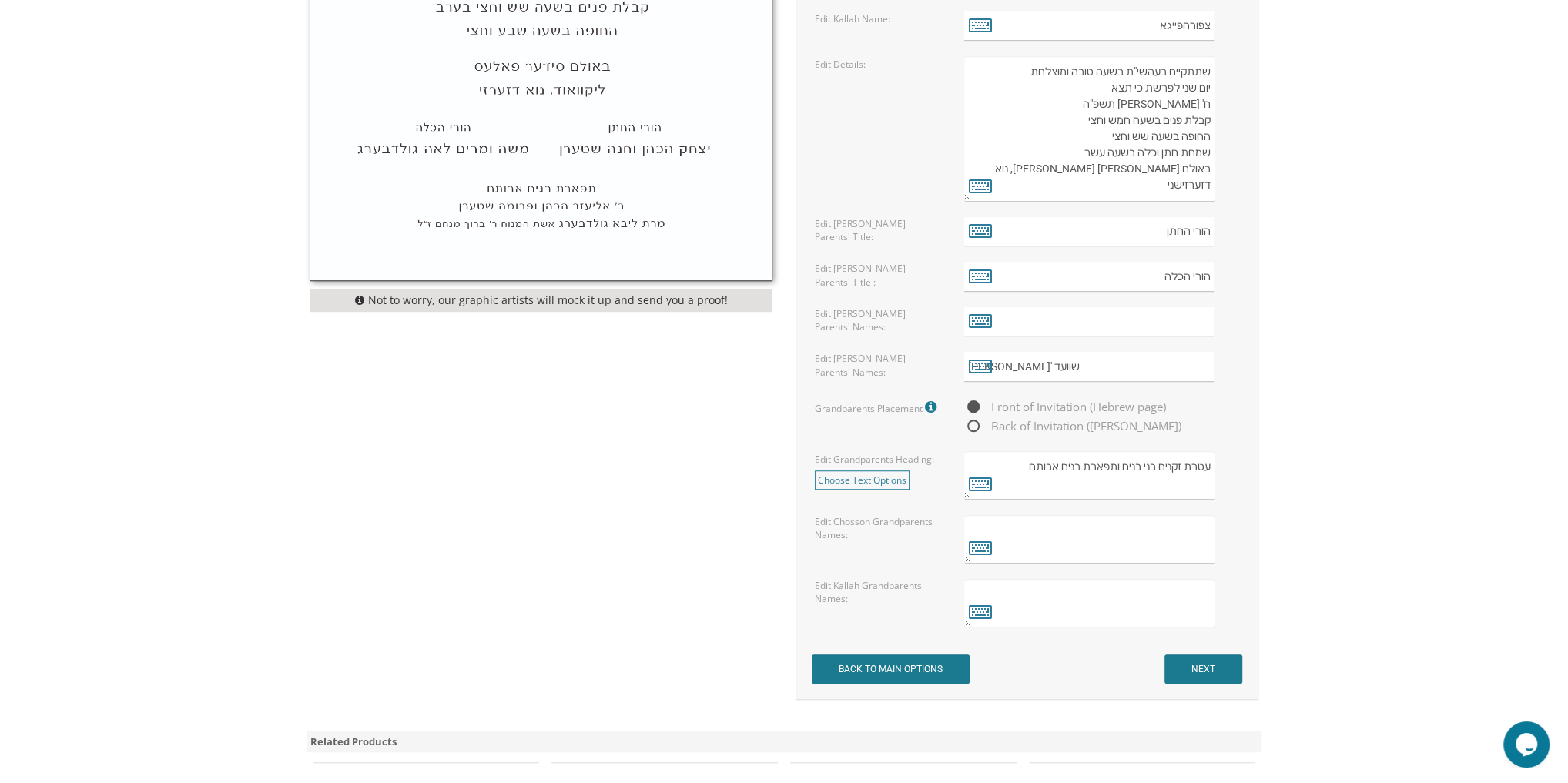 click at bounding box center [1089, 603] 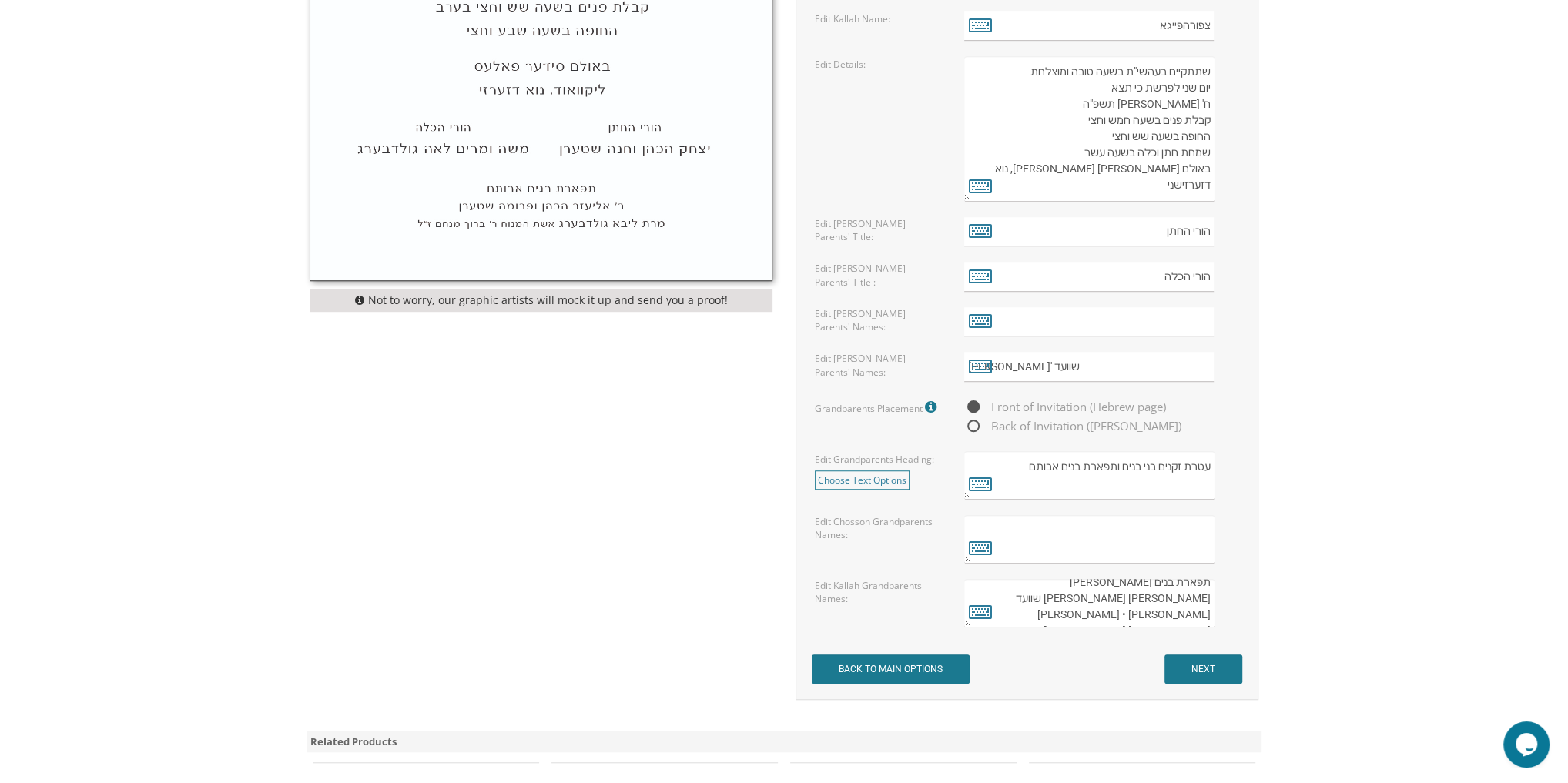 scroll, scrollTop: 0, scrollLeft: 0, axis: both 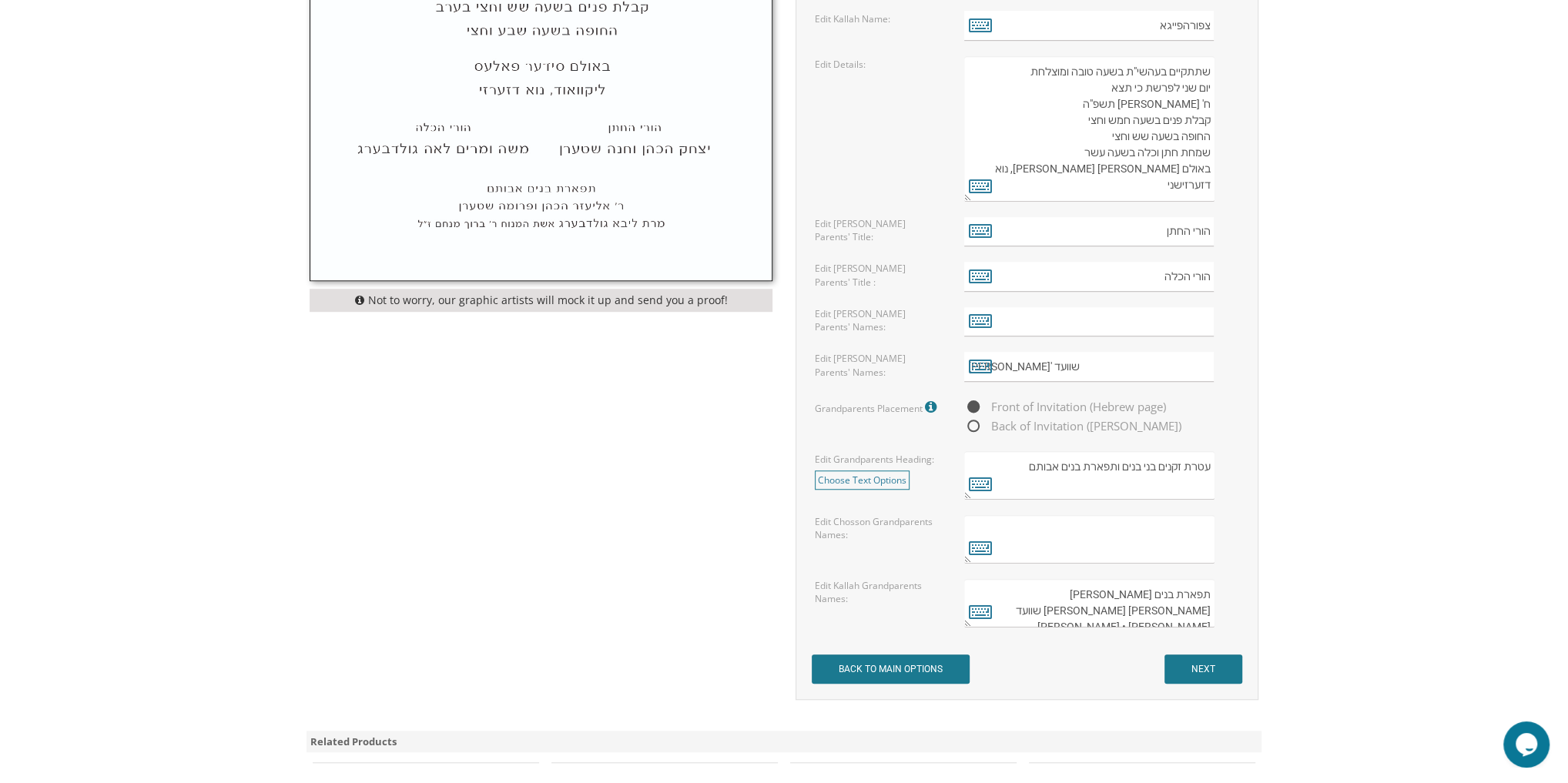 drag, startPoint x: 1102, startPoint y: 591, endPoint x: 1229, endPoint y: 579, distance: 127.56567 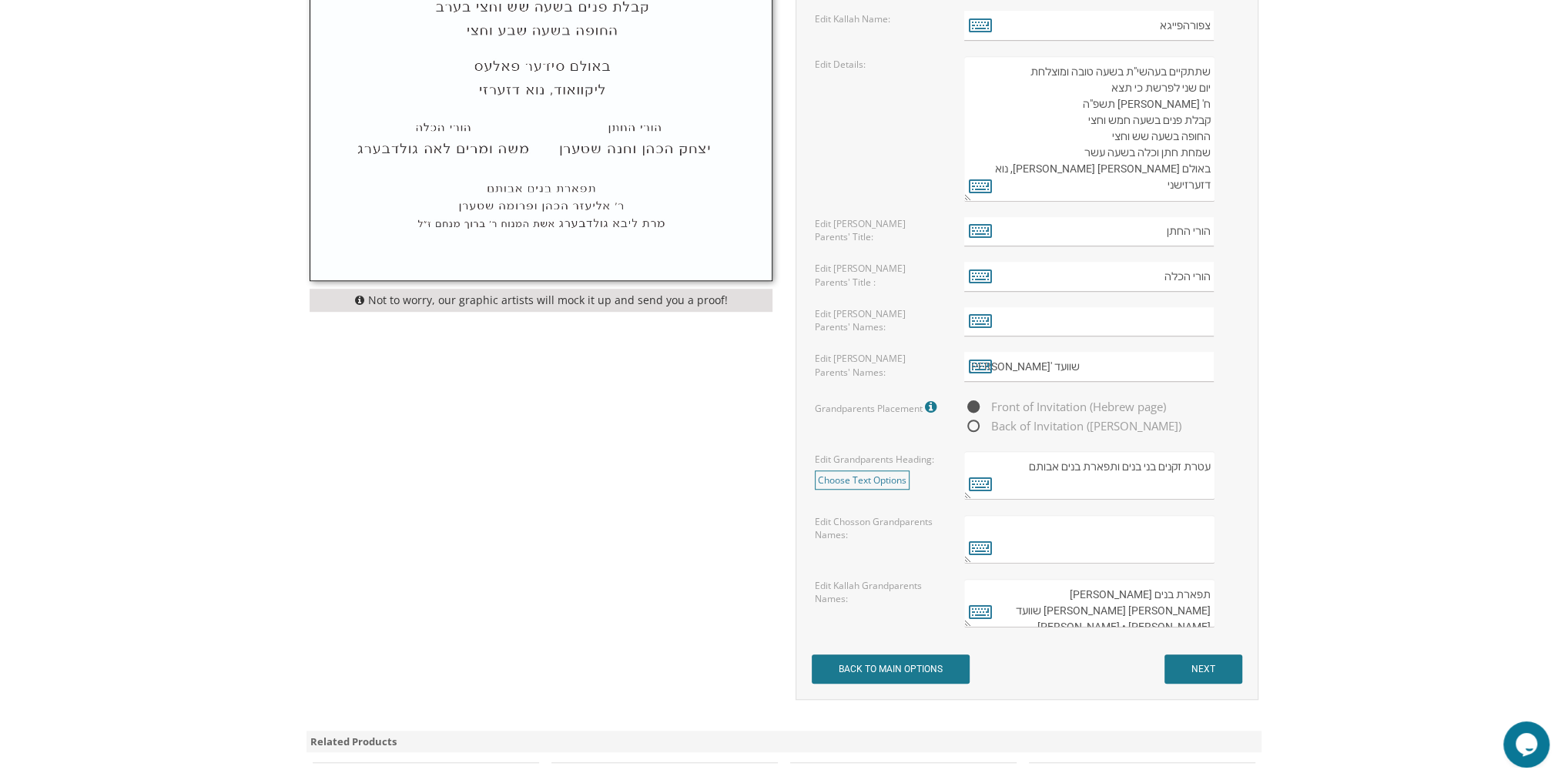 click on "תפארת בנים אבותם
יעקב נחמן ותמרה נעכא שוועד
שמואל שוועד • יהושע בריסק
משה זימל ולאה אסתר עלעפאנט
שרה רבקה עלעפאנט • חנה גיטל וועלדלער" at bounding box center [1102, 603] 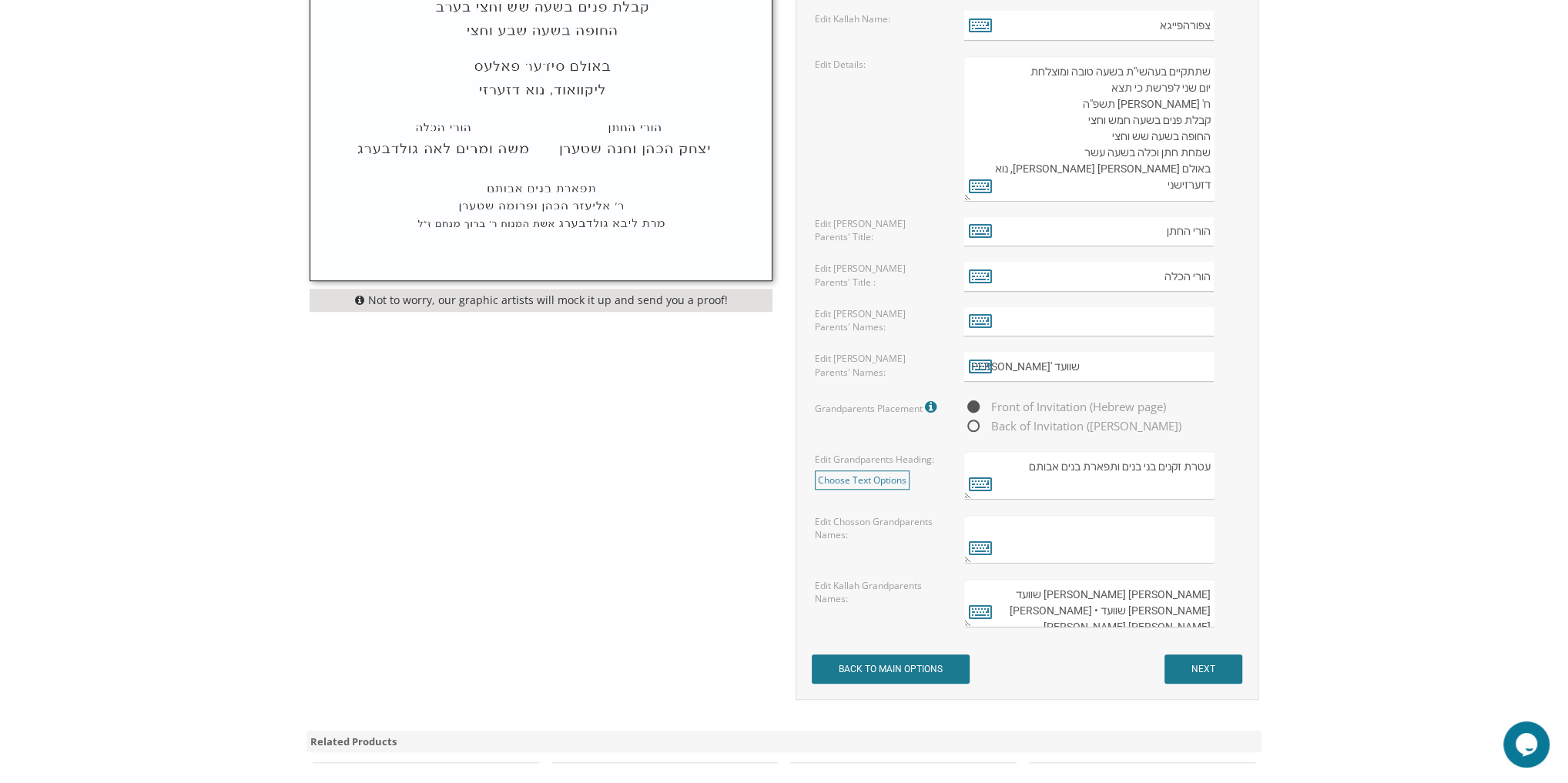 click on "יעקב נחמן ותמרה נעכא שוועד
שמואל שוועד • יהושע בריסק
משה זימל ולאה אסתר עלעפאנט
שרה רבקה עלעפאנט • חנה גיטל וועלדלער" at bounding box center (1089, 603) 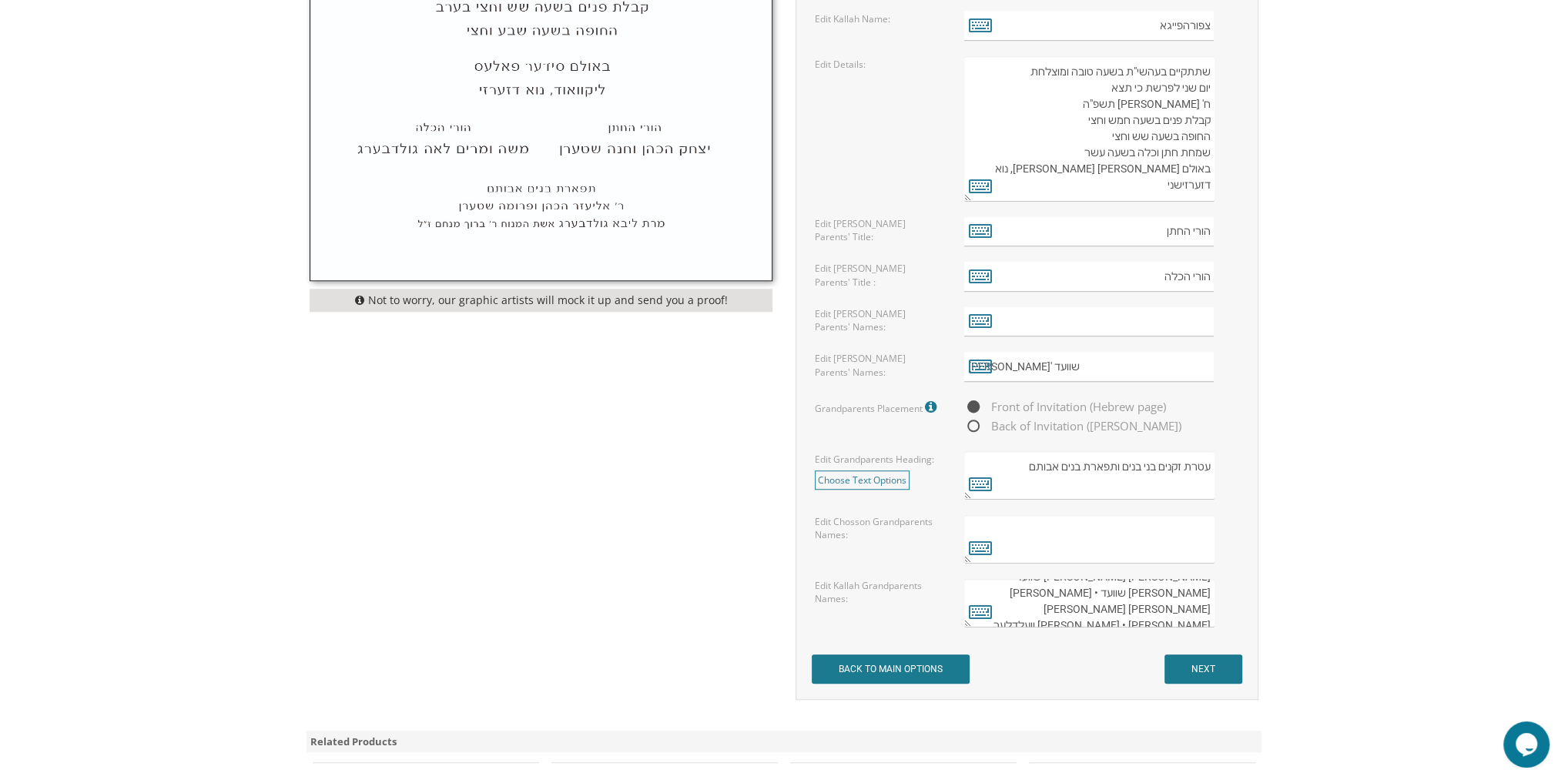scroll, scrollTop: 32, scrollLeft: 0, axis: vertical 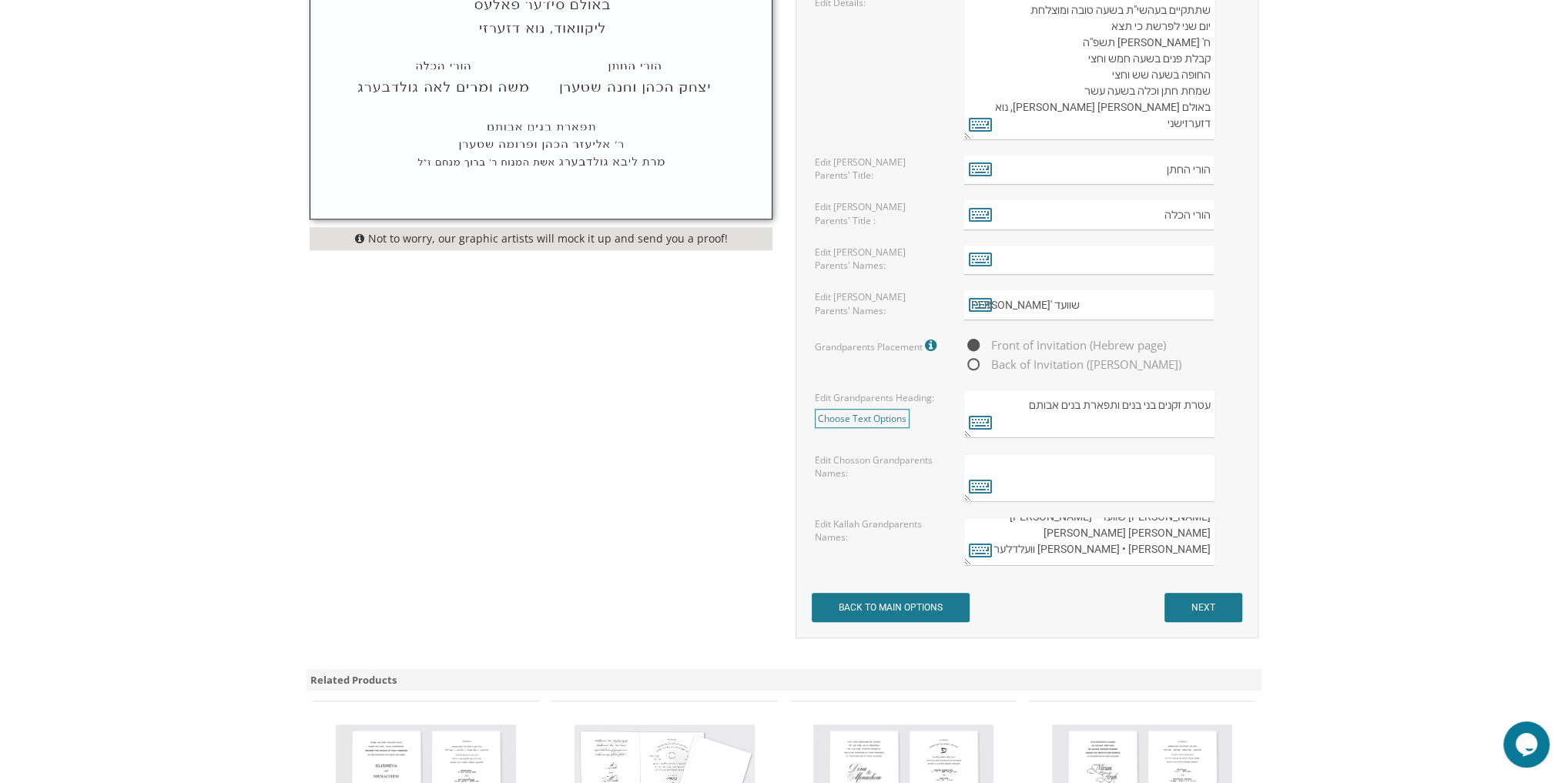 type on "יעקב נחמן ותמרה נעכא שוועד
שמואל שוועד • יהושע בריסק
משה זימל ולאה אסתר עלעפאנט
שרה רבקה עלעפאנט • חנה גיטל וועלדלער" 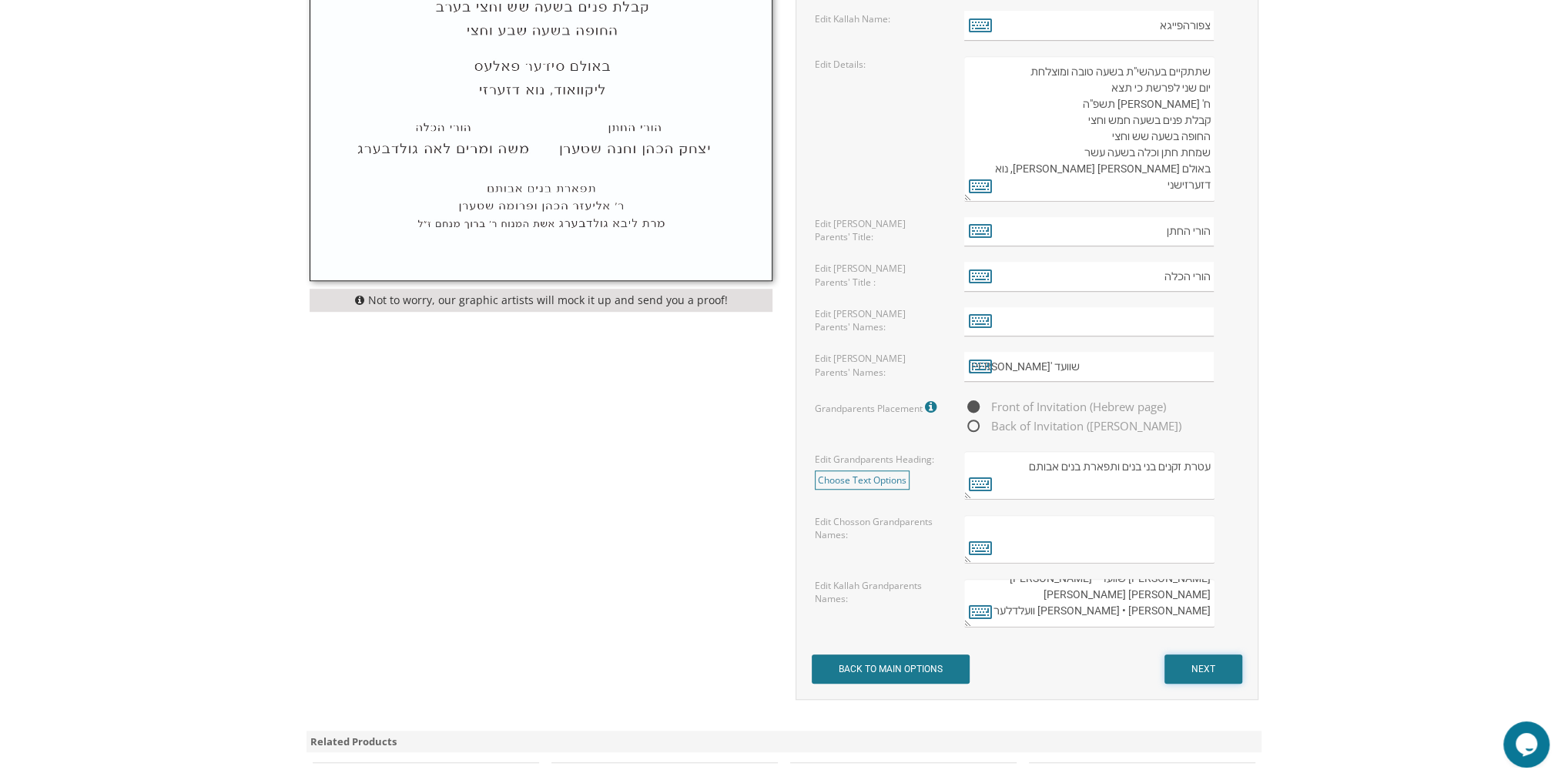 click on "NEXT" at bounding box center [1203, 669] 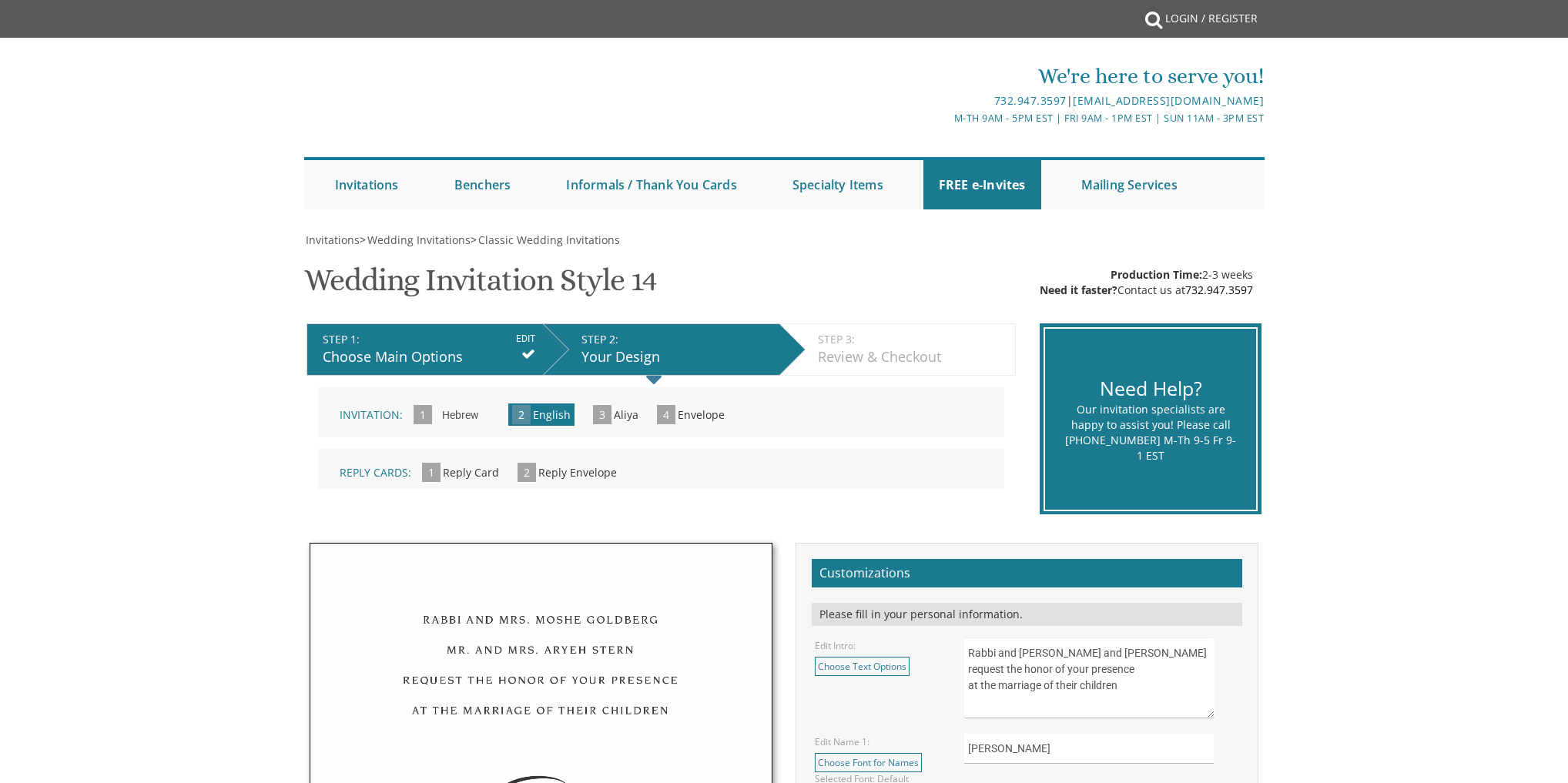 scroll, scrollTop: 0, scrollLeft: 0, axis: both 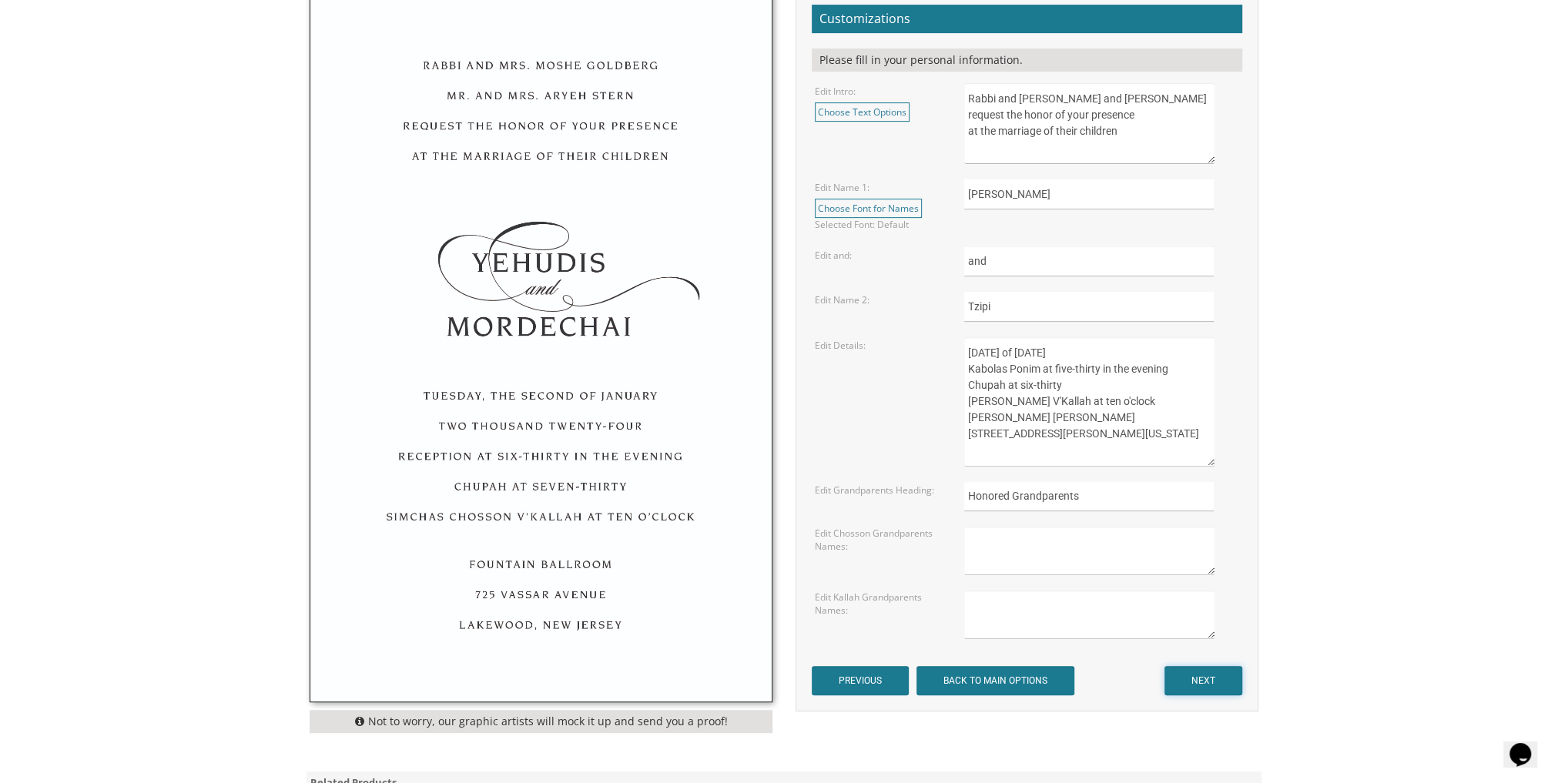 click on "NEXT" at bounding box center (1203, 681) 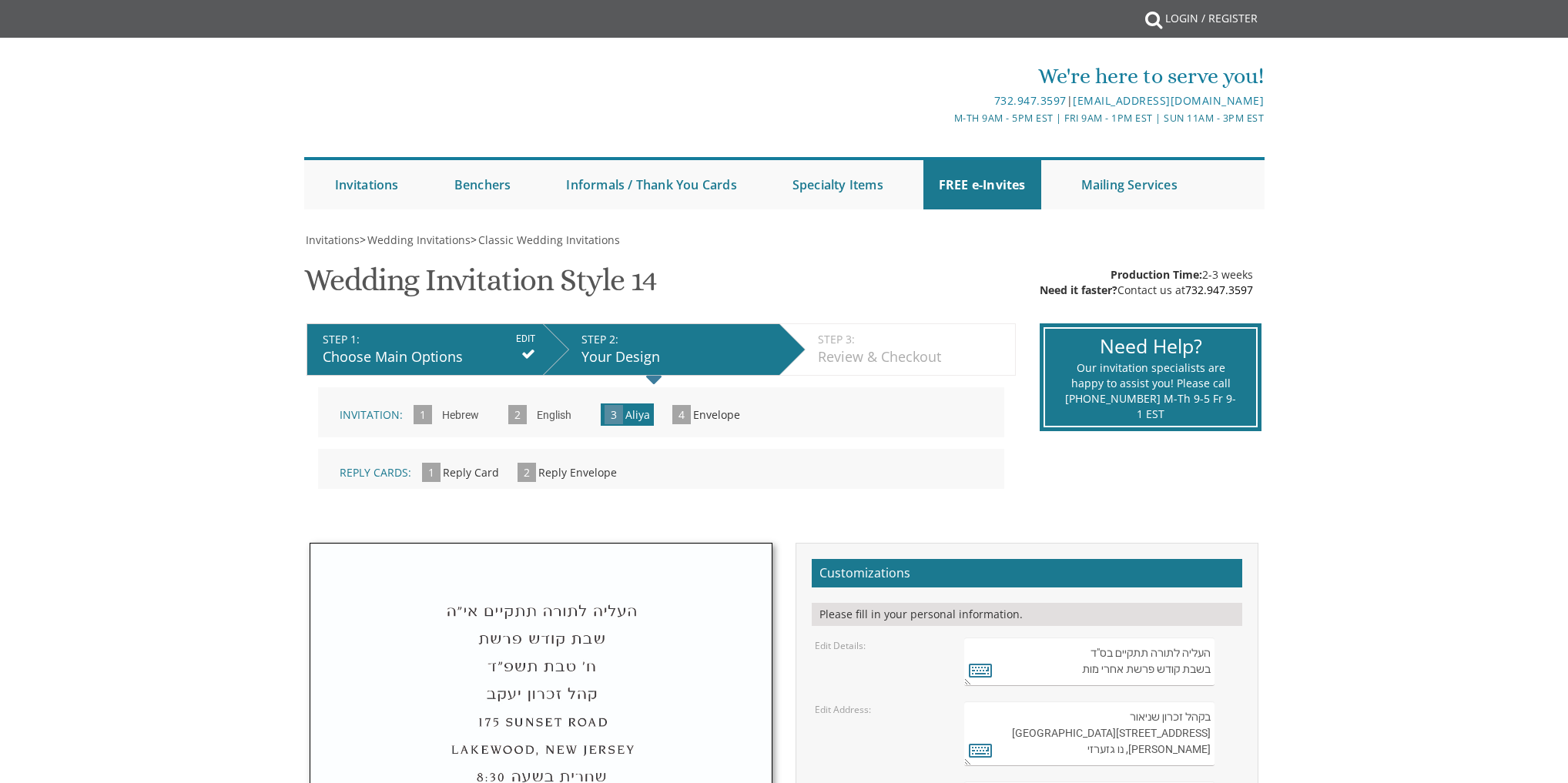 scroll, scrollTop: 0, scrollLeft: 0, axis: both 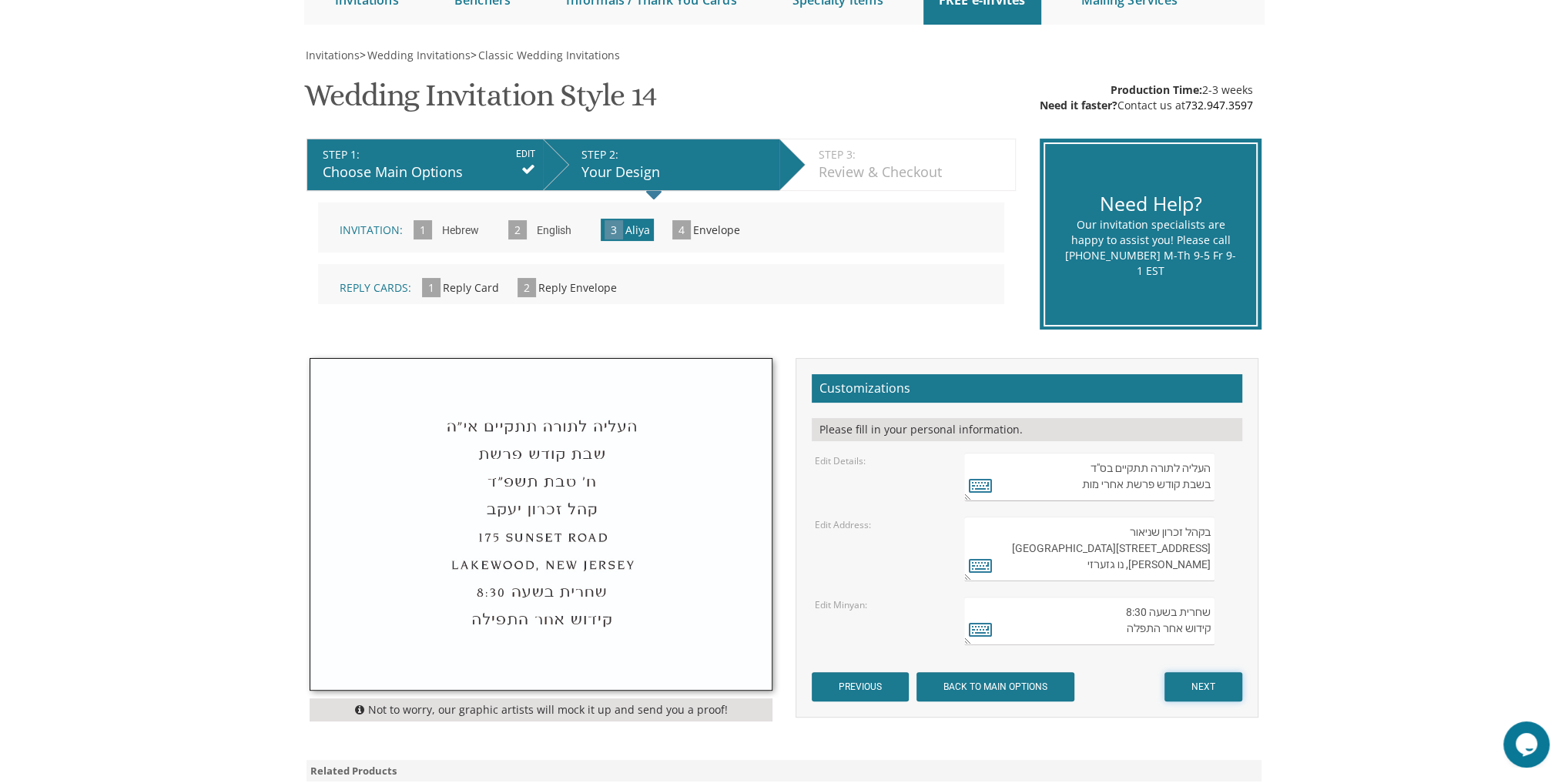 click on "NEXT" at bounding box center [1203, 687] 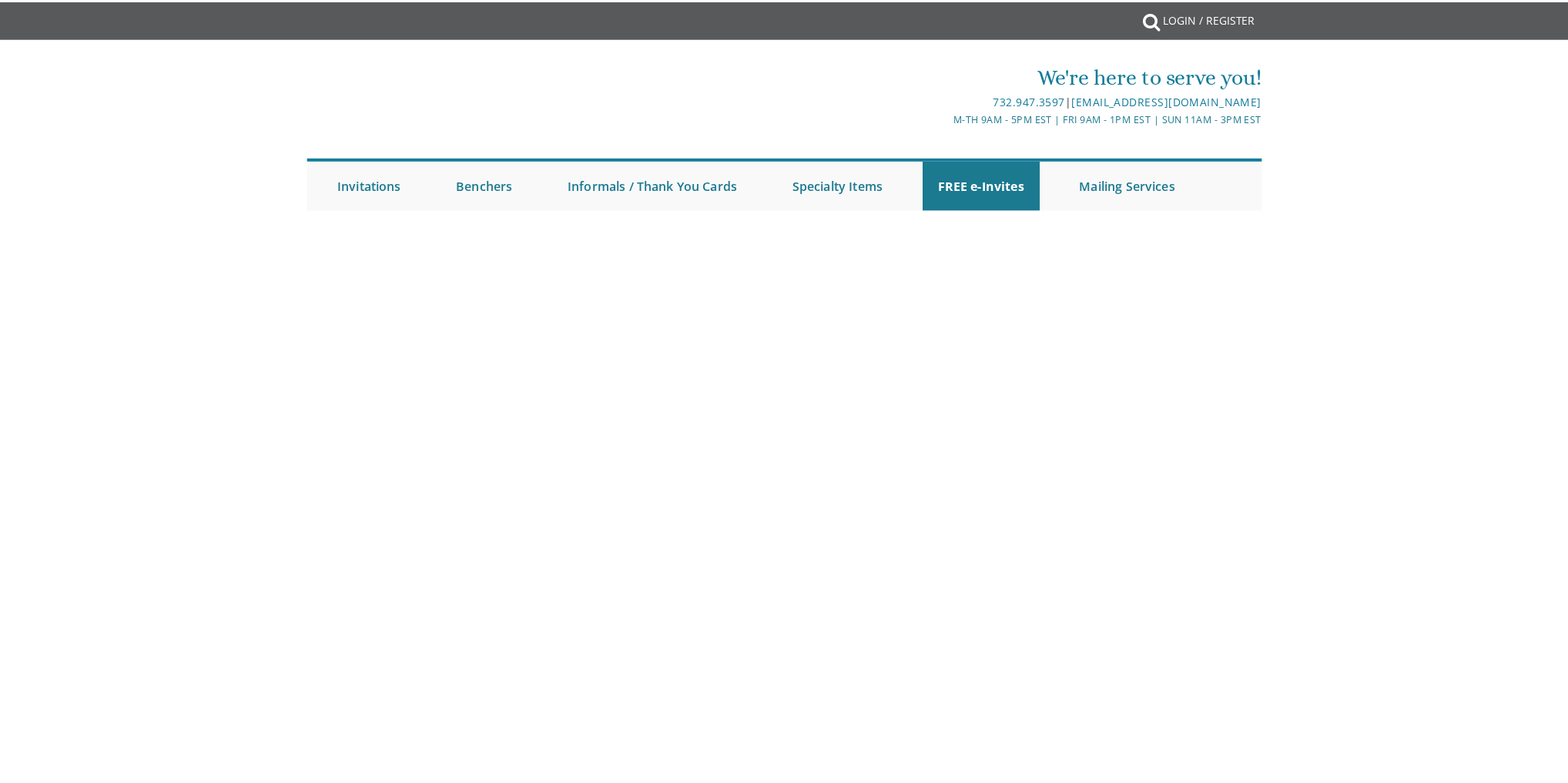 scroll, scrollTop: 0, scrollLeft: 0, axis: both 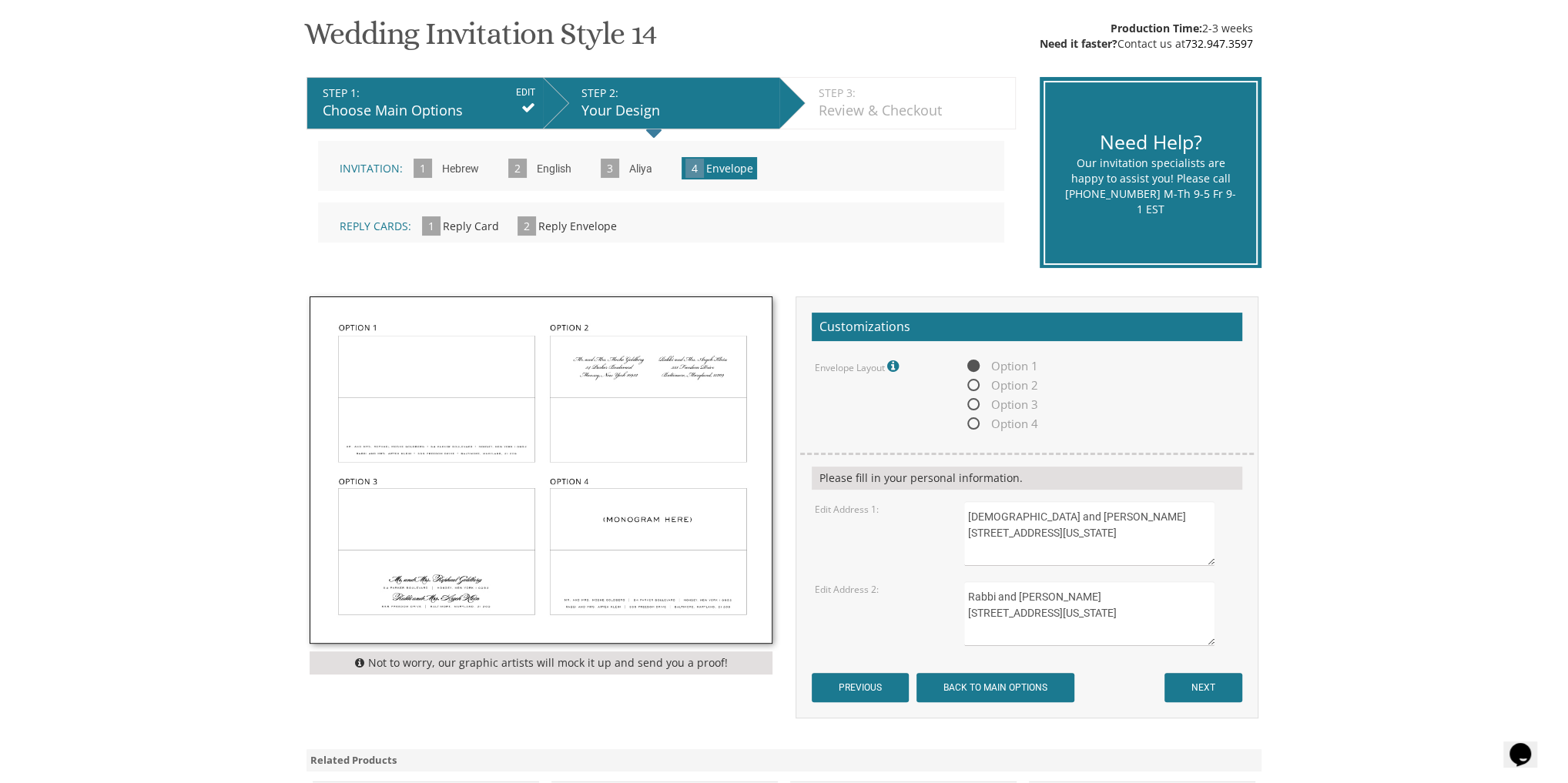 click on "Option 3" at bounding box center [1001, 404] 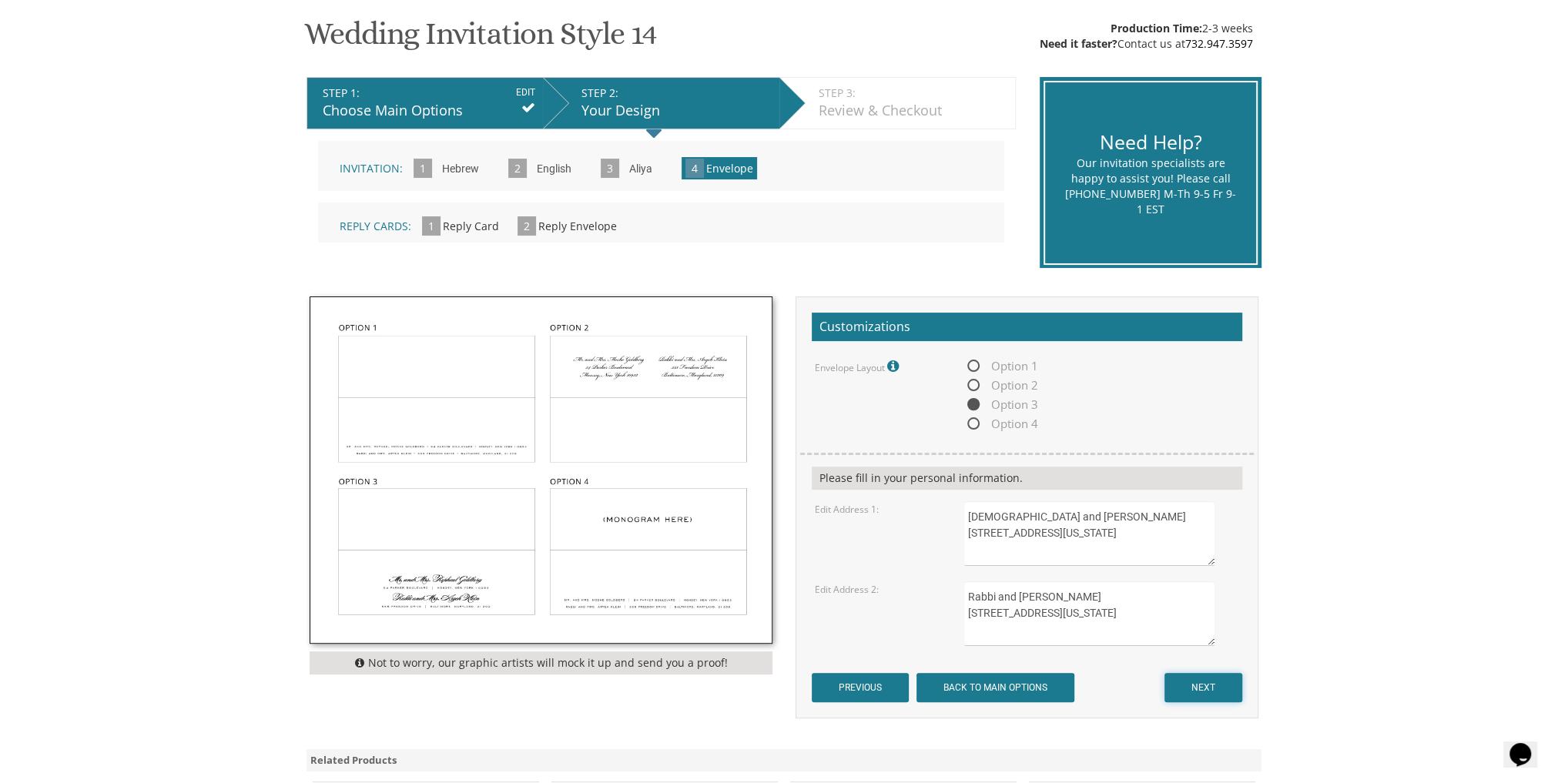 click on "NEXT" at bounding box center [1203, 688] 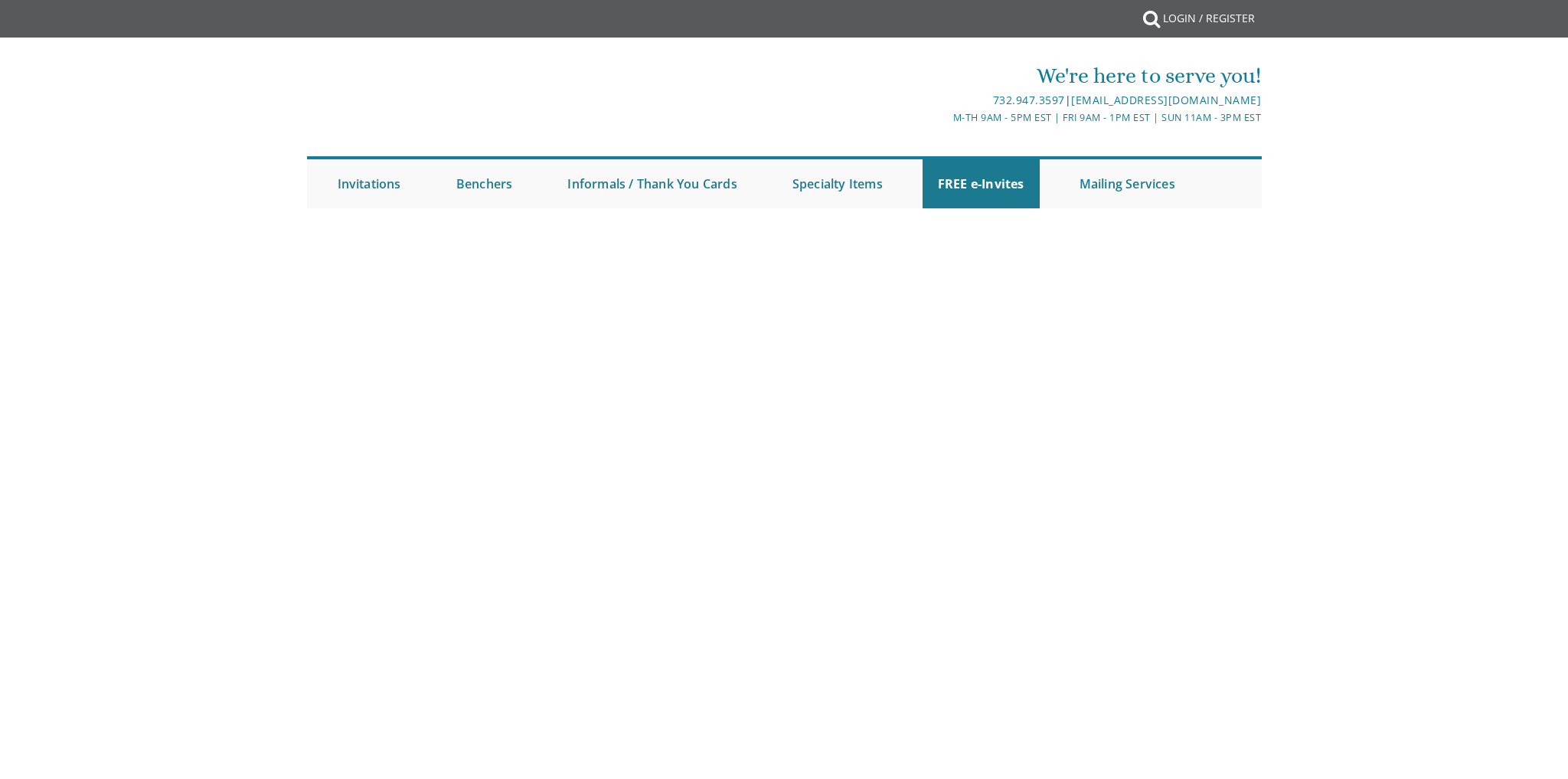 scroll, scrollTop: 0, scrollLeft: 0, axis: both 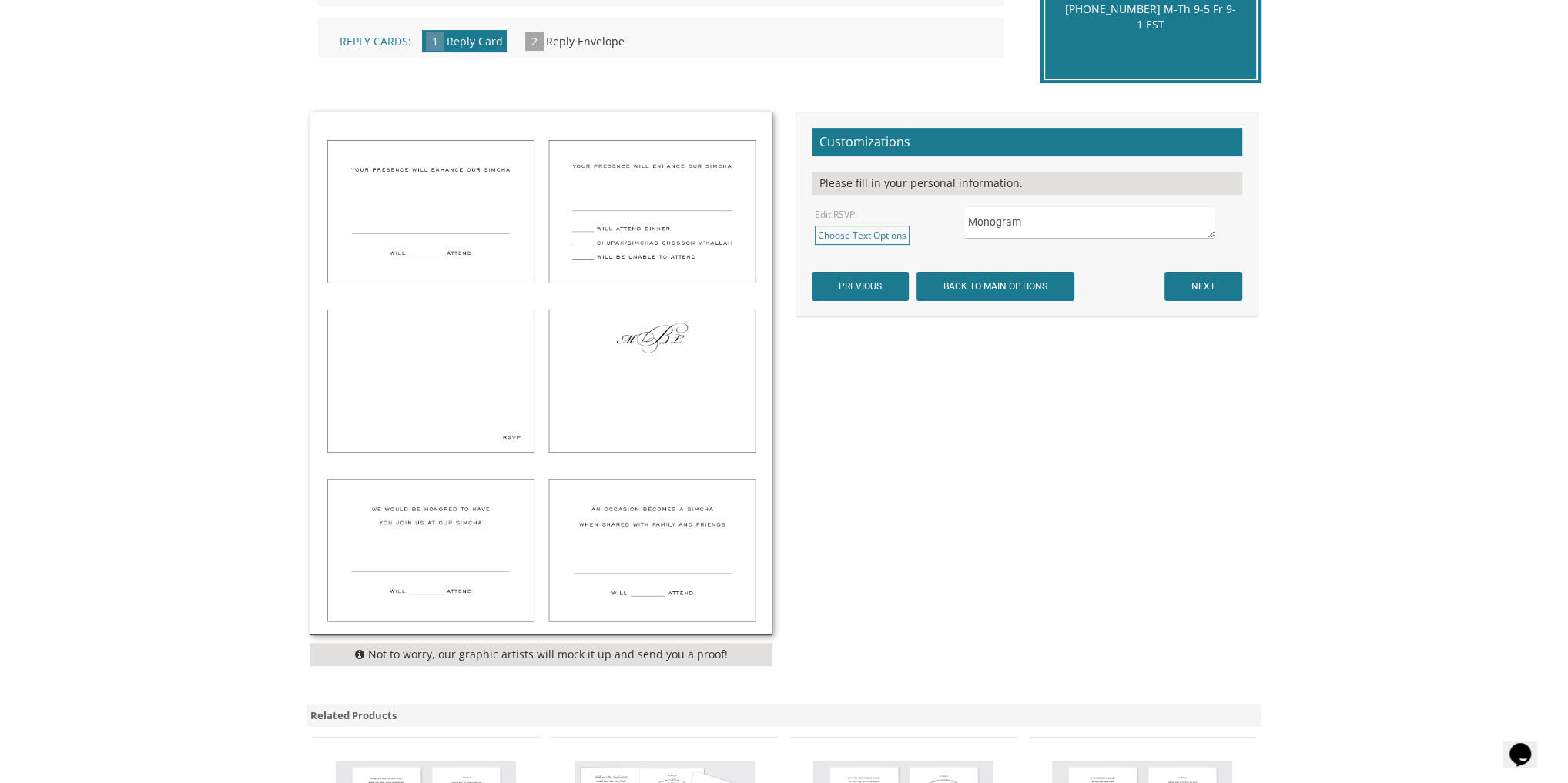 click on "Monogram" at bounding box center (1089, 223) 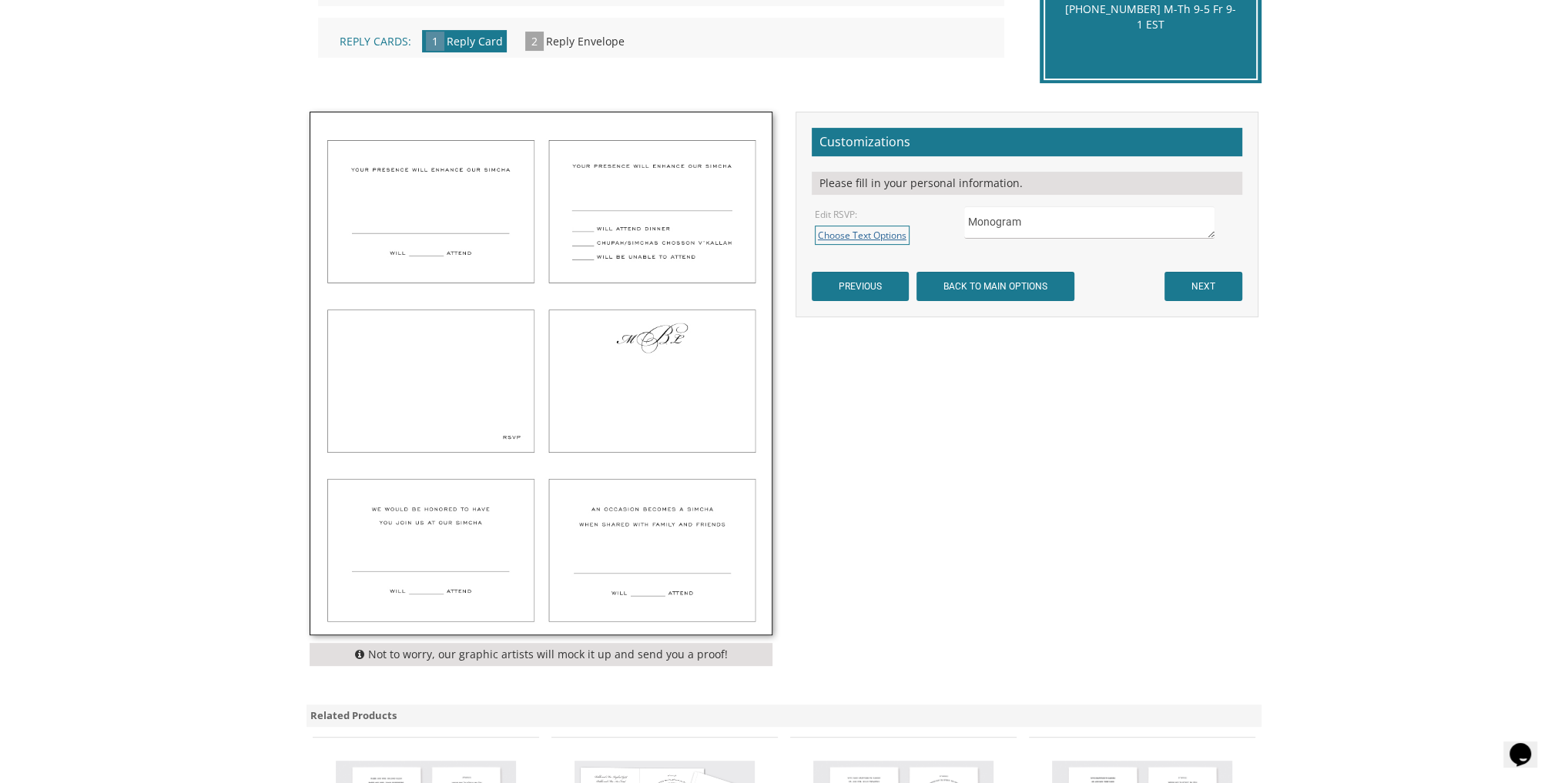 click on "Choose Text Options" at bounding box center [862, 235] 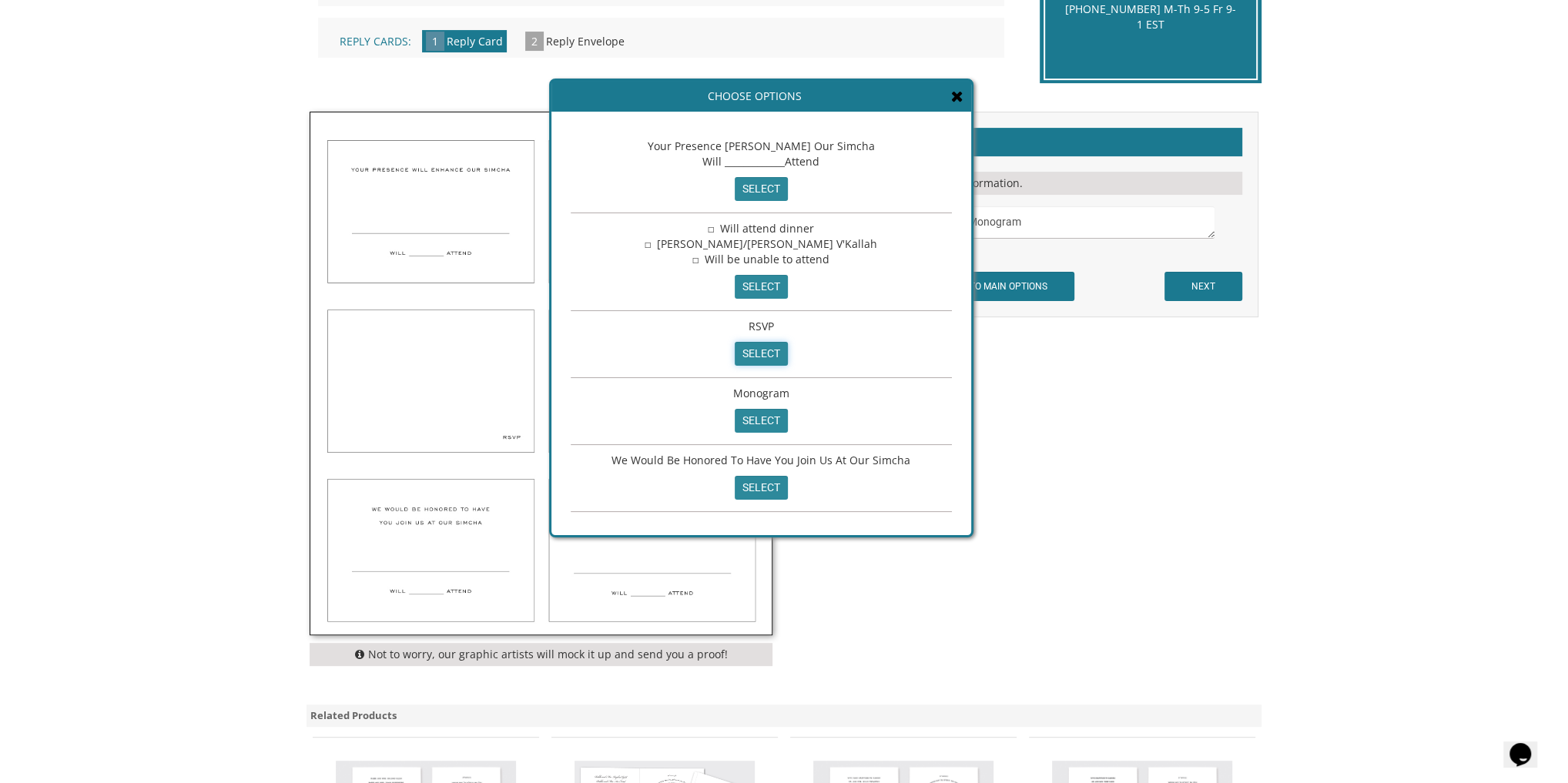 click on "select" at bounding box center [761, 353] 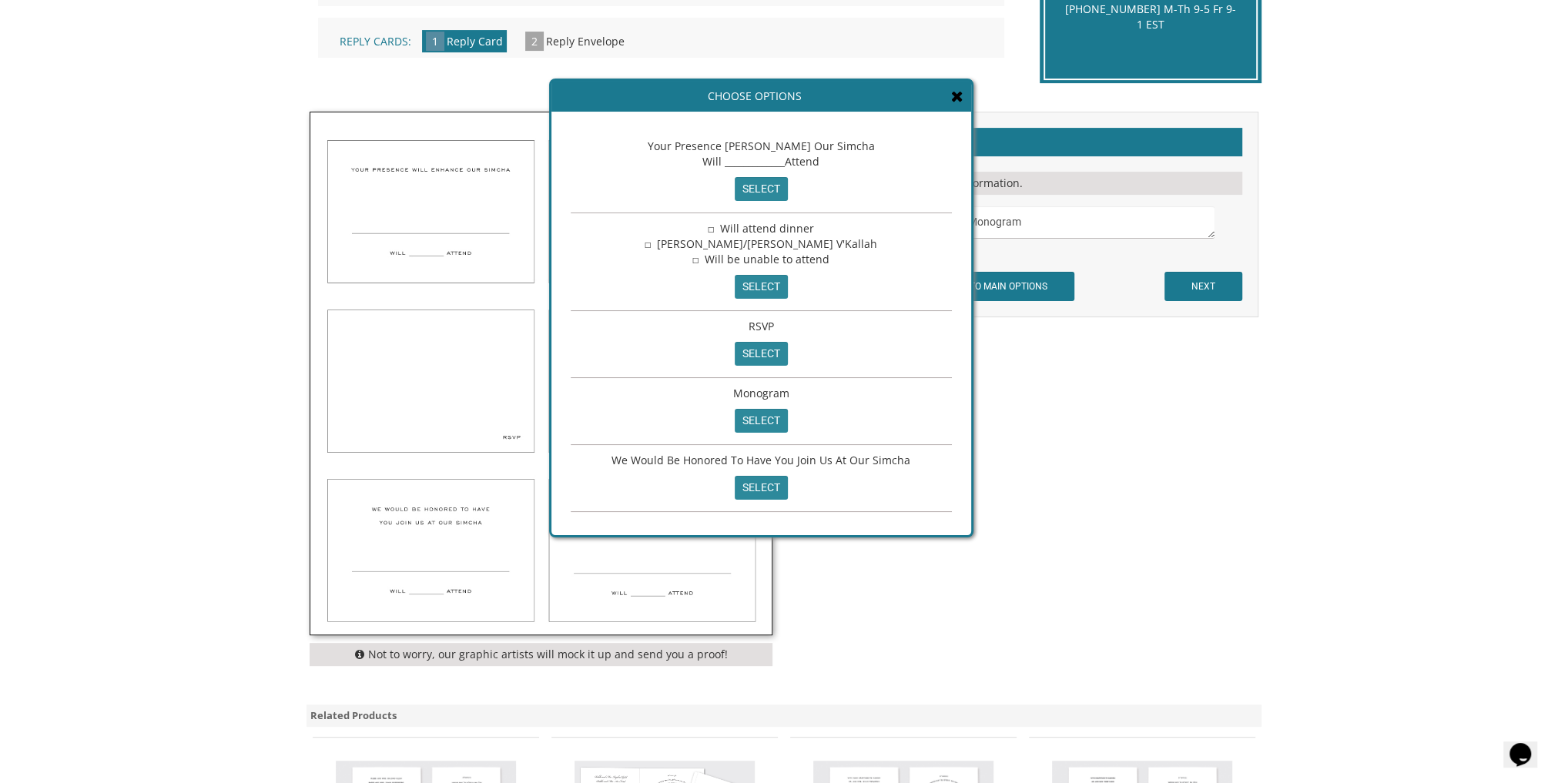 type on "RSVP" 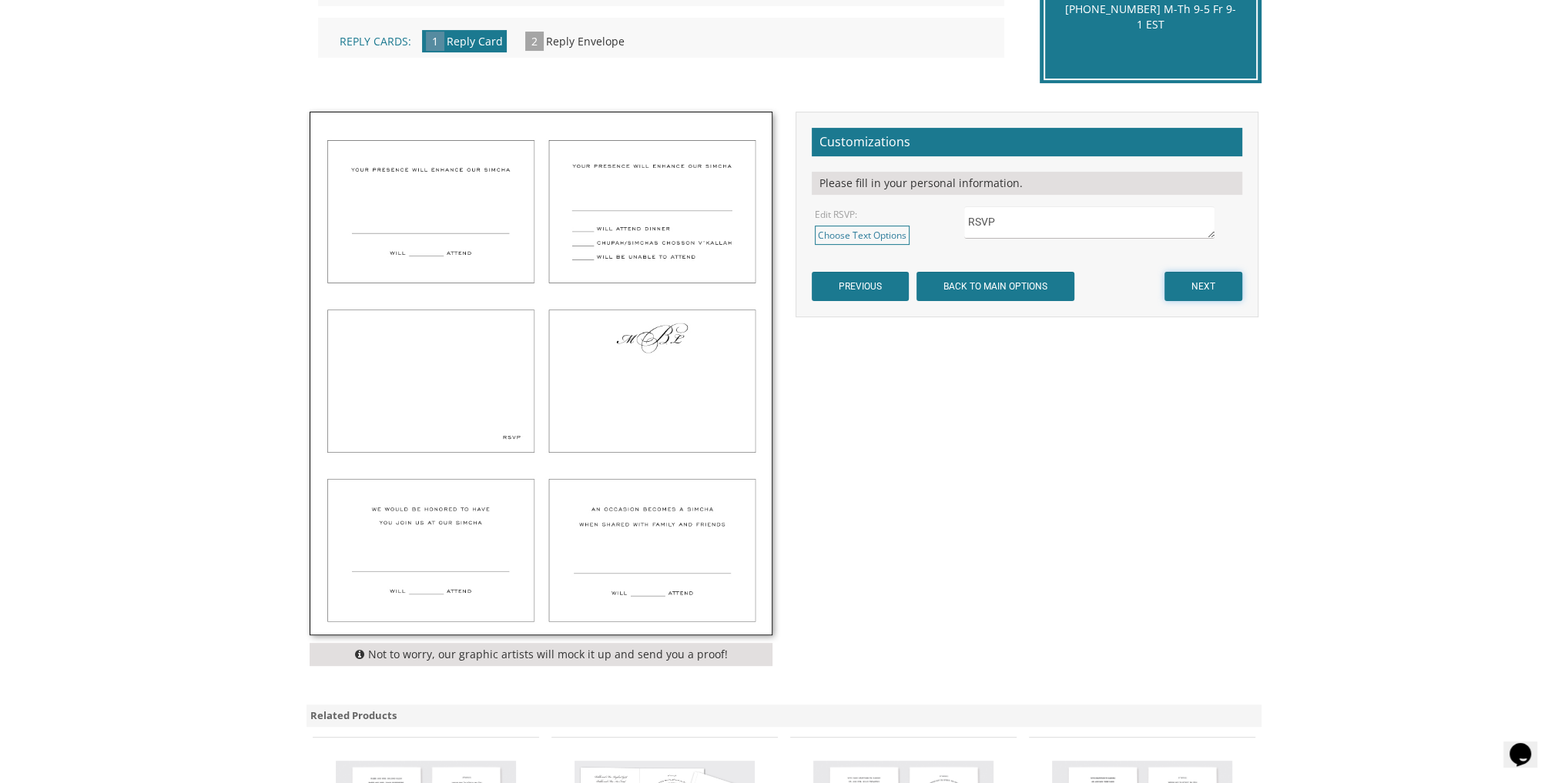 click on "NEXT" at bounding box center (1203, 286) 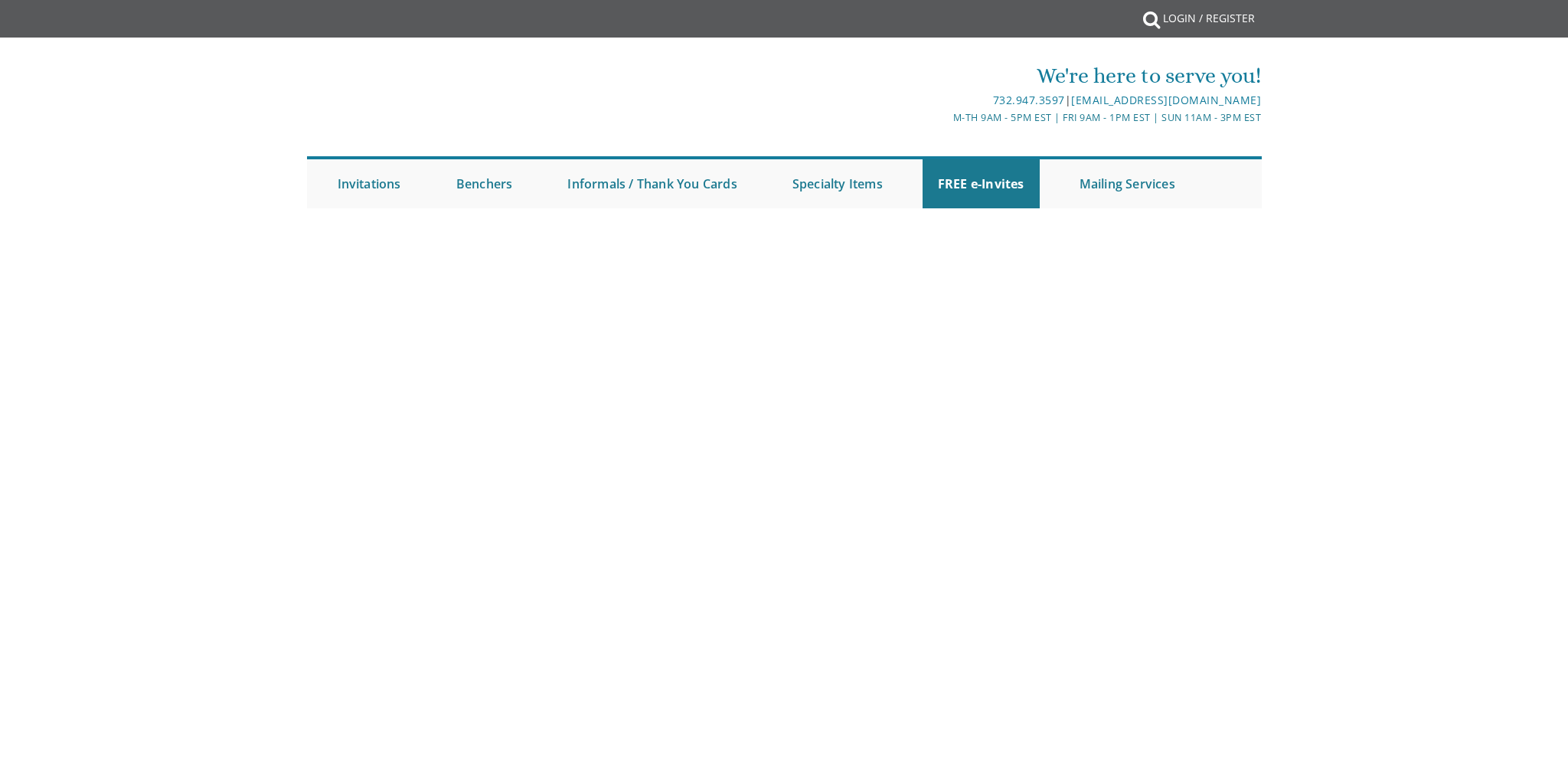 scroll, scrollTop: 0, scrollLeft: 0, axis: both 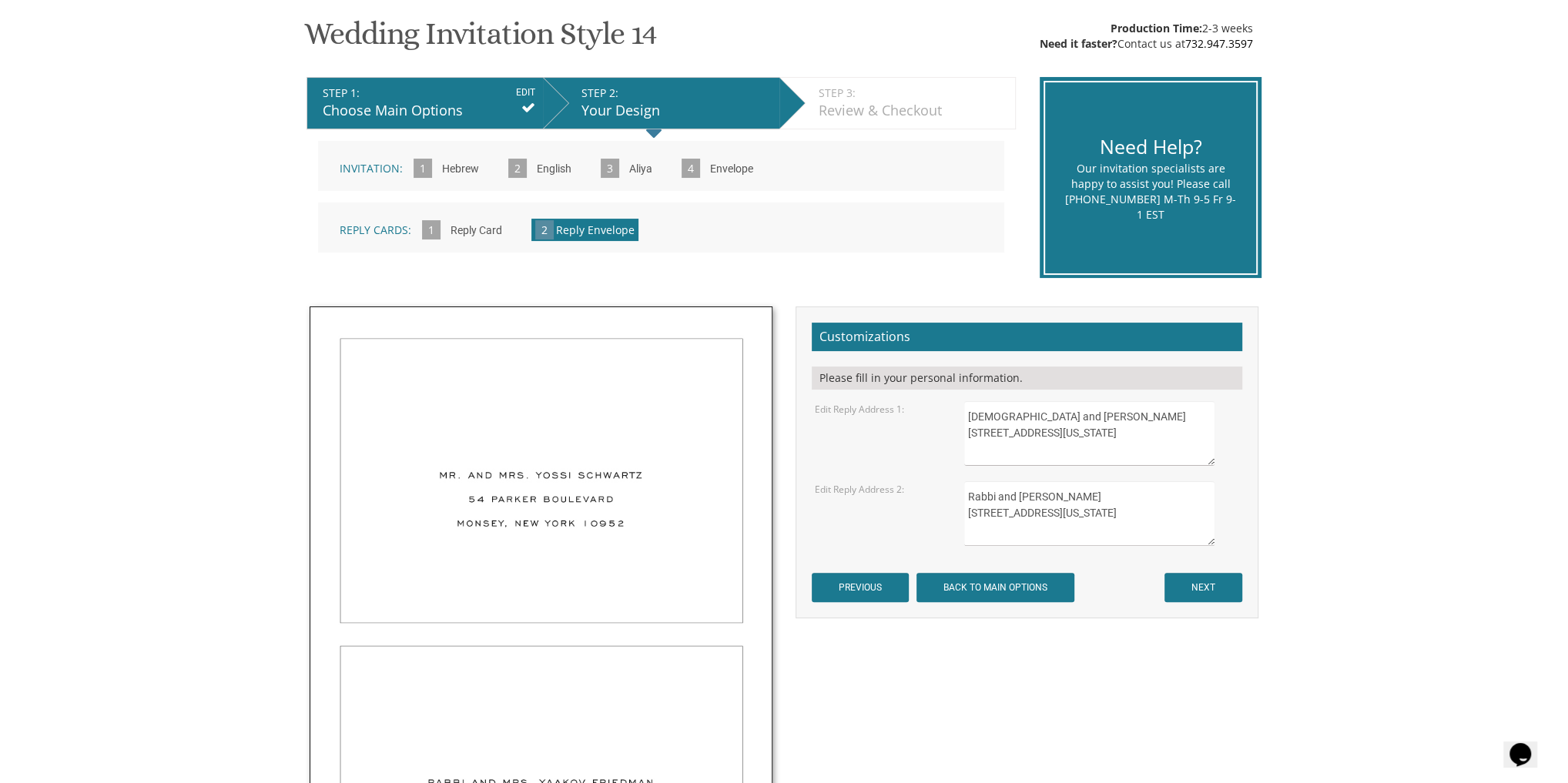 click on "Hebrew" at bounding box center [461, 169] 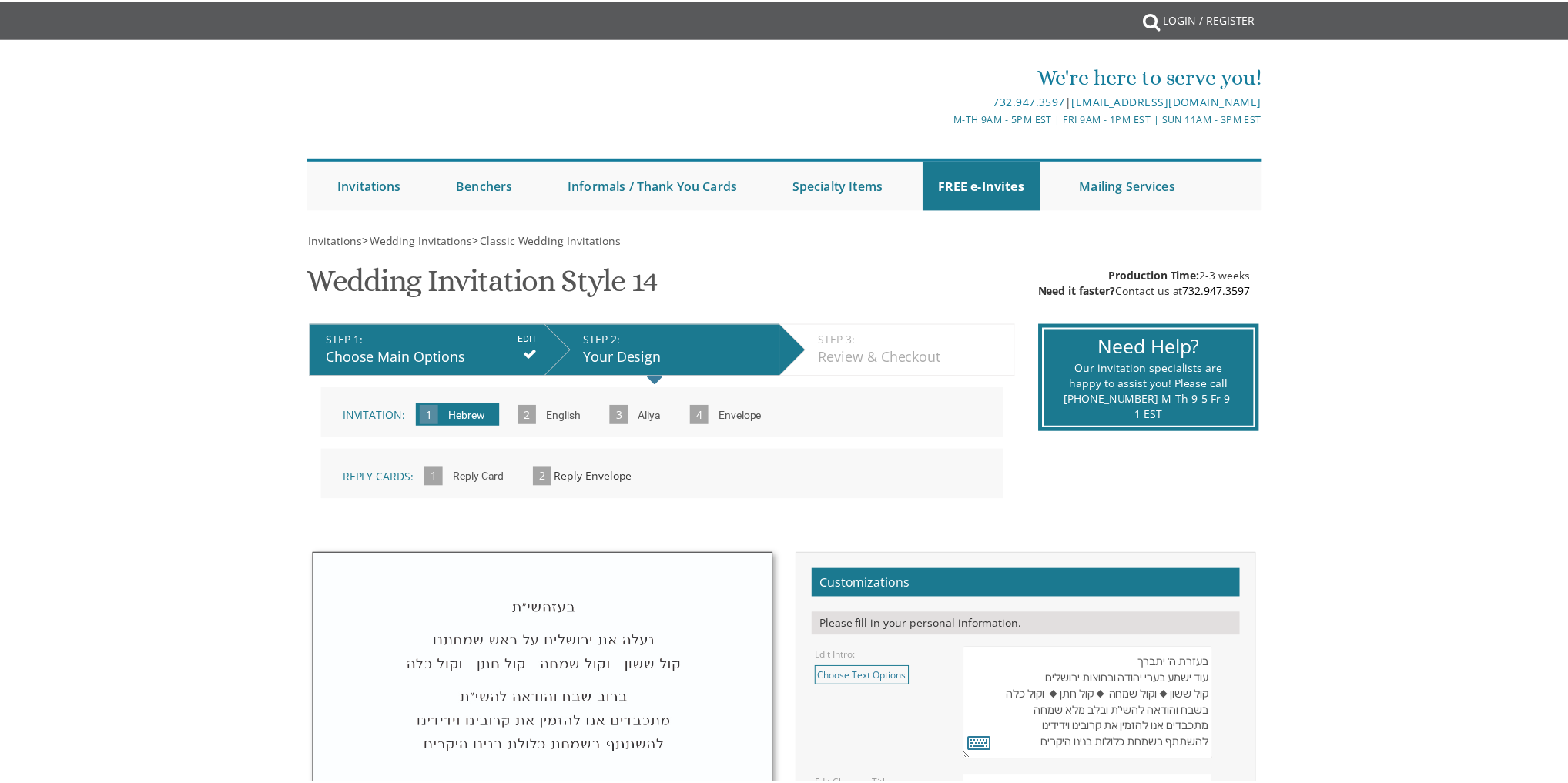 scroll, scrollTop: 0, scrollLeft: 0, axis: both 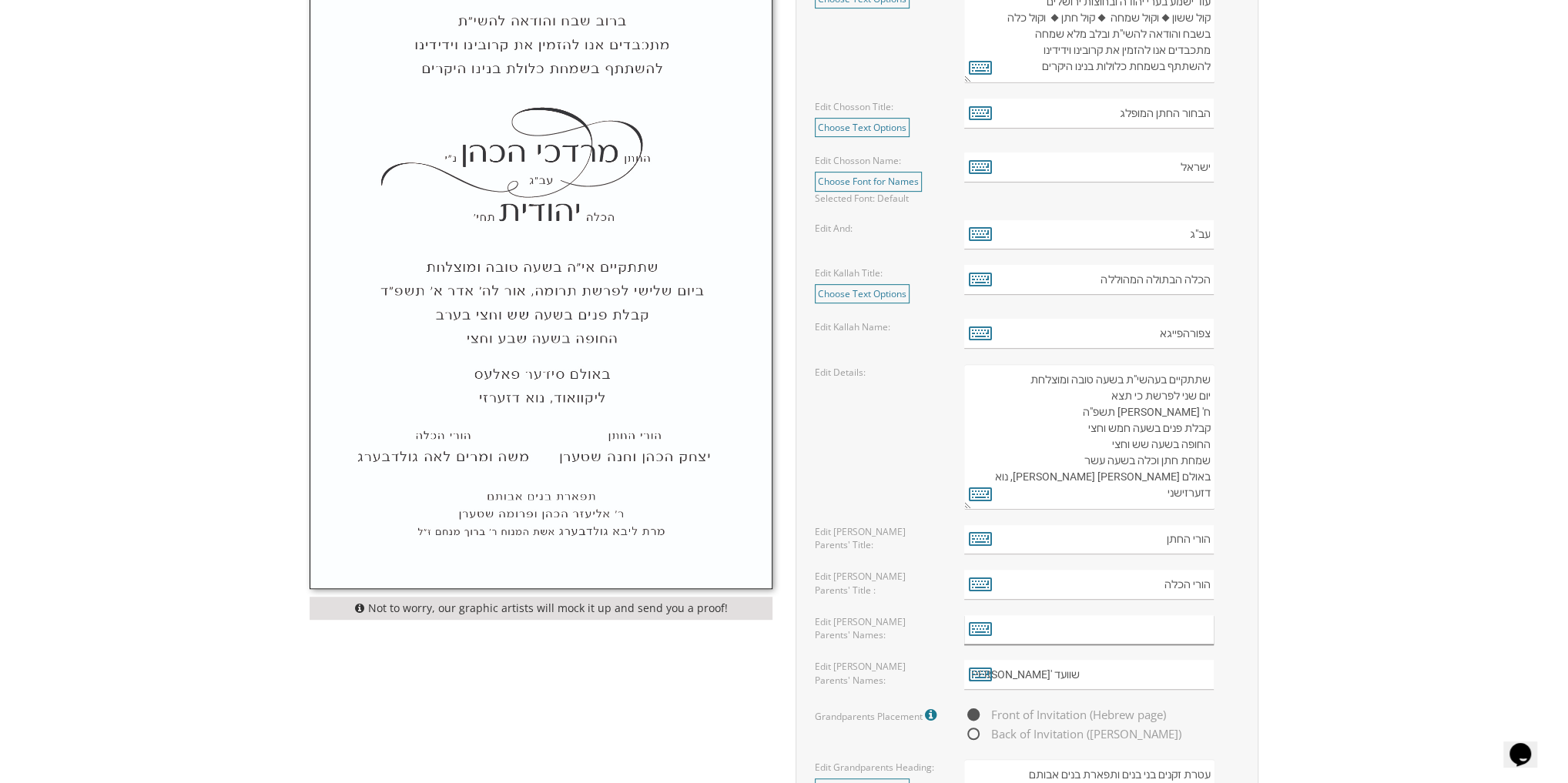 click at bounding box center (1089, 630) 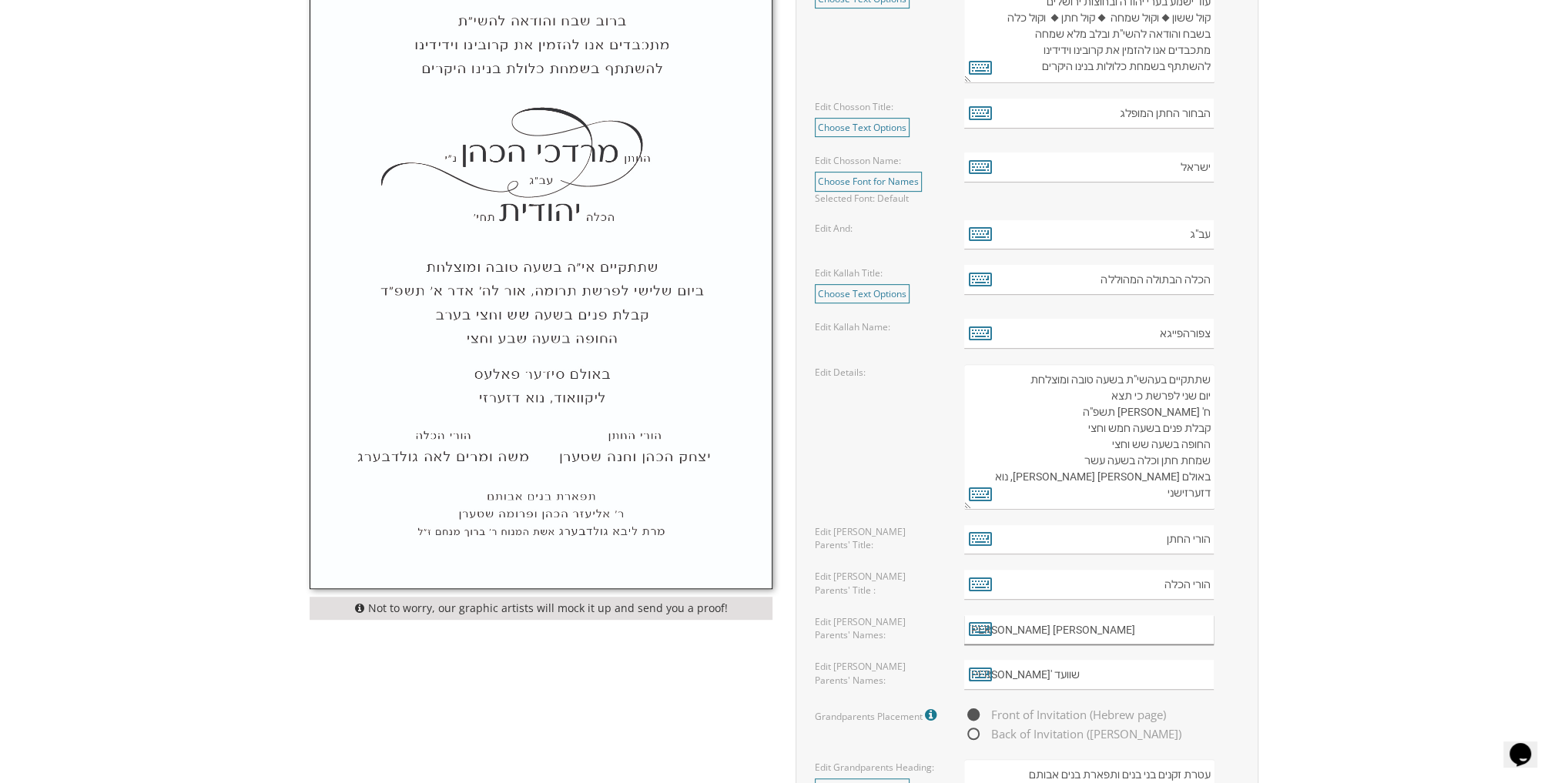 type on "אברהם שמחה ועליזה צביה ווין" 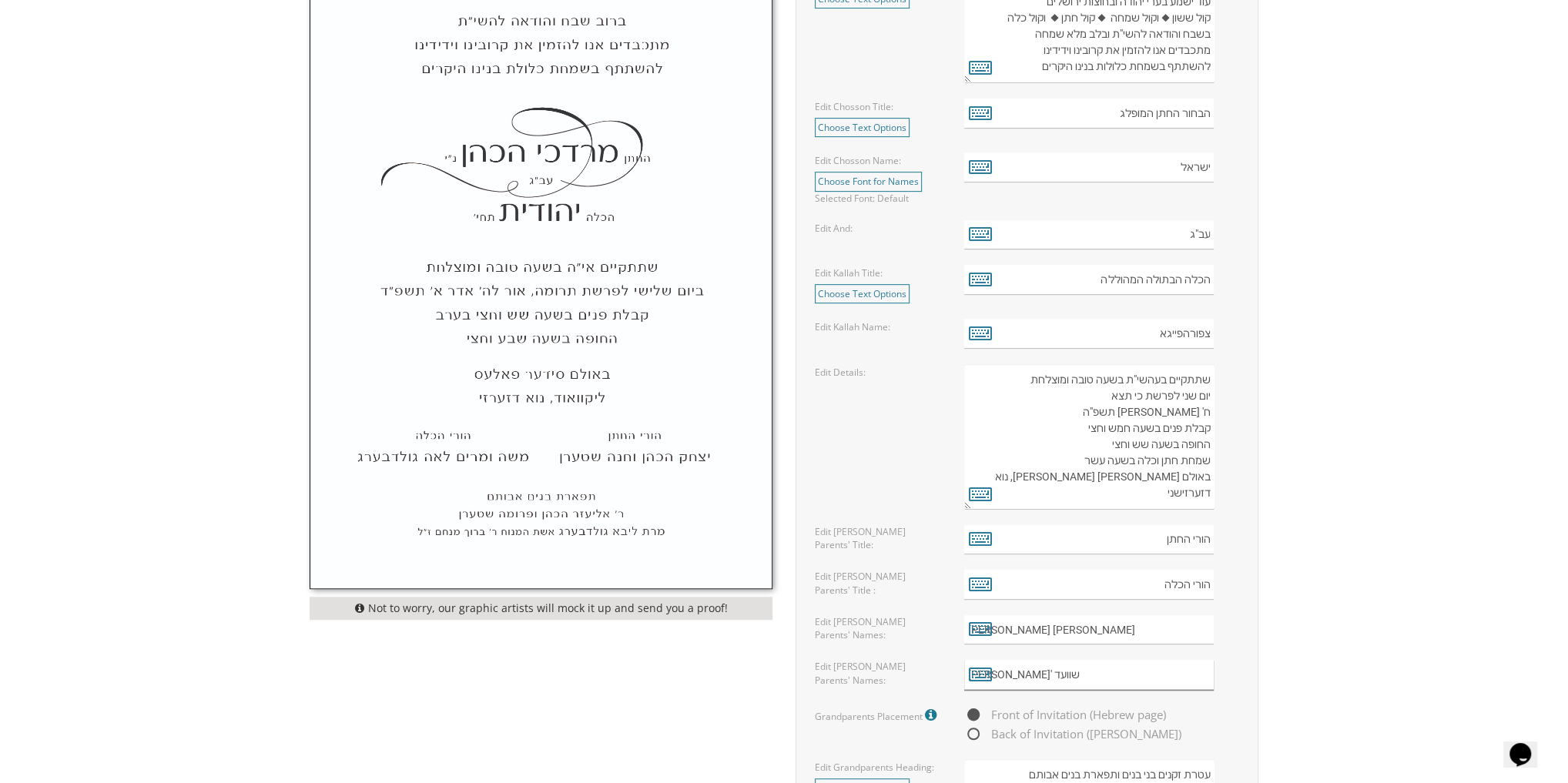click on "משה פינחס וחי' שוועד" at bounding box center [1089, 674] 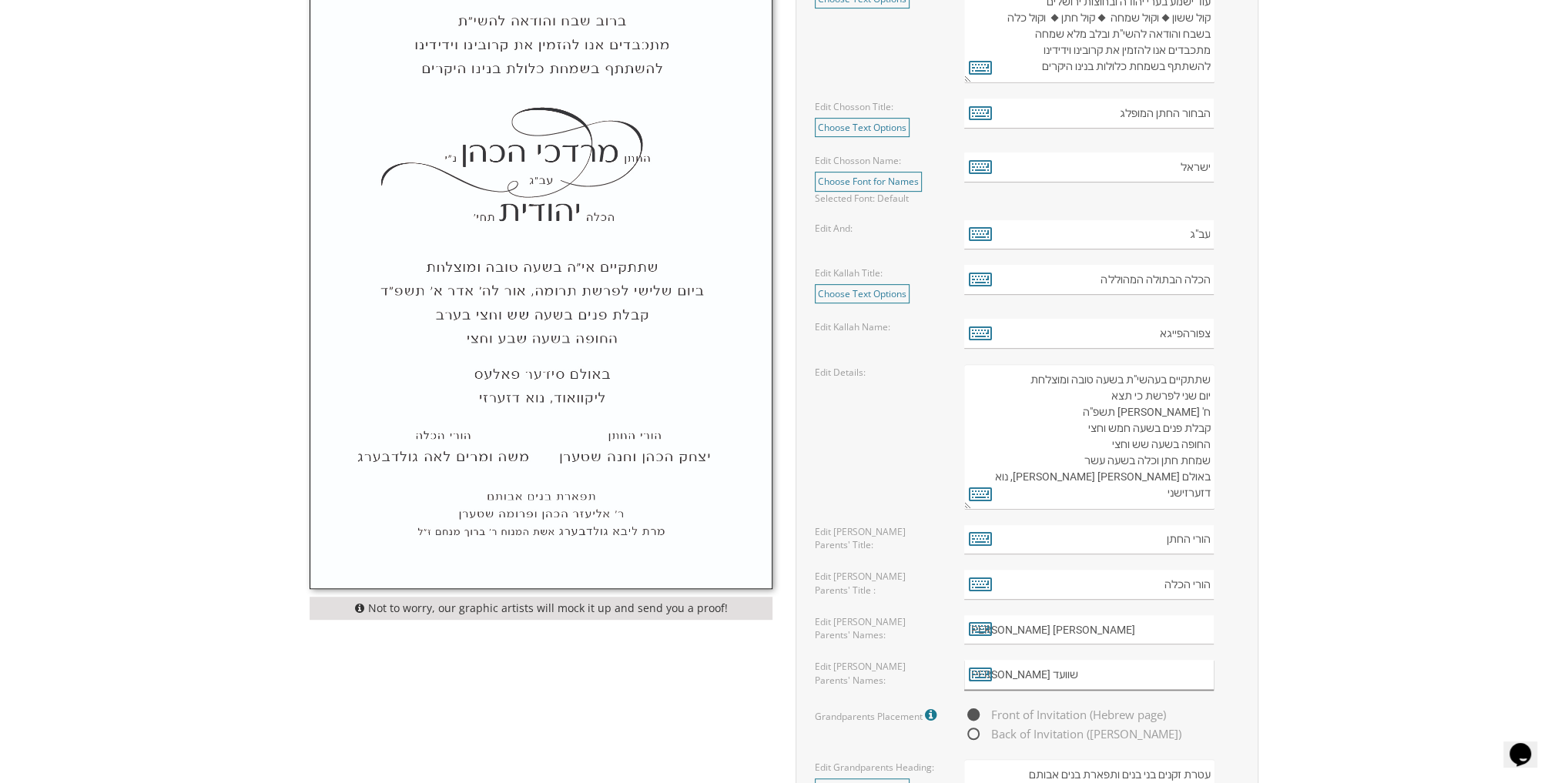 click on "משה פינחס וחי'יכט שוועד" at bounding box center [1089, 674] 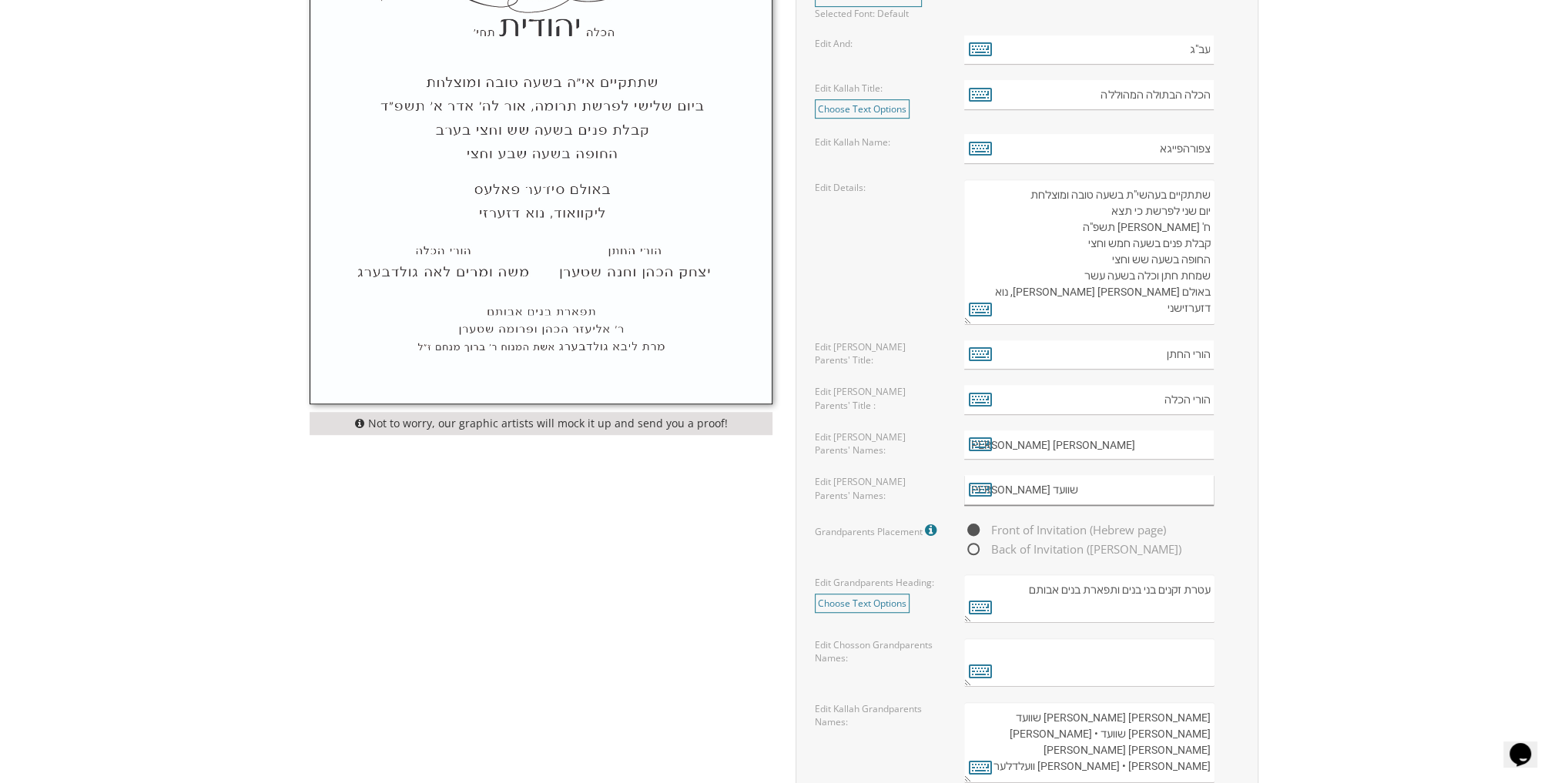 scroll, scrollTop: 985, scrollLeft: 0, axis: vertical 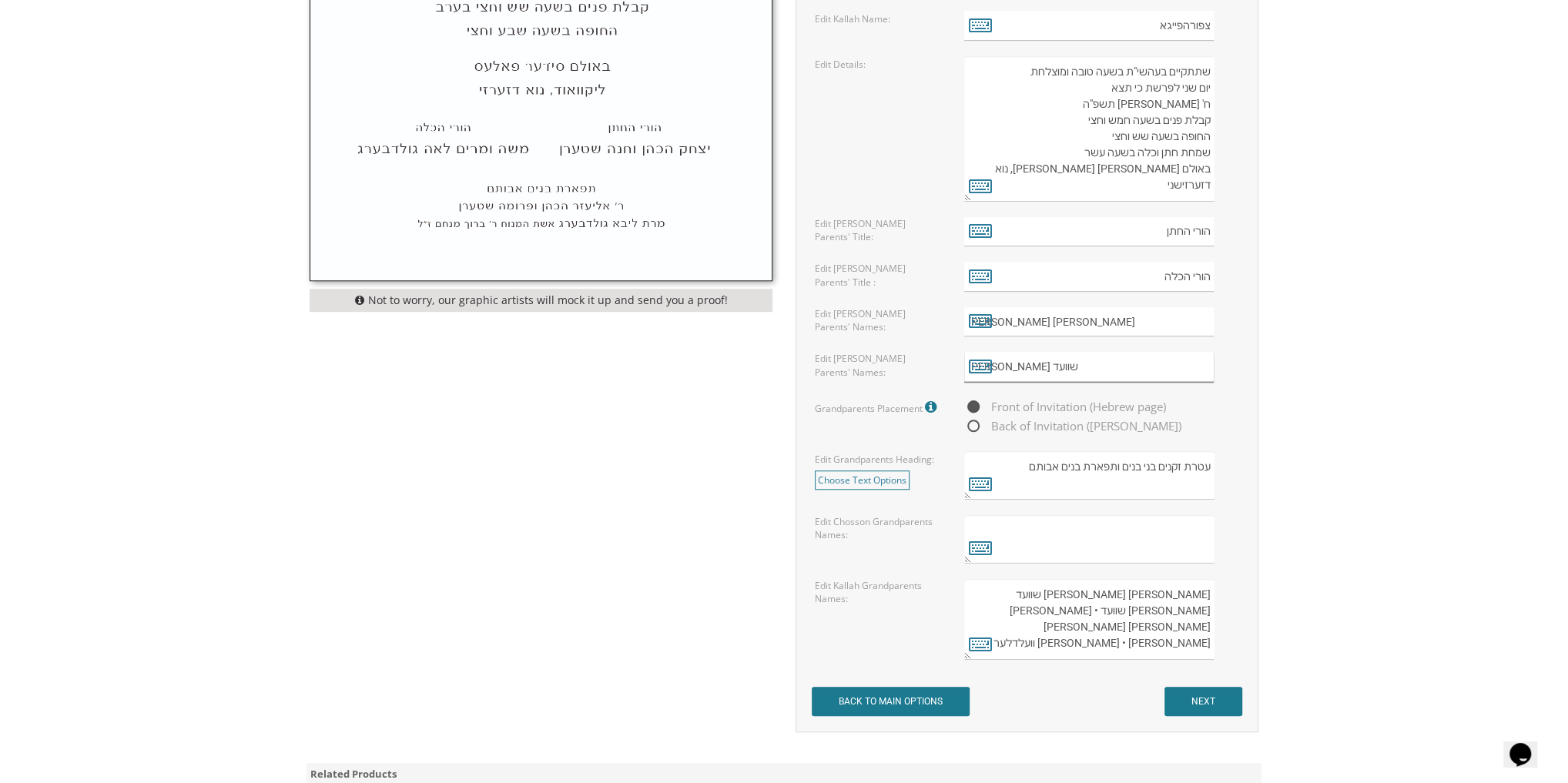 type on "משה פינחס וחי' יכט שוועד" 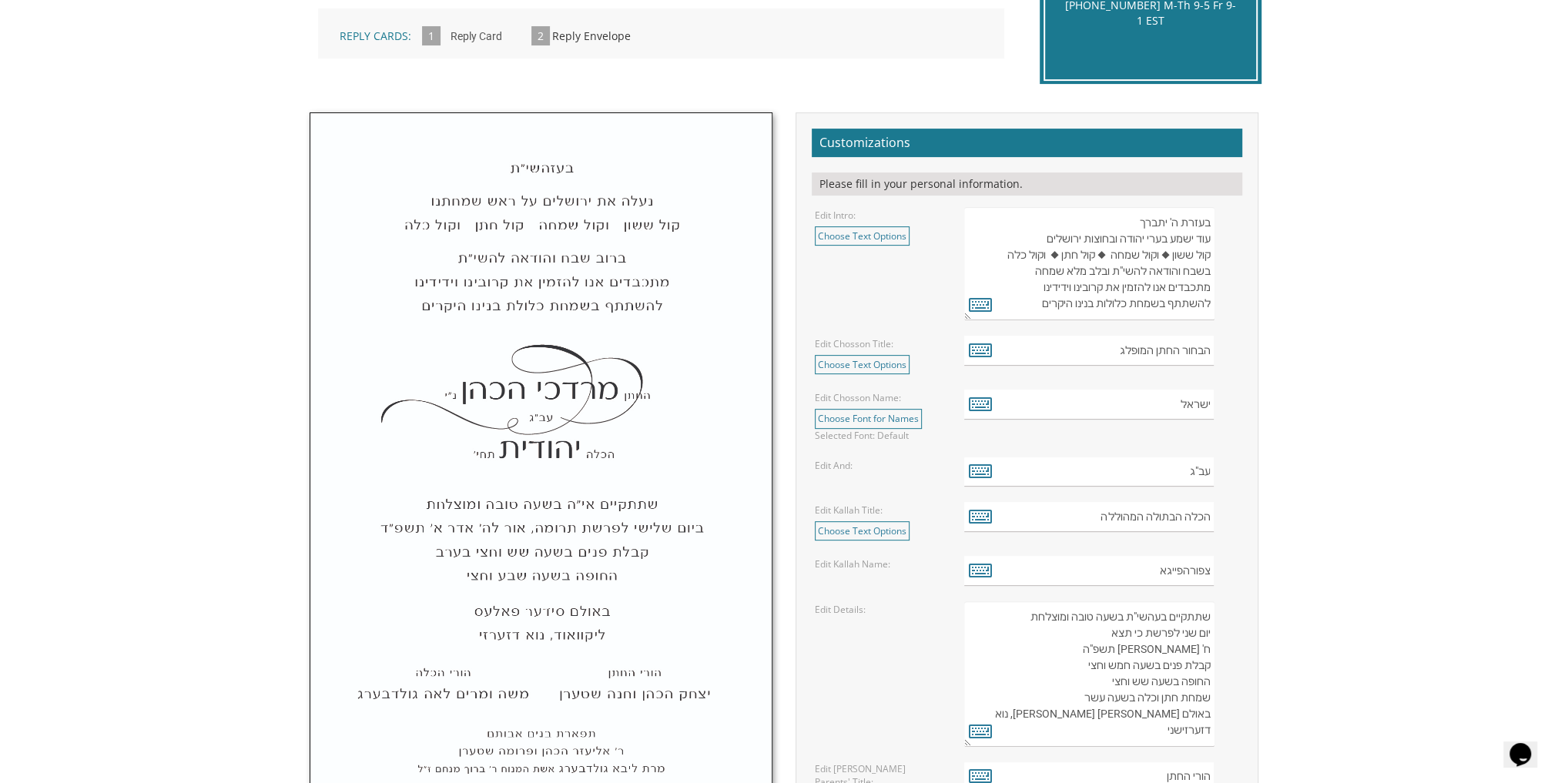 scroll, scrollTop: 431, scrollLeft: 0, axis: vertical 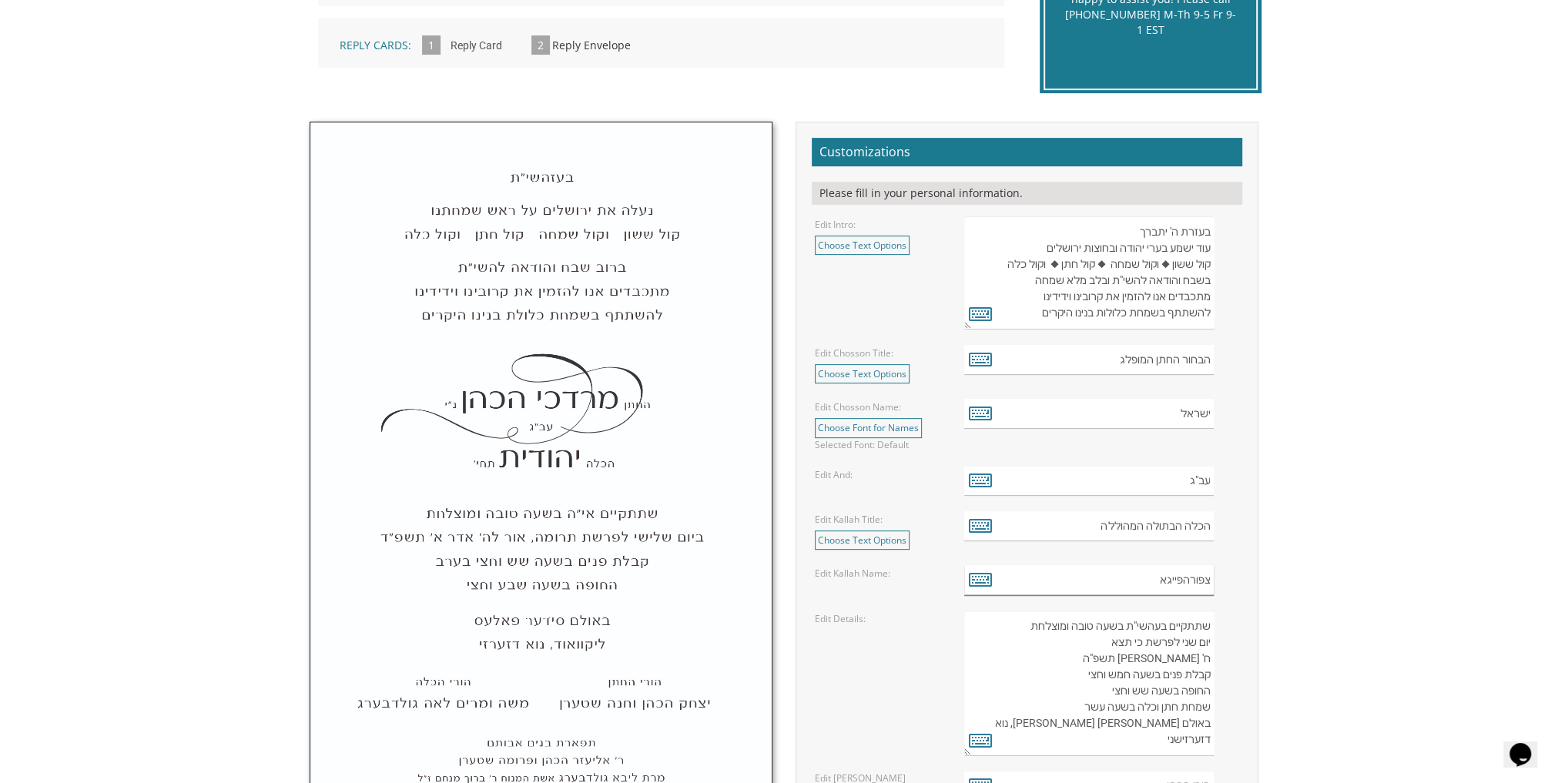click on "צפורהפייגא" at bounding box center (1089, 580) 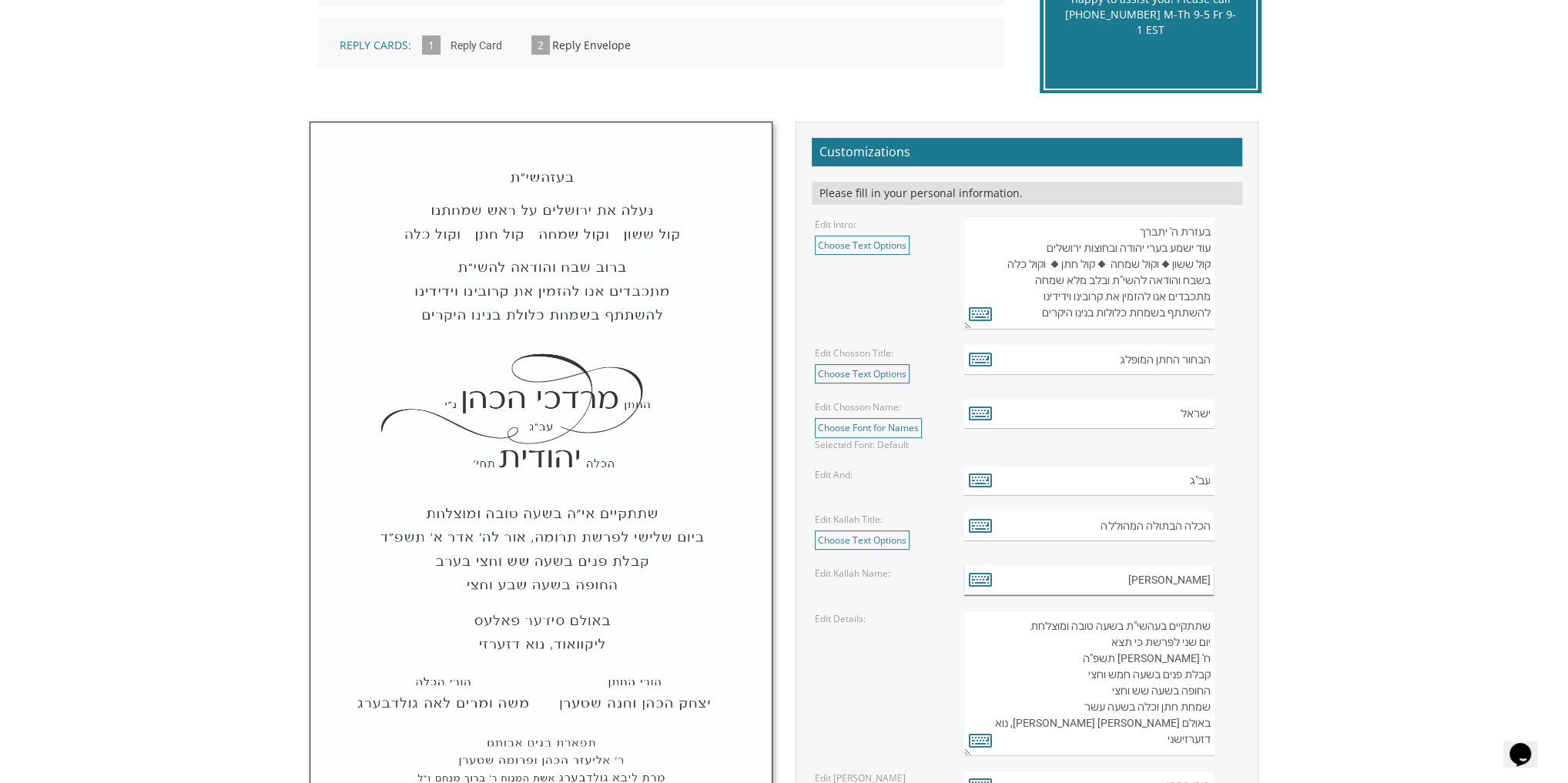 type on "צפורה פייגא" 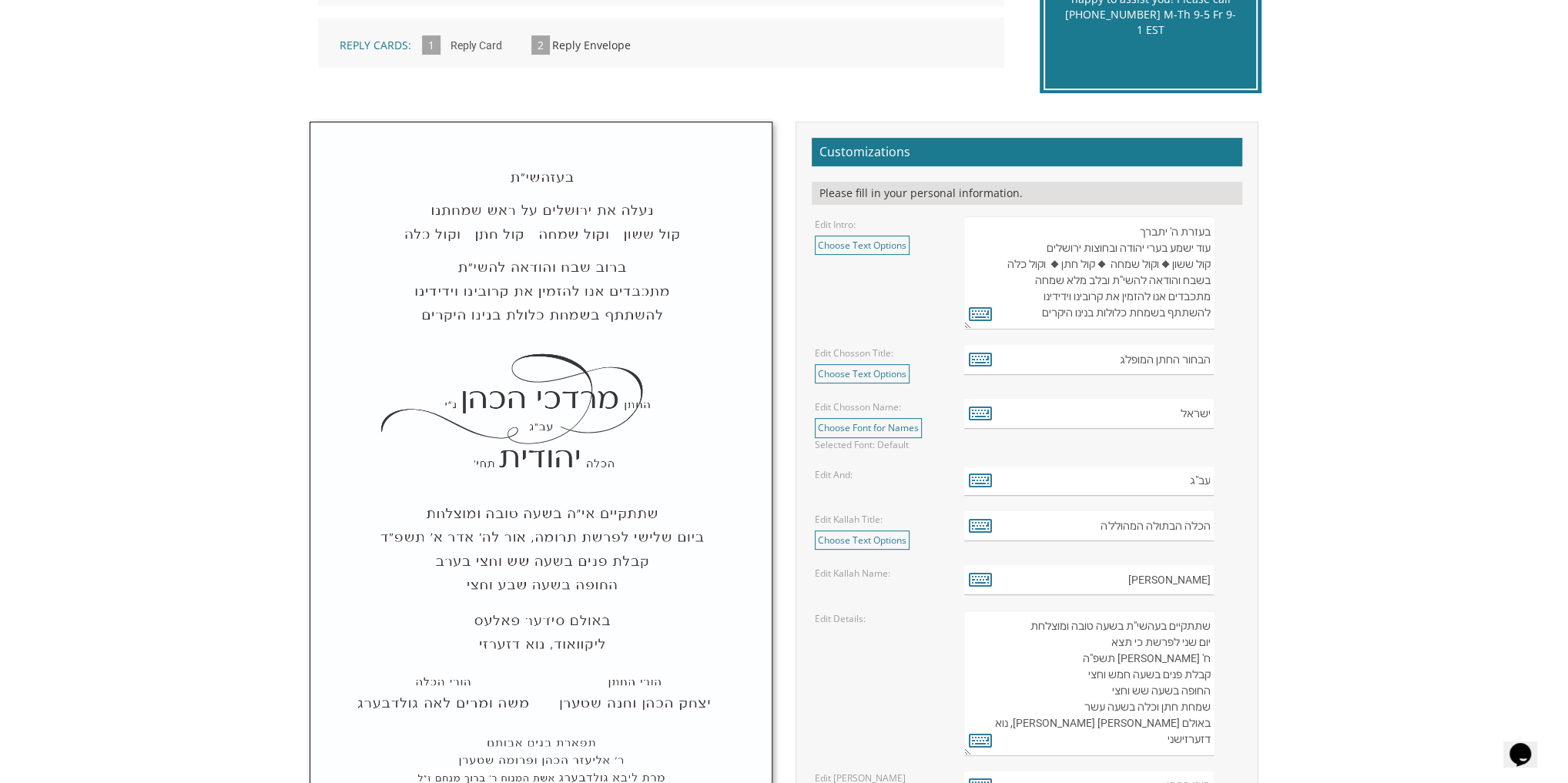 click on "Customizations
Please fill in your personal information.
Edit Intro:
Choose Text Options select select select
Edit Chosson Title:" at bounding box center [1027, 704] 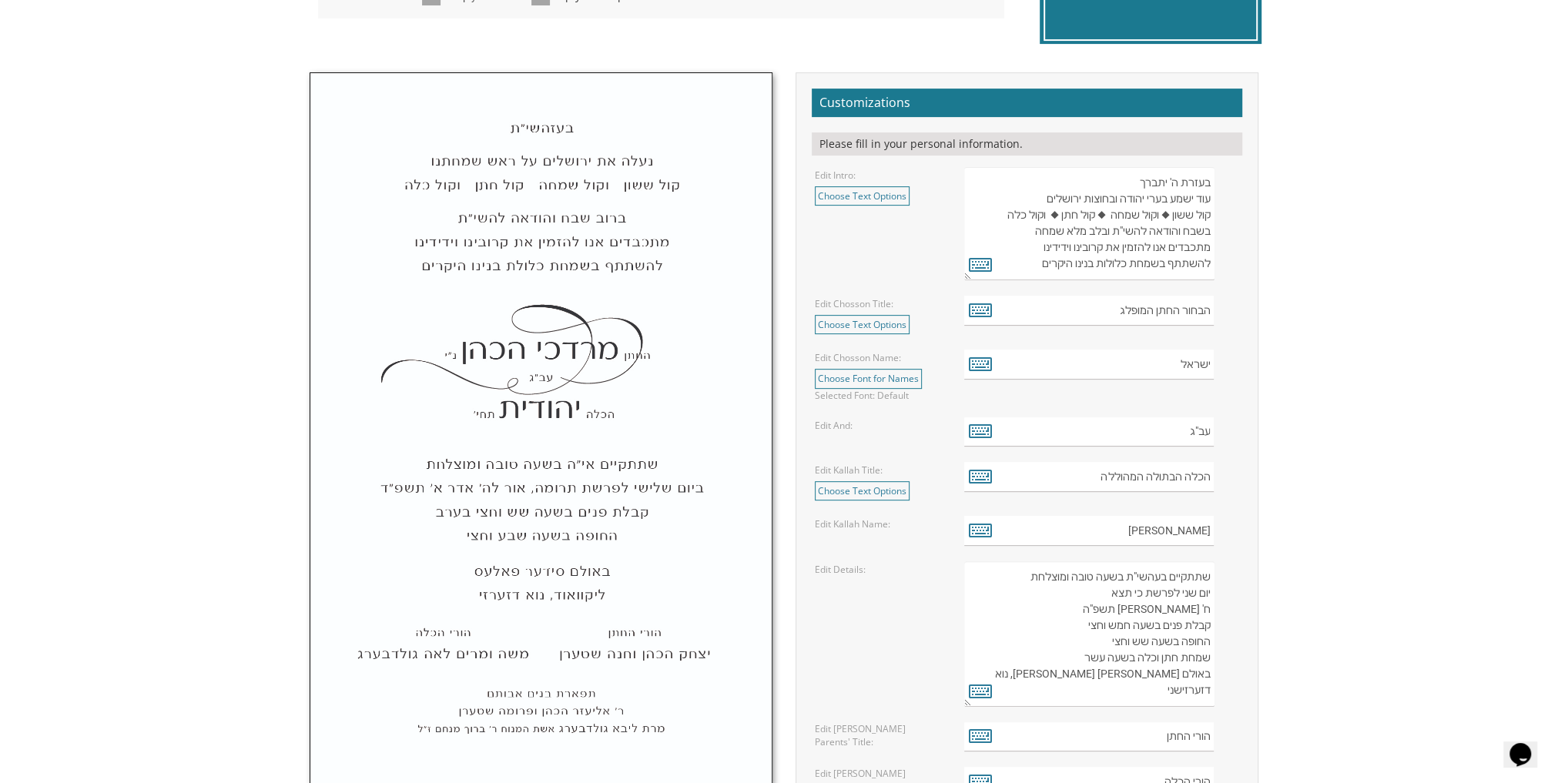 scroll, scrollTop: 554, scrollLeft: 0, axis: vertical 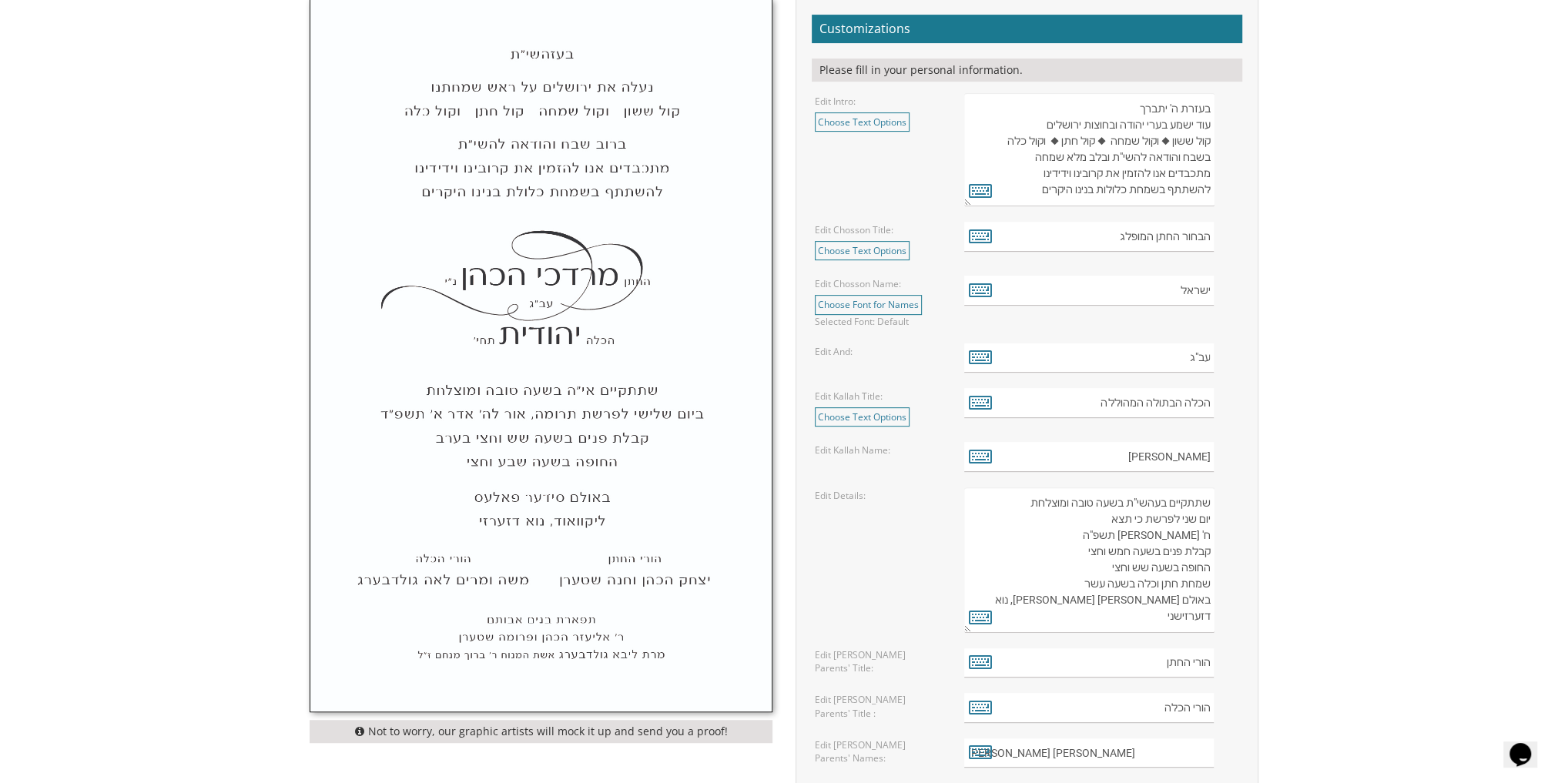 drag, startPoint x: 1080, startPoint y: 548, endPoint x: 1097, endPoint y: 541, distance: 18.384776 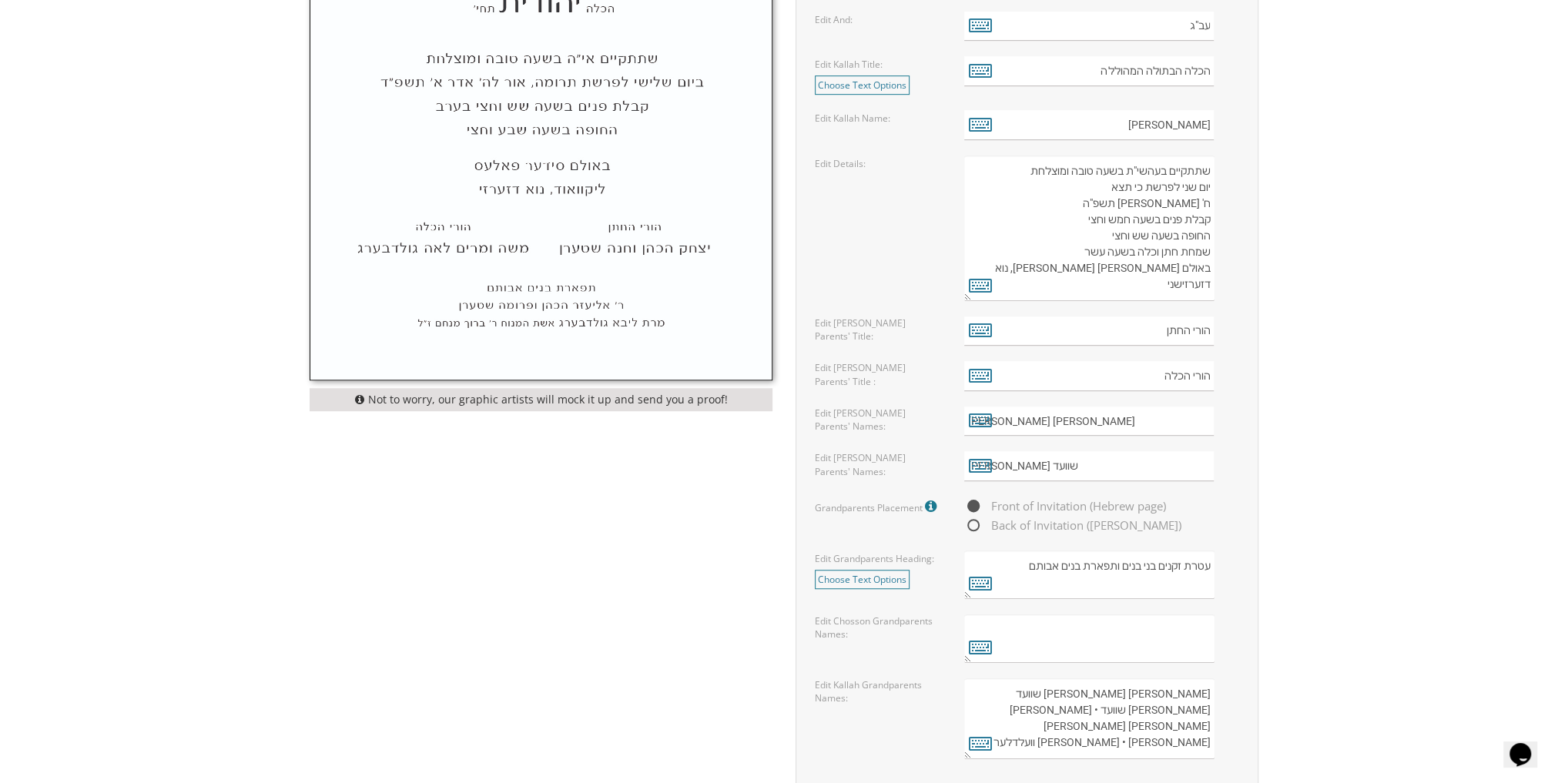 scroll, scrollTop: 924, scrollLeft: 0, axis: vertical 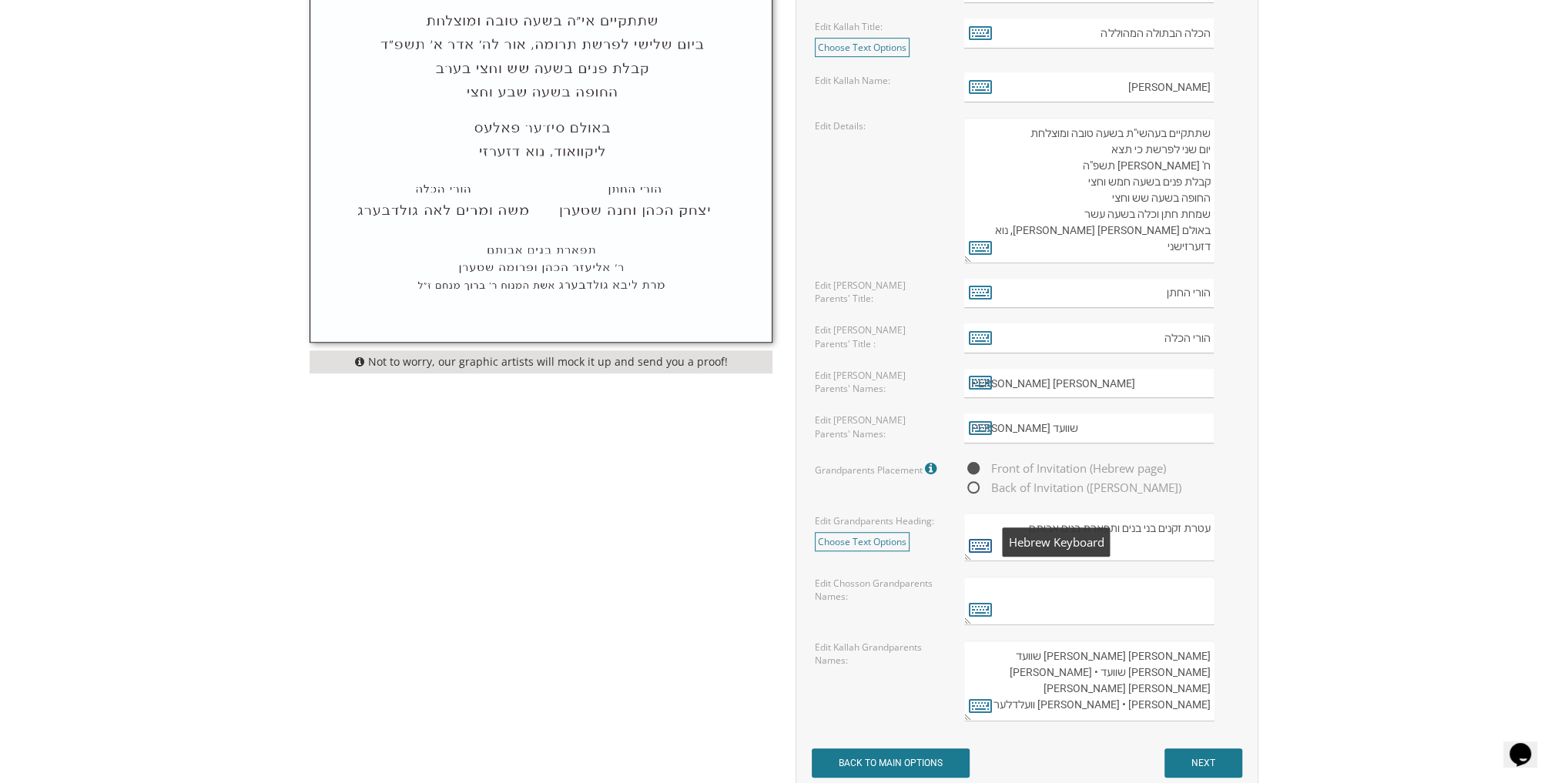 click at bounding box center [980, 545] 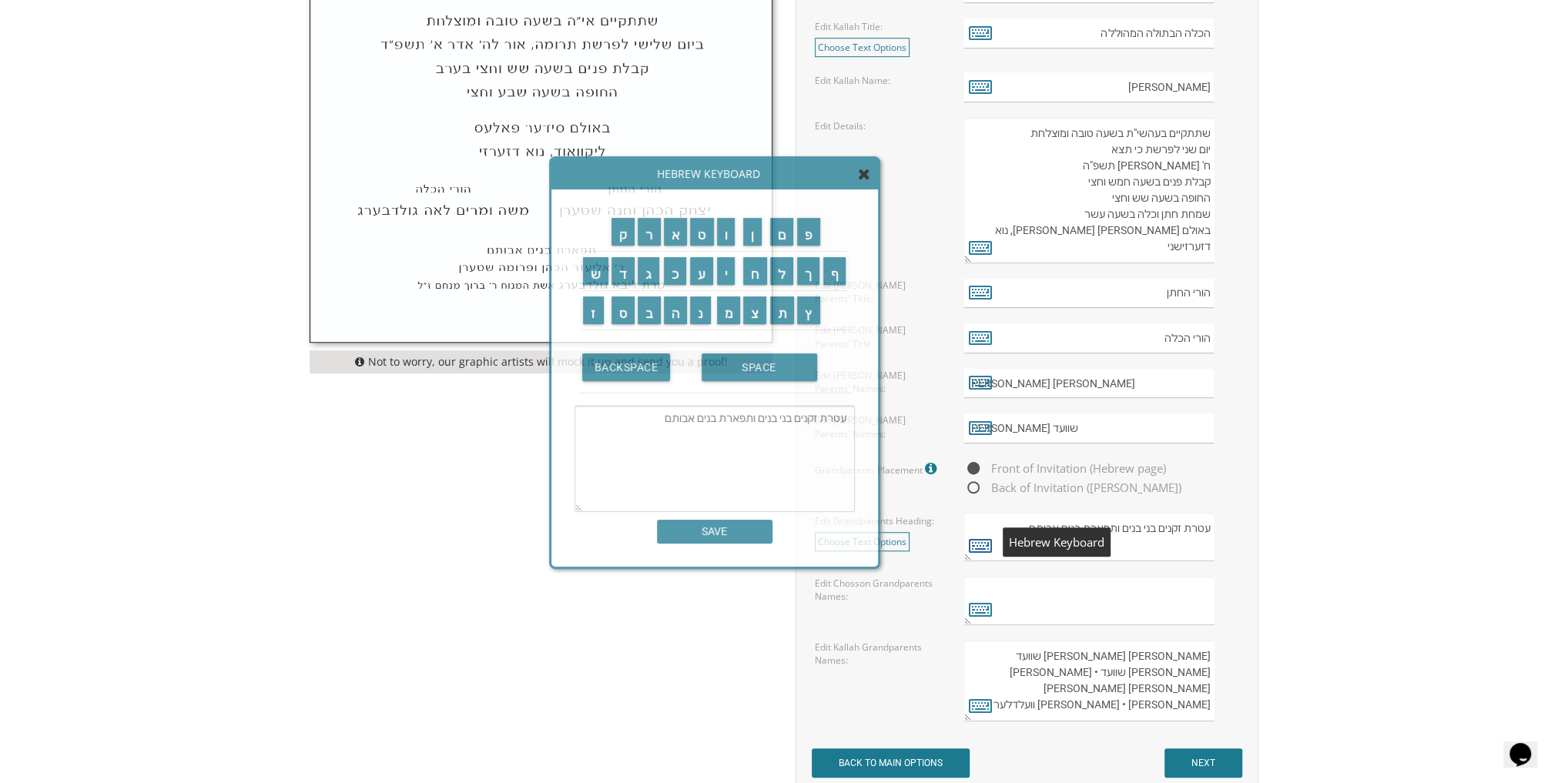 click at bounding box center [980, 545] 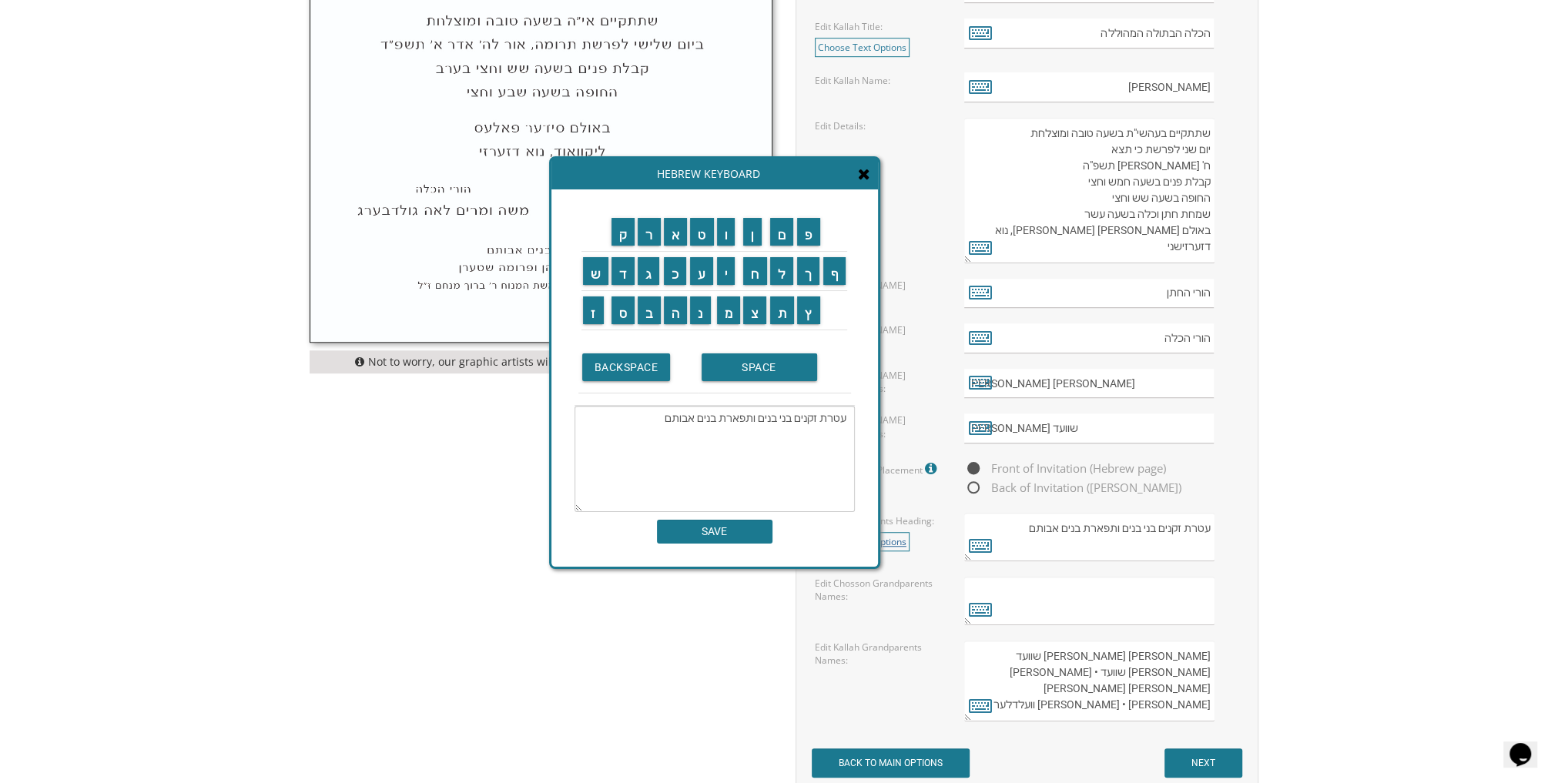 click on "Choose Text Options" at bounding box center (862, 541) 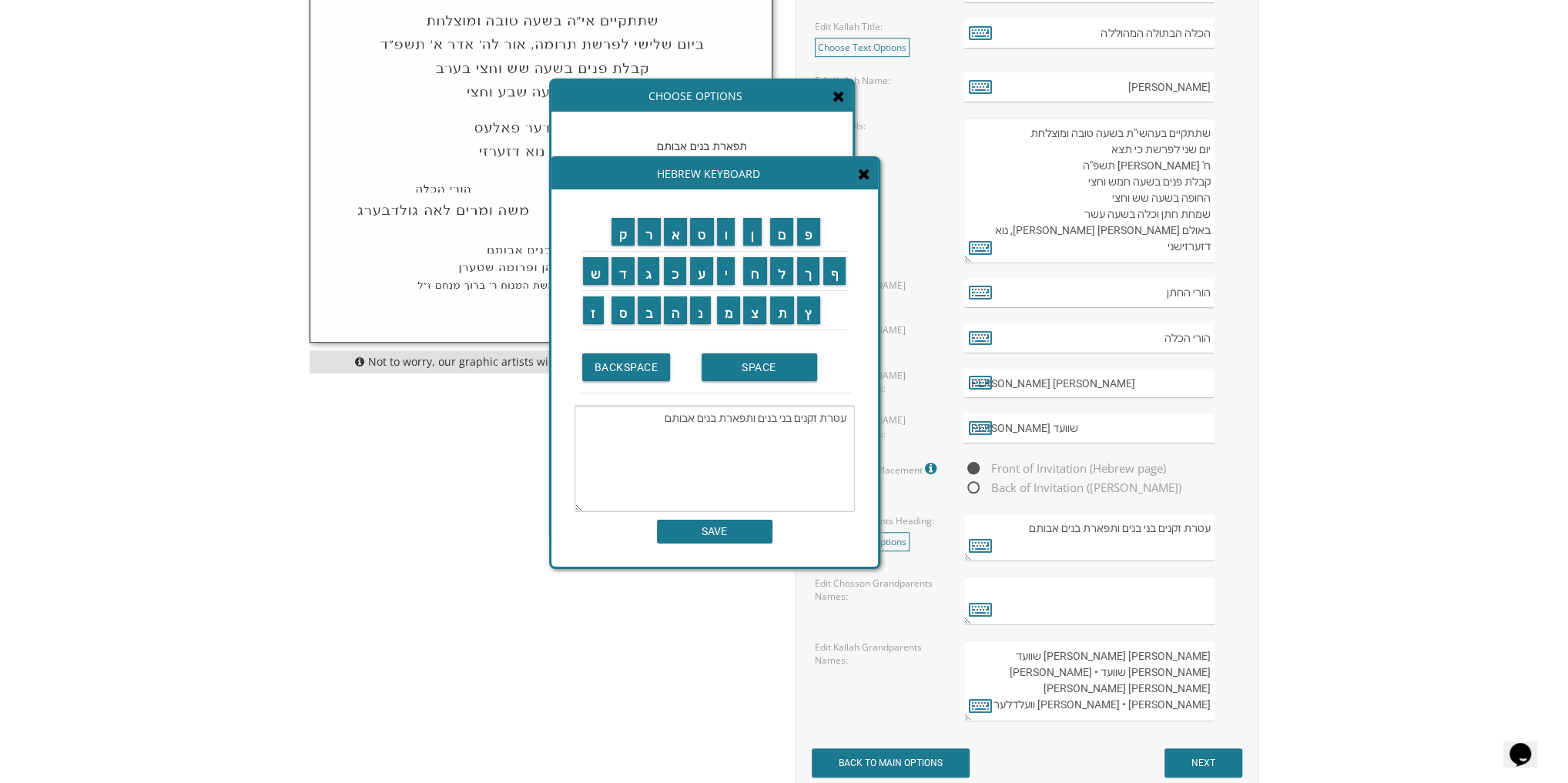 click at bounding box center (864, 174) 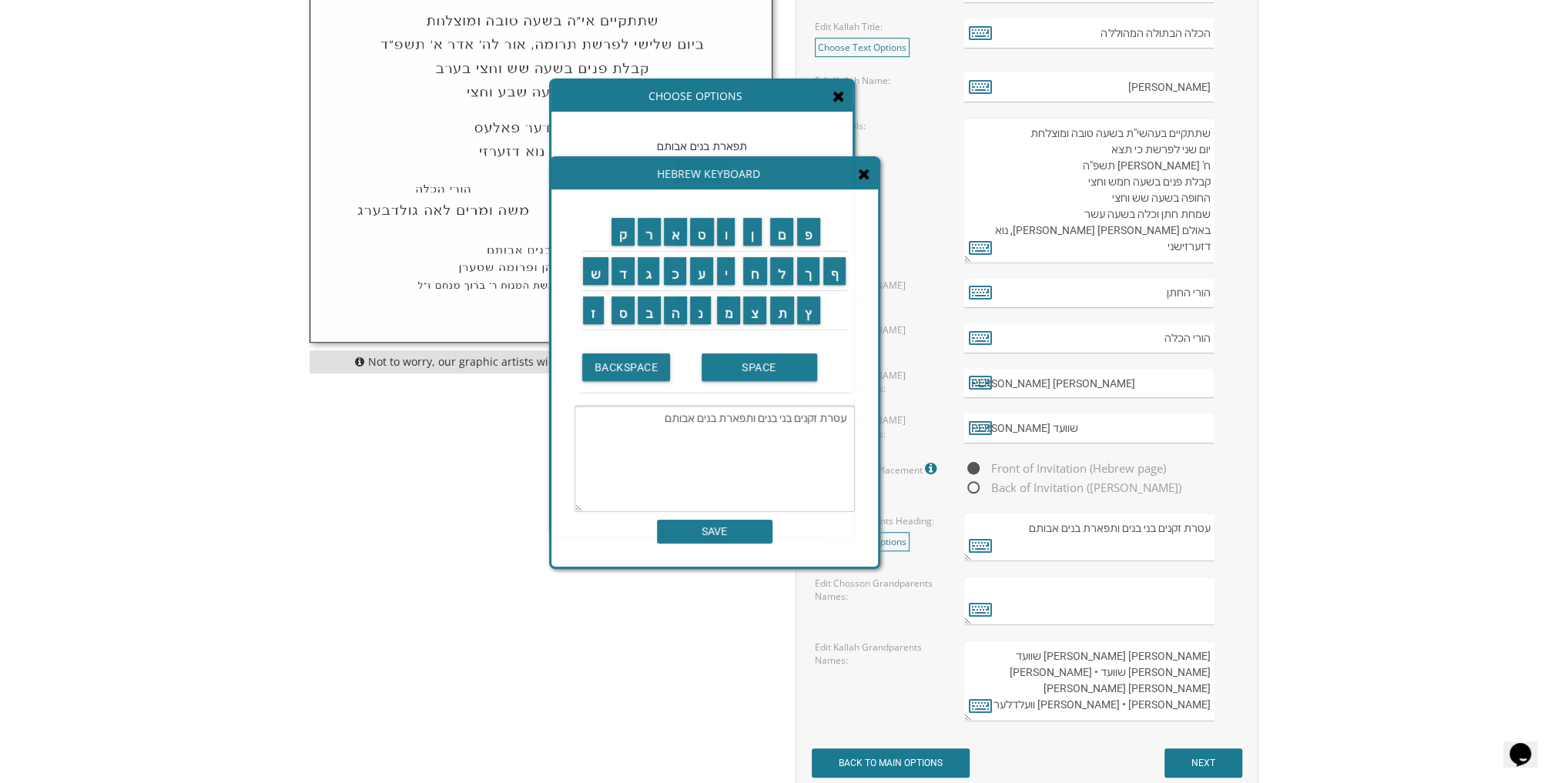 click at bounding box center (864, 174) 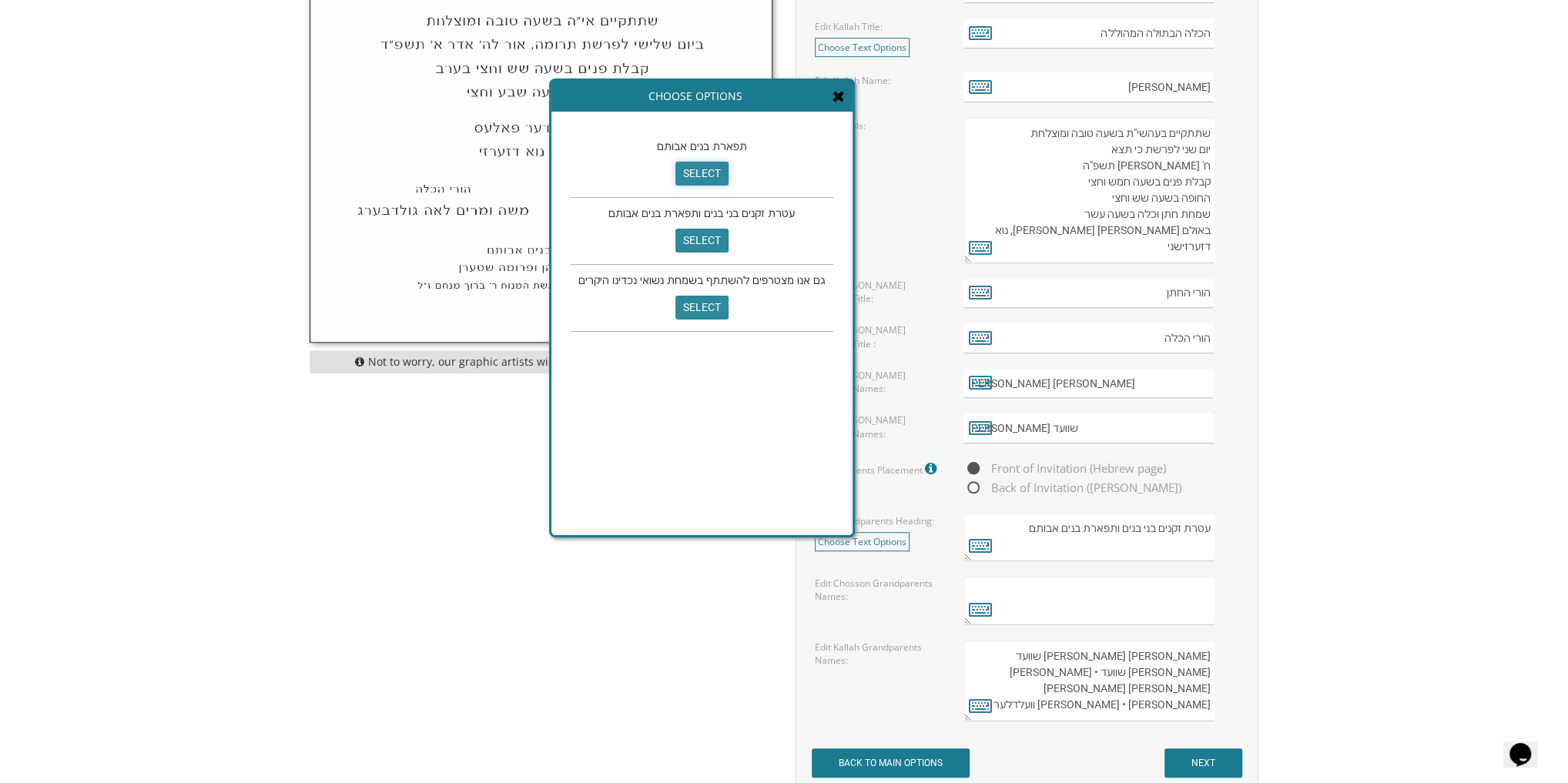 click on "select" at bounding box center (702, 173) 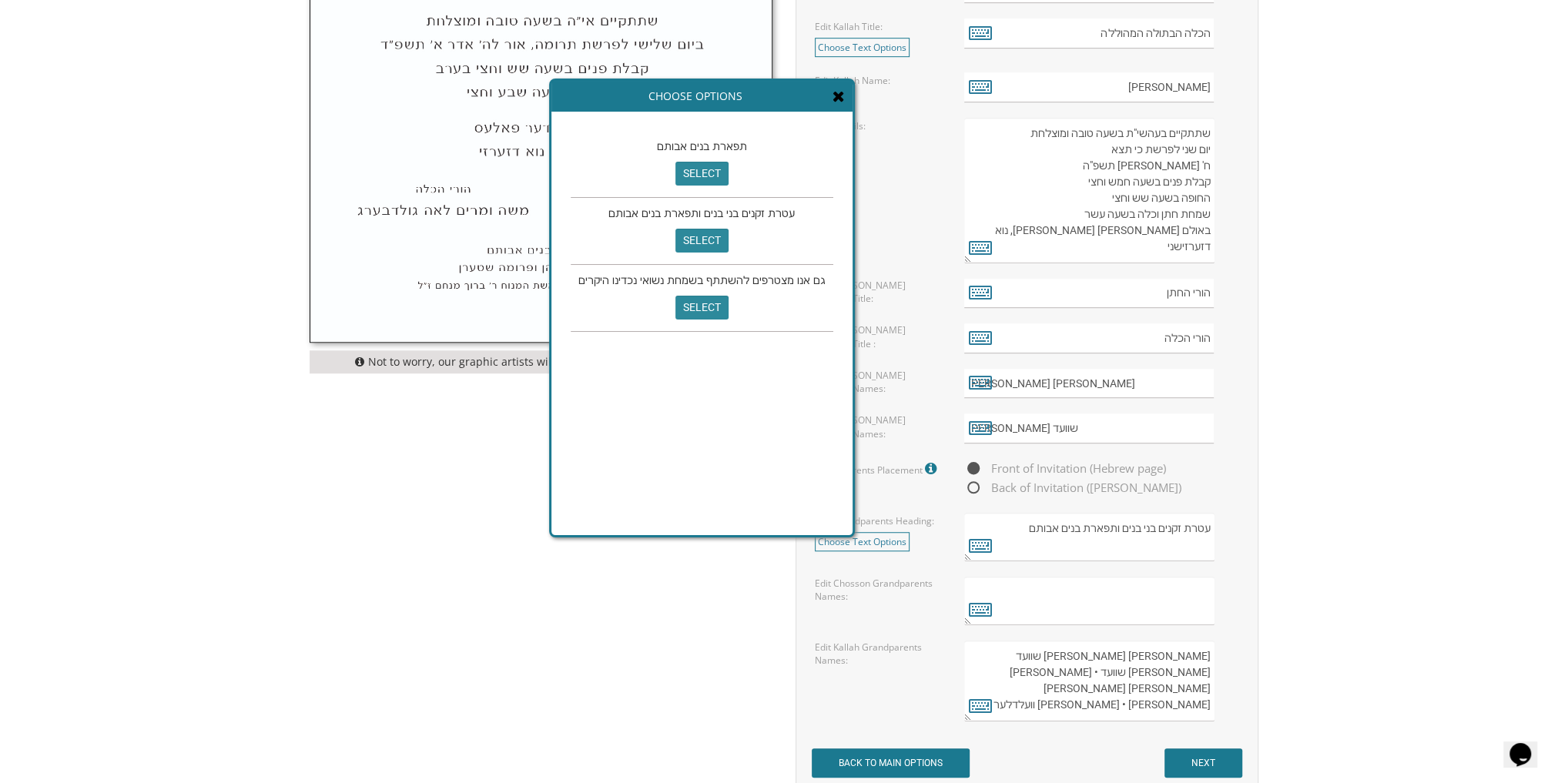 type on "תפארת בנים אבותם" 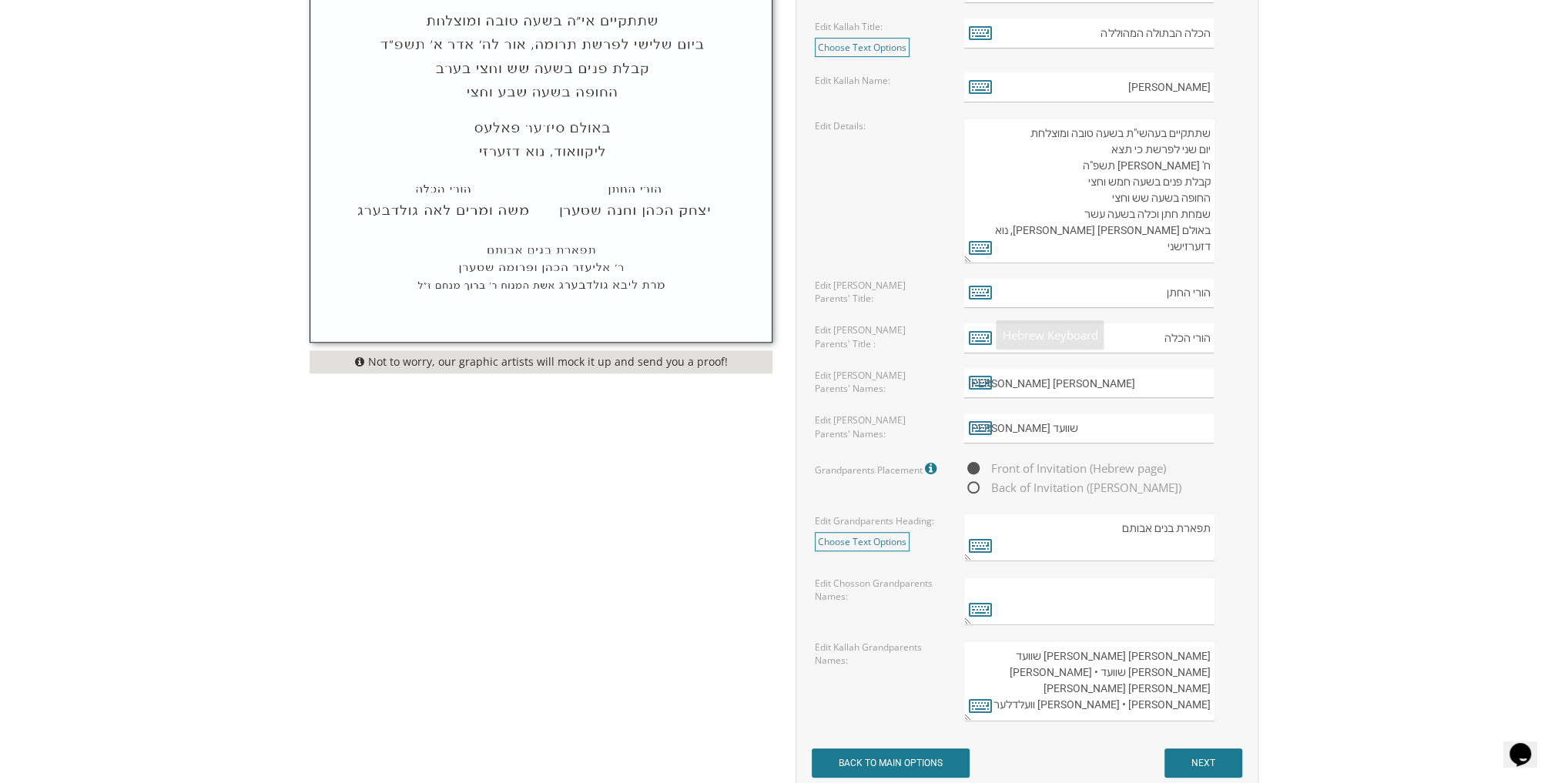 click on "Customizations
Please fill in your personal information.
Edit Intro:
Choose Text Options select select select
Edit Chosson Title:" at bounding box center (1027, 211) 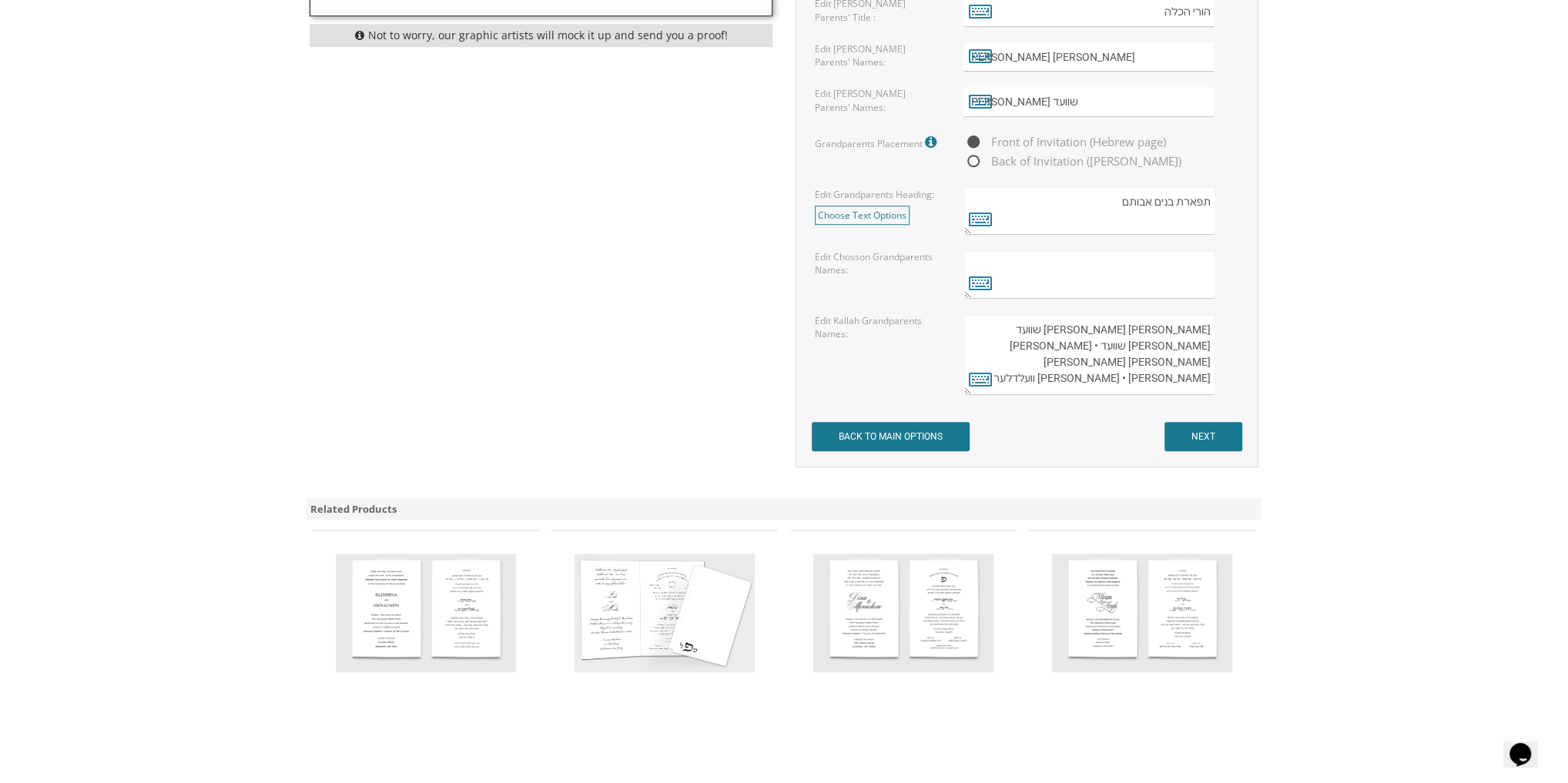 scroll, scrollTop: 1193, scrollLeft: 0, axis: vertical 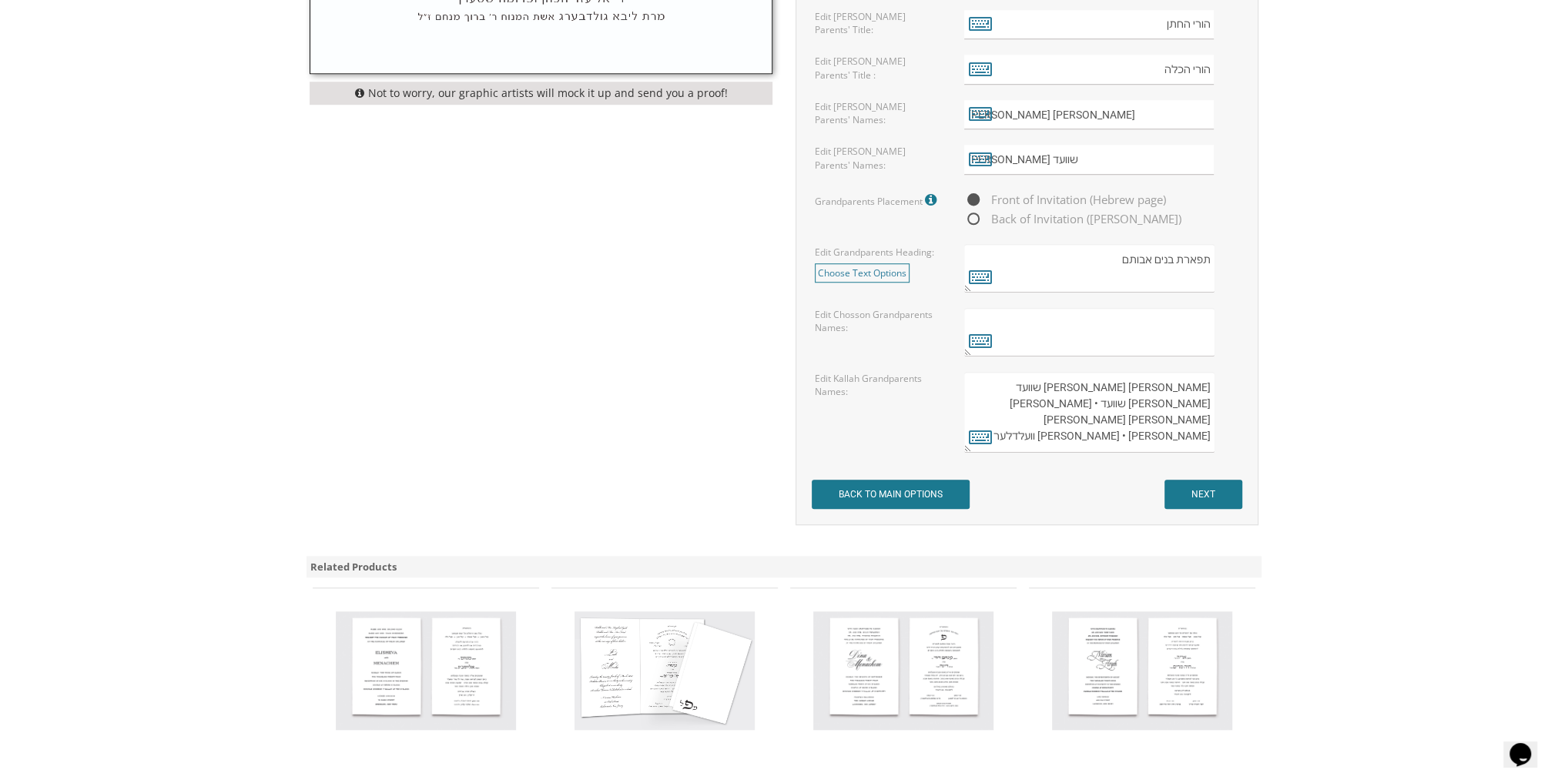 click at bounding box center [1089, 332] 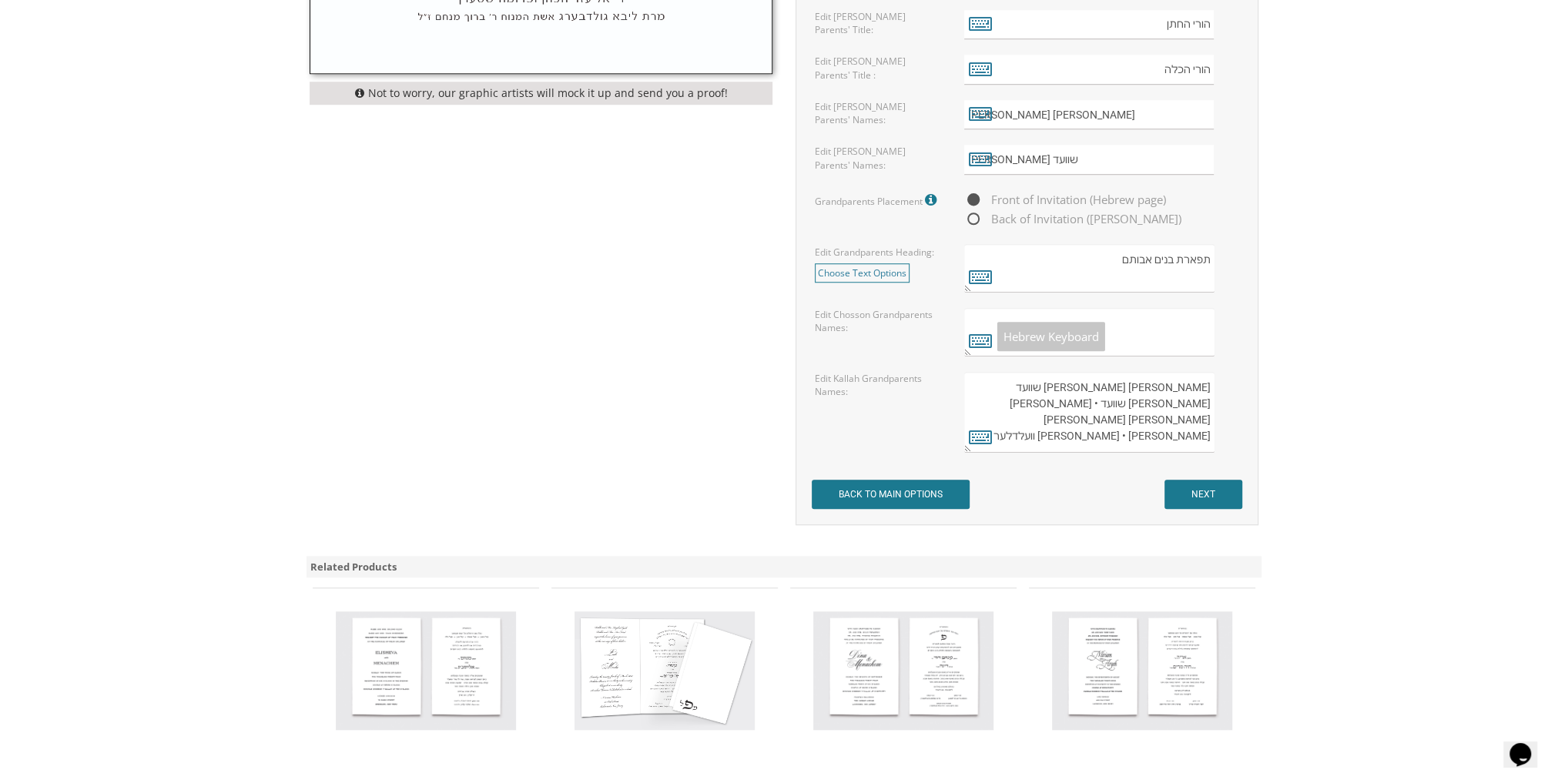 click at bounding box center (1089, 332) 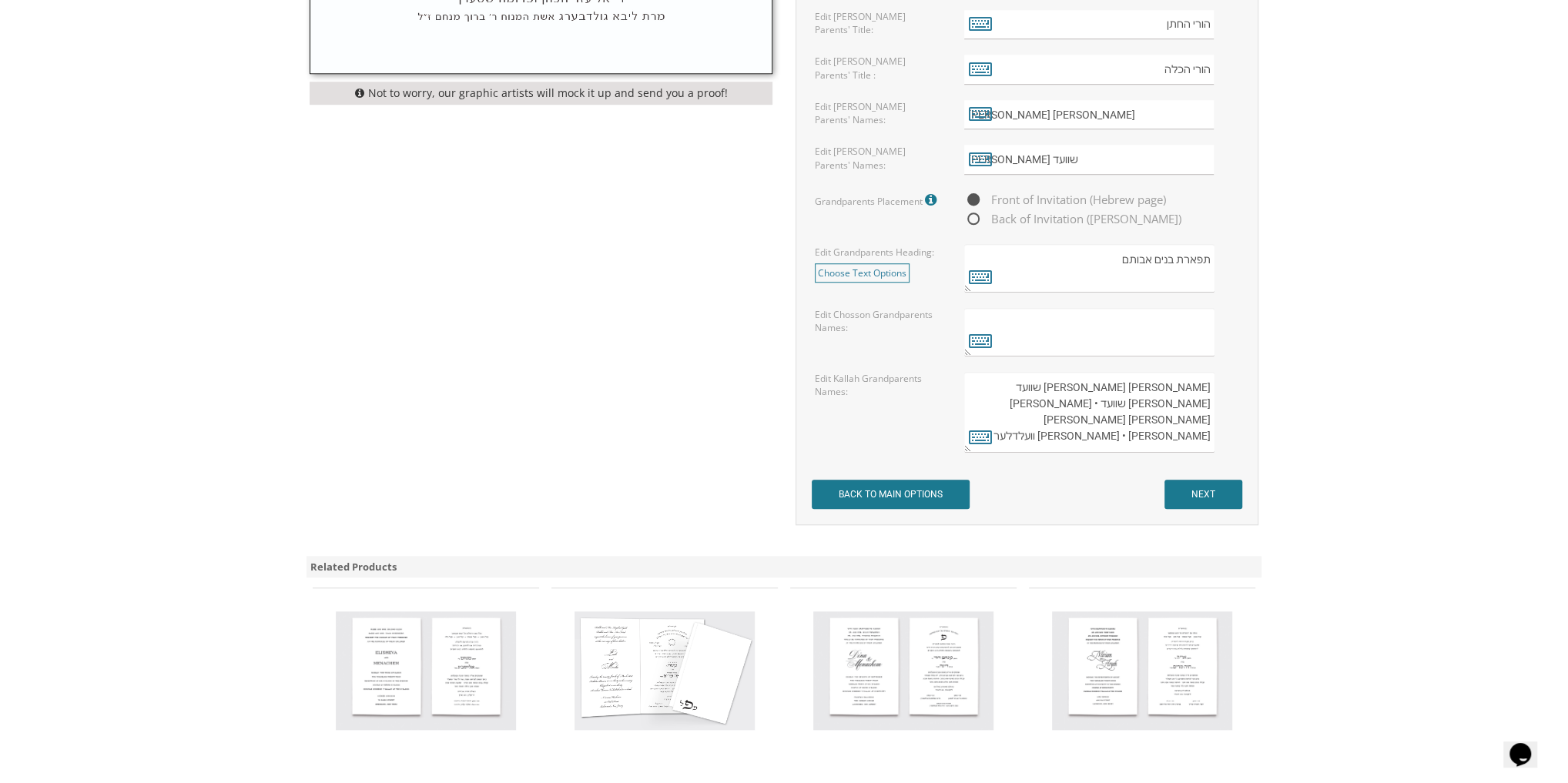 paste on "יצחק אליעזר וחיה שרה ווין,זצ׳ל" 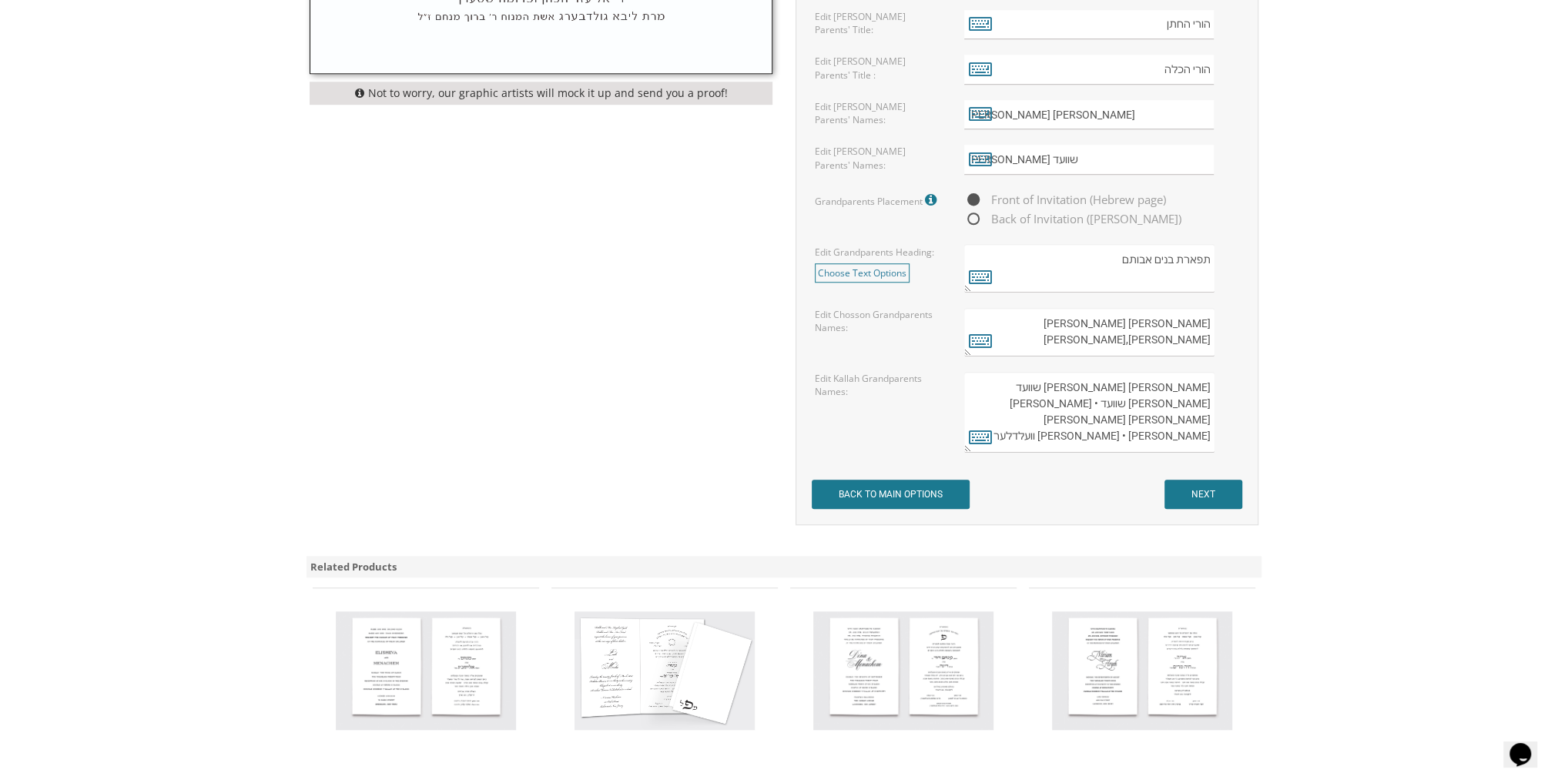 click on "יצחק אליעזר וחיה שרה ווין,זצ׳ל" at bounding box center (1089, 332) 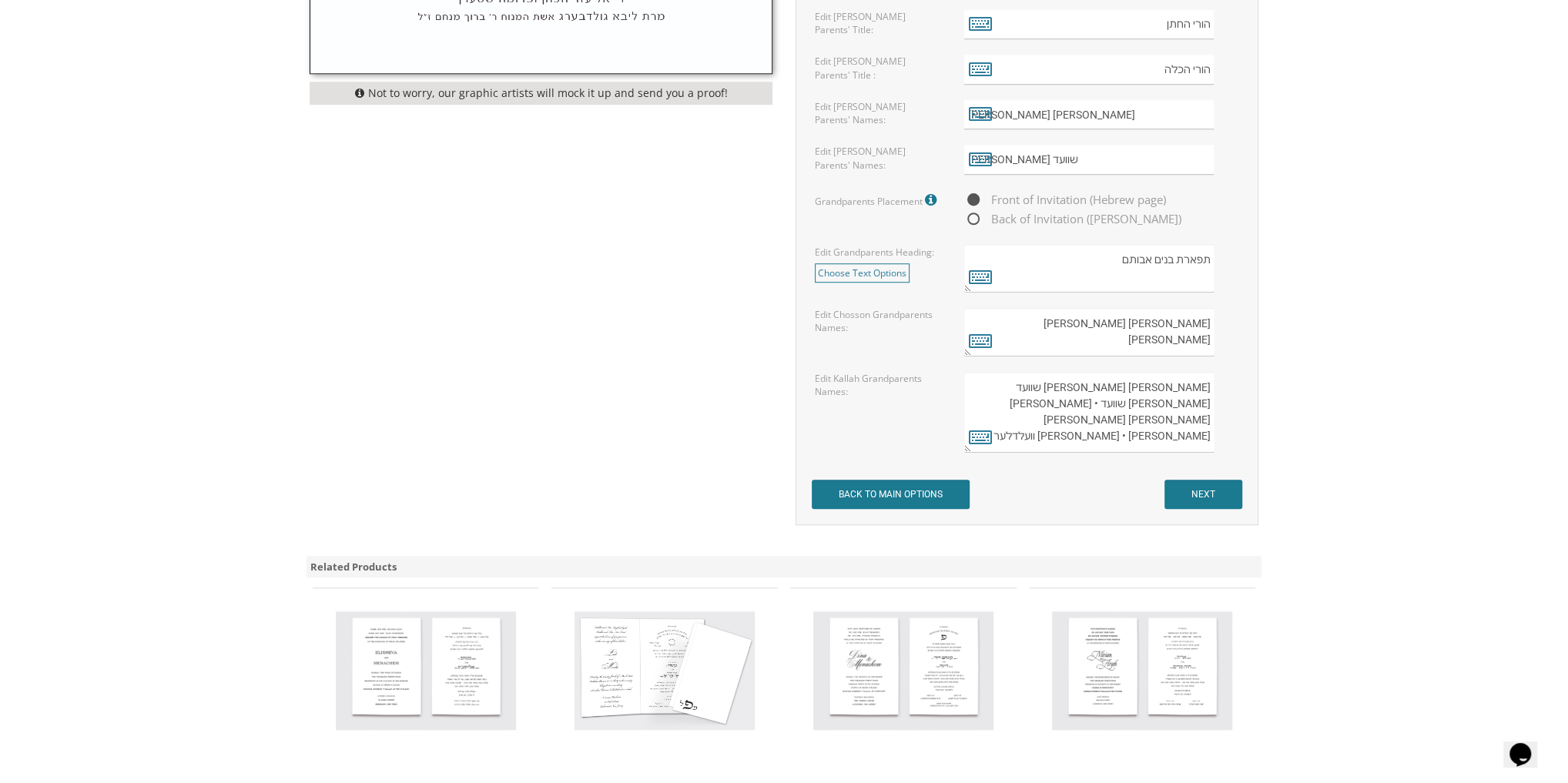 click on "יצחק אליעזר וחיה שרה ווין זצ׳ל" at bounding box center (1089, 332) 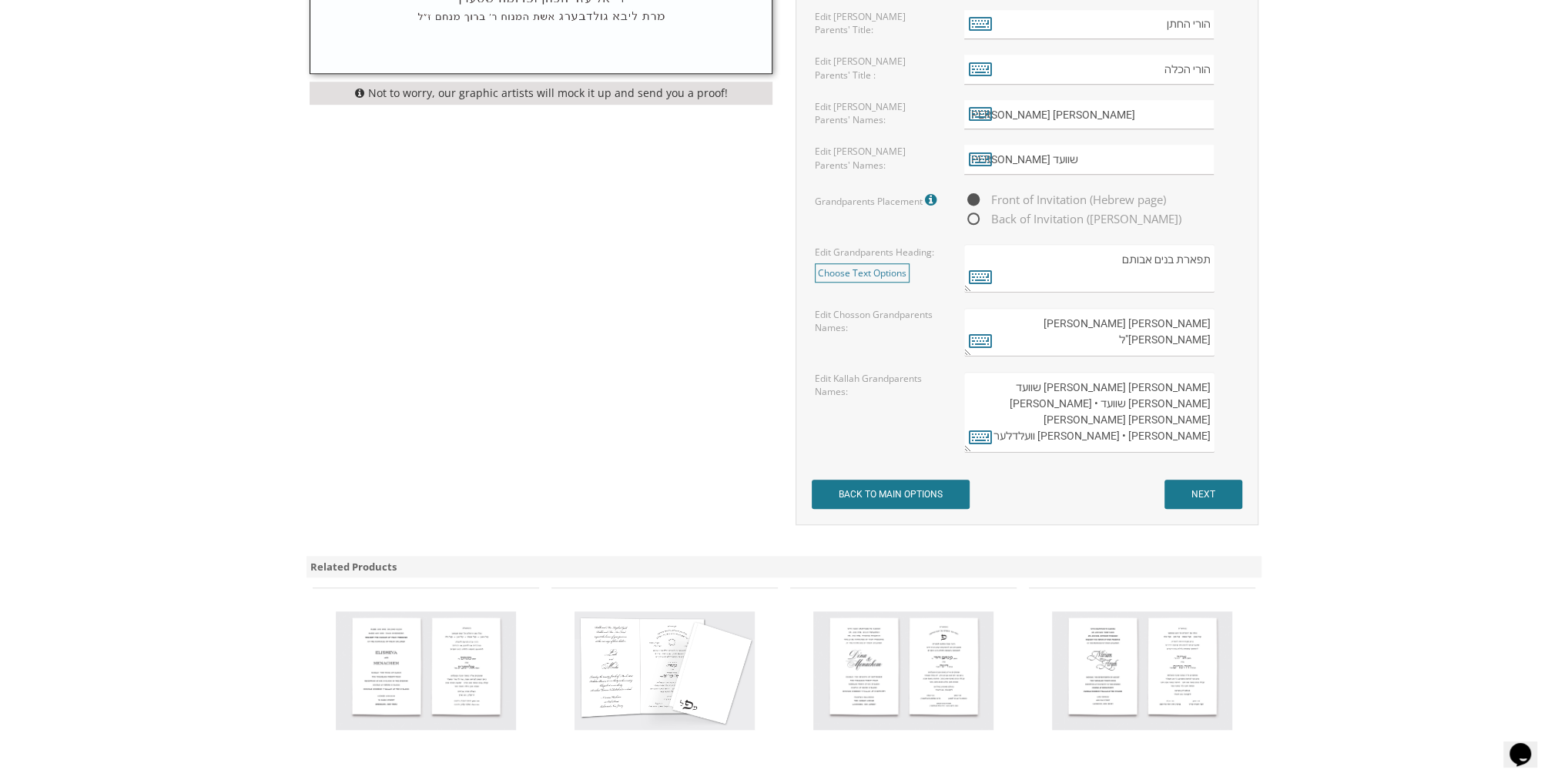 click on "יצחק אליעזר וחיה שרה ווין זצ"ל" at bounding box center (1089, 332) 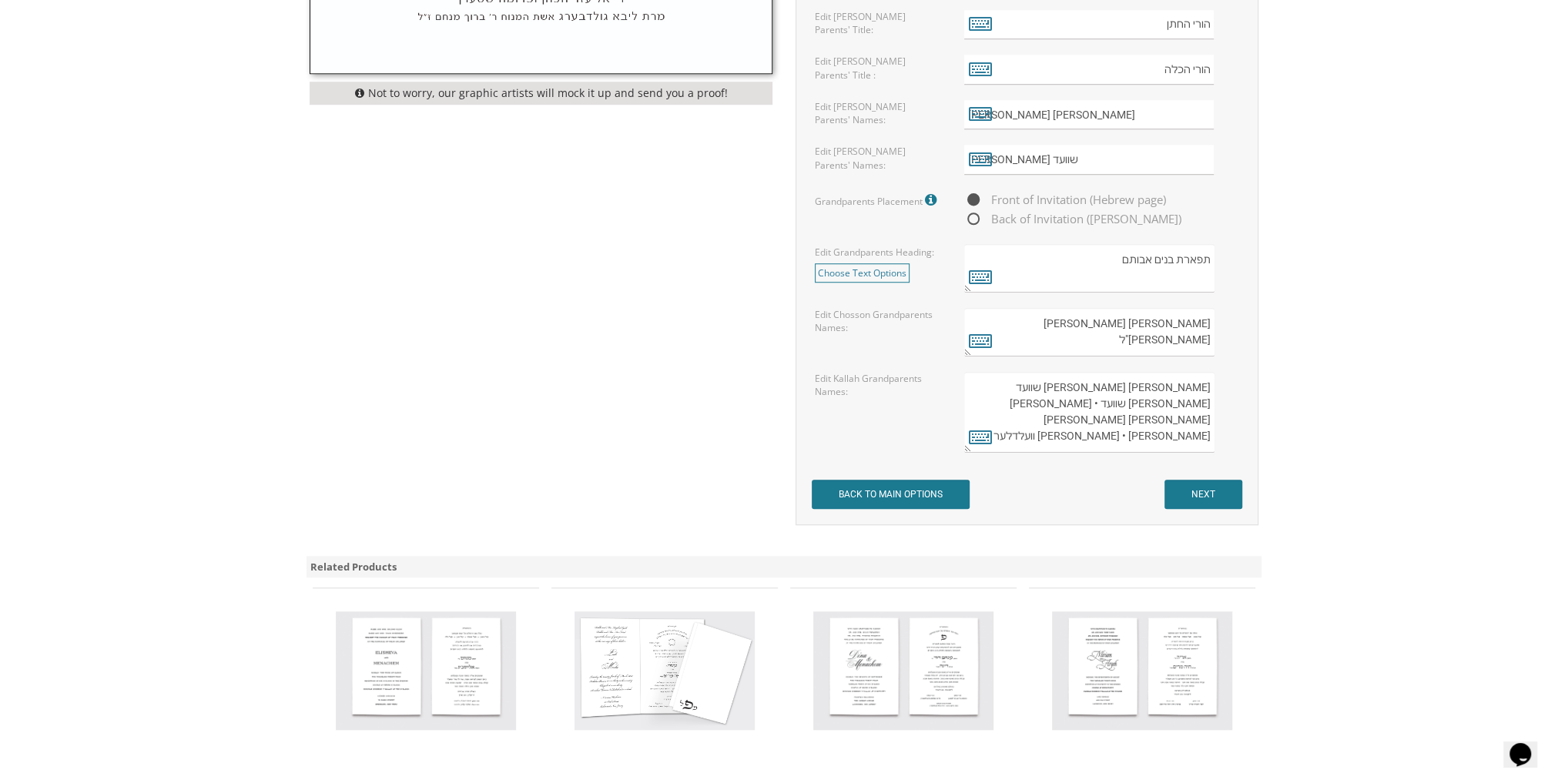scroll, scrollTop: 1069, scrollLeft: 0, axis: vertical 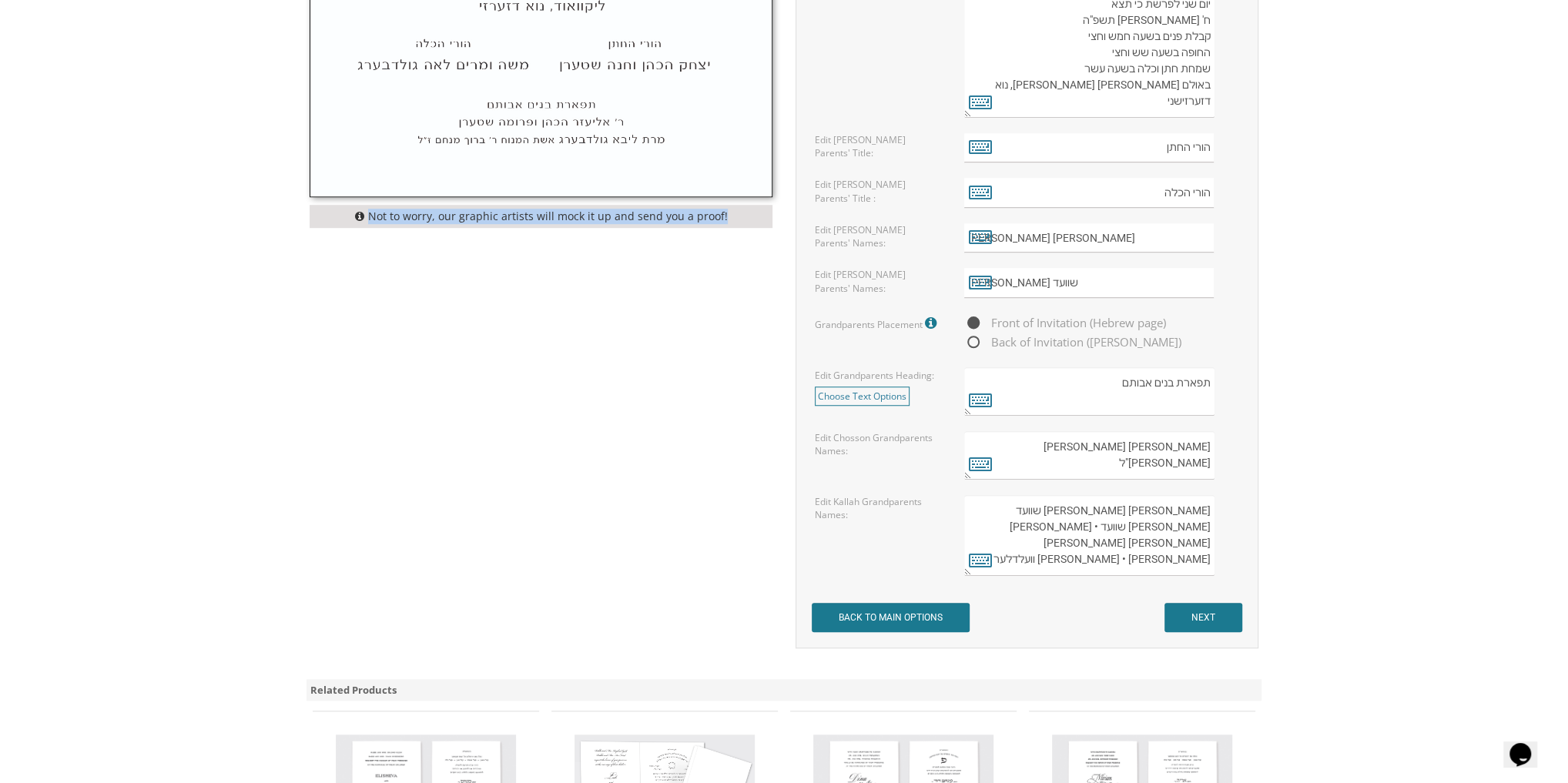 drag, startPoint x: 722, startPoint y: 218, endPoint x: 317, endPoint y: 211, distance: 405.06049 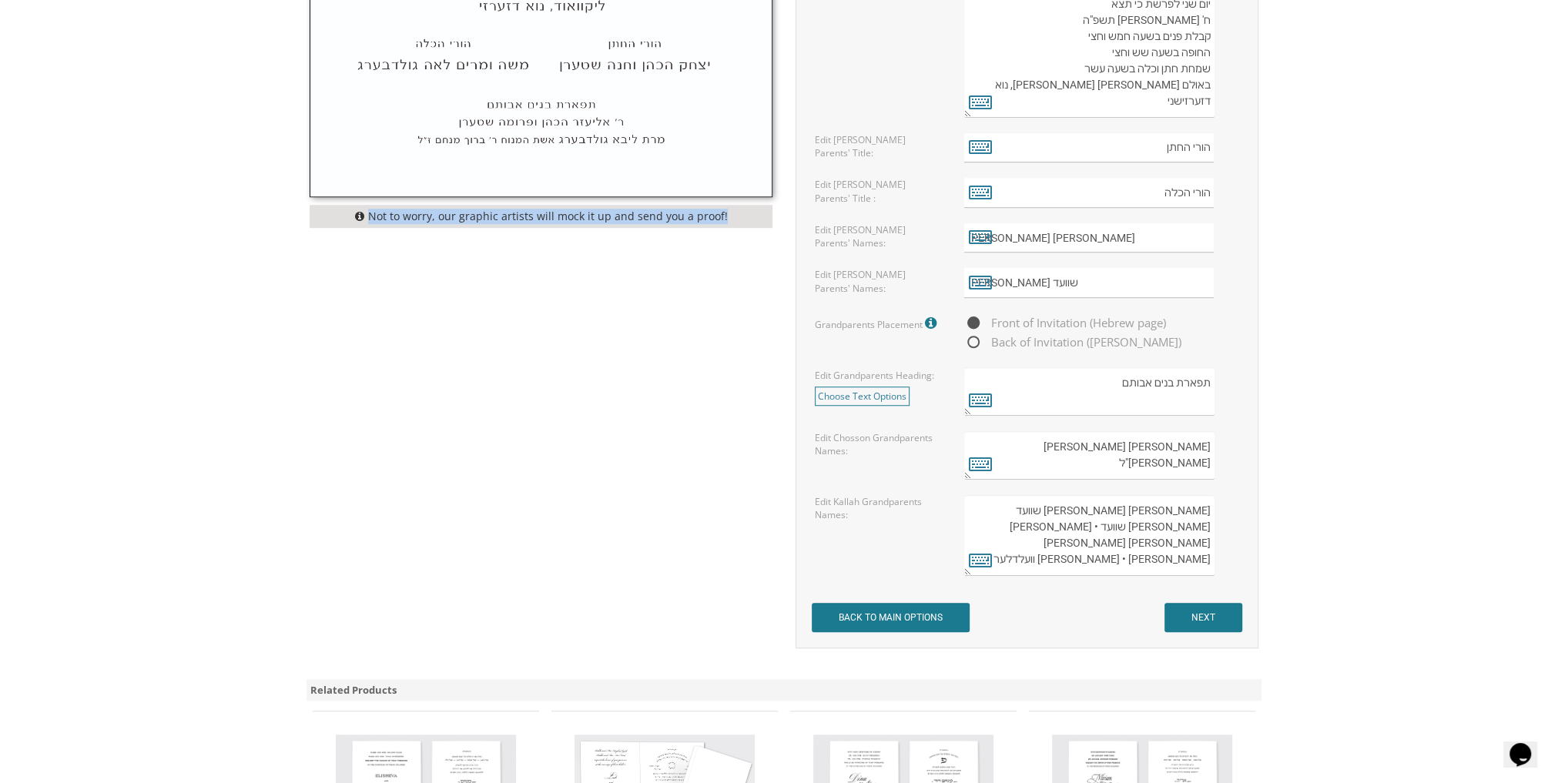 click on "Not to worry, our graphic artists will mock it up and send you a proof!" at bounding box center [541, 216] 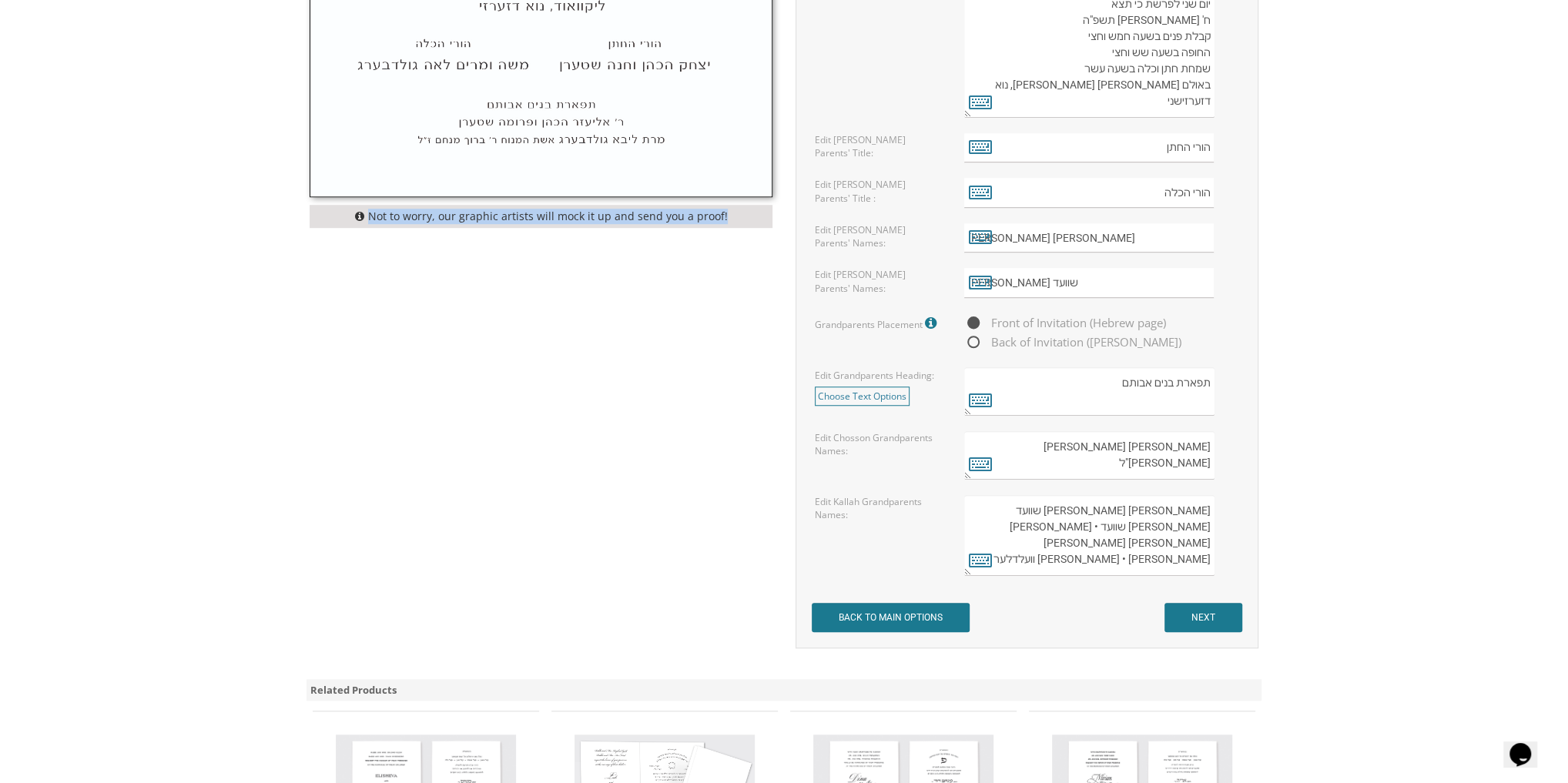 drag, startPoint x: 372, startPoint y: 215, endPoint x: 756, endPoint y: 244, distance: 385.0935 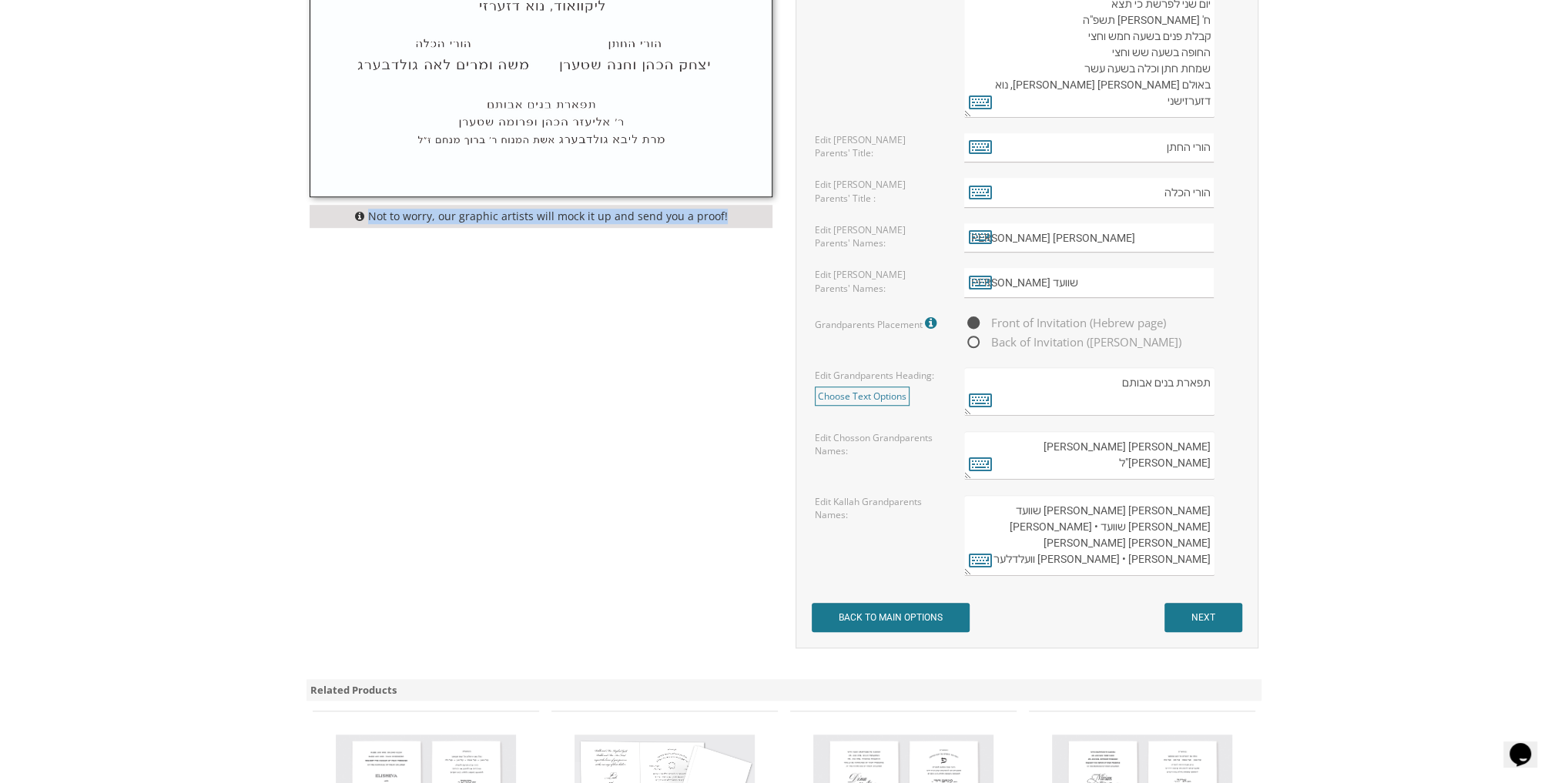 click on "Not to worry, our graphic artists will mock it up and send you a proof!
Customizations
Please fill in your personal information.
Edit Intro:
Choose Text Options select select select" at bounding box center (784, 65) 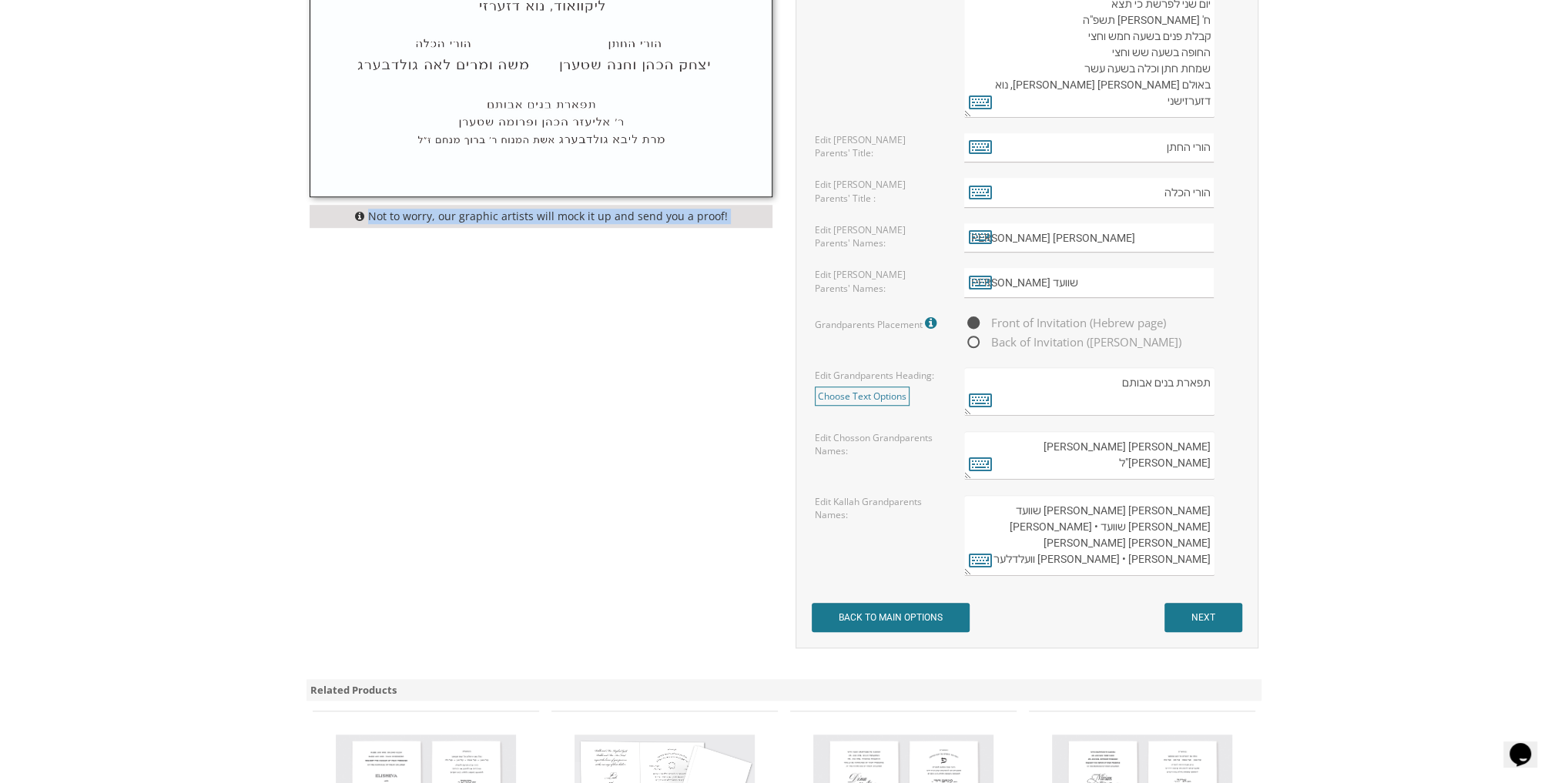 drag, startPoint x: 756, startPoint y: 244, endPoint x: 332, endPoint y: 223, distance: 424.51973 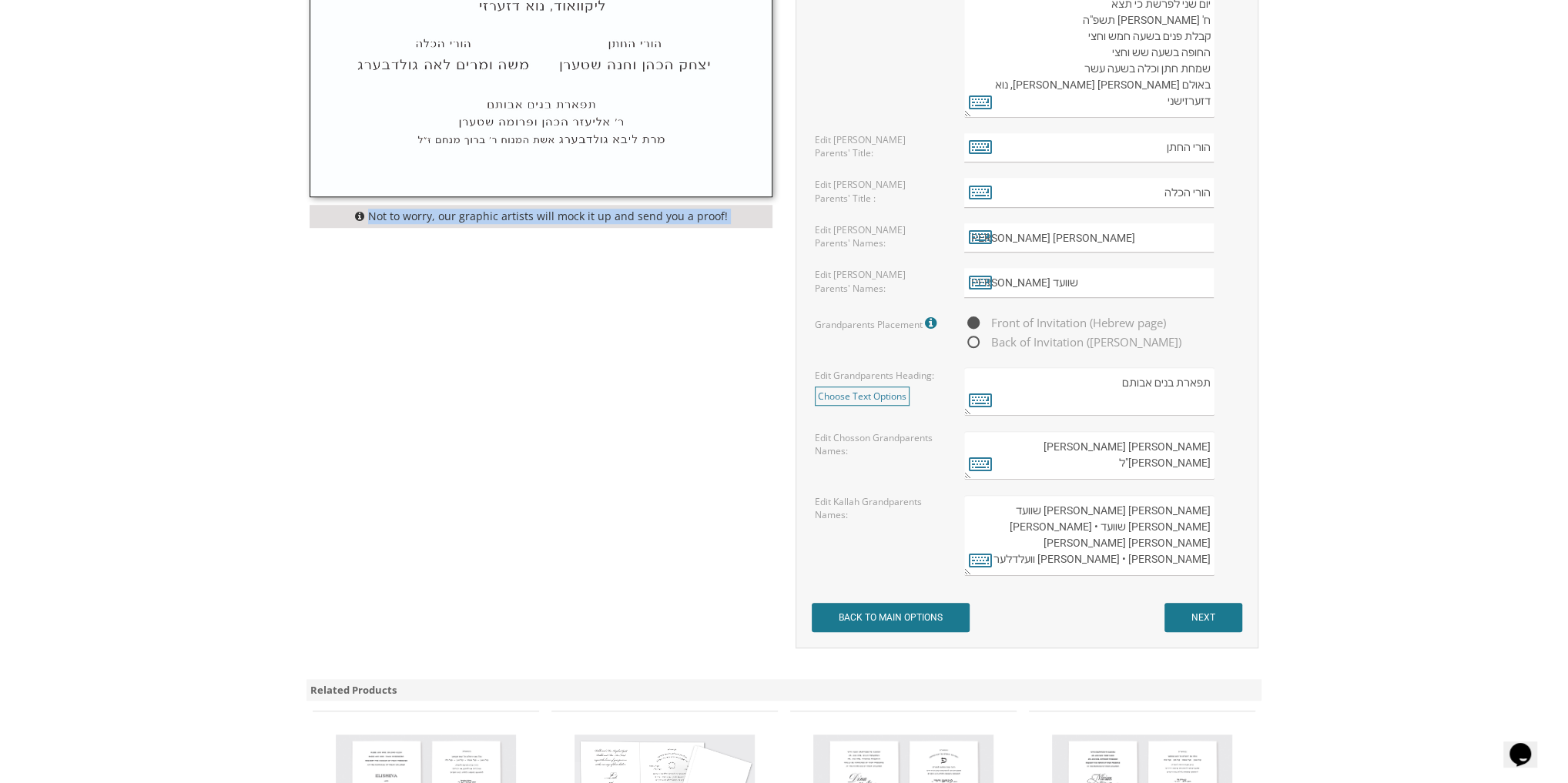 click on "Not to worry, our graphic artists will mock it up and send you a proof!
Customizations
Please fill in your personal information.
Edit Intro:
Choose Text Options select select select" at bounding box center (784, 65) 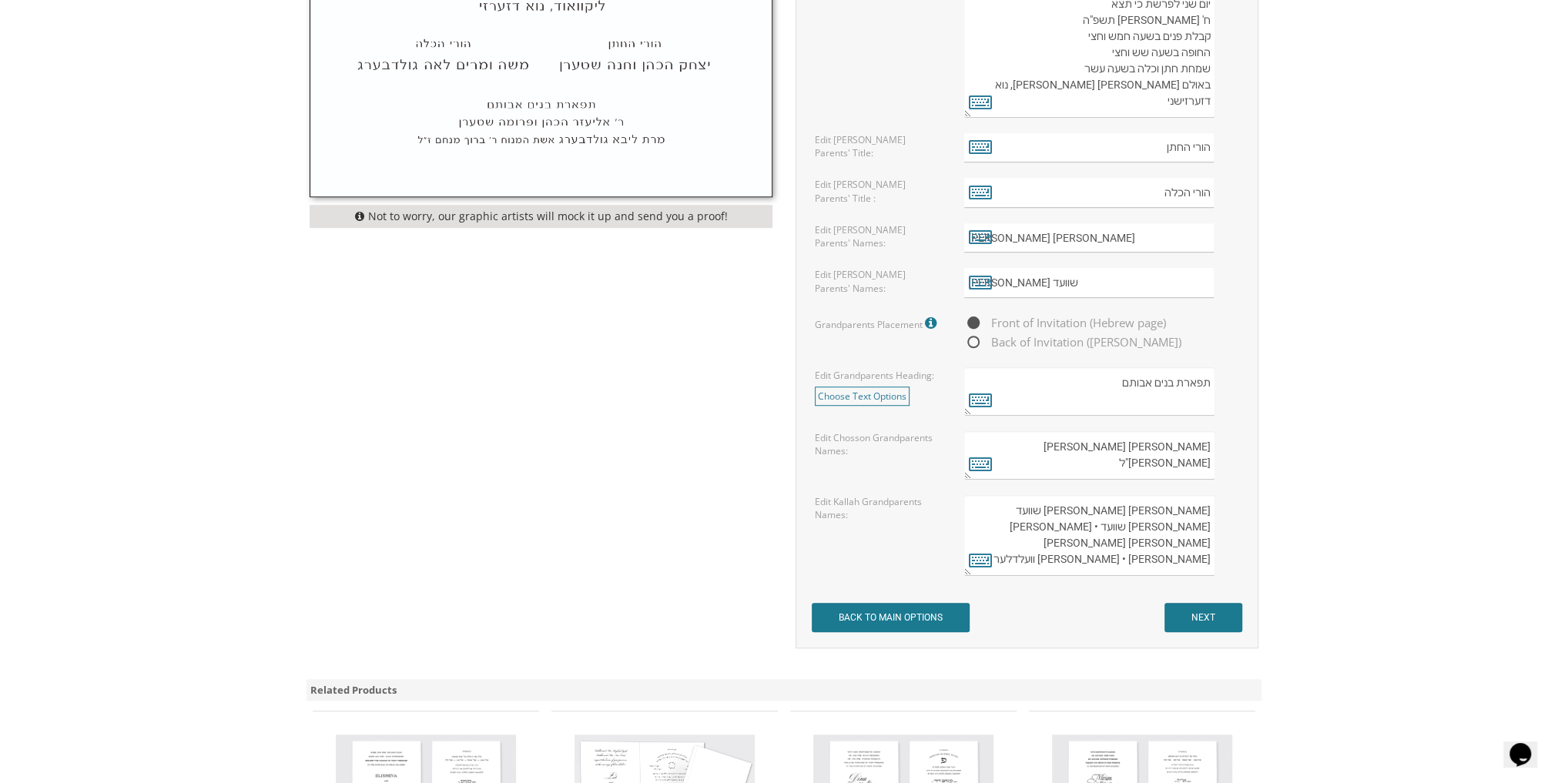 click on "Not to worry, our graphic artists will mock it up and send you a proof!
Customizations
Please fill in your personal information.
Edit Intro:
Choose Text Options select select select" at bounding box center [784, 65] 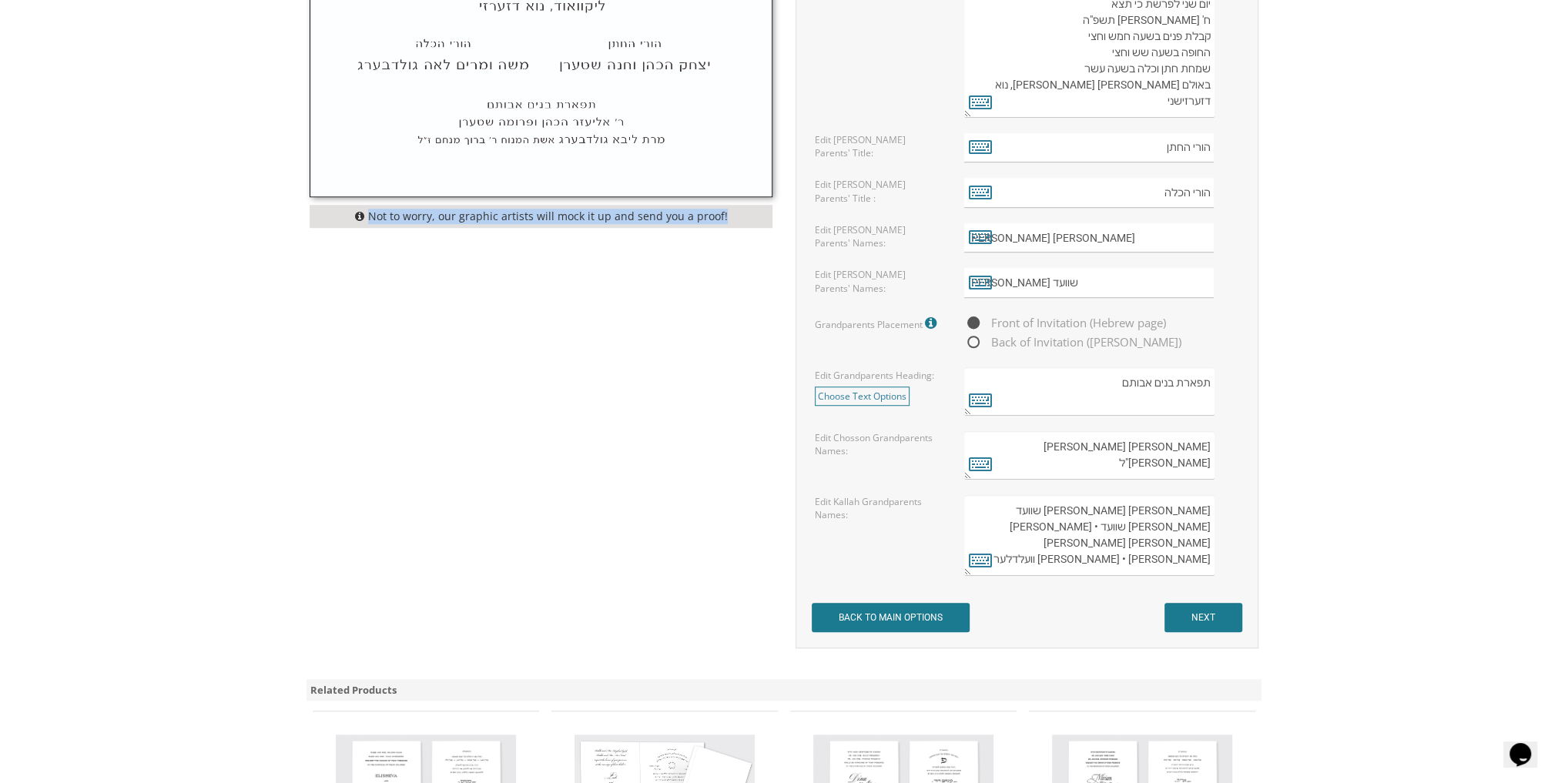 drag, startPoint x: 351, startPoint y: 238, endPoint x: 720, endPoint y: 256, distance: 369.43876 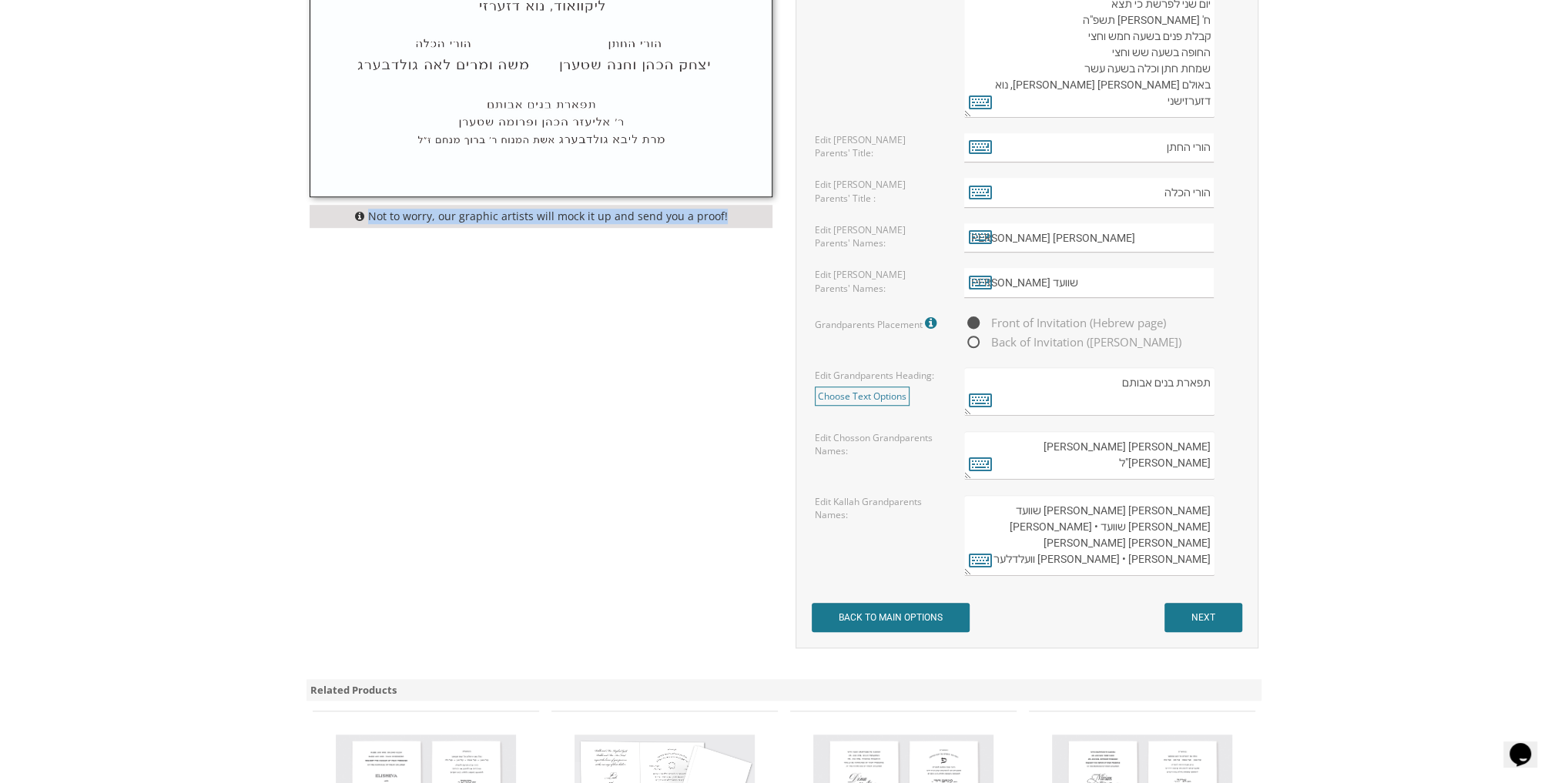 drag, startPoint x: 730, startPoint y: 259, endPoint x: 323, endPoint y: 257, distance: 407.0049 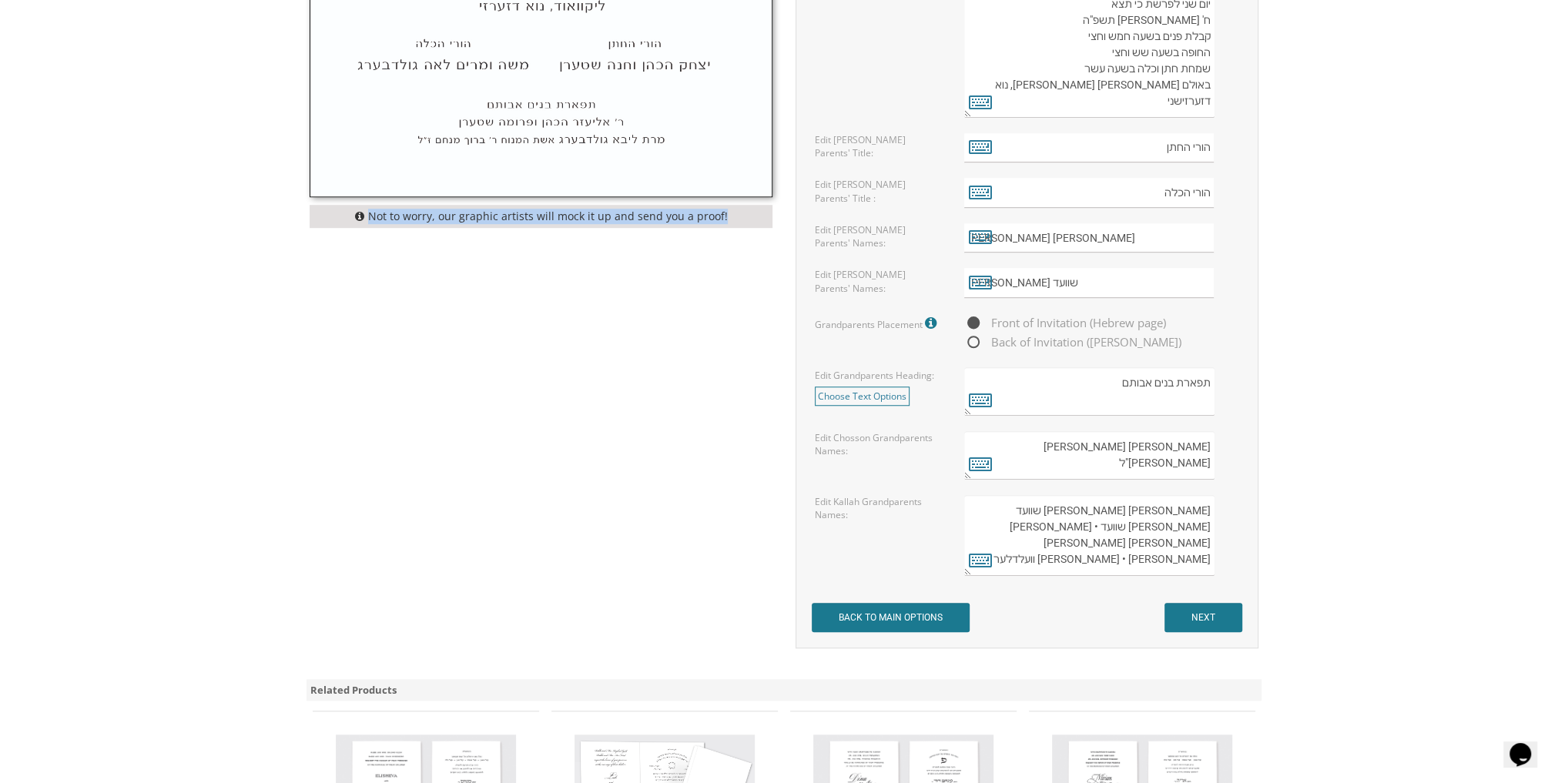 click on "Not to worry, our graphic artists will mock it up and send you a proof!
Customizations
Please fill in your personal information.
Edit Intro:
Choose Text Options select select select" at bounding box center (784, 65) 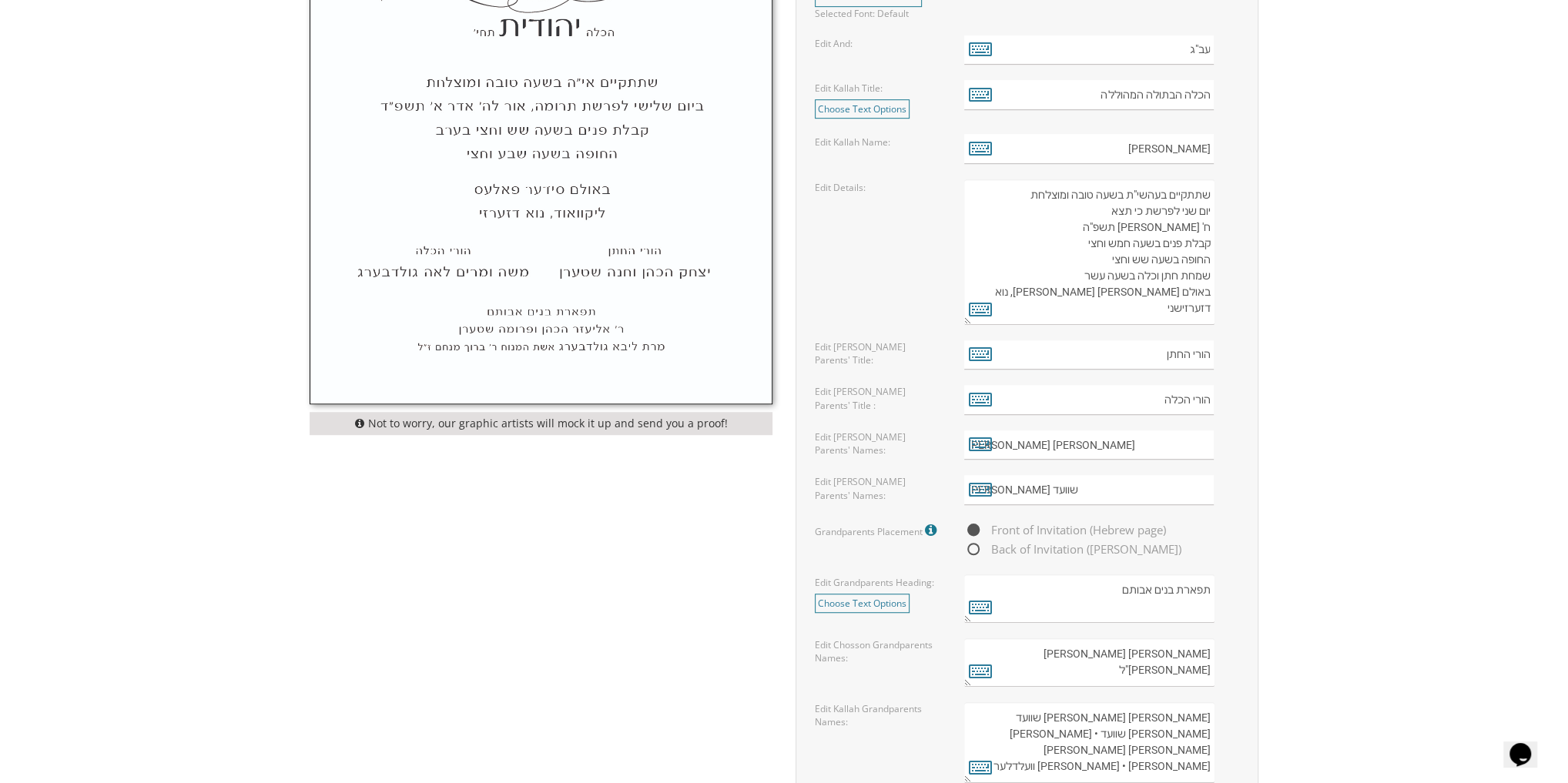 scroll, scrollTop: 985, scrollLeft: 0, axis: vertical 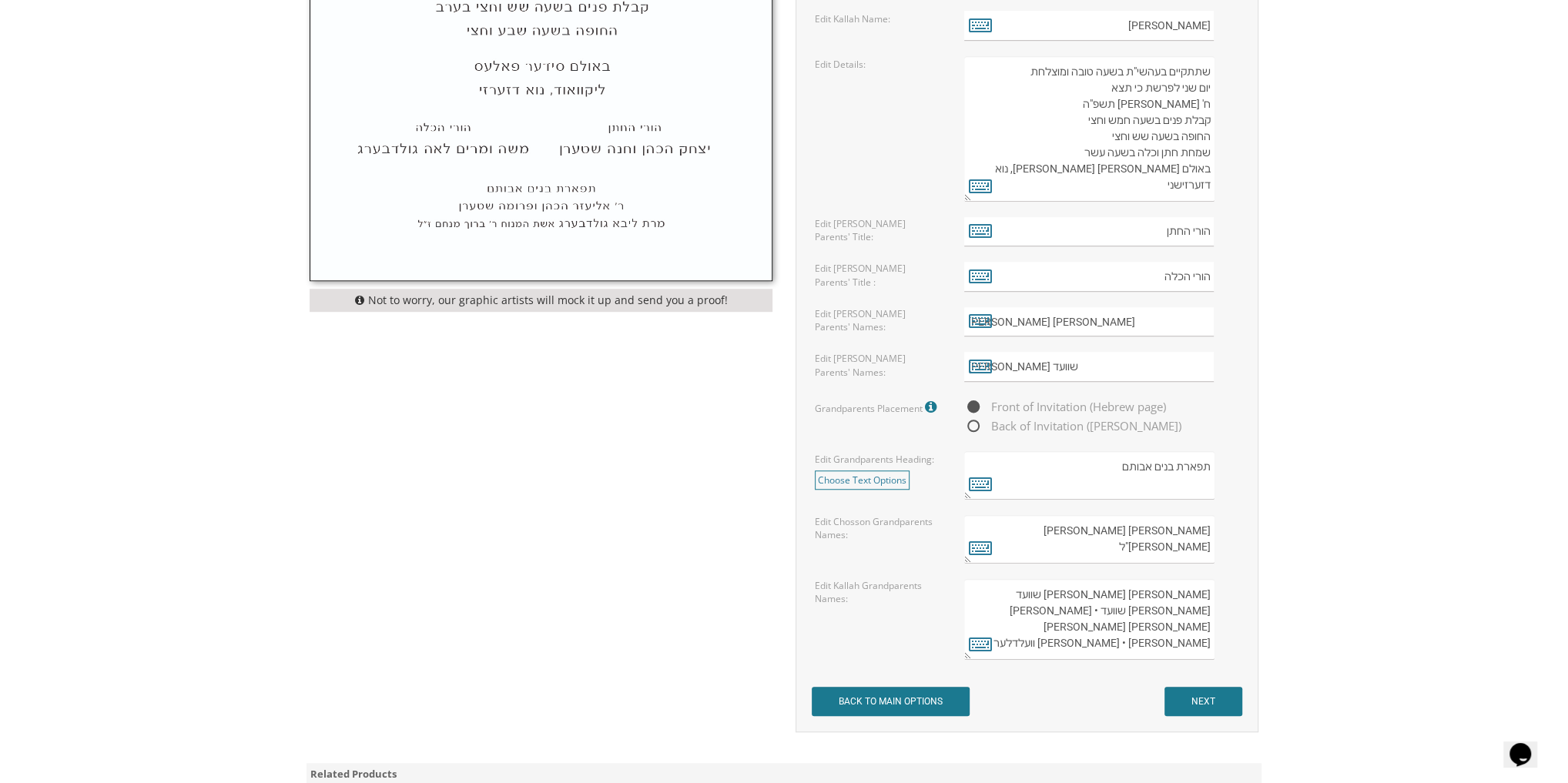 click on "יצחק אליעזר וחיה שרה ווין זצ"ל" at bounding box center (1089, 539) 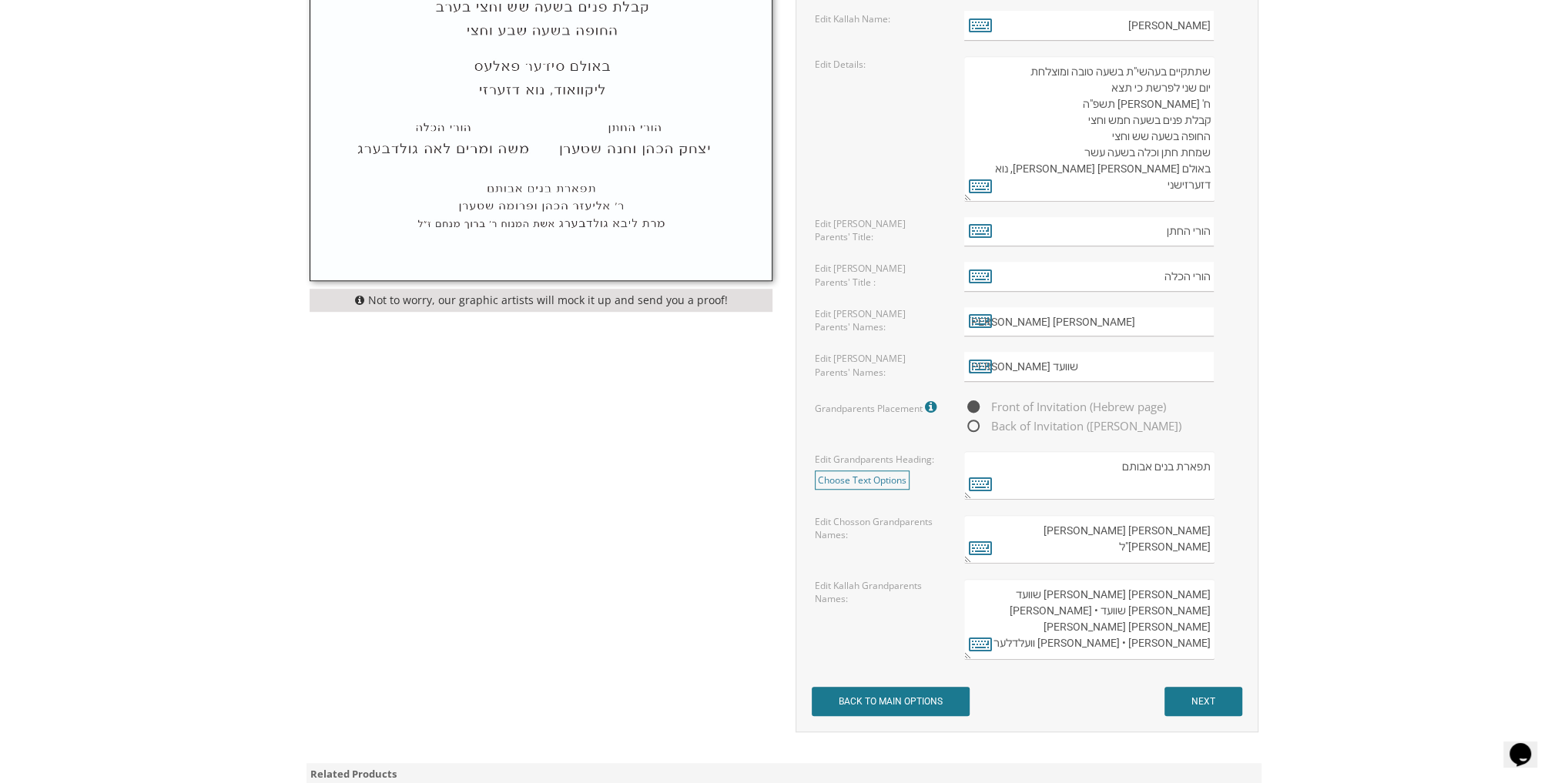 paste on "יוסף והענטשא פריידא באנדאר" 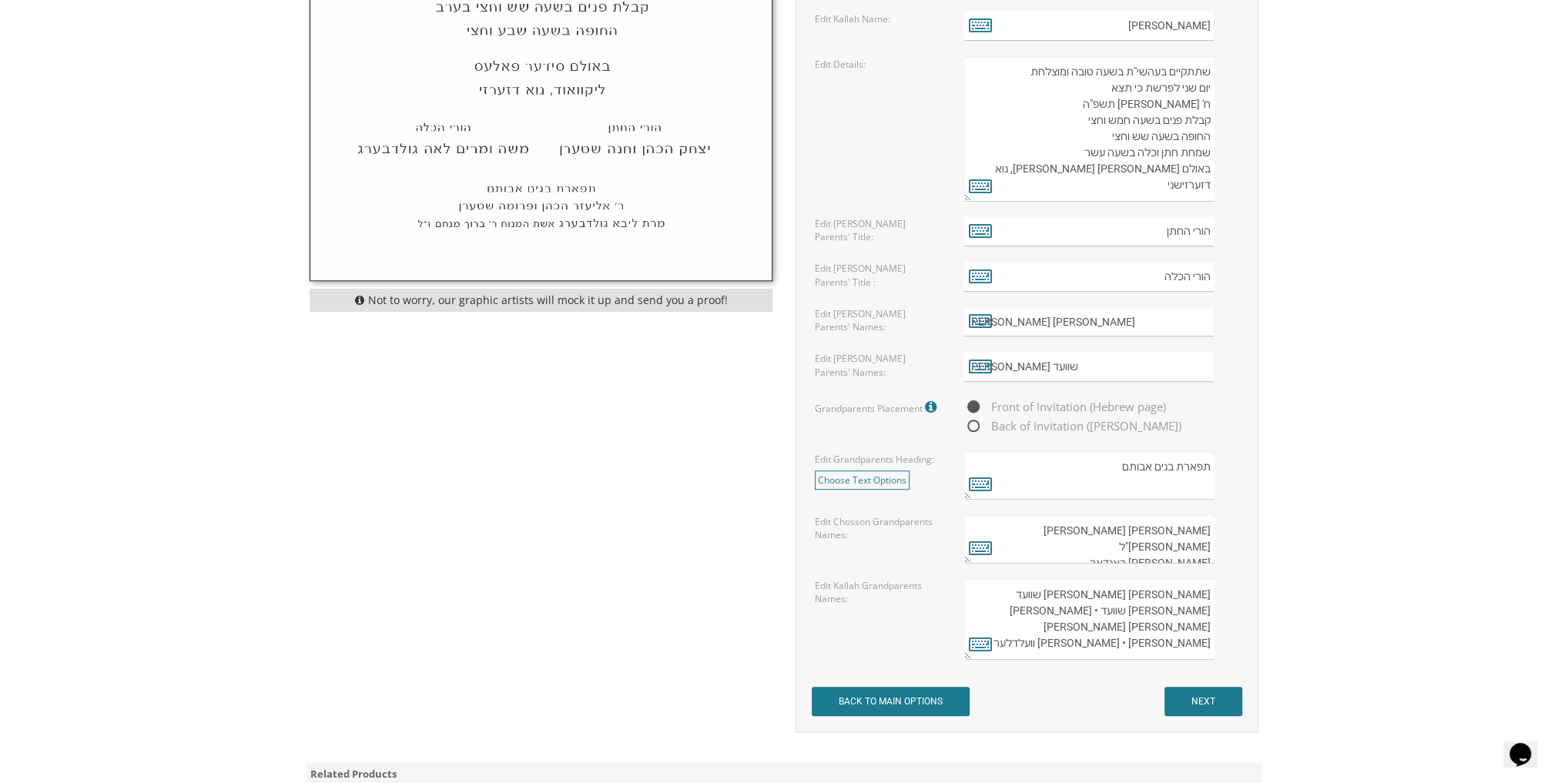 type on "יצחק אליעזר וחיה שרה ווין זצ"ל
יוסף והענטשא פריידא באנדאר" 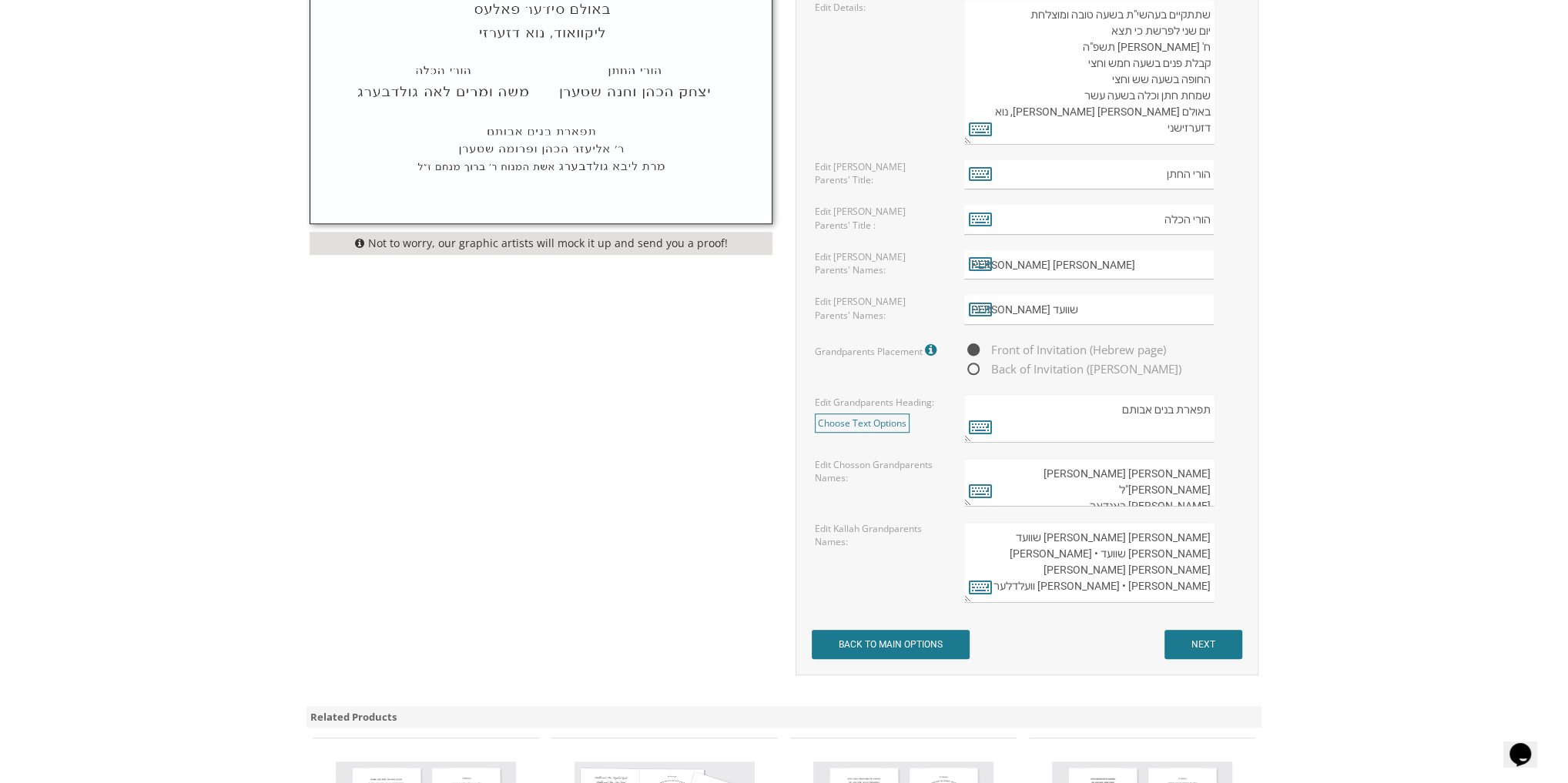 scroll, scrollTop: 1109, scrollLeft: 0, axis: vertical 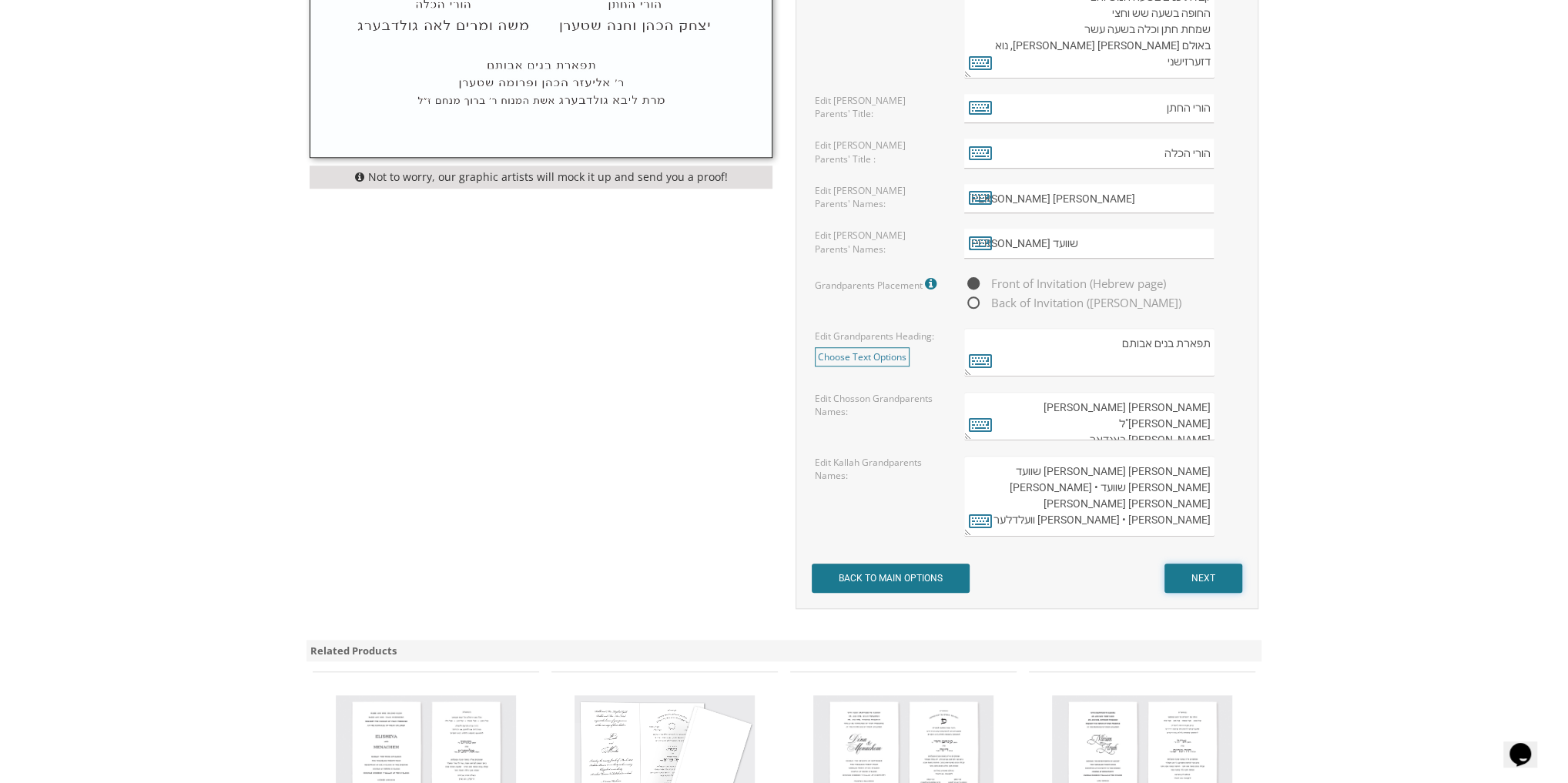 click on "NEXT" at bounding box center (1203, 578) 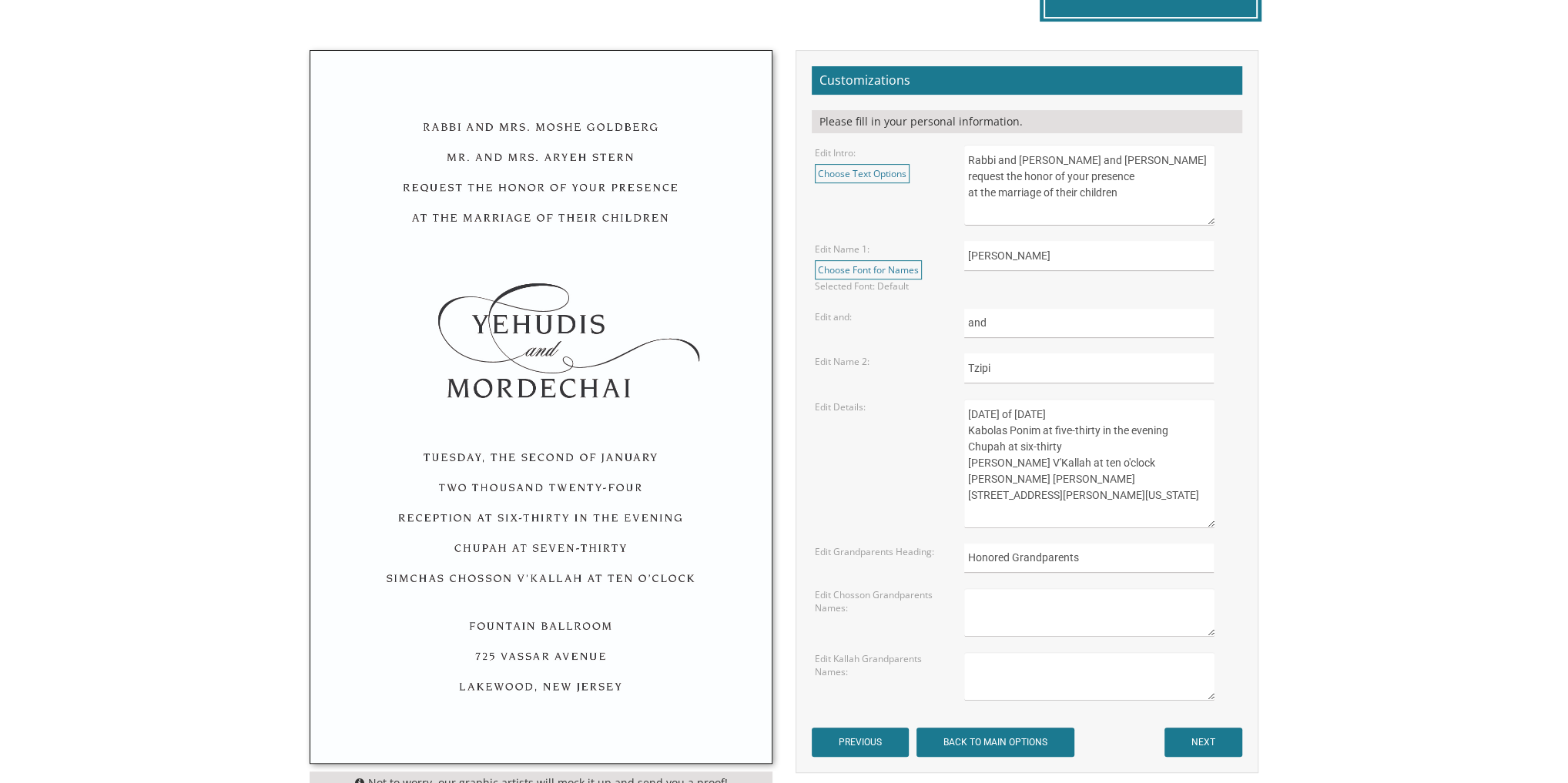 scroll, scrollTop: 678, scrollLeft: 0, axis: vertical 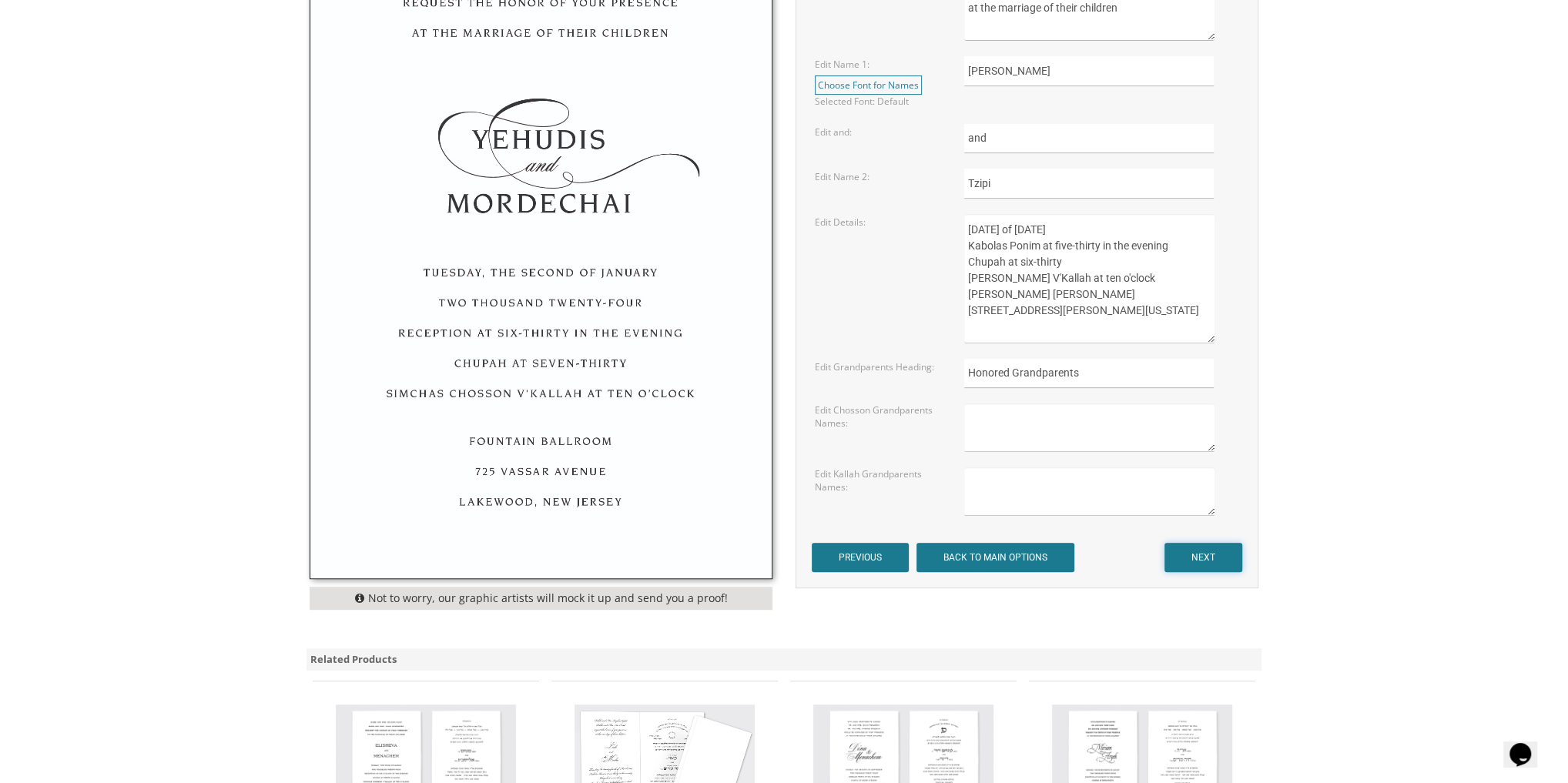 click on "NEXT" at bounding box center (1203, 557) 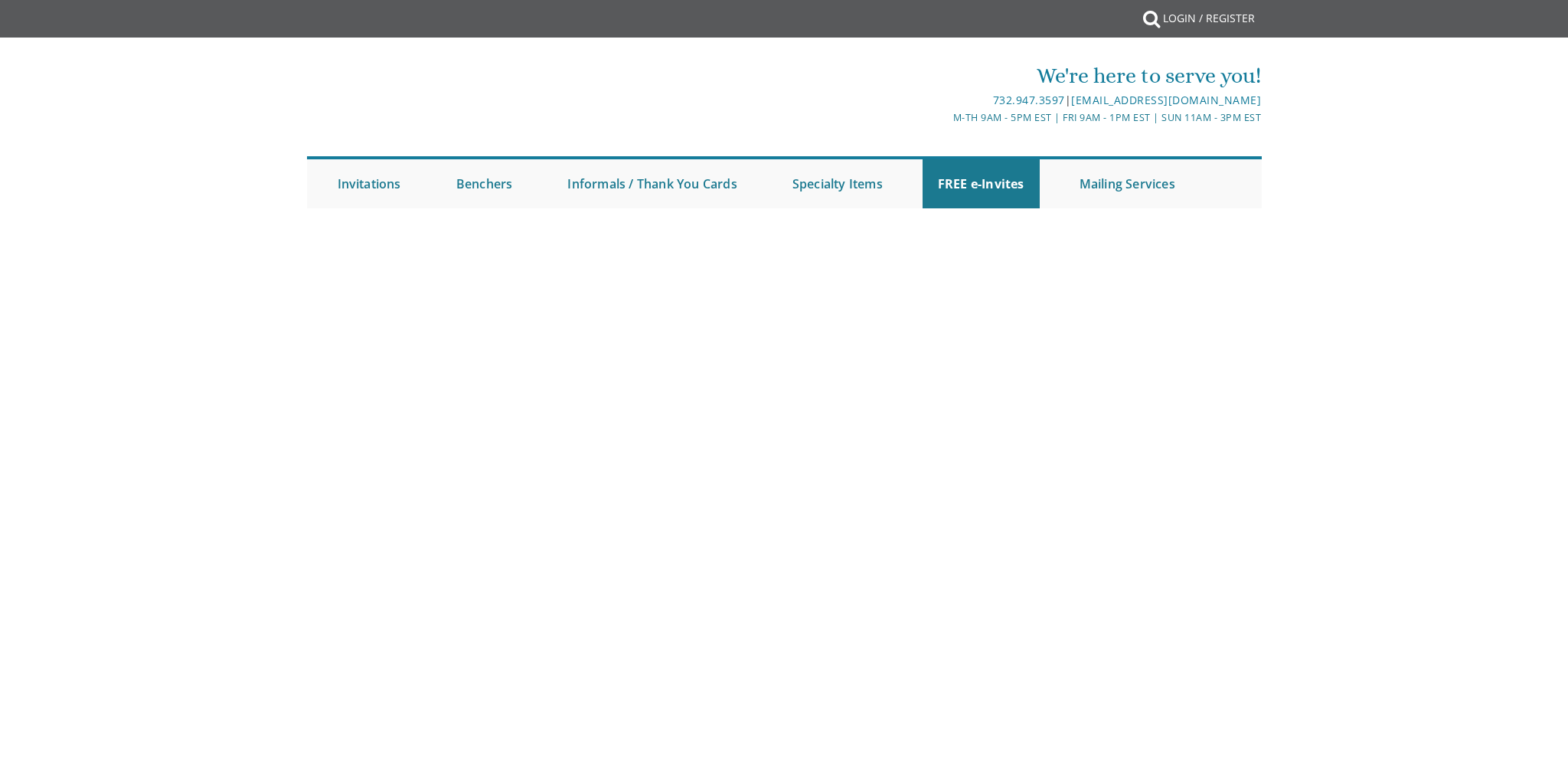 scroll, scrollTop: 0, scrollLeft: 0, axis: both 